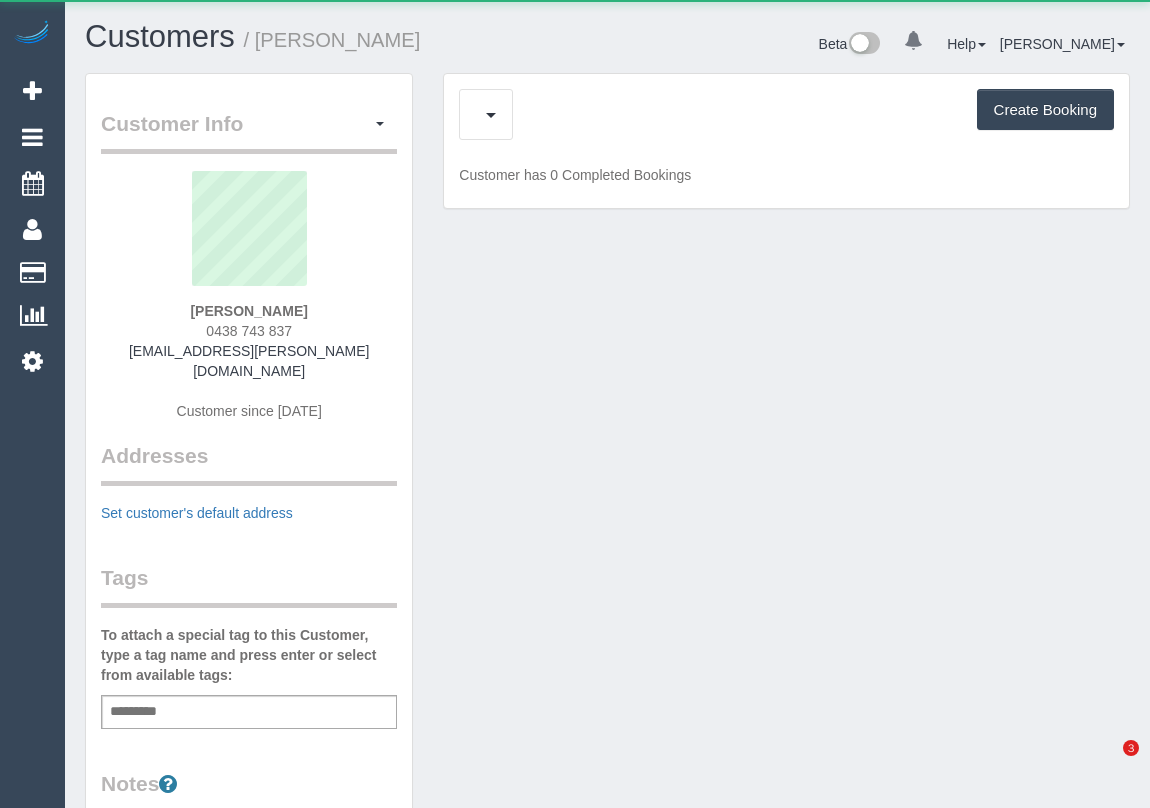 scroll, scrollTop: 0, scrollLeft: 0, axis: both 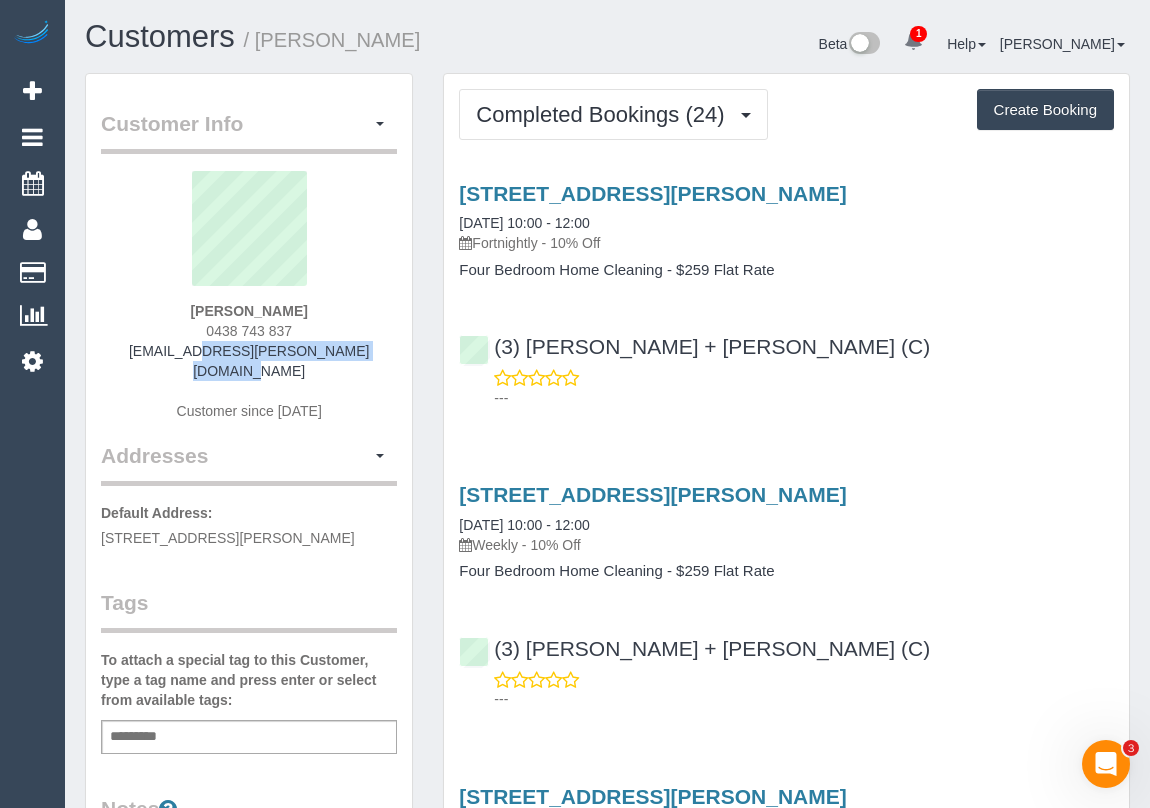 drag, startPoint x: 135, startPoint y: 341, endPoint x: 387, endPoint y: 346, distance: 252.04959 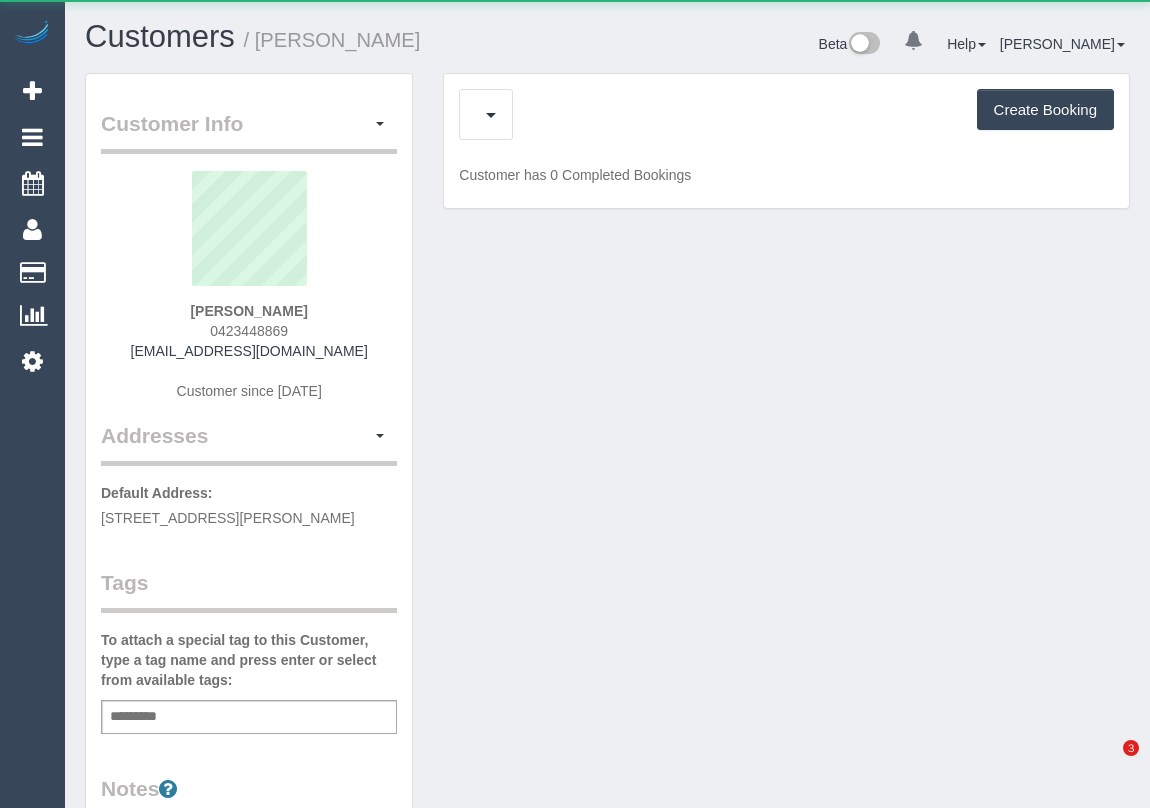 scroll, scrollTop: 0, scrollLeft: 0, axis: both 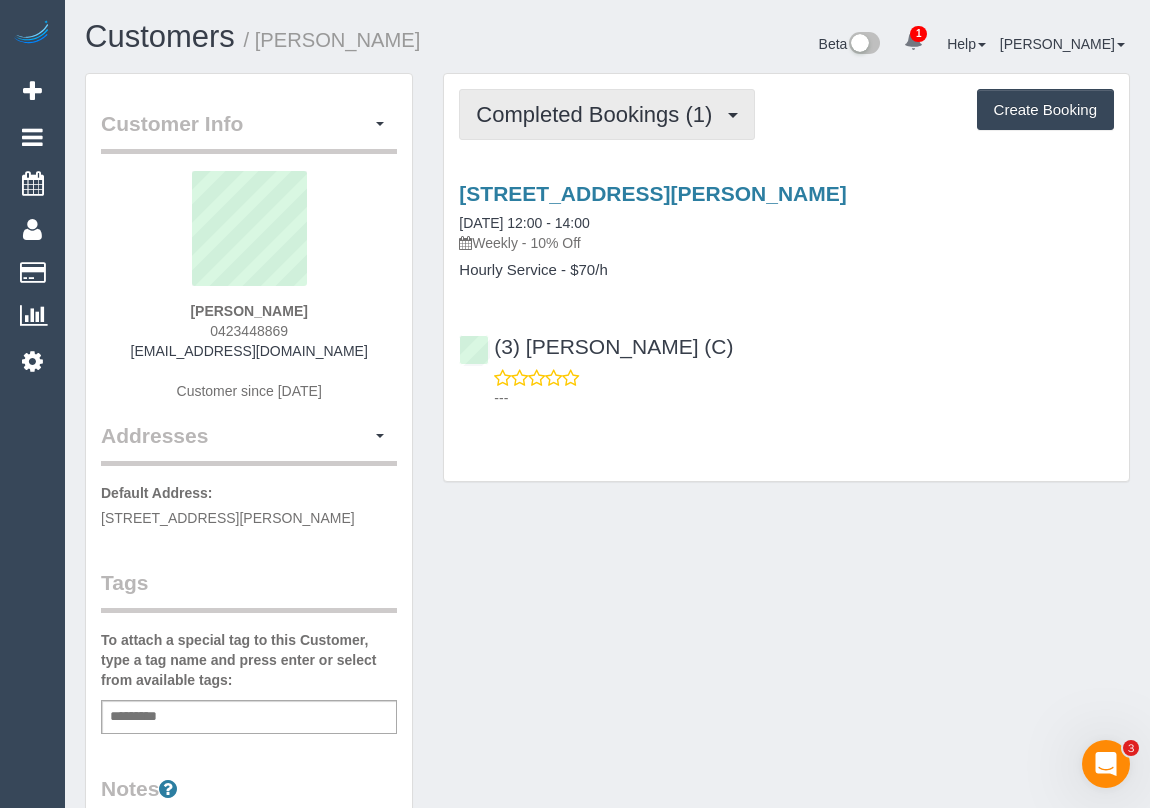 click on "Completed Bookings (1)" at bounding box center (599, 114) 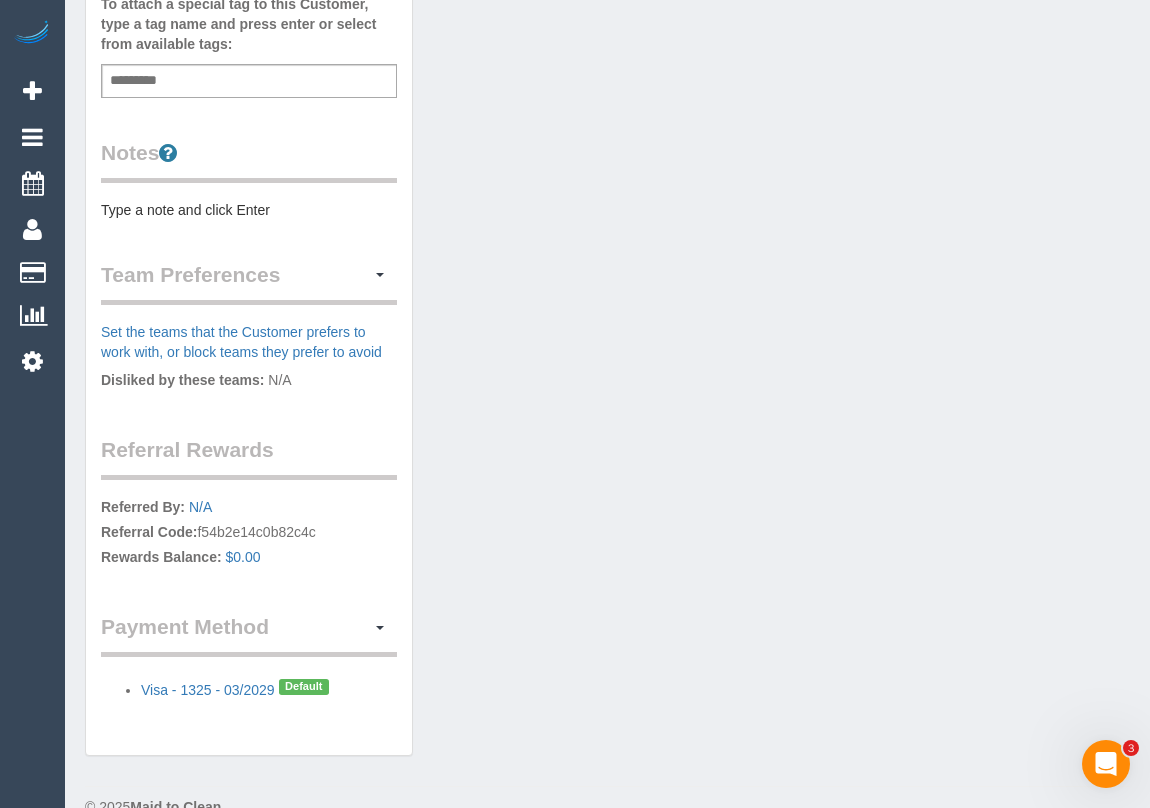 scroll, scrollTop: 0, scrollLeft: 0, axis: both 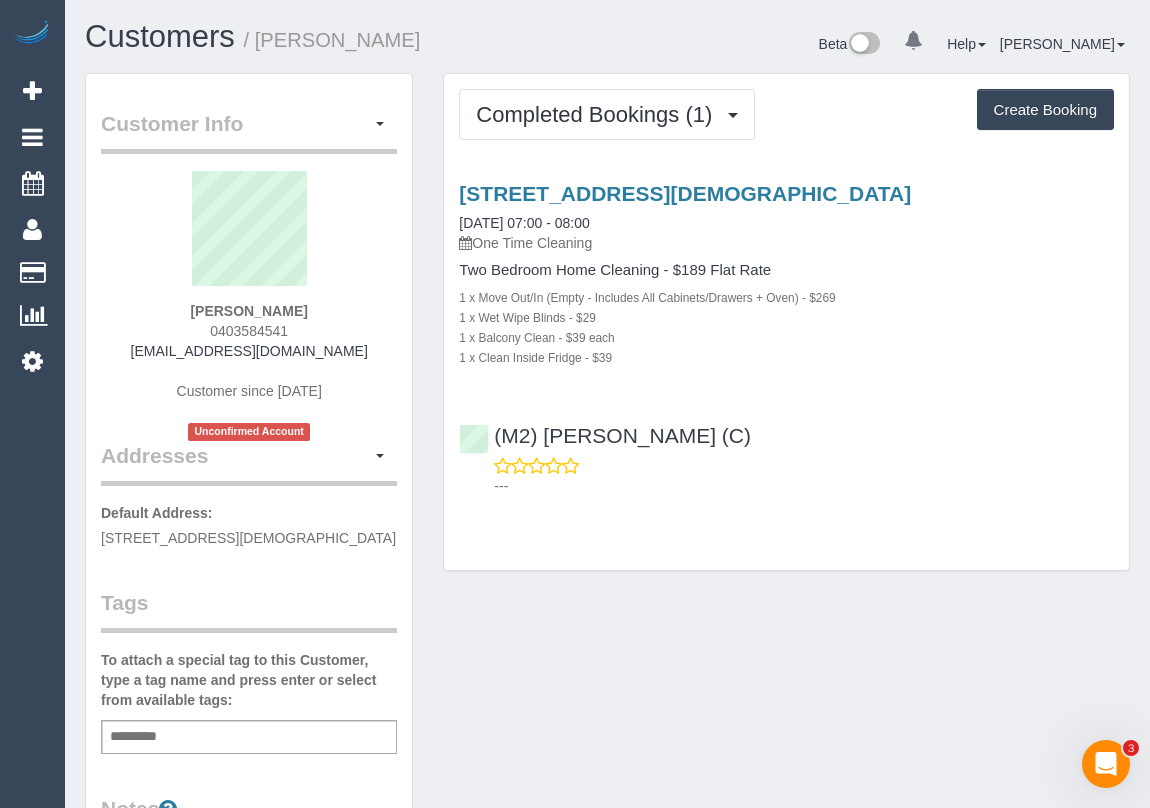 drag, startPoint x: 123, startPoint y: 355, endPoint x: 358, endPoint y: 348, distance: 235.10423 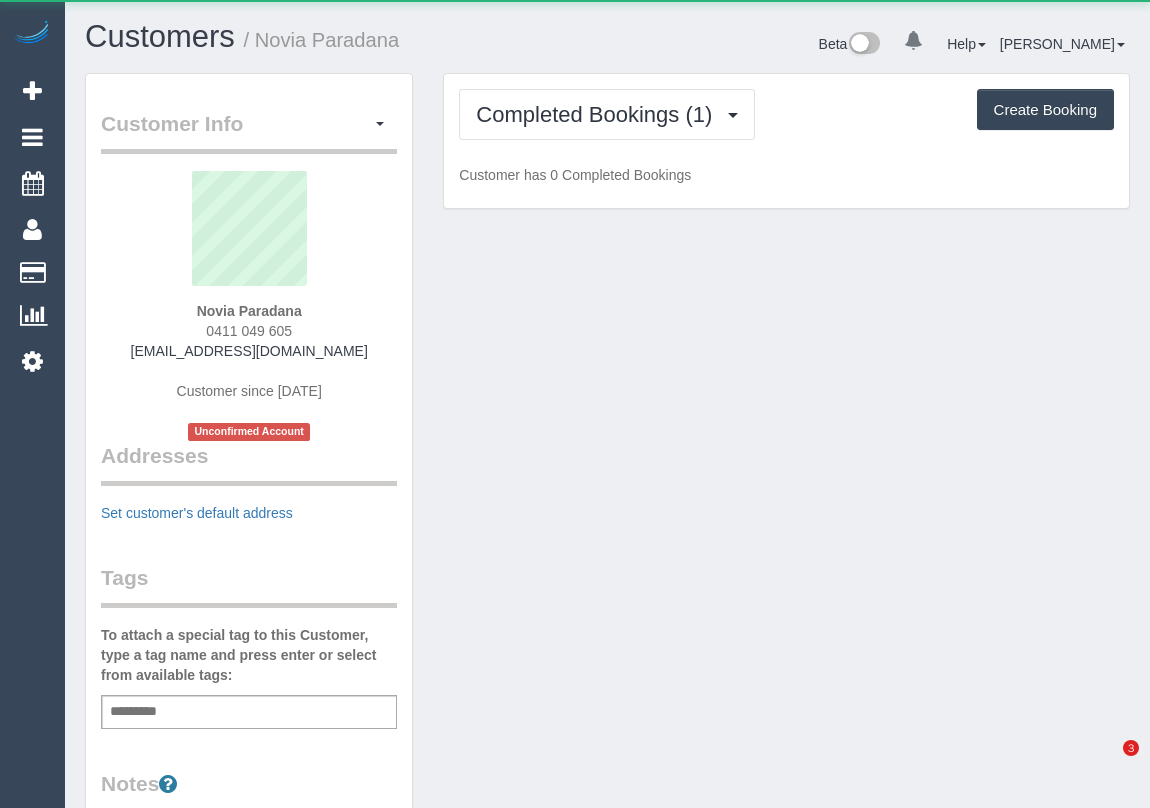 scroll, scrollTop: 0, scrollLeft: 0, axis: both 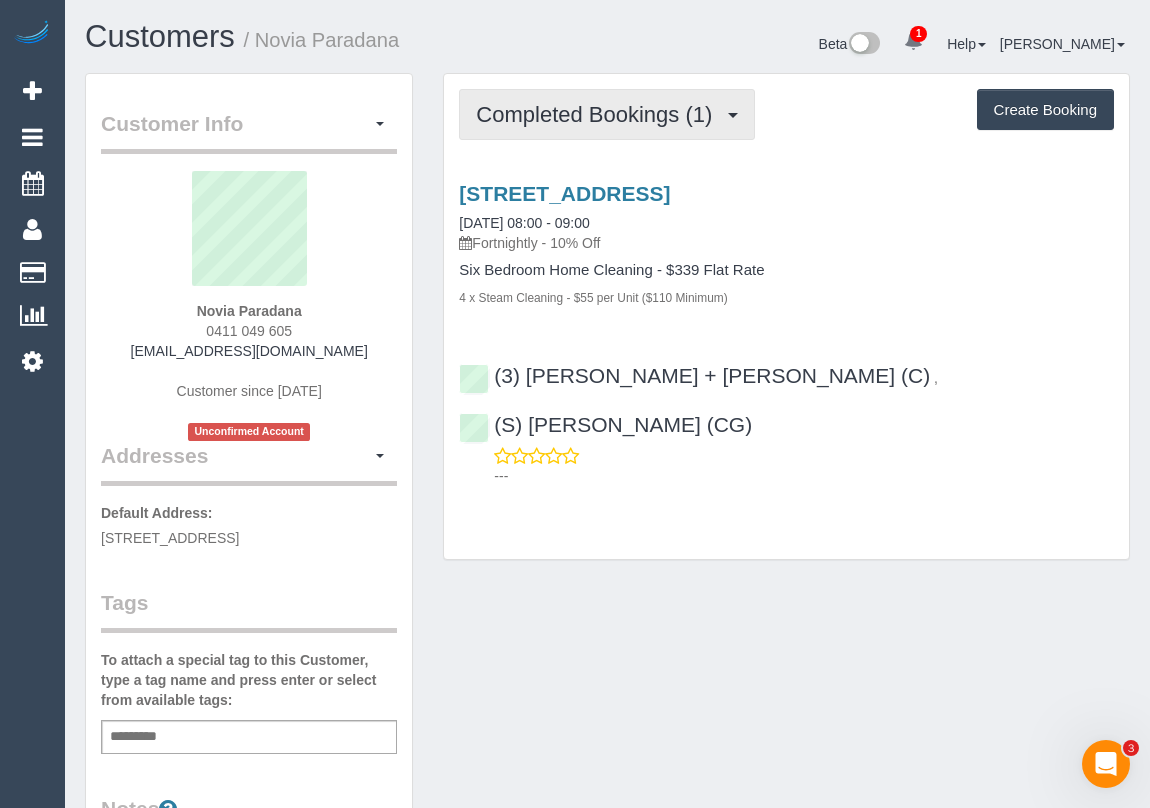 click on "Completed Bookings (1)" at bounding box center [607, 114] 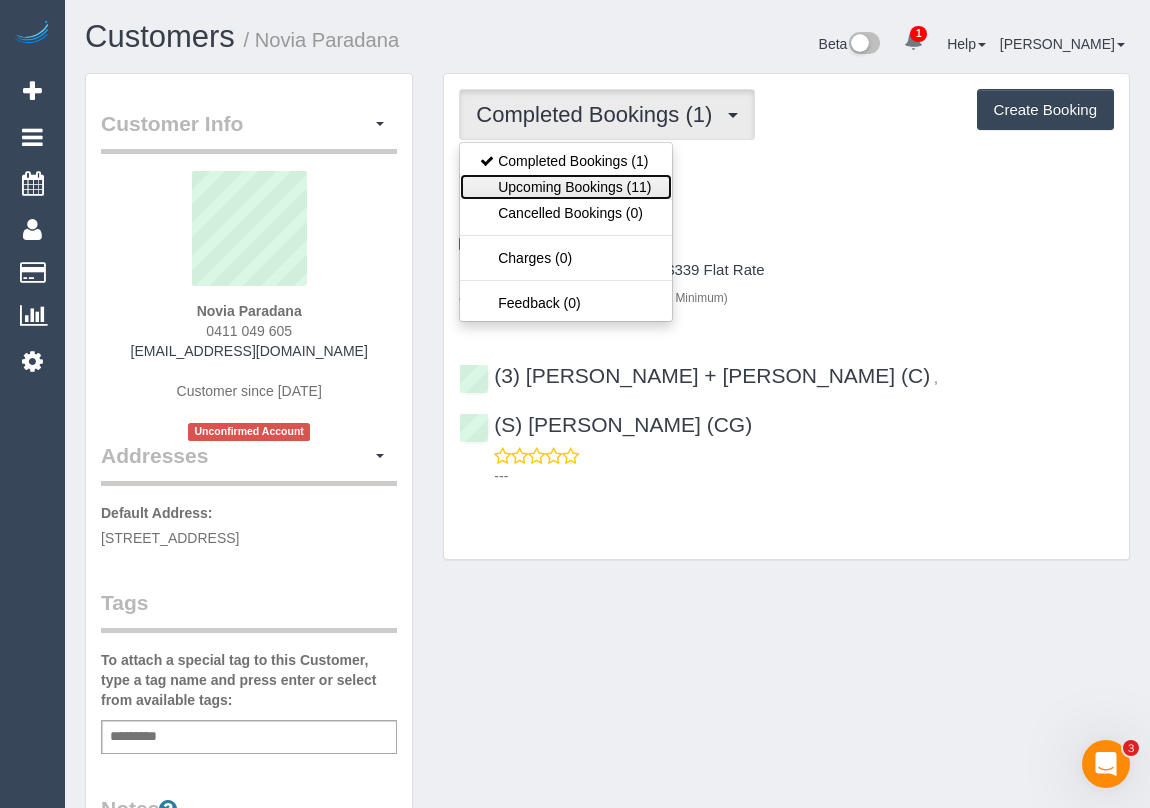 click on "Upcoming Bookings (11)" at bounding box center [565, 187] 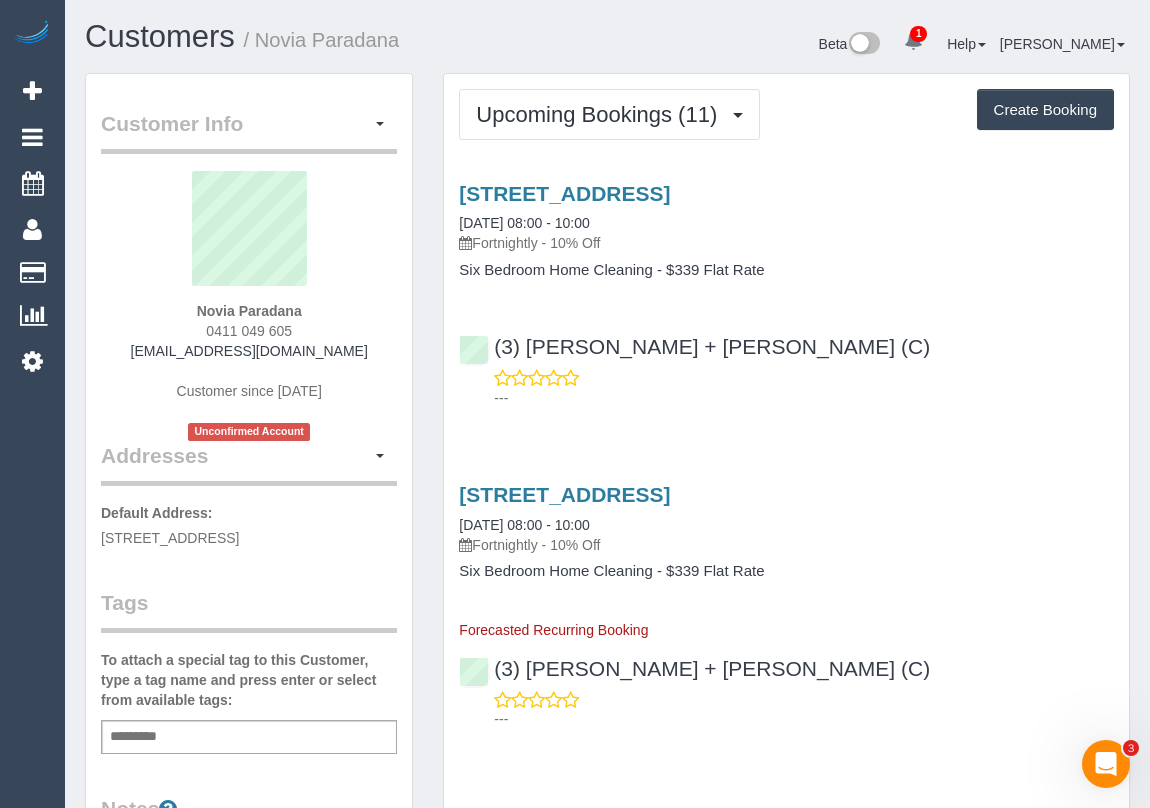 click on "---" at bounding box center [804, 398] 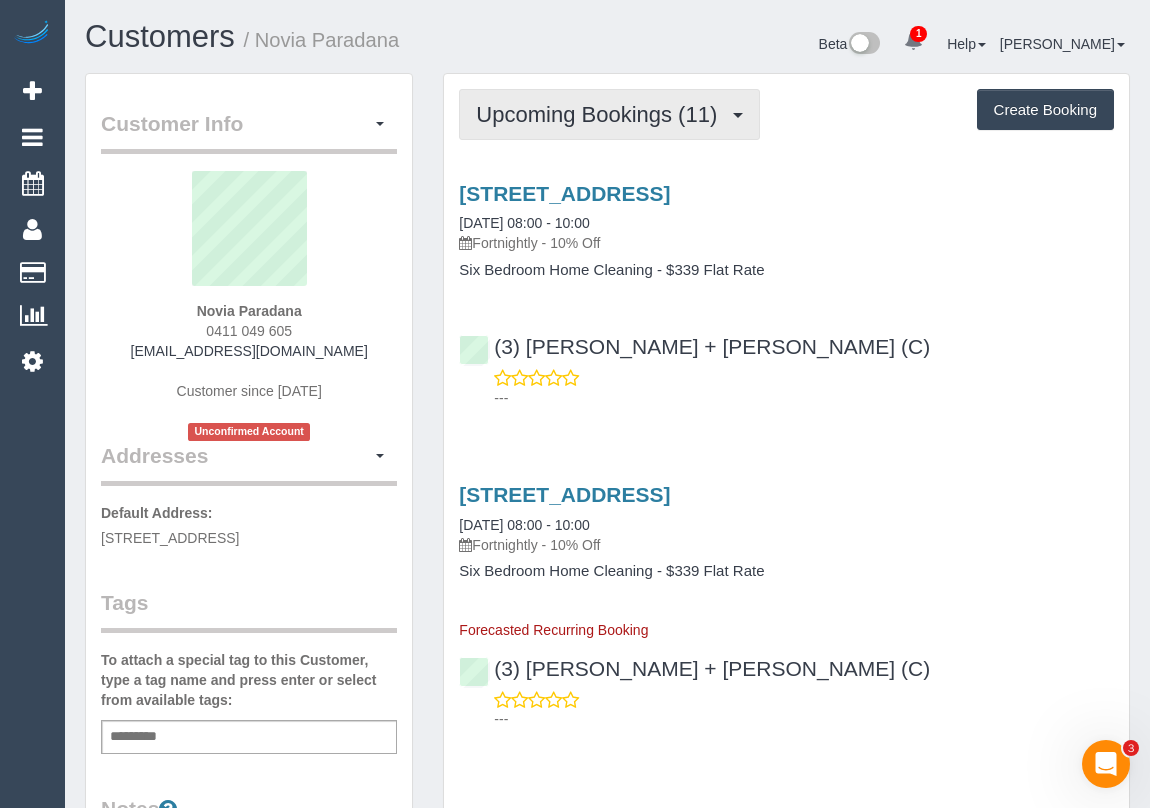 click on "Upcoming Bookings (11)" at bounding box center [601, 114] 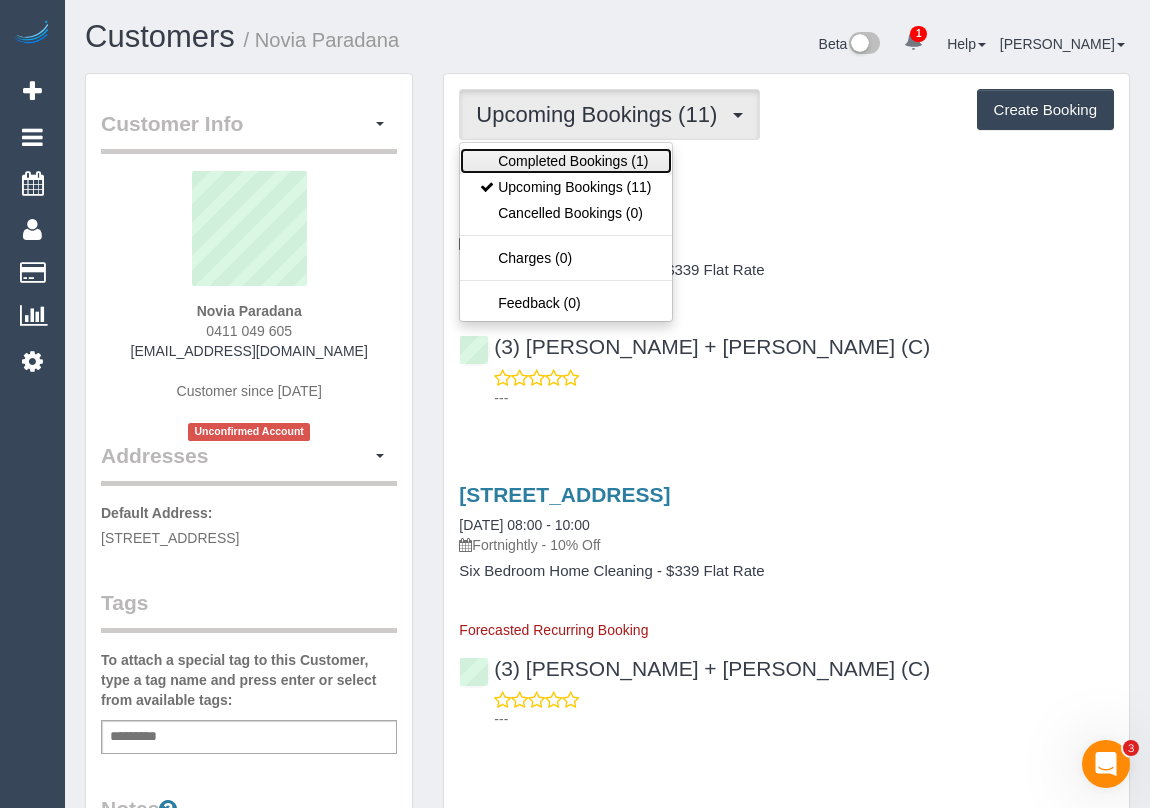 click on "Completed Bookings (1)" at bounding box center [565, 161] 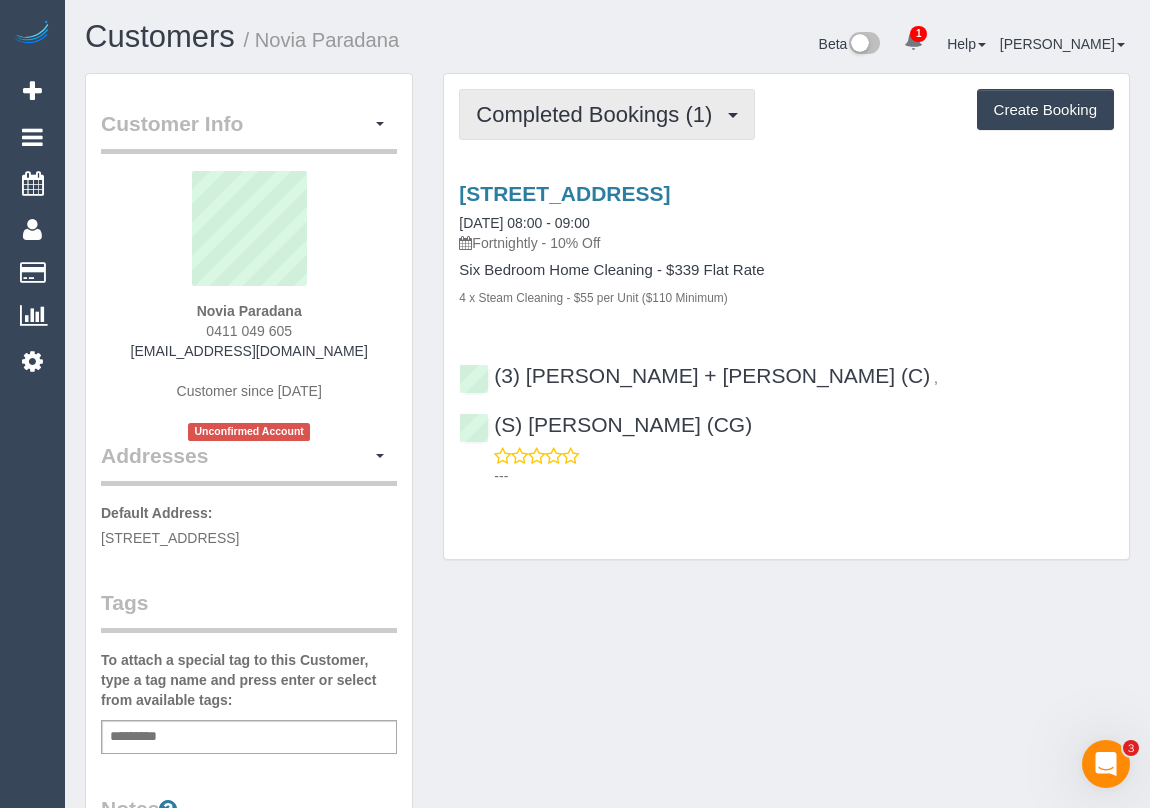 drag, startPoint x: 571, startPoint y: 115, endPoint x: 573, endPoint y: 163, distance: 48.04165 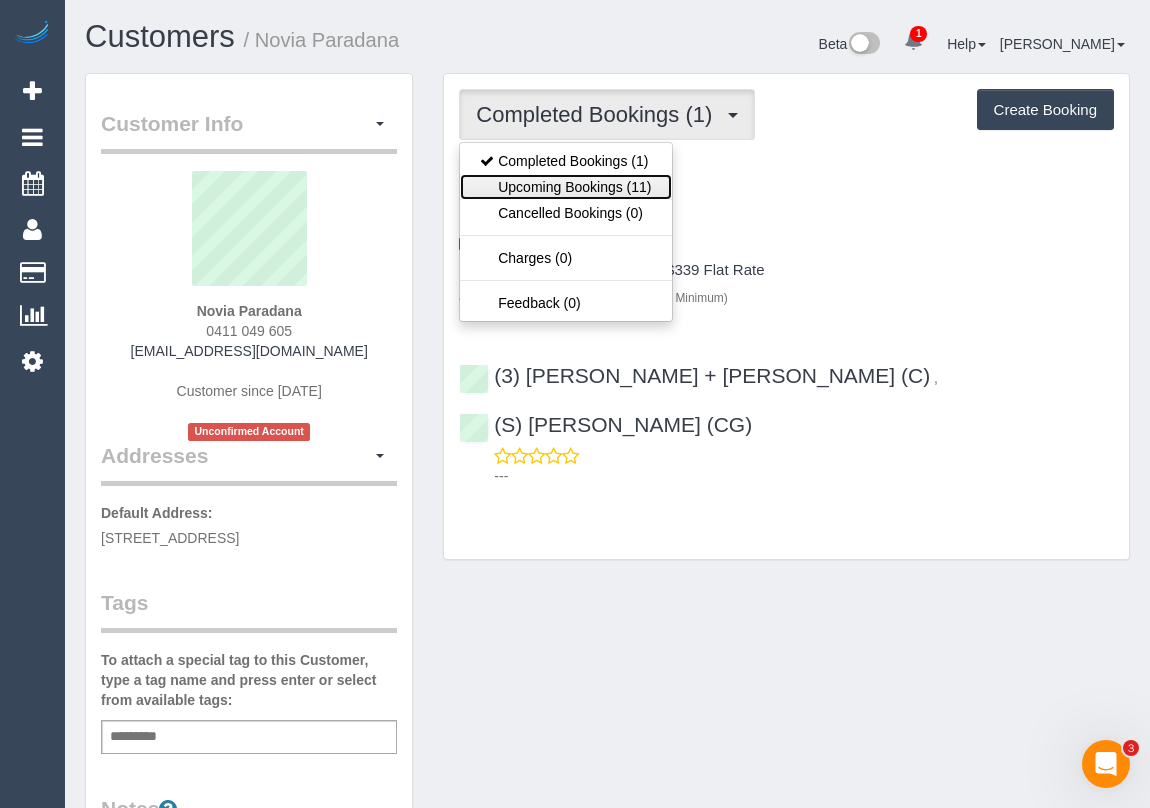 click on "Upcoming Bookings (11)" at bounding box center (565, 187) 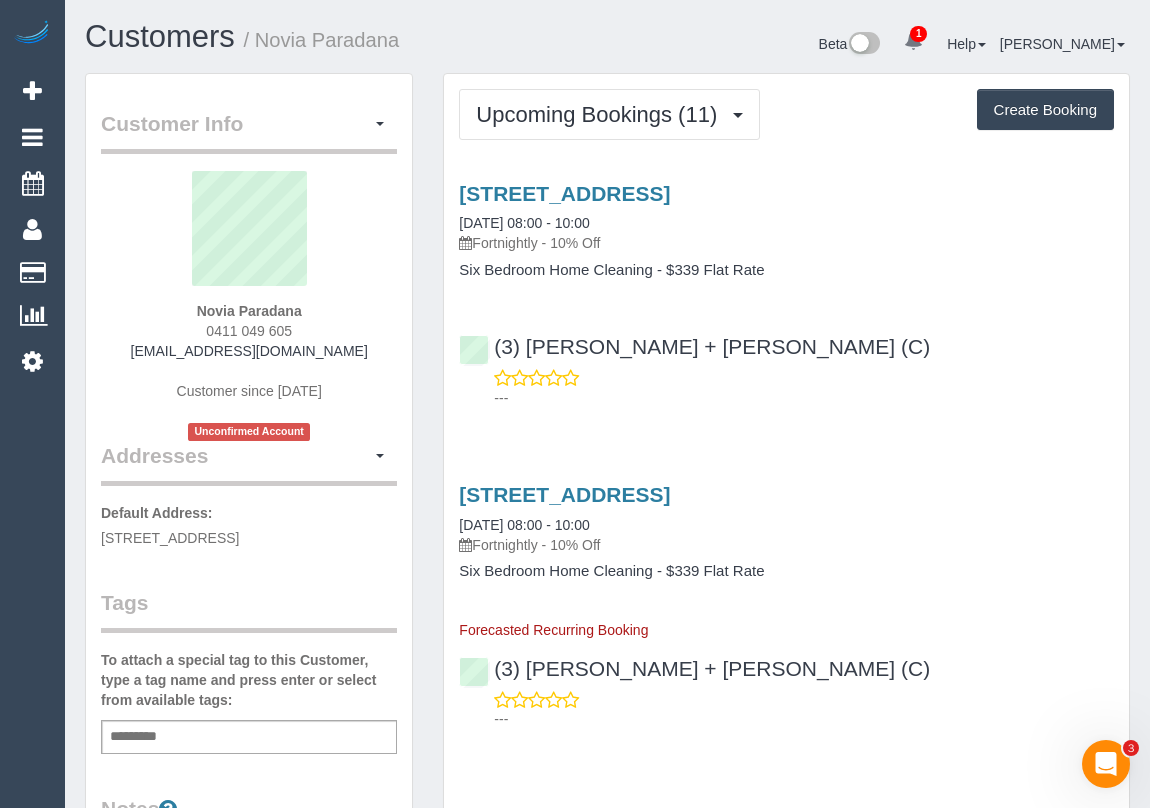 click on "Fortnightly - 10% Off" at bounding box center [786, 545] 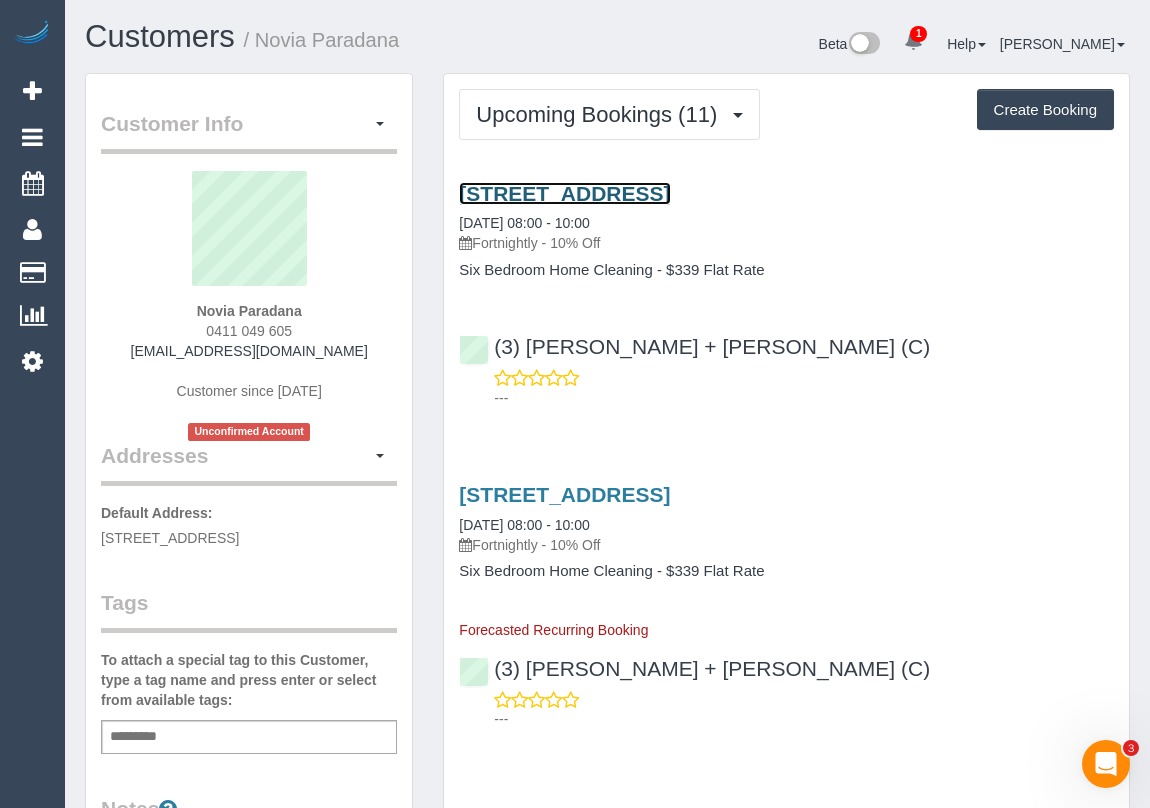 click on "11 Warrens Brook Rd, Hillside, VIC 3037" at bounding box center [564, 193] 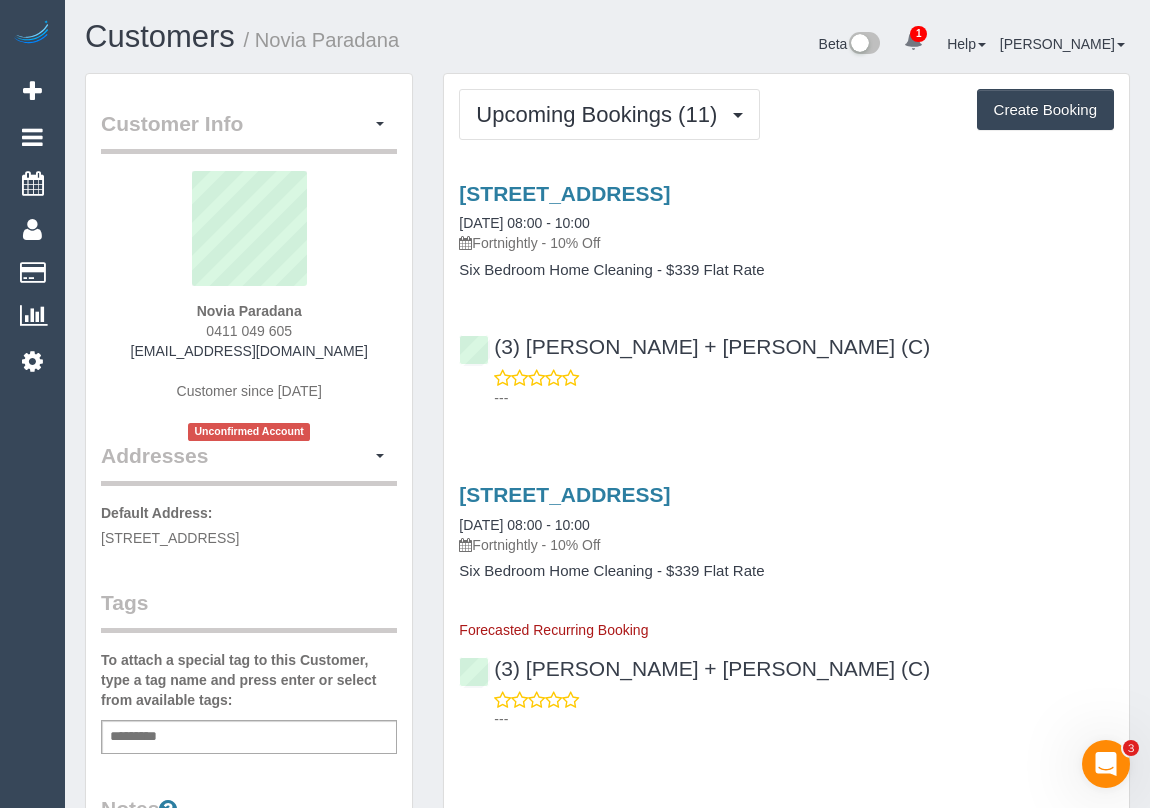click on "Service
Feedback
11 Warrens Brook Rd, Hillside, VIC 3037
15/07/2025 08:00 - 10:00
Fortnightly - 10% Off
Six Bedroom Home Cleaning  - $339 Flat Rate
(3) Janki + Tirth (C)
---
11 Warrens Brook Rd, Hillside, VIC 3037
29/07/2025 08:00 - 10:00" at bounding box center (786, 1899) 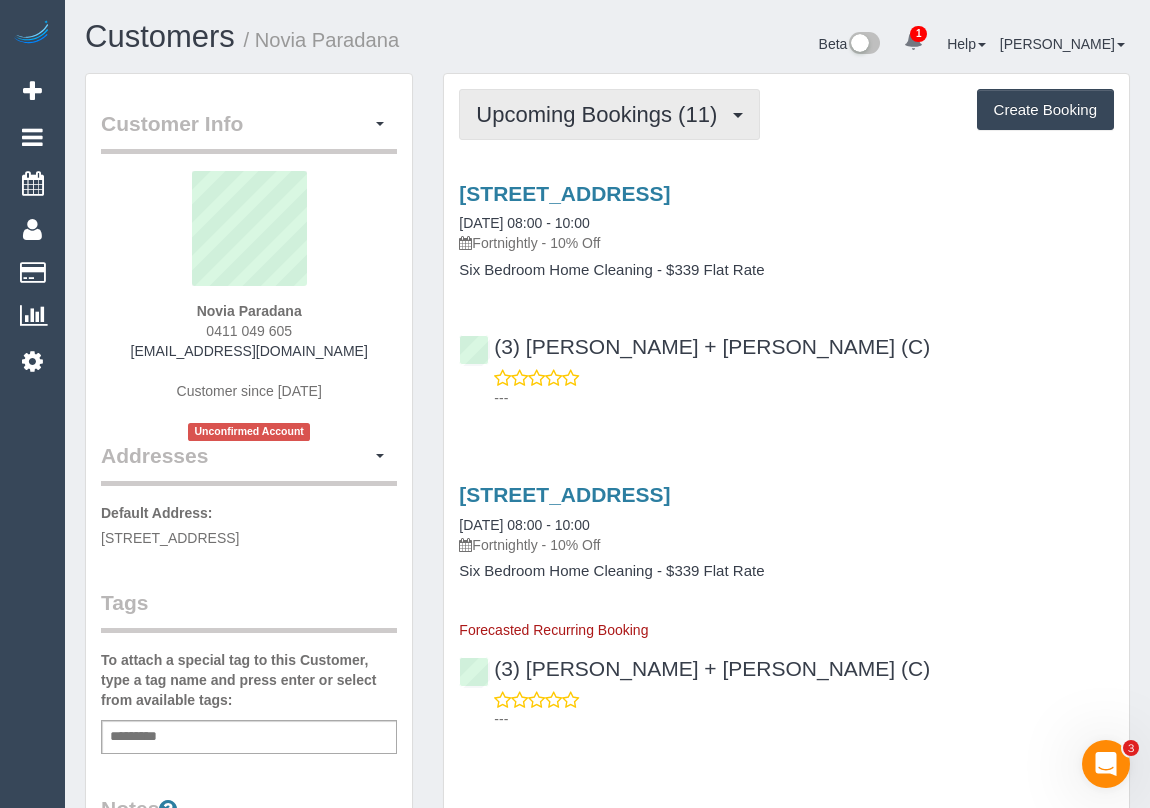 click on "Upcoming Bookings (11)" at bounding box center (601, 114) 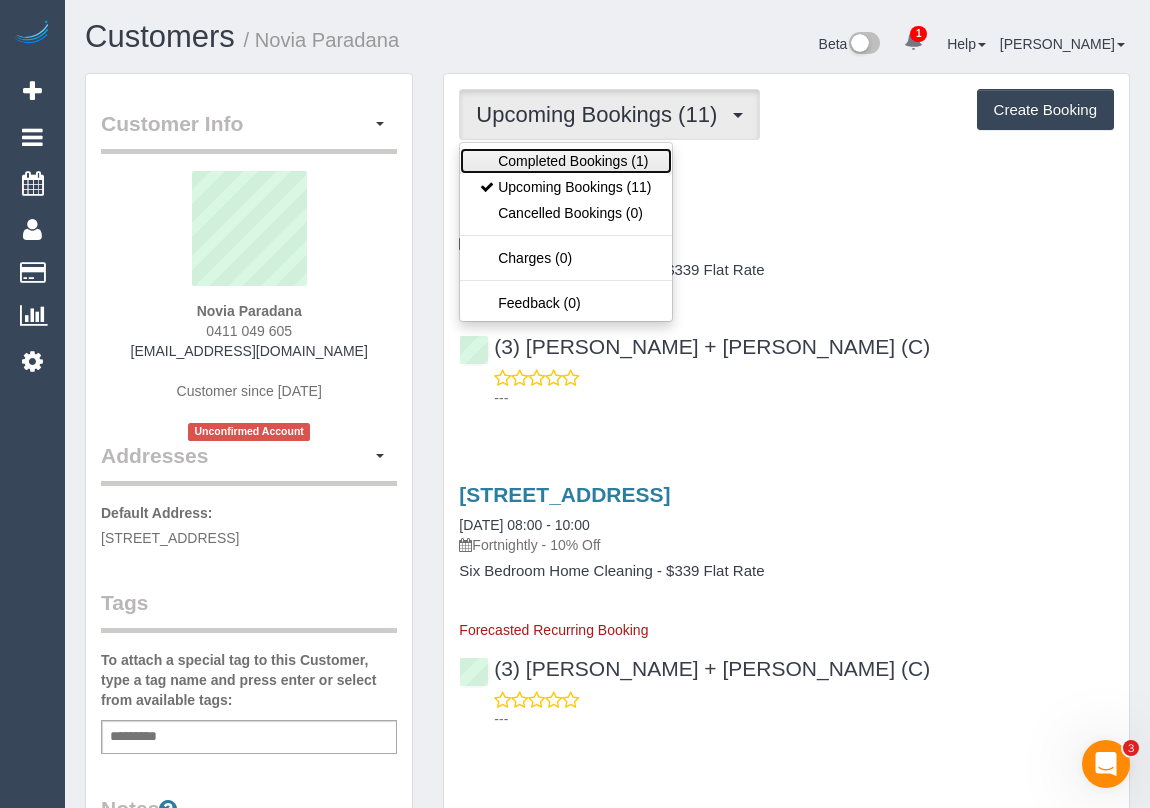 click on "Completed Bookings (1)" at bounding box center [565, 161] 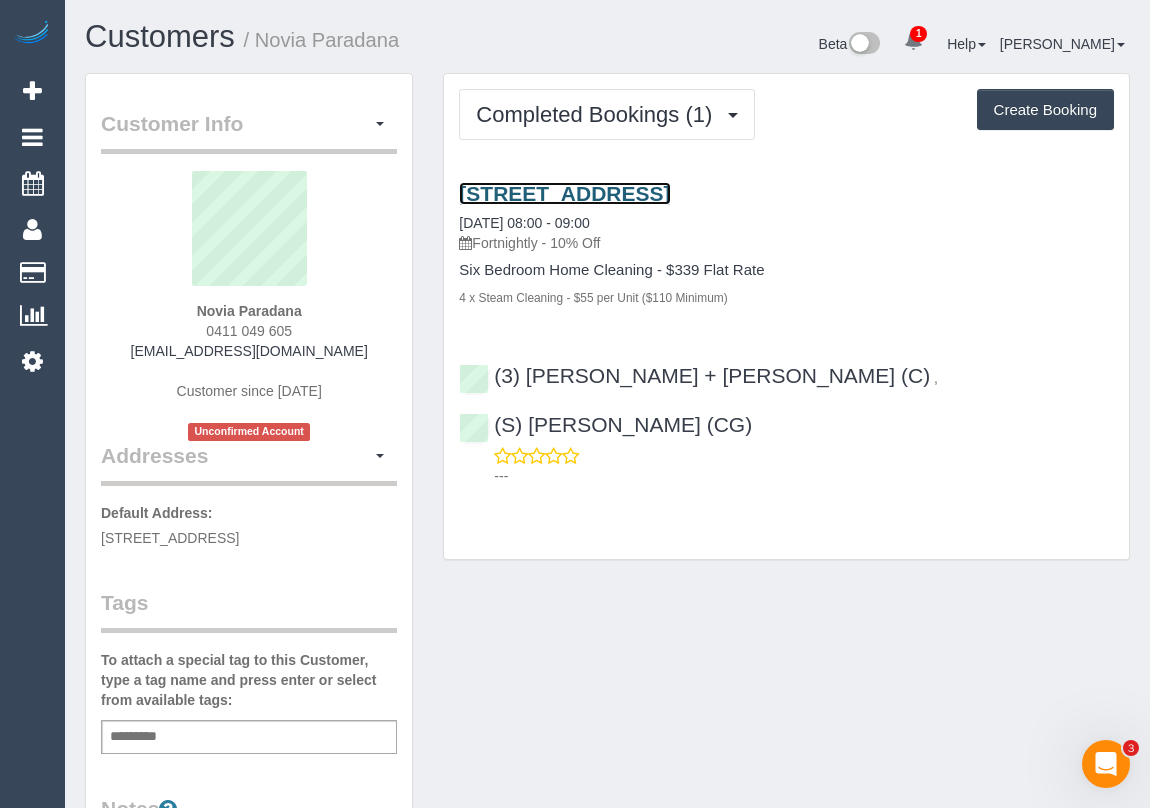 click on "11 Warrens Brook Rd, Hillside, VIC 3037" at bounding box center (564, 193) 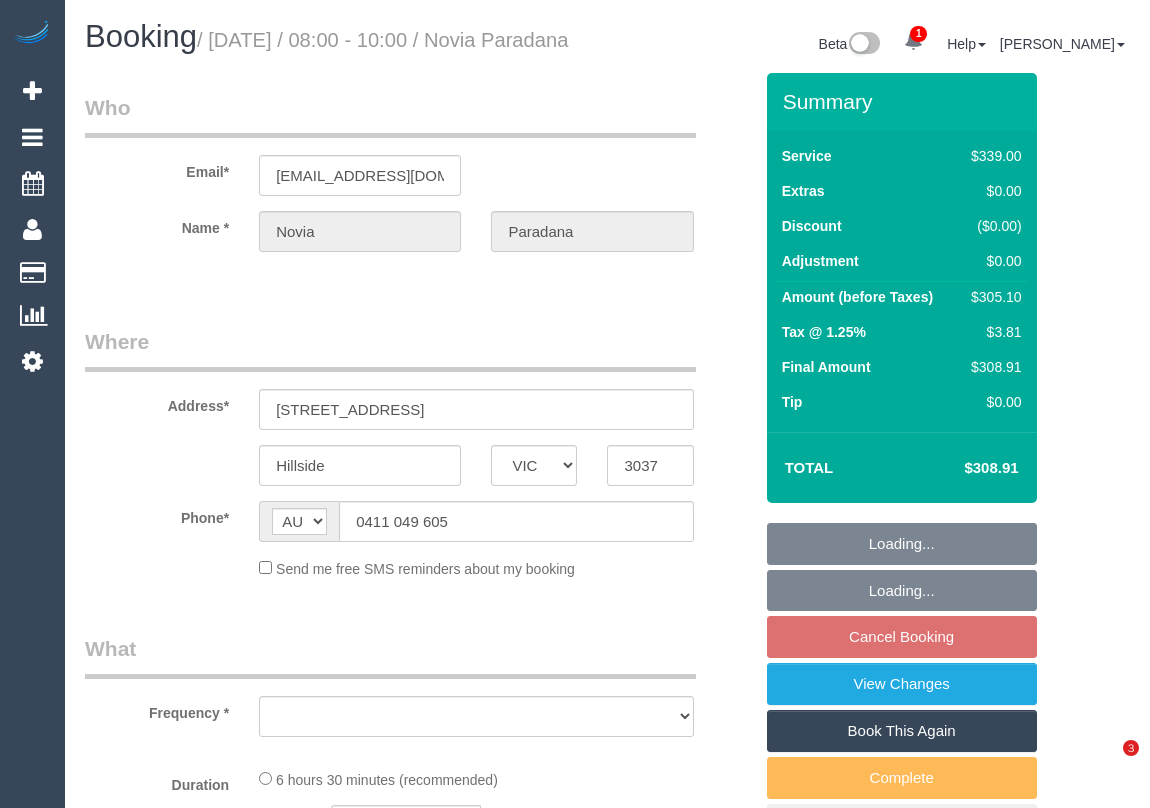 select on "VIC" 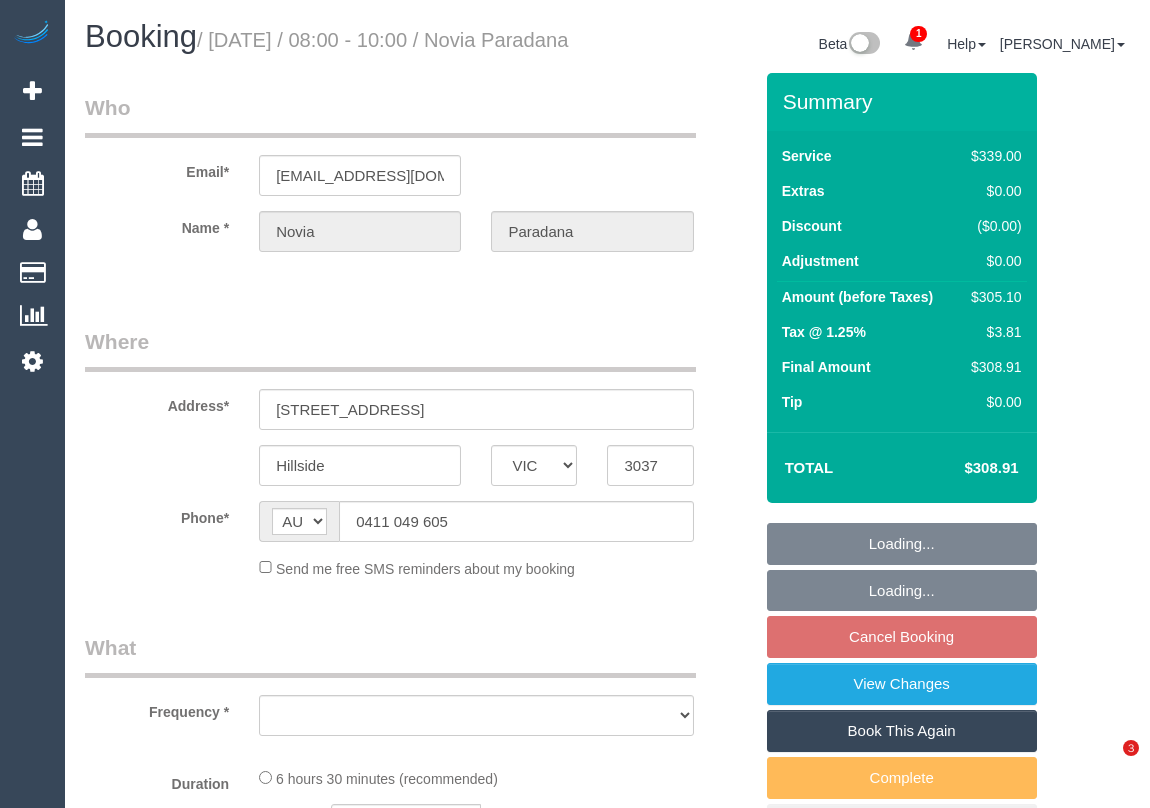 scroll, scrollTop: 0, scrollLeft: 0, axis: both 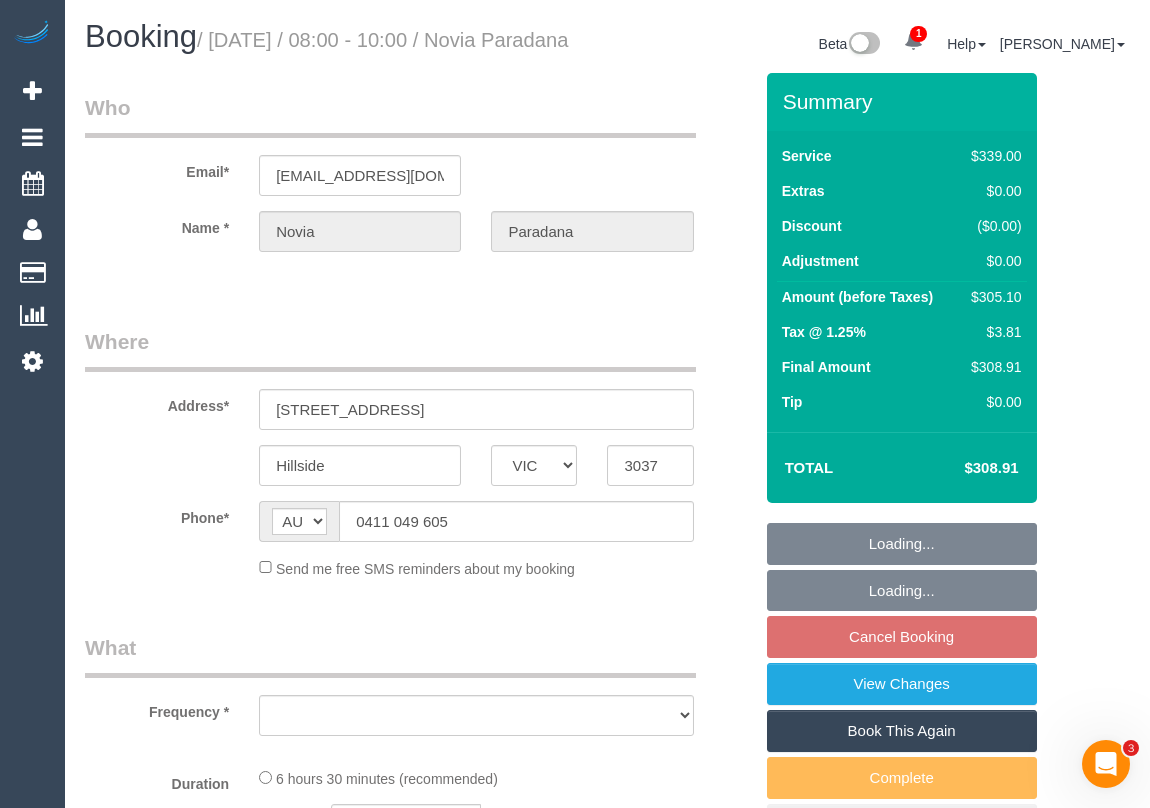 select on "object:537" 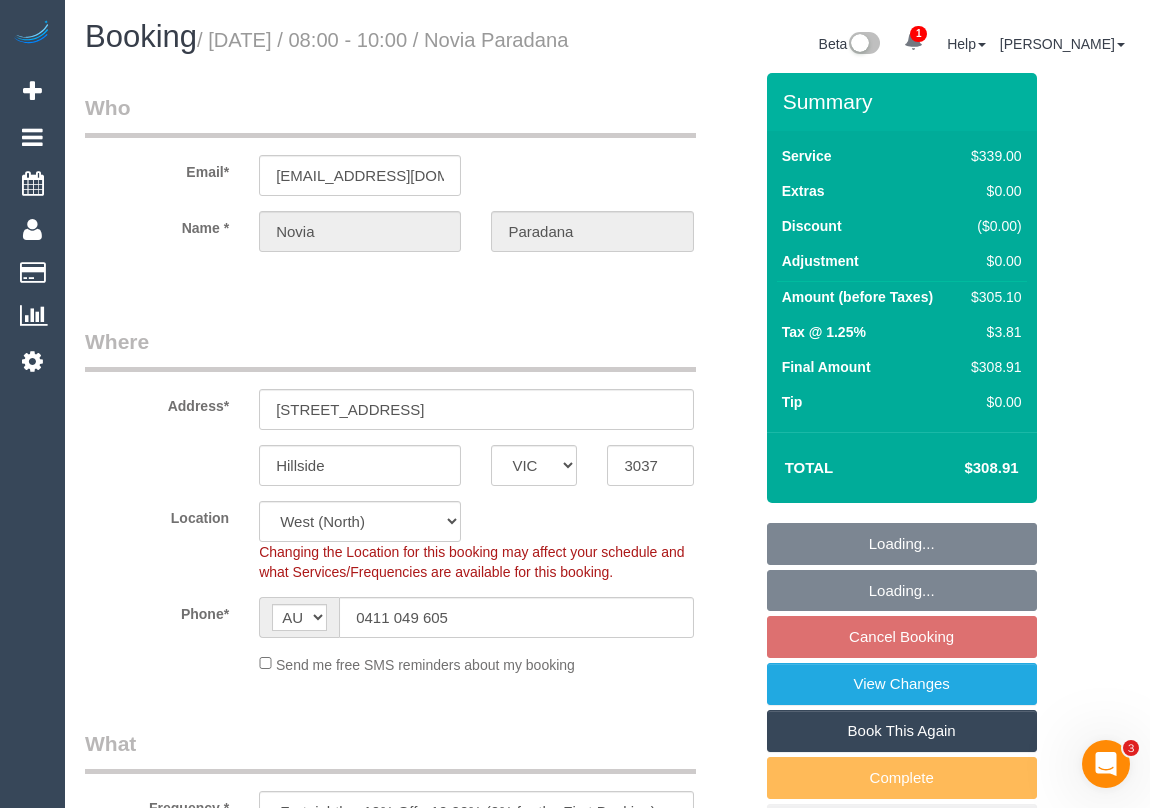 select on "object:544" 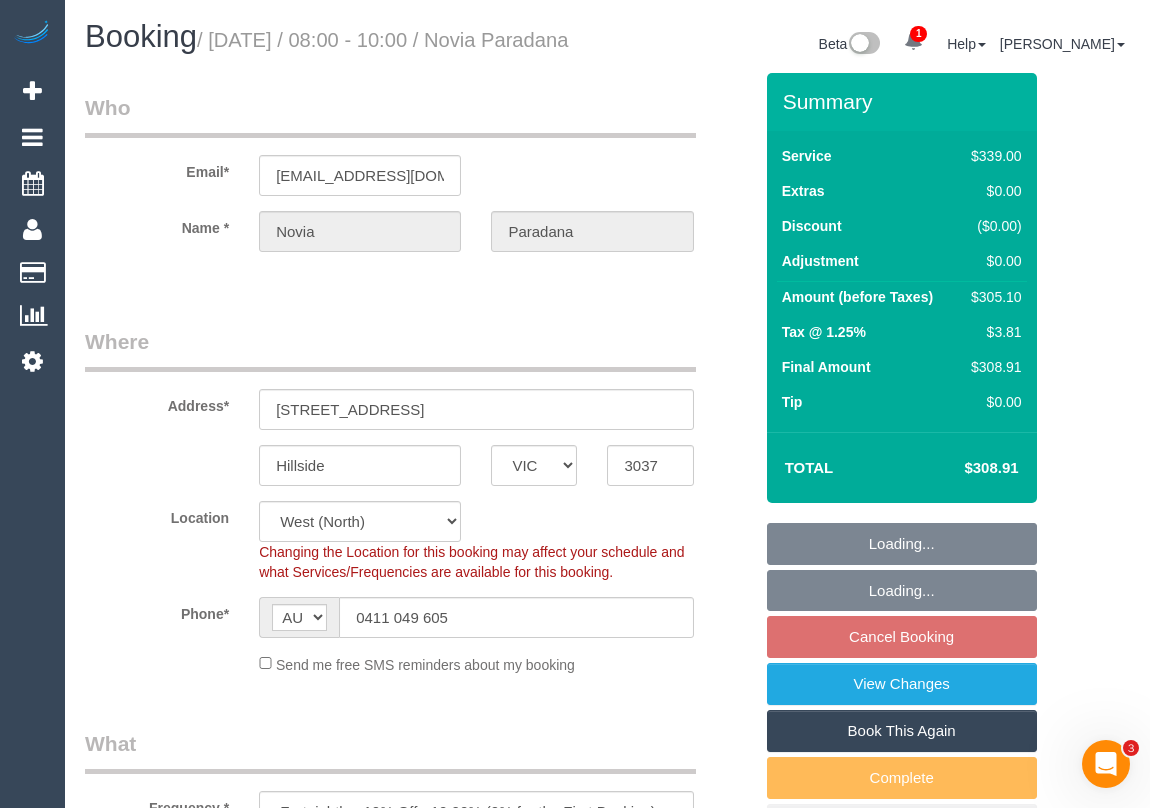 click on "Where" at bounding box center [390, 349] 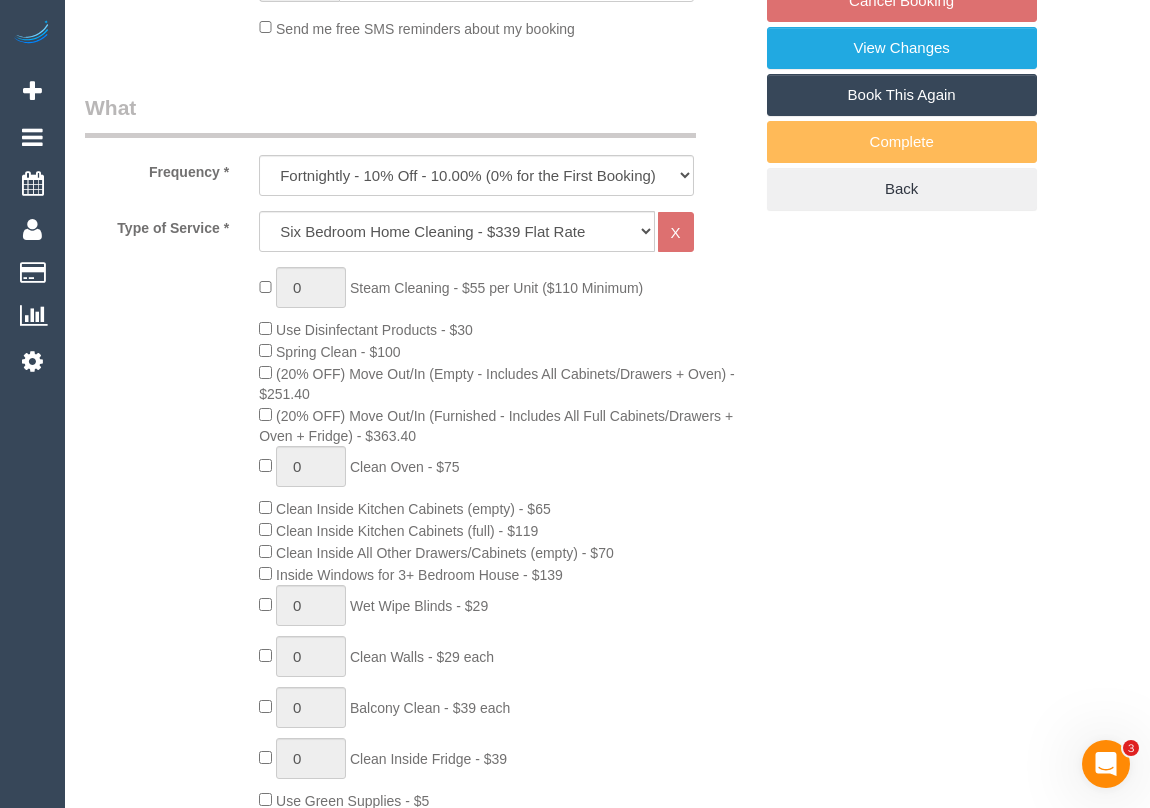 select on "spot2" 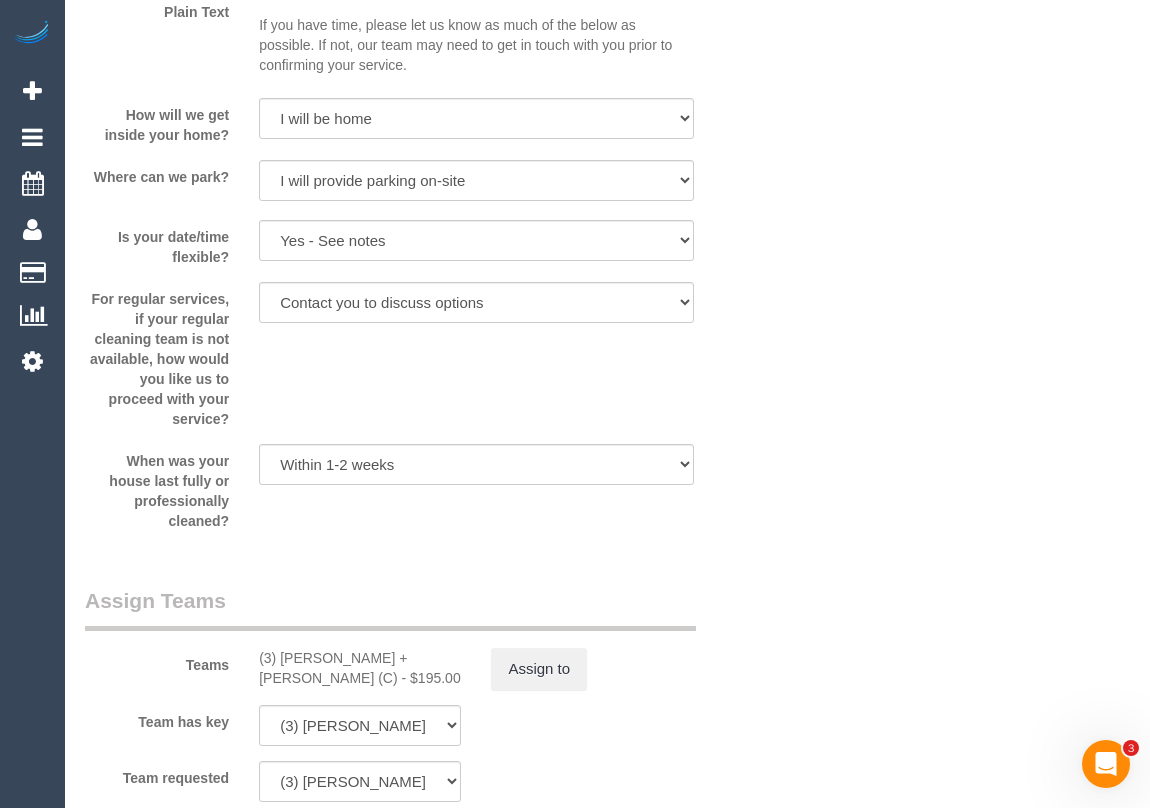 scroll, scrollTop: 2272, scrollLeft: 0, axis: vertical 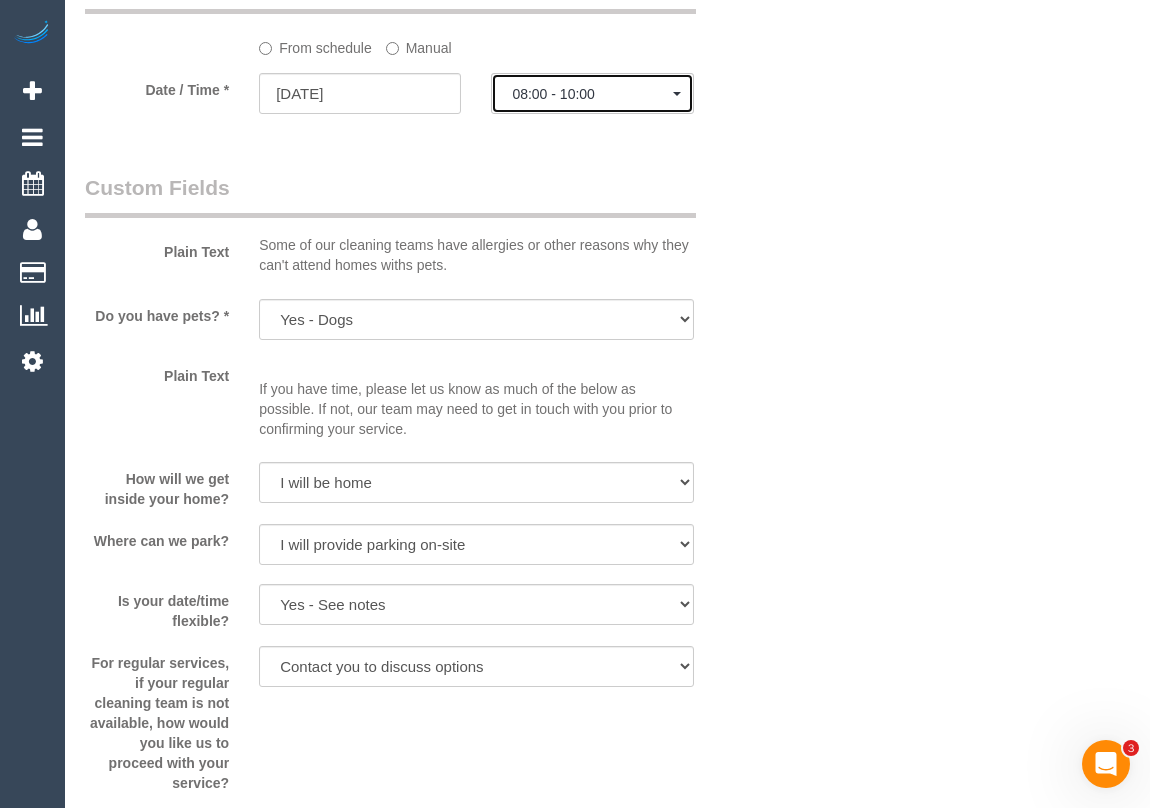 click on "08:00 - 10:00" 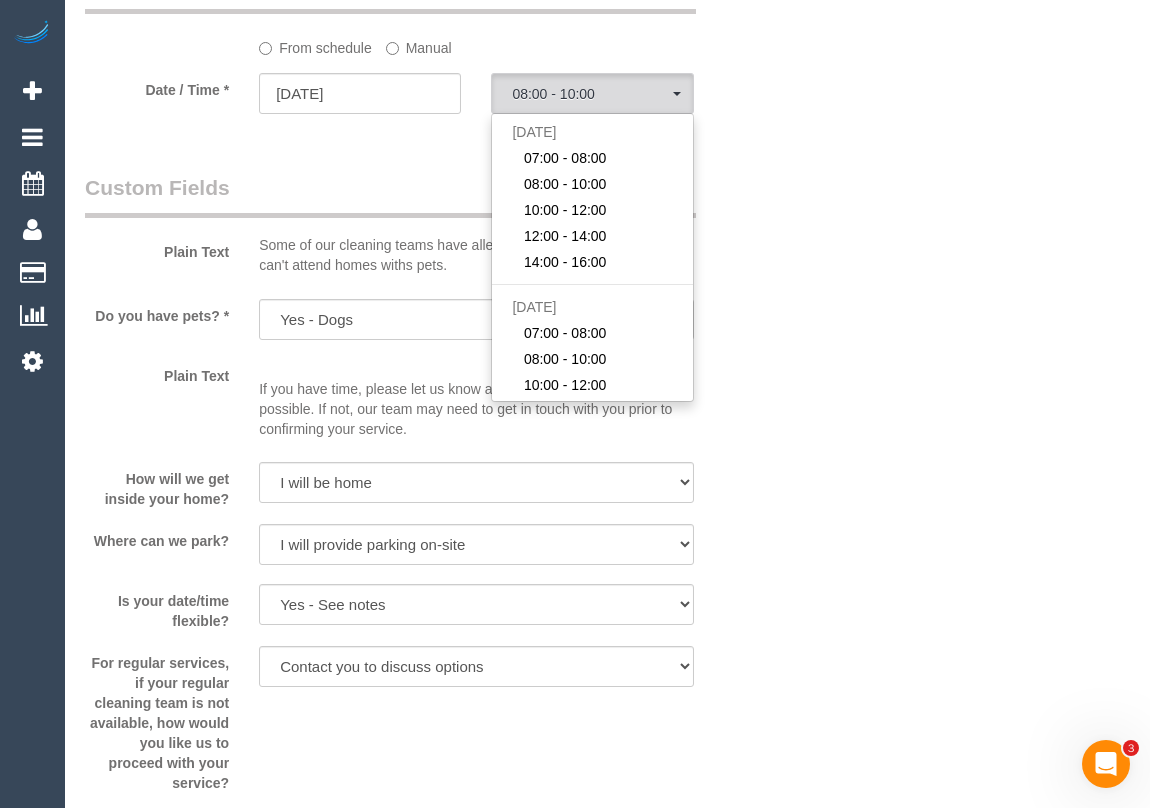 click on "Who
Email*
novia.pradana@gmail.com
Name *
Novia
Paradana
Where
Address*
11 Warrens Brook Rd
Hillside
ACT
NSW
NT
QLD
SA
TAS
VIC
WA
3037
Location
Office City East (North) East (South) Inner East Inner North (East) Inner North (West) Inner South East Inner West North (East) North (West) Outer East Outer North (East) Outer North (West) Outer South East Outer West South East (East) South East (West) West (North) West (South) ZG - Central ZG - East ZG - North ZG - South
AF" at bounding box center (607, -220) 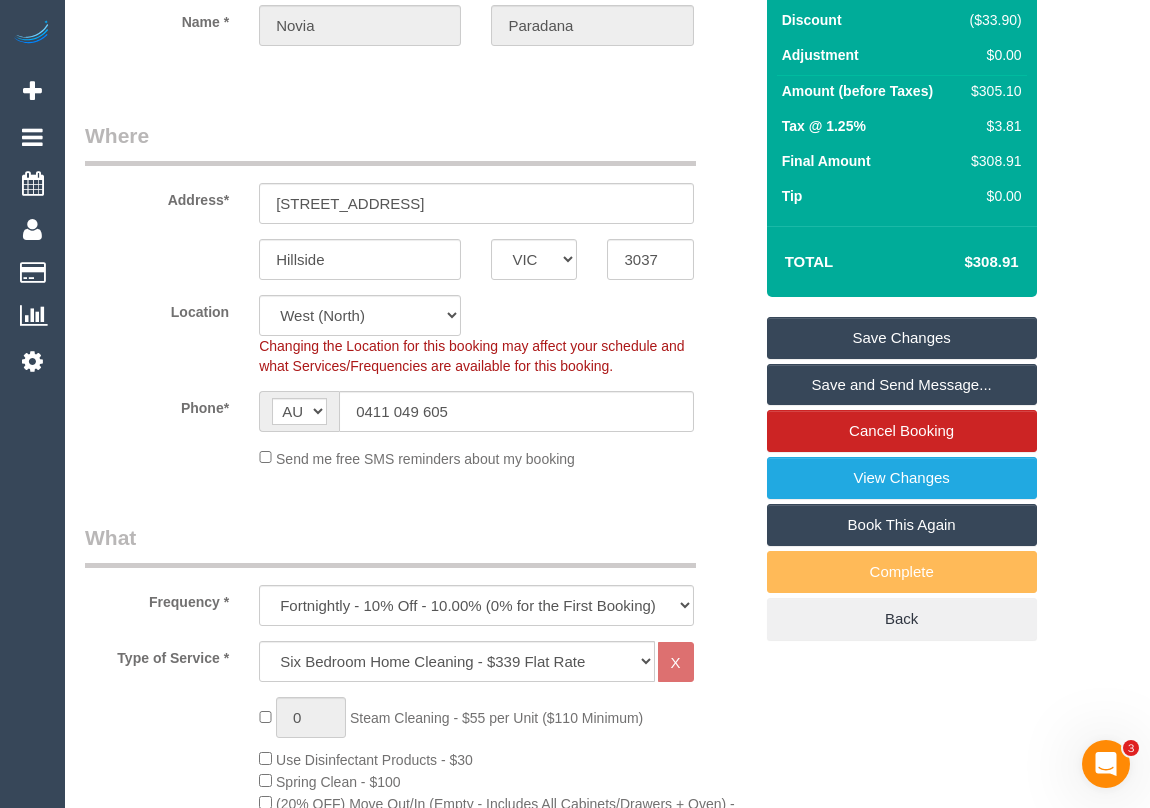 scroll, scrollTop: 0, scrollLeft: 0, axis: both 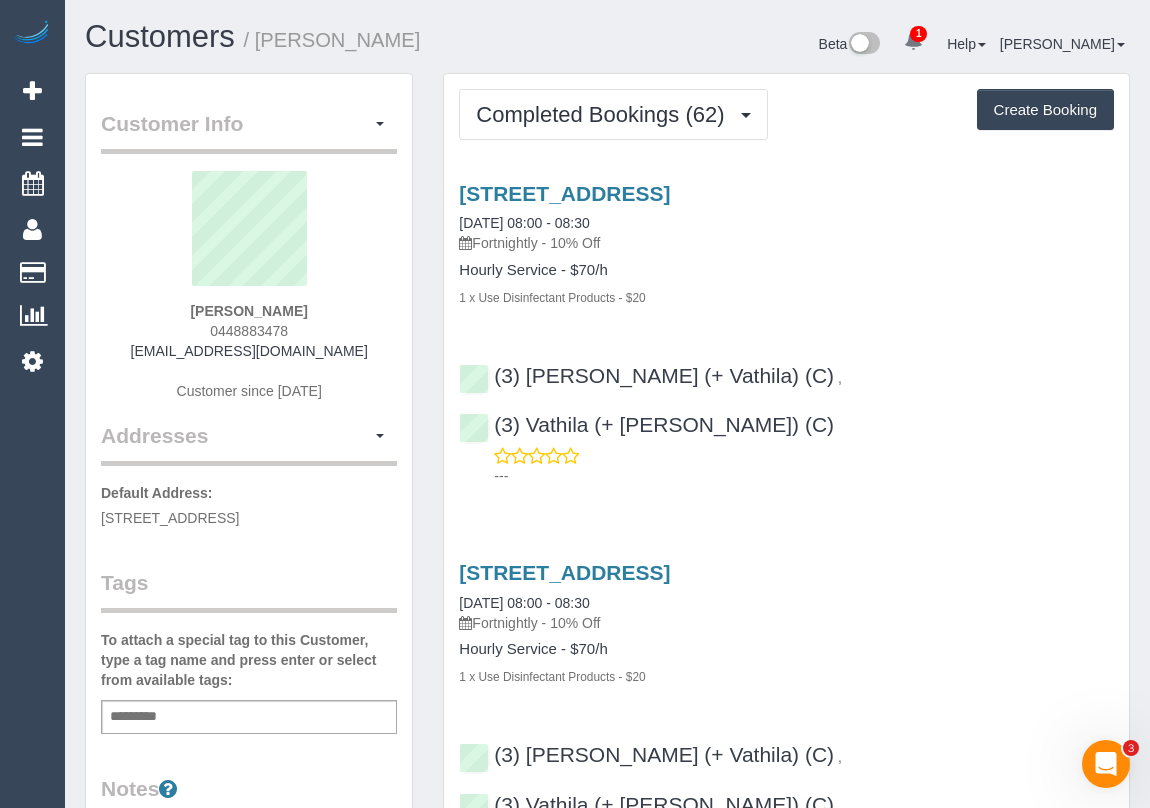 click on "42 Keats Street, Sandringham, VIC 3191
13/06/2025 08:00 - 08:30
Fortnightly - 10% Off
Hourly Service - $70/h
1 x Use Disinfectant Products - $20" at bounding box center [786, 244] 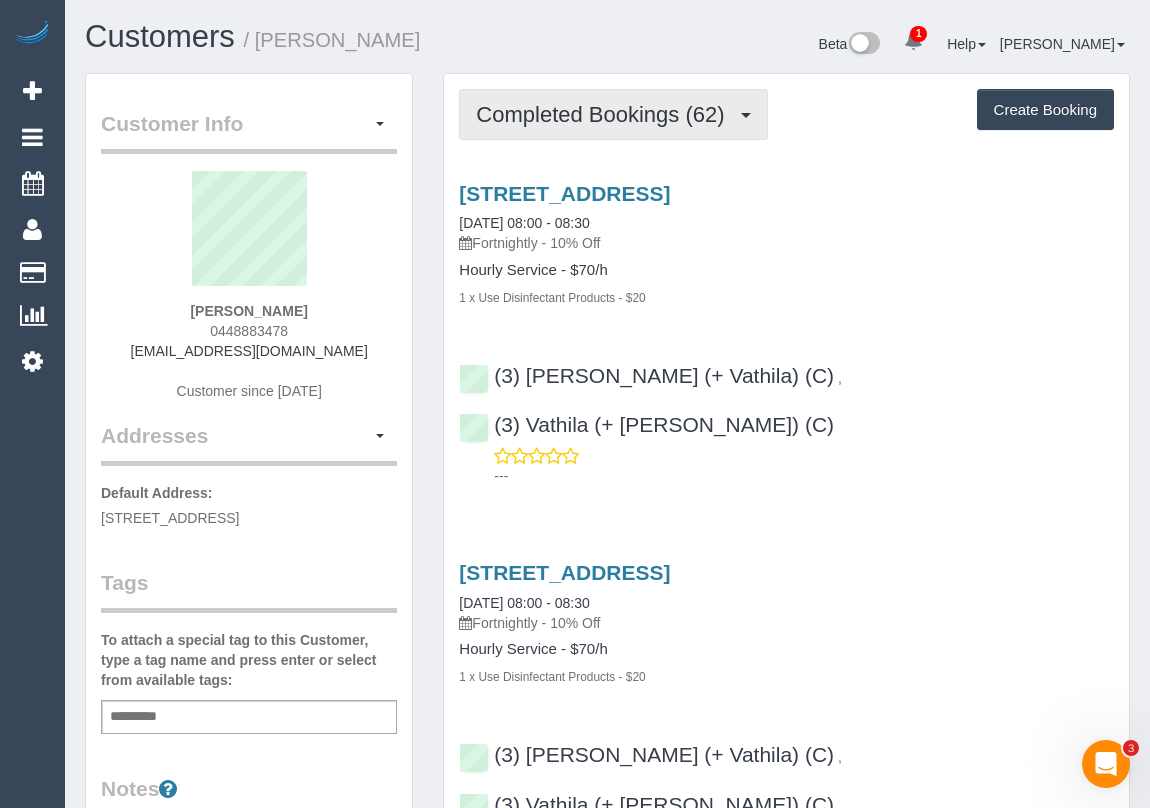 click on "Completed Bookings (62)" at bounding box center [605, 114] 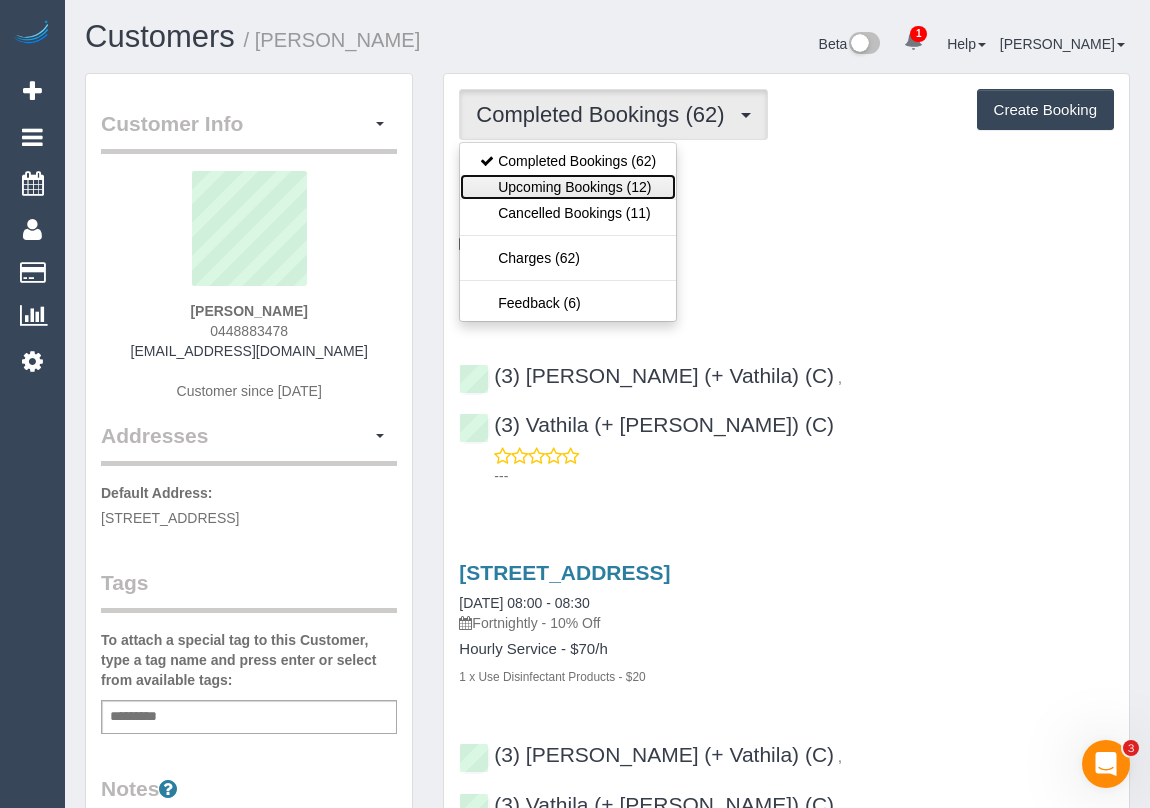 click on "Upcoming Bookings (12)" at bounding box center (568, 187) 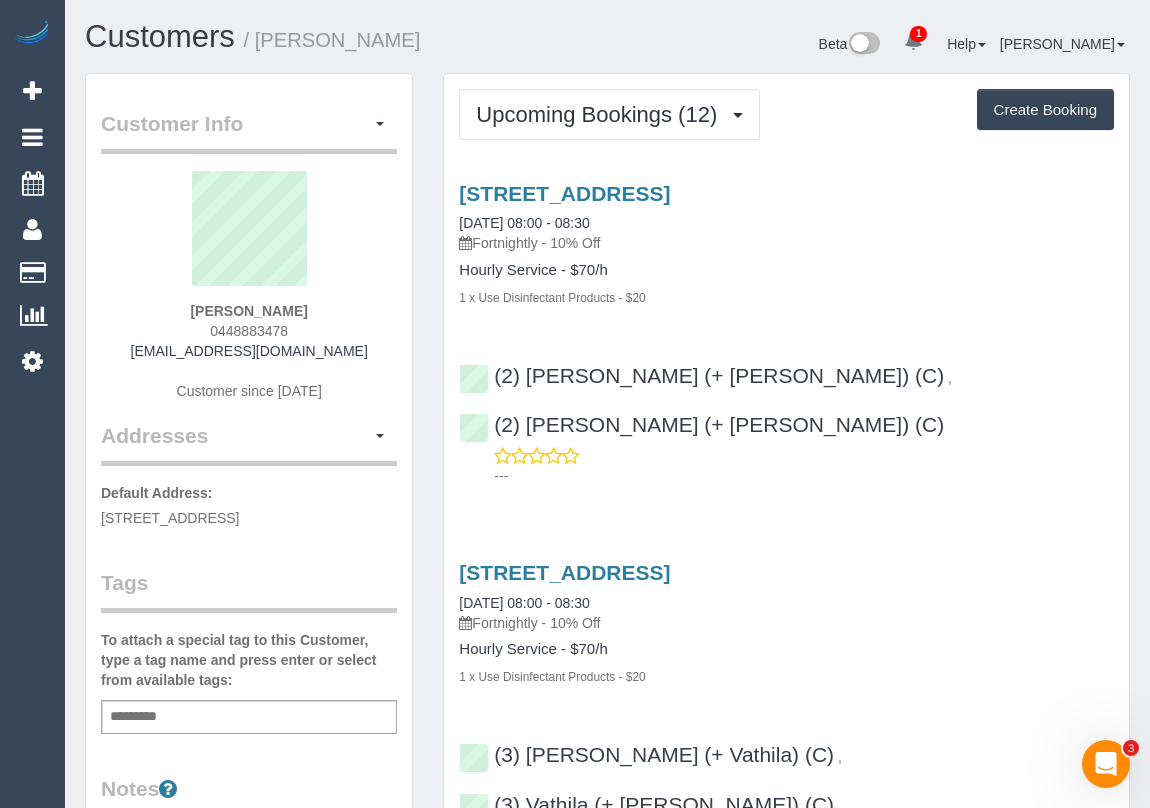 click on "1 x Use Disinfectant Products - $20" at bounding box center (786, 297) 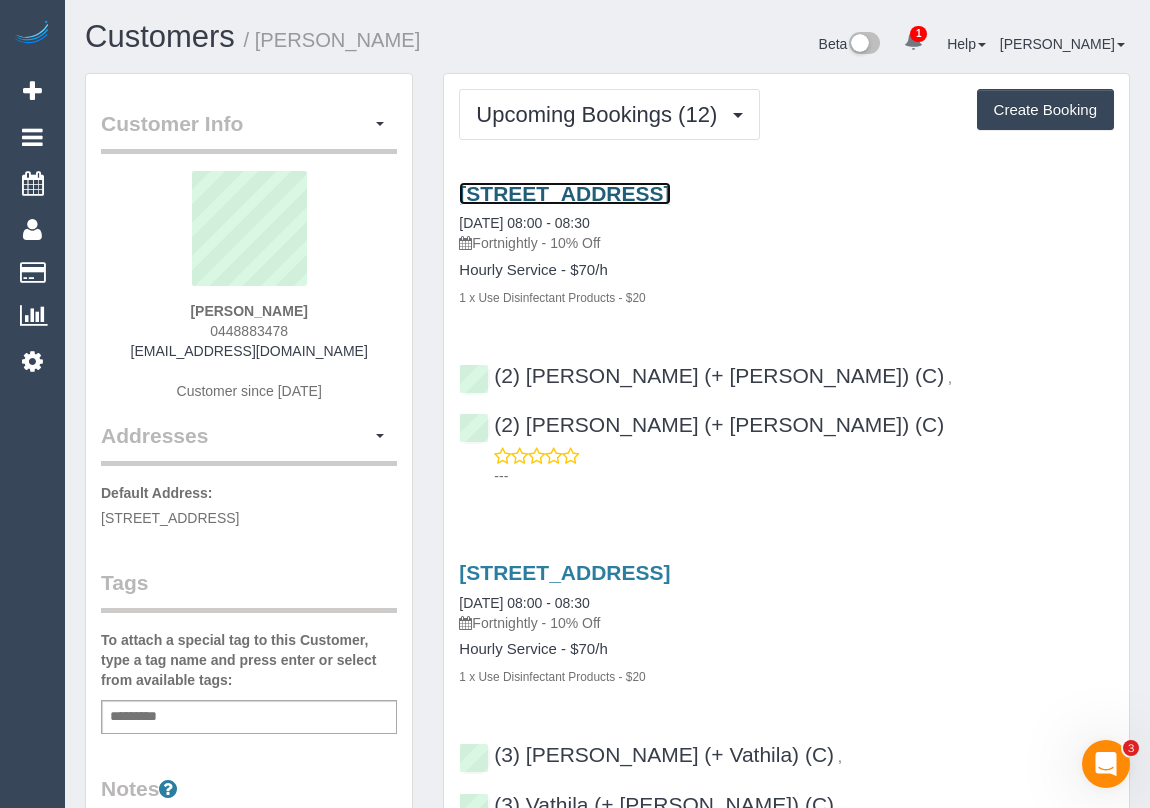 click on "[STREET_ADDRESS]" at bounding box center [564, 193] 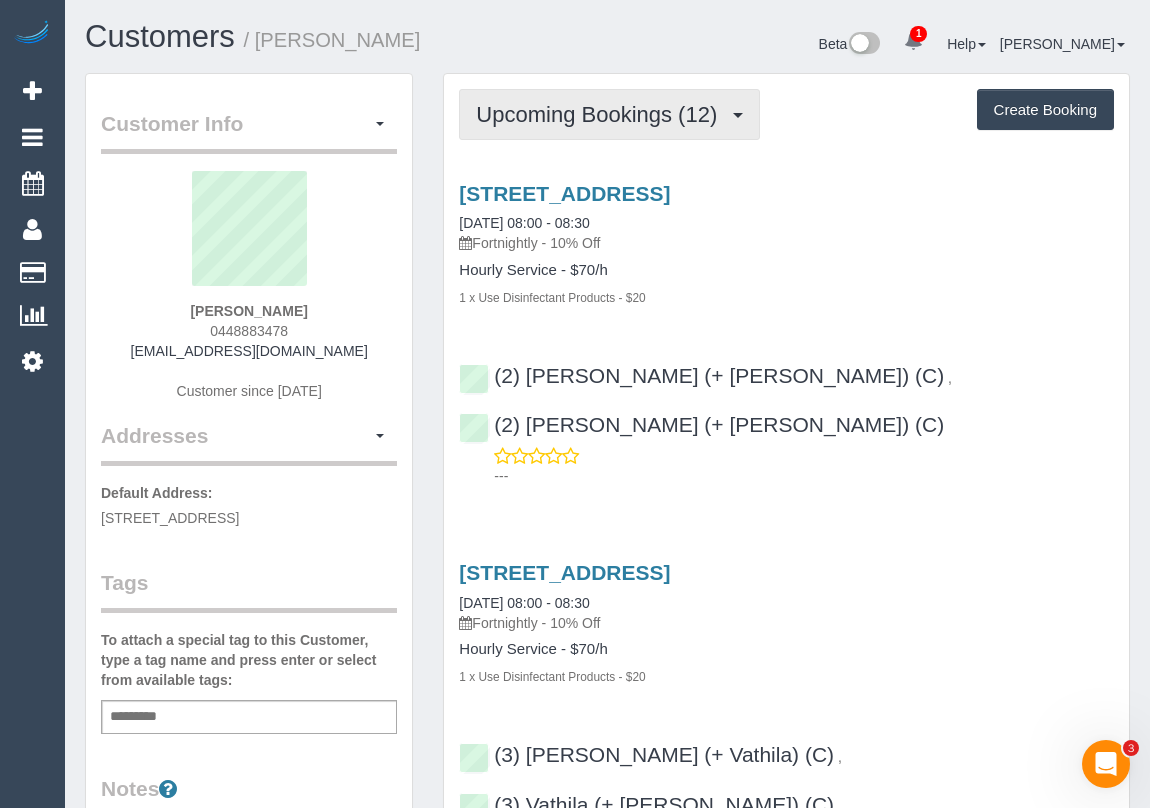 click on "Upcoming Bookings (12)" at bounding box center [601, 114] 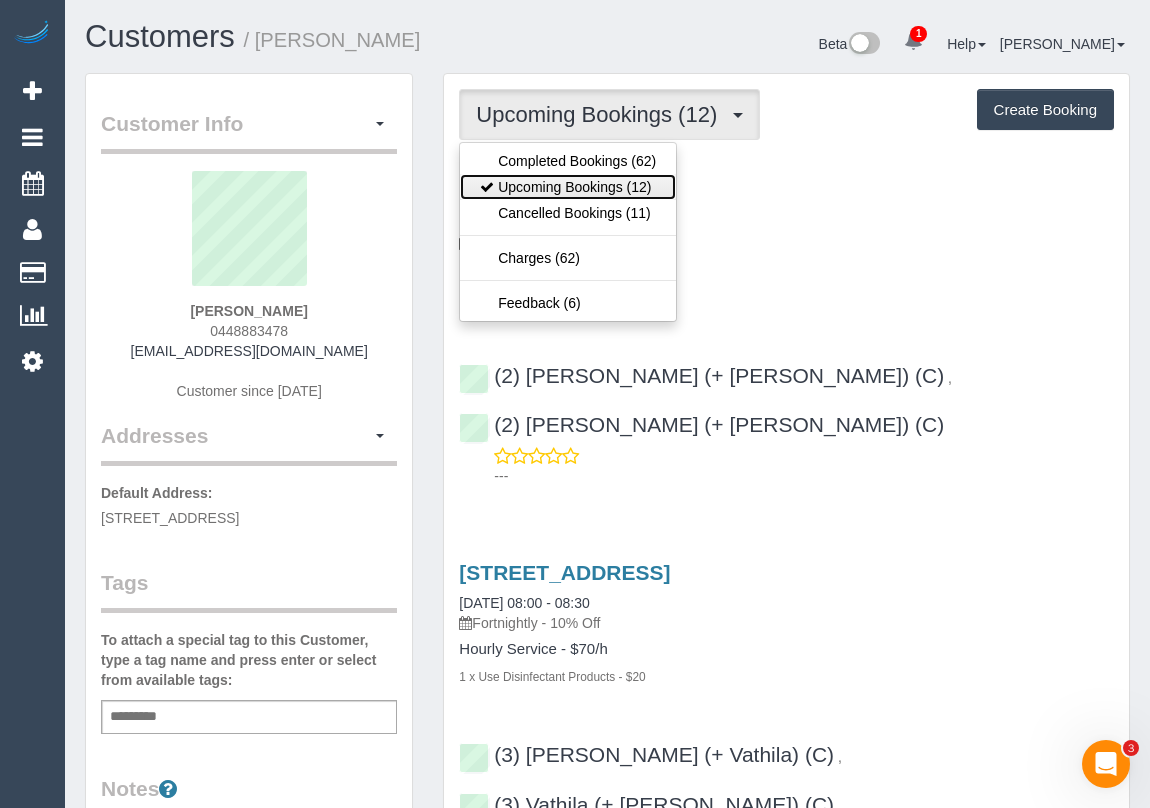 click on "Upcoming Bookings (12)" at bounding box center (568, 187) 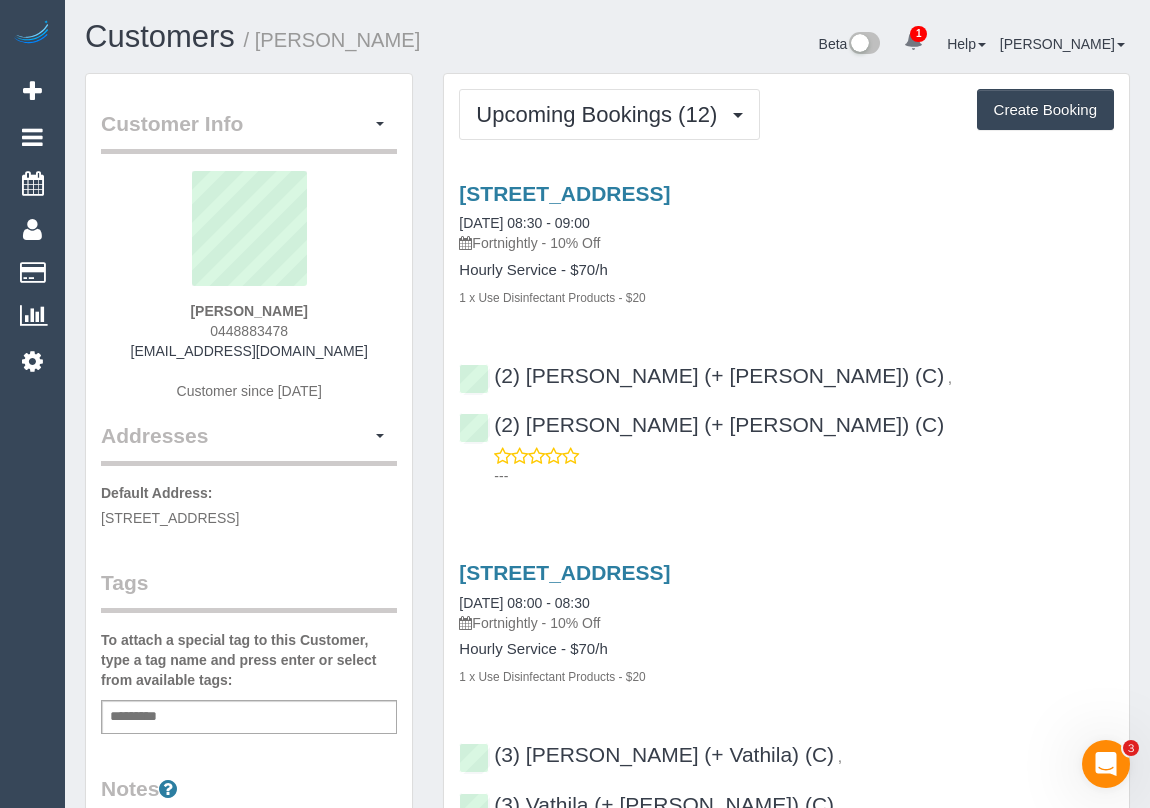 click on "(2) Daniela (+ Kevin) (C)
,
(2) Kevin (+ Daniela) (C)
---" at bounding box center [786, 416] 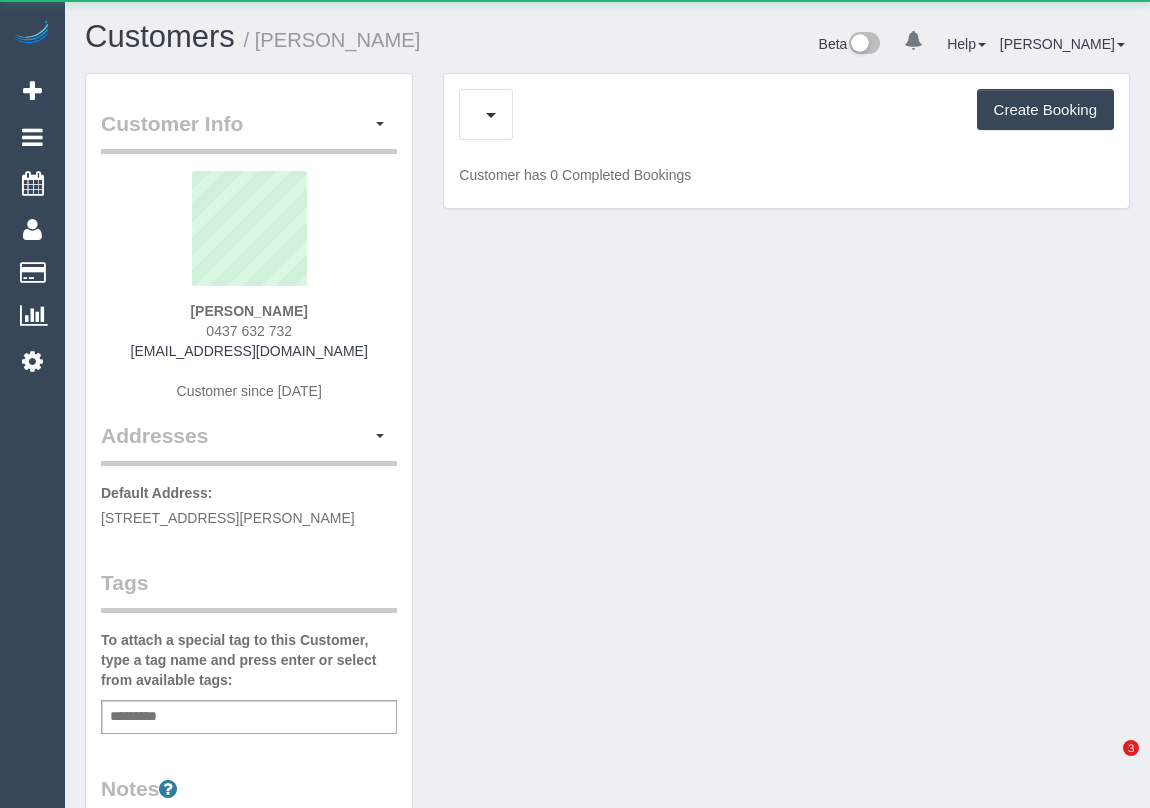 scroll, scrollTop: 0, scrollLeft: 0, axis: both 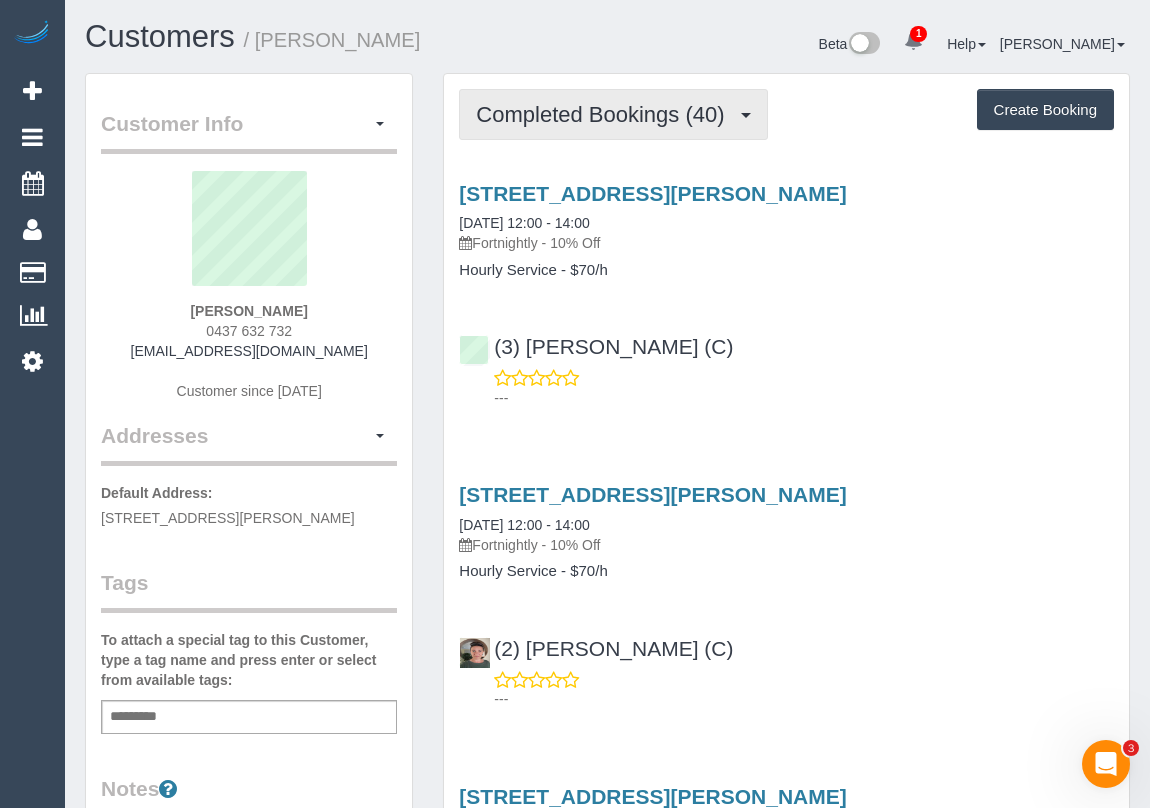 click on "Completed Bookings (40)" at bounding box center (605, 114) 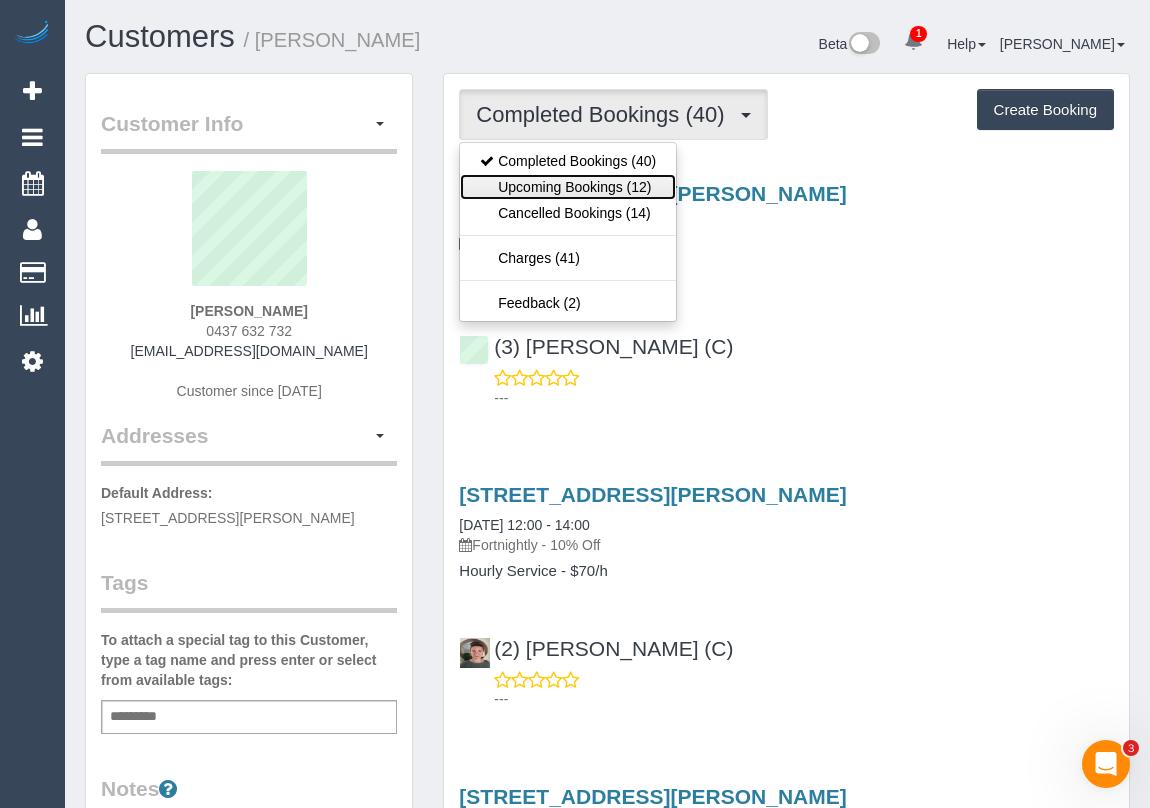 click on "Upcoming Bookings (12)" at bounding box center (568, 187) 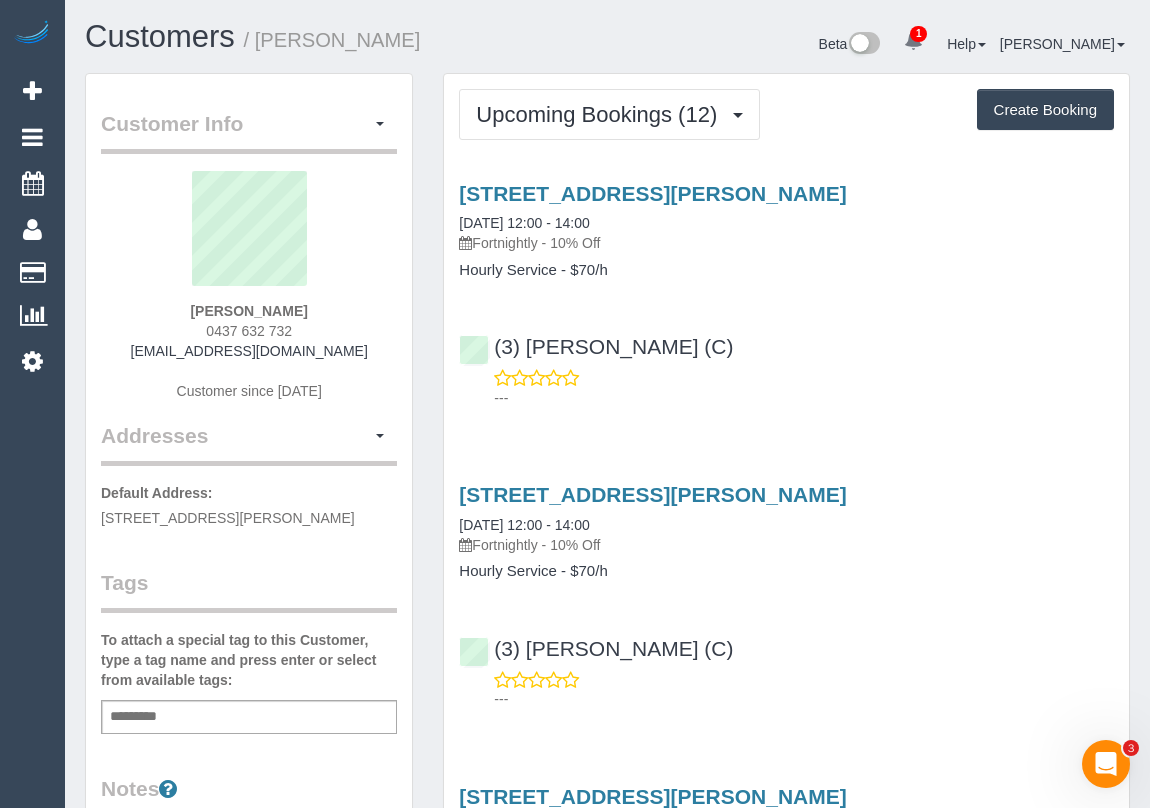 click on "(3) [PERSON_NAME] (C)
---" at bounding box center [786, 363] 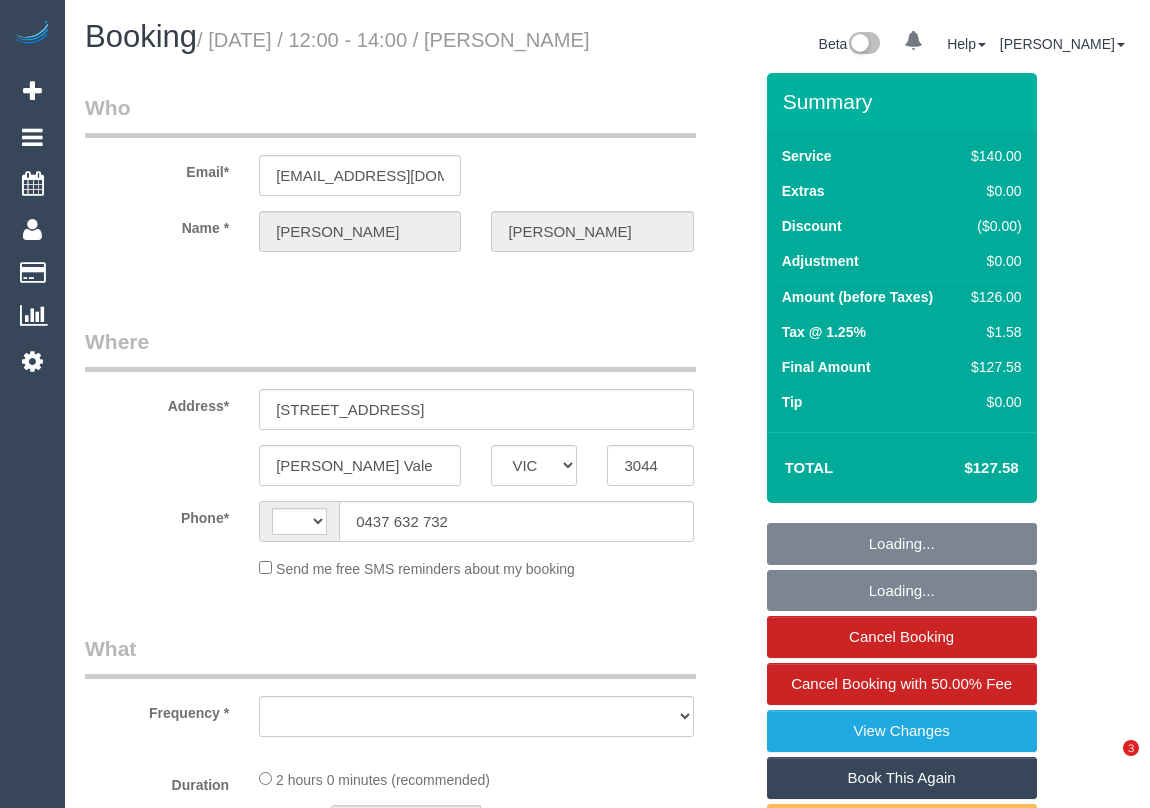 select on "VIC" 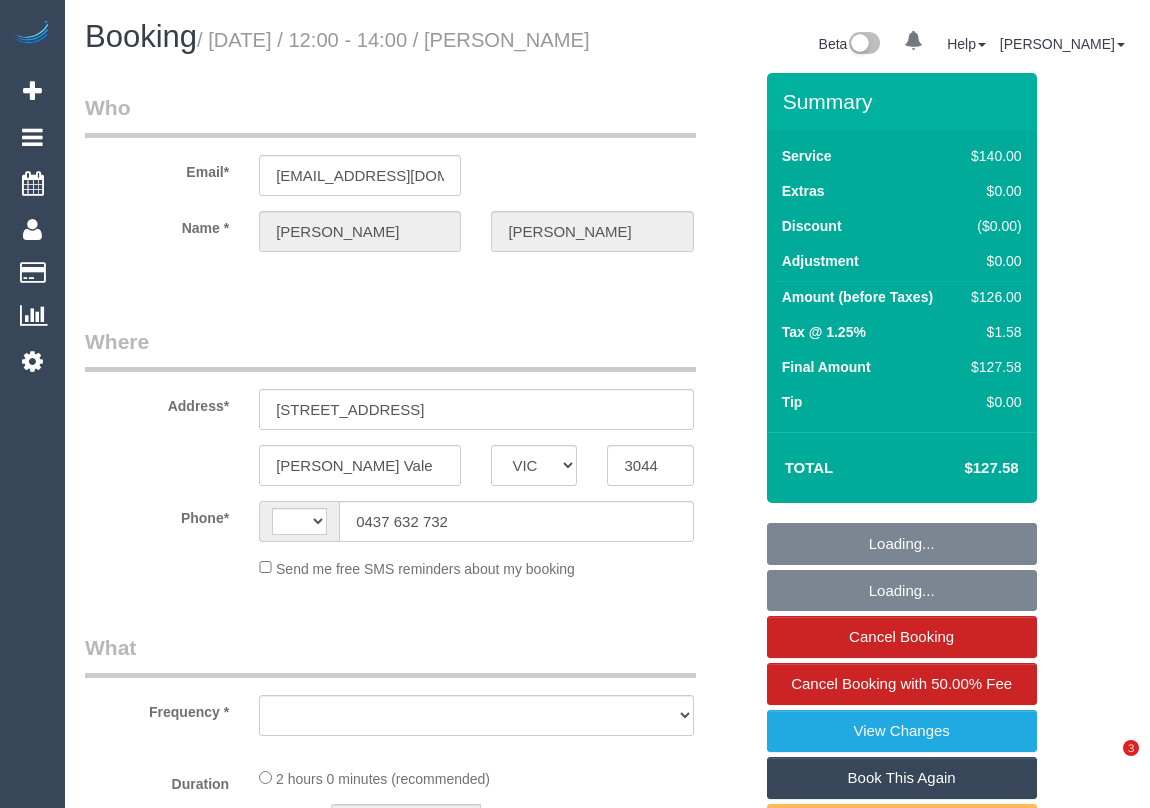 scroll, scrollTop: 0, scrollLeft: 0, axis: both 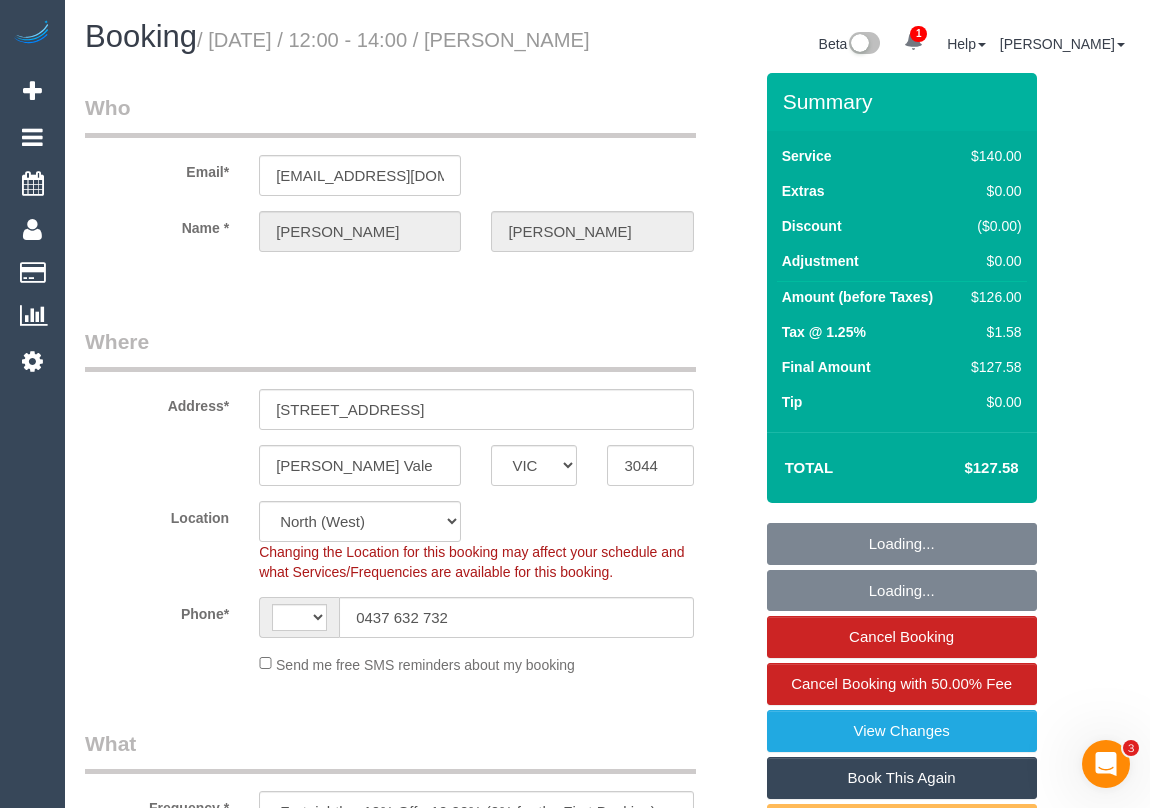 select on "object:569" 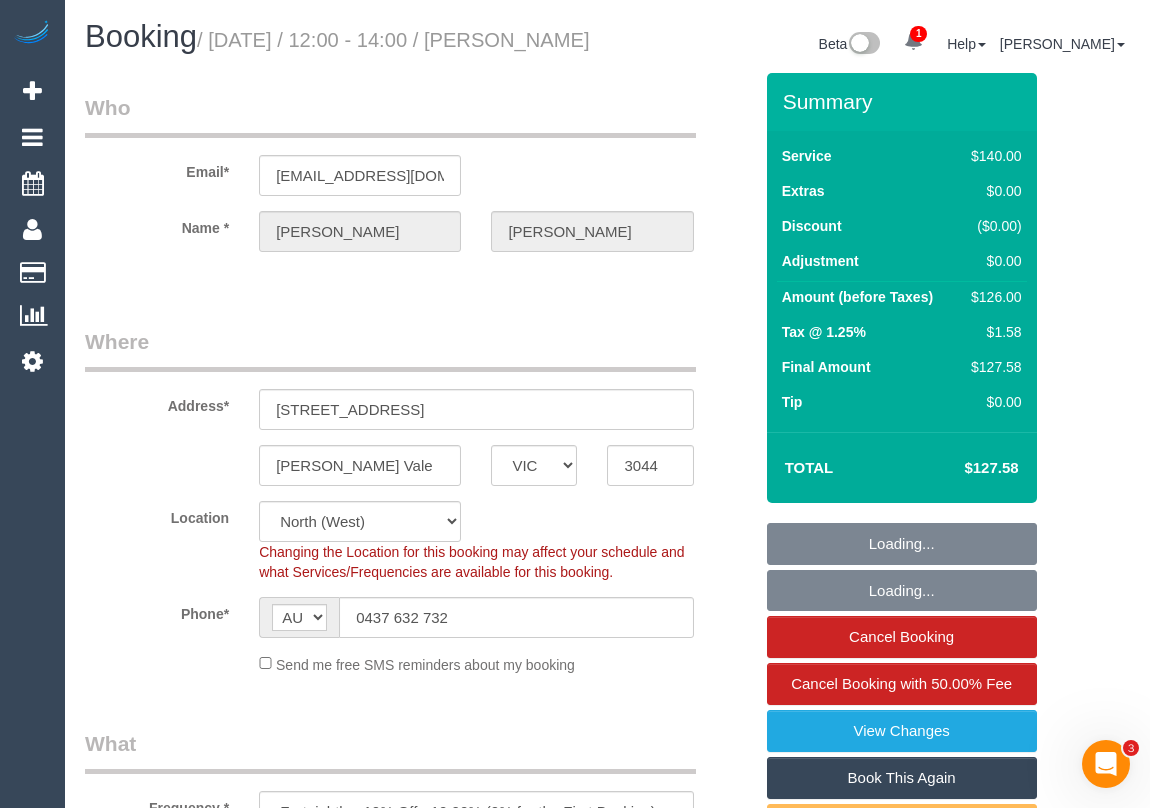 select on "string:stripe-pm_1NM45r2GScqysDRVyZJS3Srq" 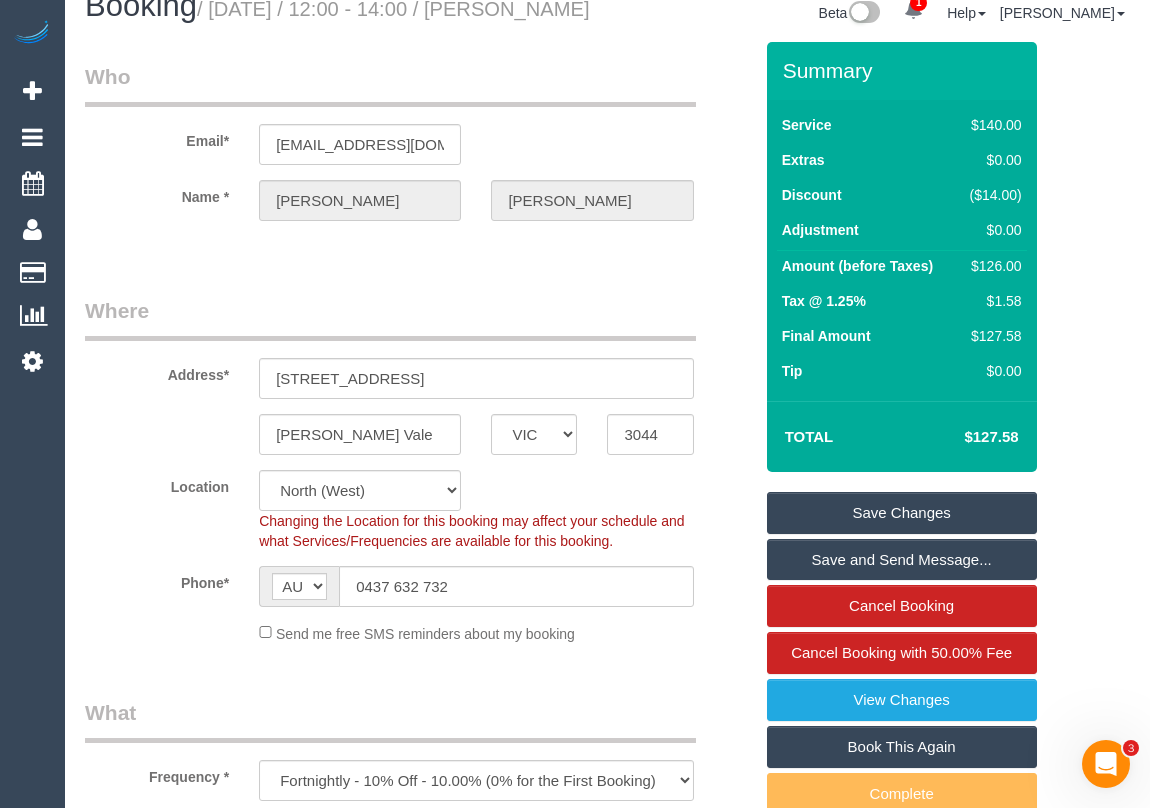 scroll, scrollTop: 0, scrollLeft: 0, axis: both 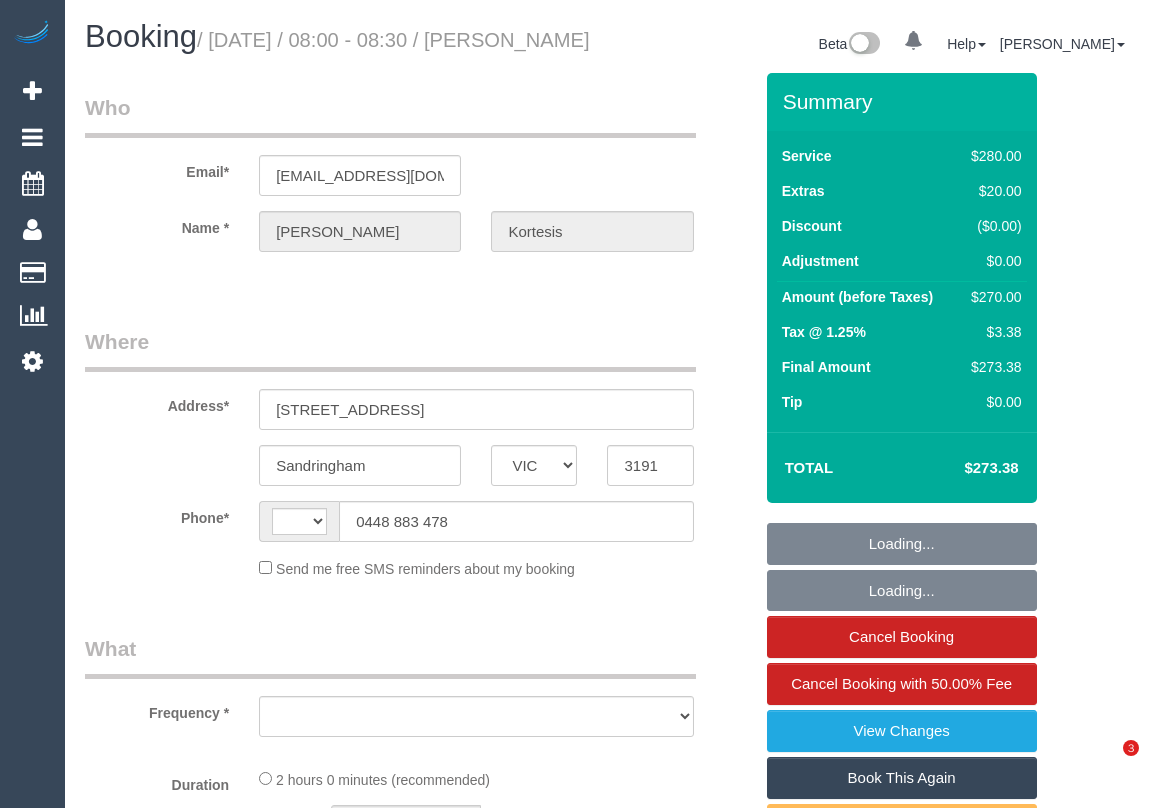 select on "VIC" 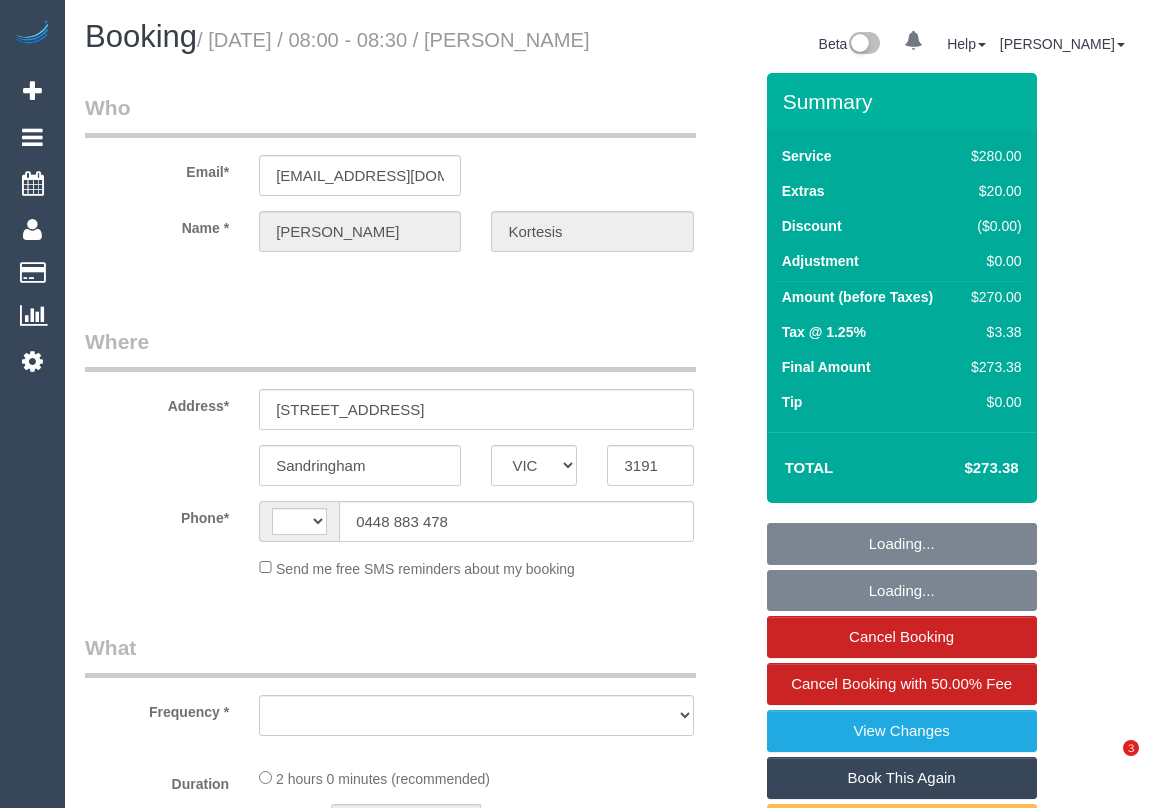scroll, scrollTop: 0, scrollLeft: 0, axis: both 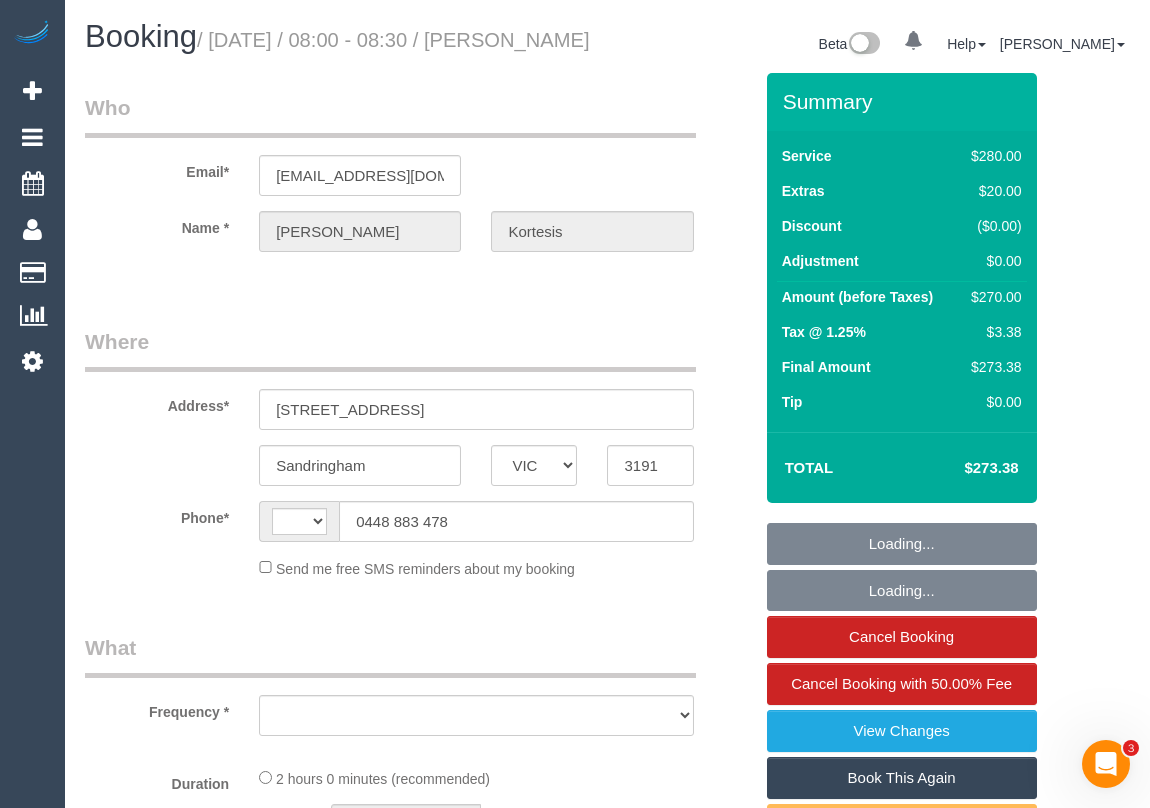 select on "object:360" 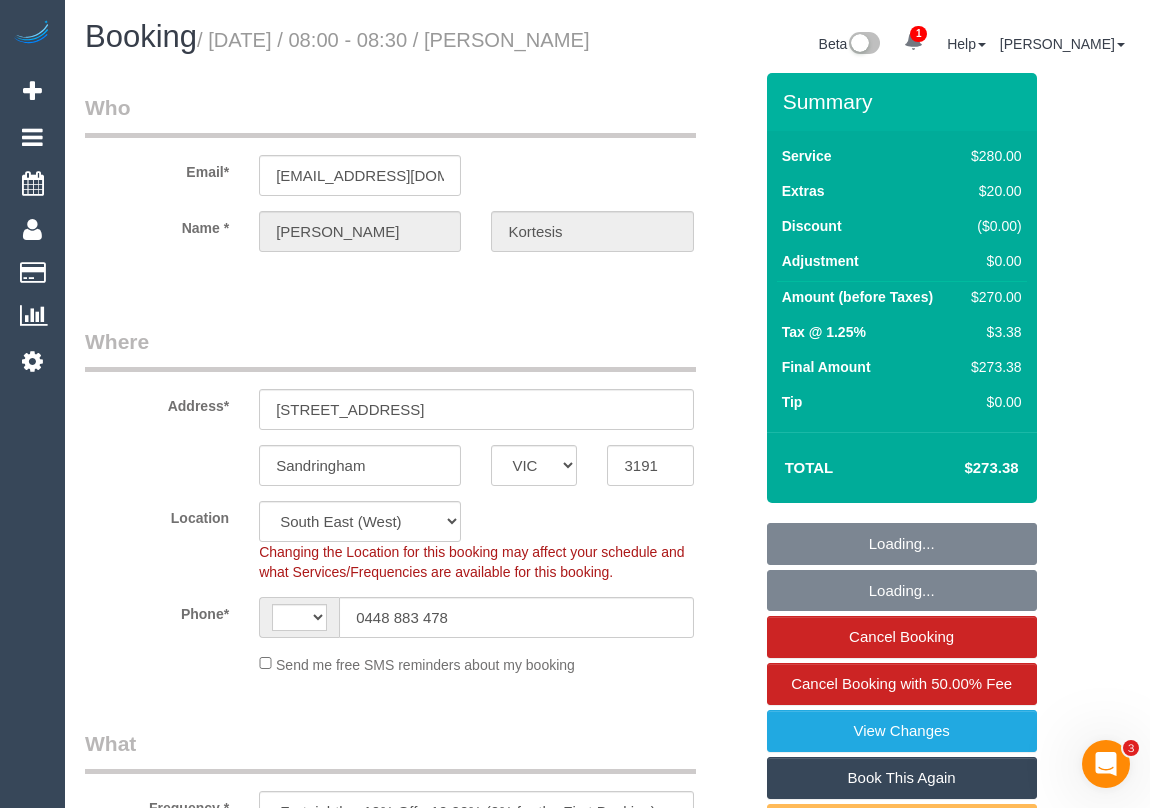 select on "object:677" 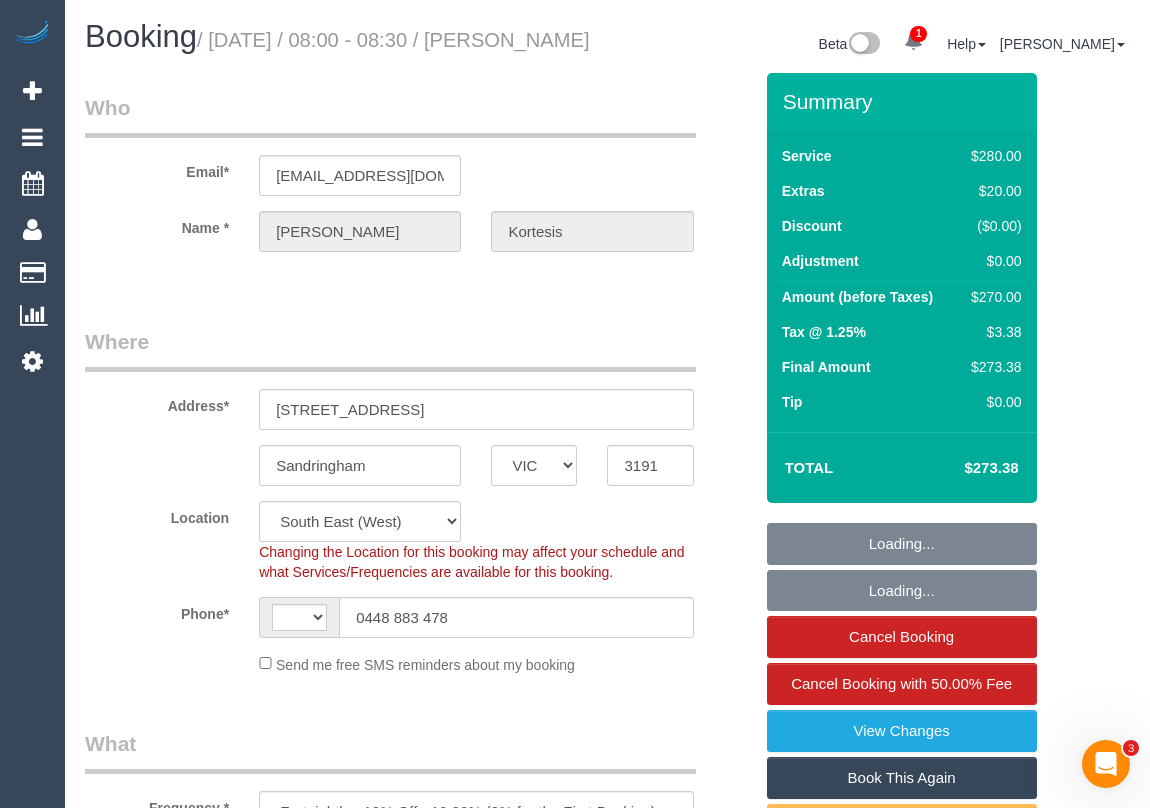 select on "string:AU" 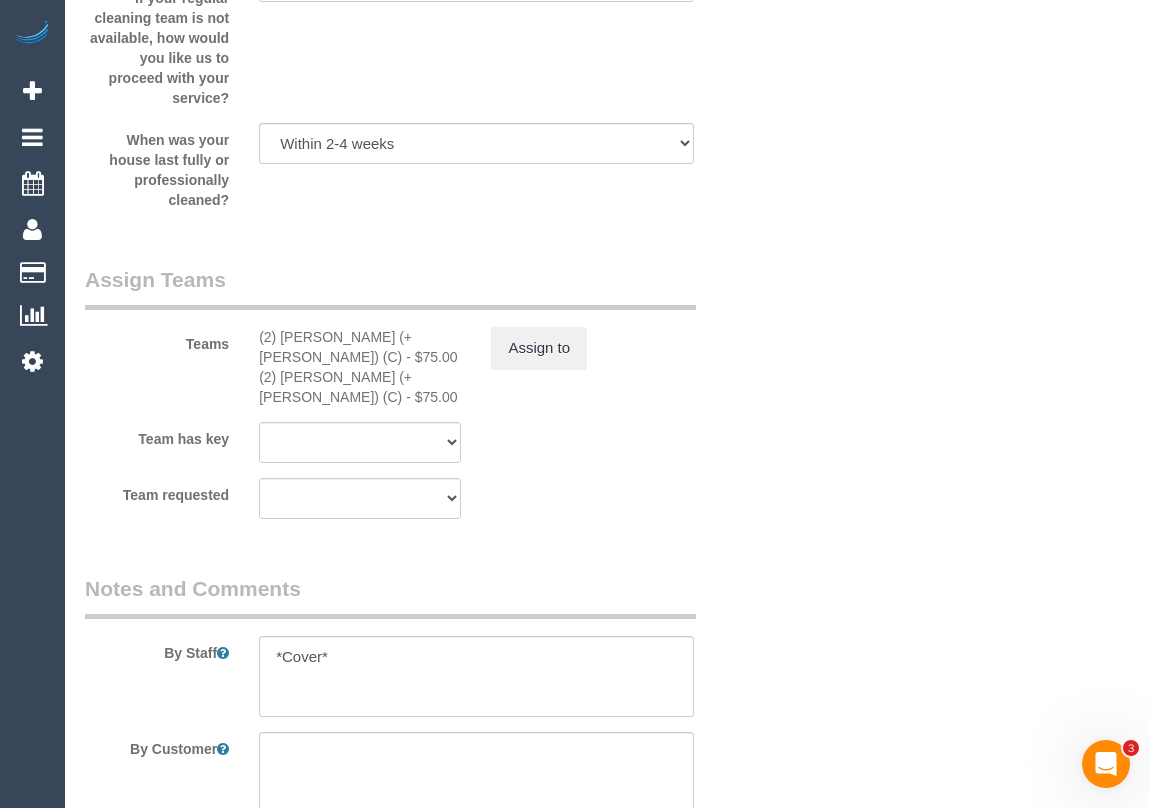 scroll, scrollTop: 3272, scrollLeft: 0, axis: vertical 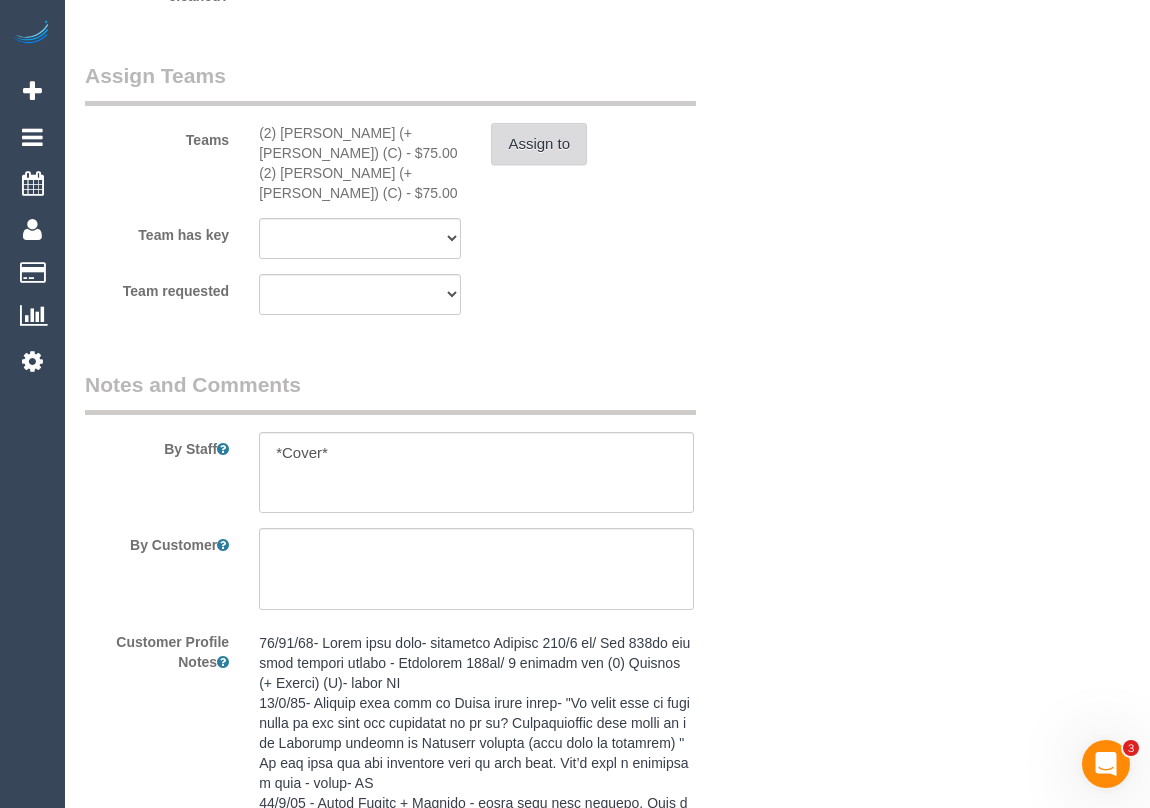 click on "Assign to" at bounding box center [539, 144] 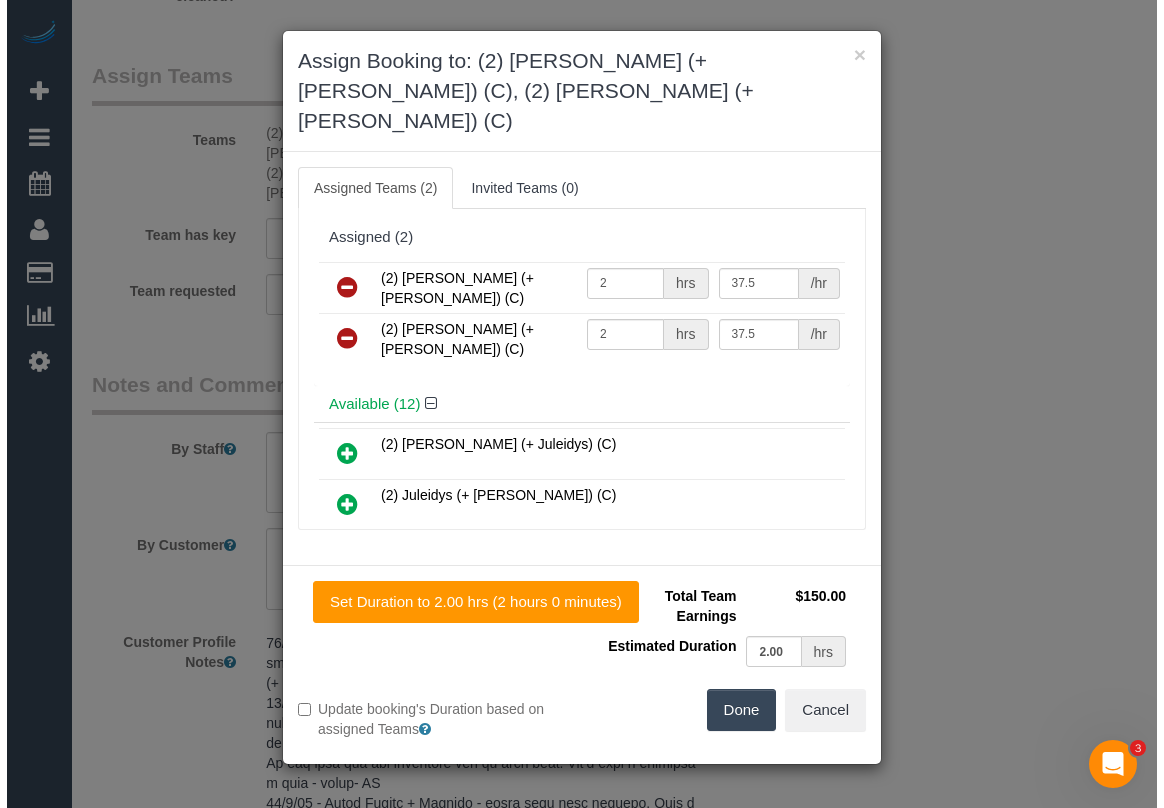 scroll, scrollTop: 3252, scrollLeft: 0, axis: vertical 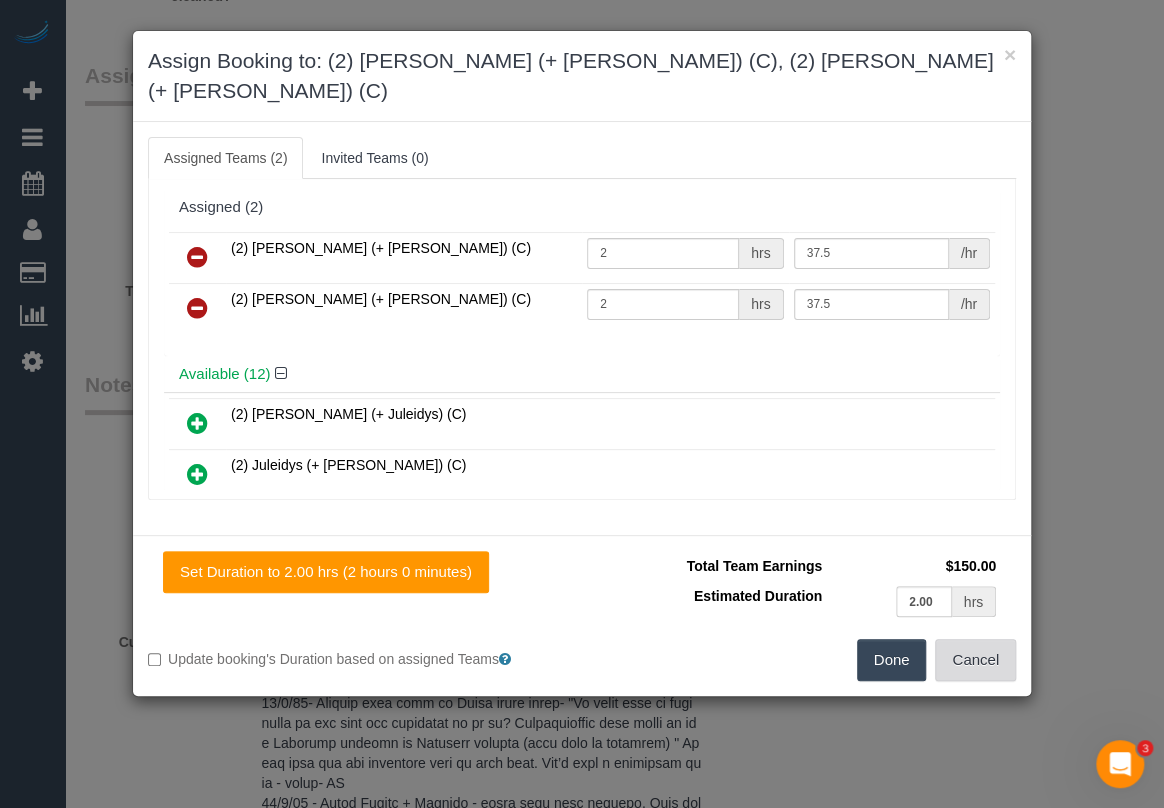 click on "Cancel" at bounding box center [975, 660] 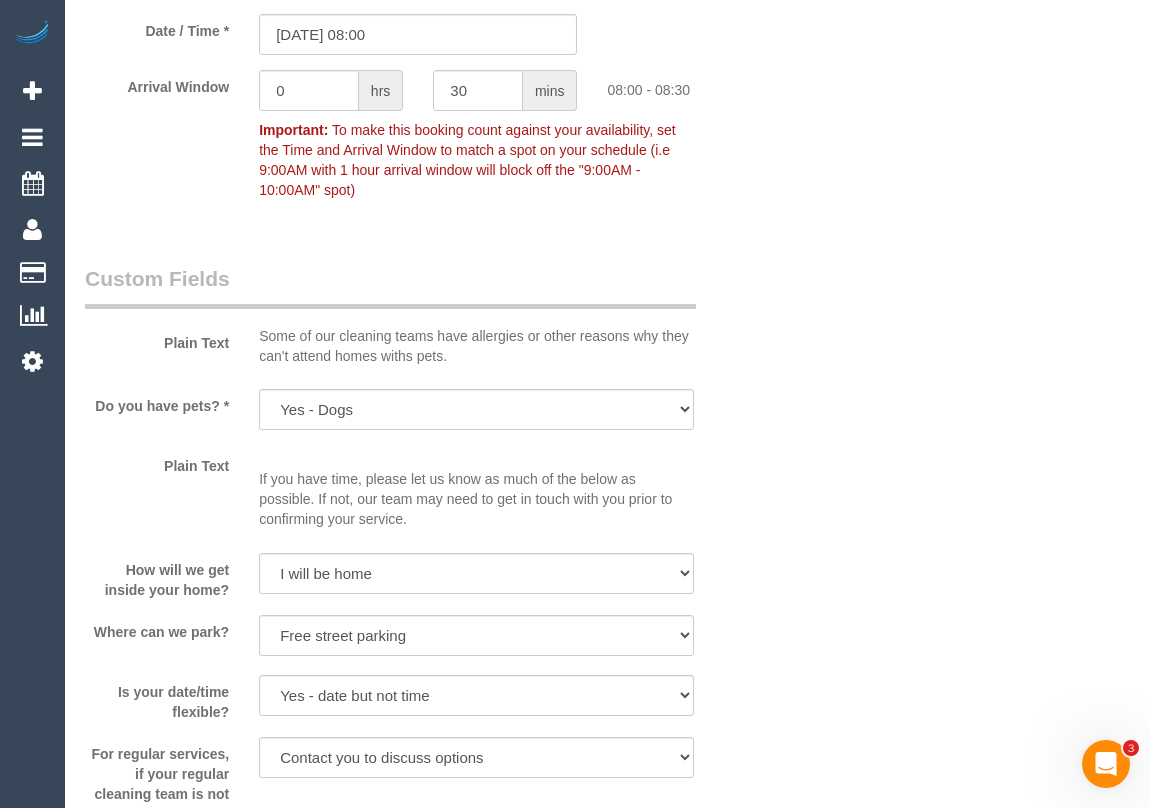 scroll, scrollTop: 2478, scrollLeft: 0, axis: vertical 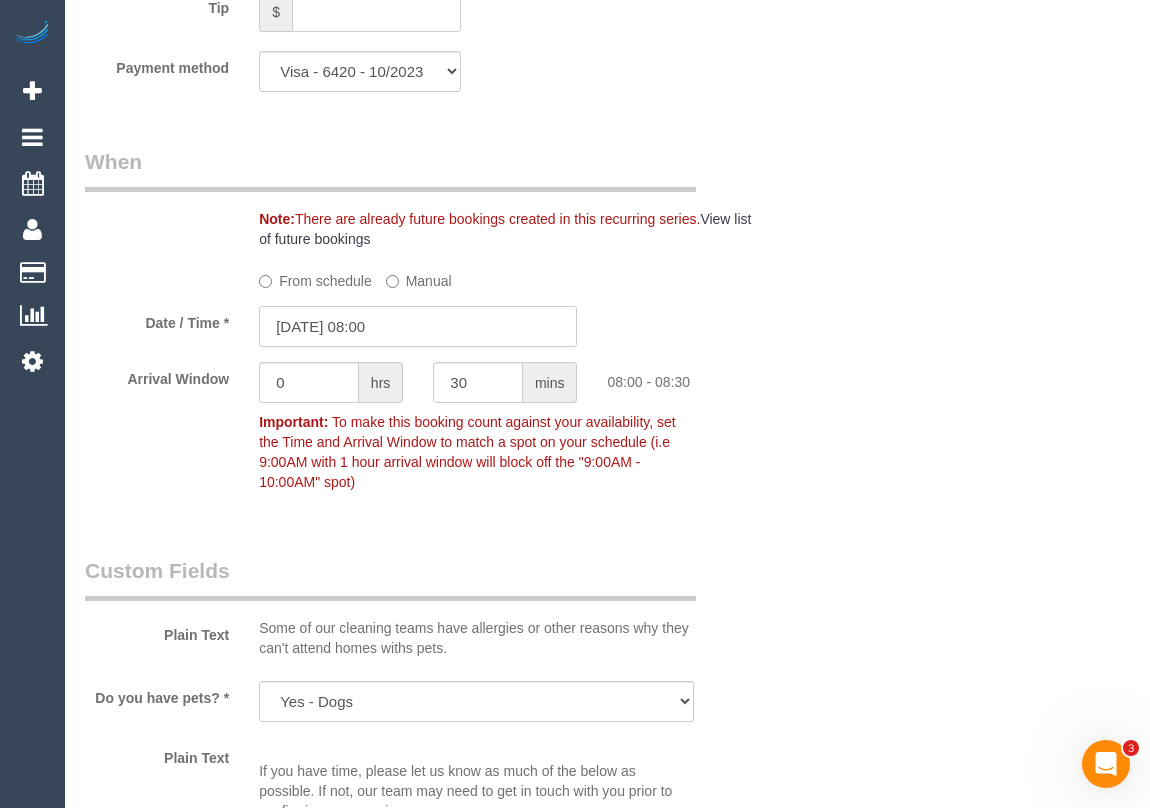 click on "05/07/2025 08:00" at bounding box center [418, 326] 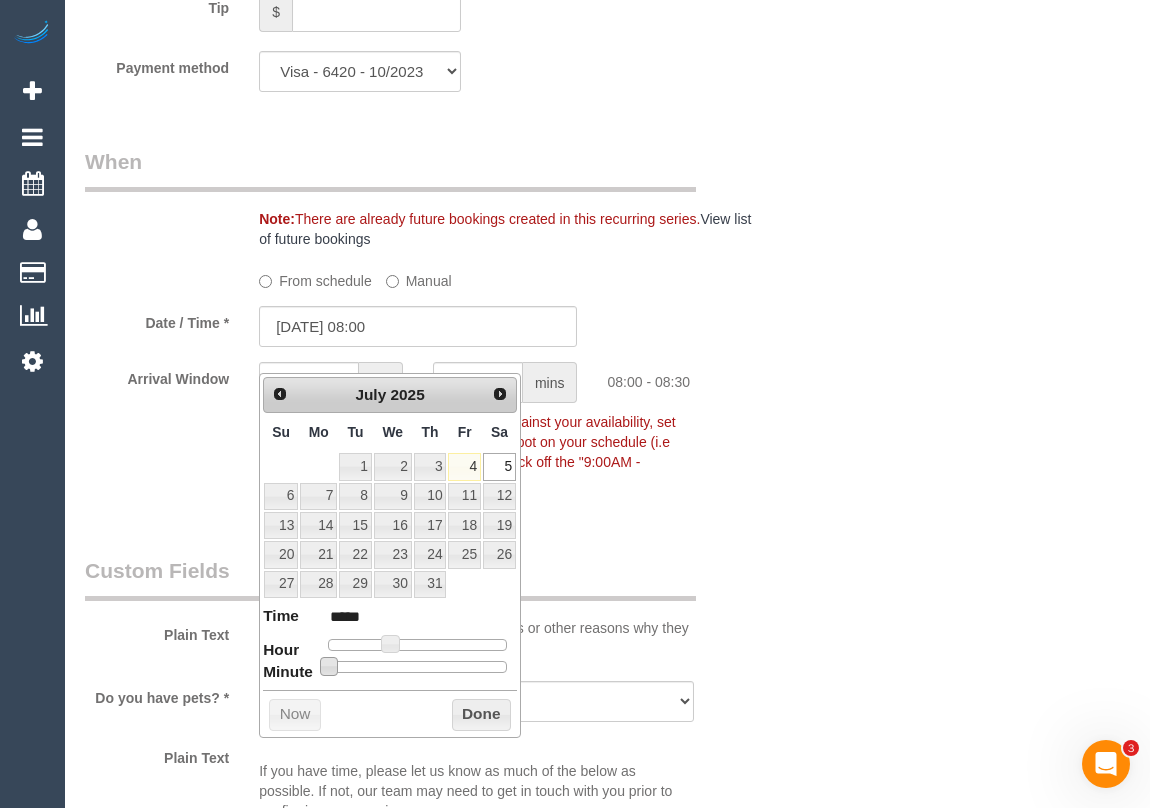 type on "05/07/2025 08:05" 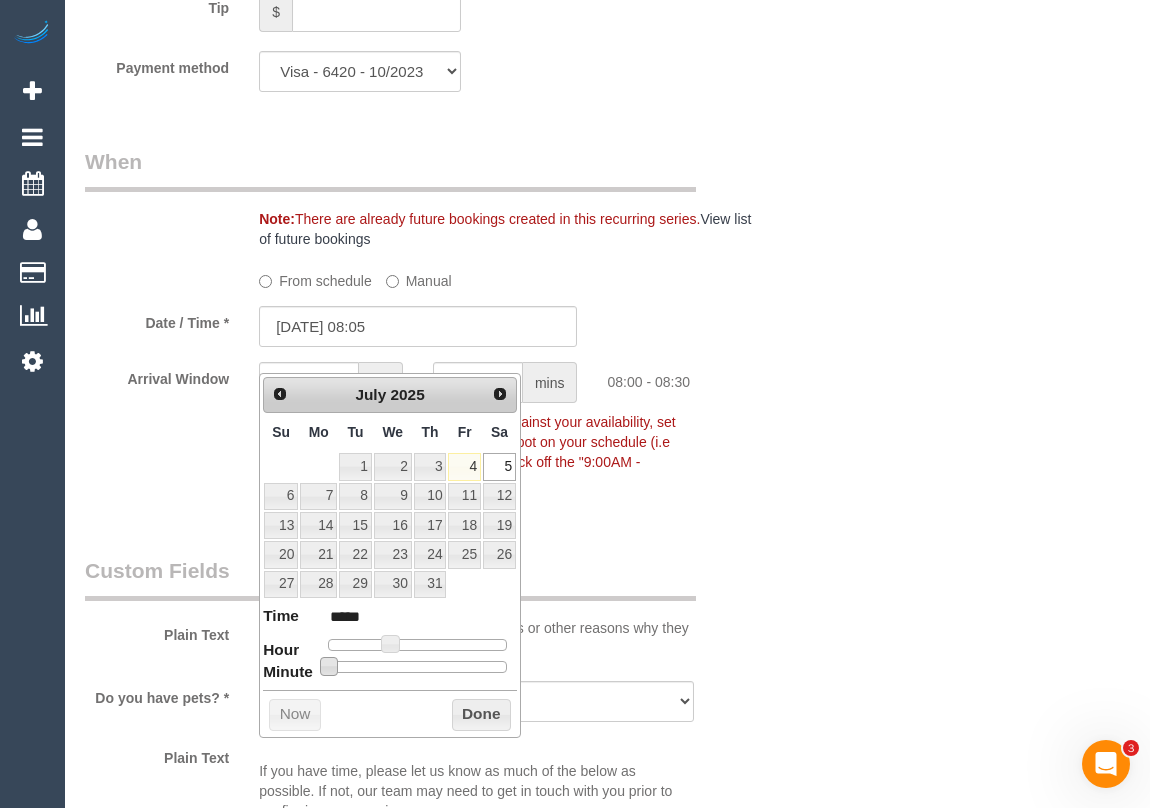 type on "05/07/2025 08:10" 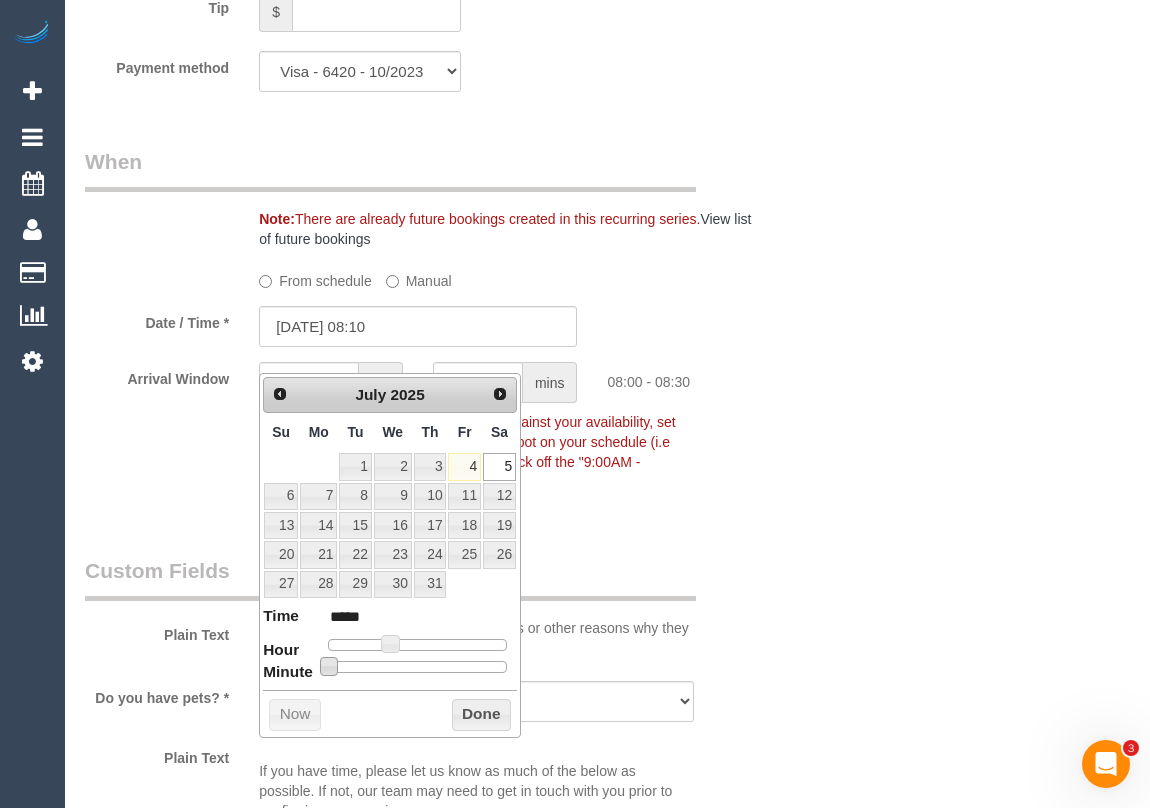 type on "05/07/2025 08:15" 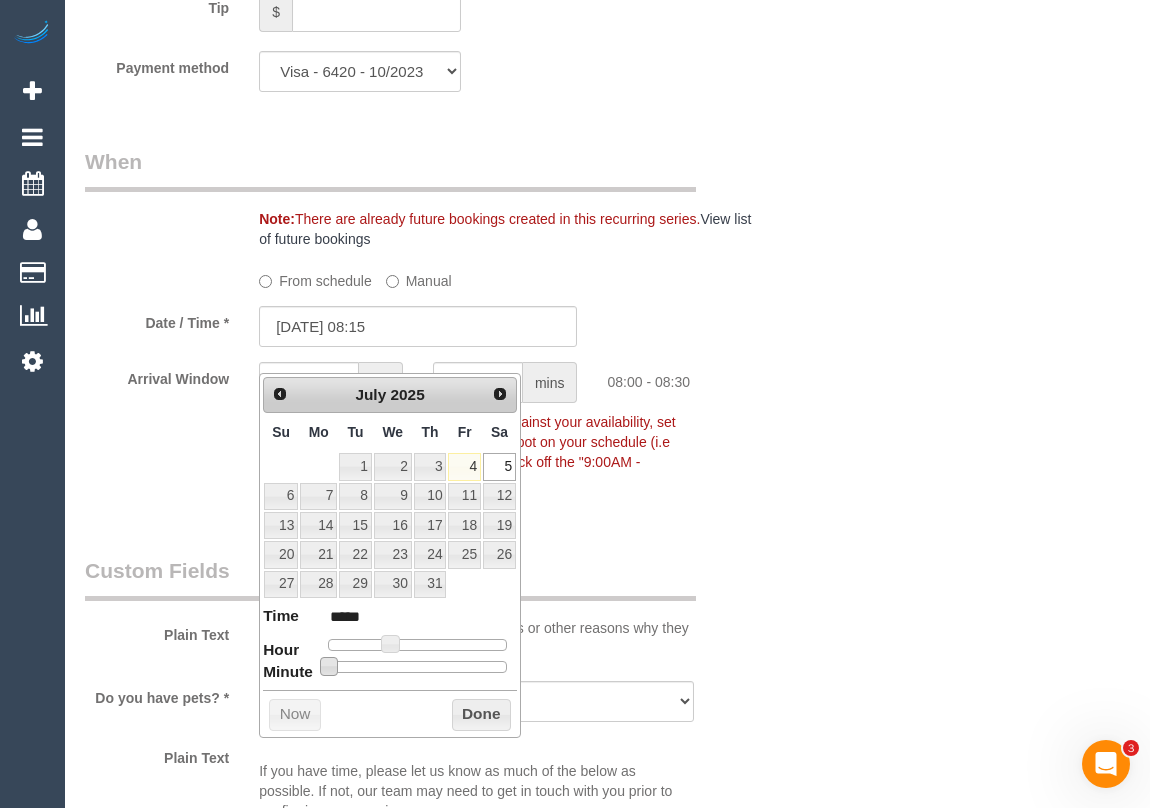 type on "05/07/2025 08:20" 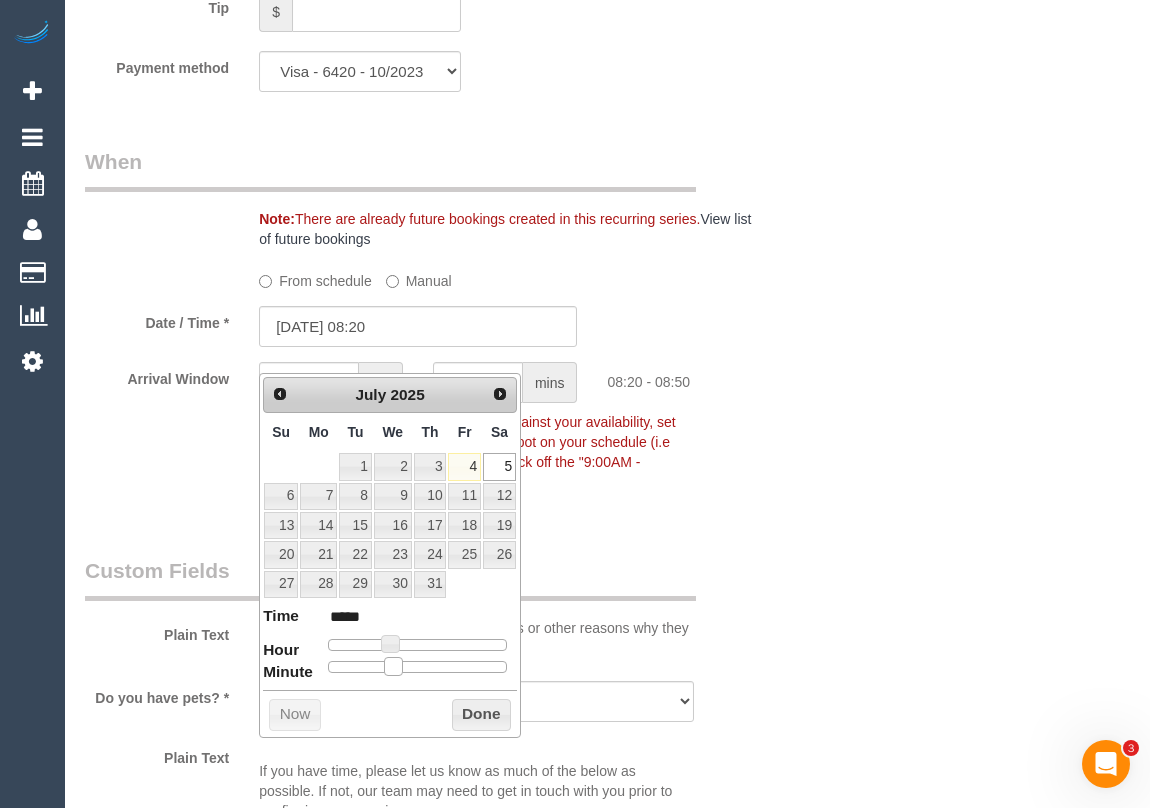 type on "05/07/2025 08:25" 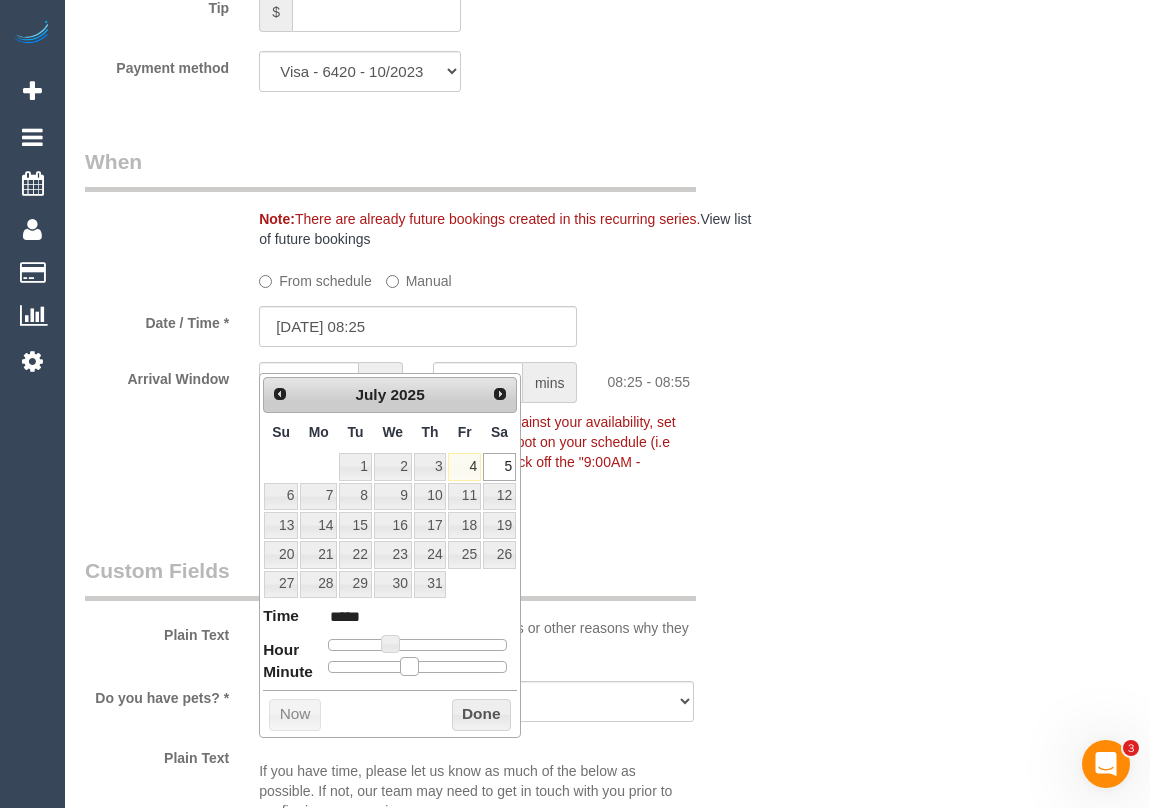 type on "05/07/2025 08:30" 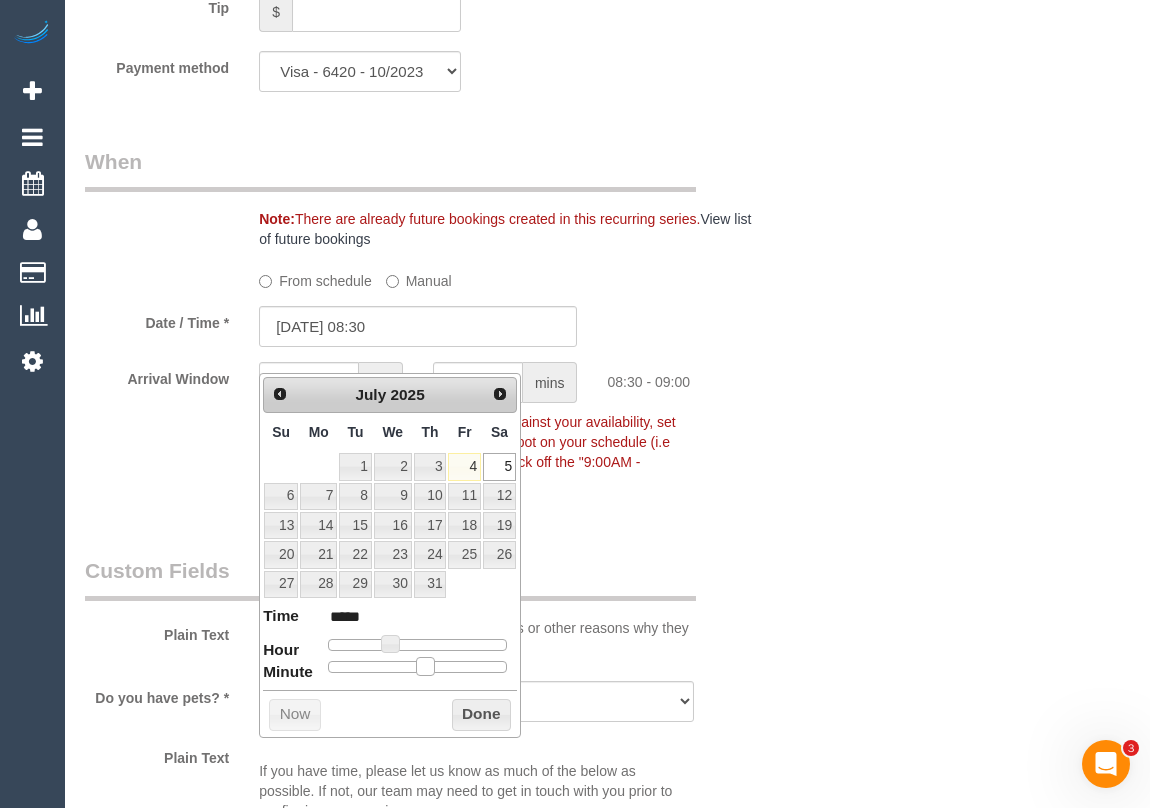 drag, startPoint x: 333, startPoint y: 663, endPoint x: 430, endPoint y: 668, distance: 97.128784 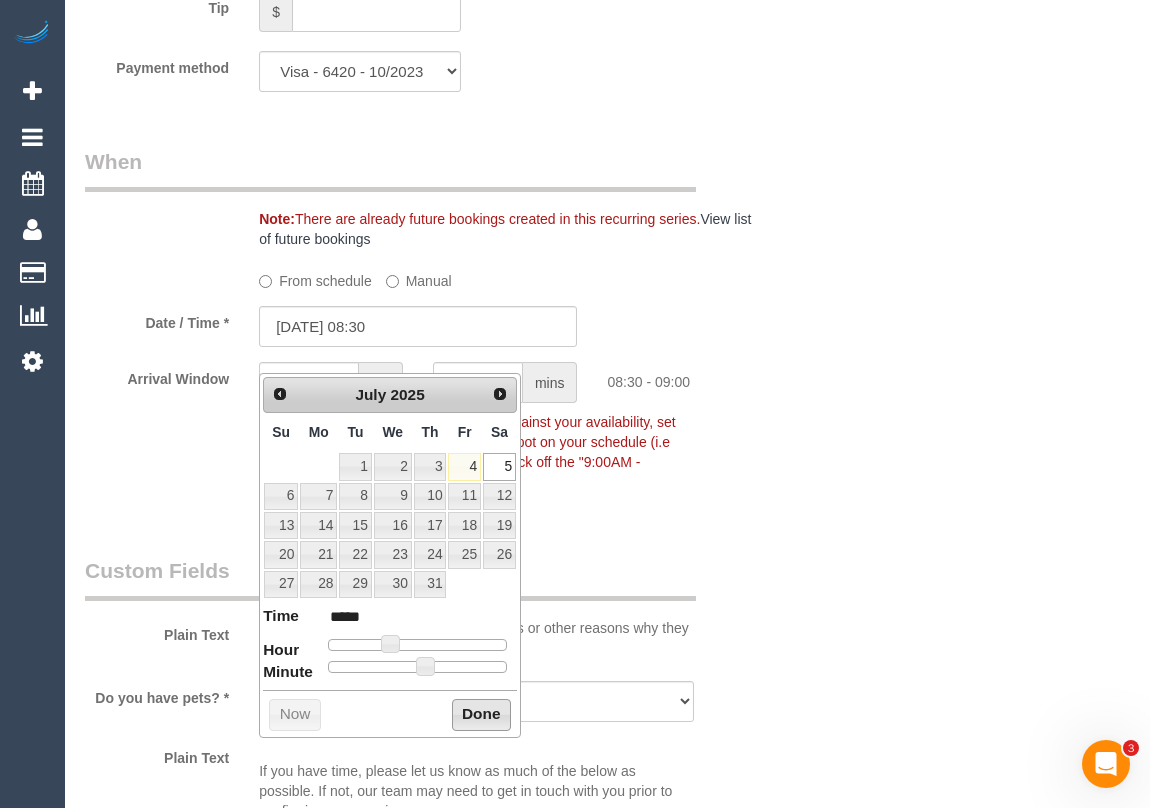click on "Done" at bounding box center (481, 715) 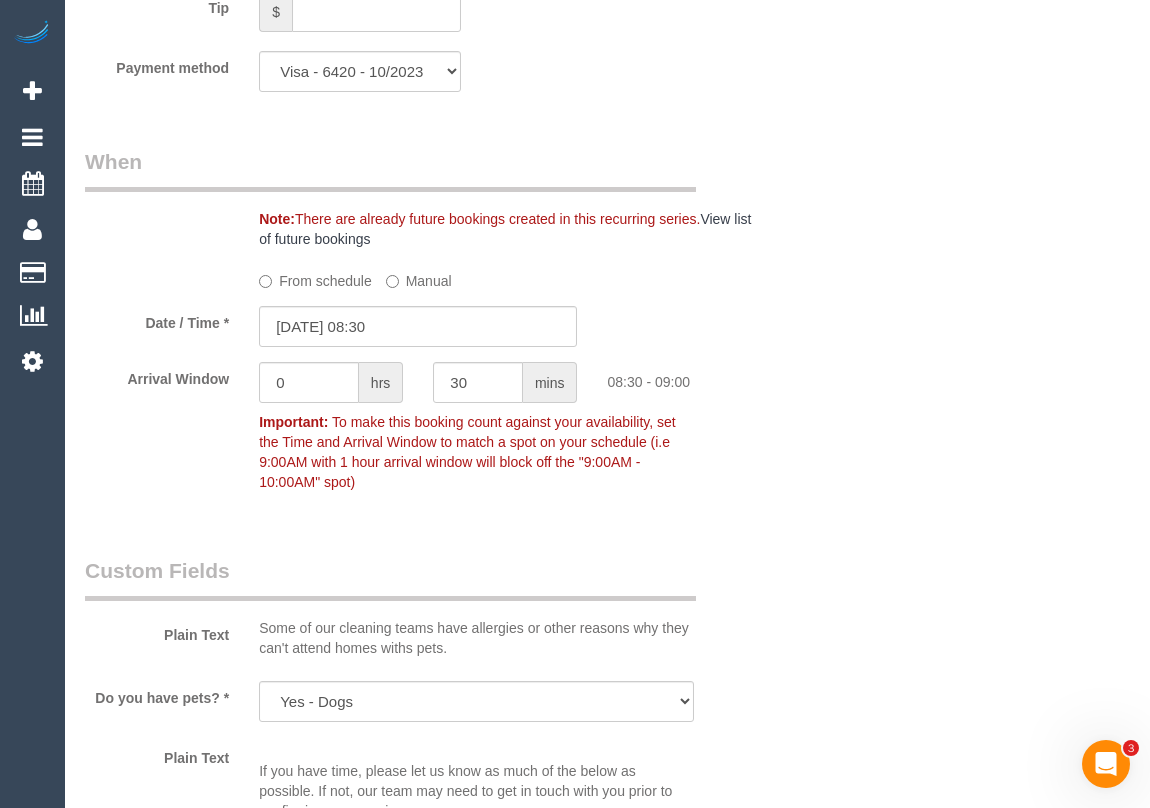 click on "Who
Email*
tanyatwo@bigpond.com
Name *
Tanya
Kortesis
Where
Address*
42 Keats Street
Sandringham
ACT
NSW
NT
QLD
SA
TAS
VIC
WA
3191
Location
Office City East (North) East (South) Inner East Inner North (East) Inner North (West) Inner South East Inner West North (East) North (West) Outer East Outer North (East) Outer North (West) Outer South East Outer West South East (East) South East (West) West (North) West (South) ZG - Central ZG - East ZG - North ZG - South
AF" at bounding box center (607, 637) 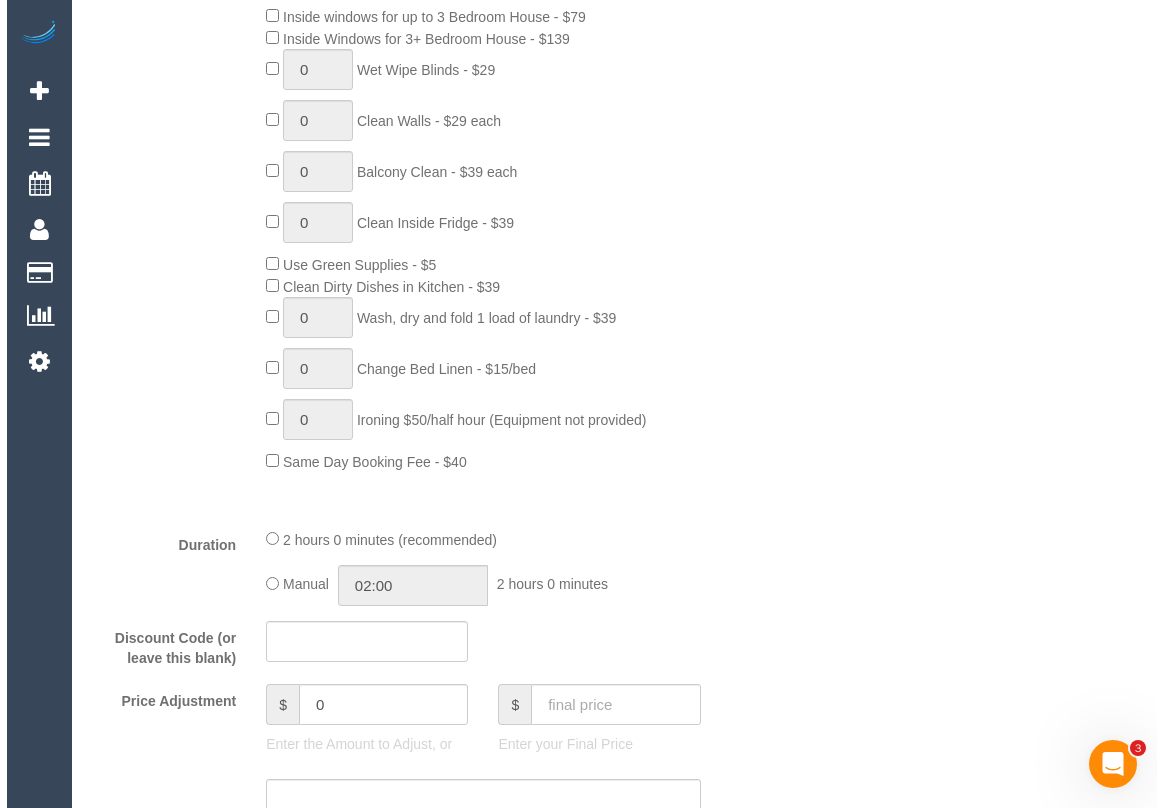 scroll, scrollTop: 90, scrollLeft: 0, axis: vertical 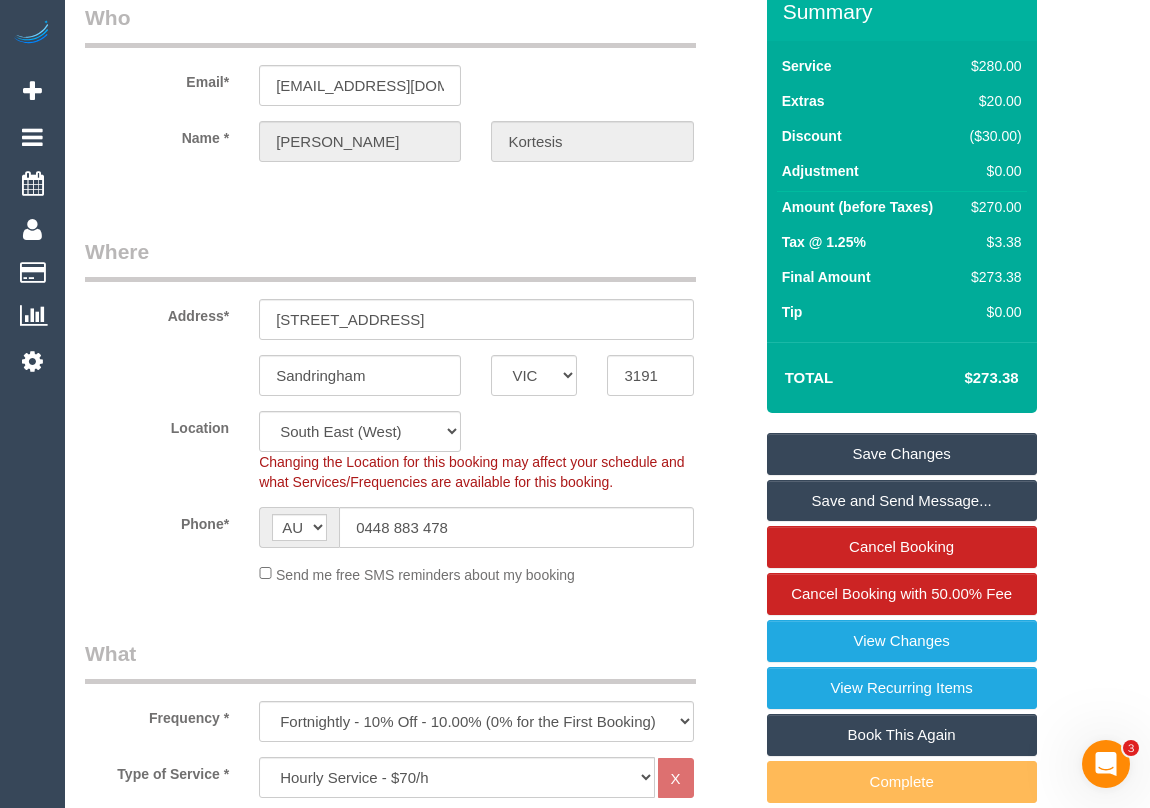 click on "Save Changes" at bounding box center (902, 454) 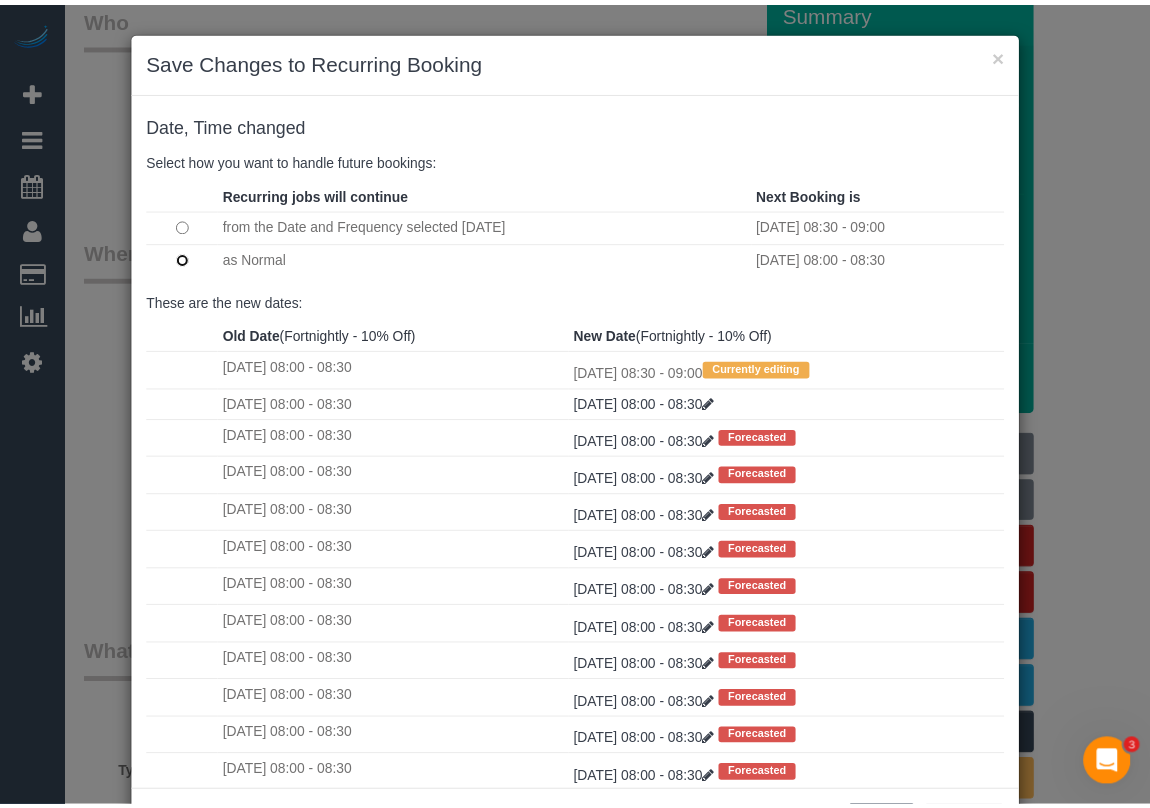 scroll, scrollTop: 87, scrollLeft: 0, axis: vertical 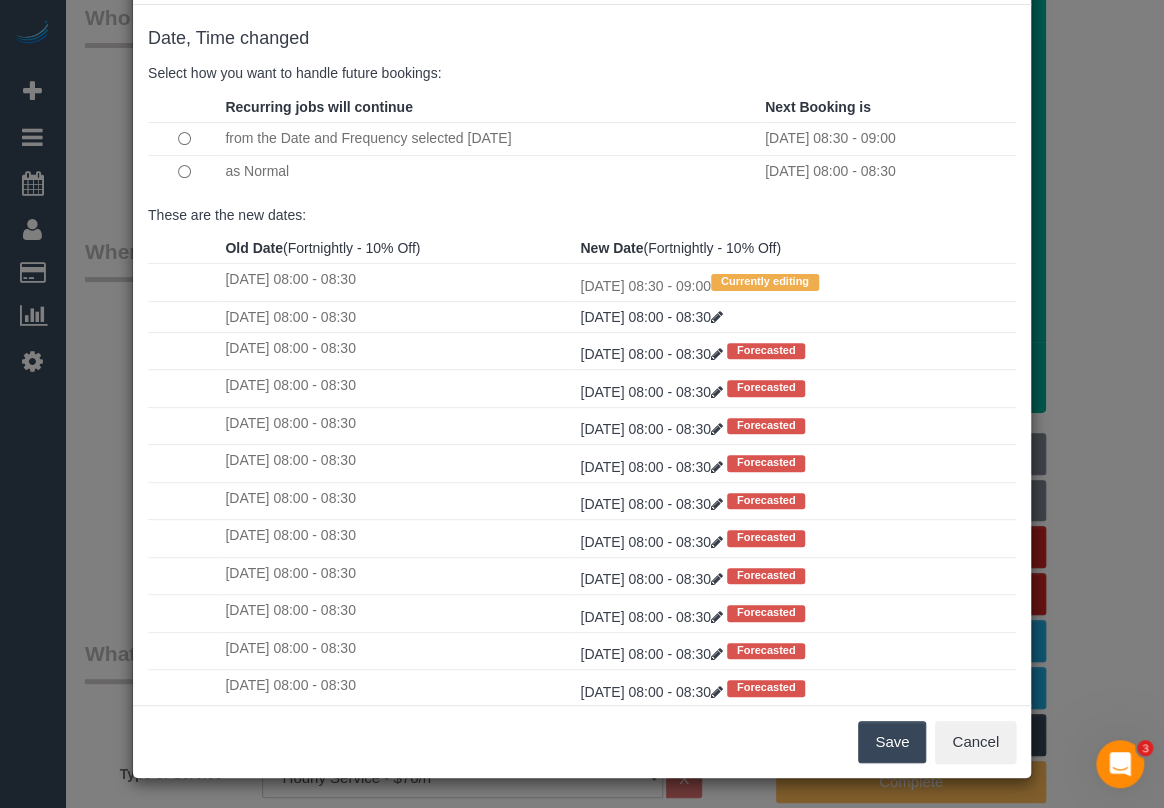 click on "Save" at bounding box center (892, 742) 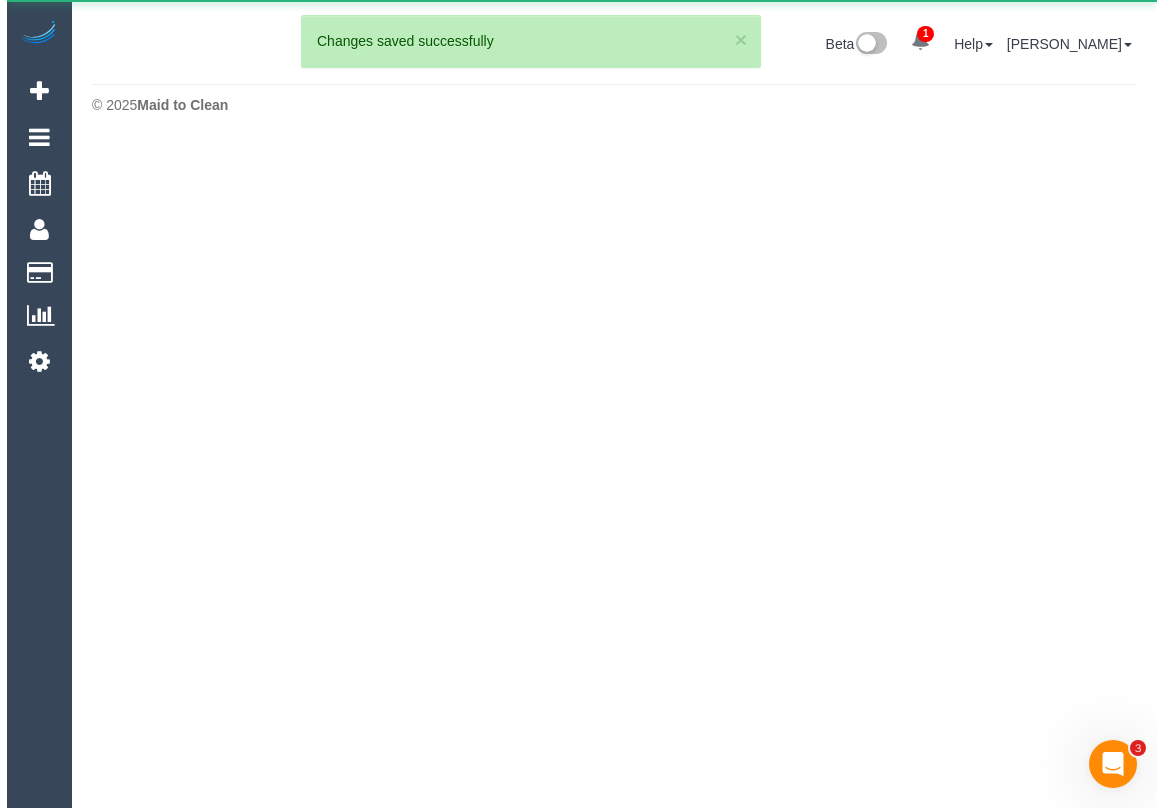 scroll, scrollTop: 0, scrollLeft: 0, axis: both 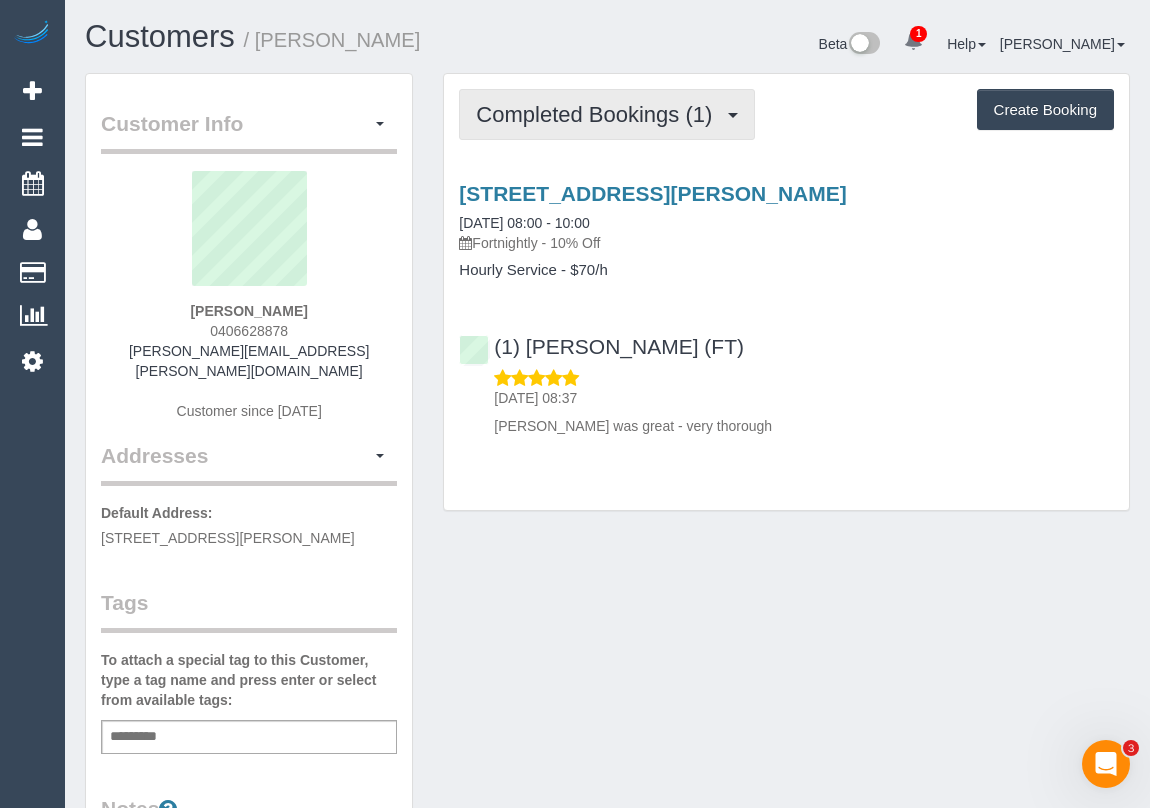 click on "Completed Bookings (1)" at bounding box center [607, 114] 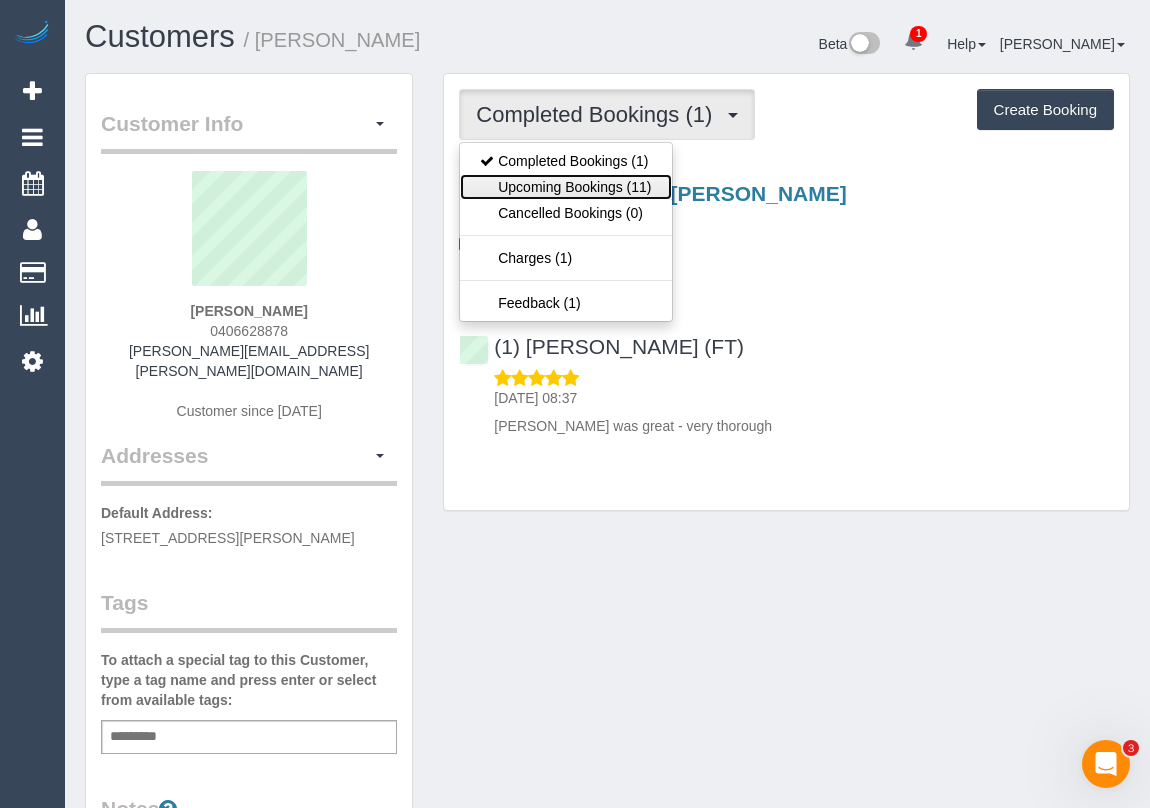 click on "Upcoming Bookings (11)" at bounding box center (565, 187) 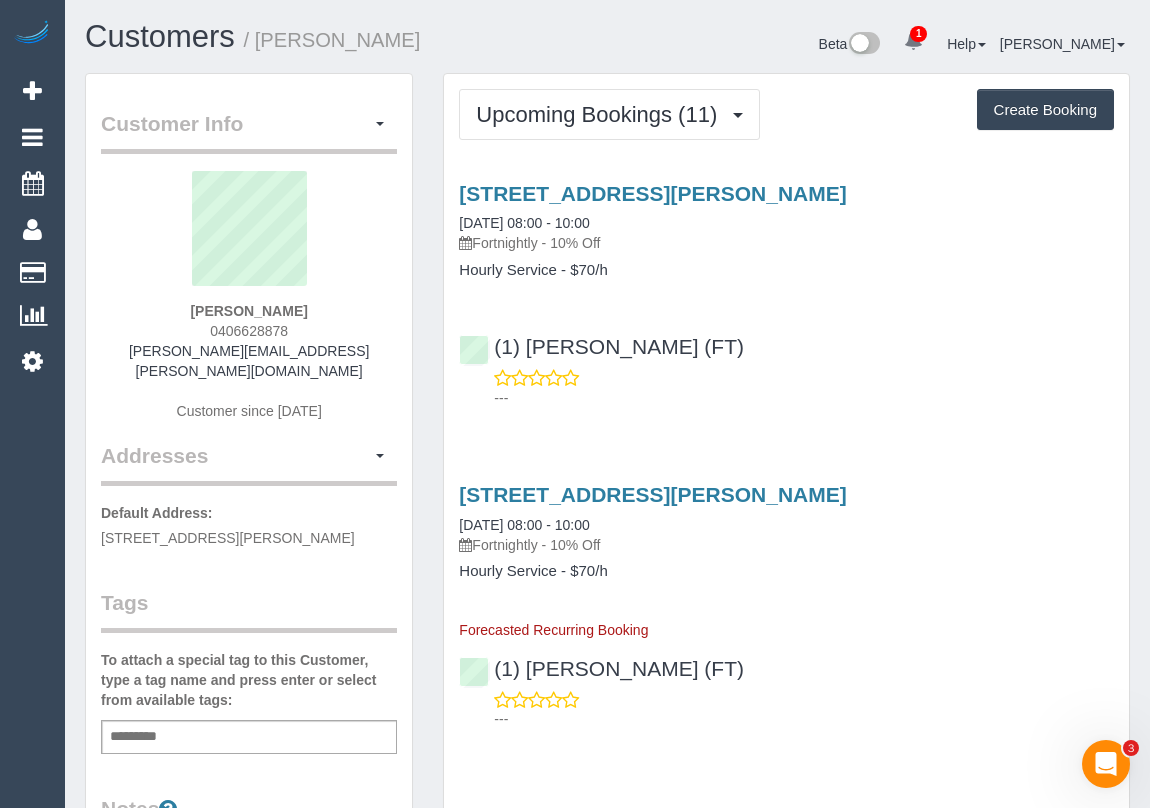 click on "(1) Debbie Brodjanac (FT)
---" at bounding box center [786, 363] 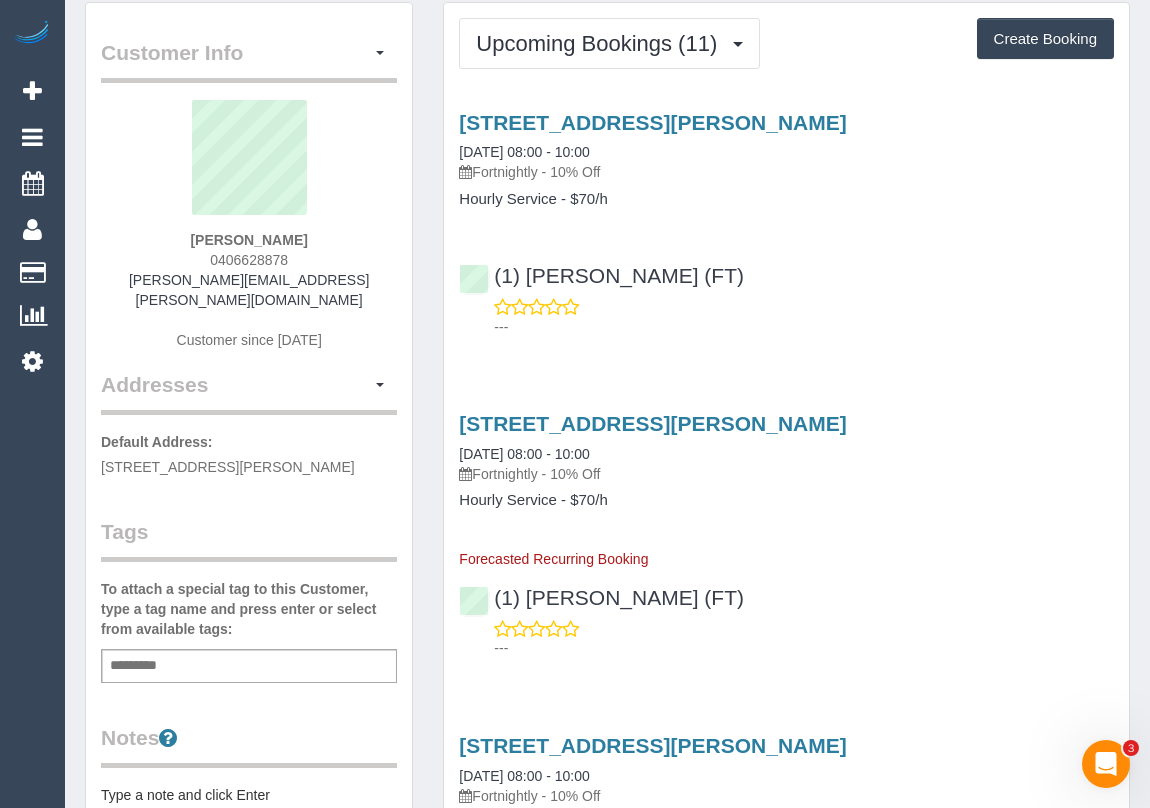 scroll, scrollTop: 0, scrollLeft: 0, axis: both 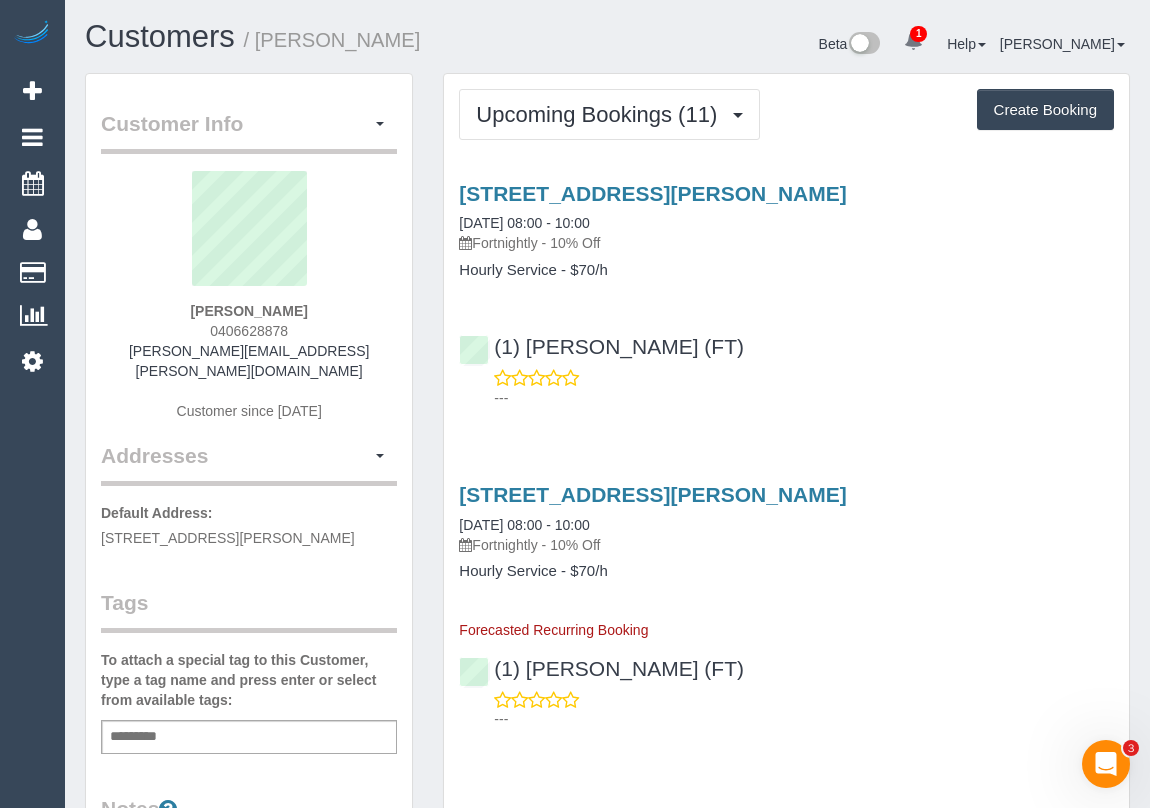 click on "---" at bounding box center (804, 398) 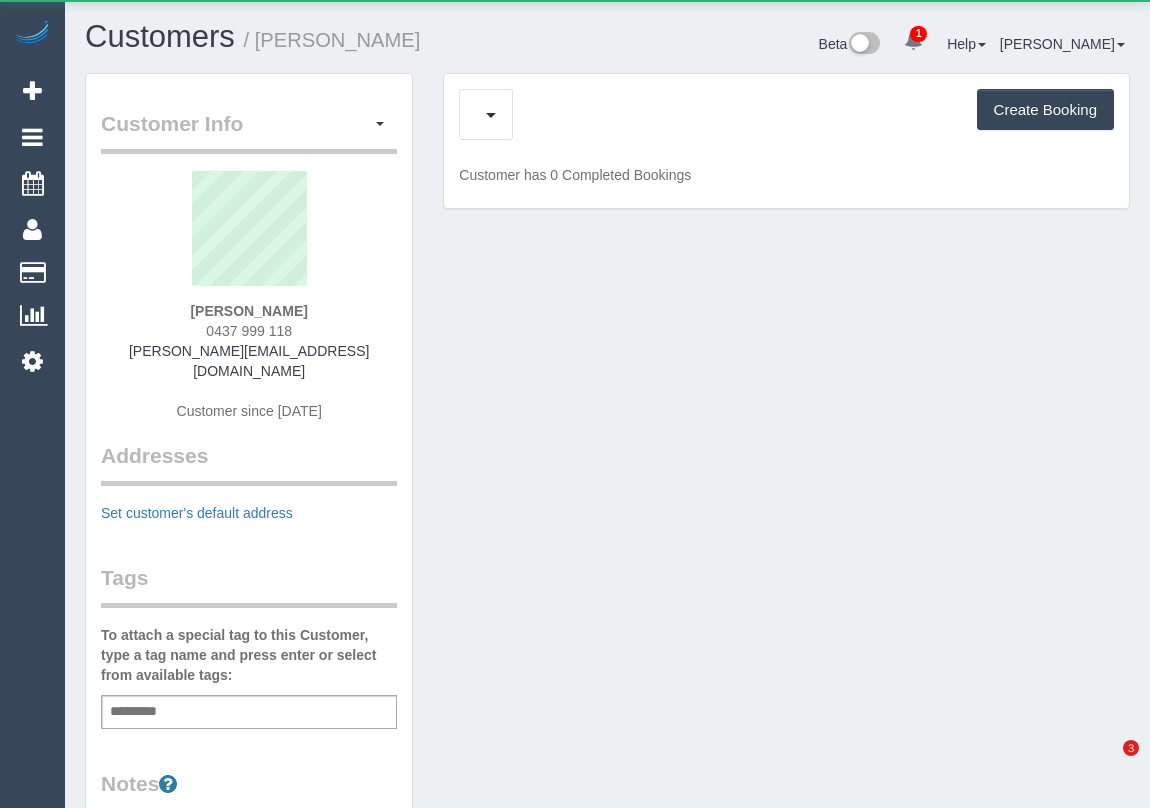 scroll, scrollTop: 0, scrollLeft: 0, axis: both 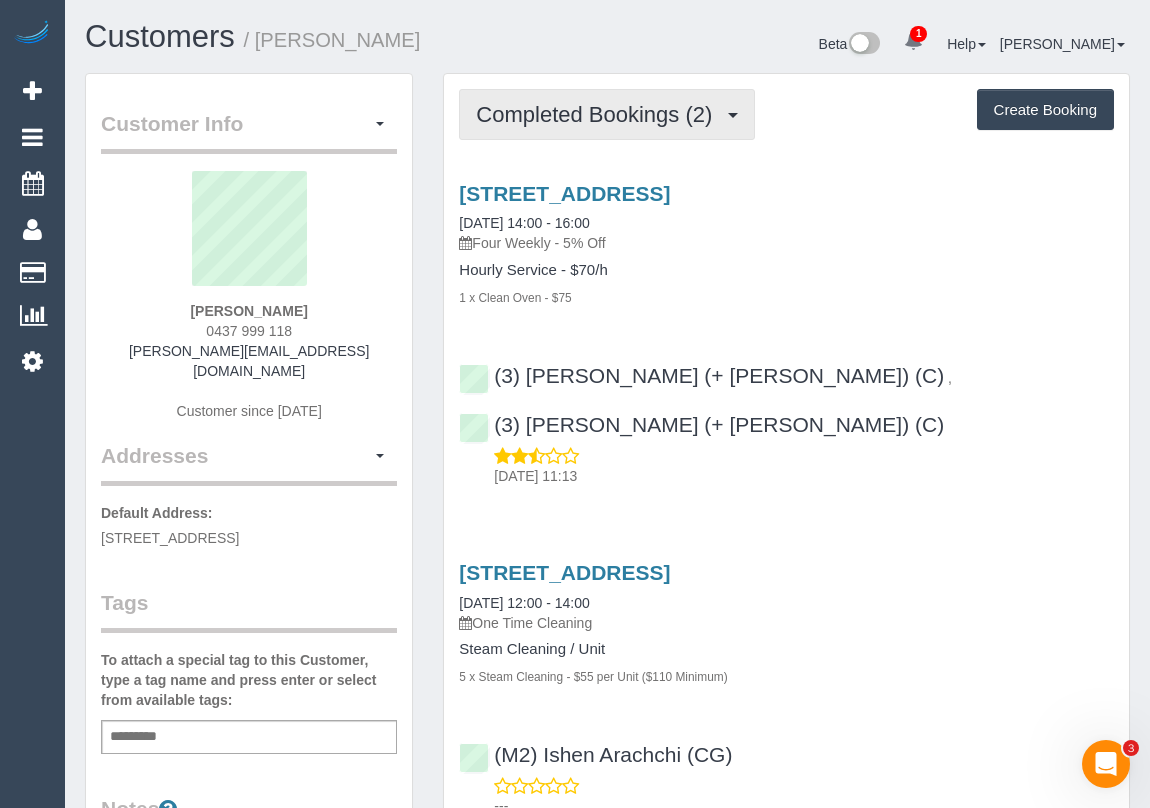 click on "Completed Bookings (2)" at bounding box center [607, 114] 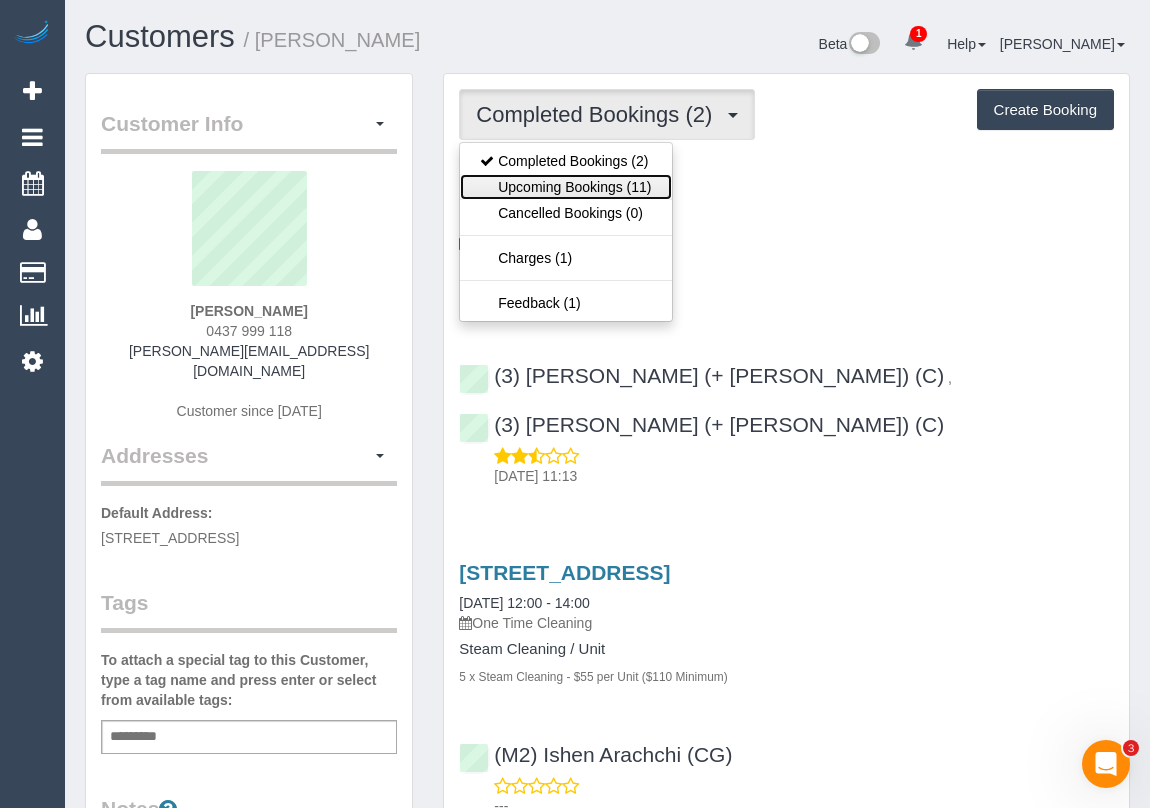 click on "Upcoming Bookings (11)" at bounding box center (565, 187) 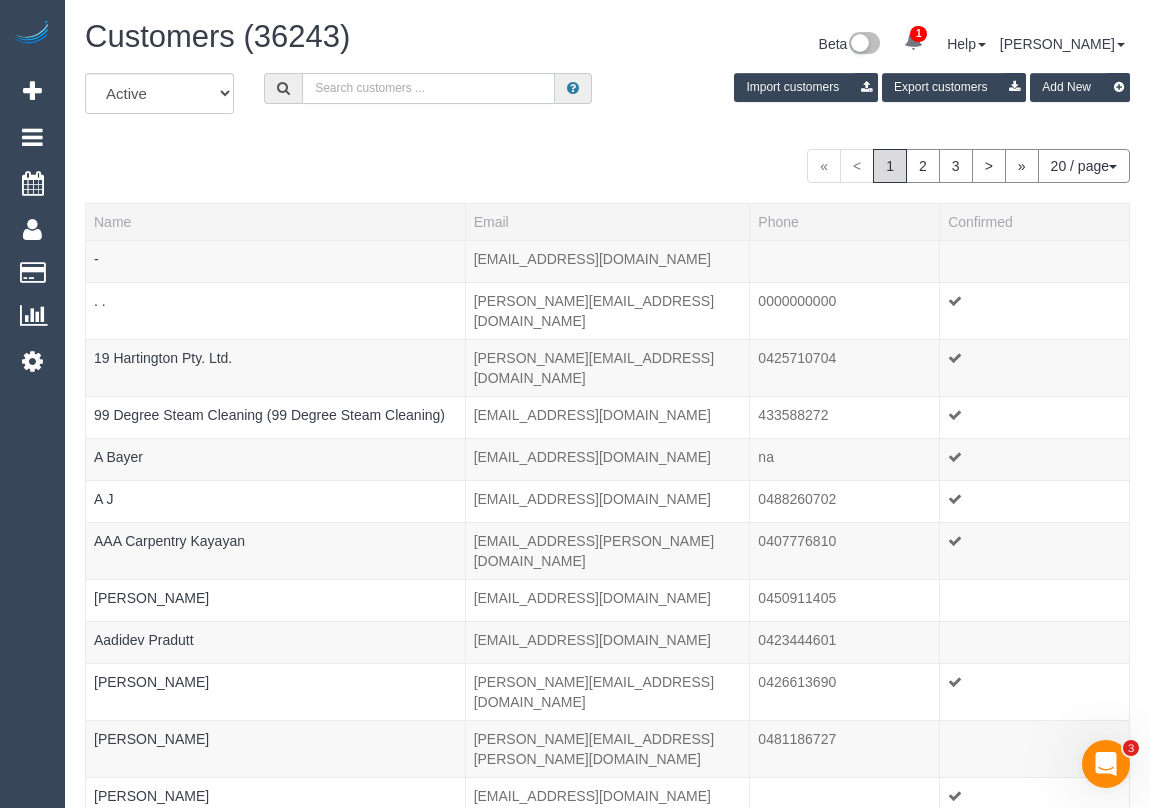click at bounding box center (428, 88) 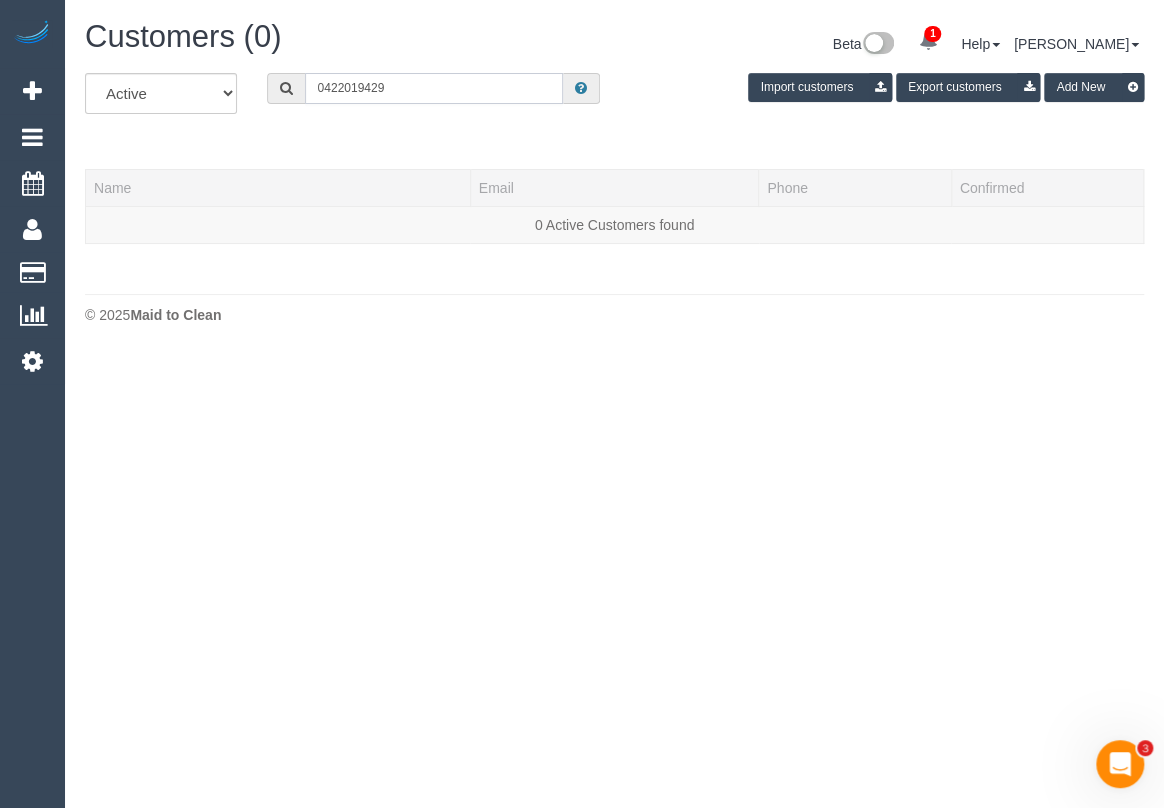 click on "0422019429" at bounding box center [434, 88] 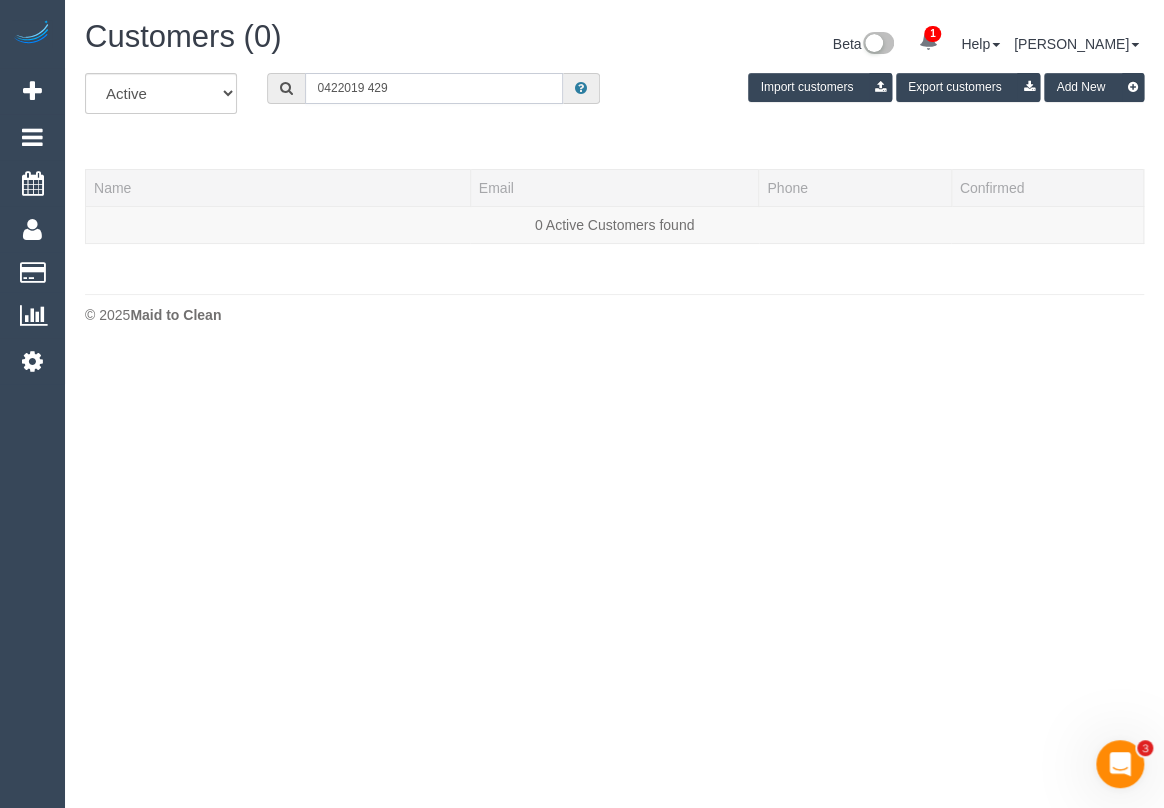 click on "0422019 429" at bounding box center (434, 88) 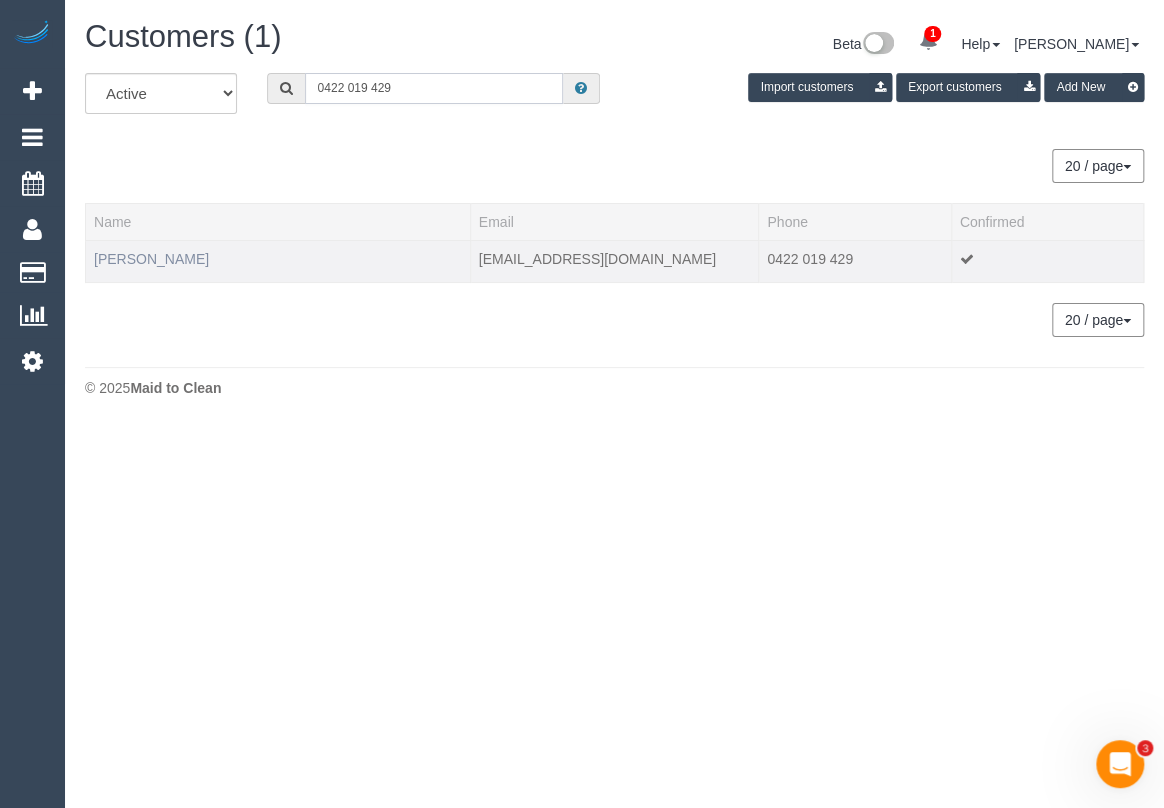 type on "0422 019 429" 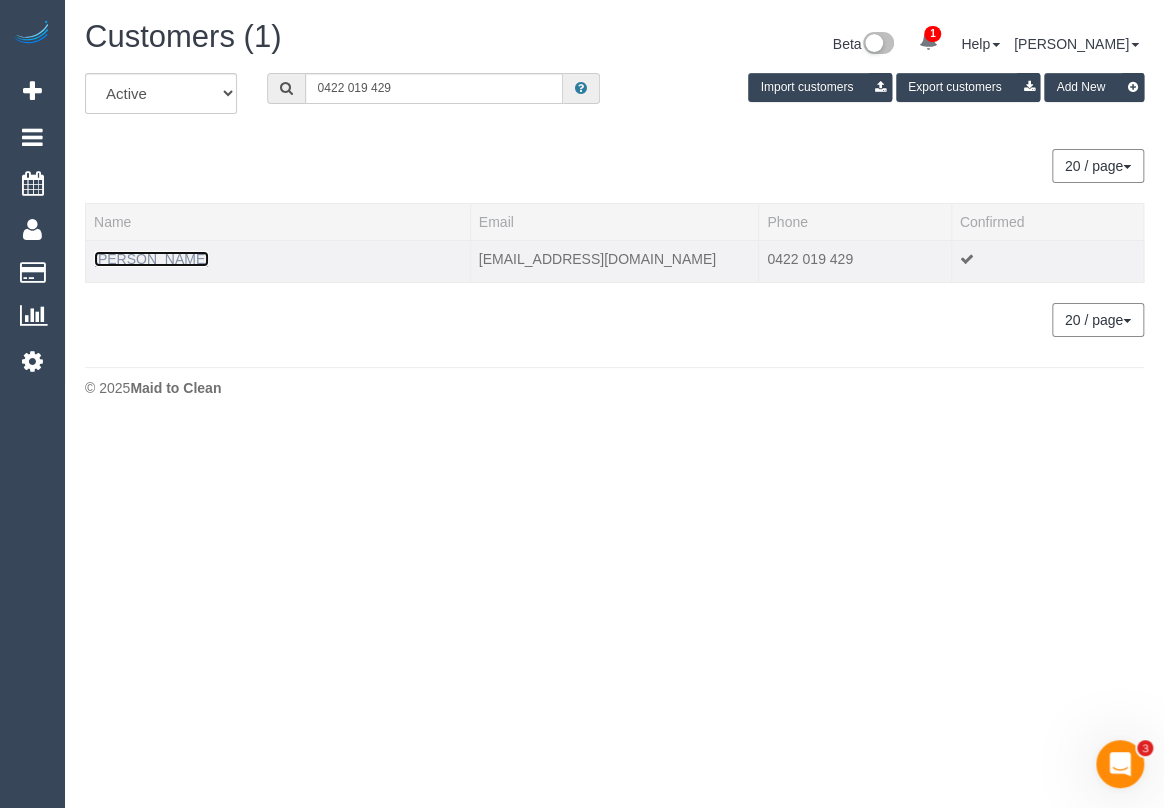 click on "[PERSON_NAME]" at bounding box center [151, 259] 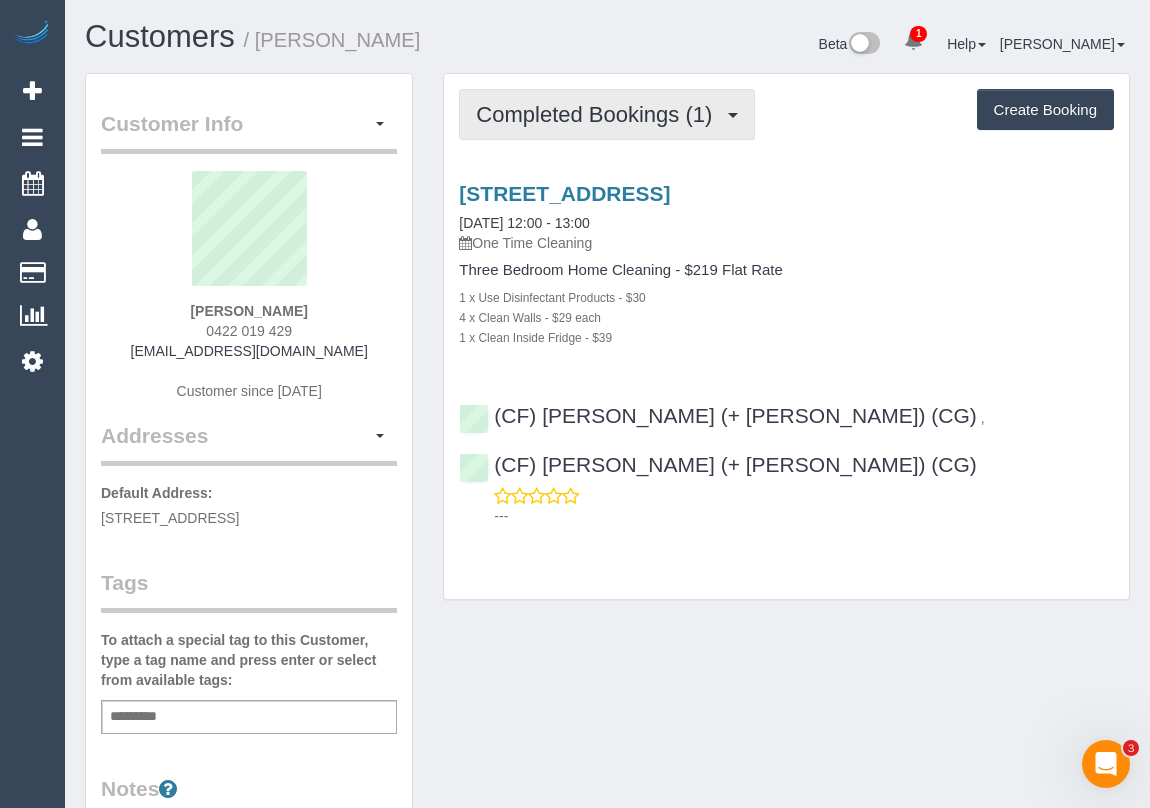 click on "Completed Bookings (1)" at bounding box center (607, 114) 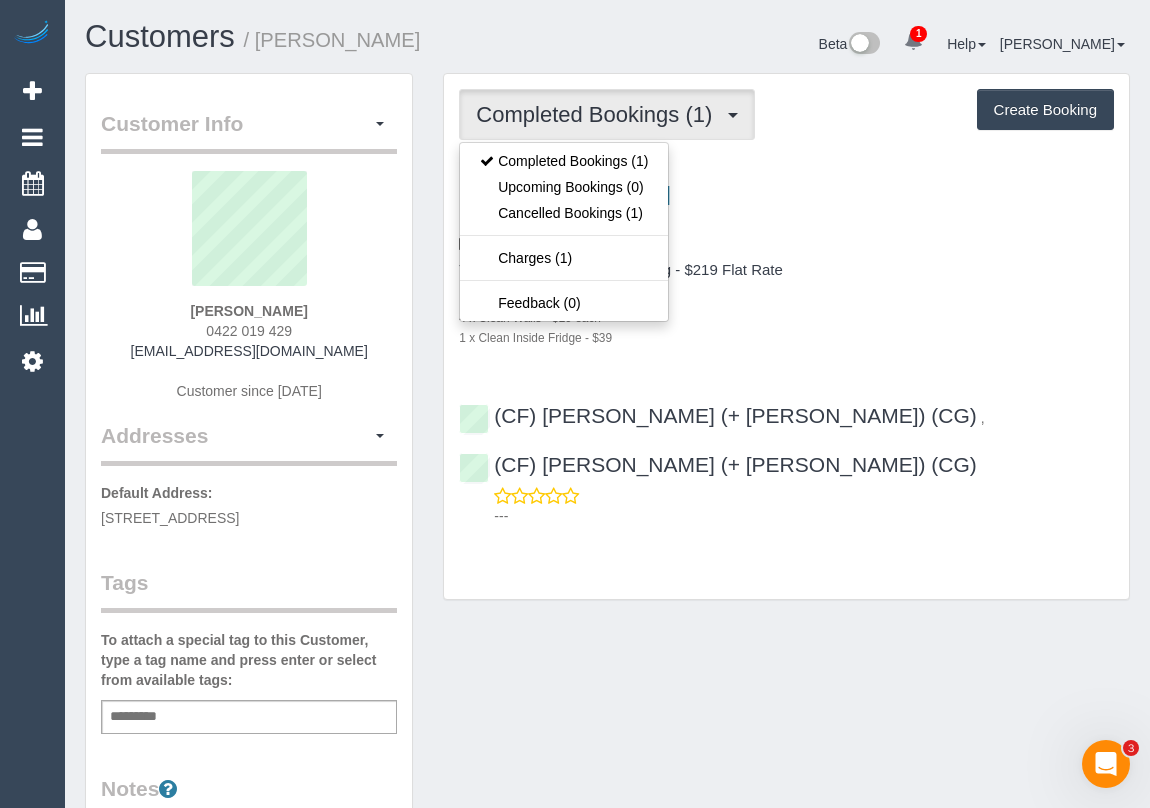 click on "[STREET_ADDRESS]
[DATE] 12:00 - 13:00
One Time Cleaning
Three Bedroom Home Cleaning - $219 Flat Rate
1 x Use Disinfectant Products - $30
4 x Clean Walls - $29 each
1 x Clean Inside Fridge  - $39
(CF) Ahmedi (+ [PERSON_NAME]) (CG)
,
(CF) [PERSON_NAME] (+ [PERSON_NAME]) (CG)" at bounding box center [786, 350] 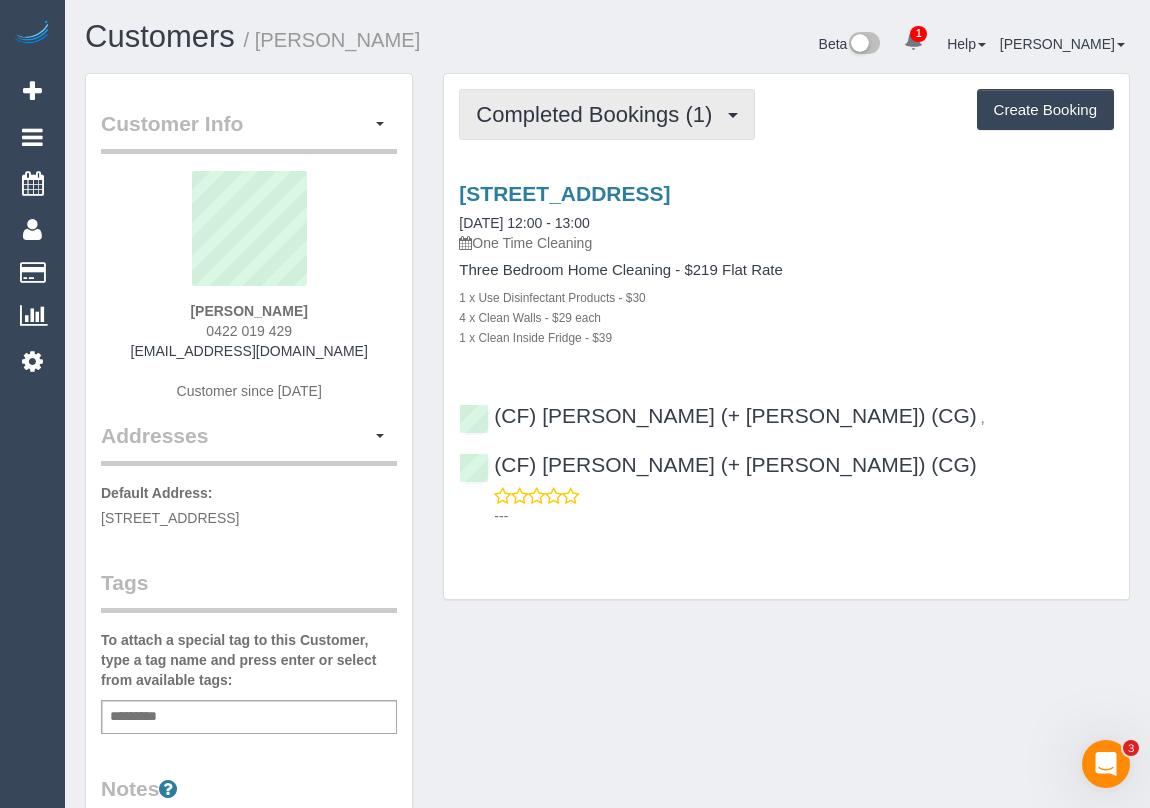 click on "Completed Bookings (1)" at bounding box center (599, 114) 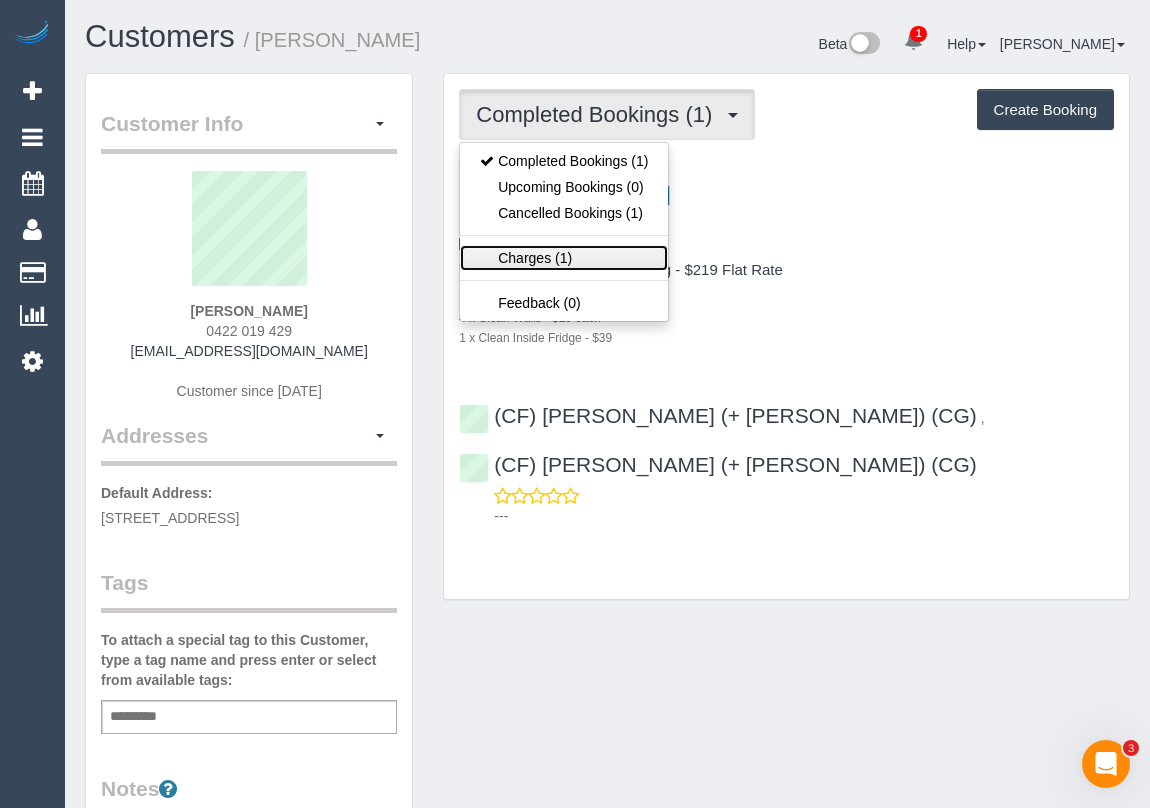 click on "Charges (1)" at bounding box center [564, 258] 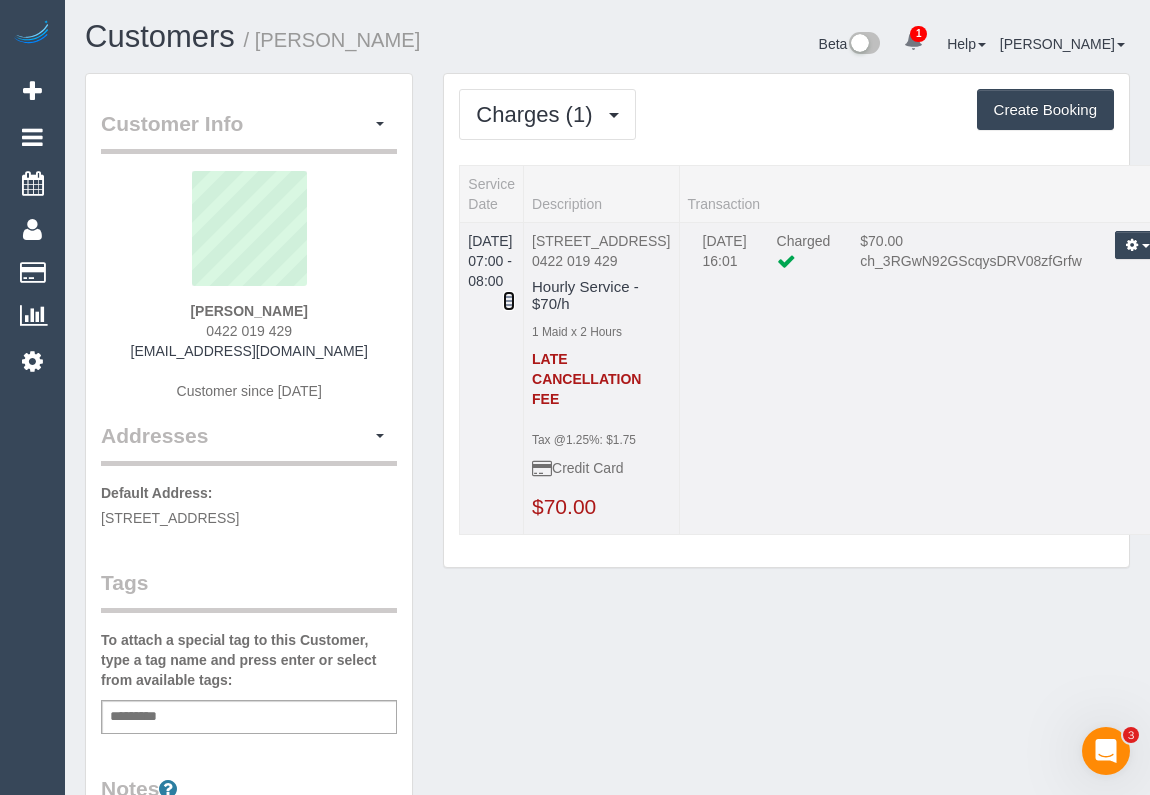 click at bounding box center (509, 301) 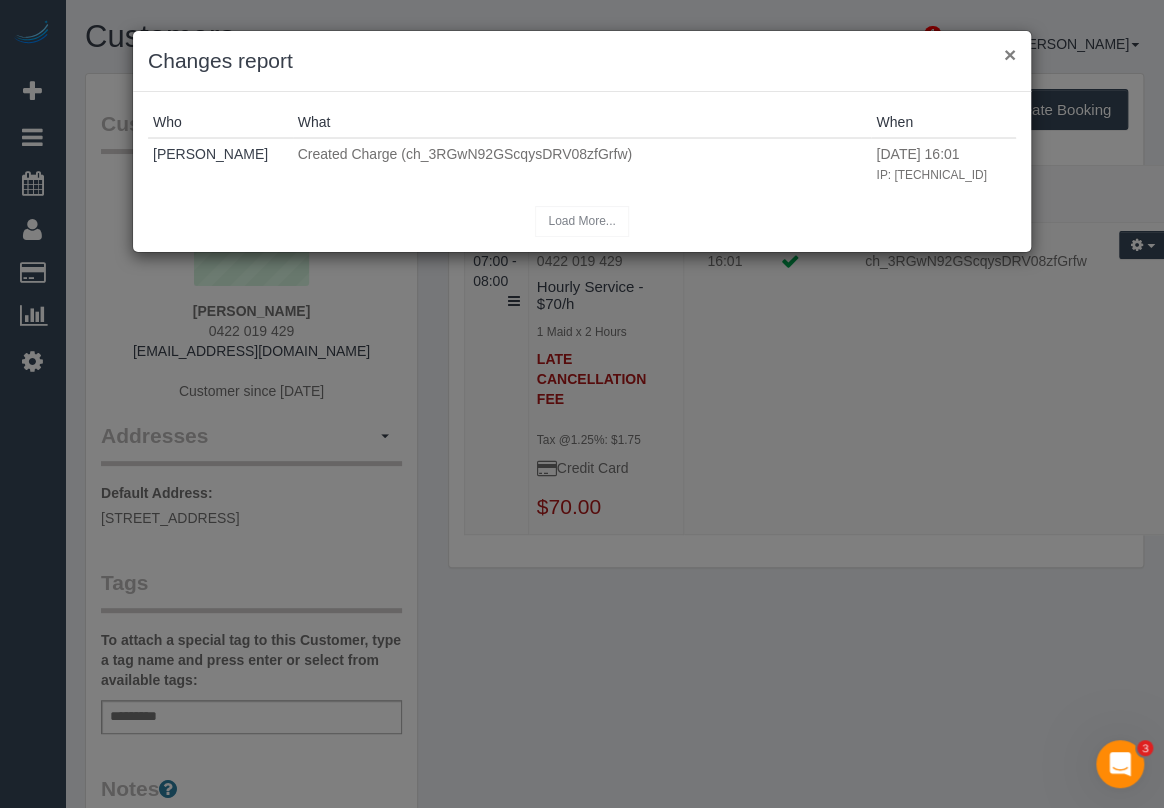 click on "×" at bounding box center [1010, 54] 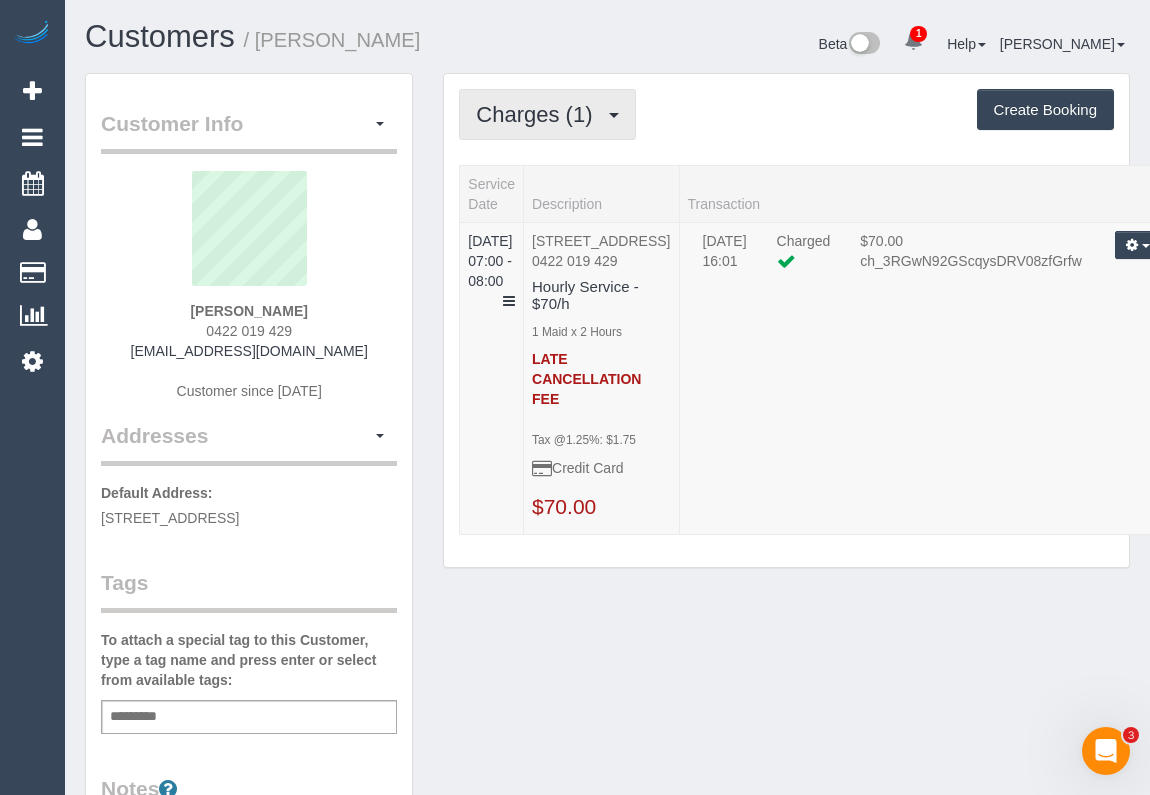 click on "Charges (1)" at bounding box center (539, 114) 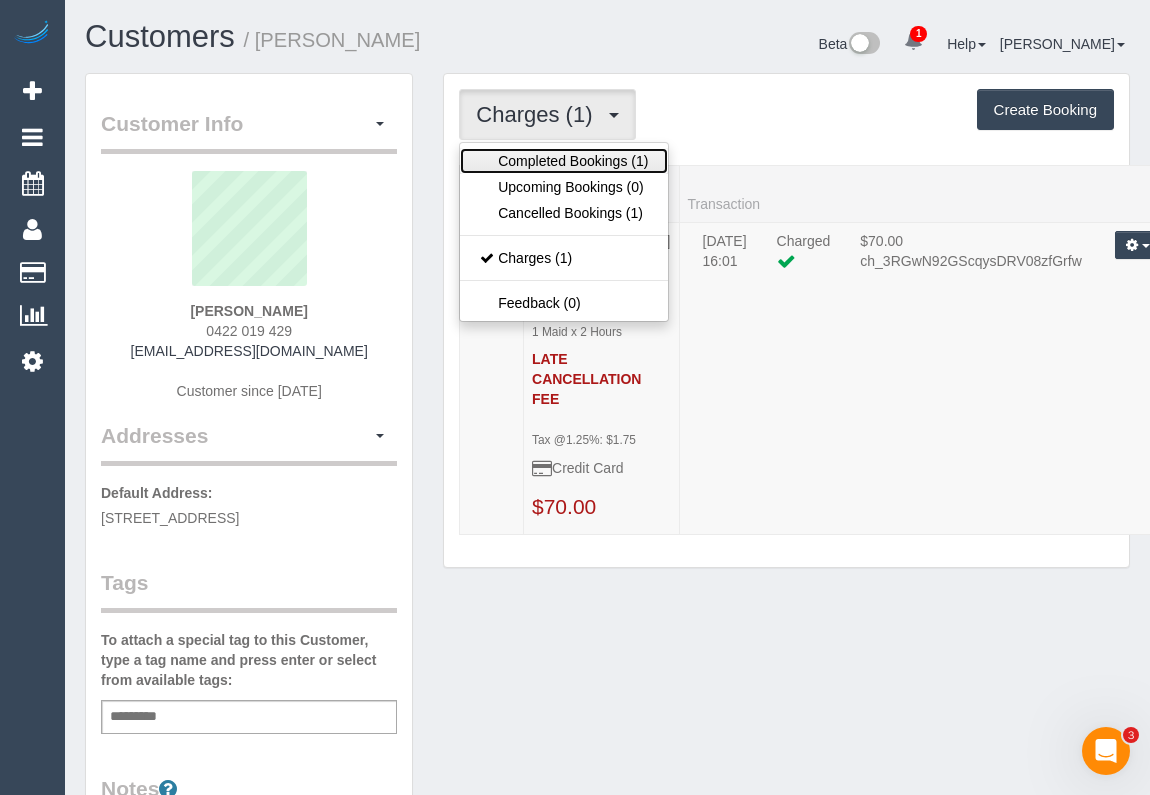 click on "Completed Bookings (1)" at bounding box center [564, 161] 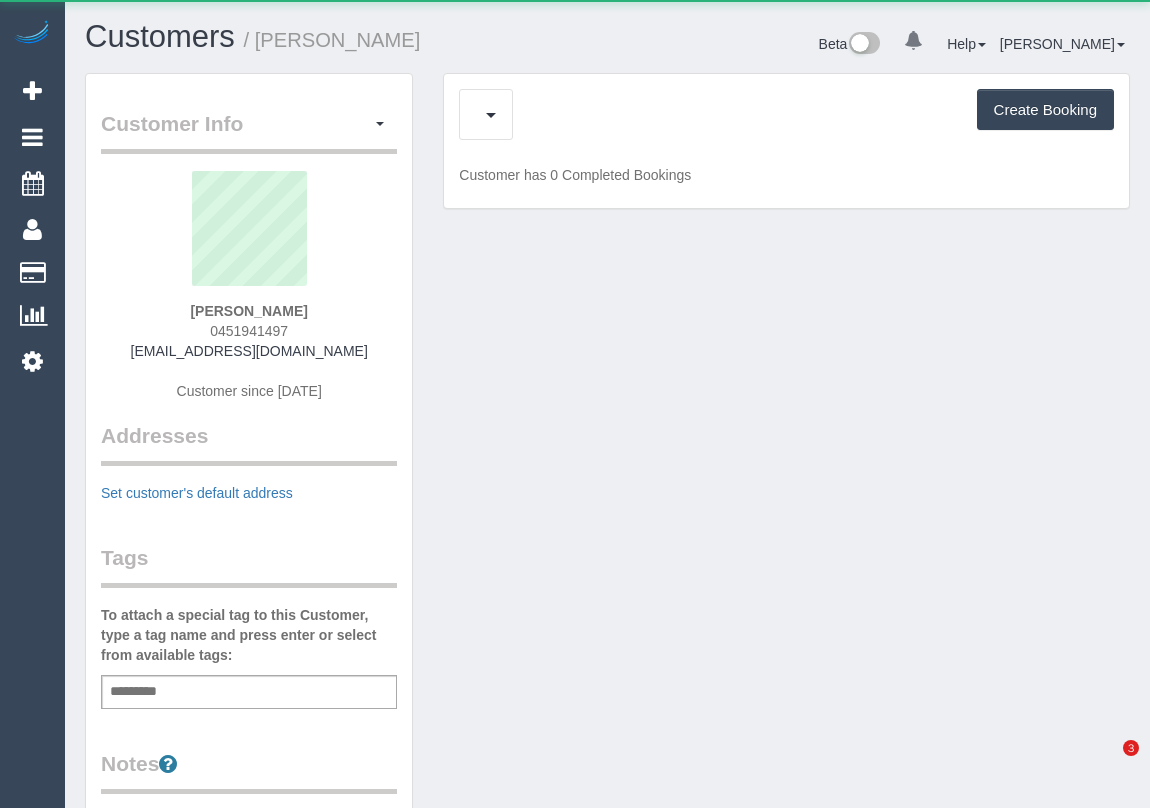 scroll, scrollTop: 0, scrollLeft: 0, axis: both 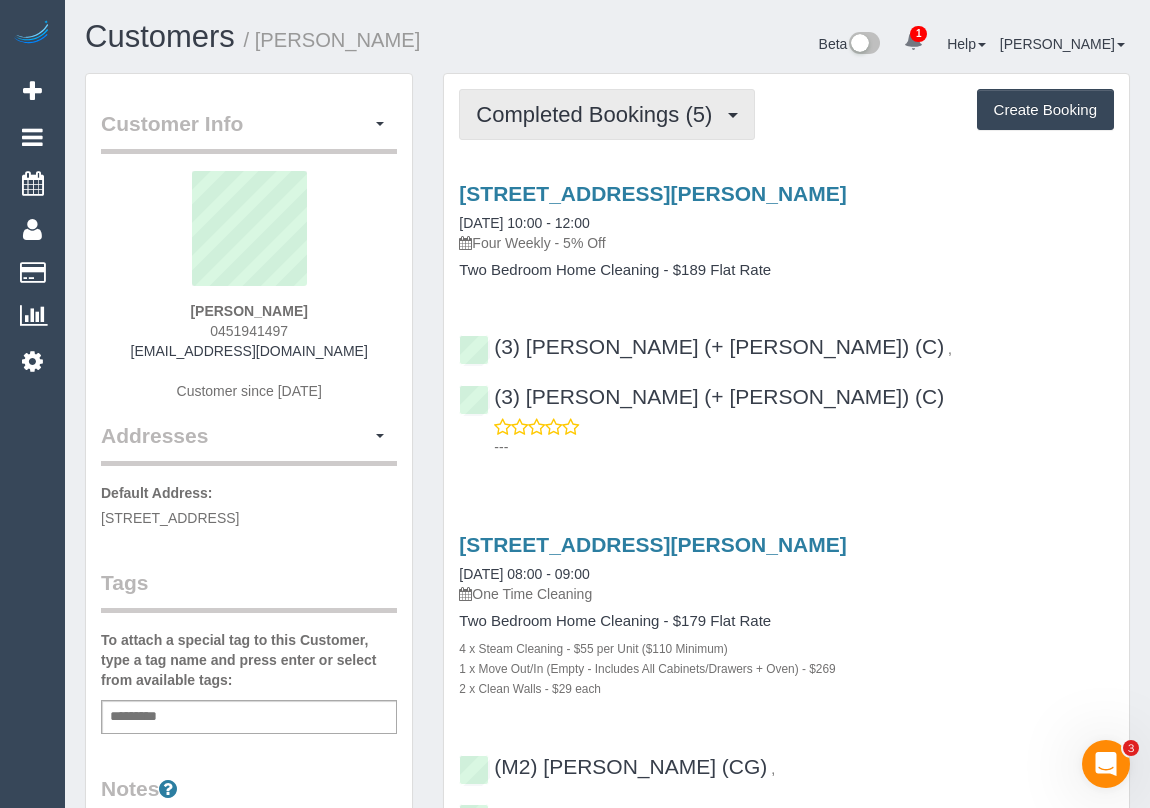 drag, startPoint x: 611, startPoint y: 110, endPoint x: 607, endPoint y: 132, distance: 22.36068 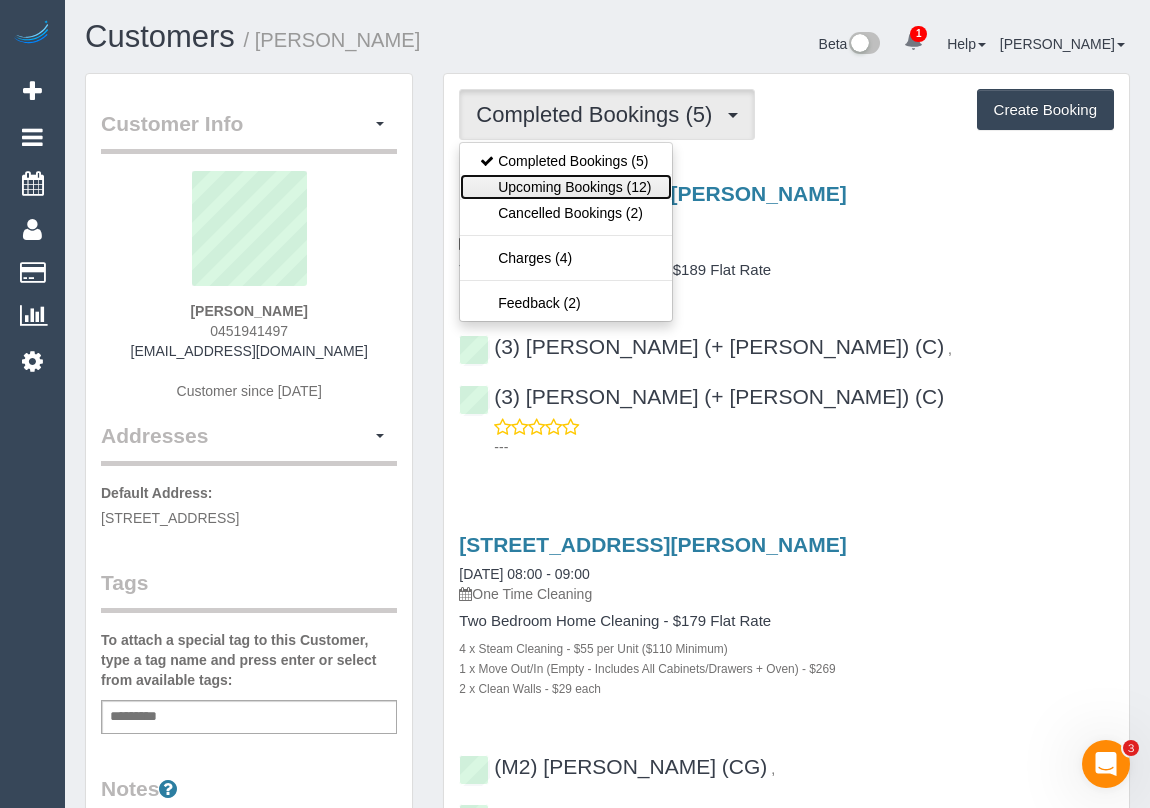 click on "Upcoming Bookings (12)" at bounding box center (565, 187) 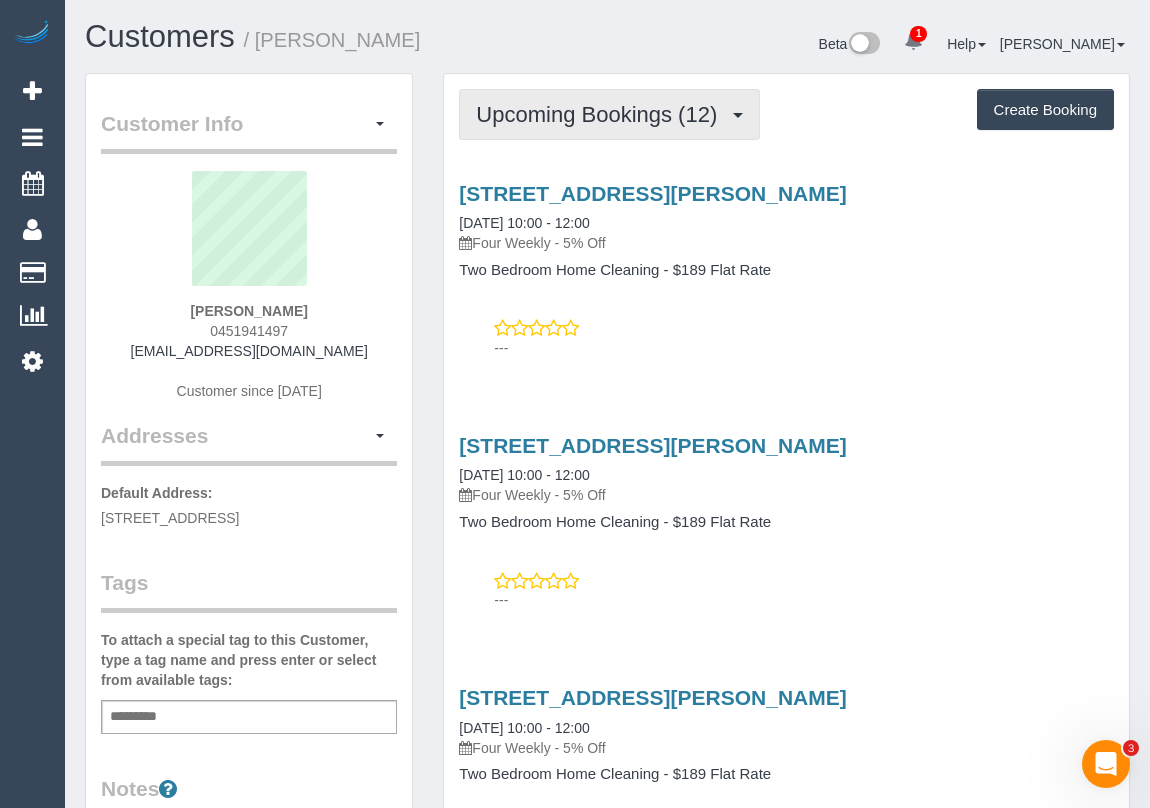 click on "Upcoming Bookings (12)" at bounding box center [601, 114] 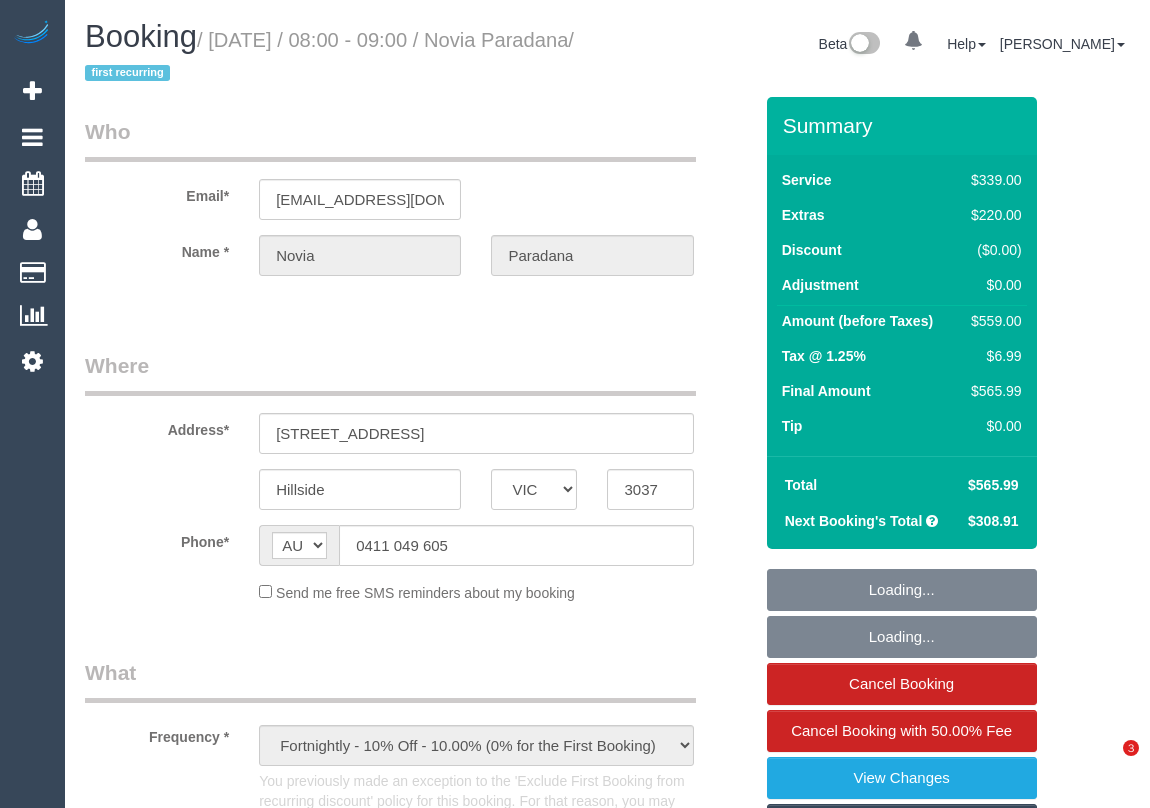 select on "VIC" 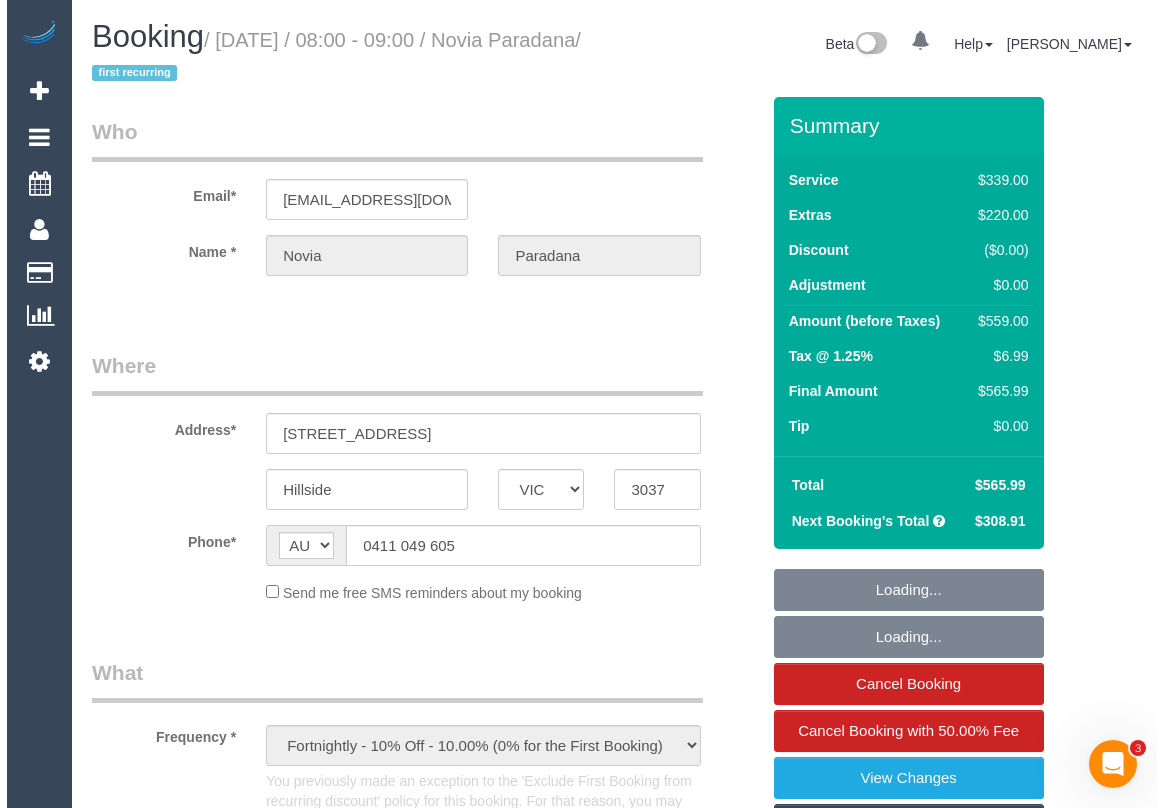 scroll, scrollTop: 0, scrollLeft: 0, axis: both 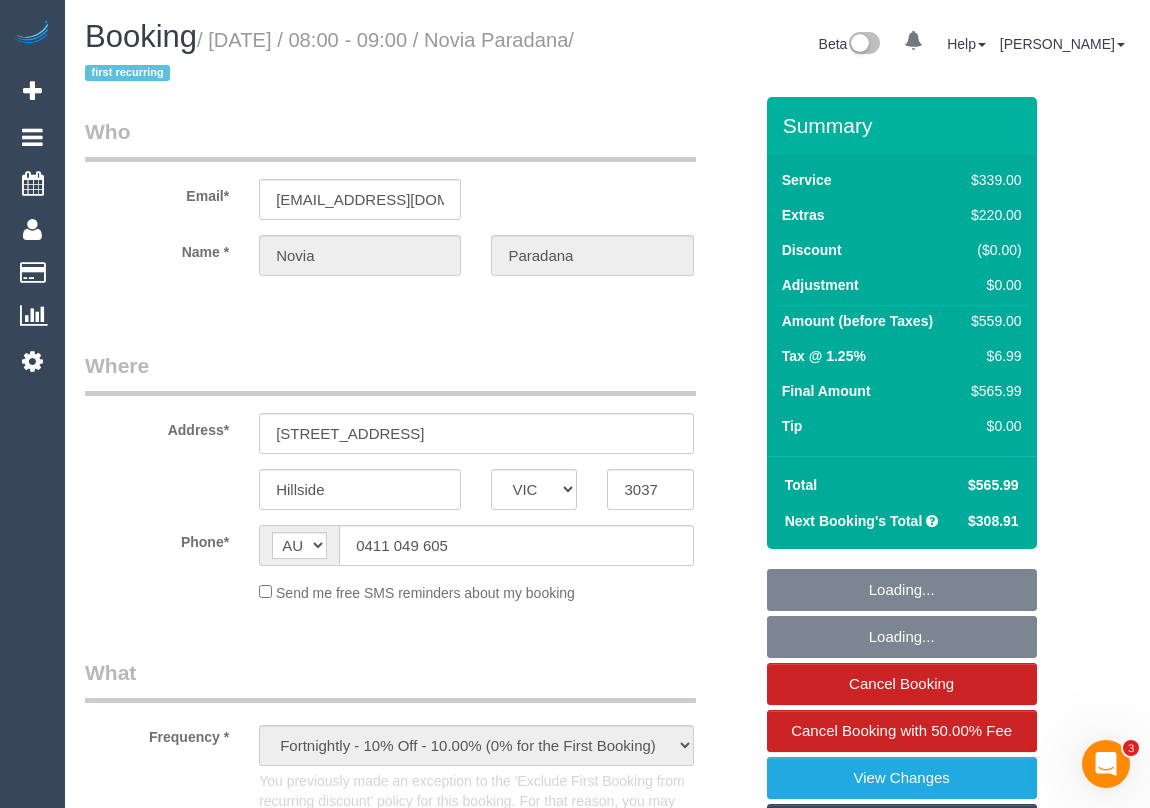 select on "string:stripe-pm_1RbAhA2GScqysDRVwcE0HyW6" 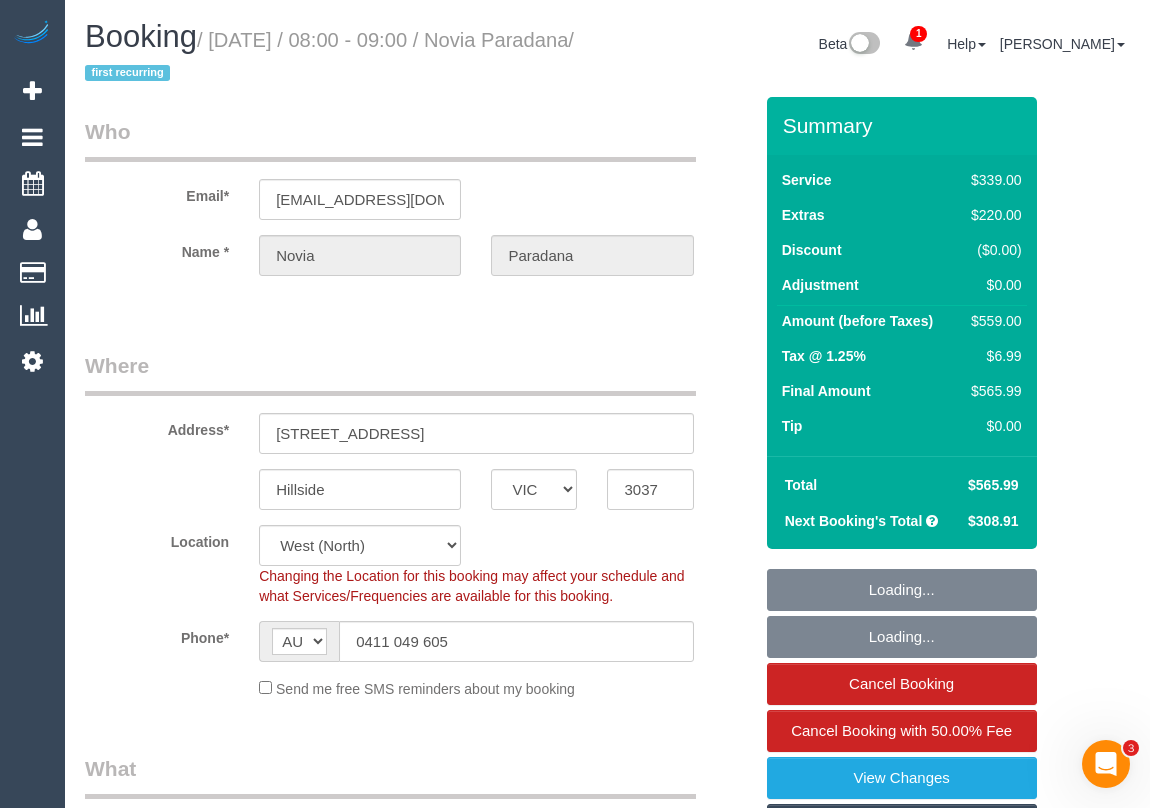 select on "number:27" 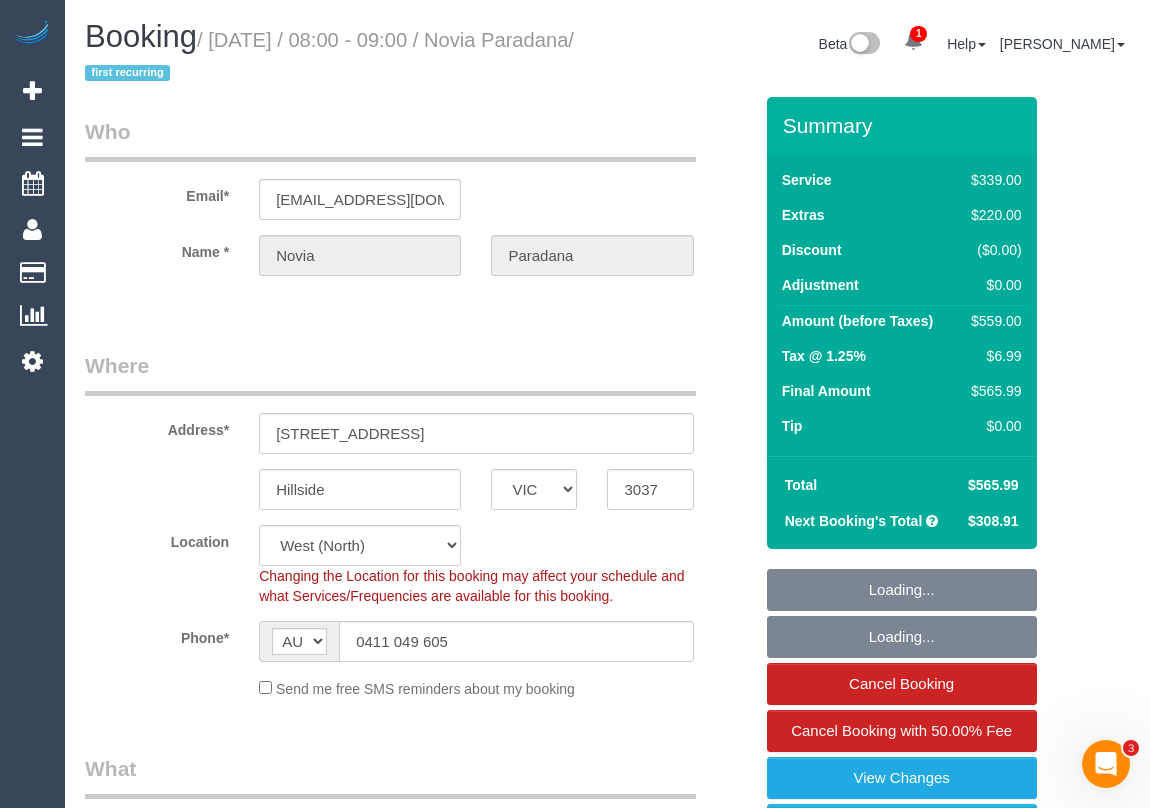 select on "object:1421" 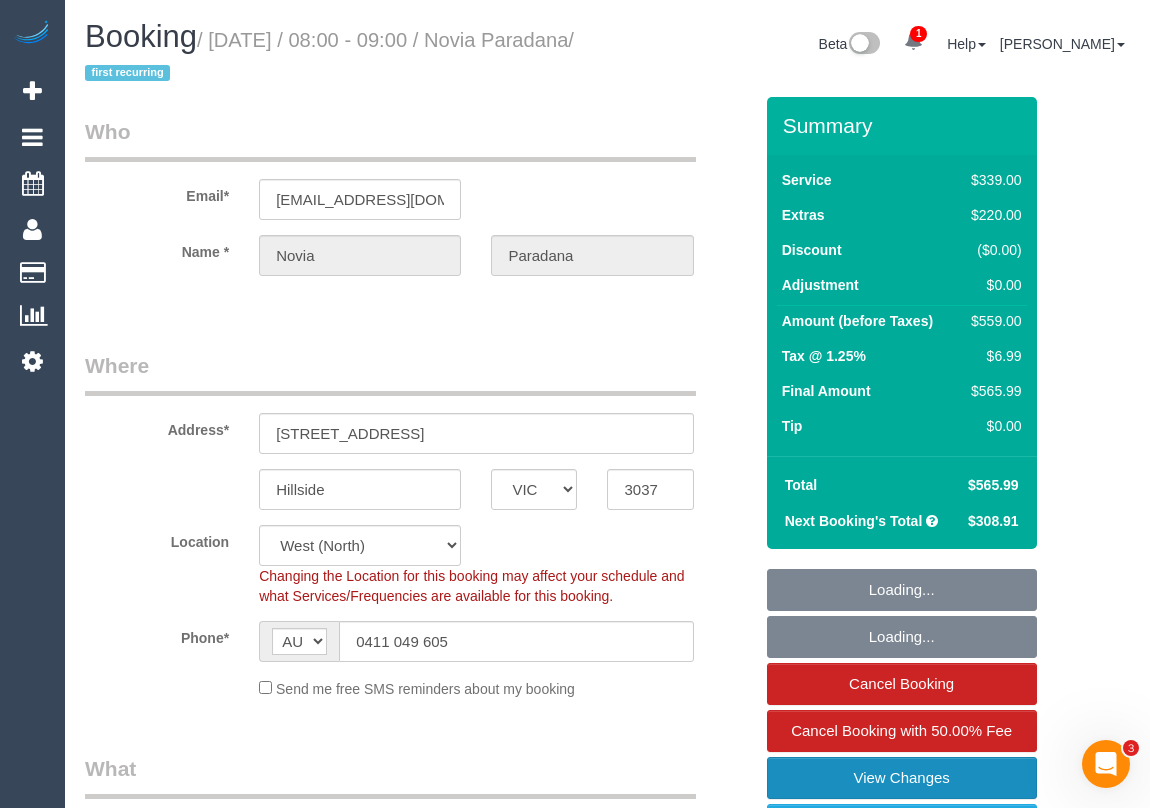 click on "View Changes" at bounding box center [902, 778] 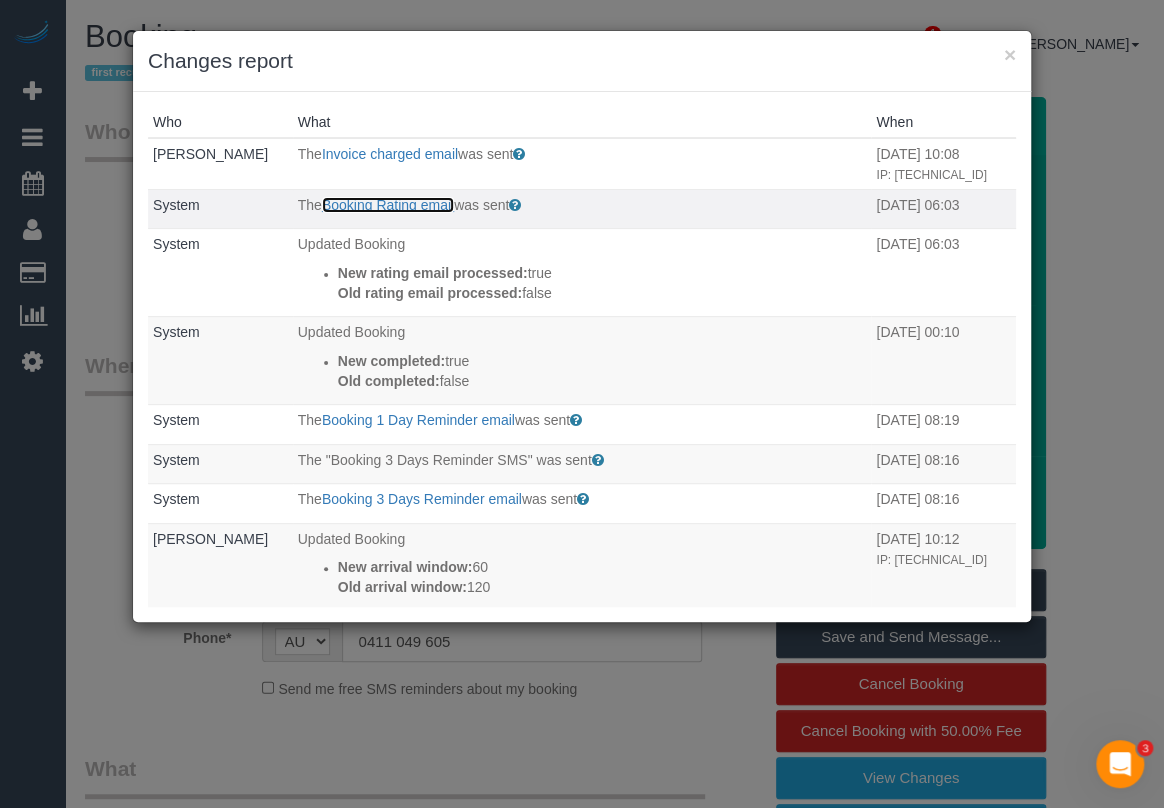 click on "Booking Rating email" at bounding box center (388, 205) 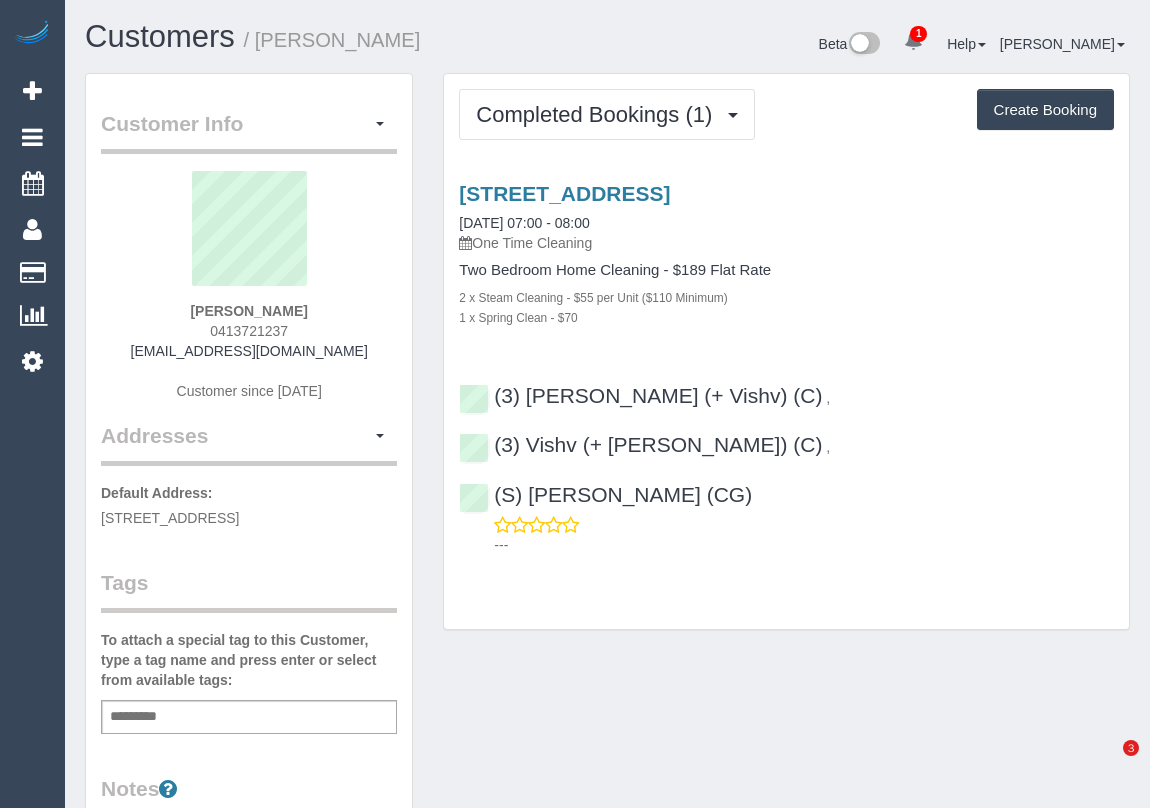 scroll, scrollTop: 0, scrollLeft: 0, axis: both 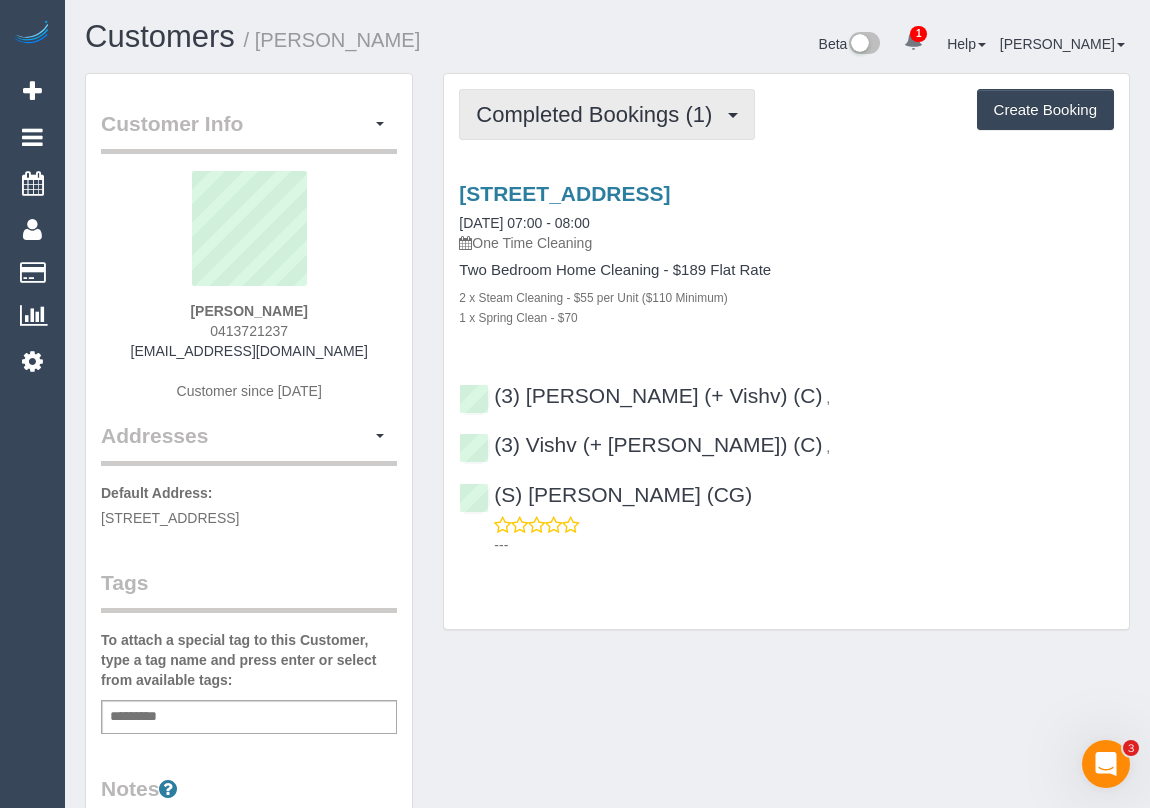 click on "Completed Bookings (1)" at bounding box center (607, 114) 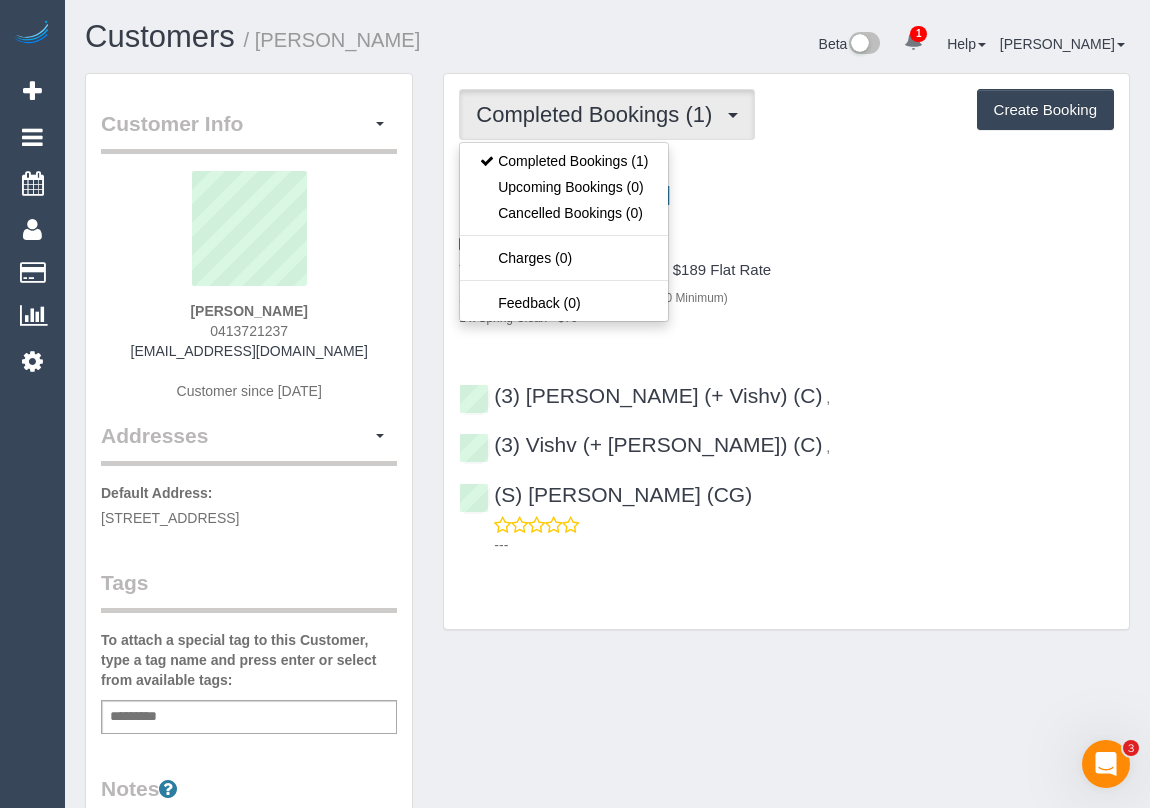 click on "1 x Spring Clean - $70" at bounding box center [786, 317] 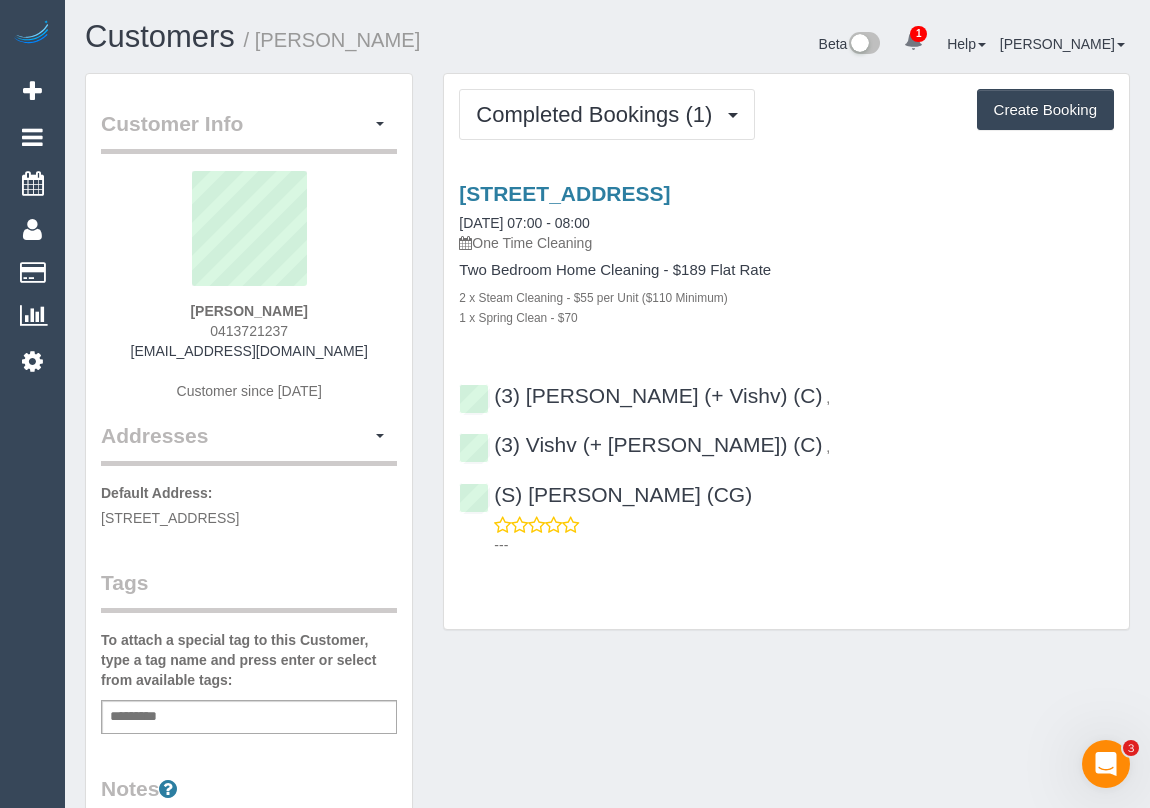 drag, startPoint x: 144, startPoint y: 345, endPoint x: 347, endPoint y: 349, distance: 203.0394 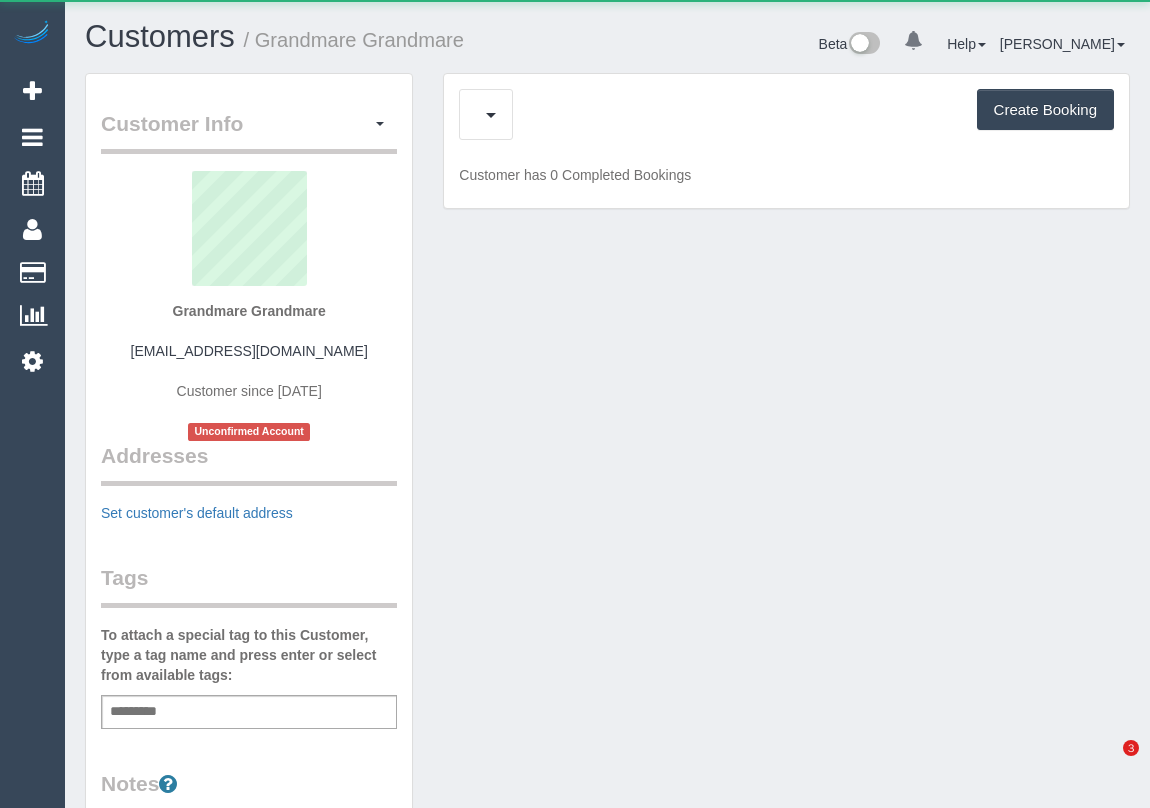 scroll, scrollTop: 0, scrollLeft: 0, axis: both 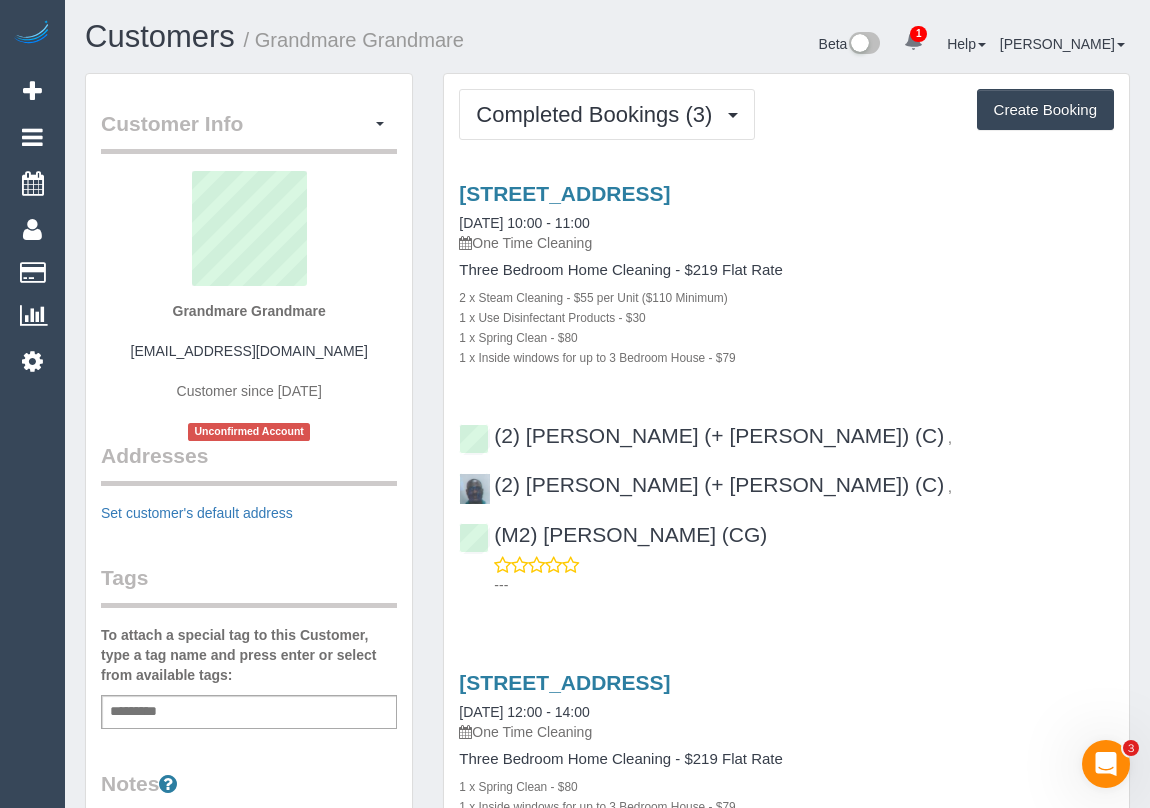 click on "---" at bounding box center (804, 585) 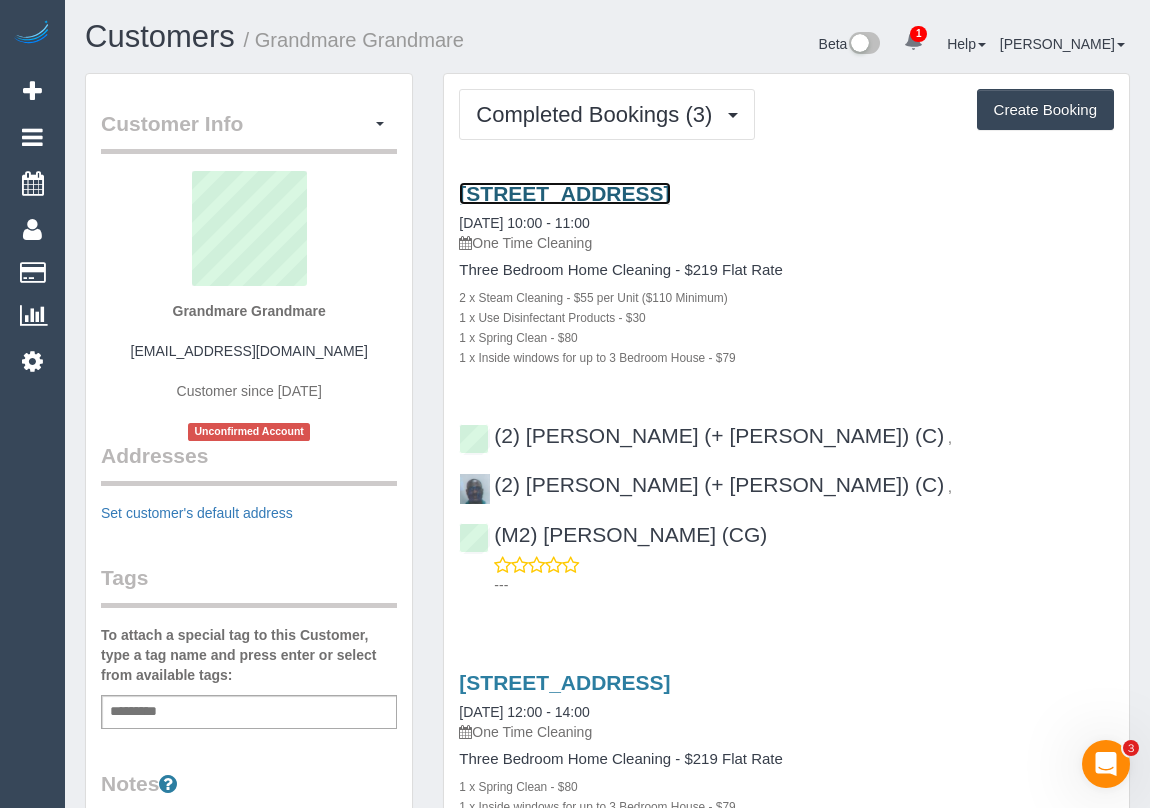 click on "2/3 Cadorna Street, Box Hill South, VIC 3128" at bounding box center [564, 193] 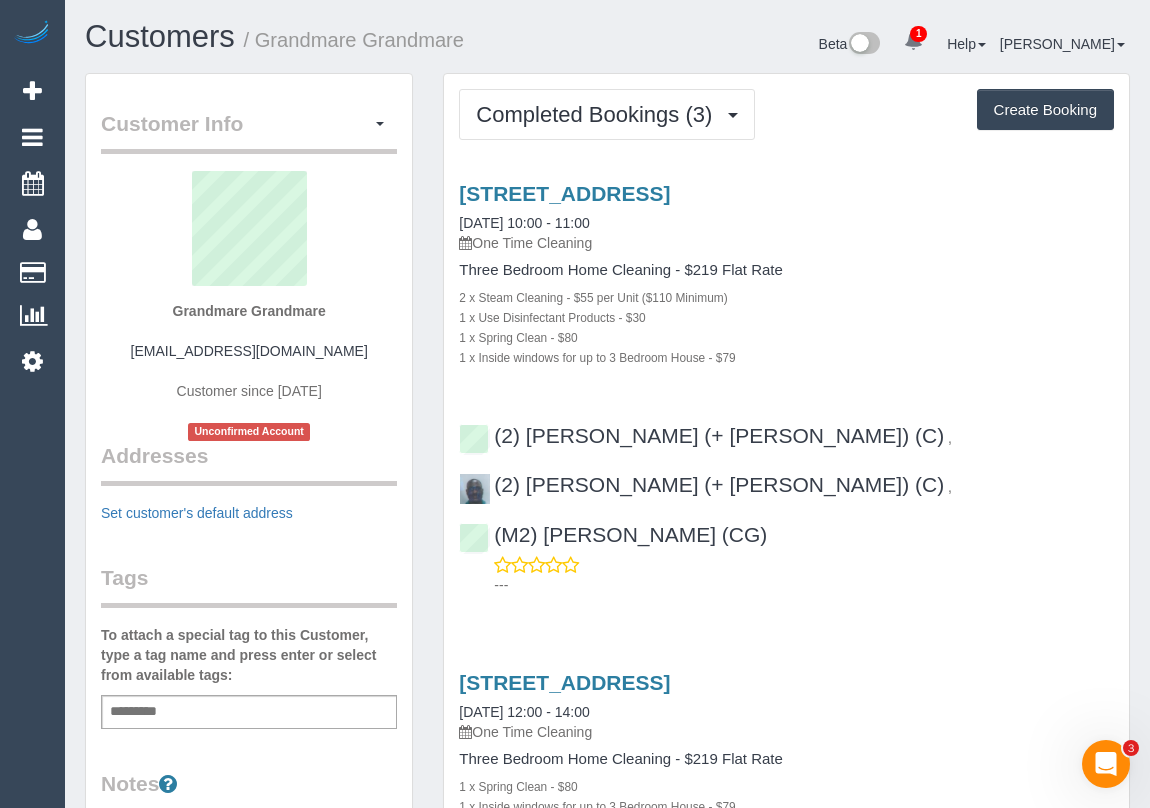 click on "---" at bounding box center (786, 575) 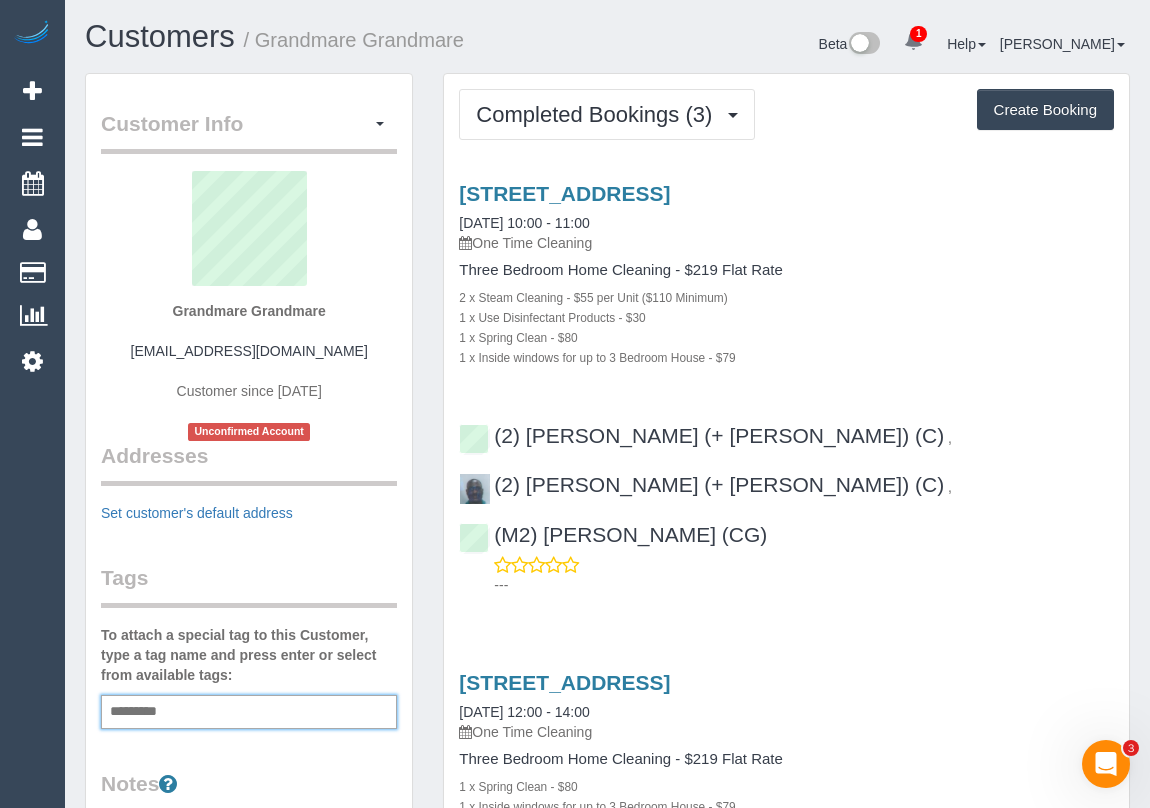 click at bounding box center [139, 712] 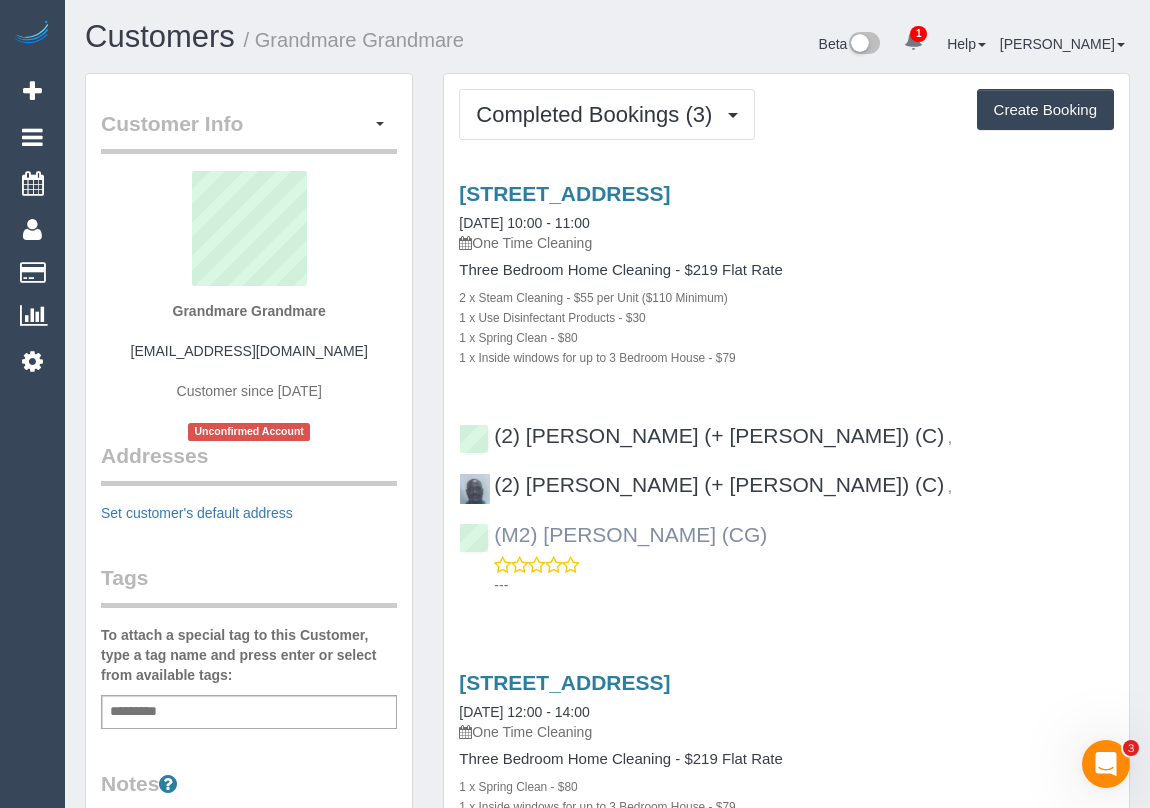 drag, startPoint x: 687, startPoint y: 490, endPoint x: 494, endPoint y: 482, distance: 193.16573 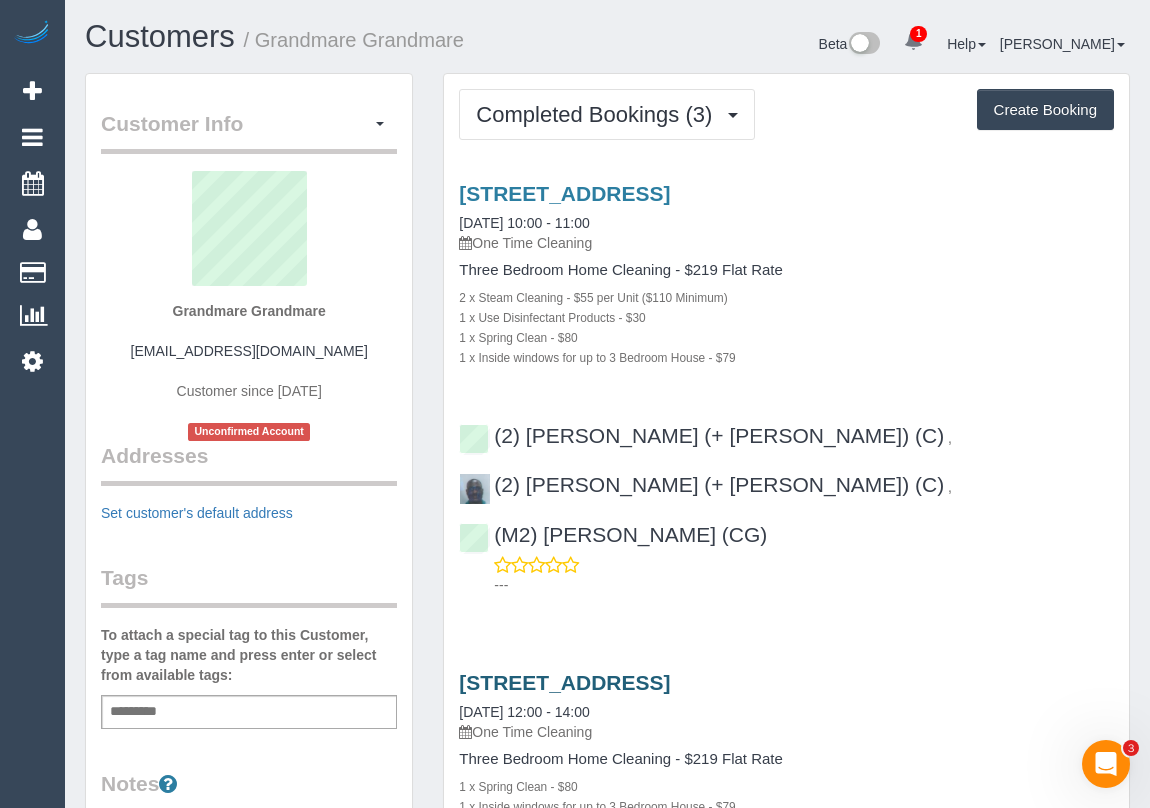 copy on "(M2) [PERSON_NAME] (CG)" 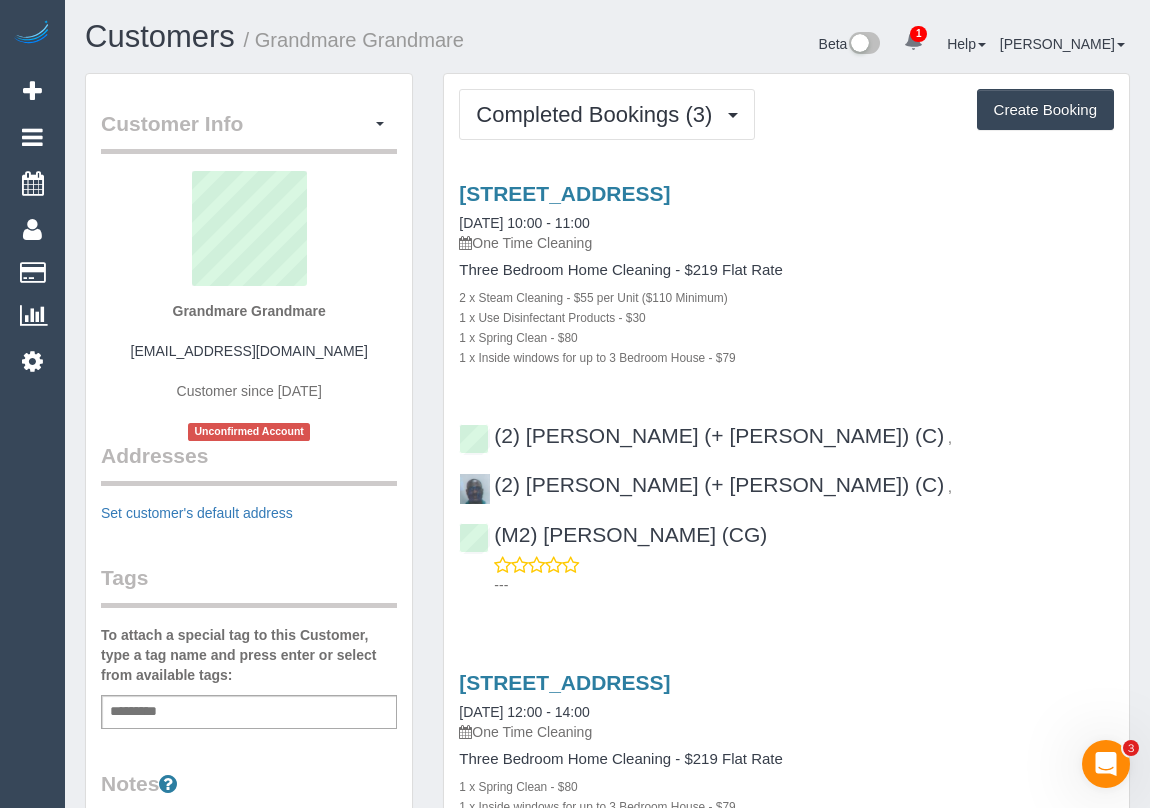 click on "Add a tag" at bounding box center (249, 712) 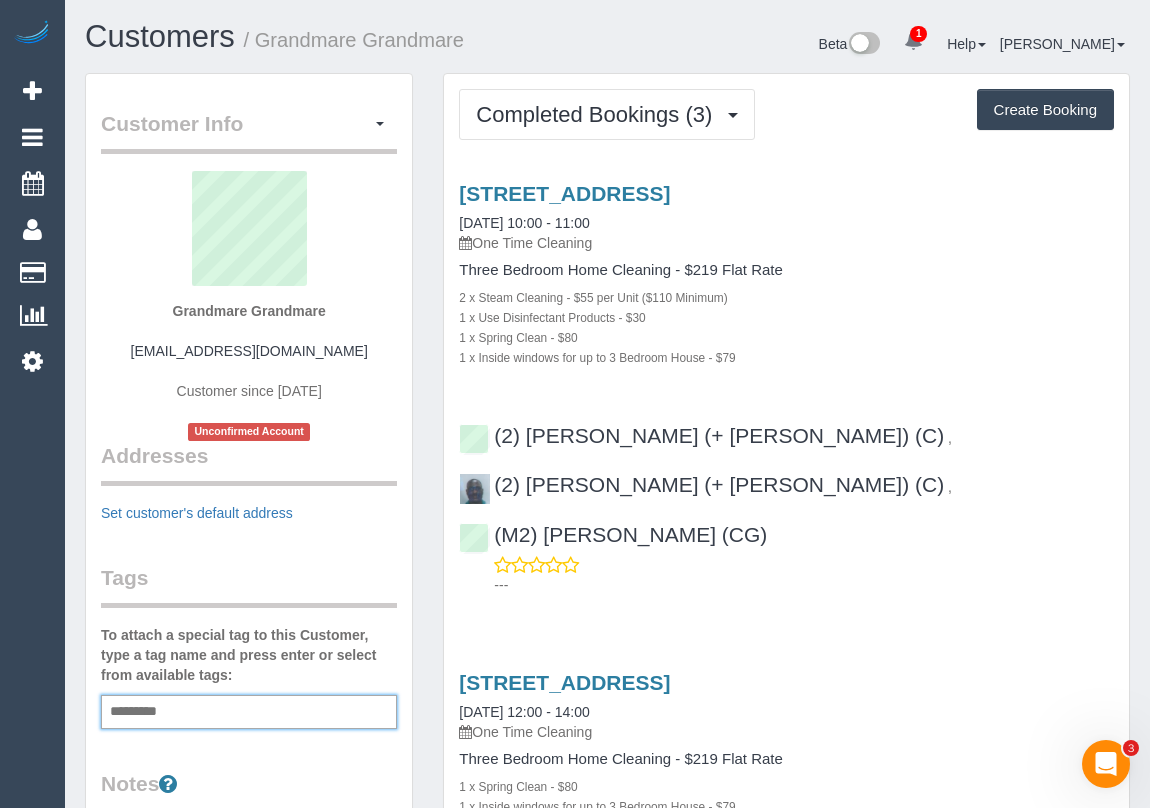 type on "*" 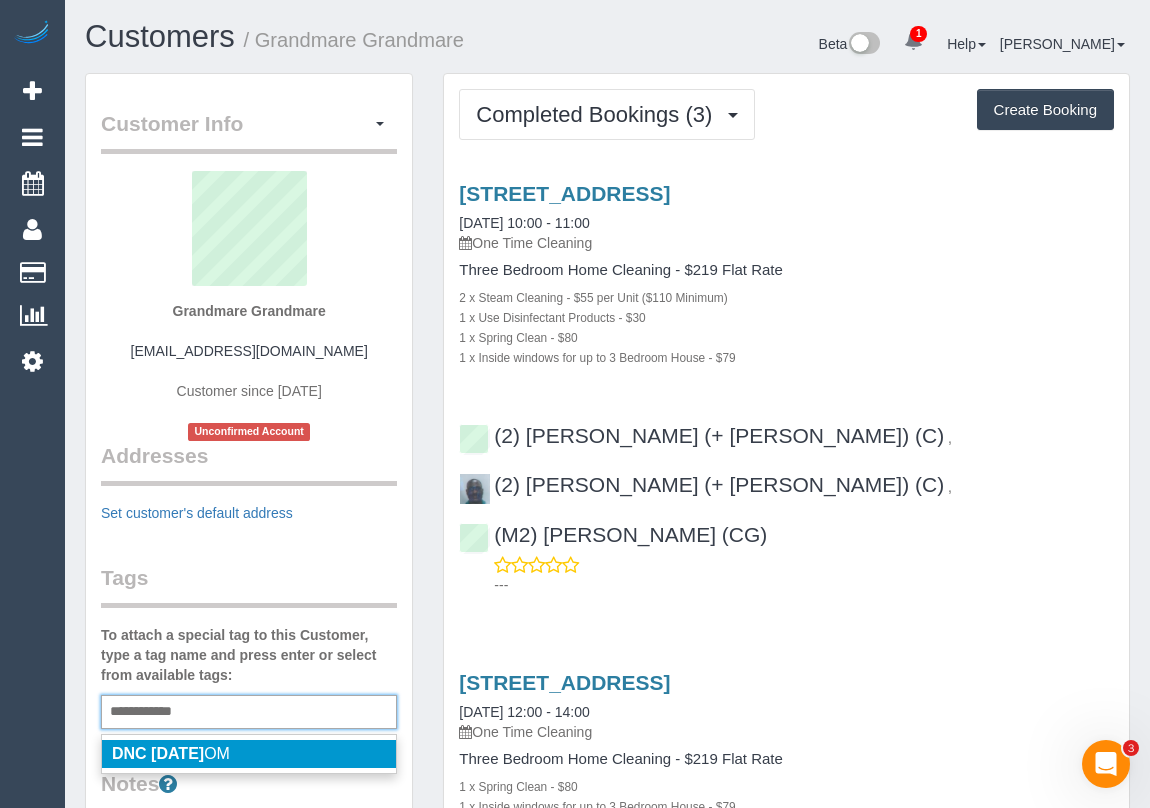type on "**********" 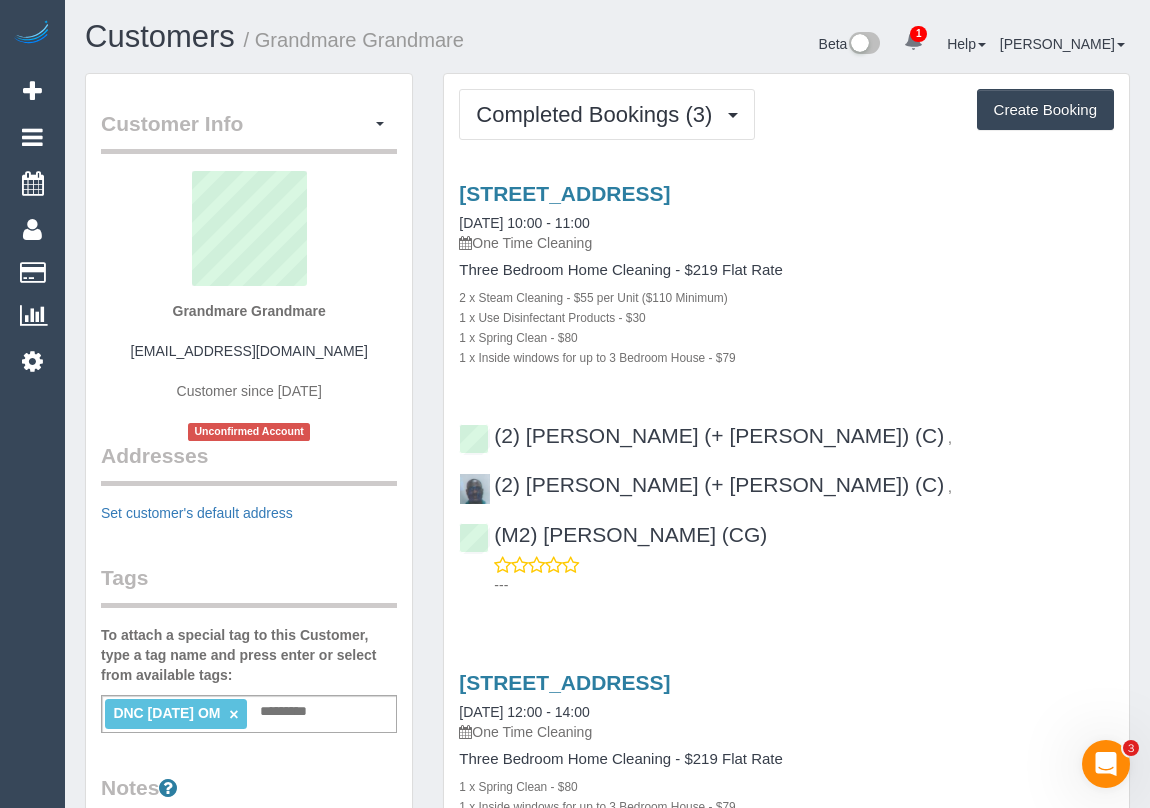 drag, startPoint x: 164, startPoint y: 306, endPoint x: 395, endPoint y: 307, distance: 231.00217 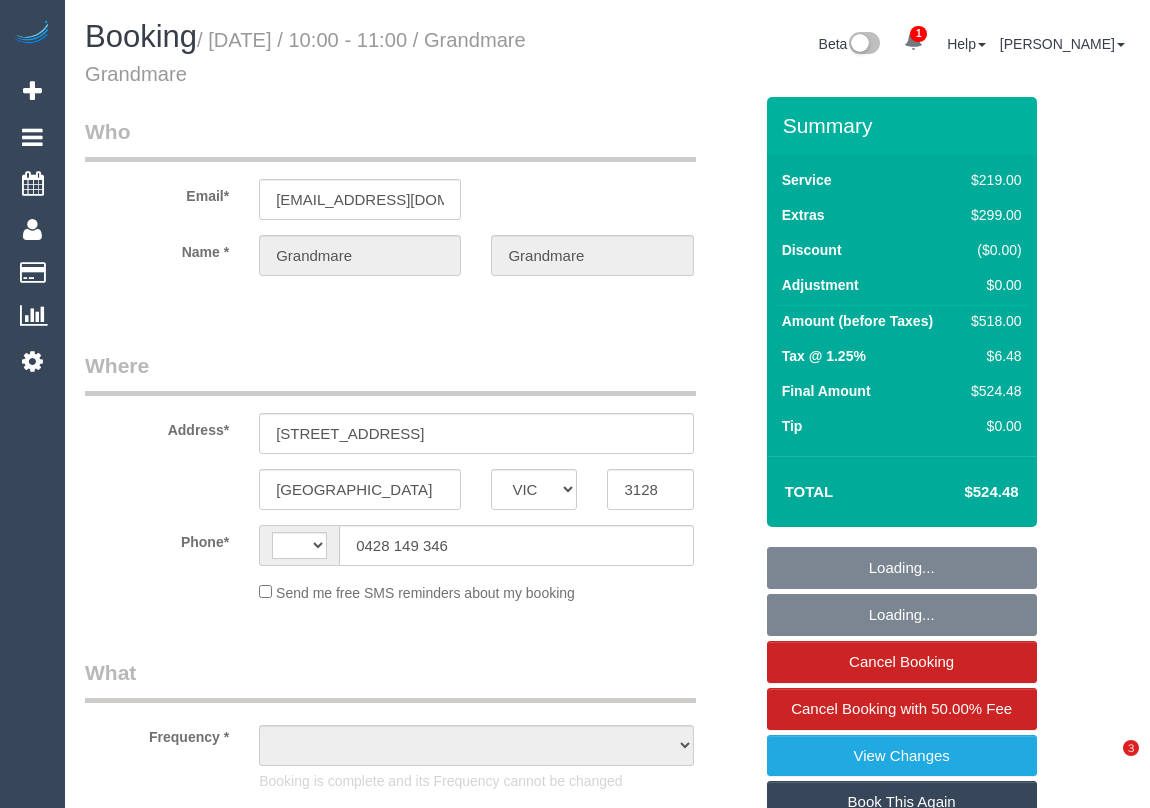 select on "VIC" 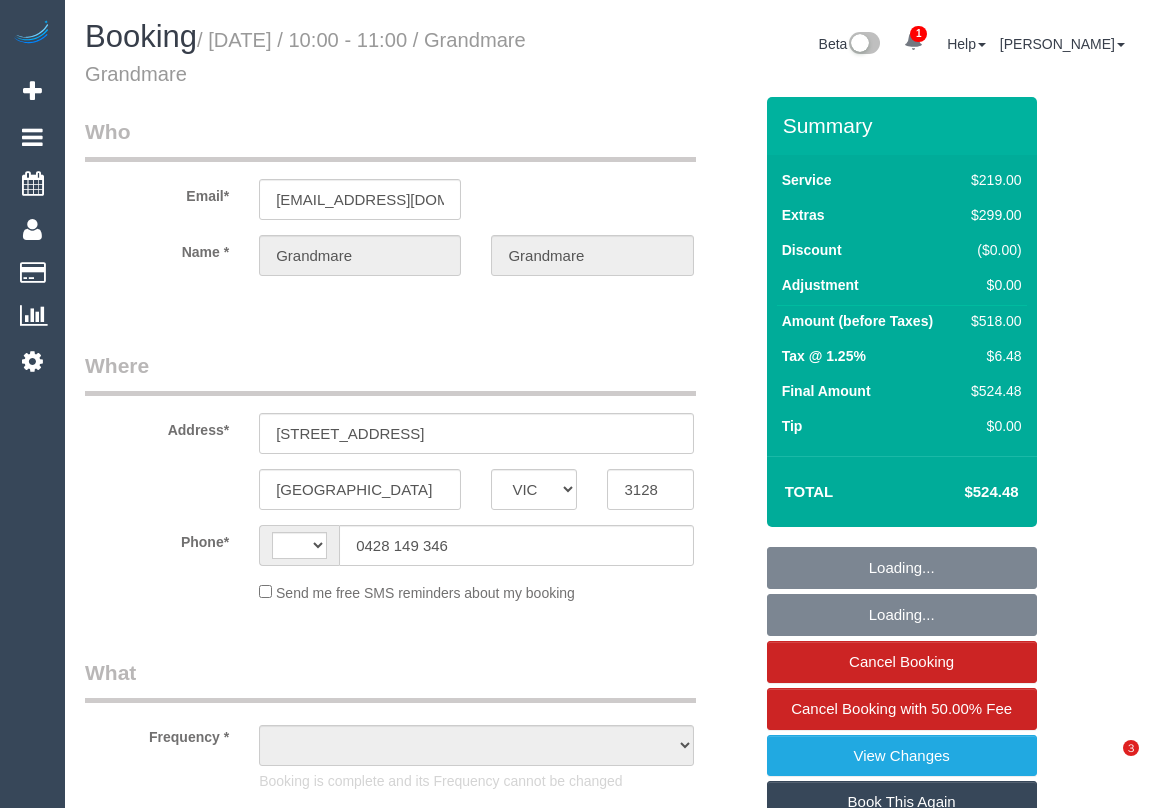 scroll, scrollTop: 0, scrollLeft: 0, axis: both 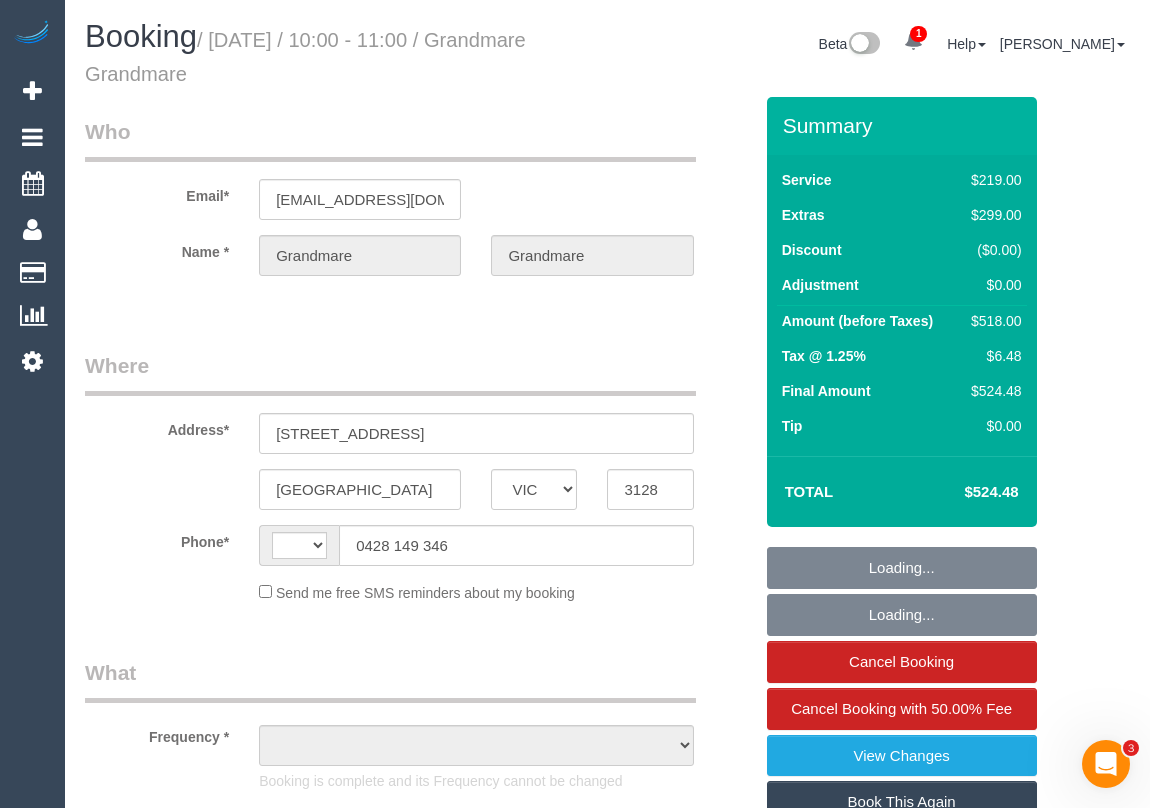 select on "object:307" 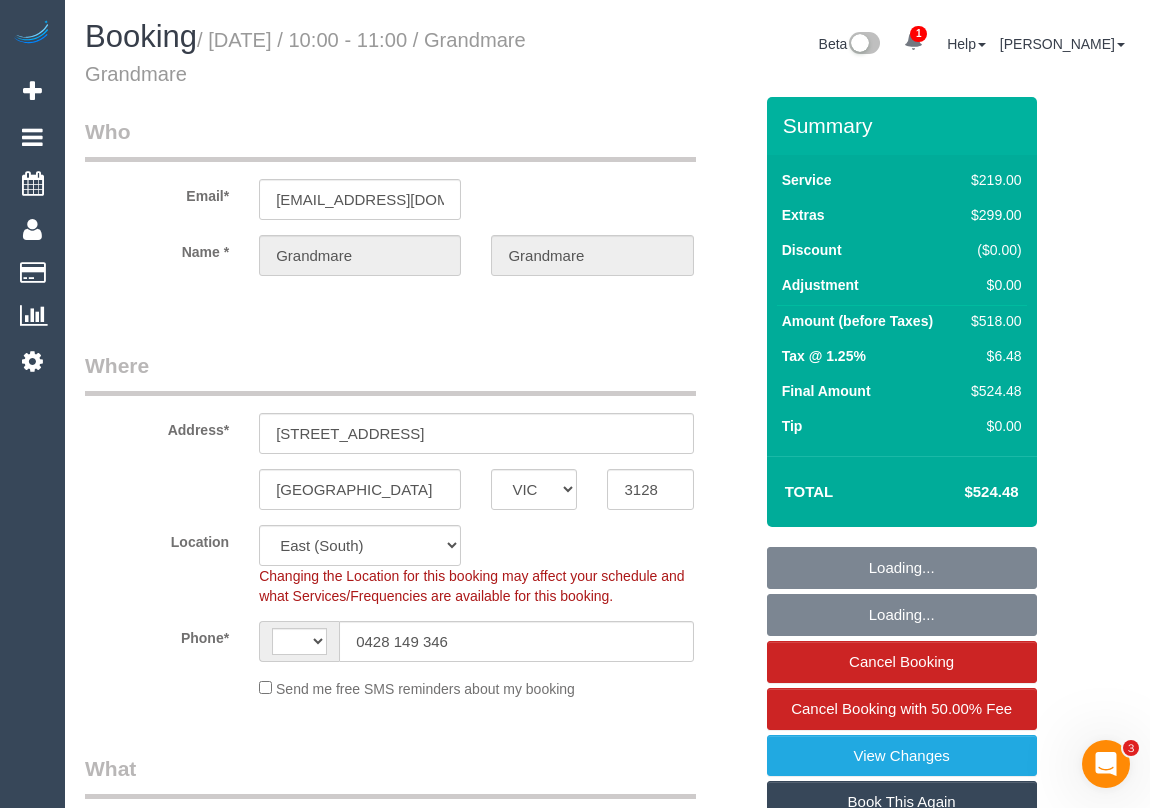 select on "string:AU" 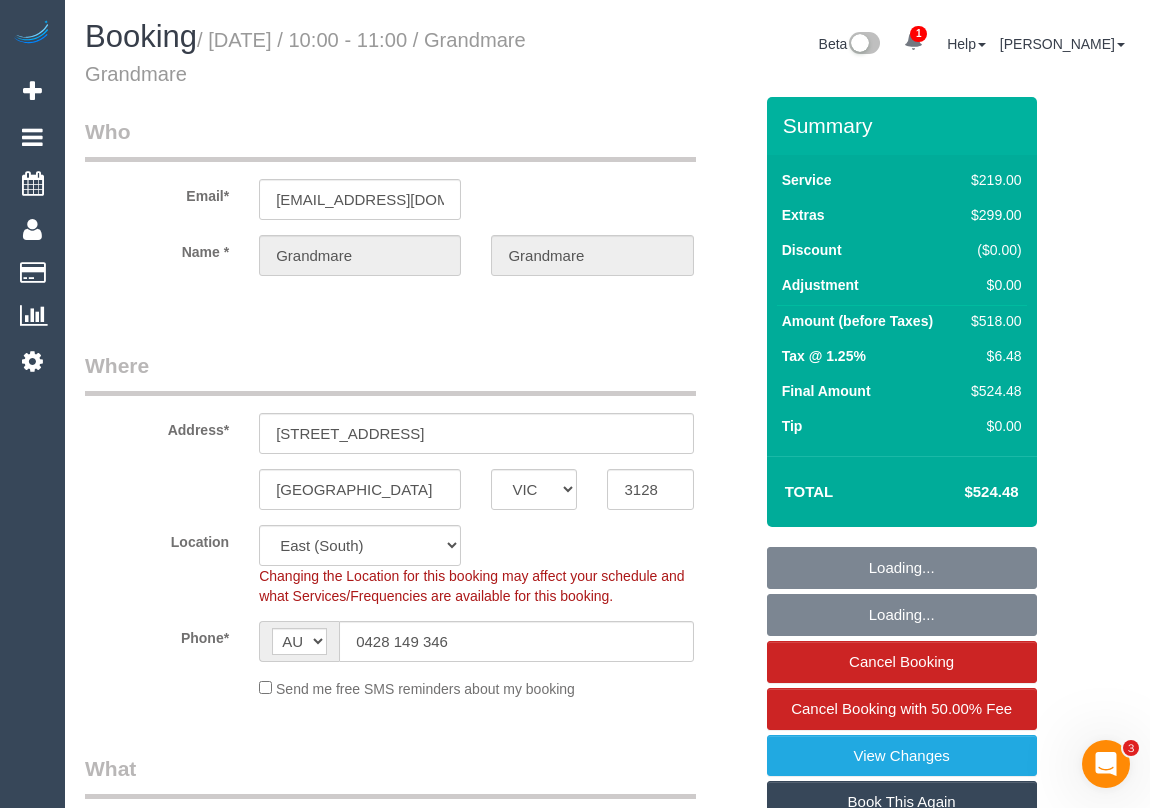 select on "object:848" 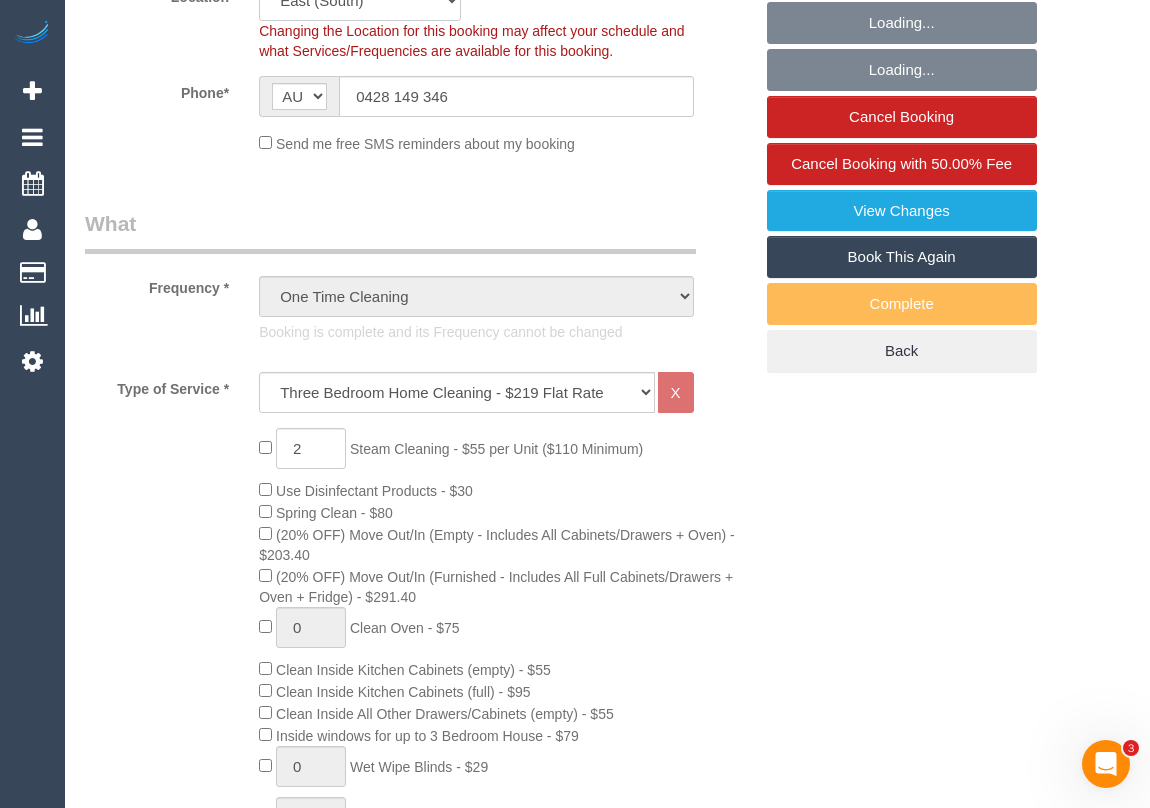 select on "string:stripe-pm_1RcbLI2GScqysDRVmAeJ1FfD" 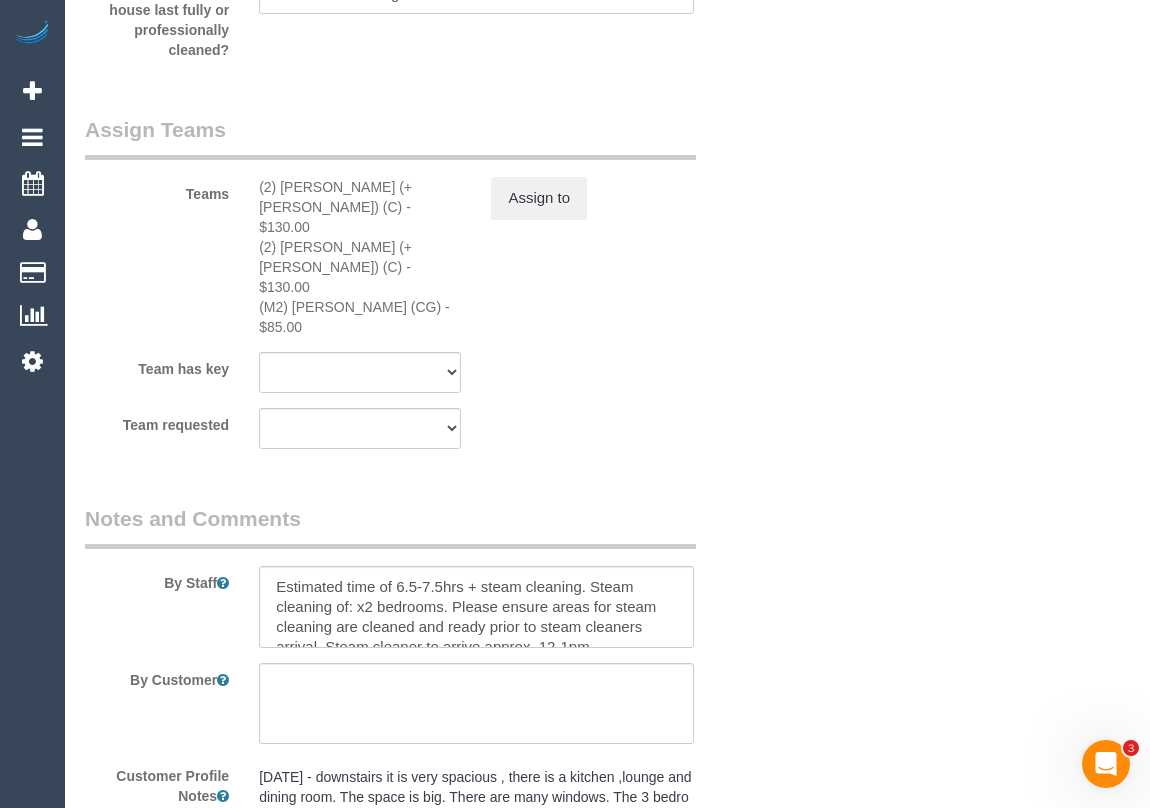 scroll, scrollTop: 3363, scrollLeft: 0, axis: vertical 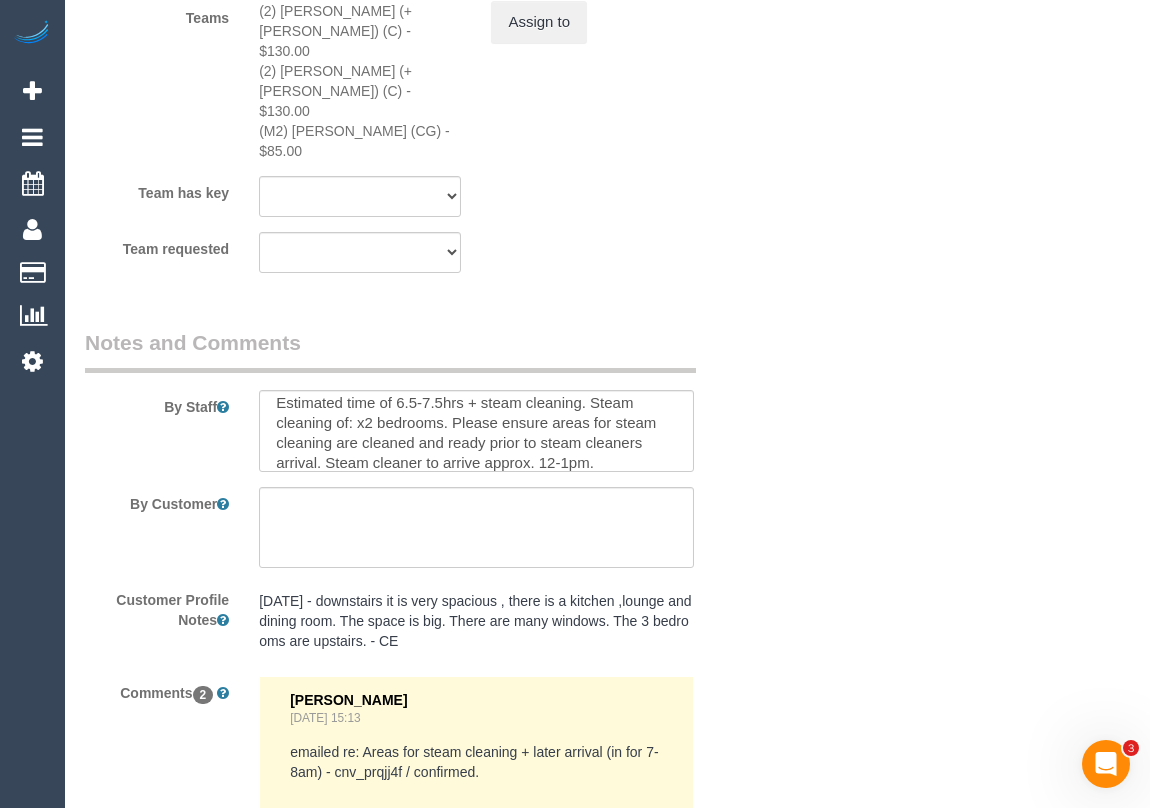 drag, startPoint x: 480, startPoint y: 638, endPoint x: 300, endPoint y: 674, distance: 183.5647 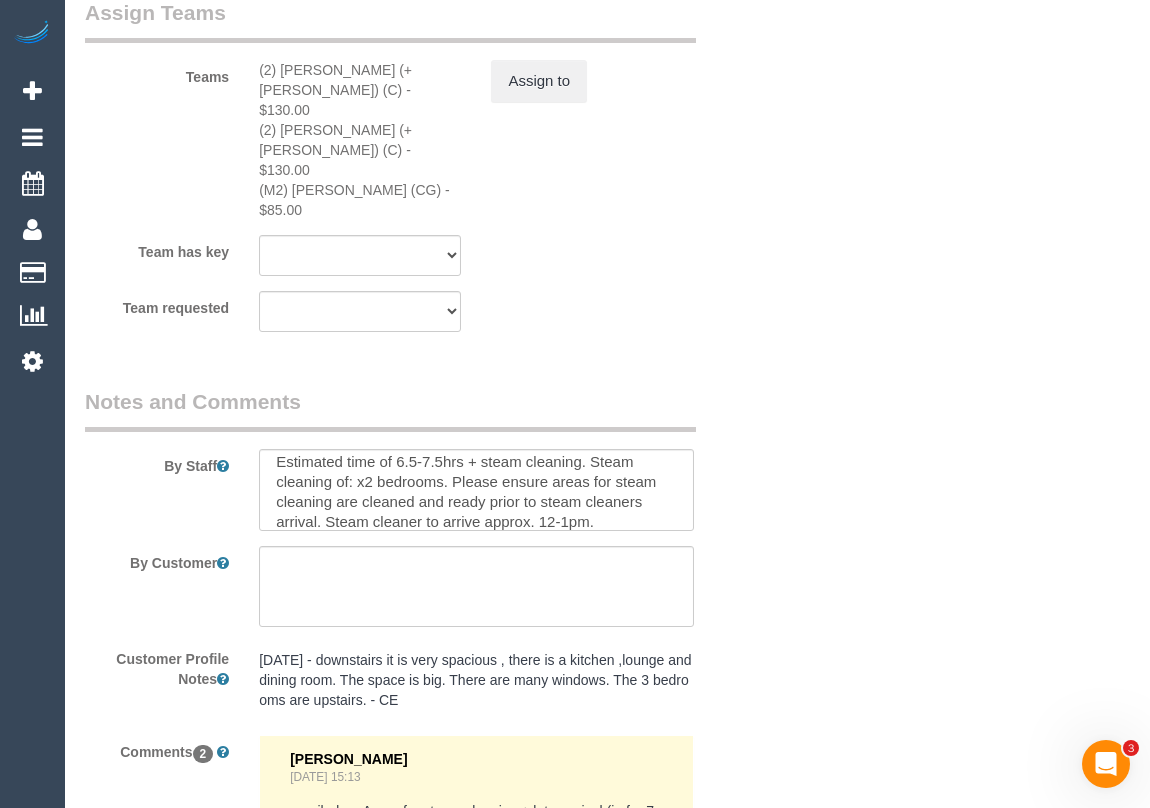 scroll, scrollTop: 3537, scrollLeft: 0, axis: vertical 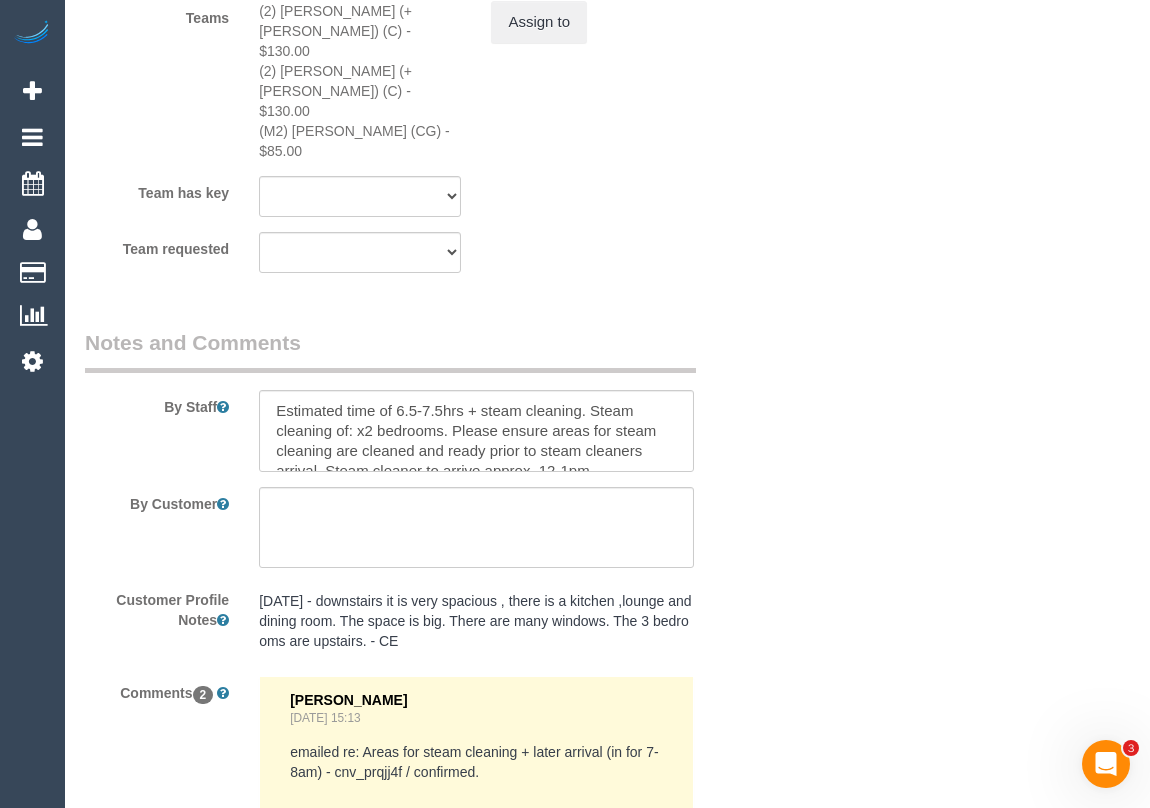 click on "Who
Email*
mbills7@hotmail.com
Name *
Grandmare
Grandmare
Where
Address*
2/3 Cadorna Street
Box Hill South
ACT
NSW
NT
QLD
SA
TAS
VIC
WA
3128
Location
Office City East (North) East (South) Inner East Inner North (East) Inner North (West) Inner South East Inner West North (East) North (West) Outer East Outer North (East) Outer North (West) Outer South East Outer West South East (East) South East (West) West (North) West (South) ZG - Central ZG - East ZG - North ZG - South" at bounding box center [607, -1072] 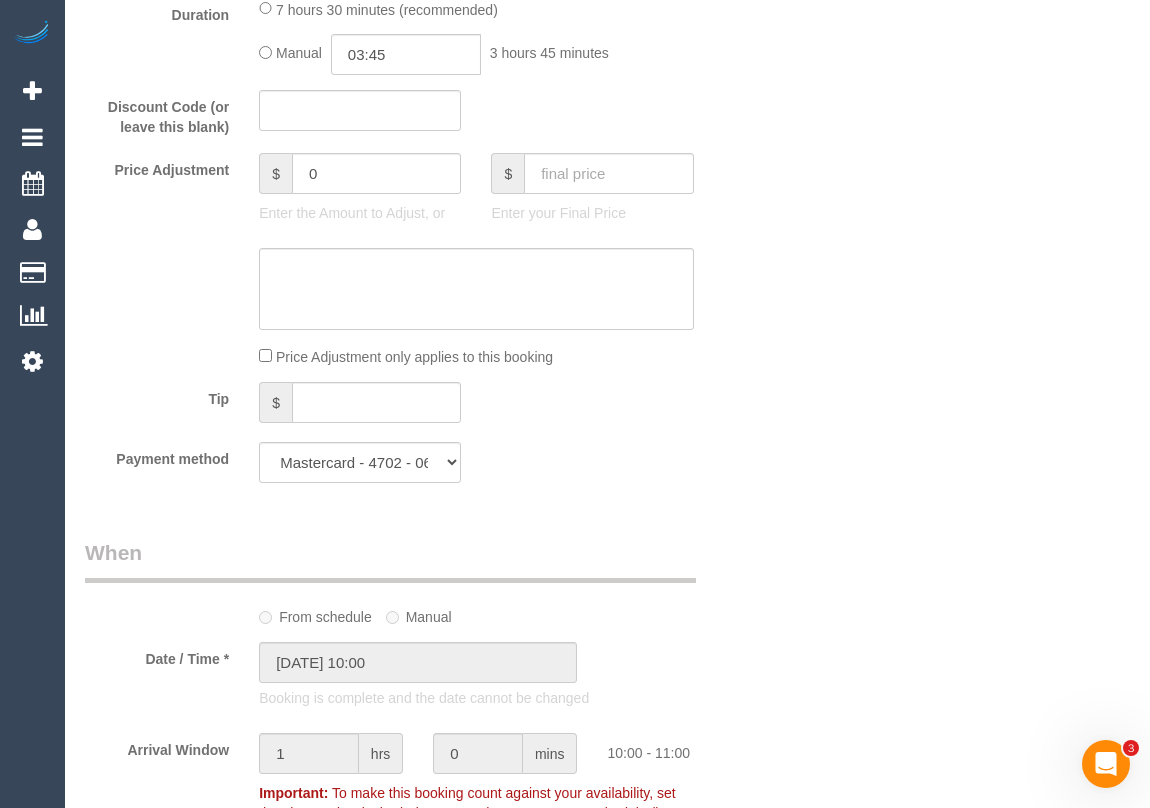 scroll, scrollTop: 2000, scrollLeft: 0, axis: vertical 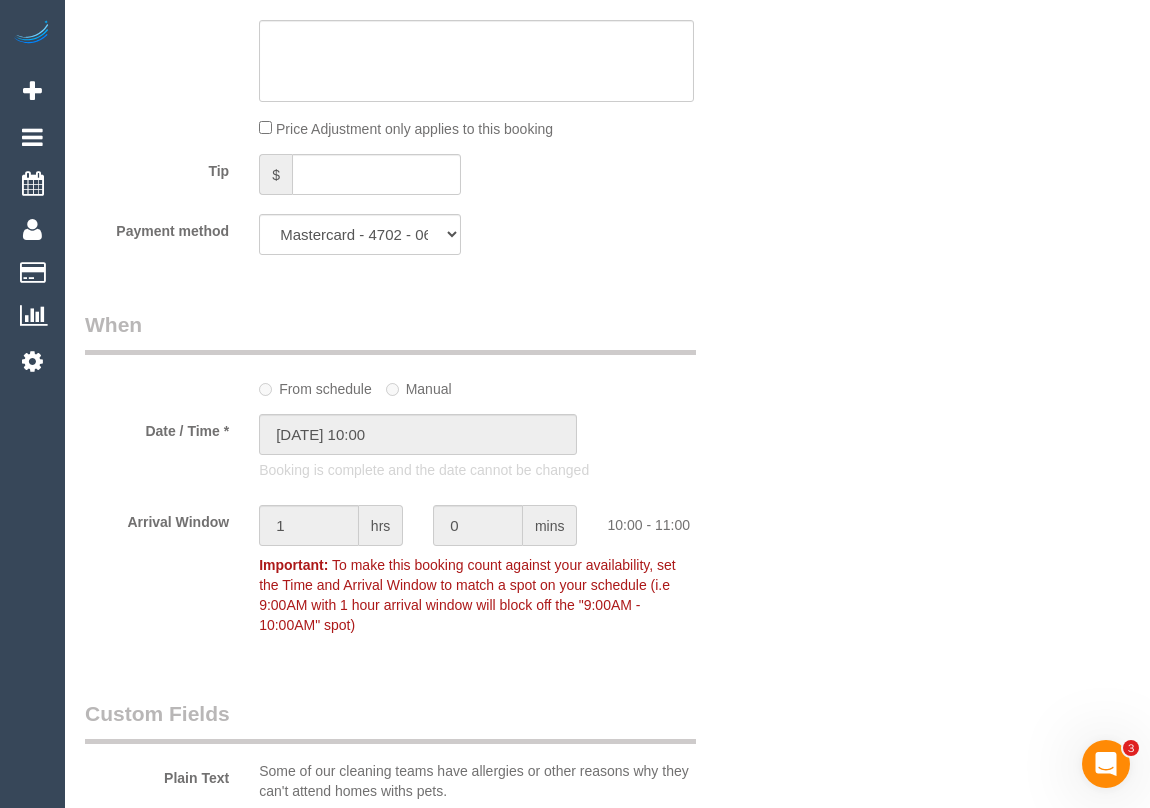 click on "Who
Email*
mbills7@hotmail.com
Name *
Grandmare
Grandmare
Where
Address*
2/3 Cadorna Street
Box Hill South
ACT
NSW
NT
QLD
SA
TAS
VIC
WA
3128
Location
Office City East (North) East (South) Inner East Inner North (East) Inner North (West) Inner South East Inner West North (East) North (West) Outer East Outer North (East) Outer North (West) Outer South East Outer West South East (East) South East (West) West (North) West (South) ZG - Central ZG - East ZG - North ZG - South" at bounding box center (607, 465) 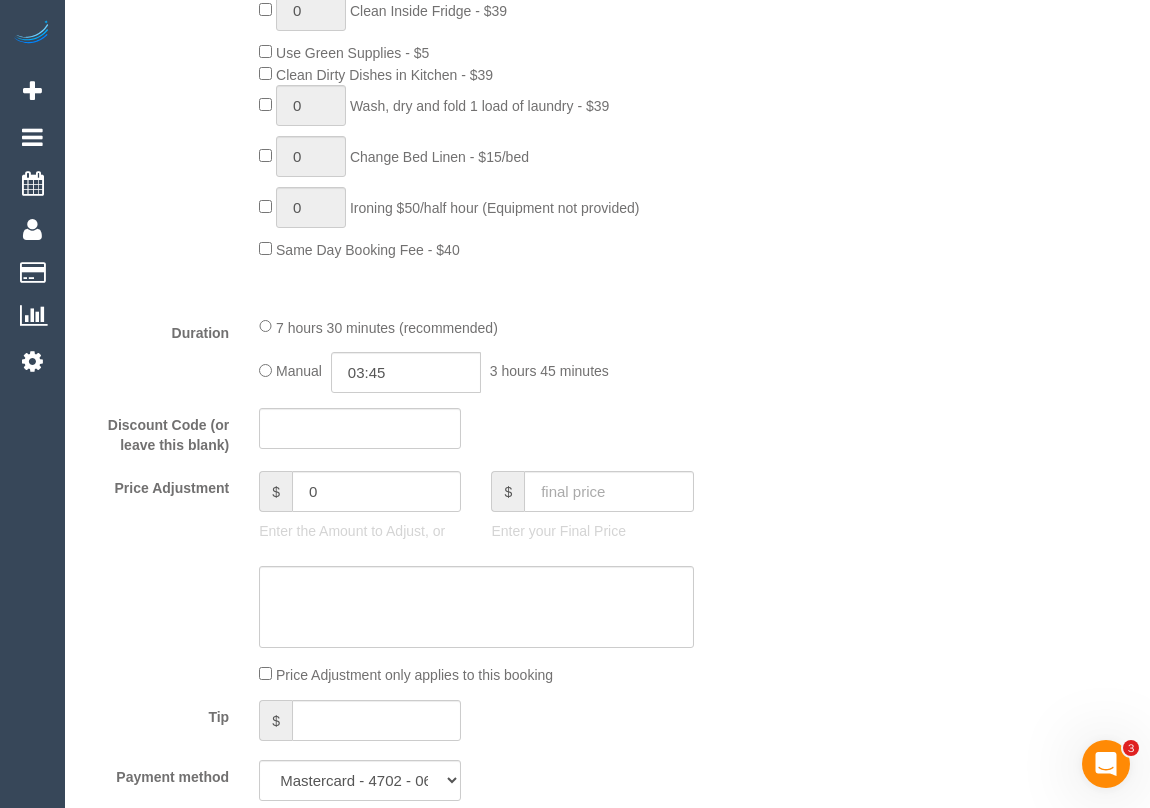 scroll, scrollTop: 2181, scrollLeft: 0, axis: vertical 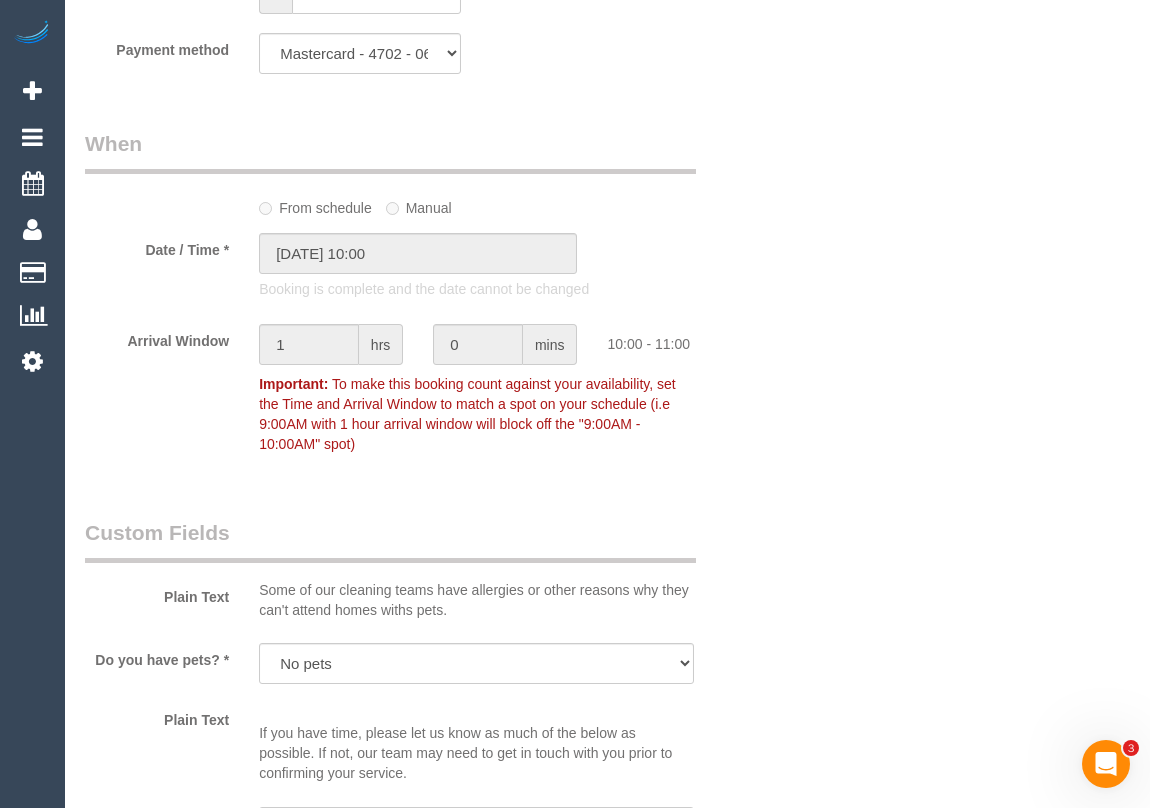 click on "Who
Email*
mbills7@hotmail.com
Name *
Grandmare
Grandmare
Where
Address*
2/3 Cadorna Street
Box Hill South
ACT
NSW
NT
QLD
SA
TAS
VIC
WA
3128
Location
Office City East (North) East (South) Inner East Inner North (East) Inner North (West) Inner South East Inner West North (East) North (West) Outer East Outer North (East) Outer North (West) Outer South East Outer West South East (East) South East (West) West (North) West (South) ZG - Central ZG - East ZG - North ZG - South" at bounding box center (607, 284) 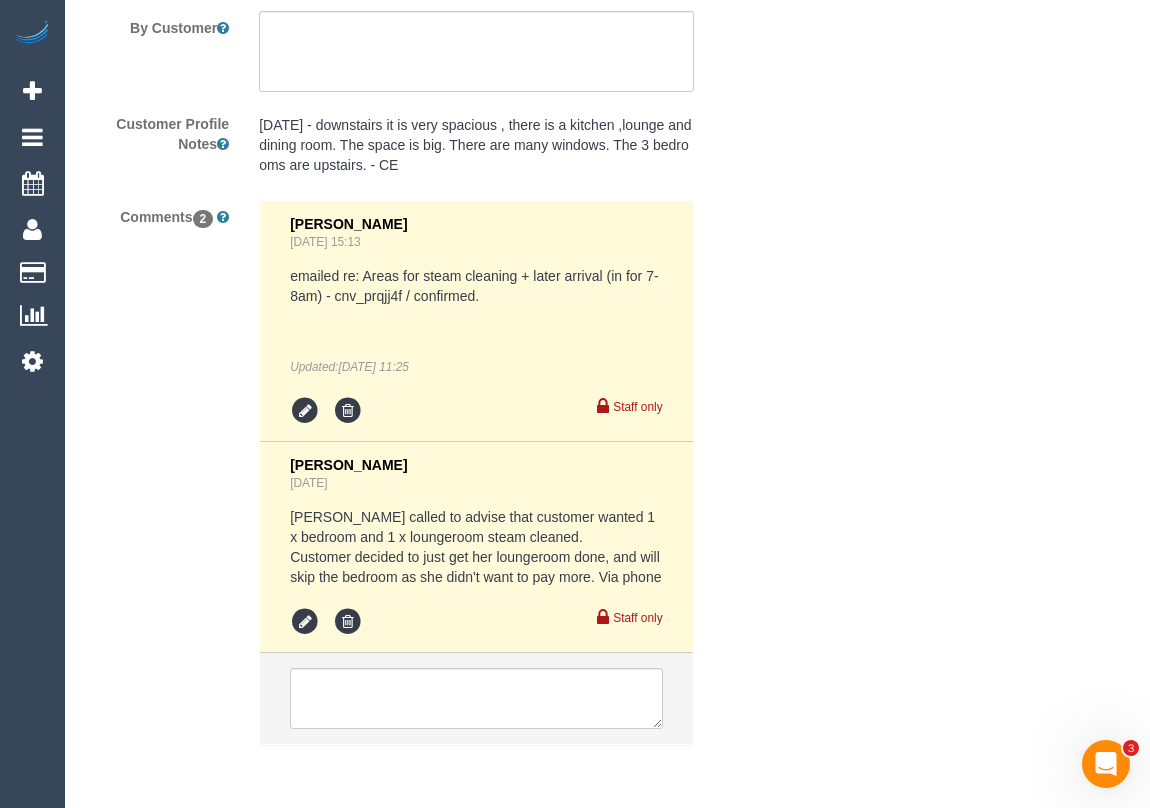 scroll, scrollTop: 4037, scrollLeft: 0, axis: vertical 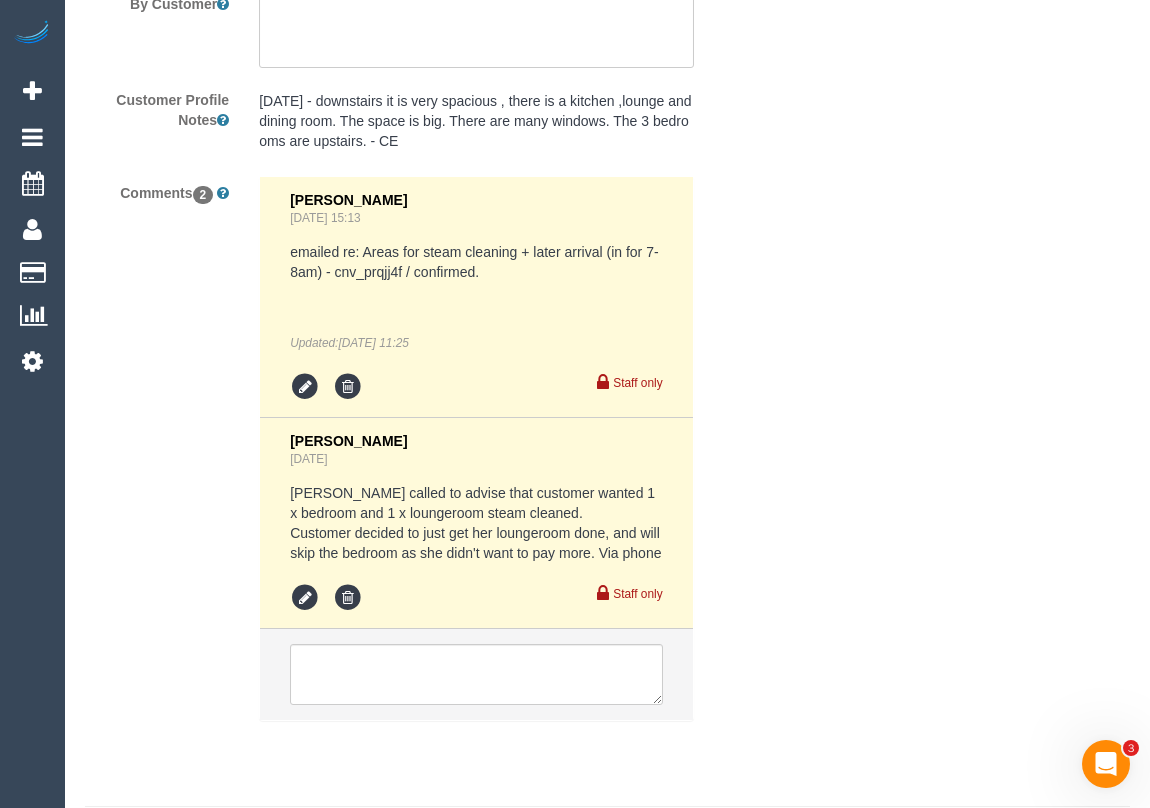 drag, startPoint x: 830, startPoint y: 502, endPoint x: 810, endPoint y: 512, distance: 22.36068 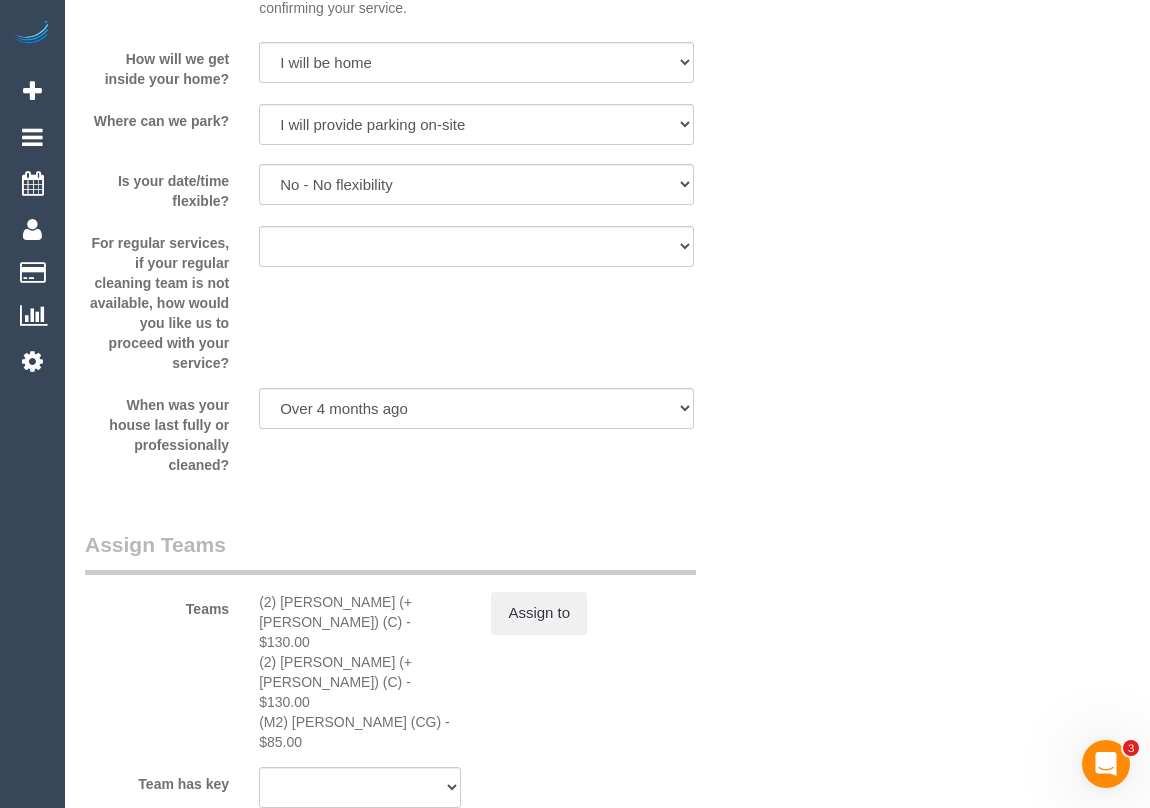 scroll, scrollTop: 3582, scrollLeft: 0, axis: vertical 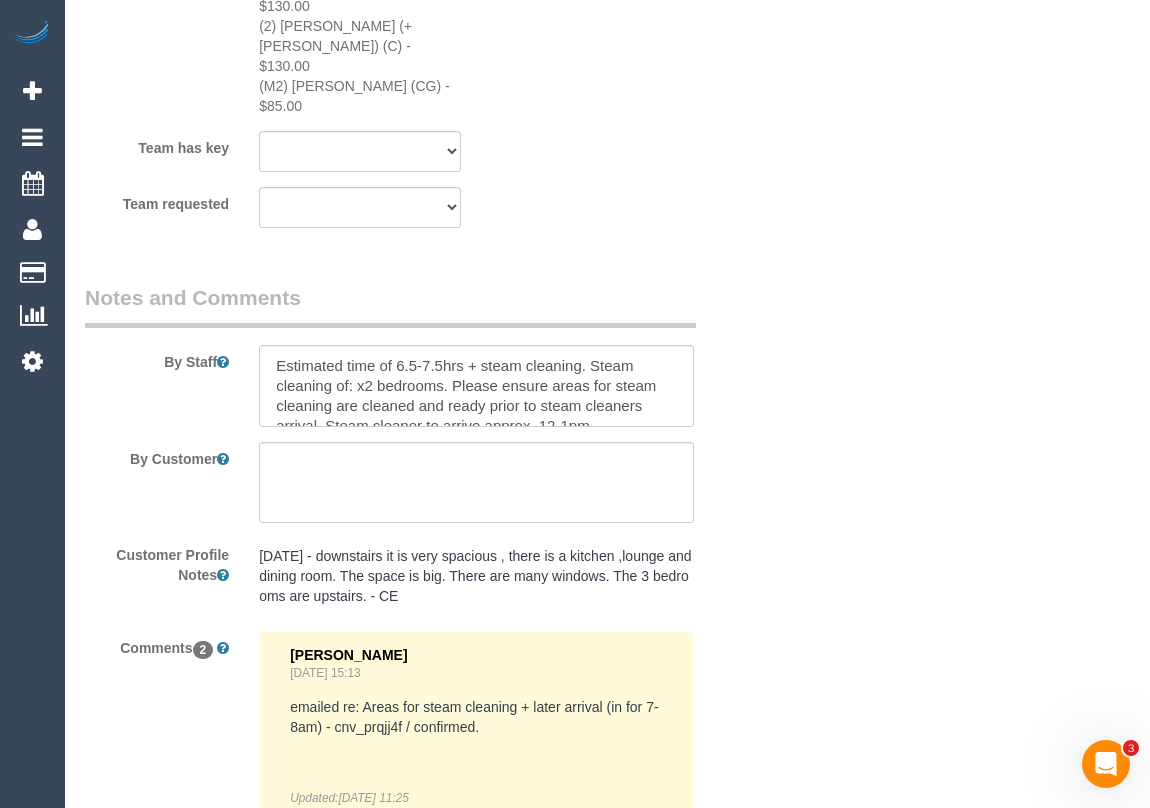 click on "Who
Email*
mbills7@hotmail.com
Name *
Grandmare
Grandmare
Where
Address*
2/3 Cadorna Street
Box Hill South
ACT
NSW
NT
QLD
SA
TAS
VIC
WA
3128
Location
Office City East (North) East (South) Inner East Inner North (East) Inner North (West) Inner South East Inner West North (East) North (West) Outer East Outer North (East) Outer North (West) Outer South East Outer West South East (East) South East (West) West (North) West (South) ZG - Central ZG - East ZG - North ZG - South" at bounding box center (607, -1117) 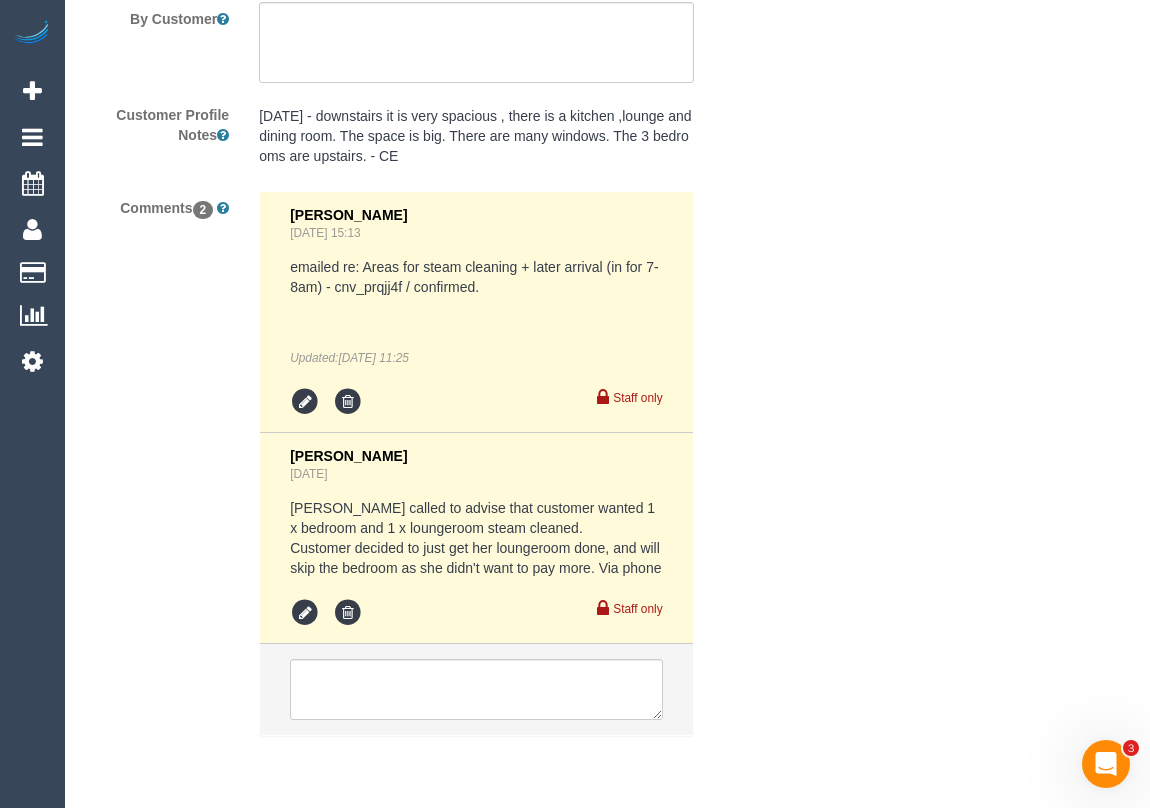 scroll, scrollTop: 4037, scrollLeft: 0, axis: vertical 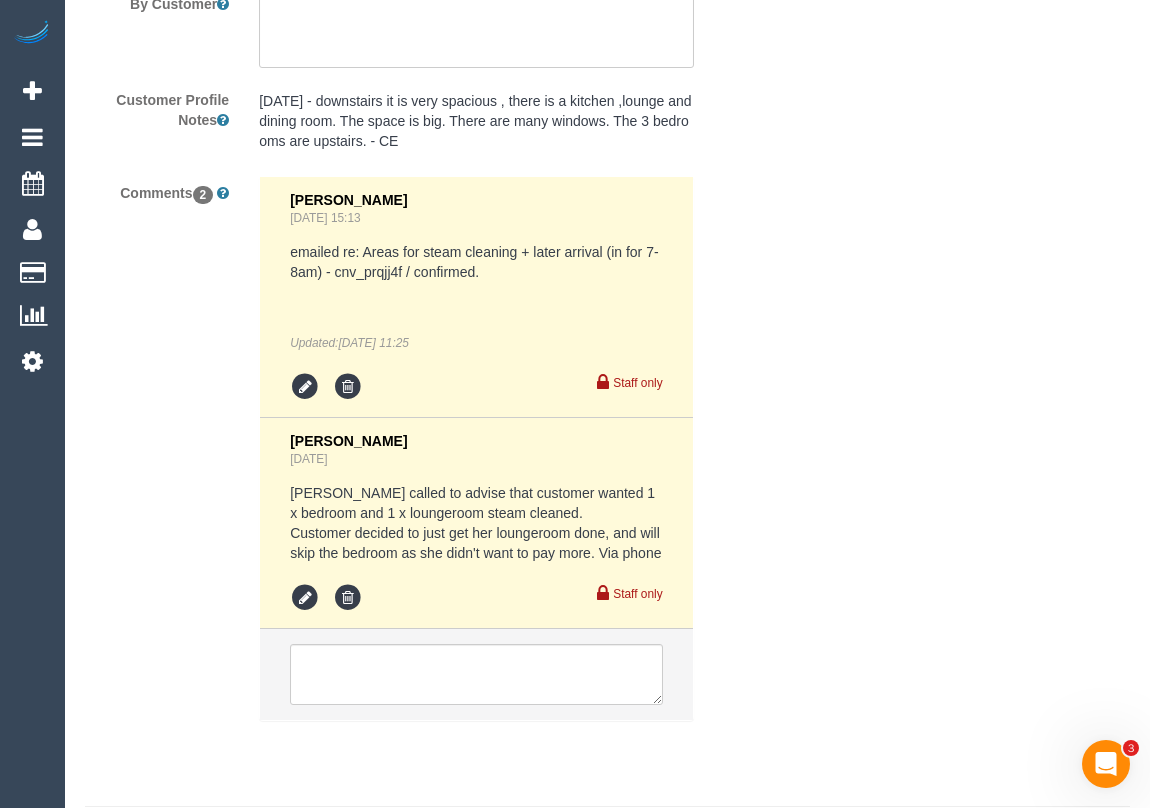 drag, startPoint x: 901, startPoint y: 534, endPoint x: 801, endPoint y: 670, distance: 168.80759 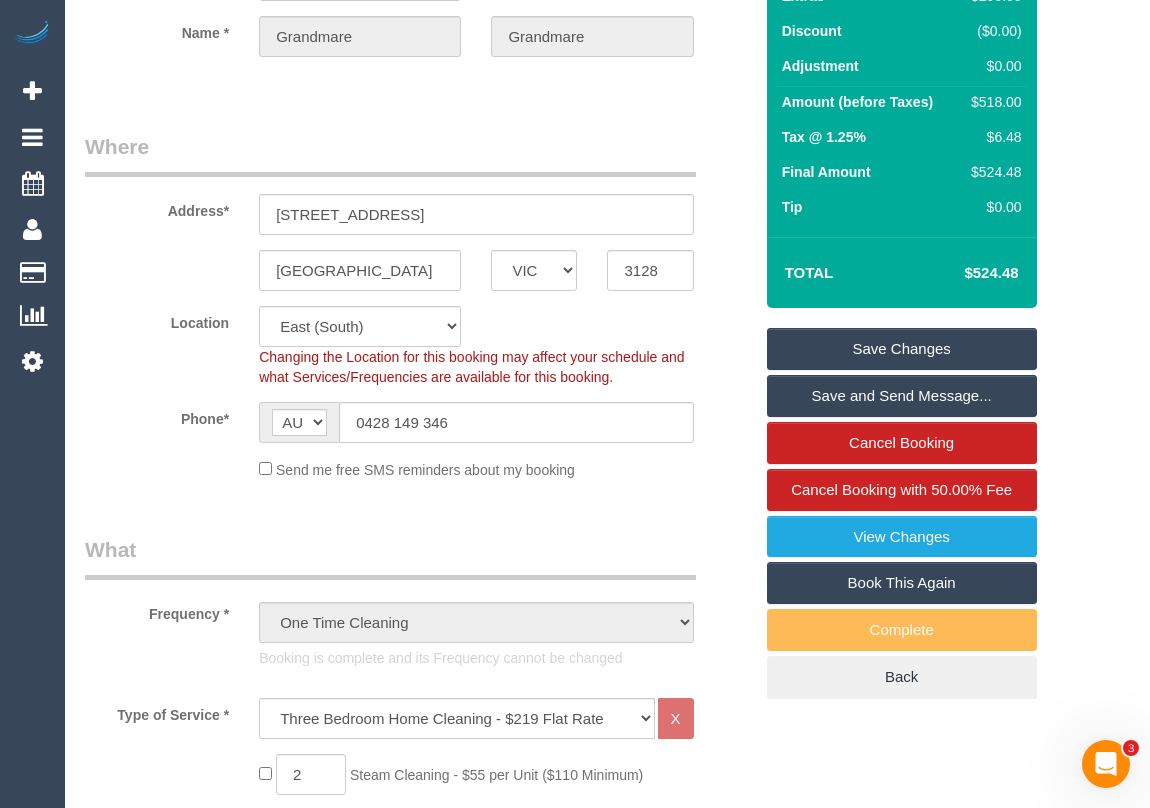 scroll, scrollTop: 0, scrollLeft: 0, axis: both 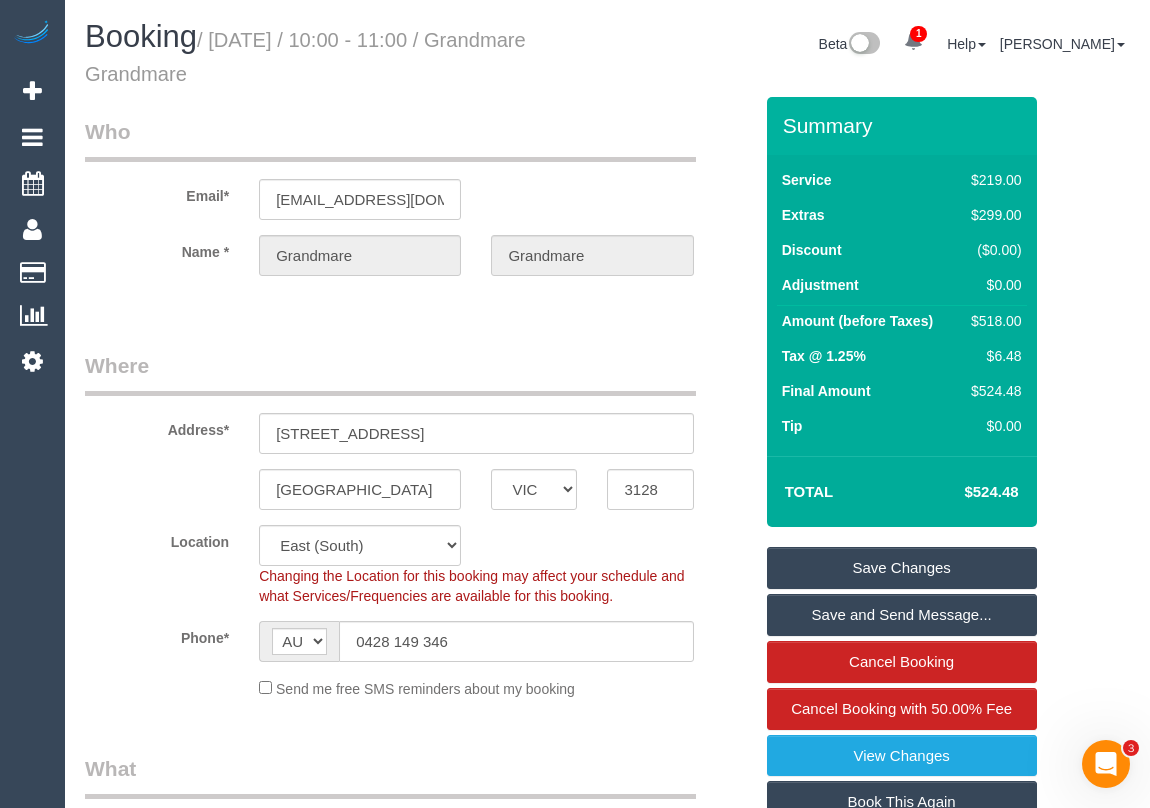 click on "Who
Email*
mbills7@hotmail.com
Name *
Grandmare
Grandmare
Where
Address*
2/3 Cadorna Street
Box Hill South
ACT
NSW
NT
QLD
SA
TAS
VIC
WA
3128
Location
Office City East (North) East (South) Inner East Inner North (East) Inner North (West) Inner South East Inner West North (East) North (West) Outer East Outer North (East) Outer North (West) Outer South East Outer West South East (East) South East (West) West (North) West (South) ZG - Central ZG - East ZG - North ZG - South
AF" at bounding box center [418, 2465] 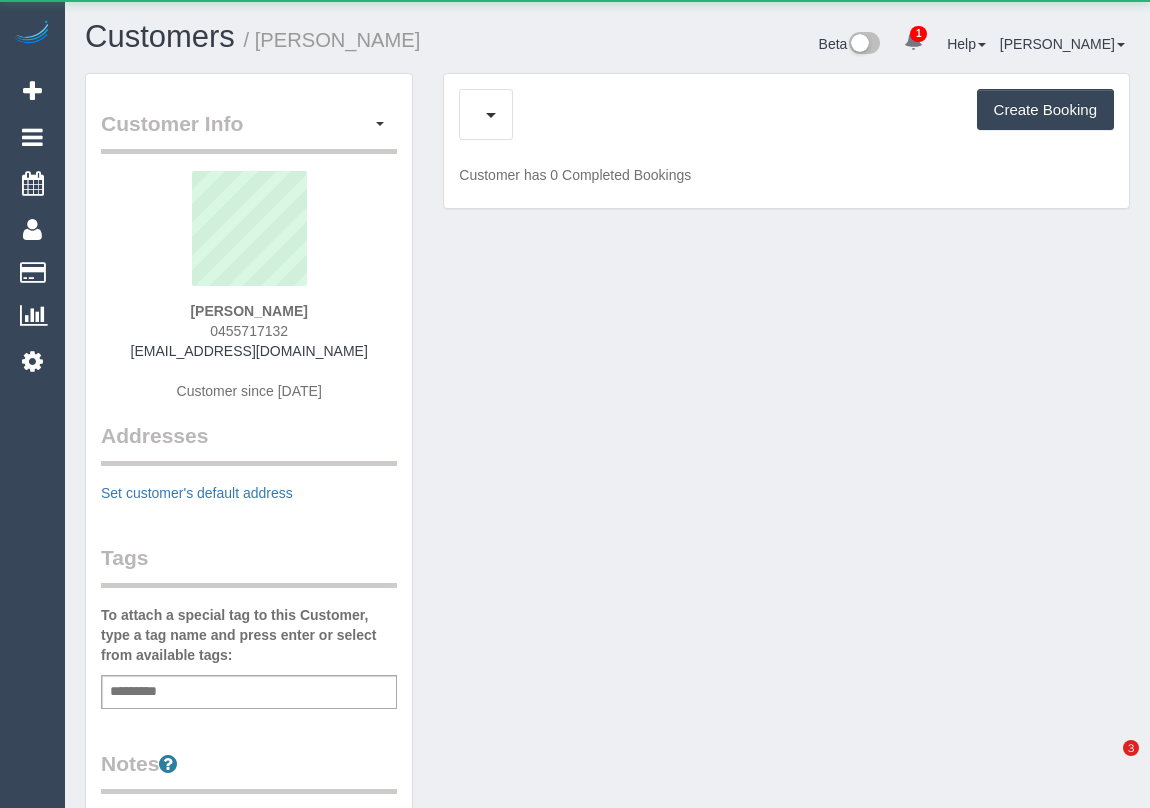 scroll, scrollTop: 0, scrollLeft: 0, axis: both 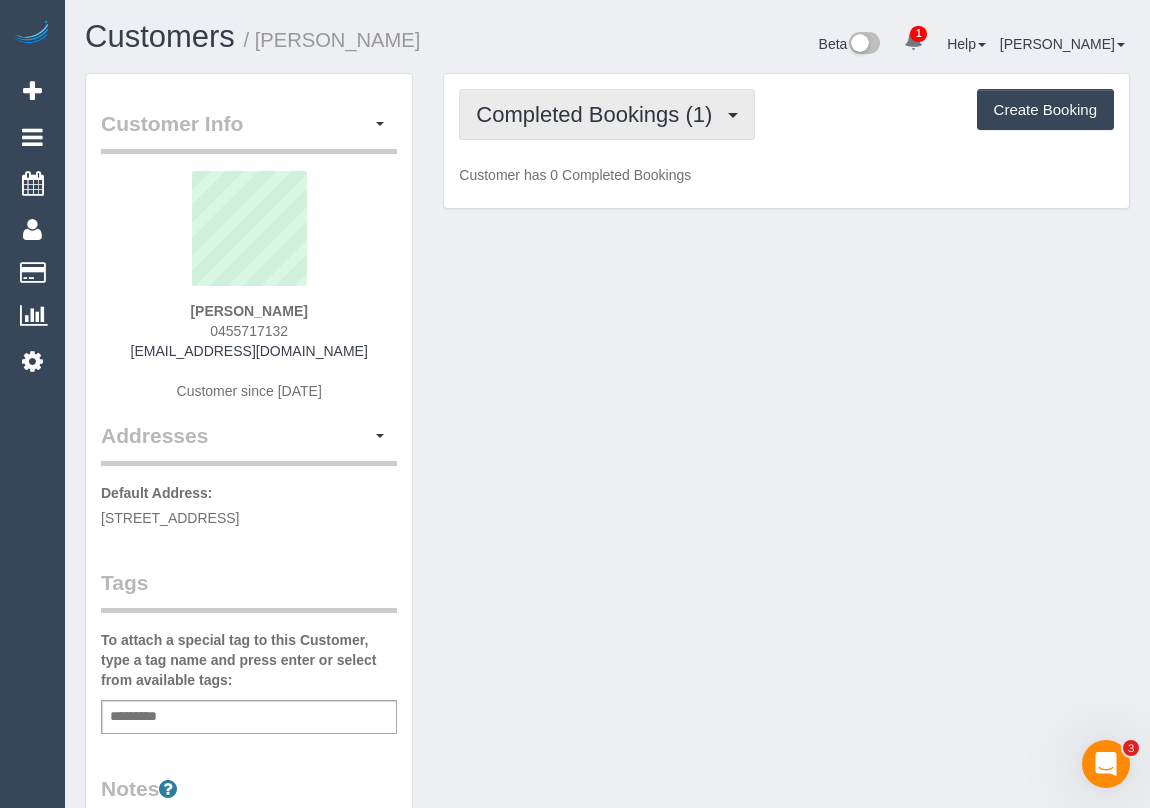 click on "Completed Bookings (1)" at bounding box center [599, 114] 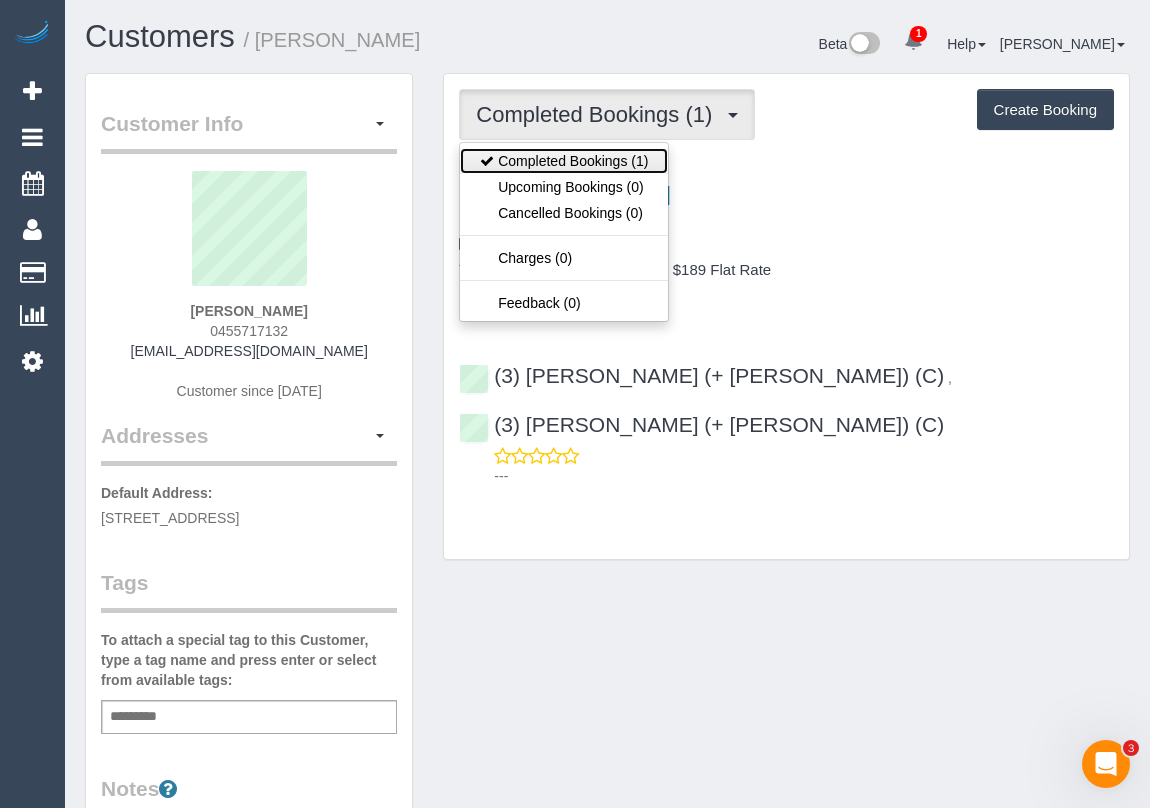 click on "Completed Bookings (1)" at bounding box center [564, 161] 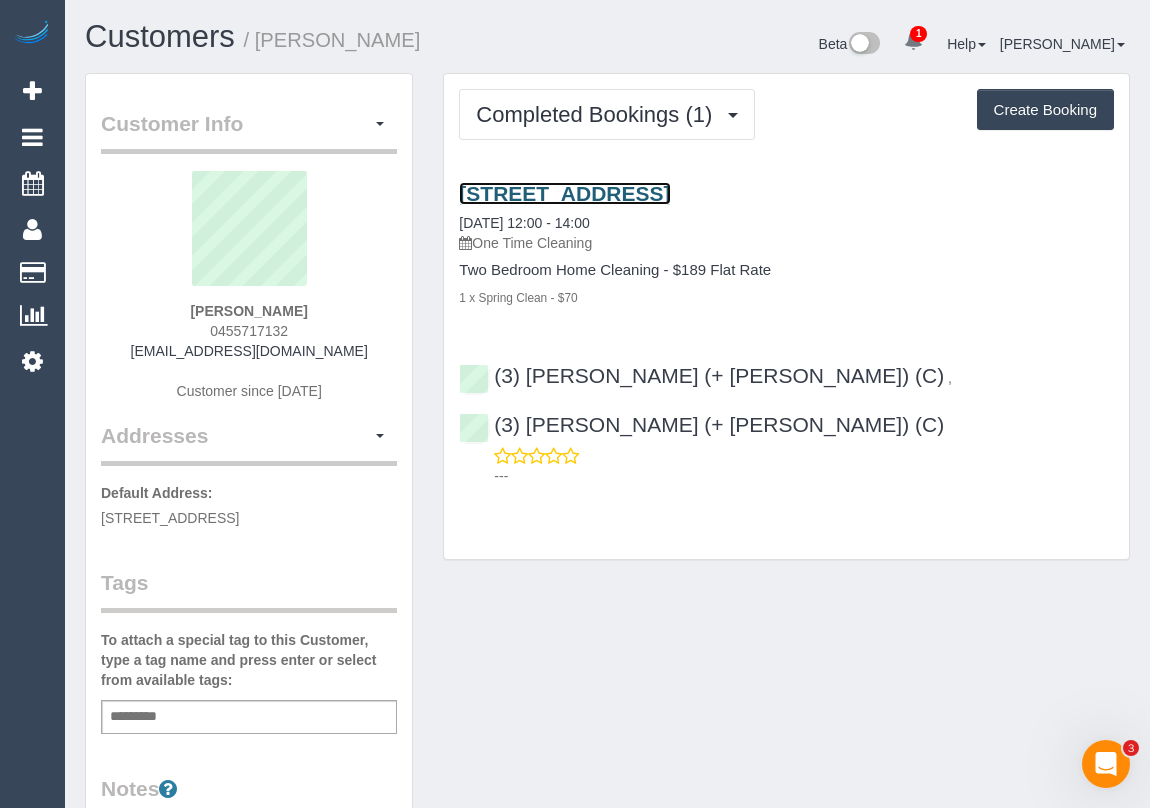 click on "[STREET_ADDRESS]" at bounding box center [564, 193] 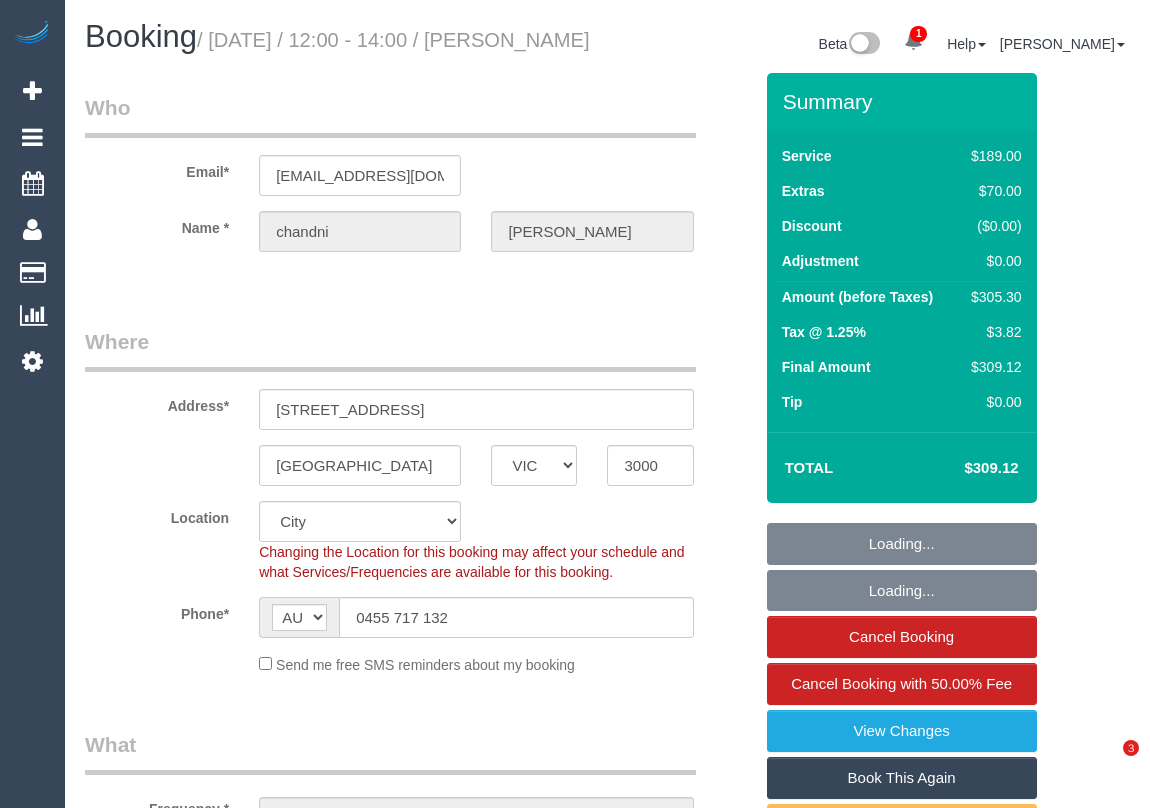 select on "VIC" 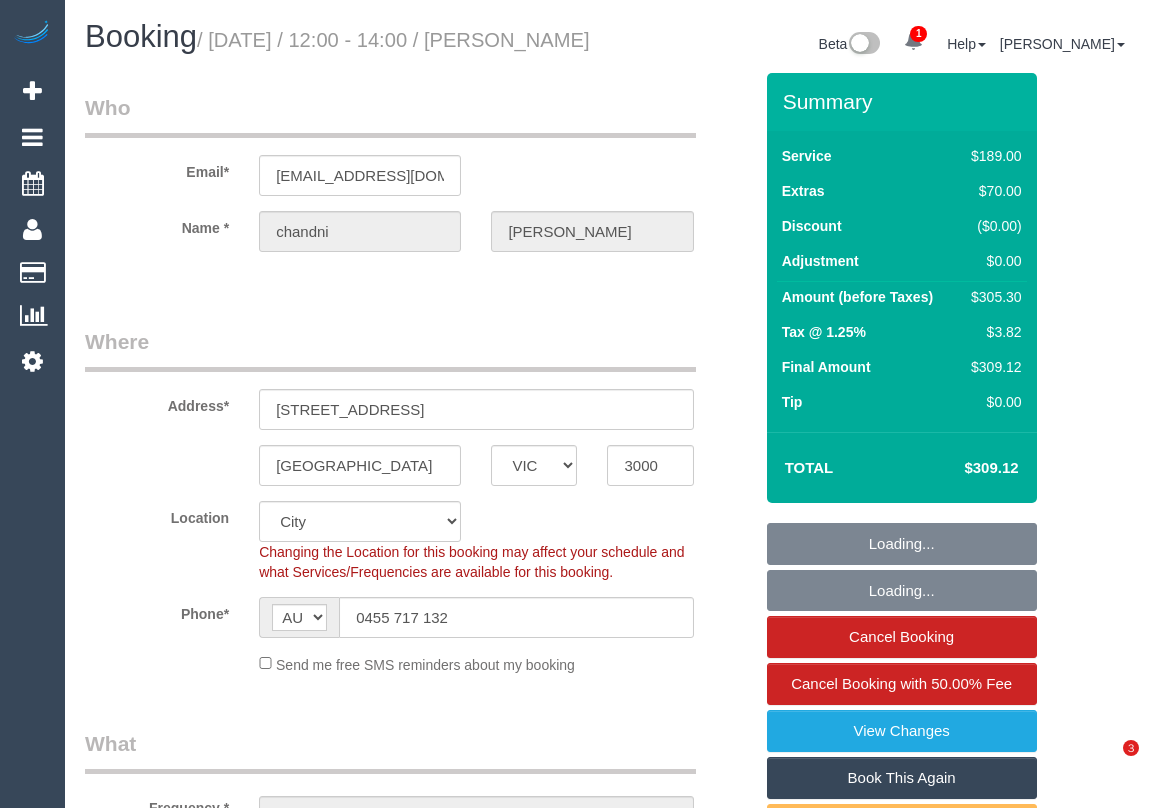 scroll, scrollTop: 0, scrollLeft: 0, axis: both 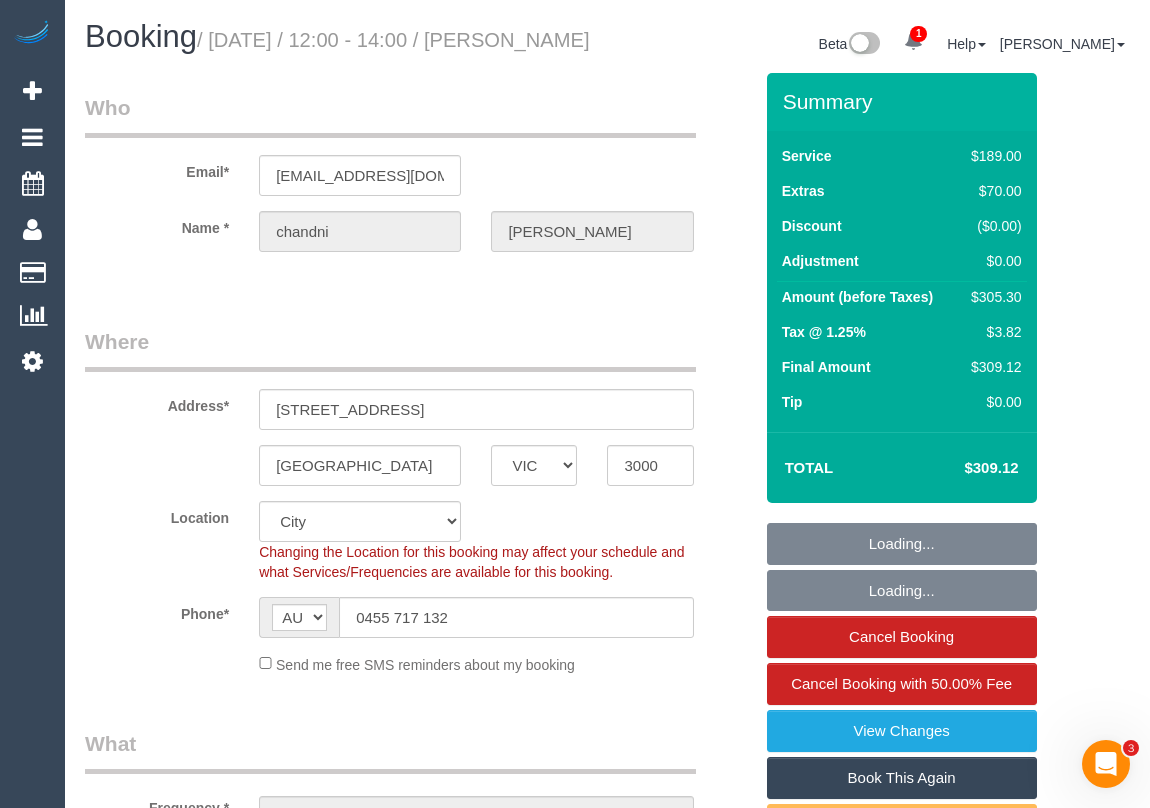 select on "string:stripe-pm_1RfyKt2GScqysDRVLs4pxHBF" 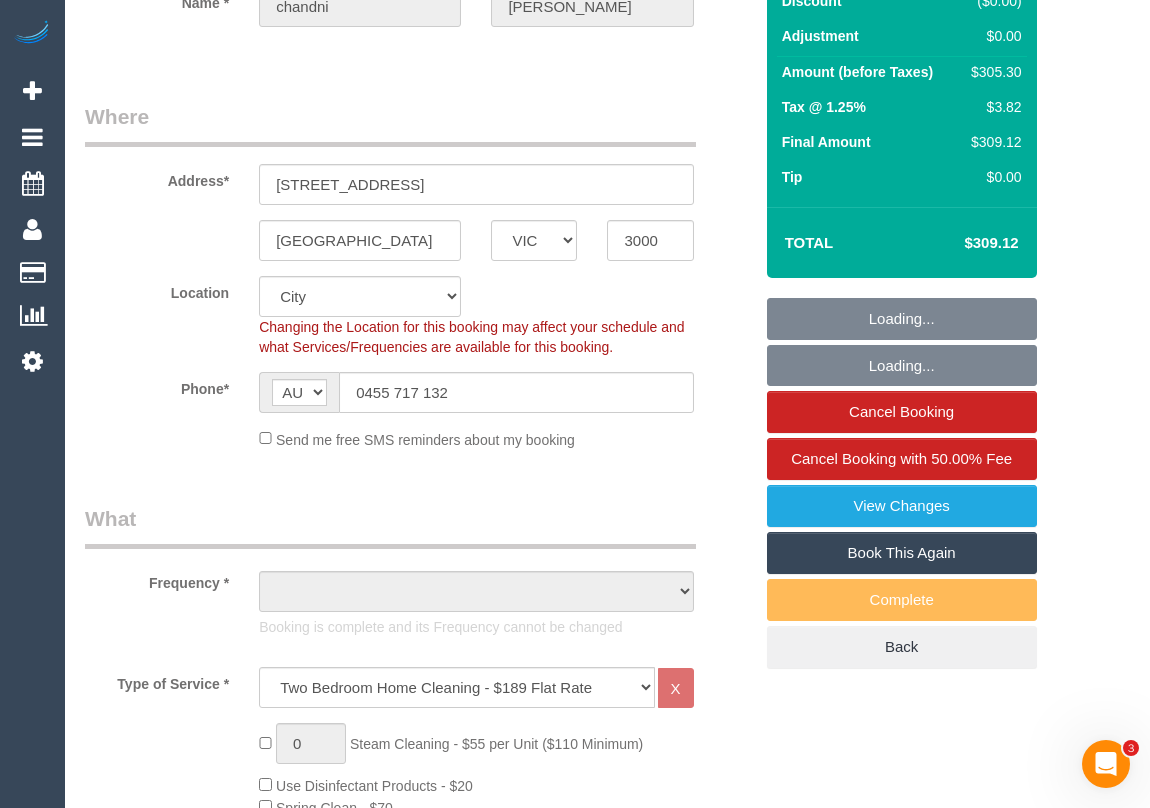 select on "object:690" 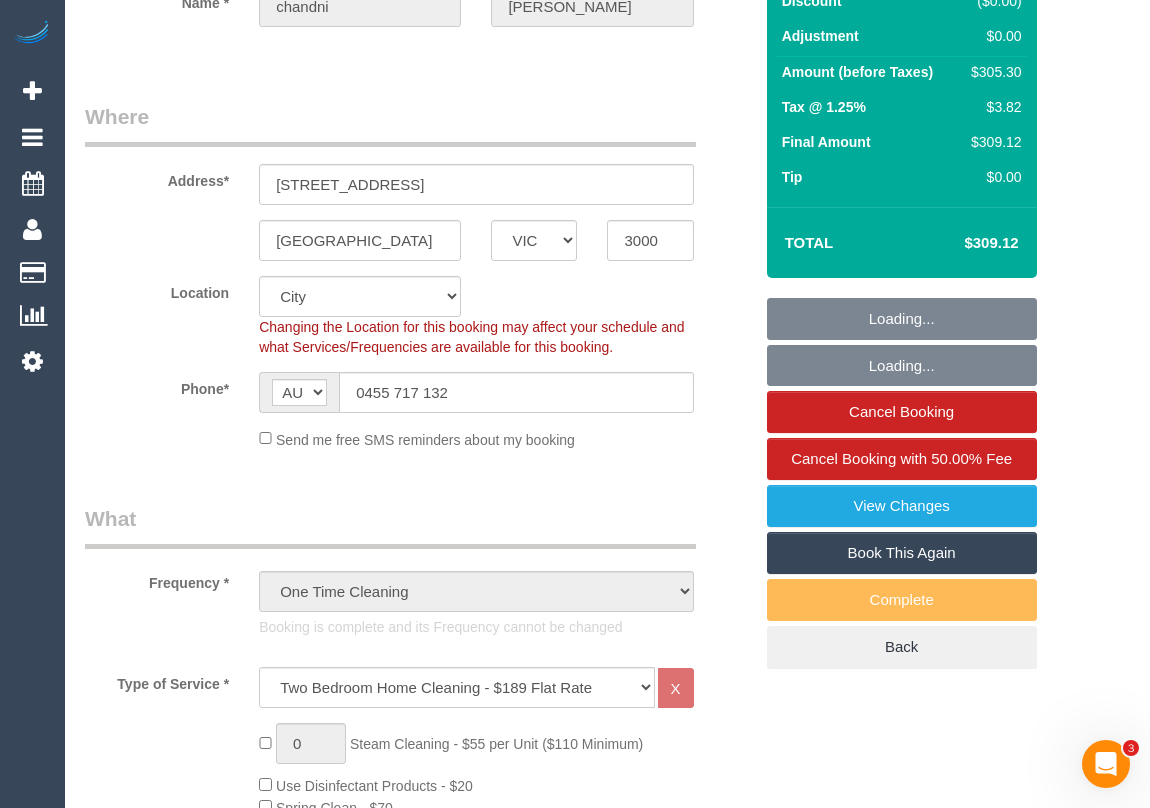 scroll, scrollTop: 454, scrollLeft: 0, axis: vertical 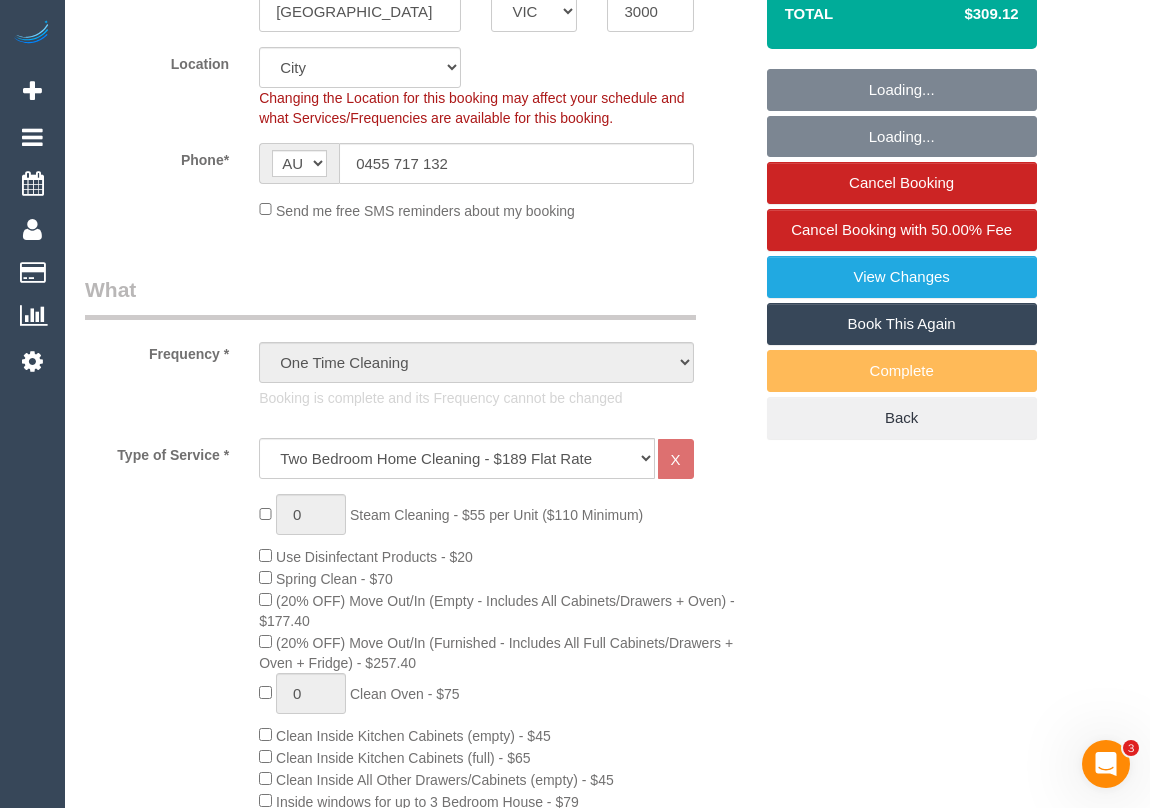 select on "number:28" 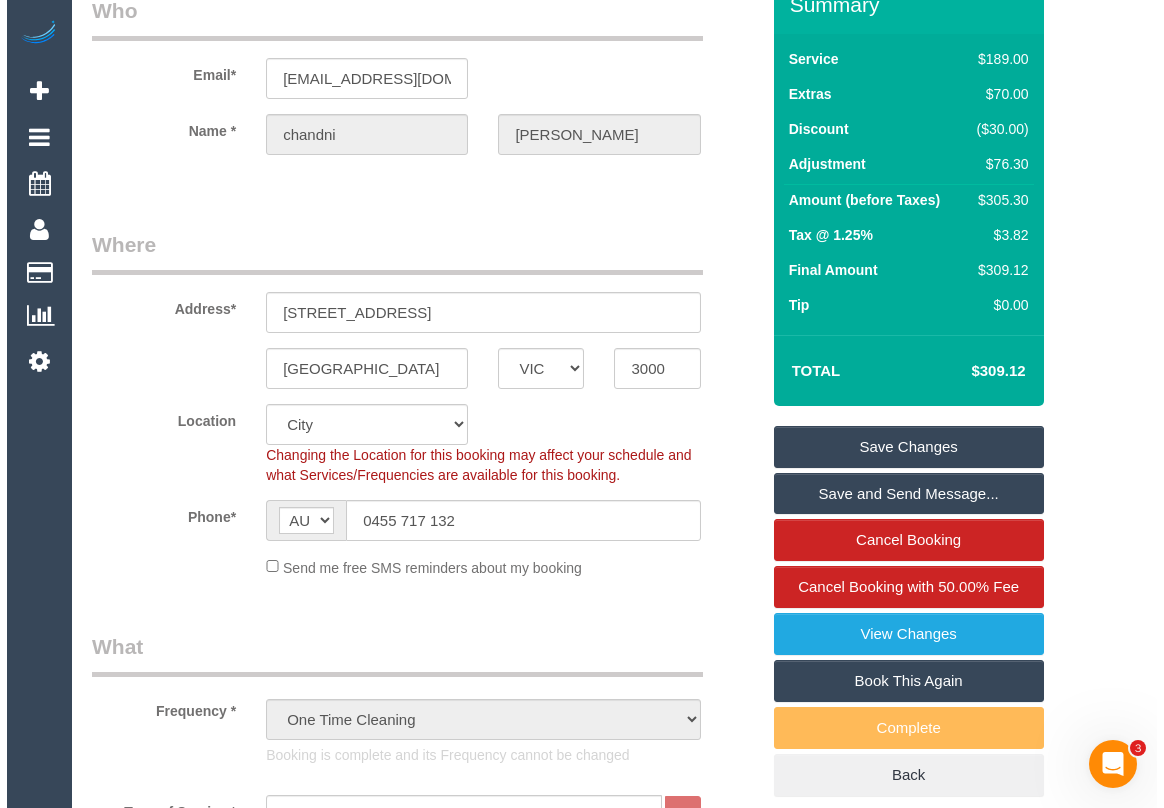 scroll, scrollTop: 181, scrollLeft: 0, axis: vertical 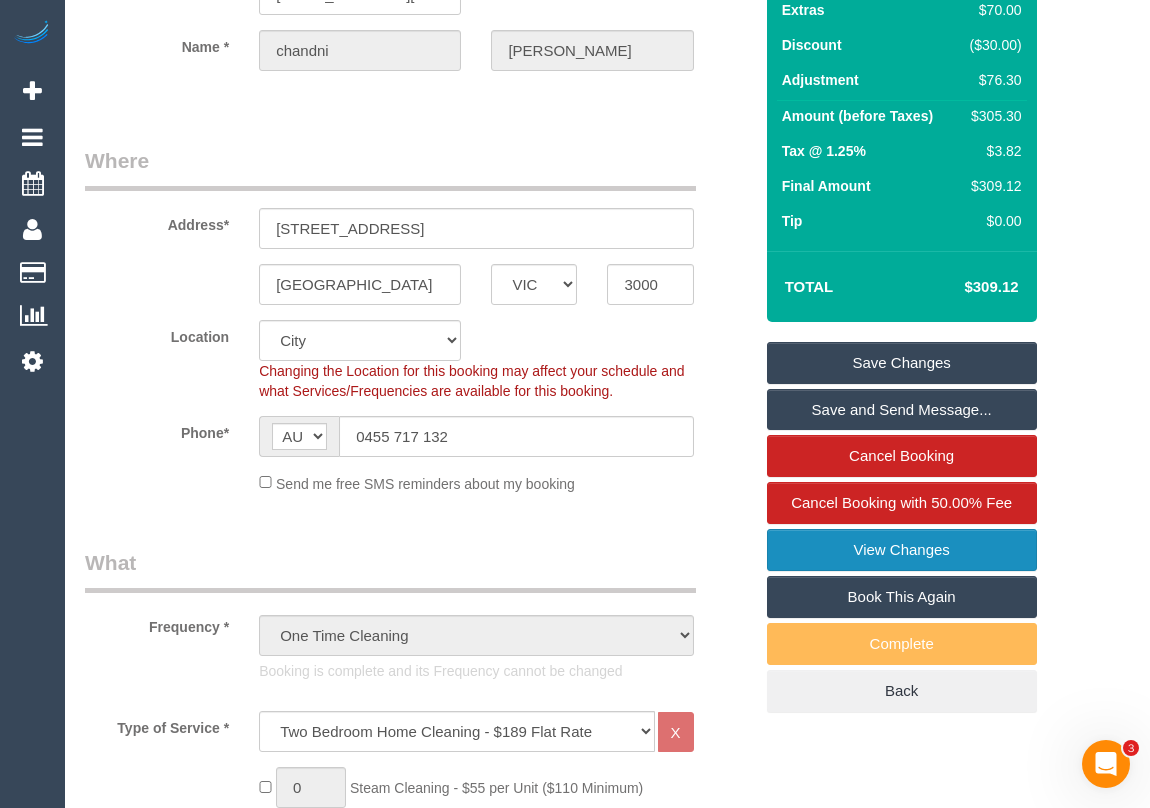 click on "View Changes" at bounding box center [902, 550] 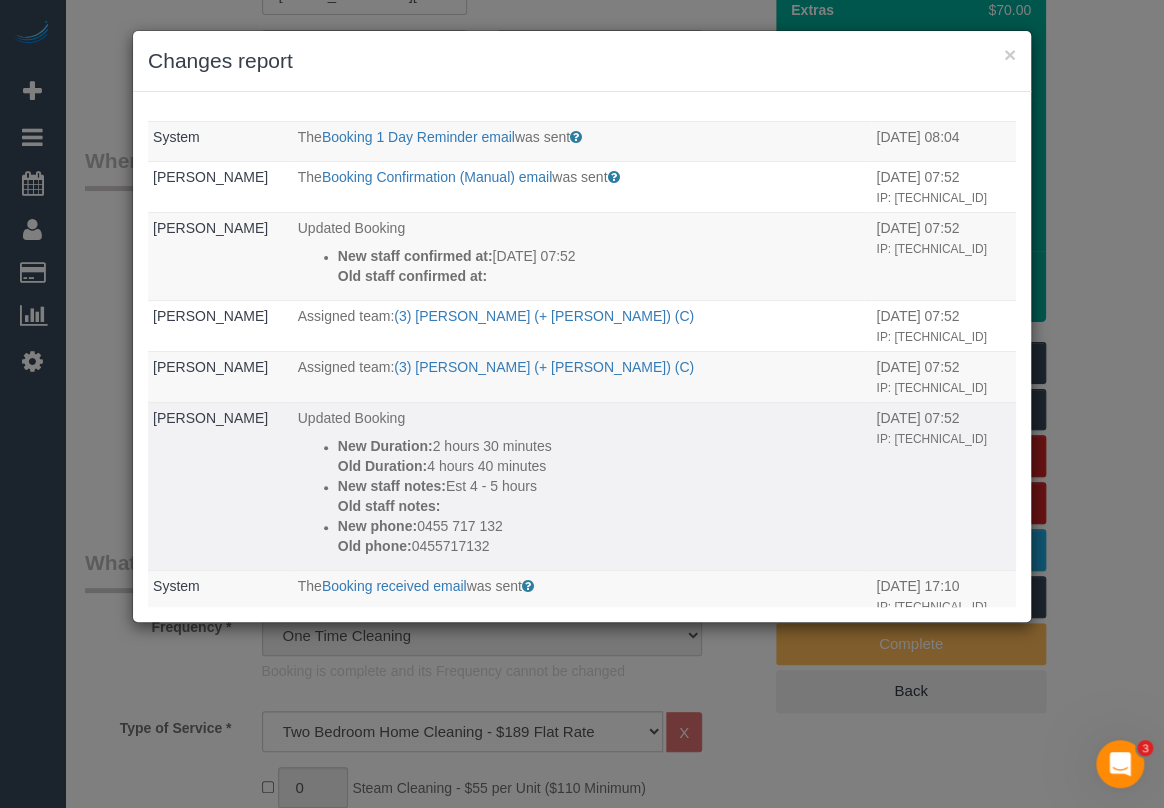 scroll, scrollTop: 1545, scrollLeft: 0, axis: vertical 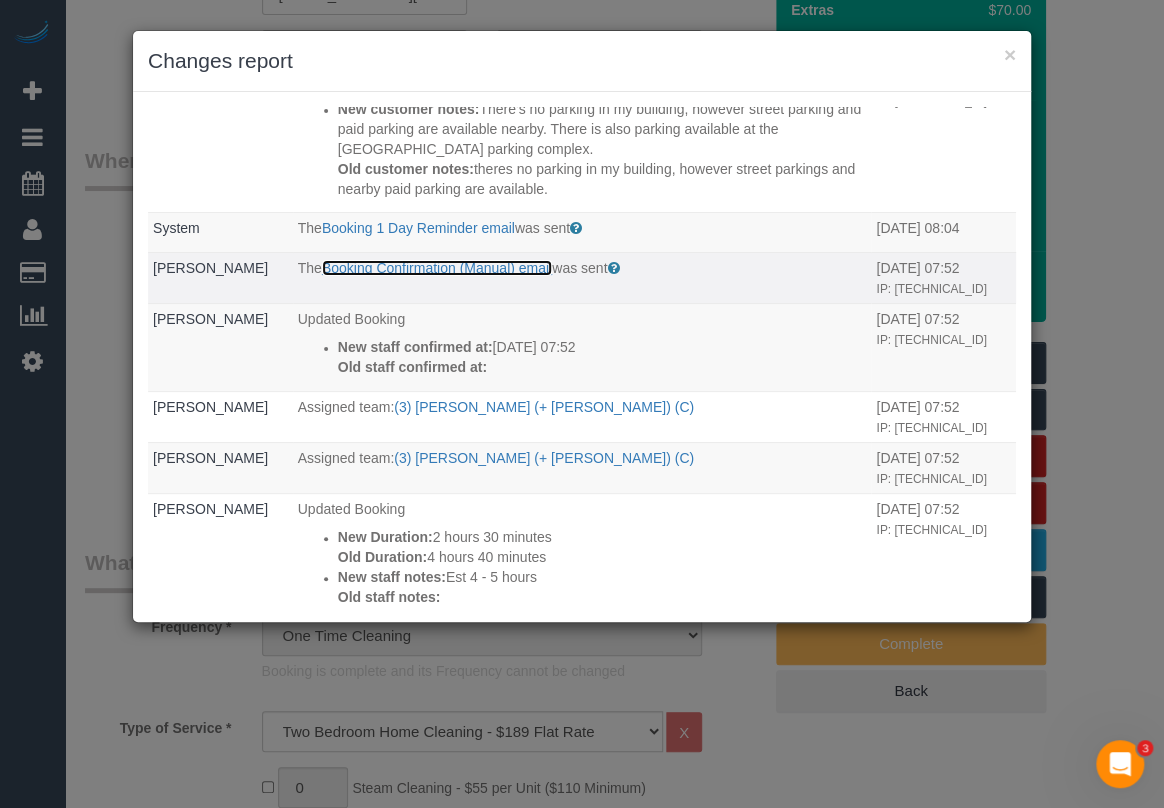 click on "Booking Confirmation (Manual) email" at bounding box center [437, 268] 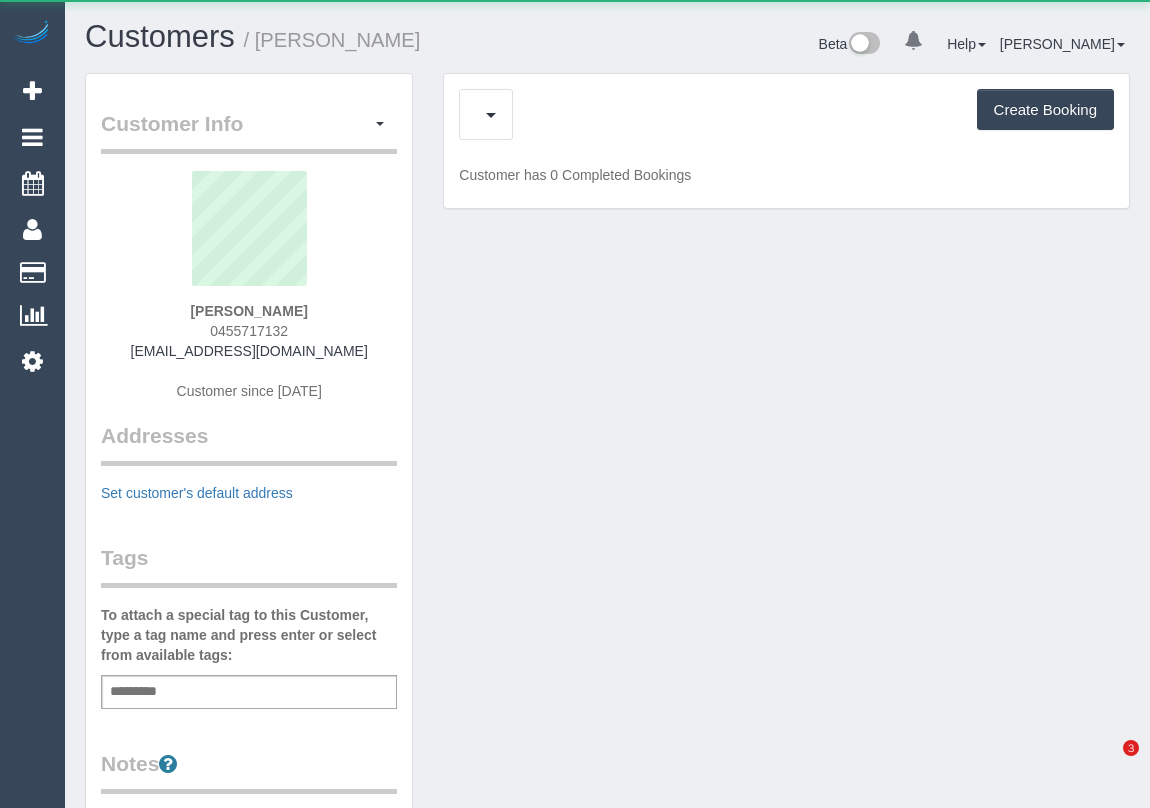 scroll, scrollTop: 0, scrollLeft: 0, axis: both 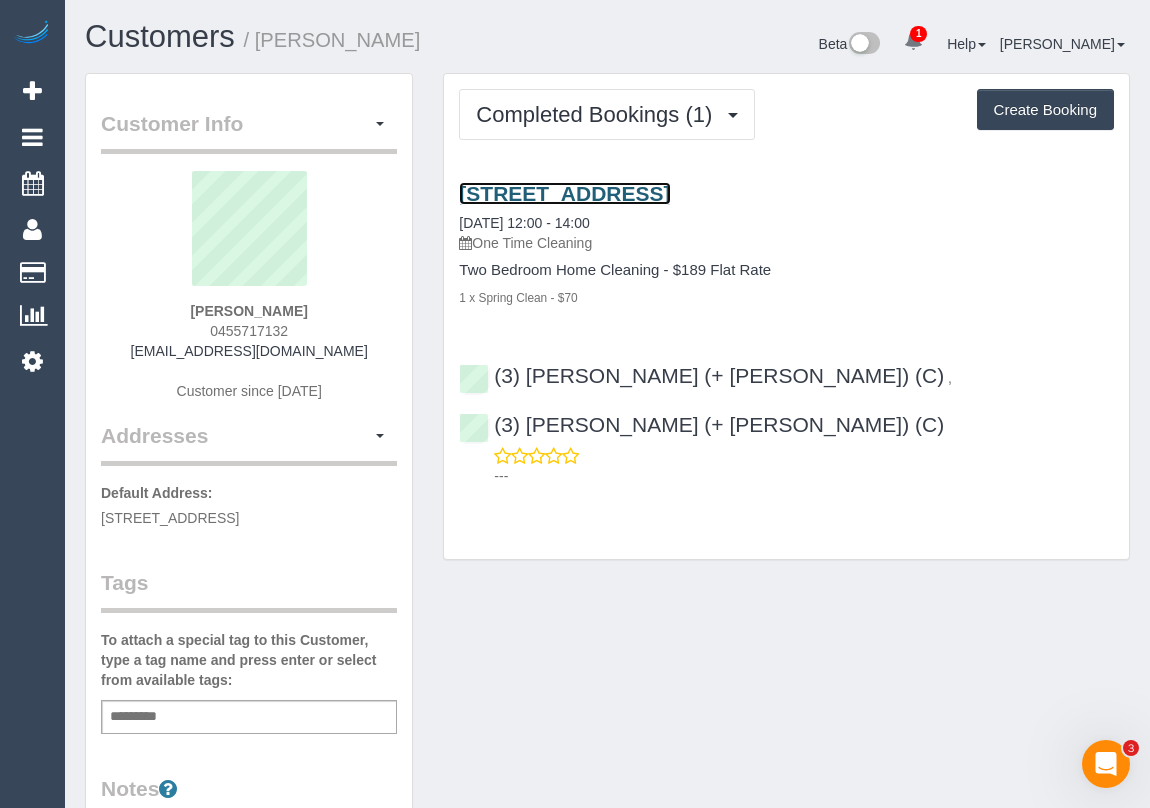 click on "639 Lonsdale Street, 4606, Melbourne, VIC 3000" at bounding box center (564, 193) 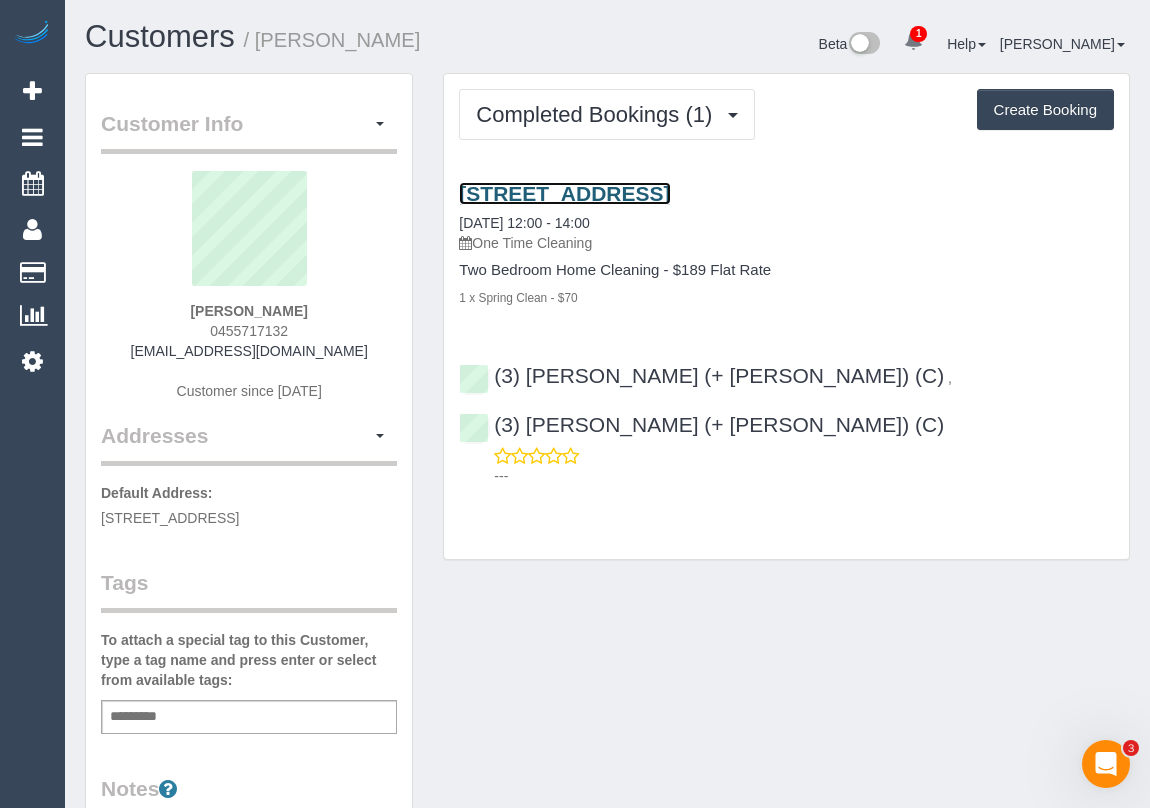 click on "639 Lonsdale Street, 4606, Melbourne, VIC 3000" at bounding box center (564, 193) 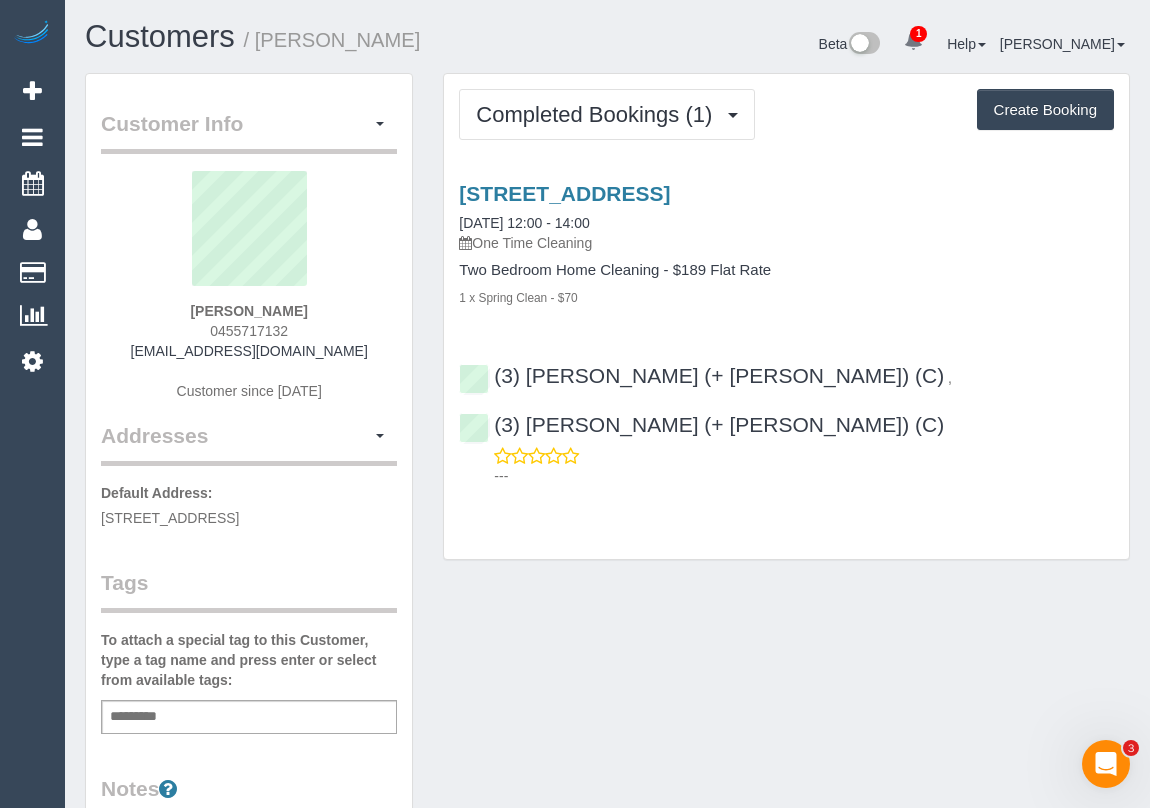 click on "Customers
/ chandni Kumar" at bounding box center [339, 37] 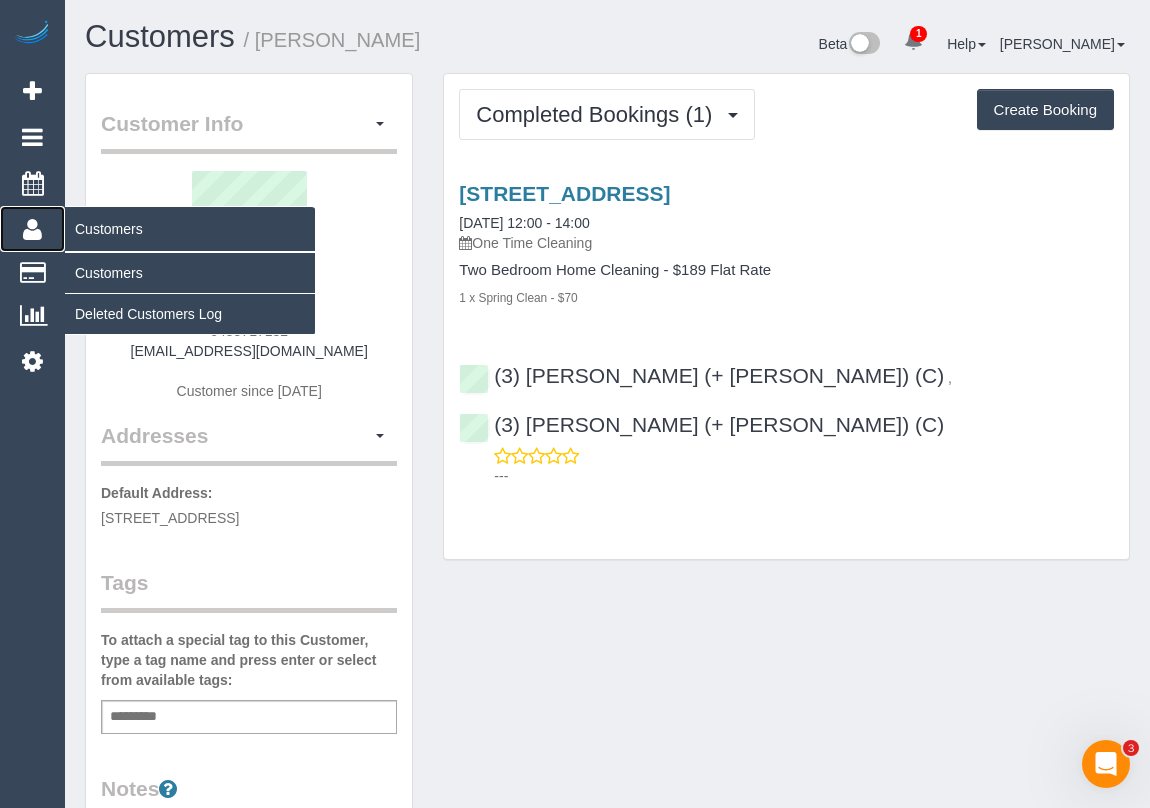 click on "Customers" at bounding box center (190, 229) 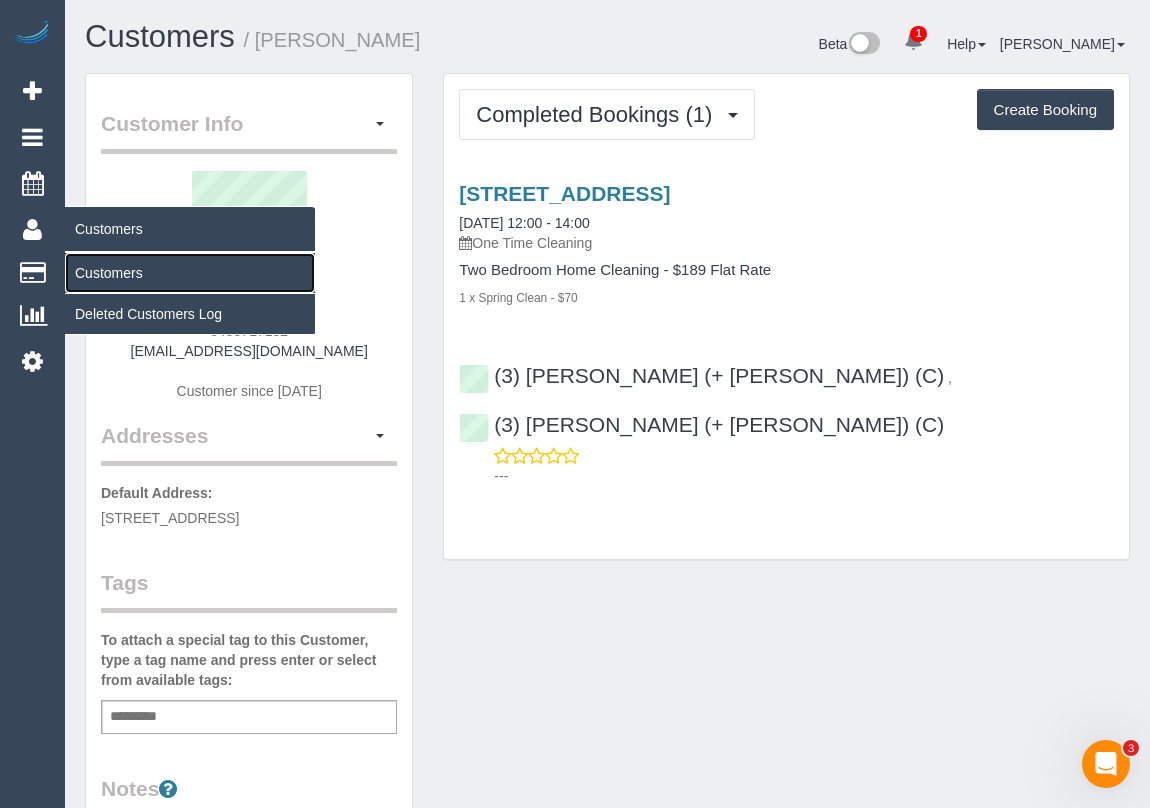click on "Customers" at bounding box center (190, 273) 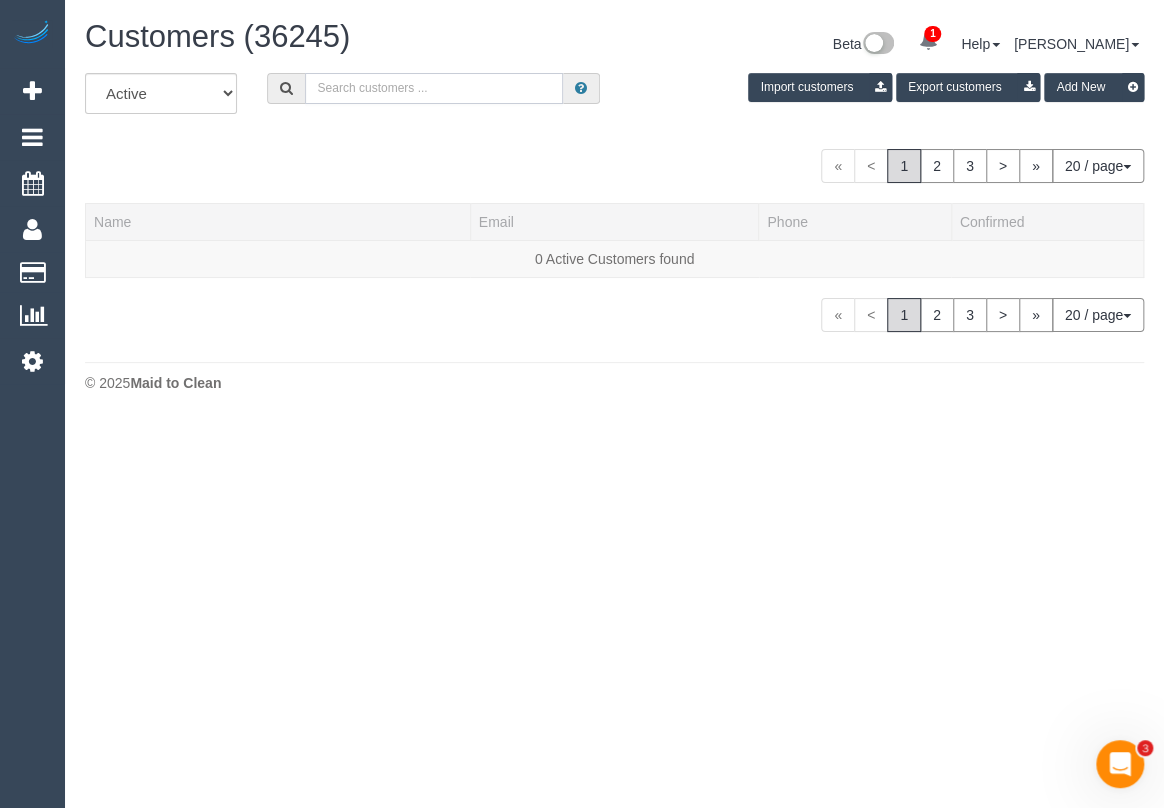 click at bounding box center (434, 88) 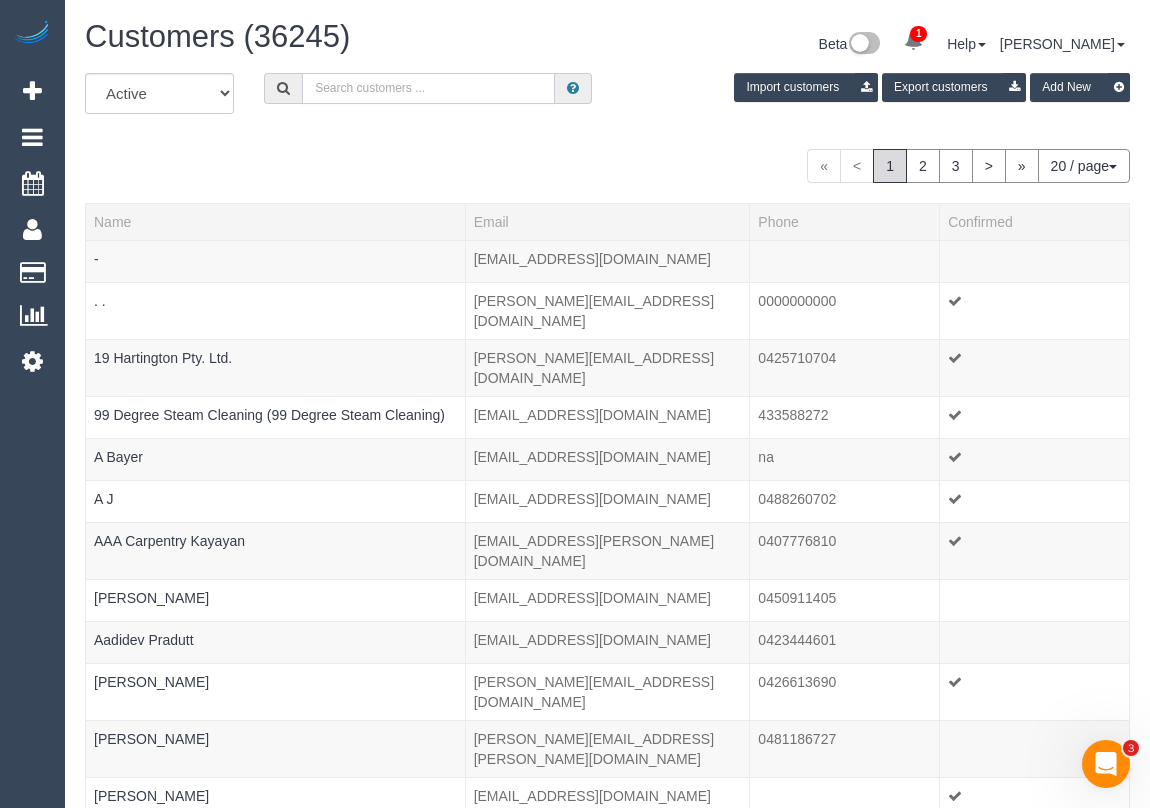 paste on "Jenai Shroff" 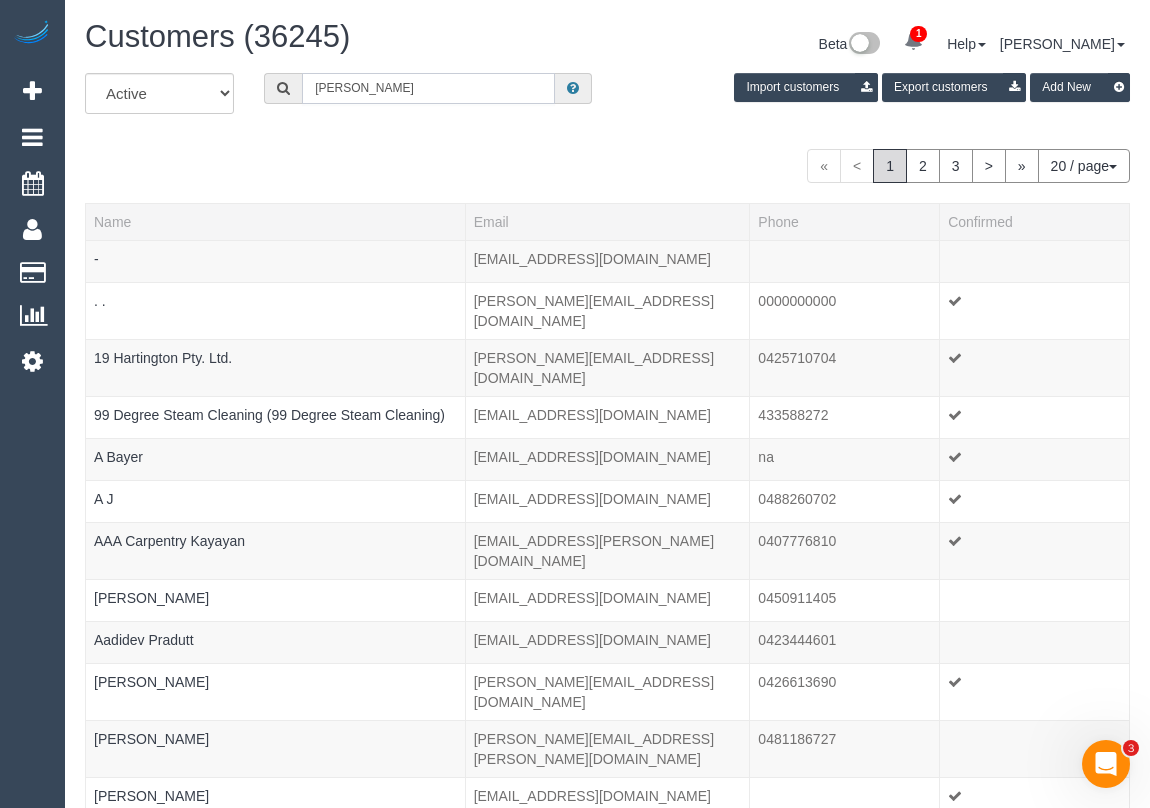 type on "Jenai Shroff" 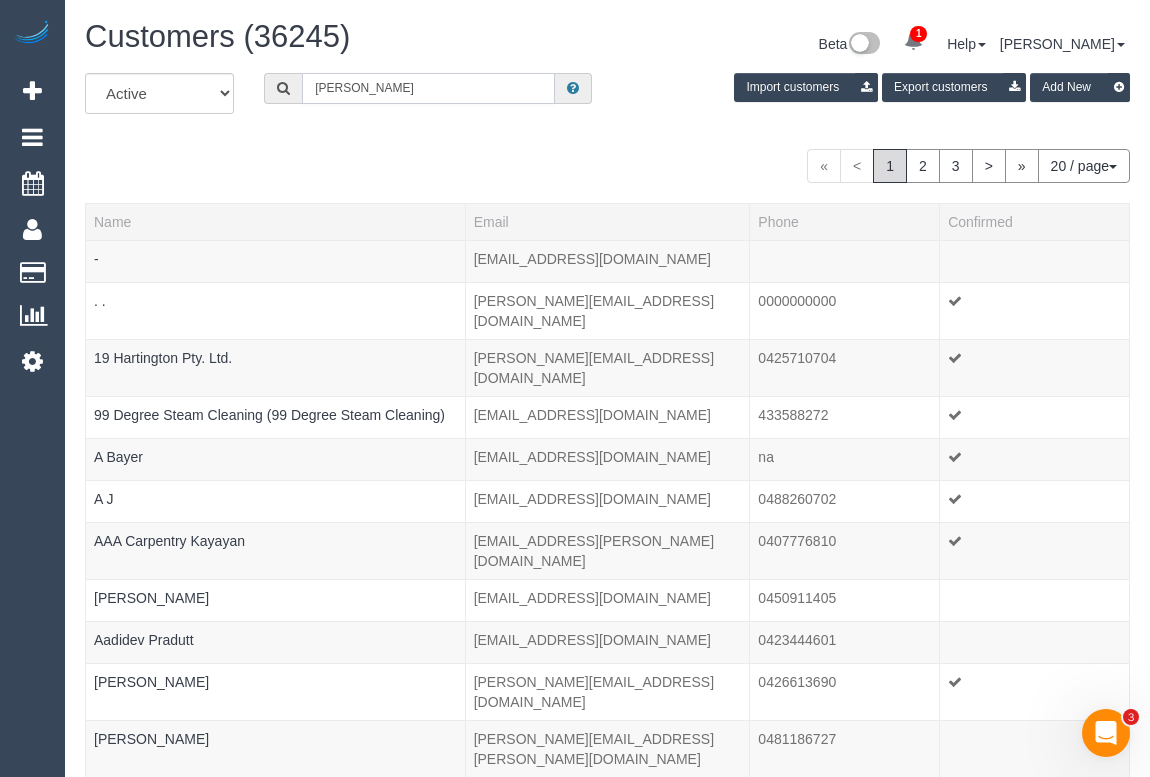 click on "Jenai Shroff" at bounding box center (428, 88) 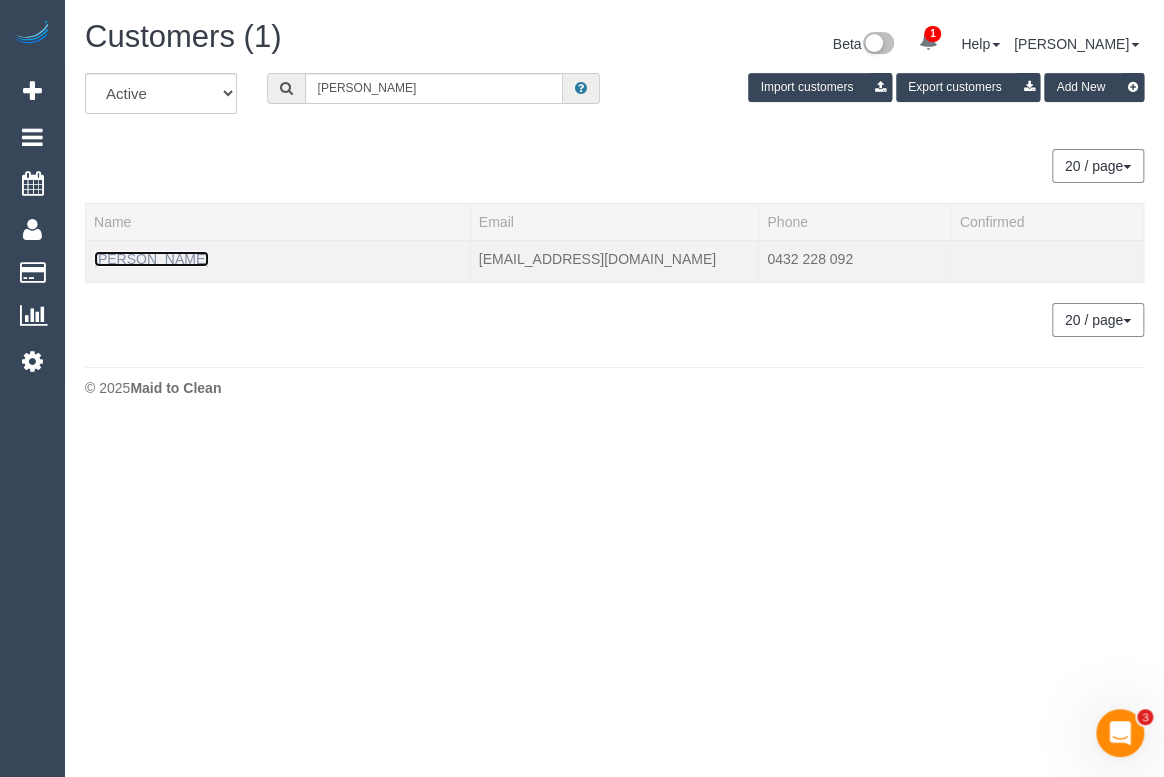 click on "Jenai Shroff" at bounding box center (151, 259) 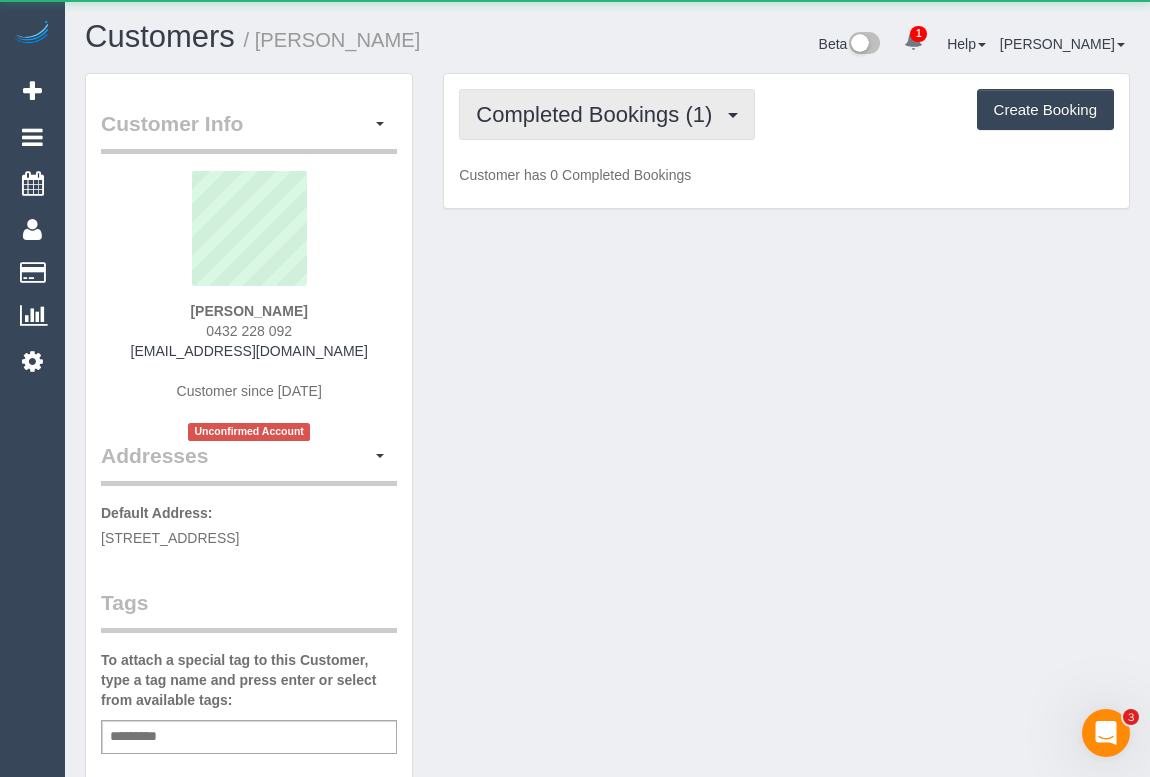 click on "Completed Bookings (1)" at bounding box center (599, 114) 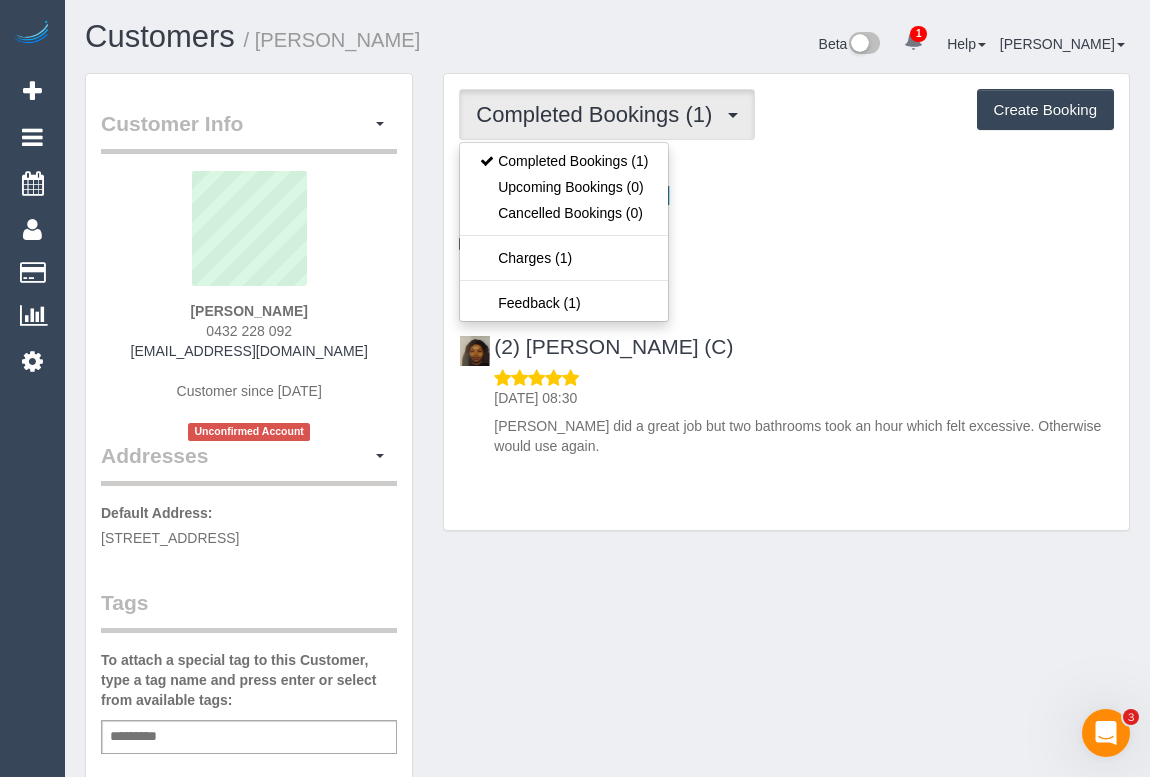 click on "(2) Nyasha Mahofa (C)
03/07/2025 08:30
Neeyasha did a great job but two bathrooms took an hour which felt excessive. Otherwise would use again." at bounding box center (786, 387) 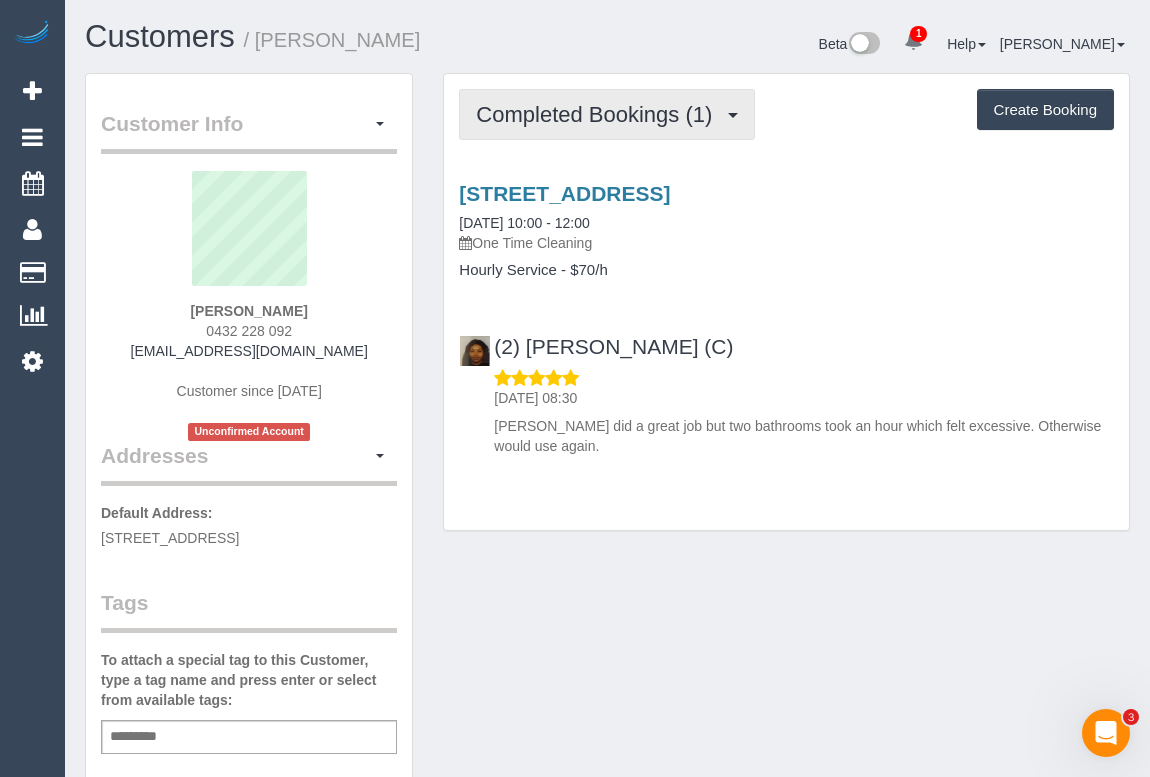 click on "Completed Bookings (1)" at bounding box center [607, 114] 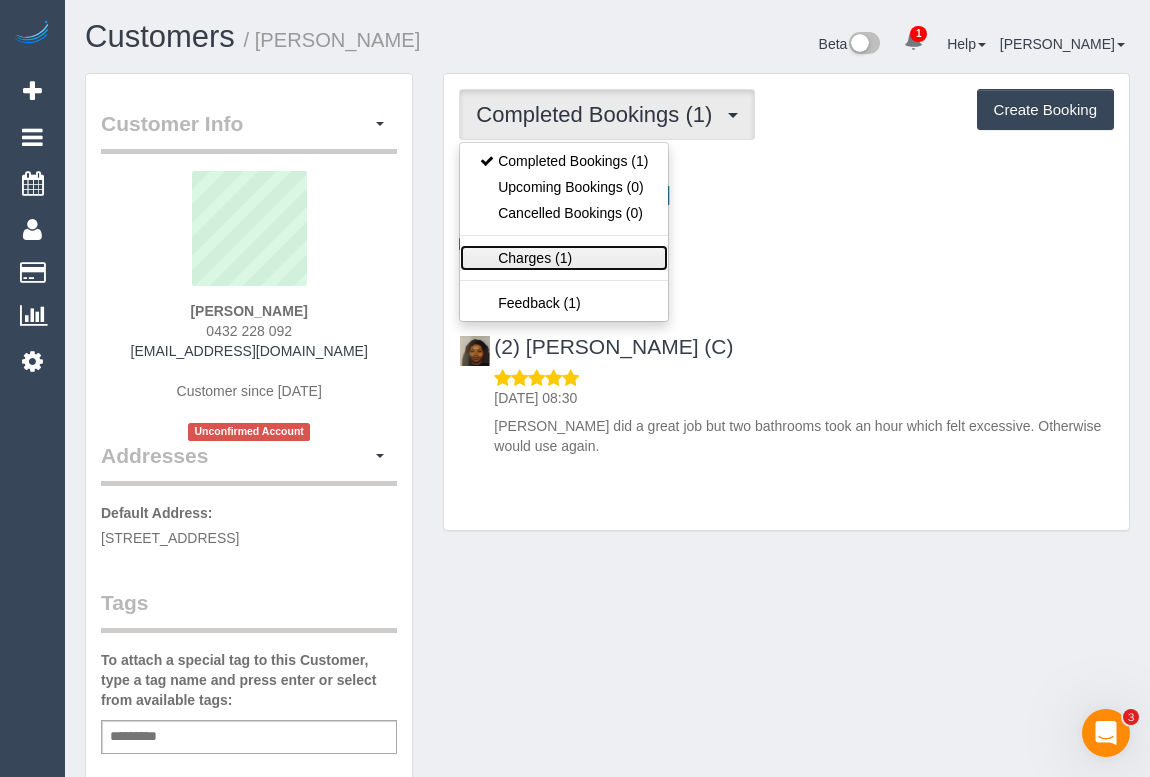 click on "Charges (1)" at bounding box center (564, 258) 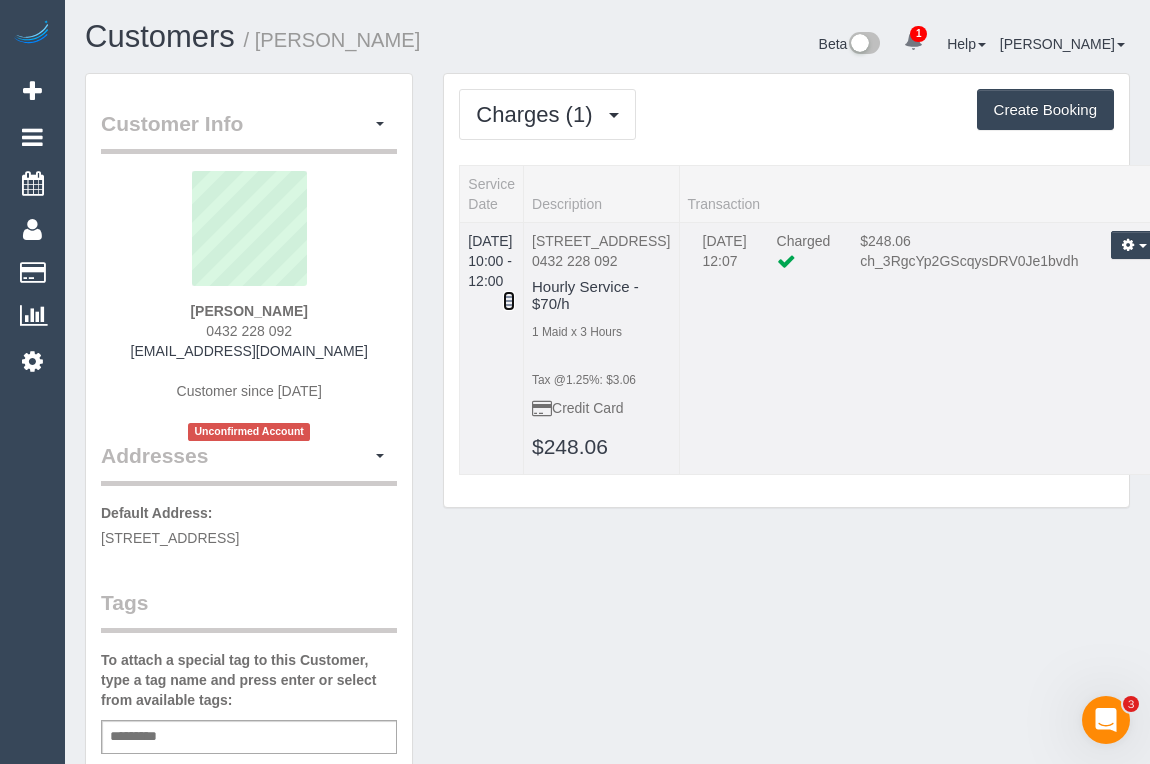 click at bounding box center [509, 301] 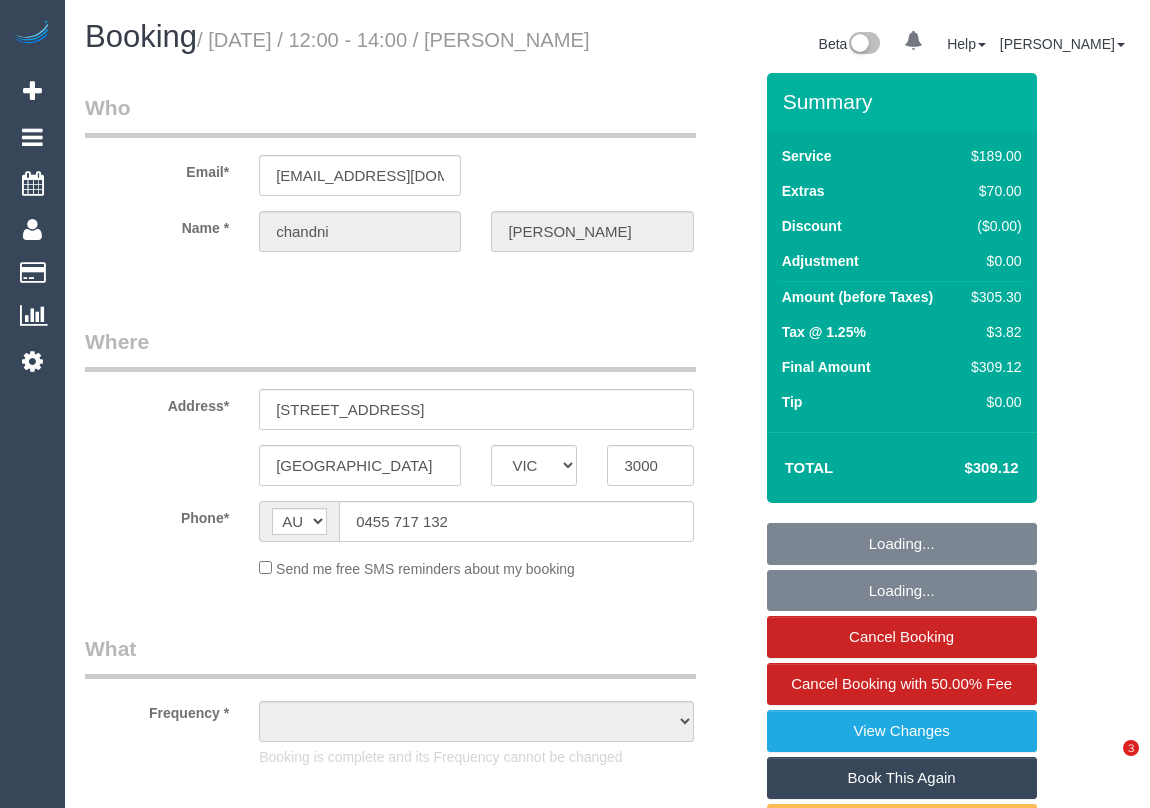 select on "VIC" 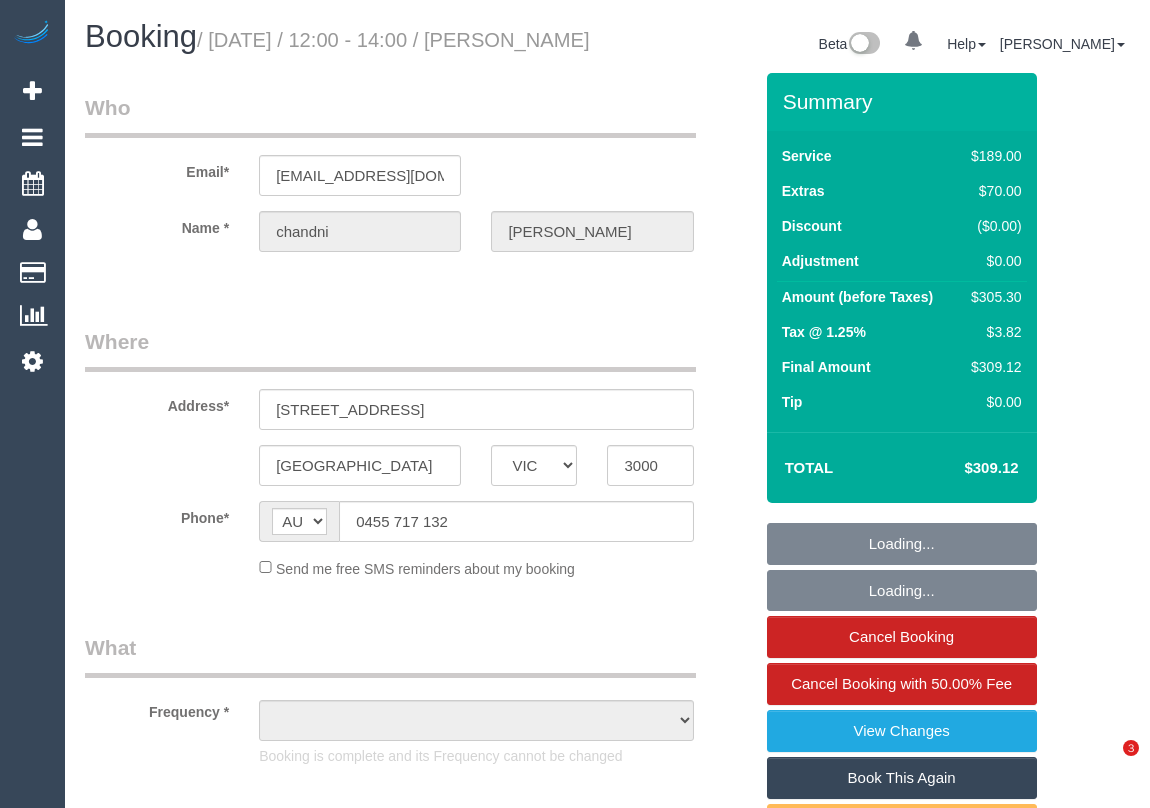 scroll, scrollTop: 0, scrollLeft: 0, axis: both 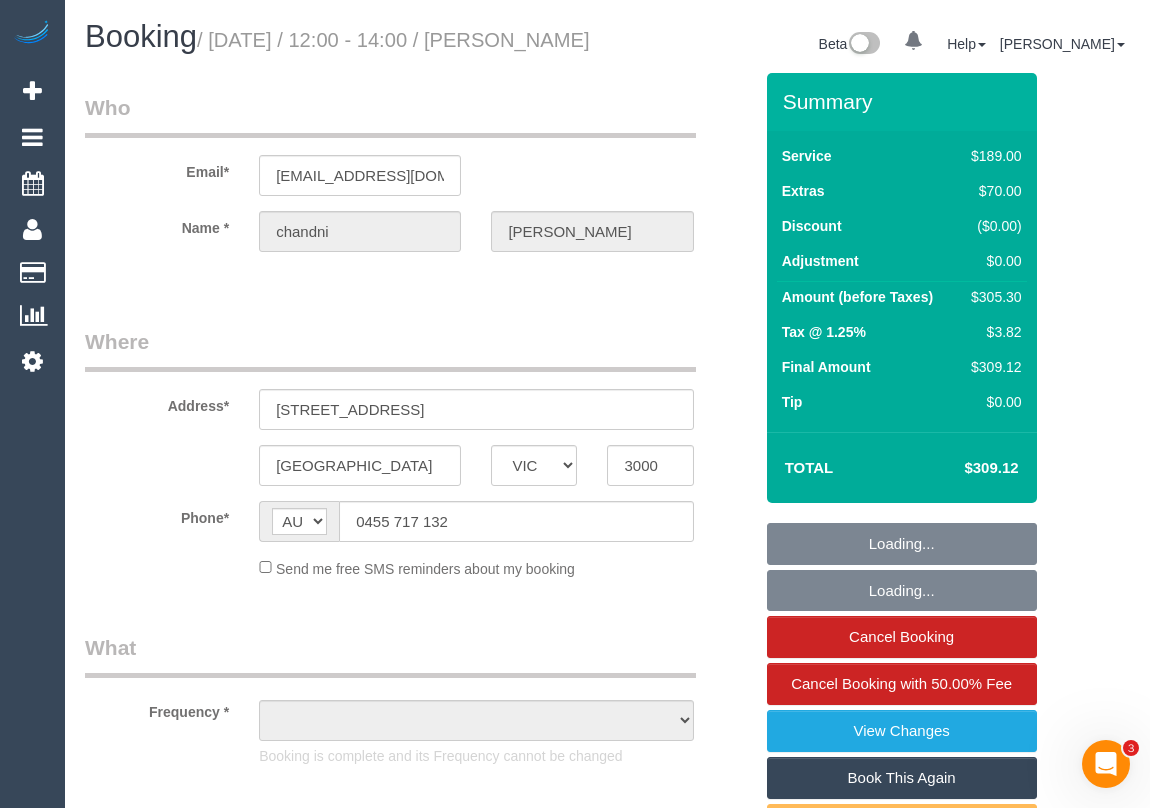 select on "object:592" 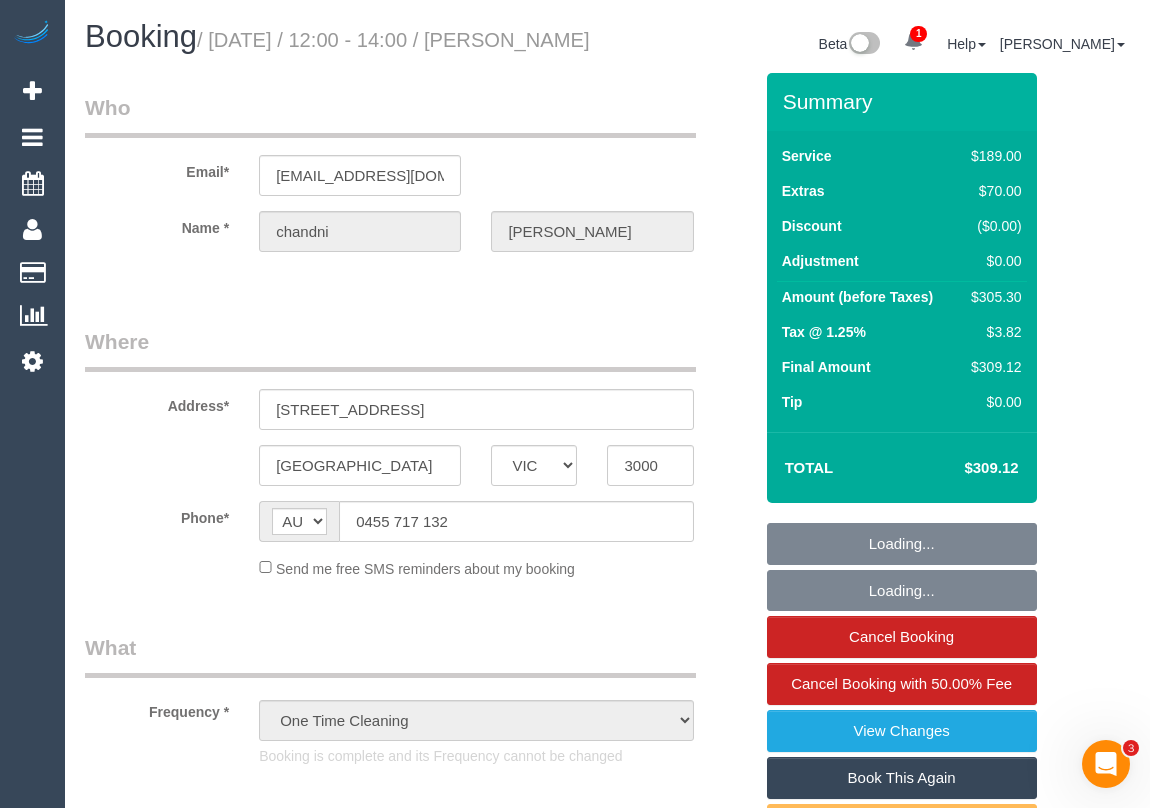 select on "number:28" 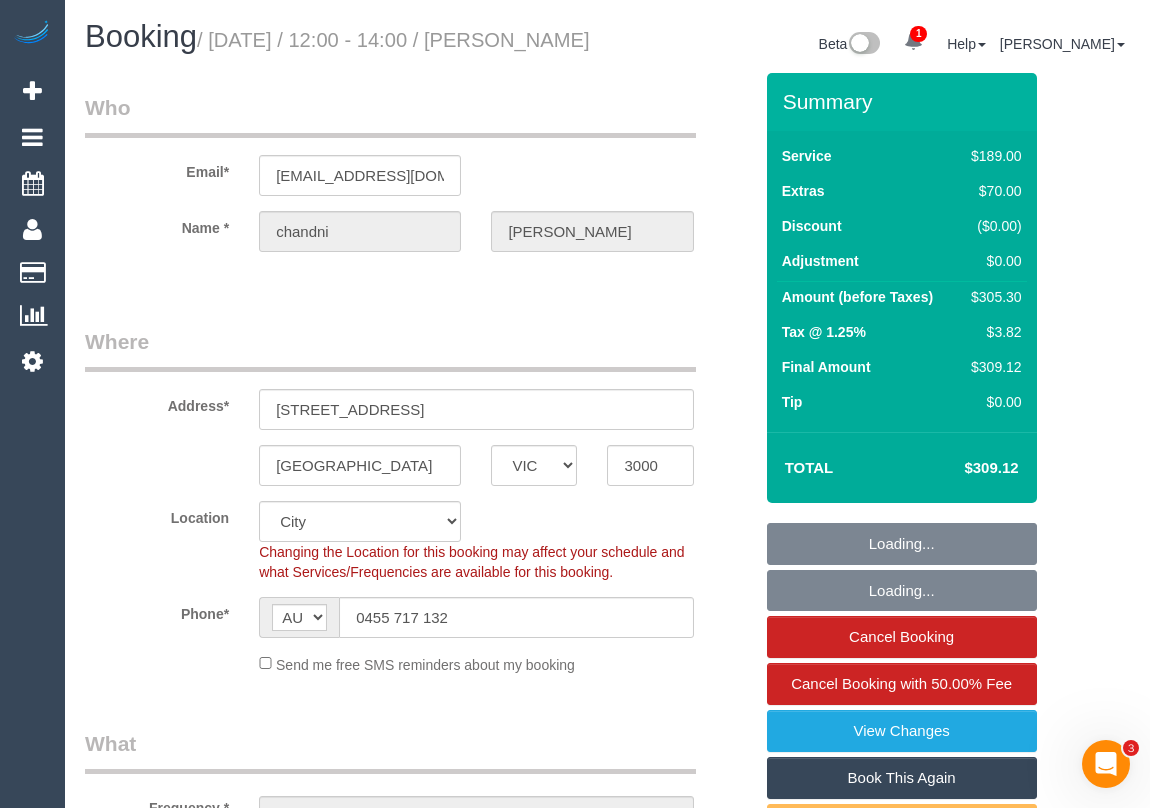 select on "object:841" 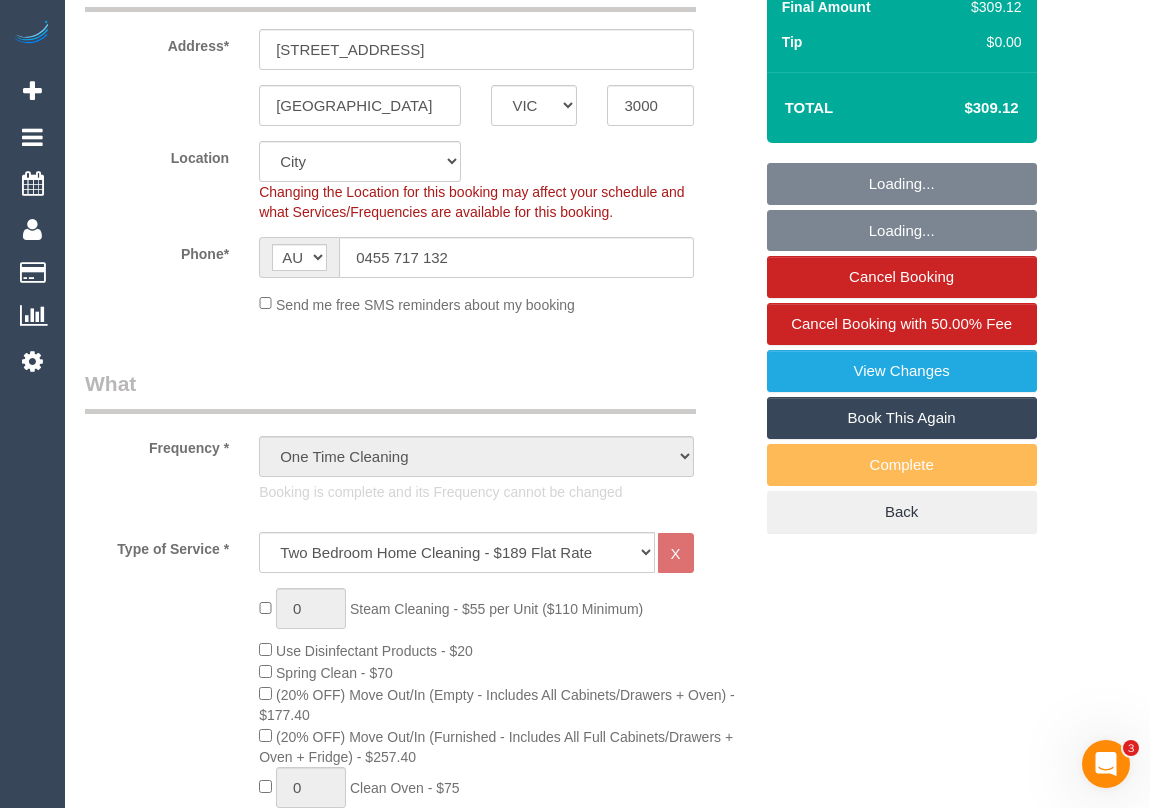 scroll, scrollTop: 363, scrollLeft: 0, axis: vertical 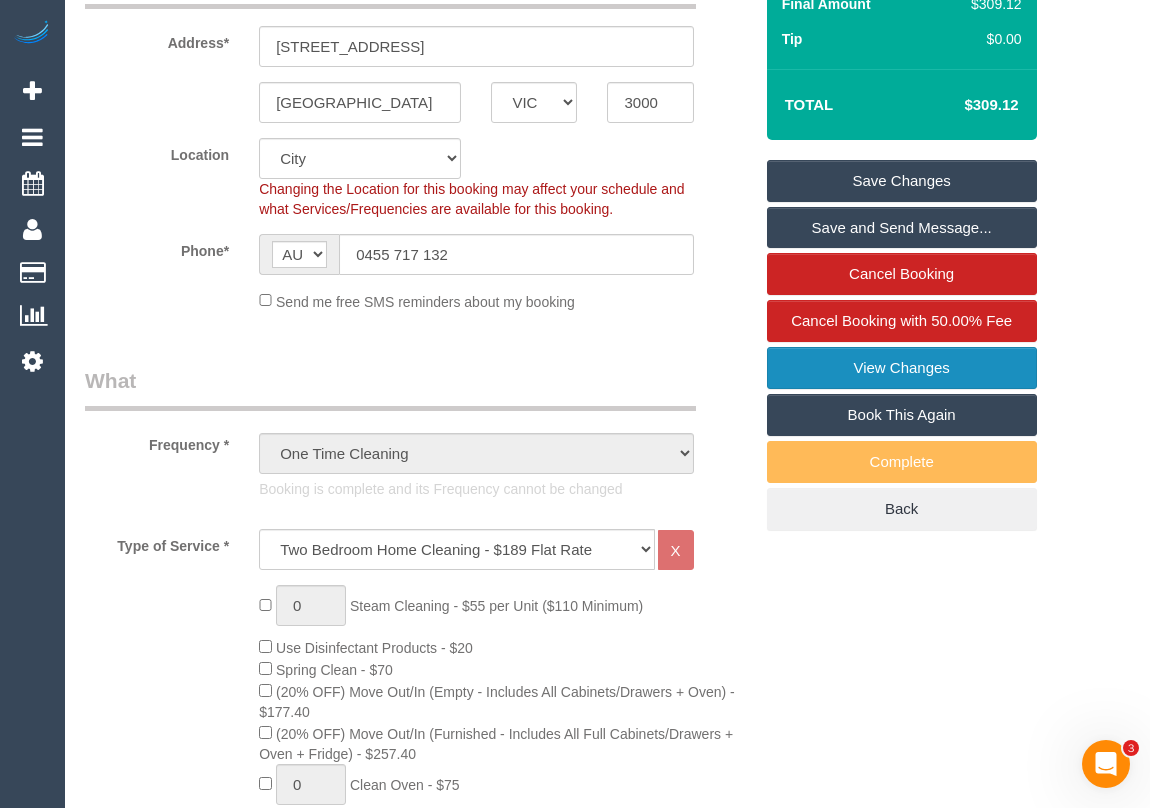 click on "View Changes" at bounding box center [902, 368] 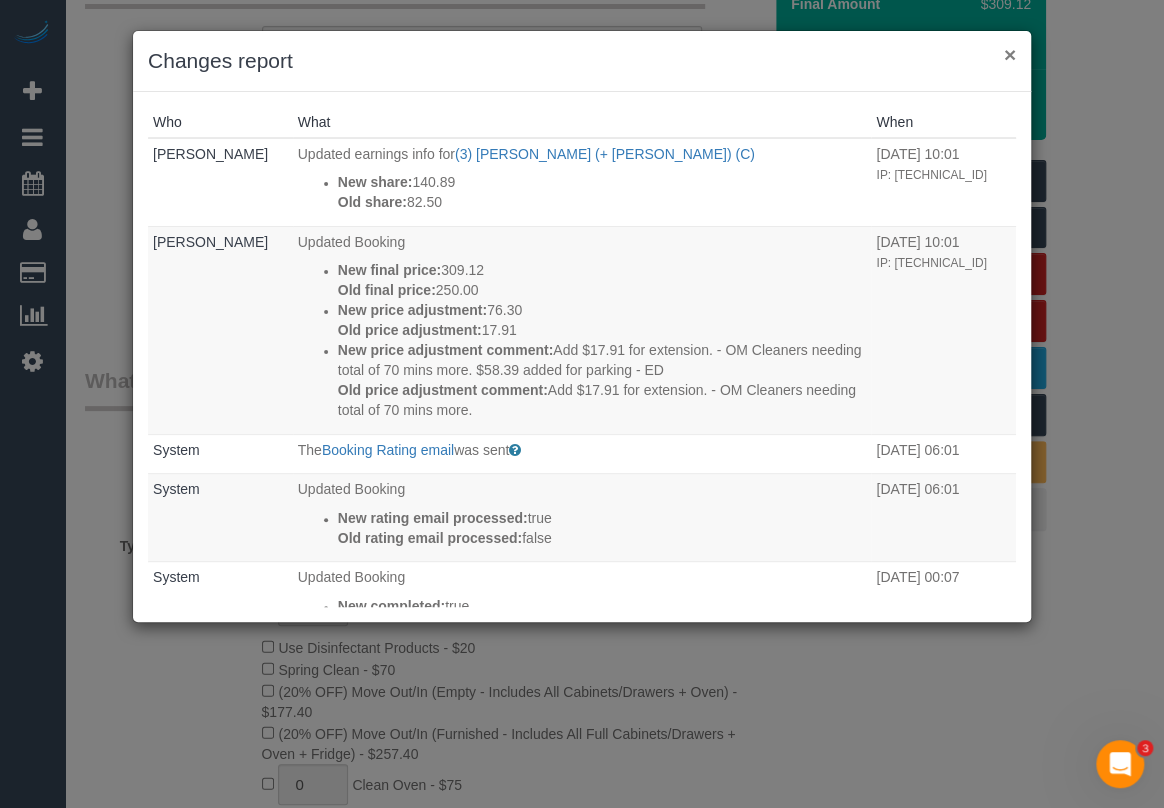 click on "×" at bounding box center [1010, 54] 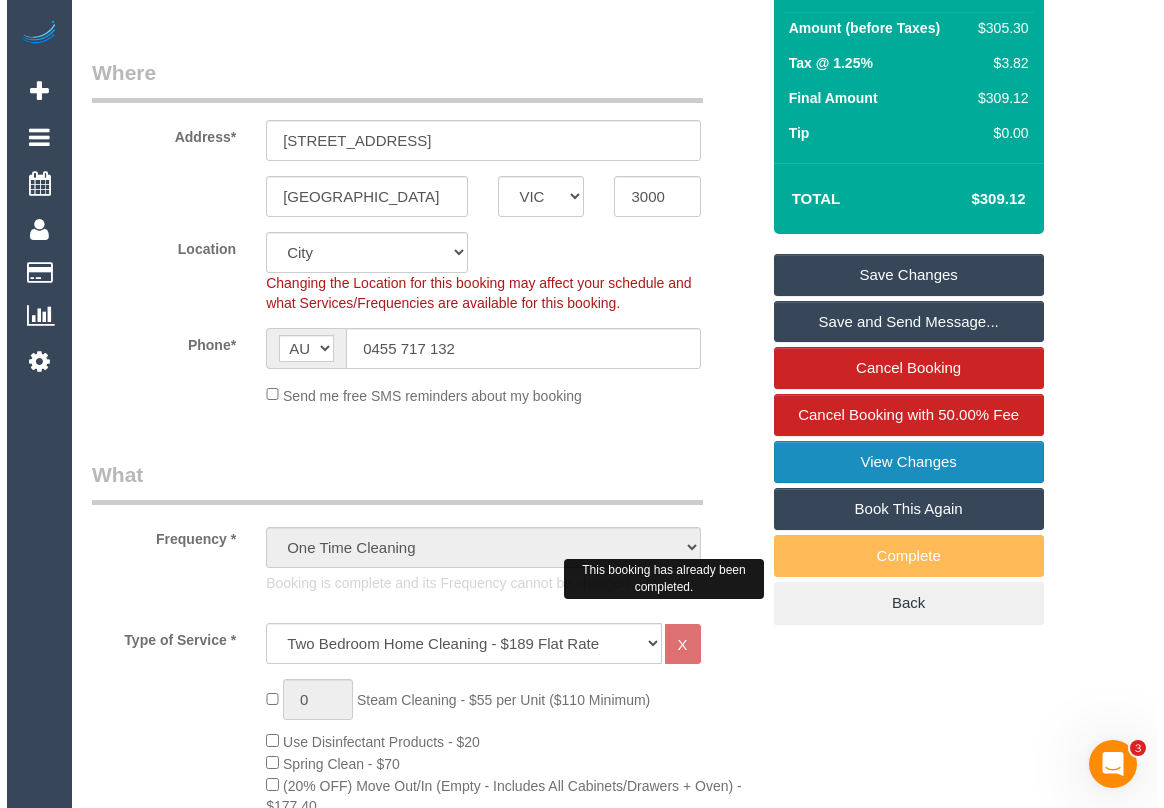 scroll, scrollTop: 272, scrollLeft: 0, axis: vertical 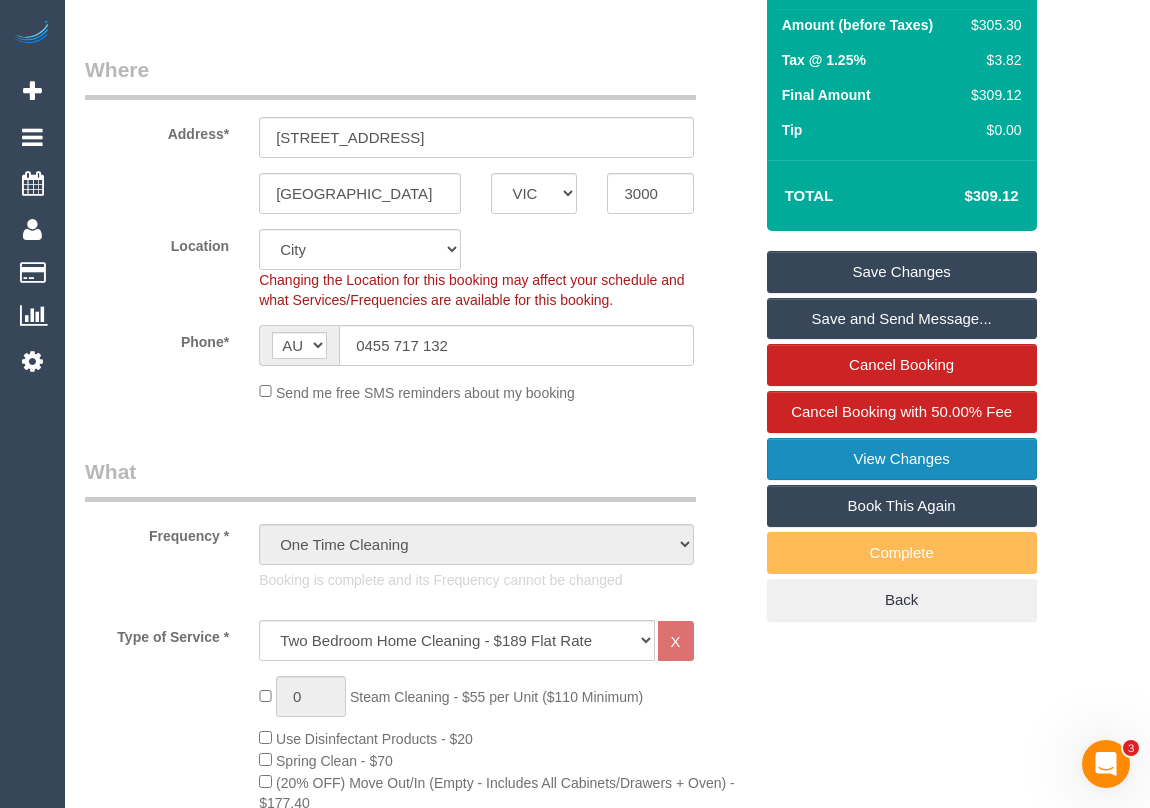 click on "View Changes" at bounding box center [902, 459] 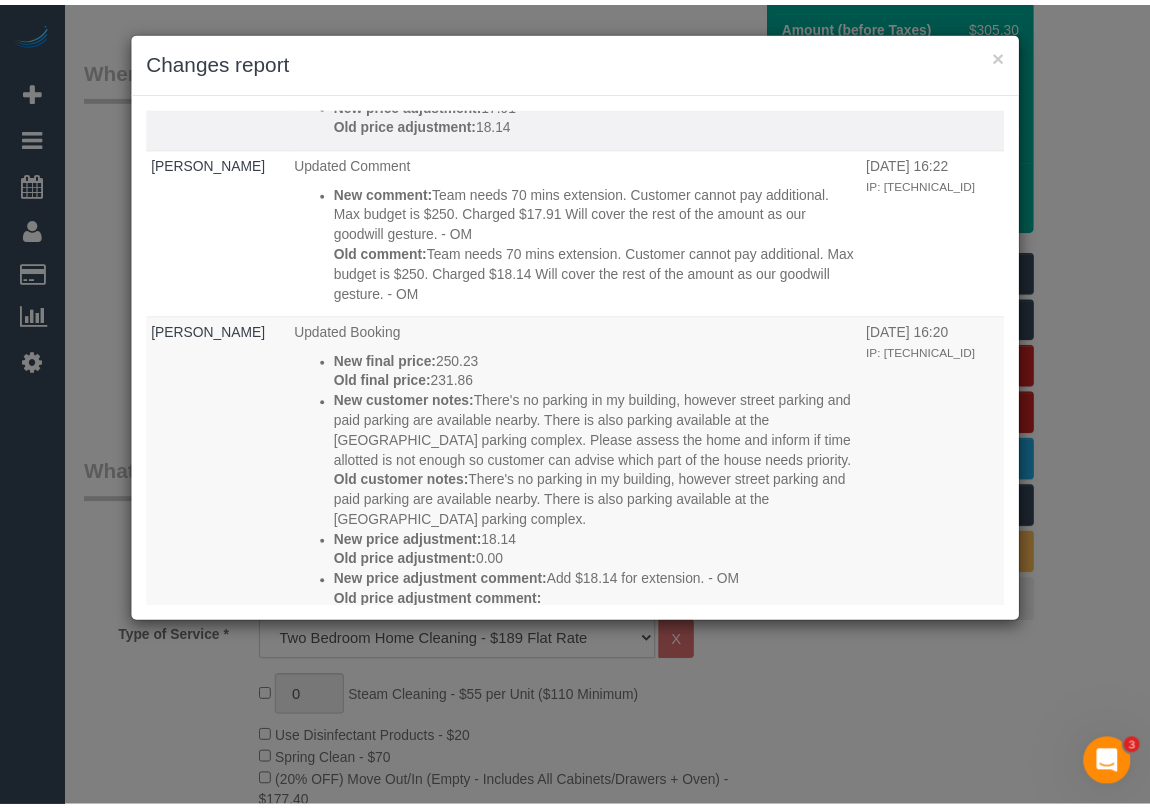 scroll, scrollTop: 727, scrollLeft: 0, axis: vertical 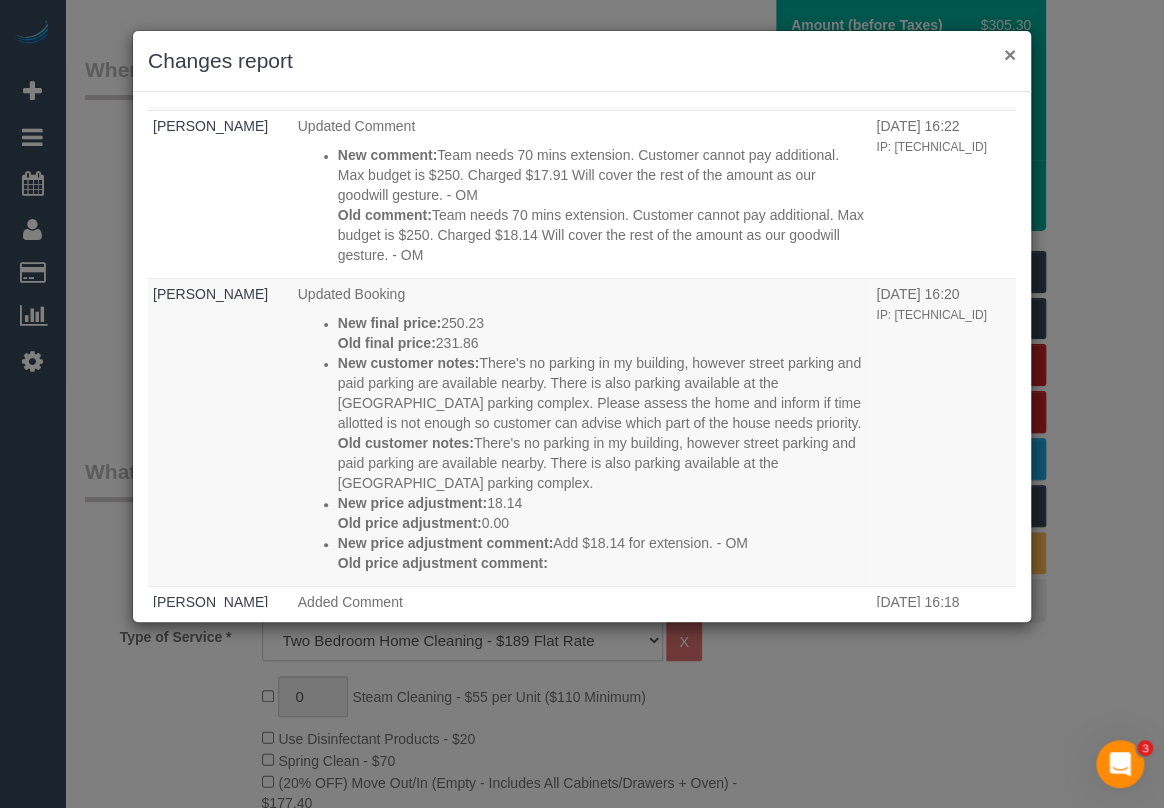 click on "×" at bounding box center [1010, 54] 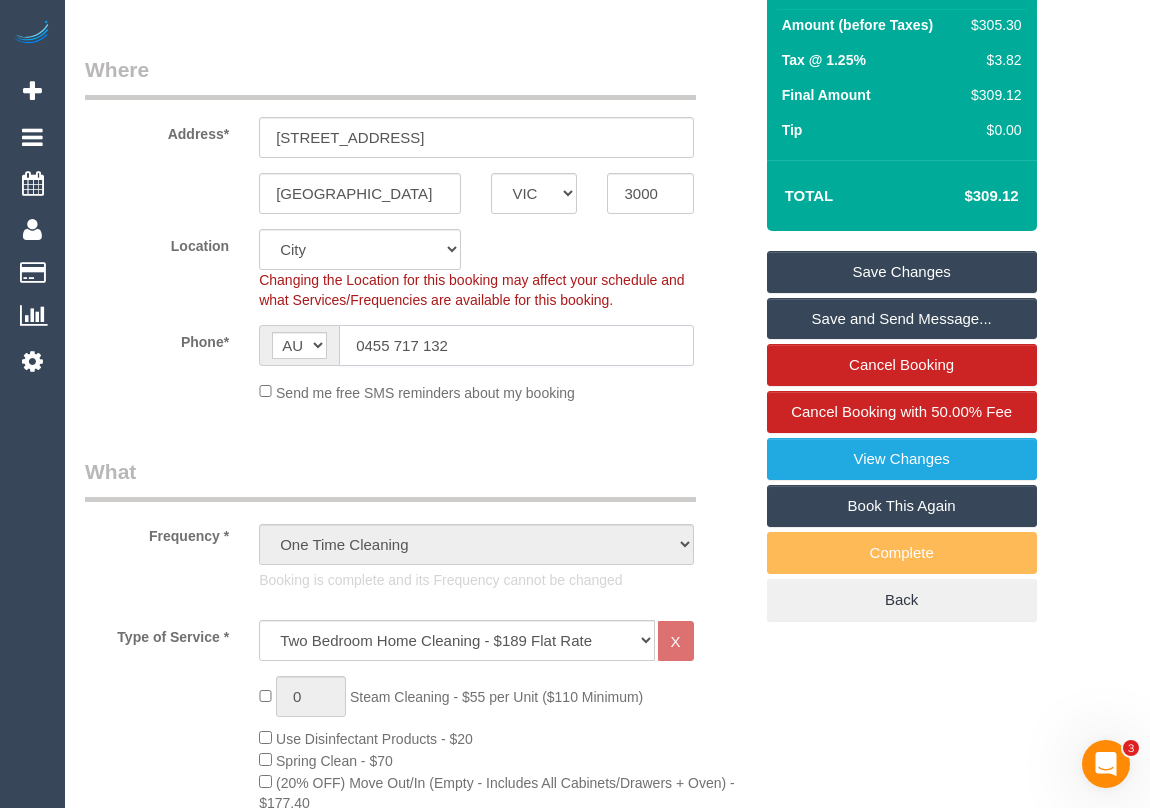 click on "0455 717 132" 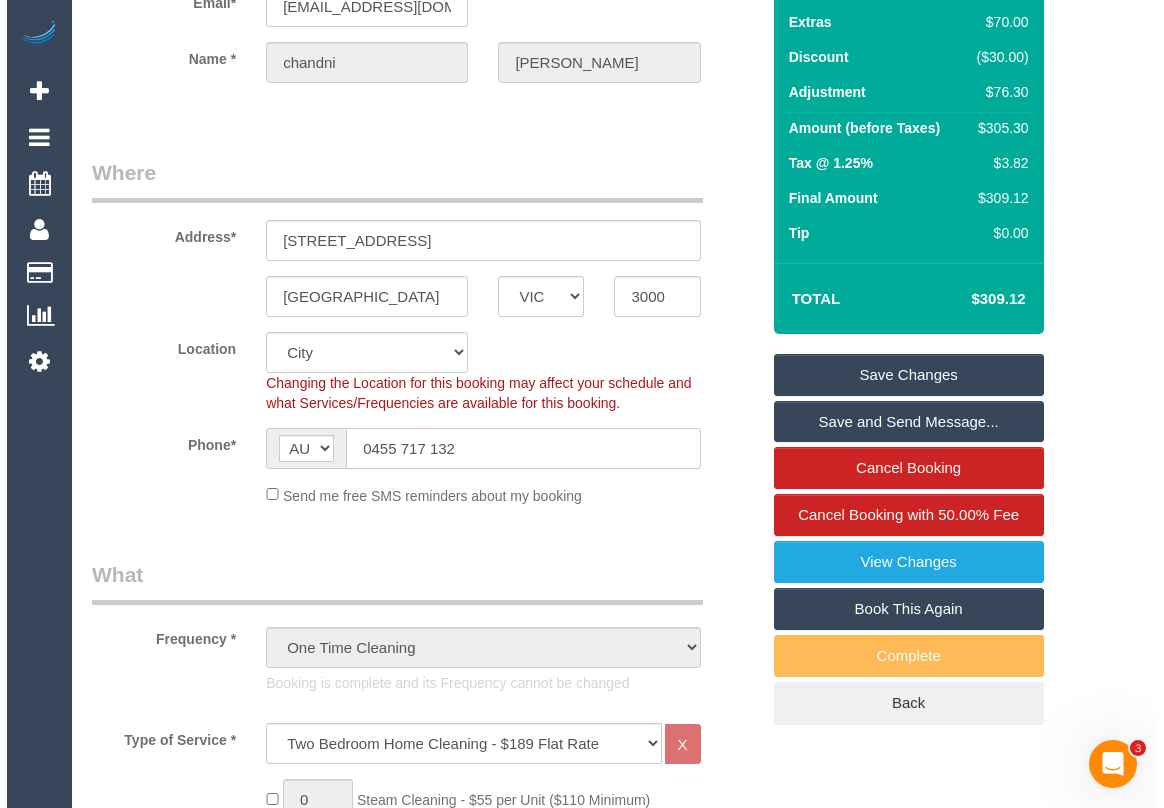 scroll, scrollTop: 0, scrollLeft: 0, axis: both 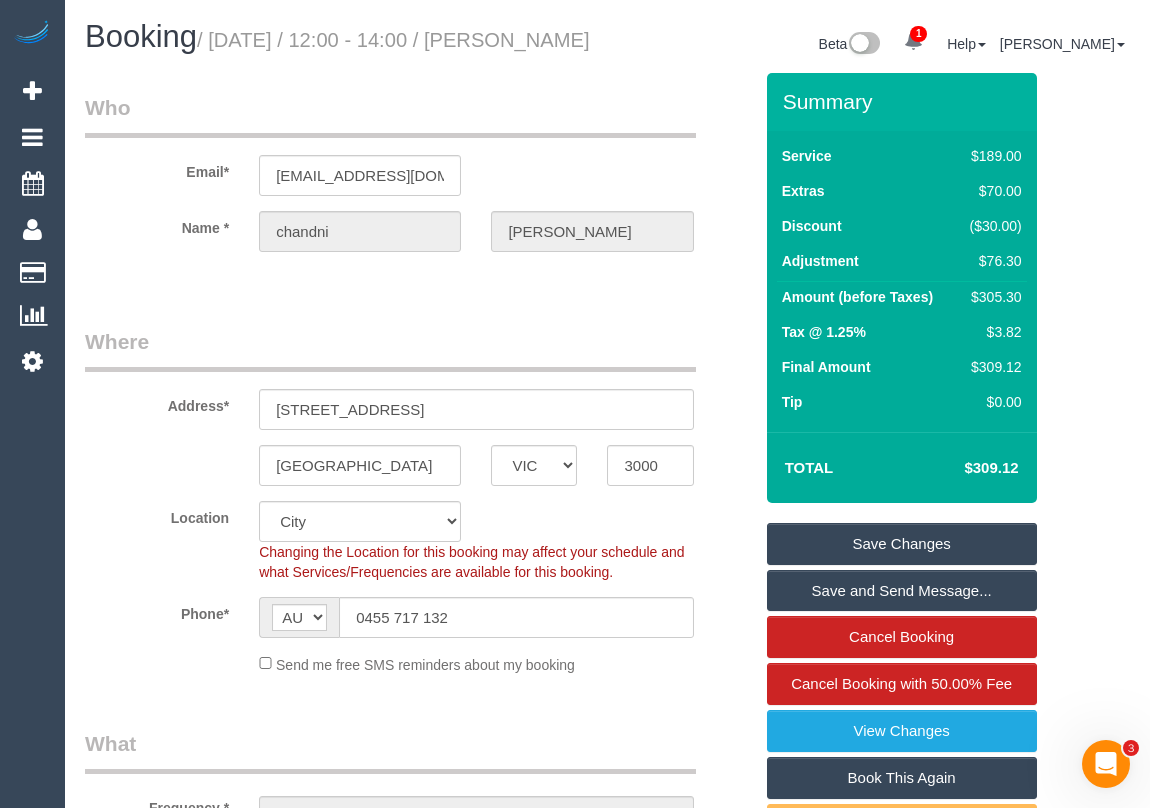click on "Save Changes" at bounding box center [902, 544] 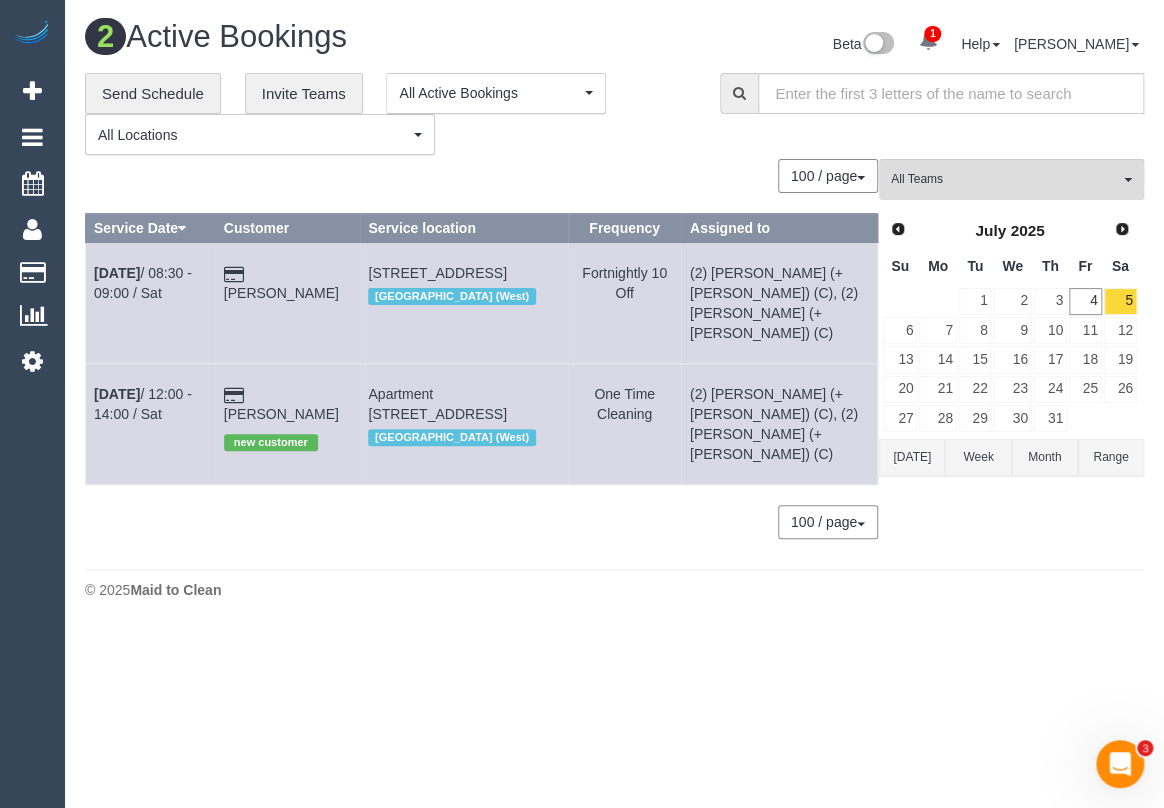click on "© 2025
Maid to Clean" at bounding box center (614, 589) 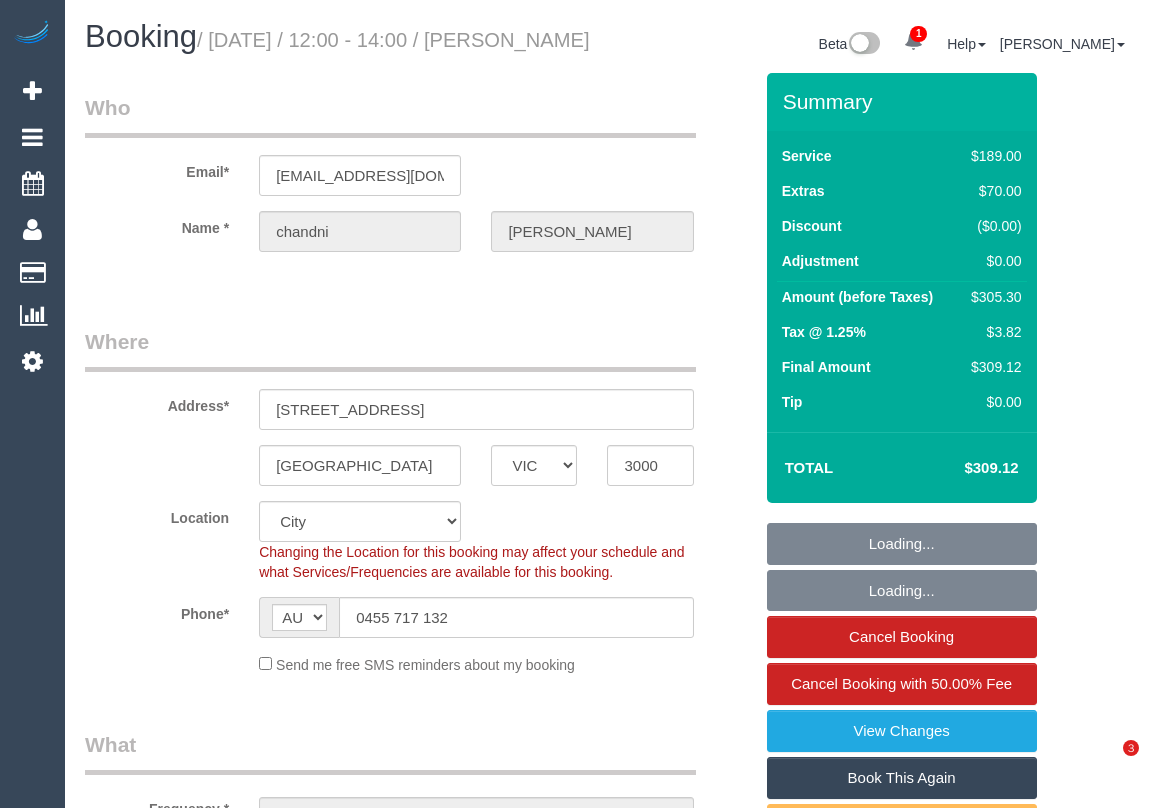 select on "VIC" 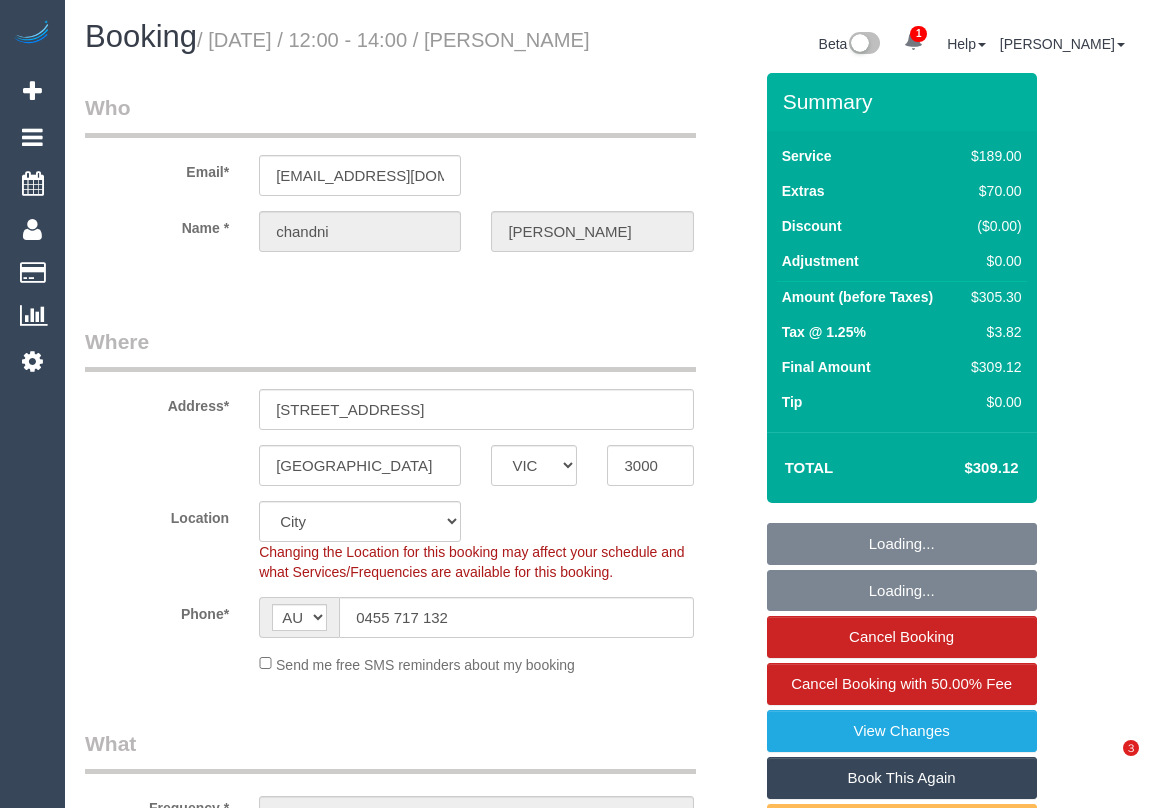 scroll, scrollTop: 0, scrollLeft: 0, axis: both 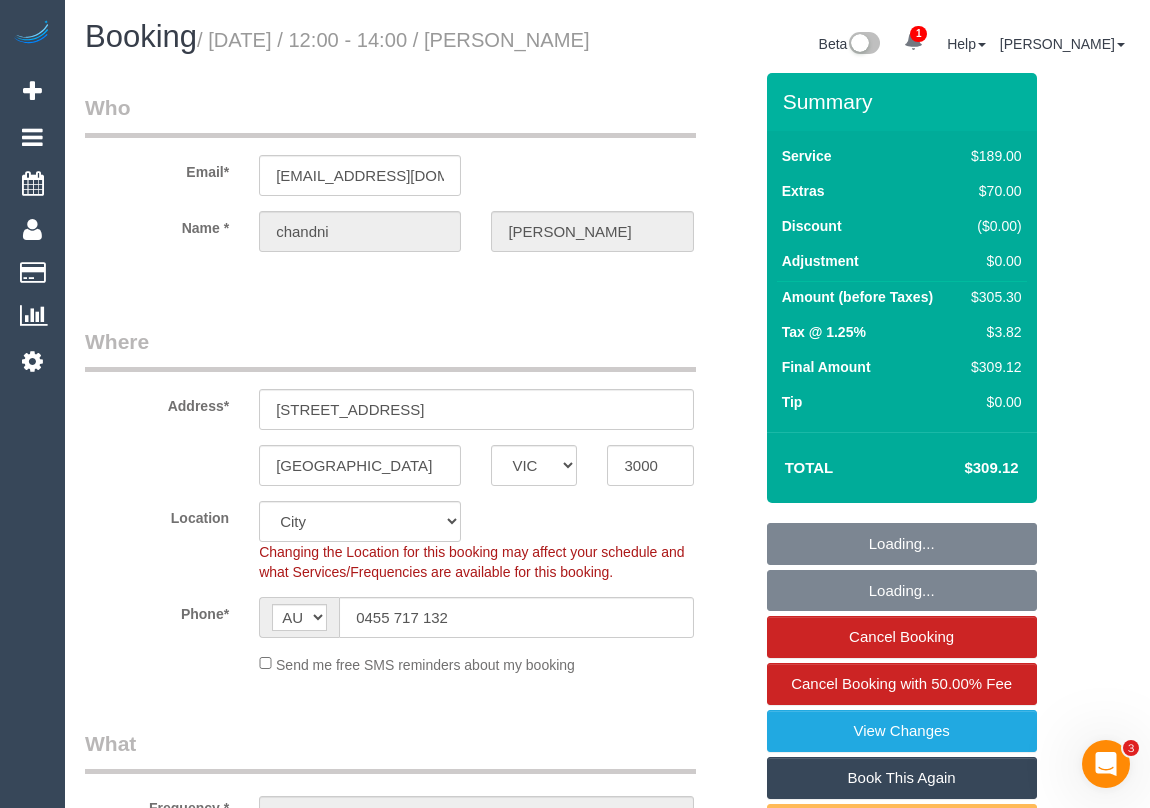 select on "string:stripe-pm_1RfyKt2GScqysDRVLs4pxHBF" 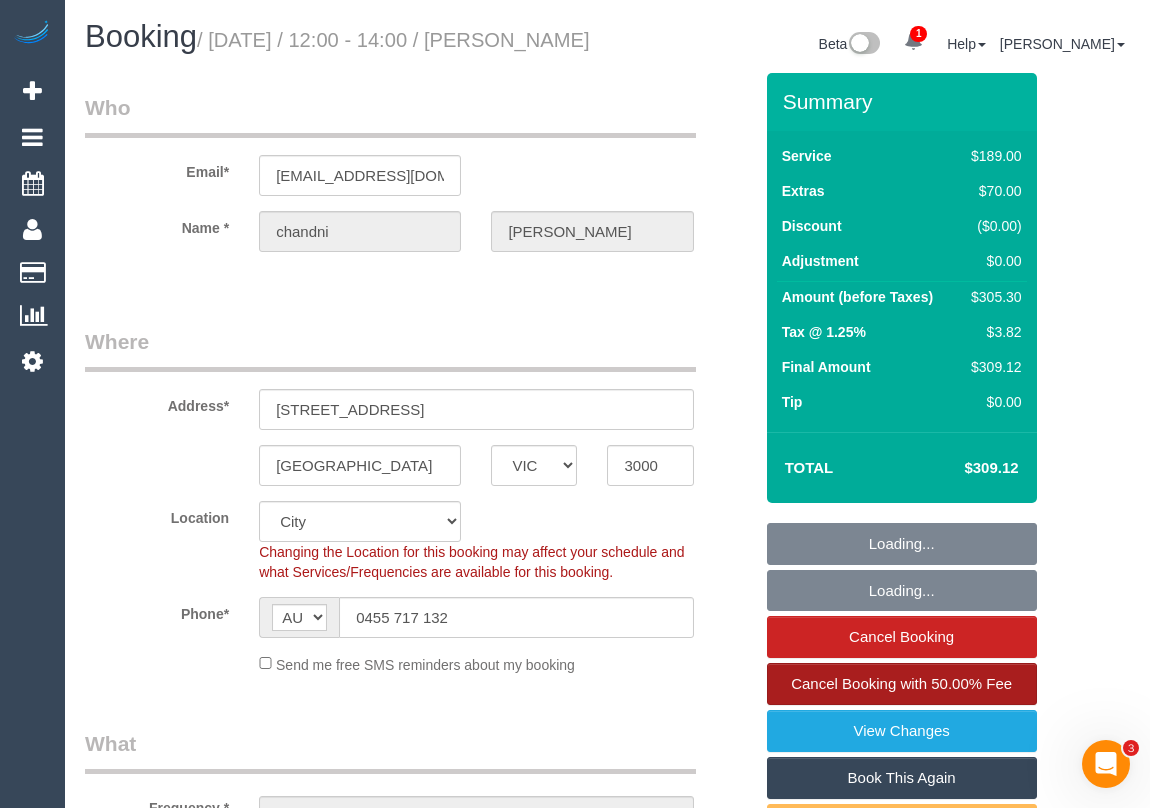 select on "number:28" 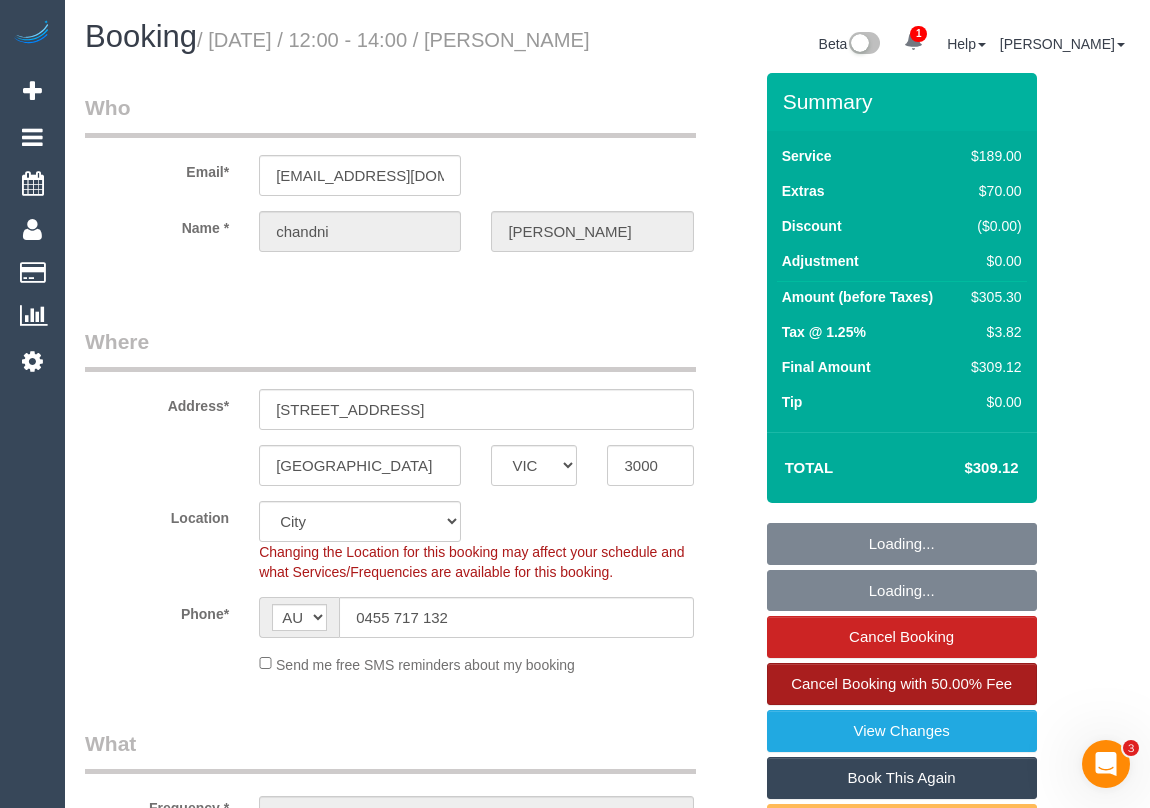 select on "object:1243" 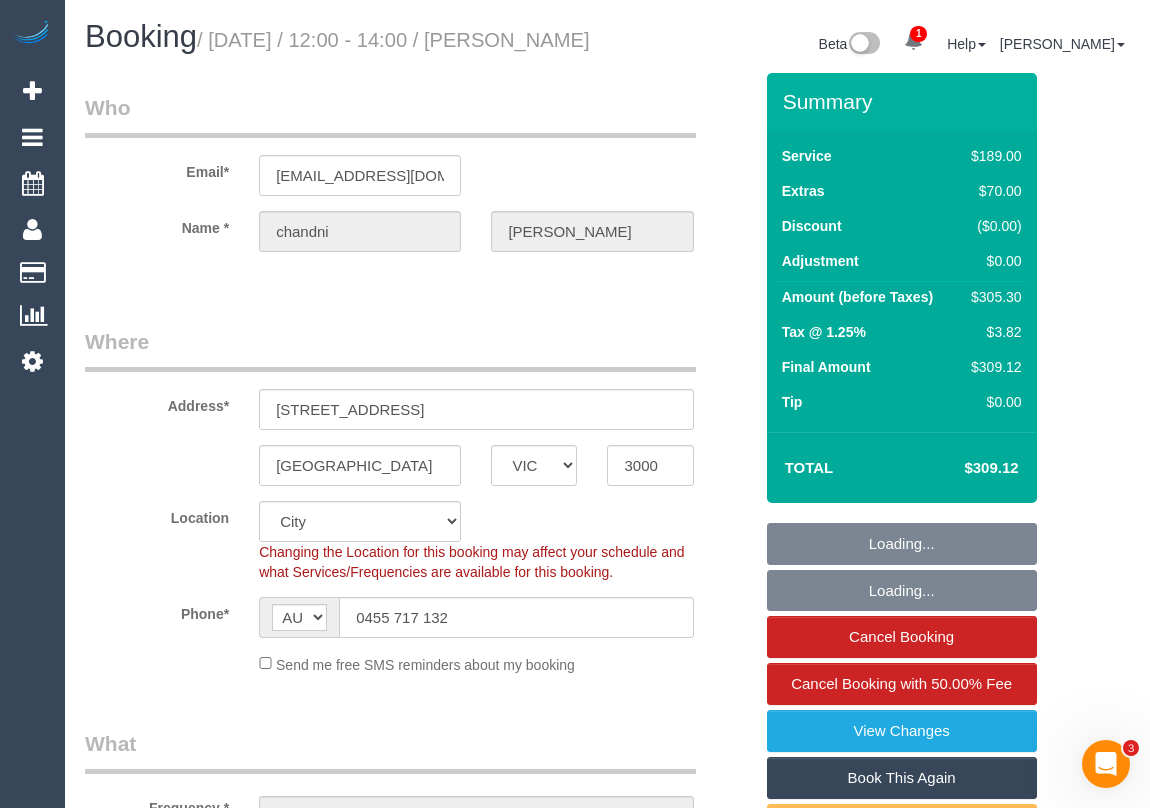 select on "spot1" 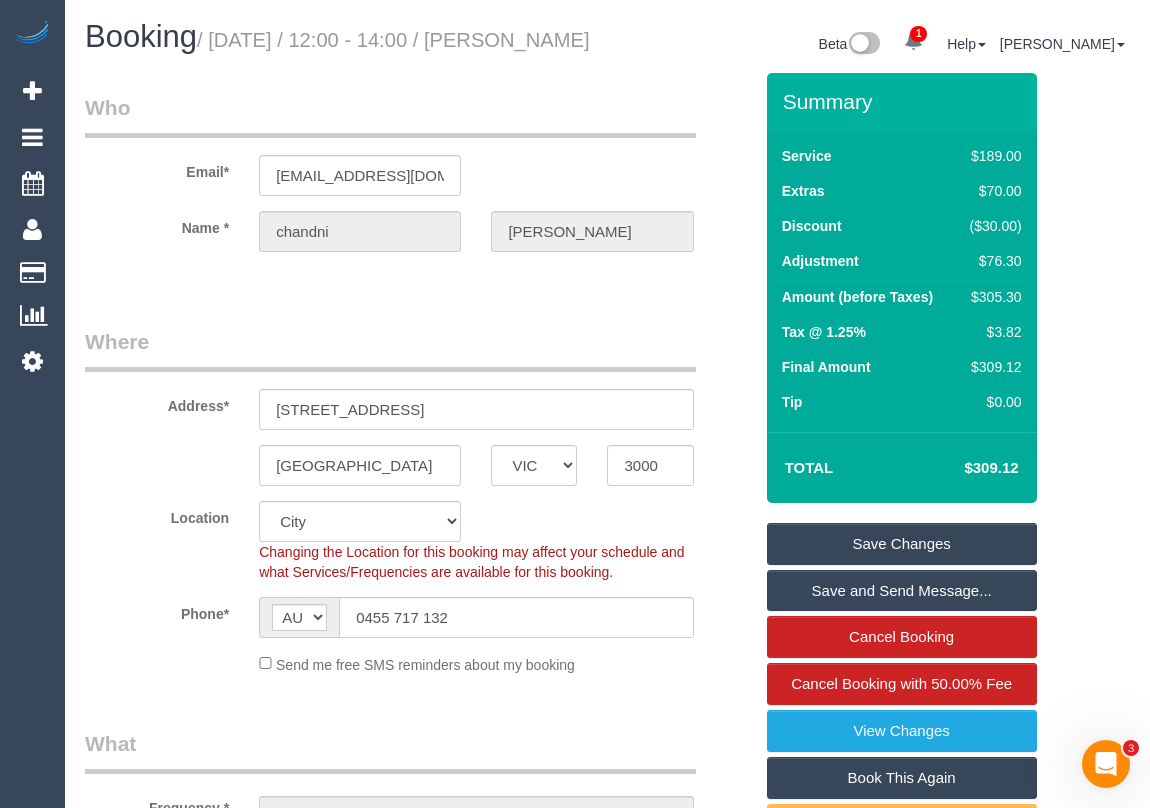 click on "Where
Address*
[STREET_ADDRESS]
[GEOGRAPHIC_DATA]
ACT
[GEOGRAPHIC_DATA]
NT
[GEOGRAPHIC_DATA]
SA
TAS
[GEOGRAPHIC_DATA]
[GEOGRAPHIC_DATA]
3000
Location
[GEOGRAPHIC_DATA] (North) East (South) [GEOGRAPHIC_DATA] (East) [GEOGRAPHIC_DATA] (West) [GEOGRAPHIC_DATA] (East) North (West) [GEOGRAPHIC_DATA] (East) [GEOGRAPHIC_DATA] (West) [GEOGRAPHIC_DATA] (East) [GEOGRAPHIC_DATA] (West) West (North) West (South) ZG - Central ZG - East ZG - [GEOGRAPHIC_DATA]
Changing the Location for this booking may affect your schedule and what
Services/Frequencies are available for this booking.
Phone*
AF AL DZ AD AO AI AQ AG AR AM AW AU AT AZ [GEOGRAPHIC_DATA] BD BB BY BE BZ BJ BM" at bounding box center [418, 508] 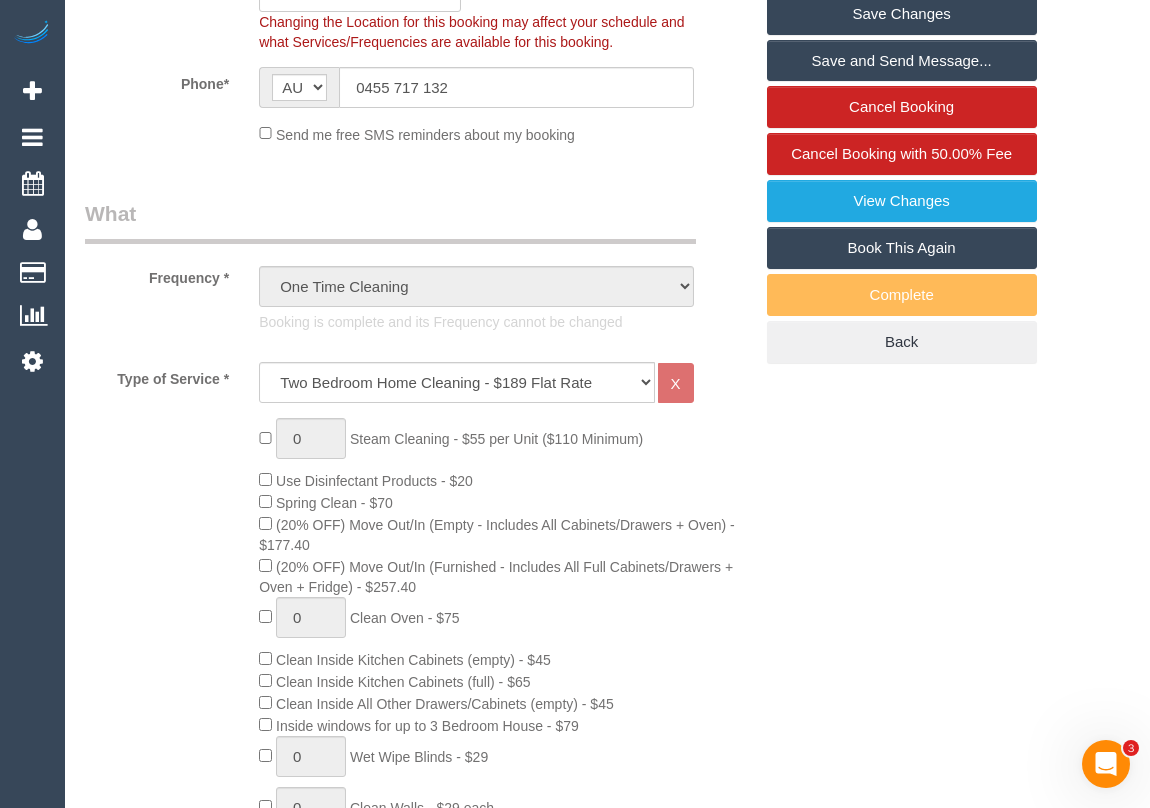 scroll, scrollTop: 545, scrollLeft: 0, axis: vertical 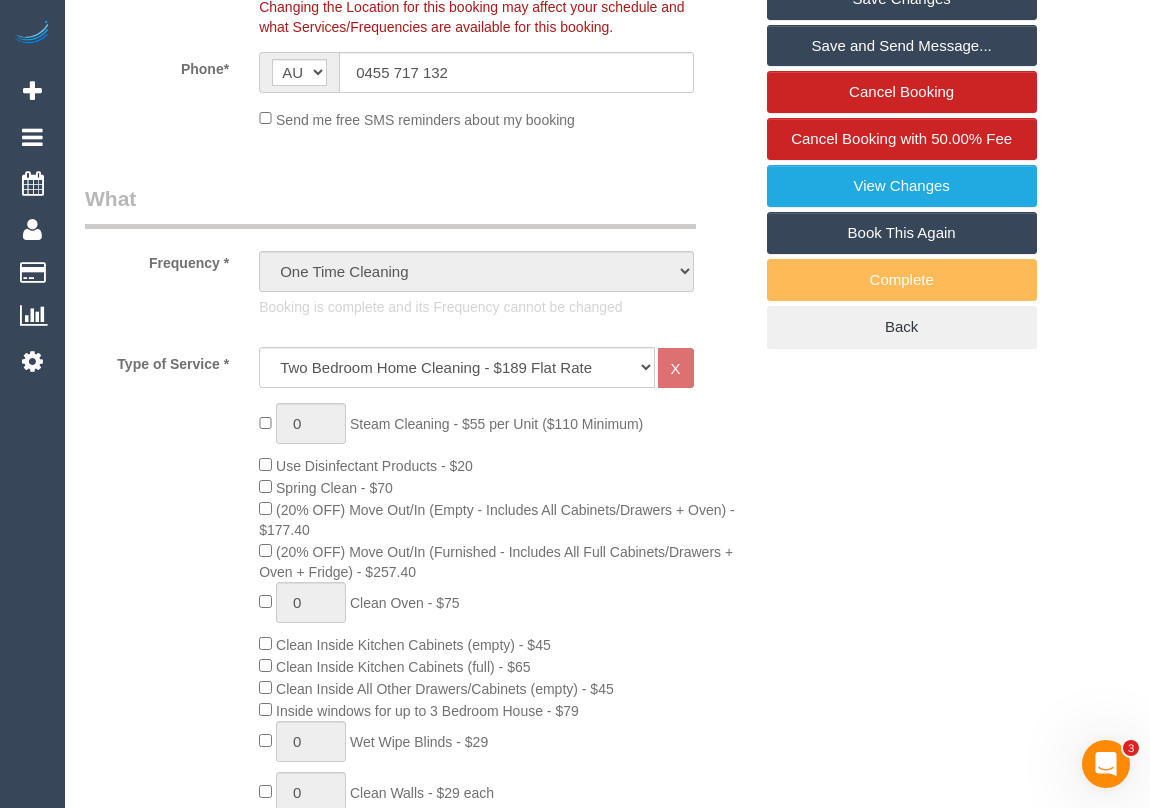 drag, startPoint x: 976, startPoint y: 561, endPoint x: 936, endPoint y: 609, distance: 62.482 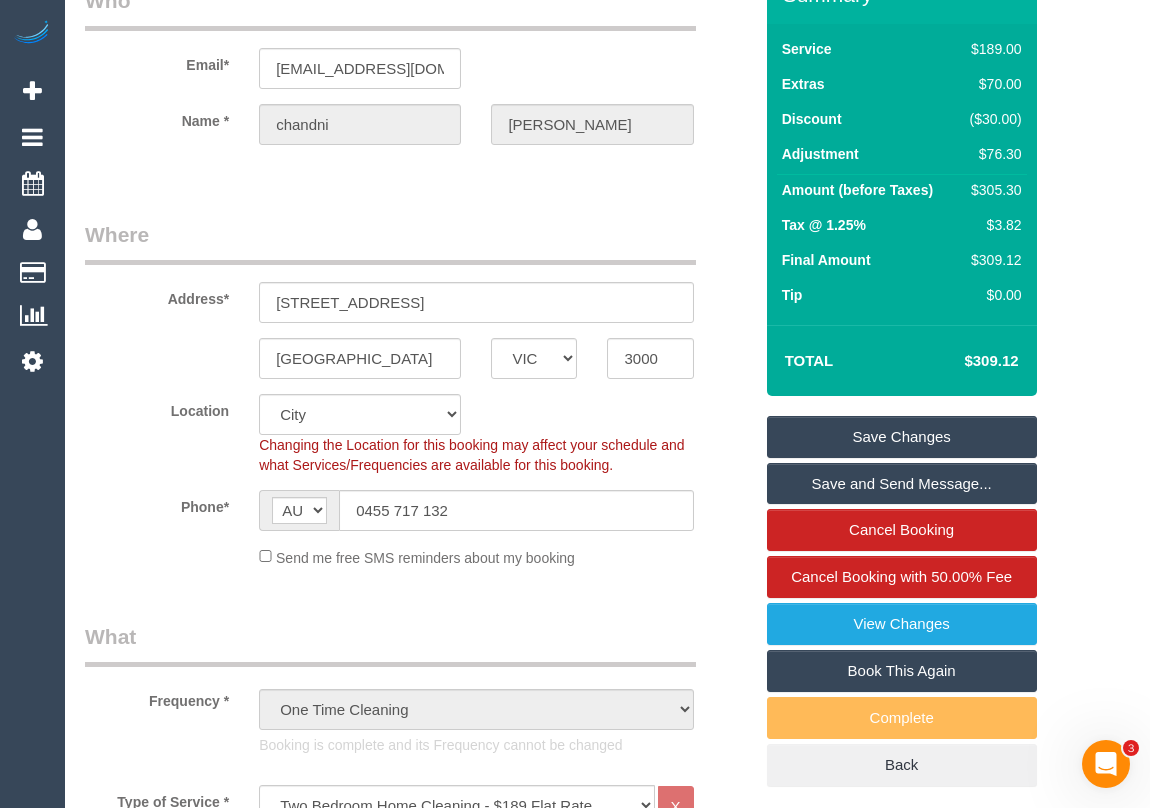 scroll, scrollTop: 0, scrollLeft: 0, axis: both 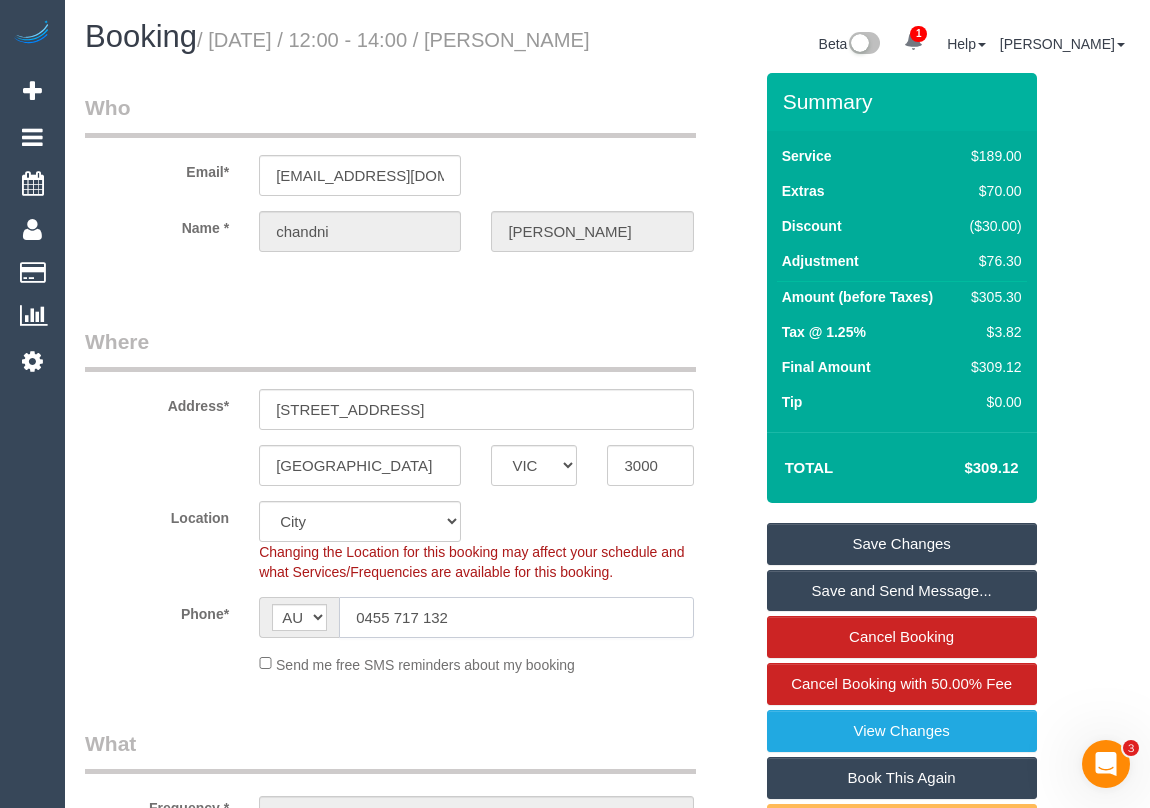 drag, startPoint x: 468, startPoint y: 633, endPoint x: 269, endPoint y: 643, distance: 199.2511 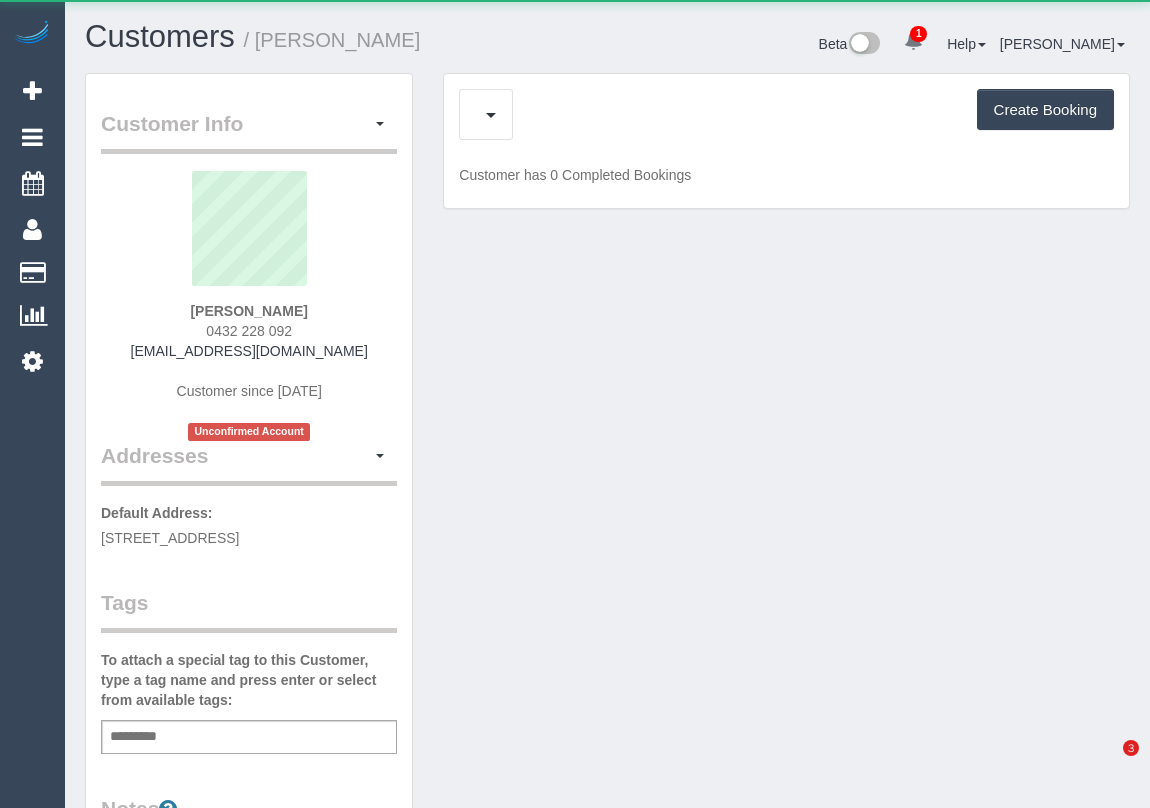 scroll, scrollTop: 0, scrollLeft: 0, axis: both 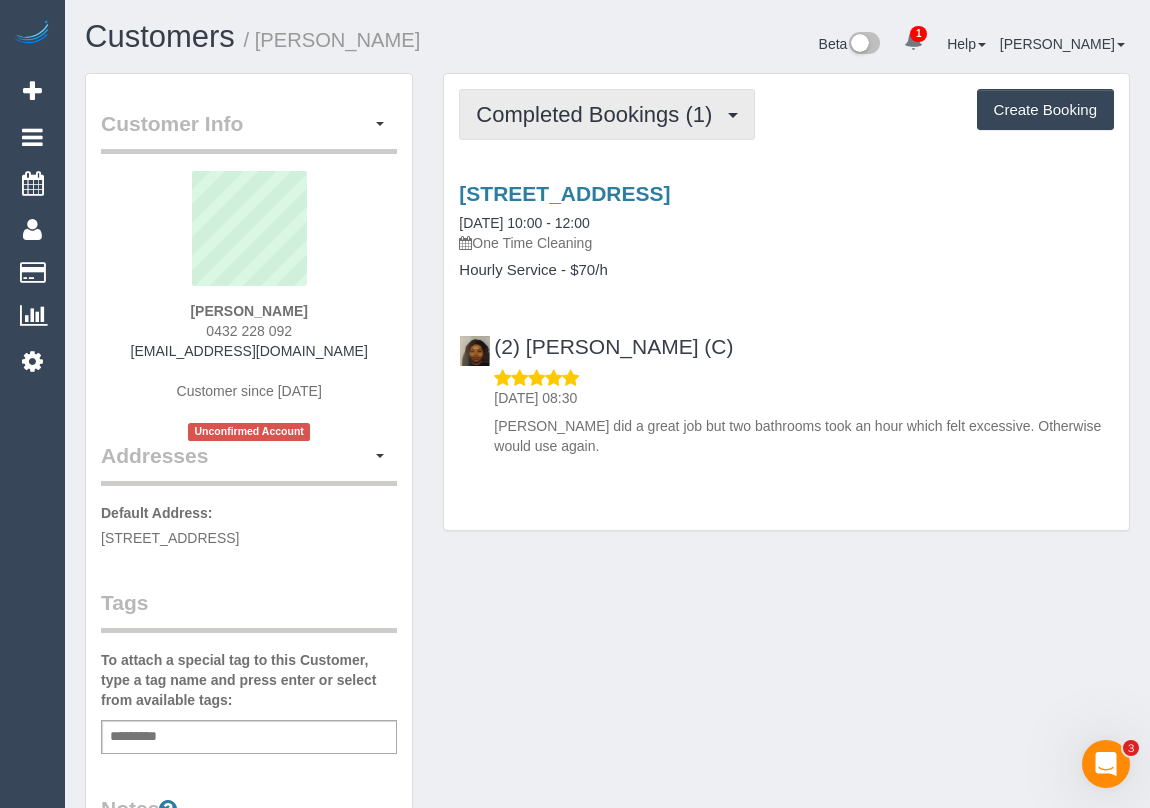 click on "Completed Bookings (1)" at bounding box center [607, 114] 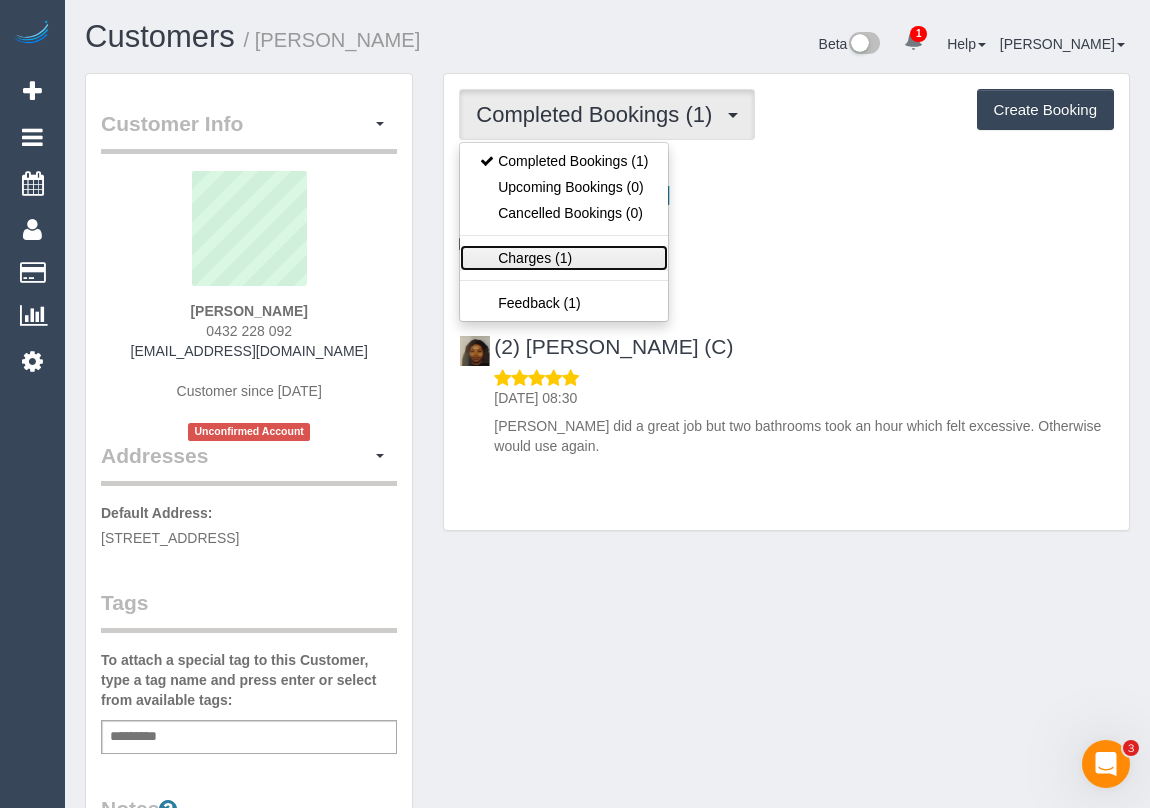 click on "Charges (1)" at bounding box center [564, 258] 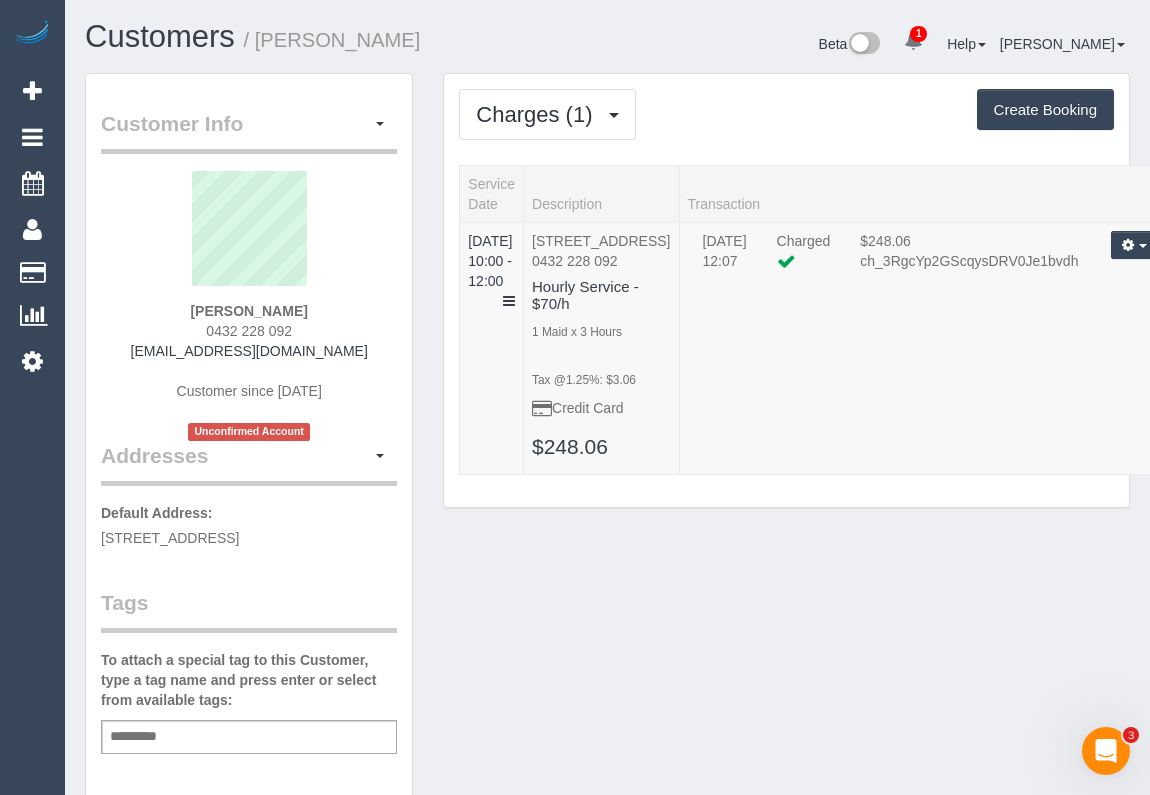 click on "1
Beta" at bounding box center (32, 34) 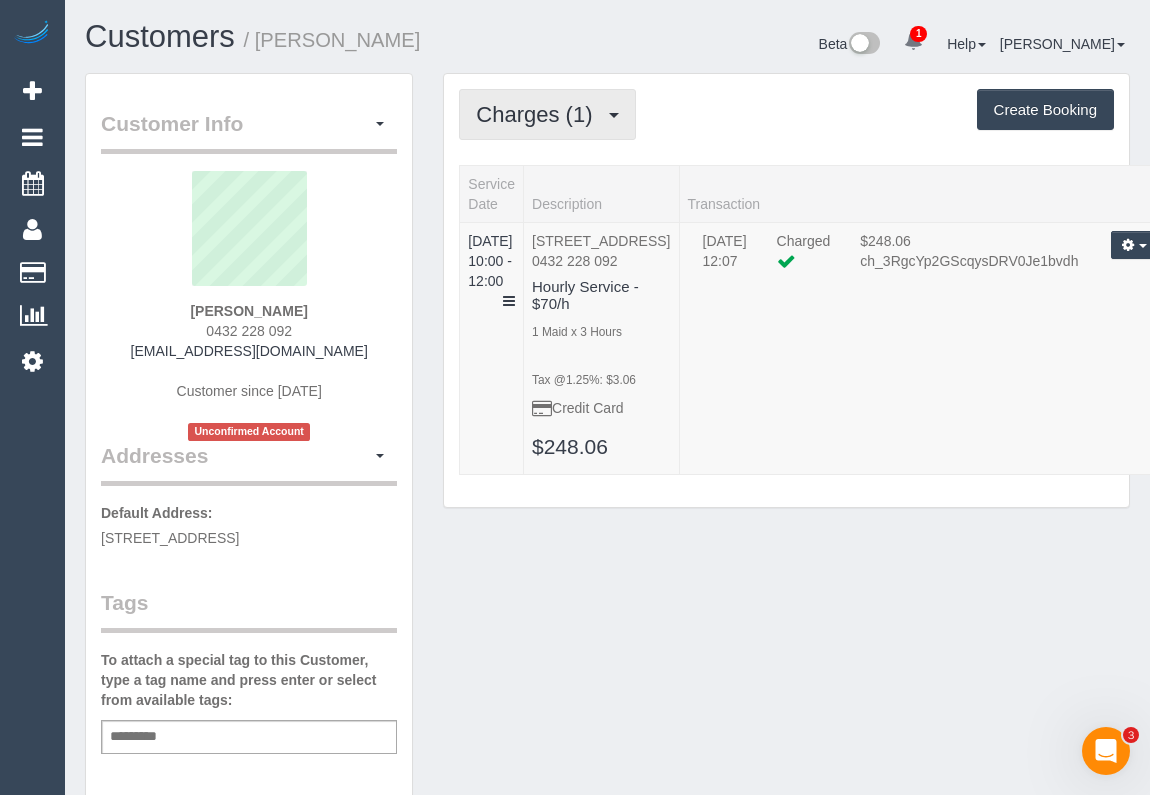 click on "Charges (1)" at bounding box center [539, 114] 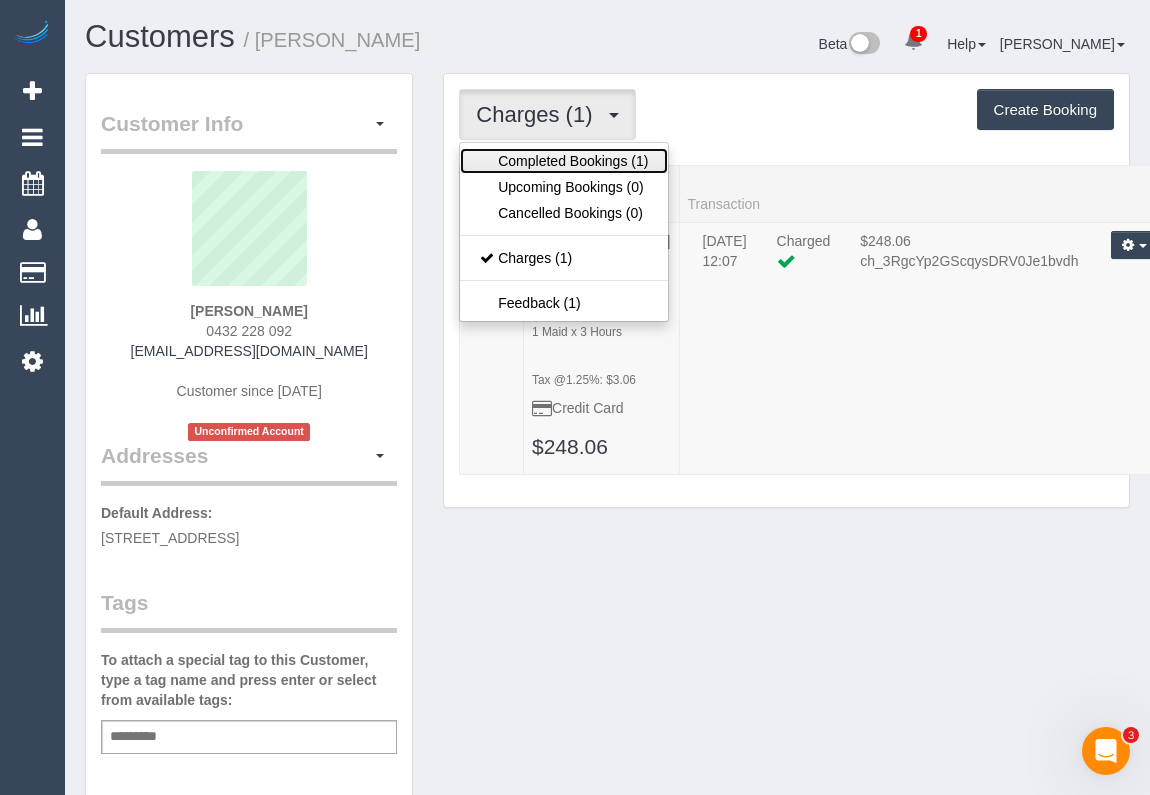 click on "Completed Bookings (1)" at bounding box center [564, 161] 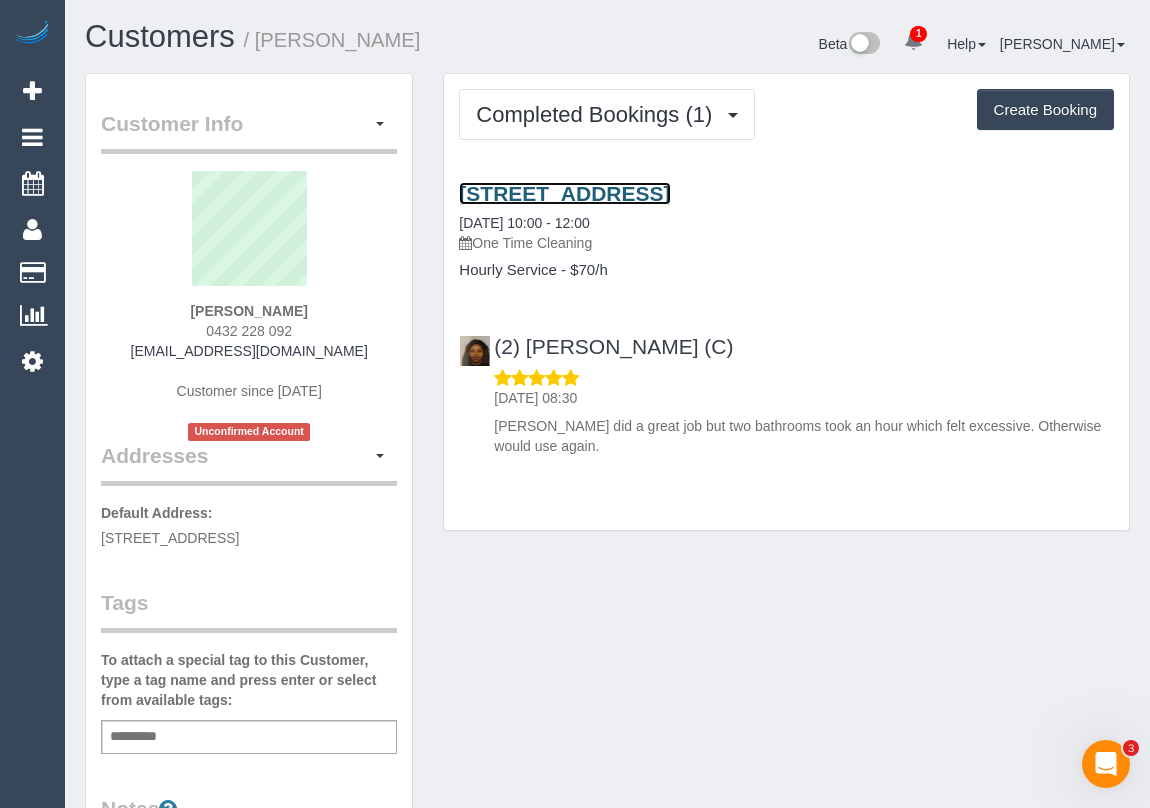 click on "156 Wattle Valley Rd, Camberwell, VIC 3124" at bounding box center [564, 193] 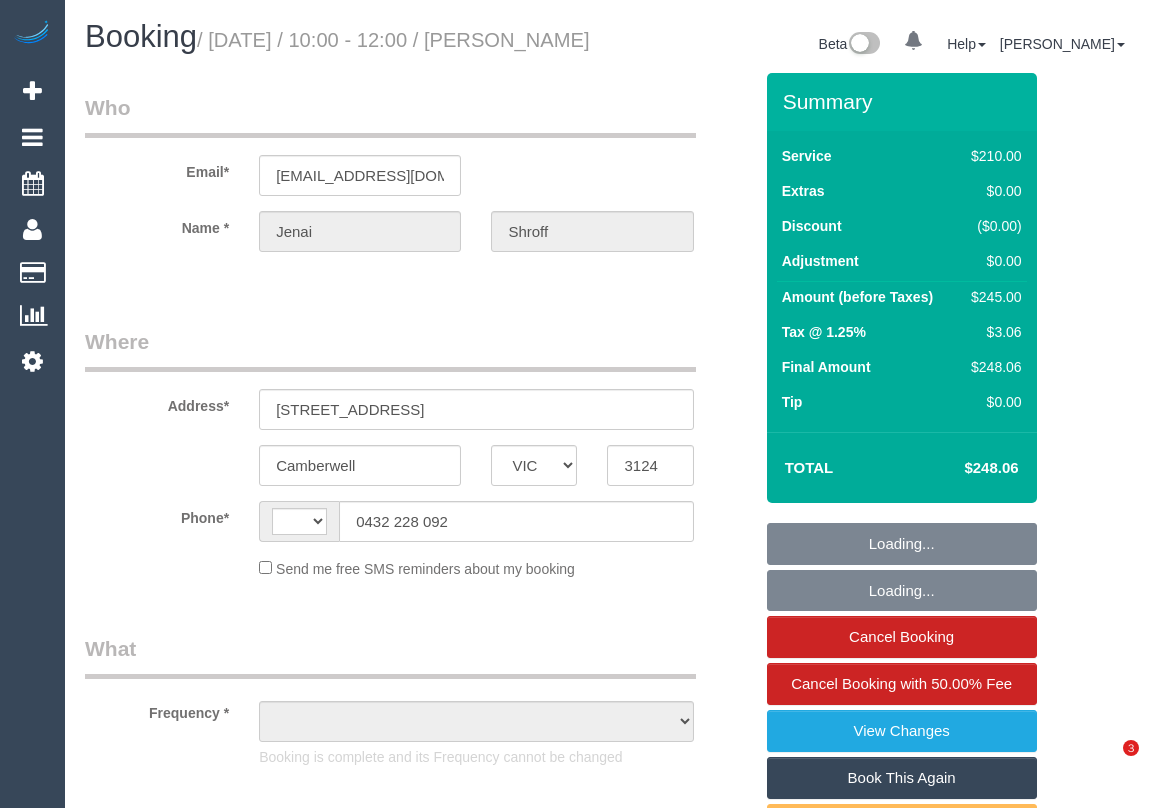 select on "VIC" 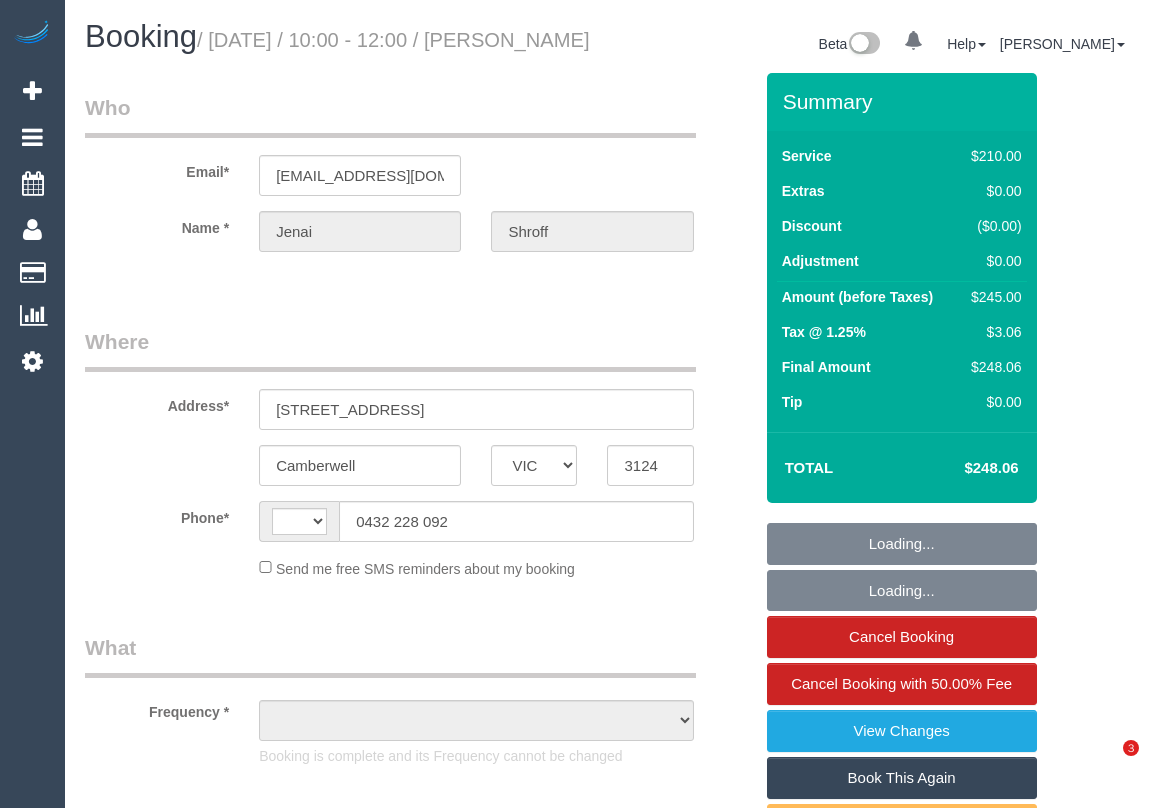 scroll, scrollTop: 0, scrollLeft: 0, axis: both 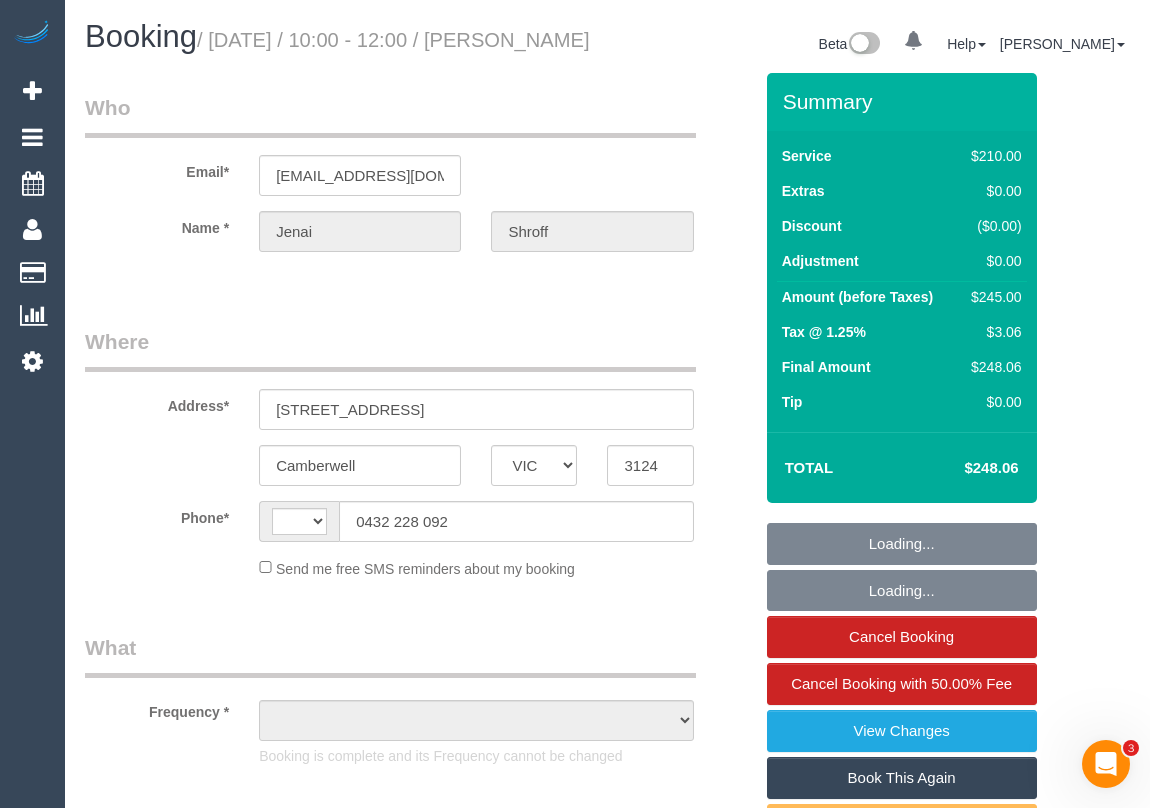select on "object:338" 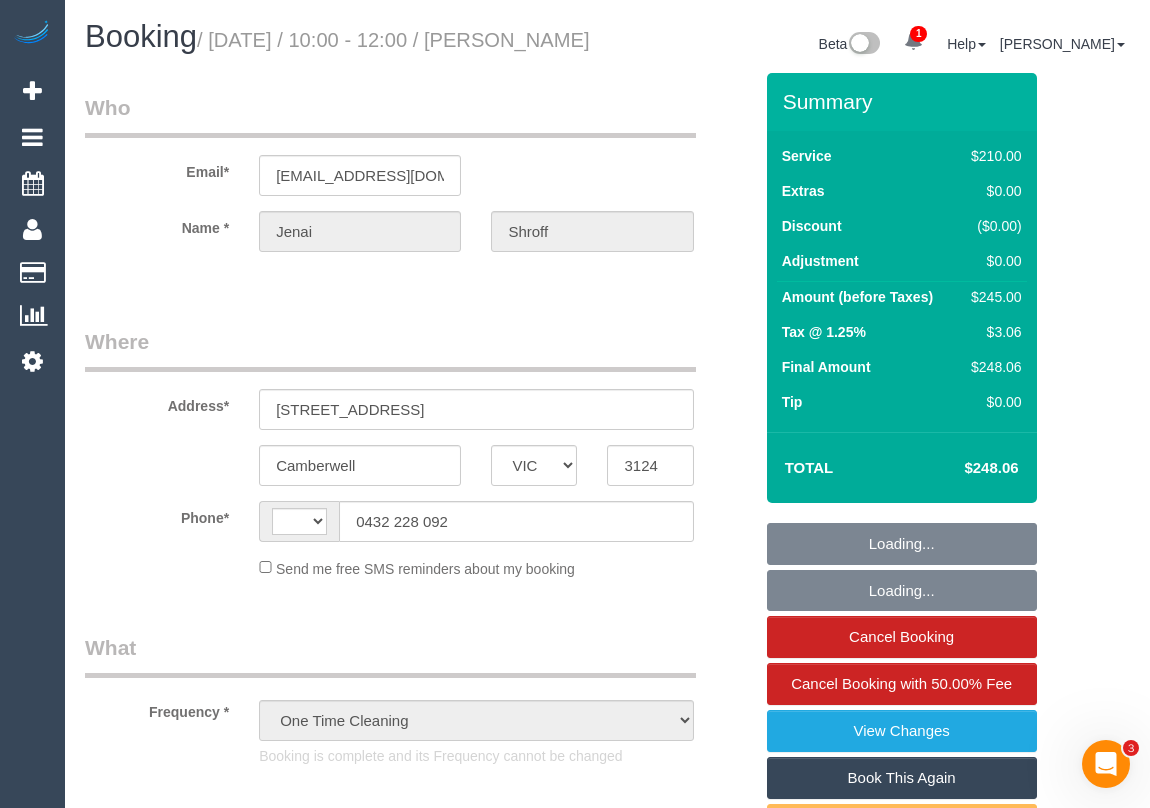 scroll, scrollTop: 181, scrollLeft: 0, axis: vertical 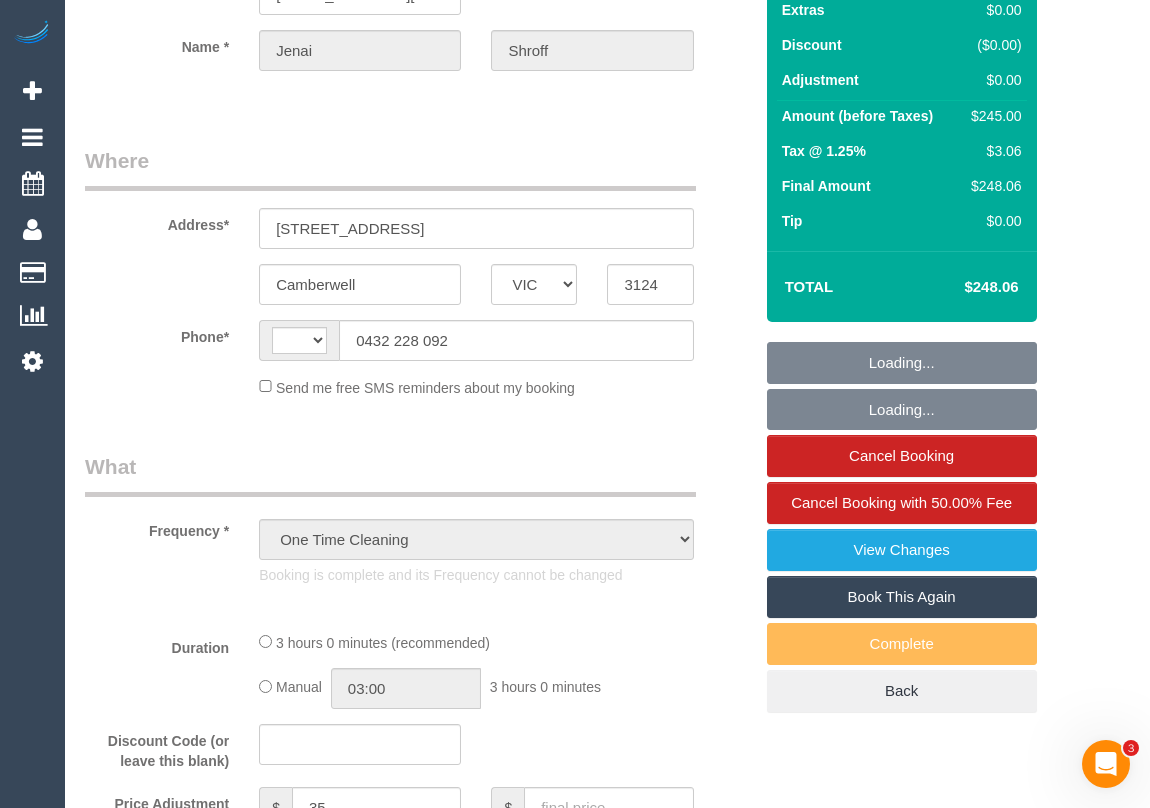 select on "string:AU" 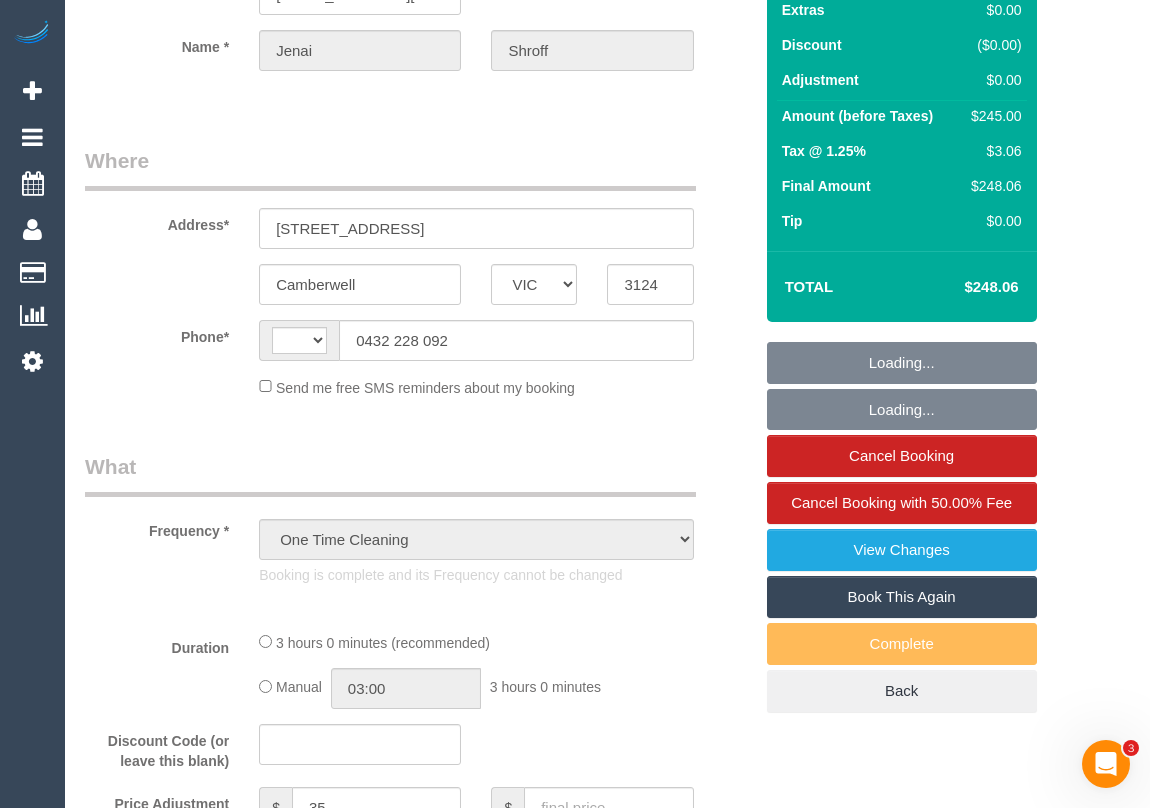 select on "180" 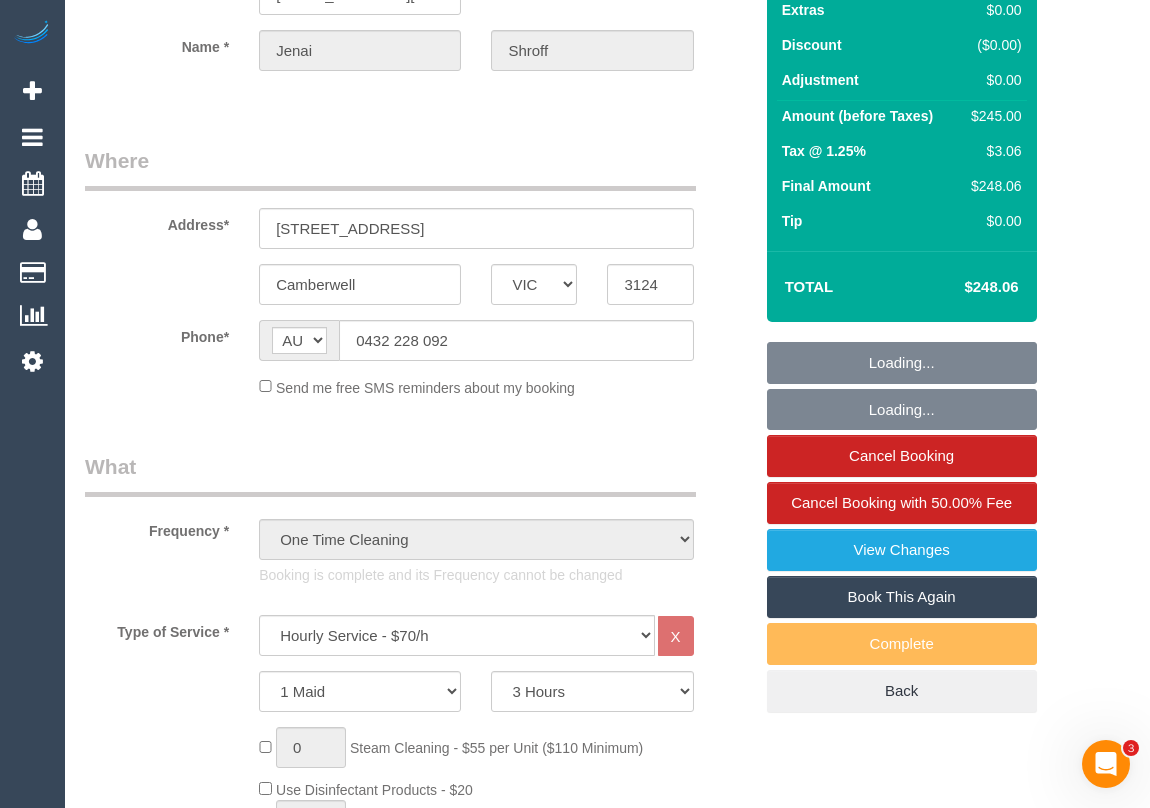 select on "string:stripe-pm_1RczER2GScqysDRVQqX1KLOi" 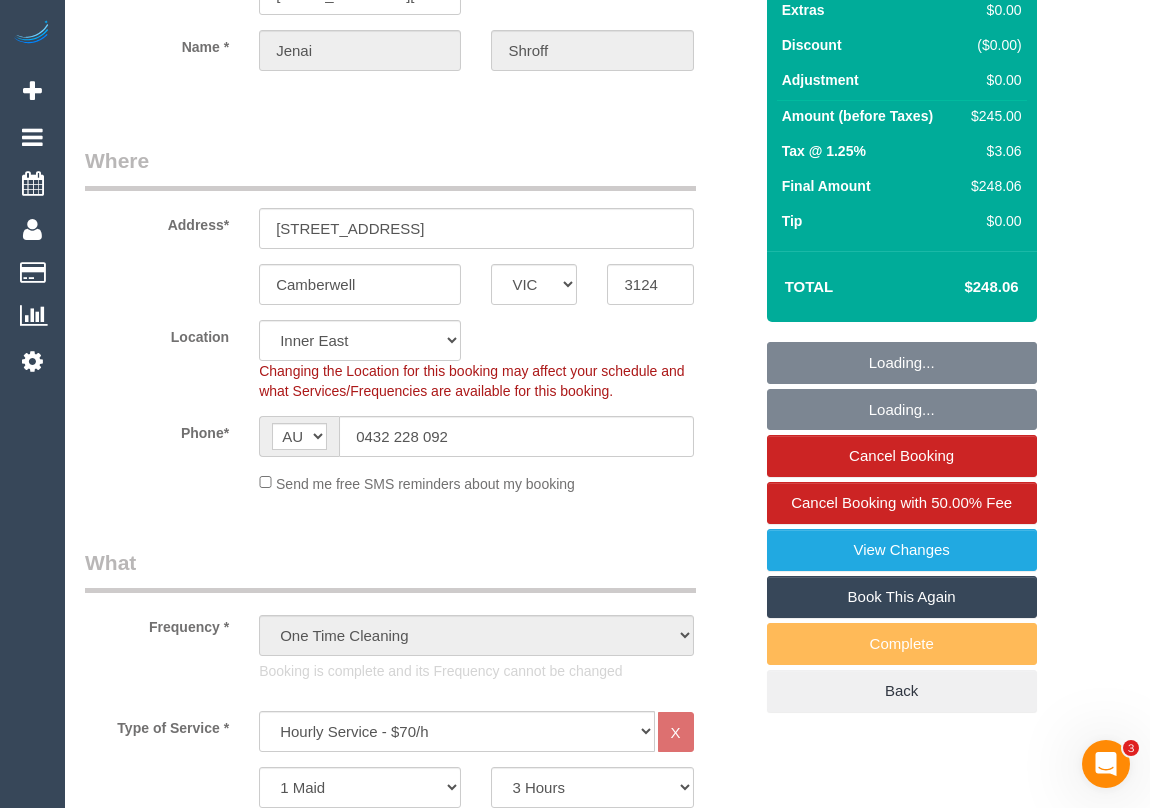 select on "object:1517" 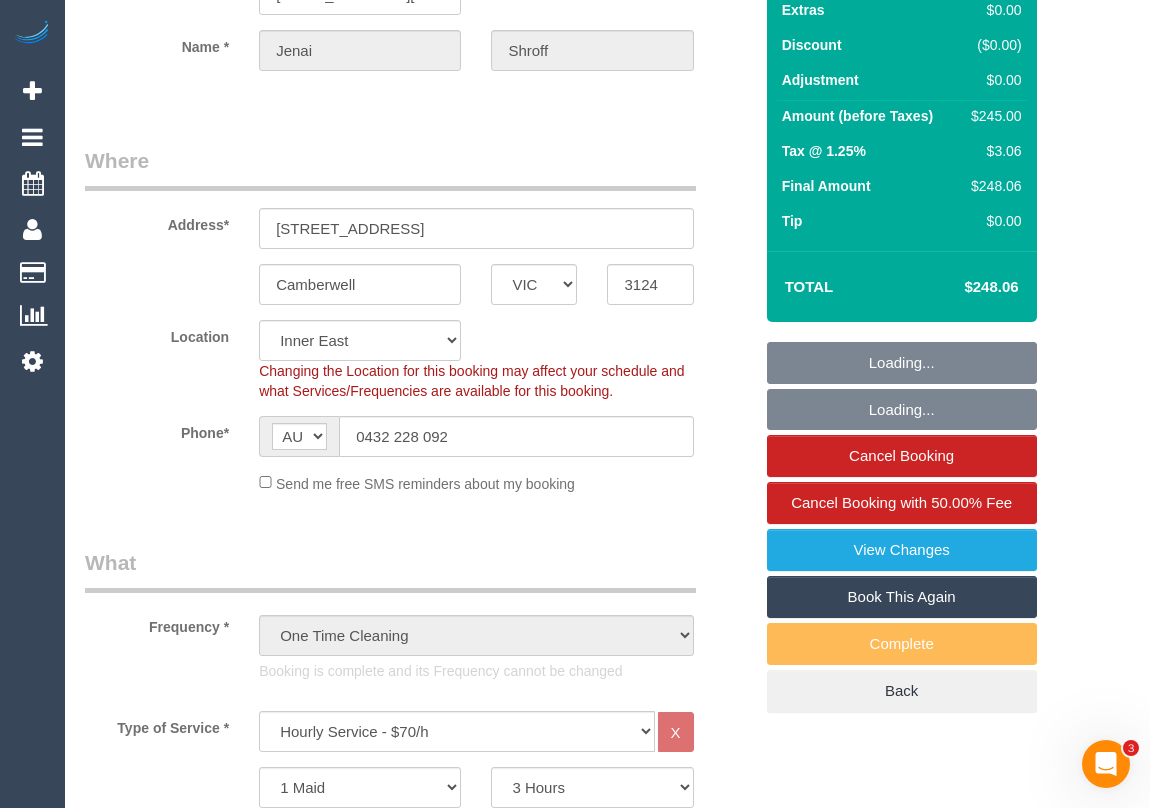 select on "spot1" 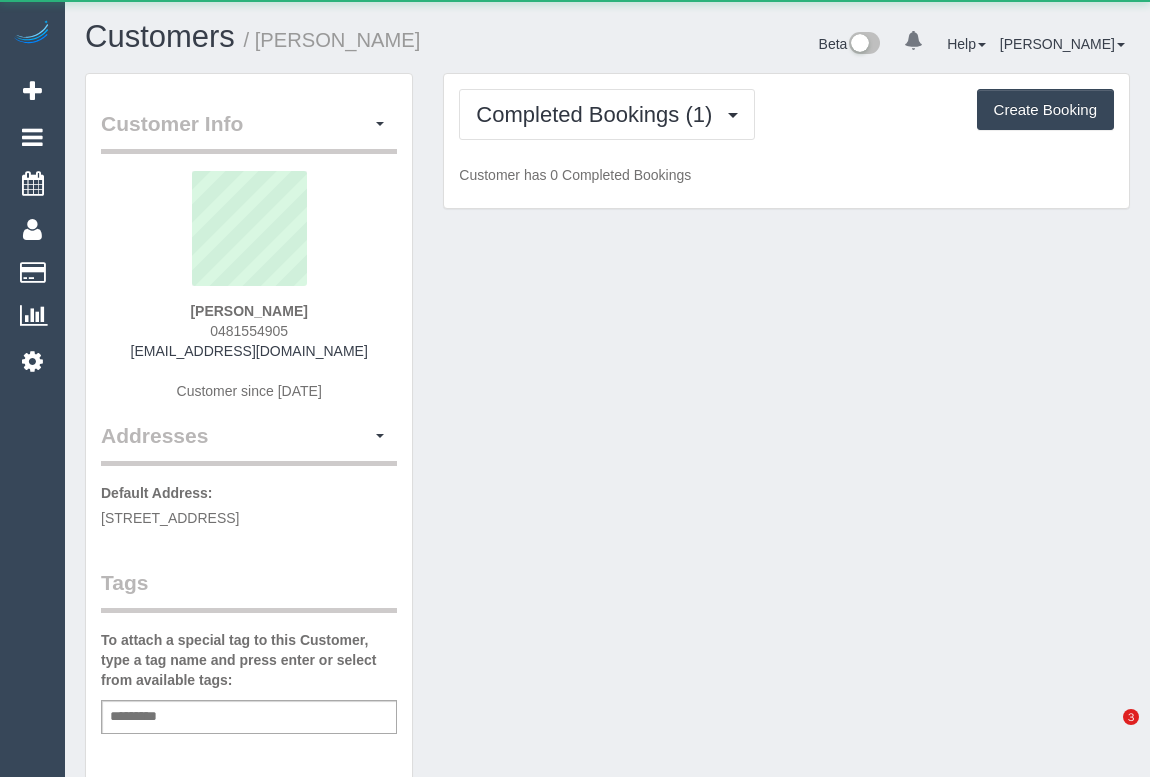 scroll, scrollTop: 0, scrollLeft: 0, axis: both 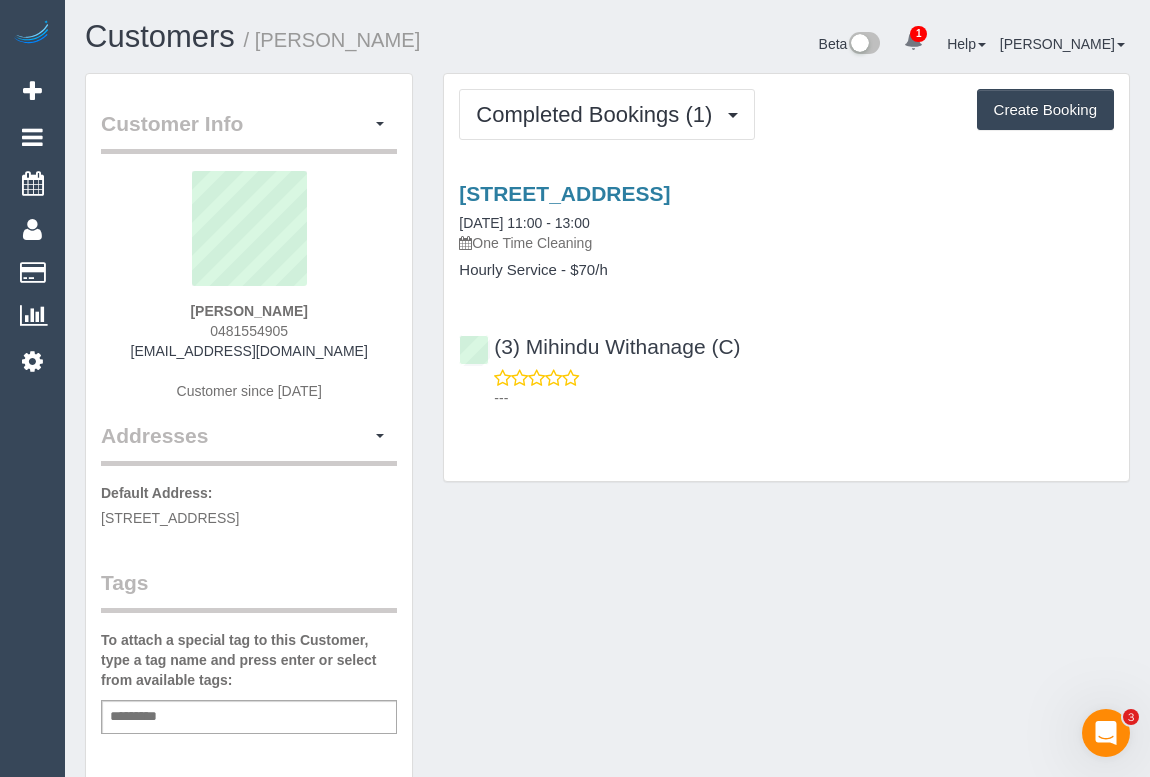 click on "Customer Info
Edit Contact Info
Send Message
Email Preferences
Special Sales Tax
View Changes
Mark as Unconfirmed
Block this Customer
Archive Account
Delete Account
Lauren Abbott
0481554905" at bounding box center [607, 743] 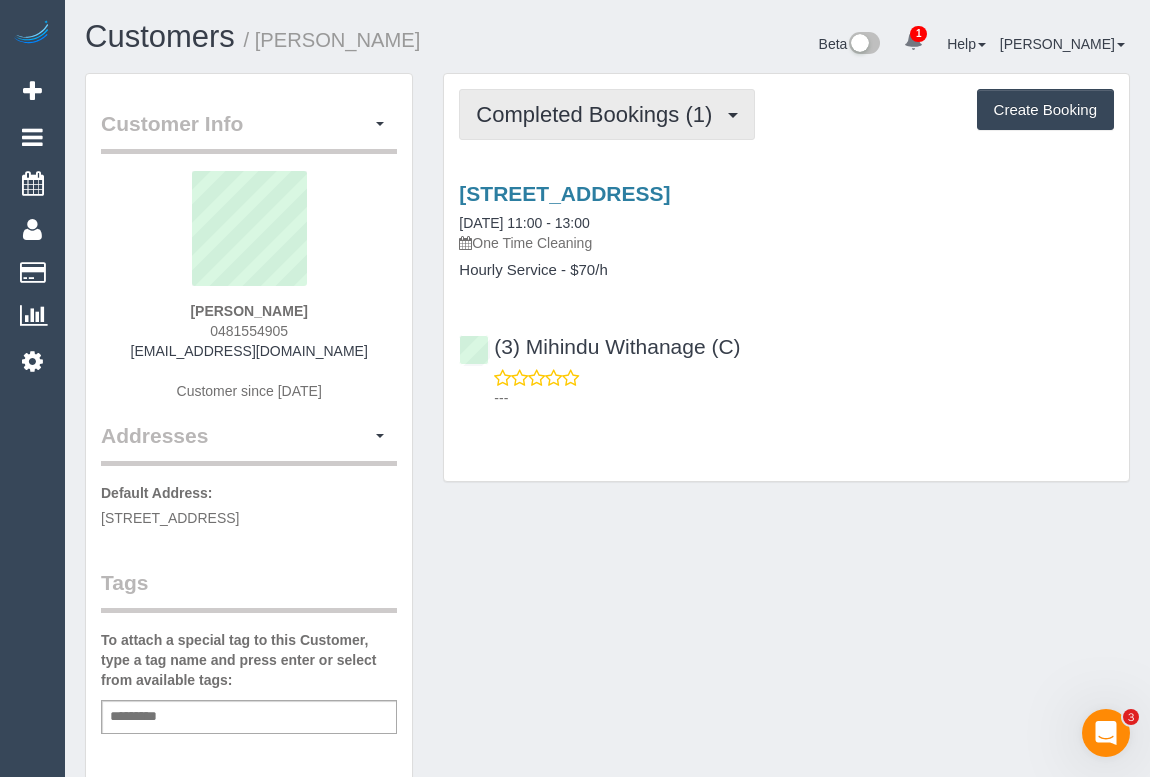 click on "Completed Bookings (1)" at bounding box center [599, 114] 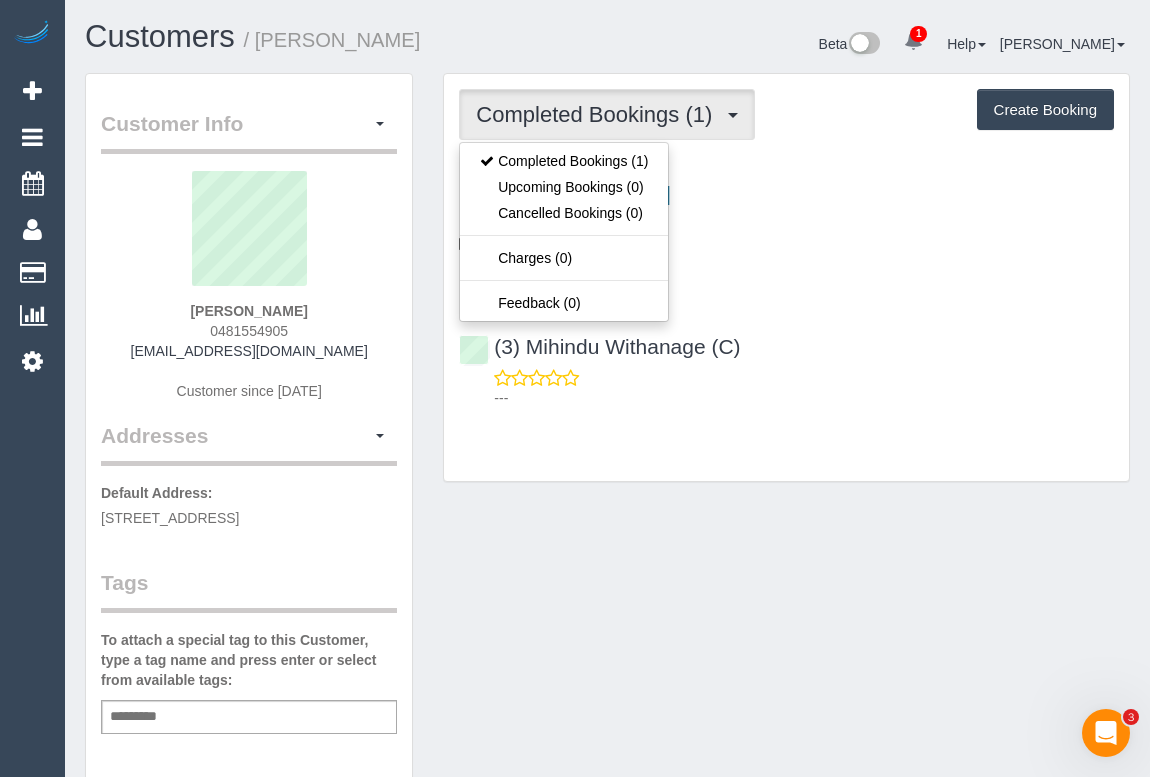 click on "Customer Info
Edit Contact Info
Send Message
Email Preferences
Special Sales Tax
View Changes
Mark as Unconfirmed
Block this Customer
Archive Account
Delete Account
Lauren Abbott
0481554905" at bounding box center [607, 743] 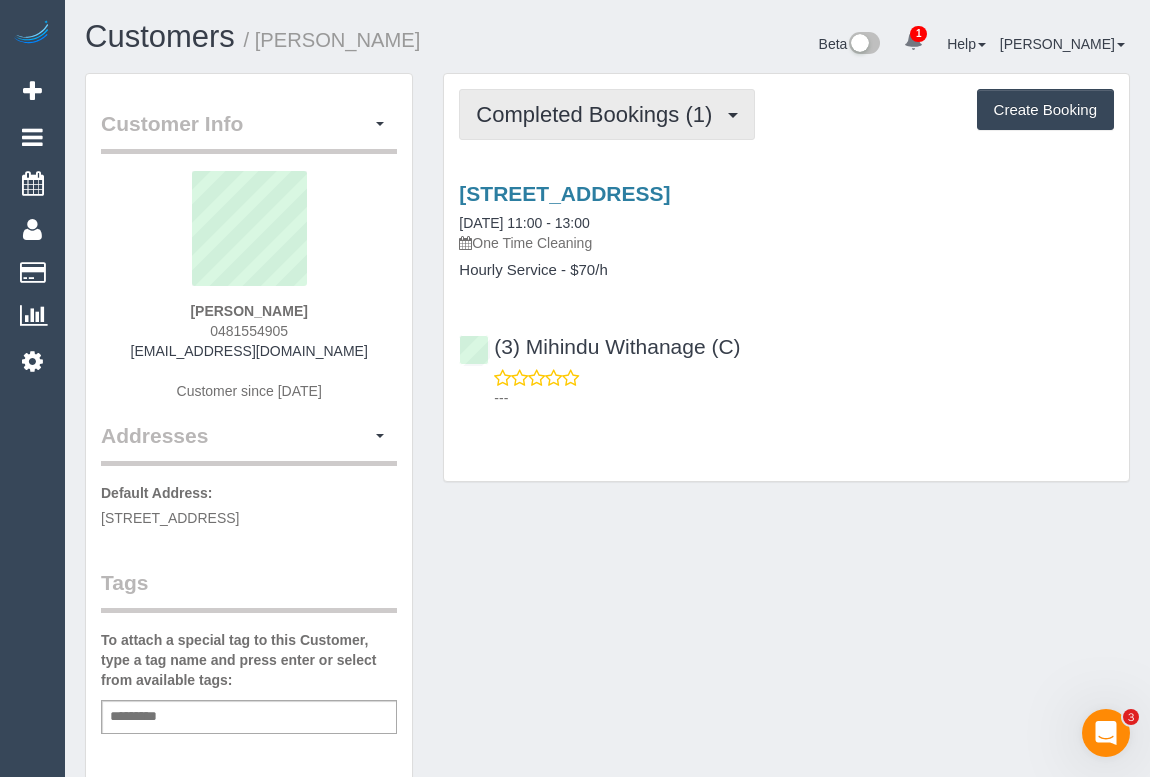 click on "Completed Bookings (1)" at bounding box center (599, 114) 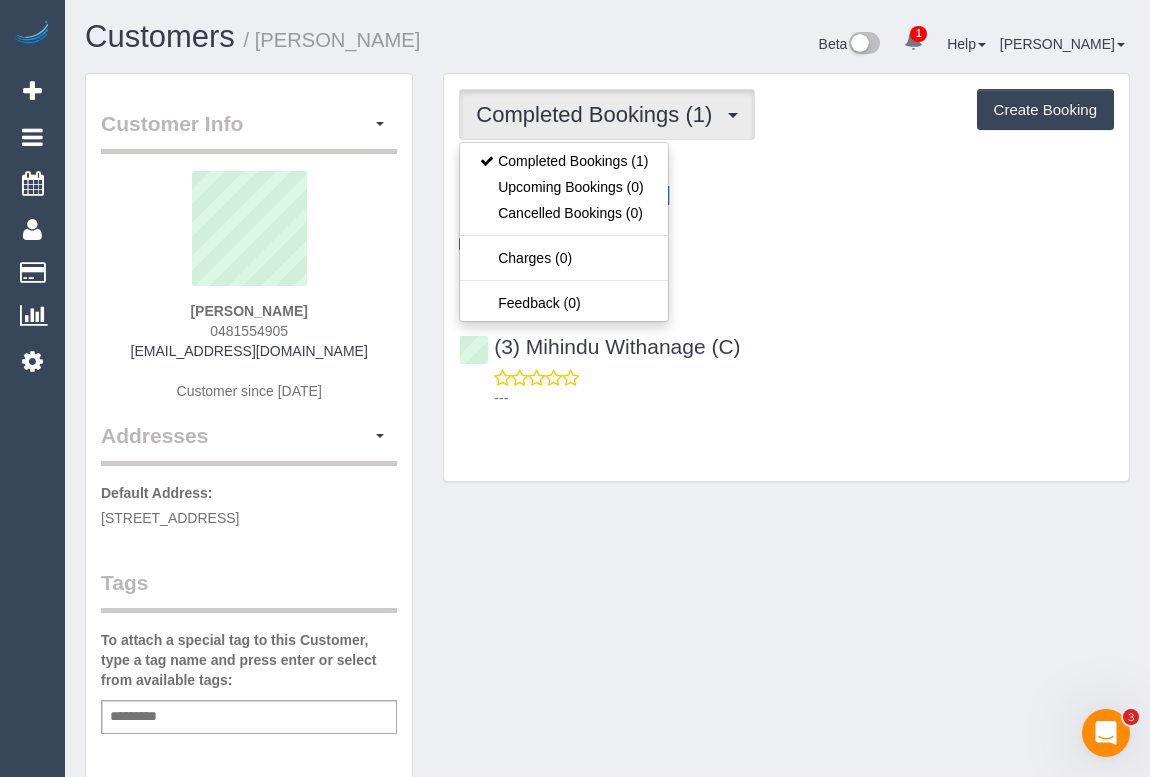click on "40 Moor St, Fitzroy, VIC 3065
02/07/2025 11:00 - 13:00
One Time Cleaning
Hourly Service - $70/h" at bounding box center [786, 230] 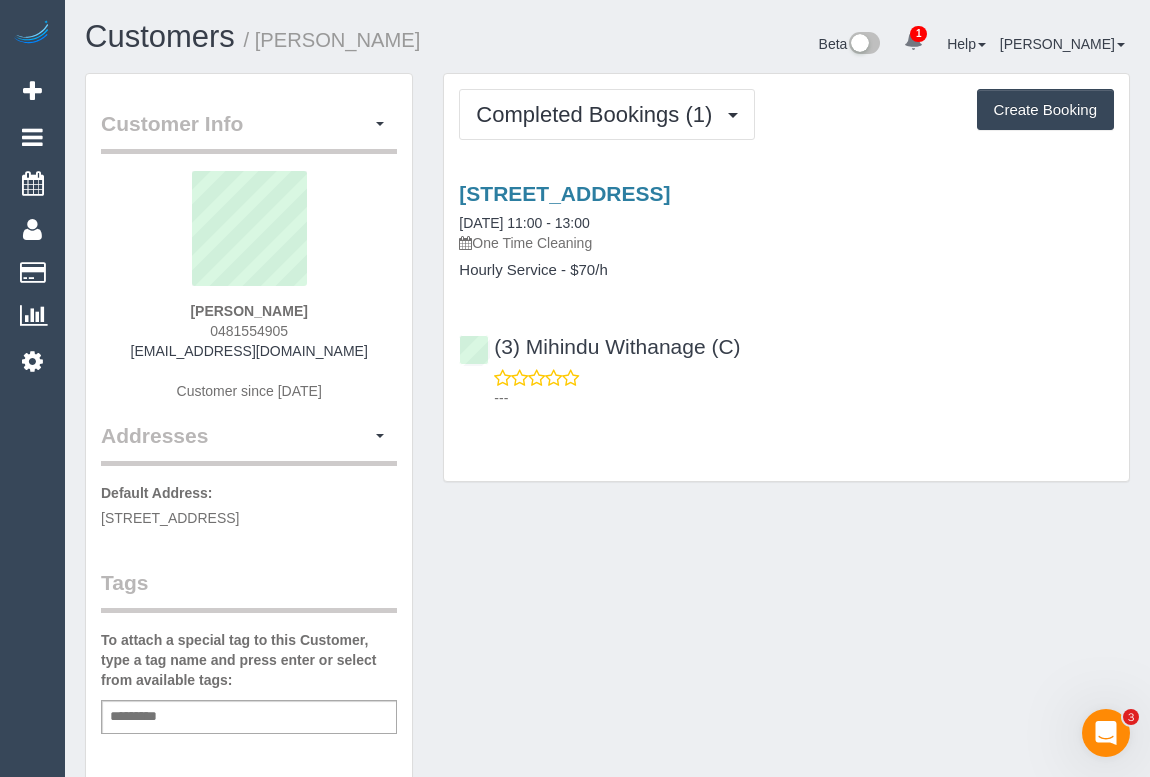 click on "Customer Info
Edit Contact Info
Send Message
Email Preferences
Special Sales Tax
View Changes
Mark as Unconfirmed
Block this Customer
Archive Account
Delete Account
Lauren Abbott
0481554905" at bounding box center (607, 743) 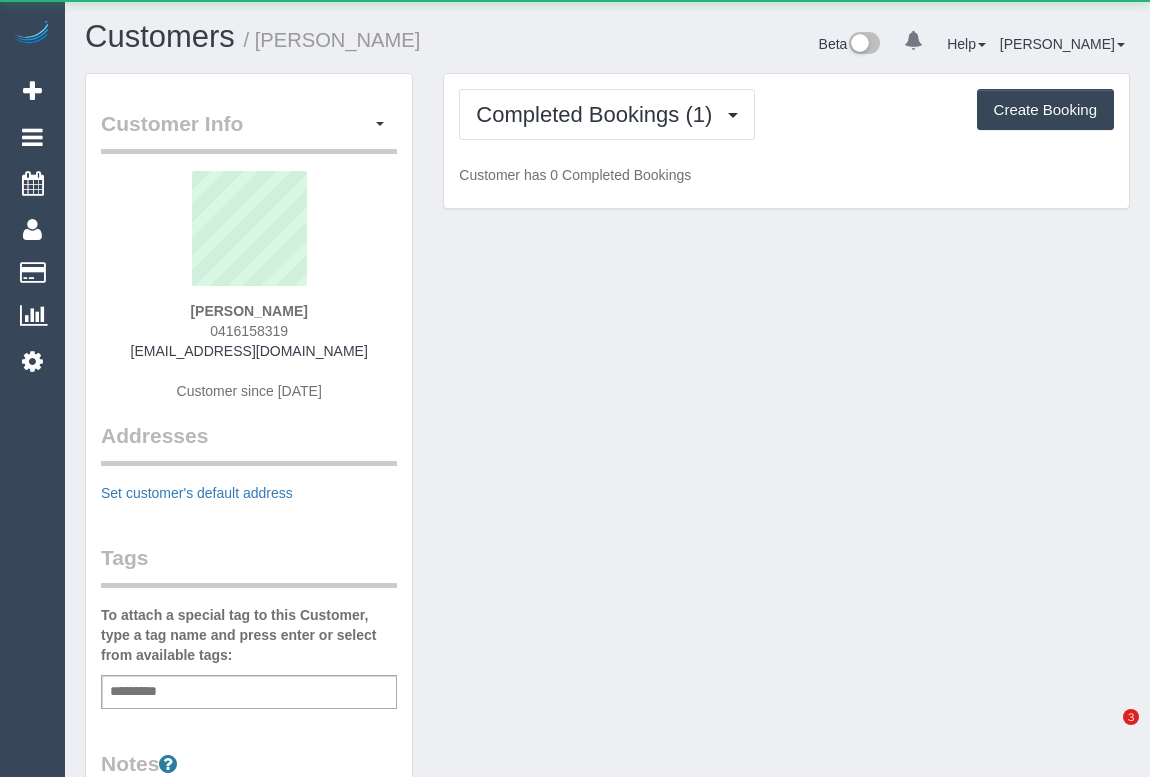 scroll, scrollTop: 0, scrollLeft: 0, axis: both 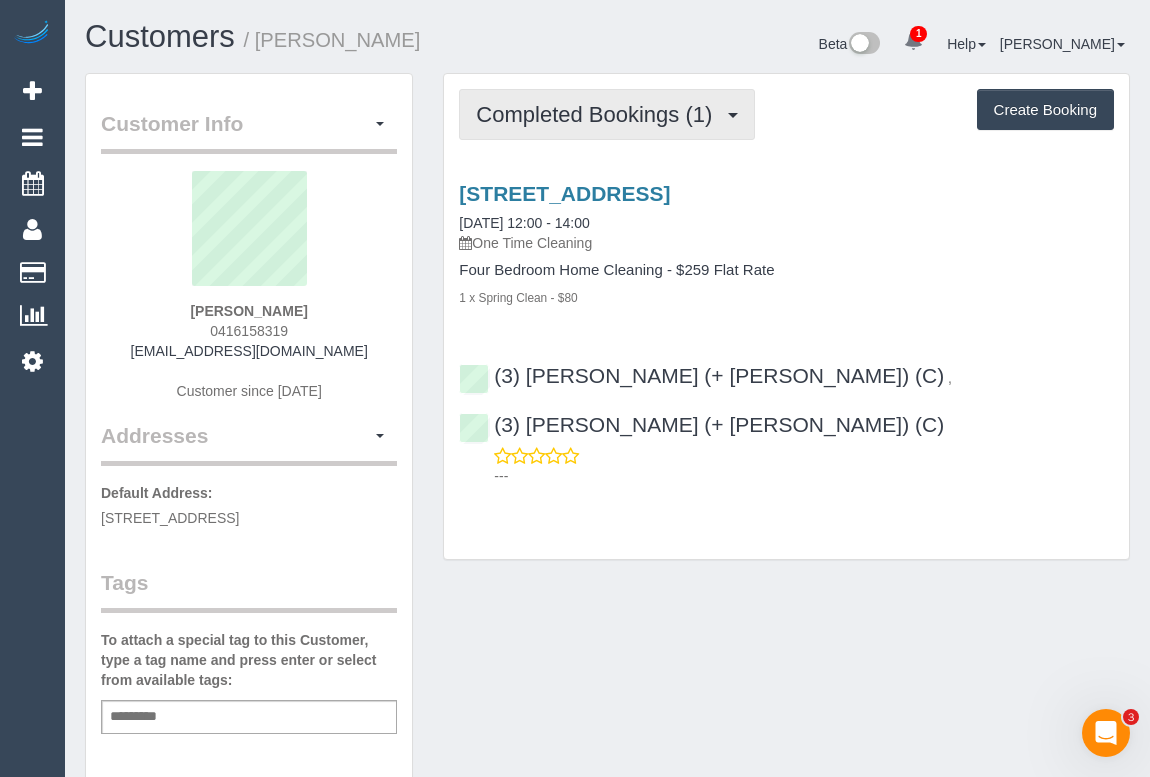 click on "Completed Bookings (1)" at bounding box center (599, 114) 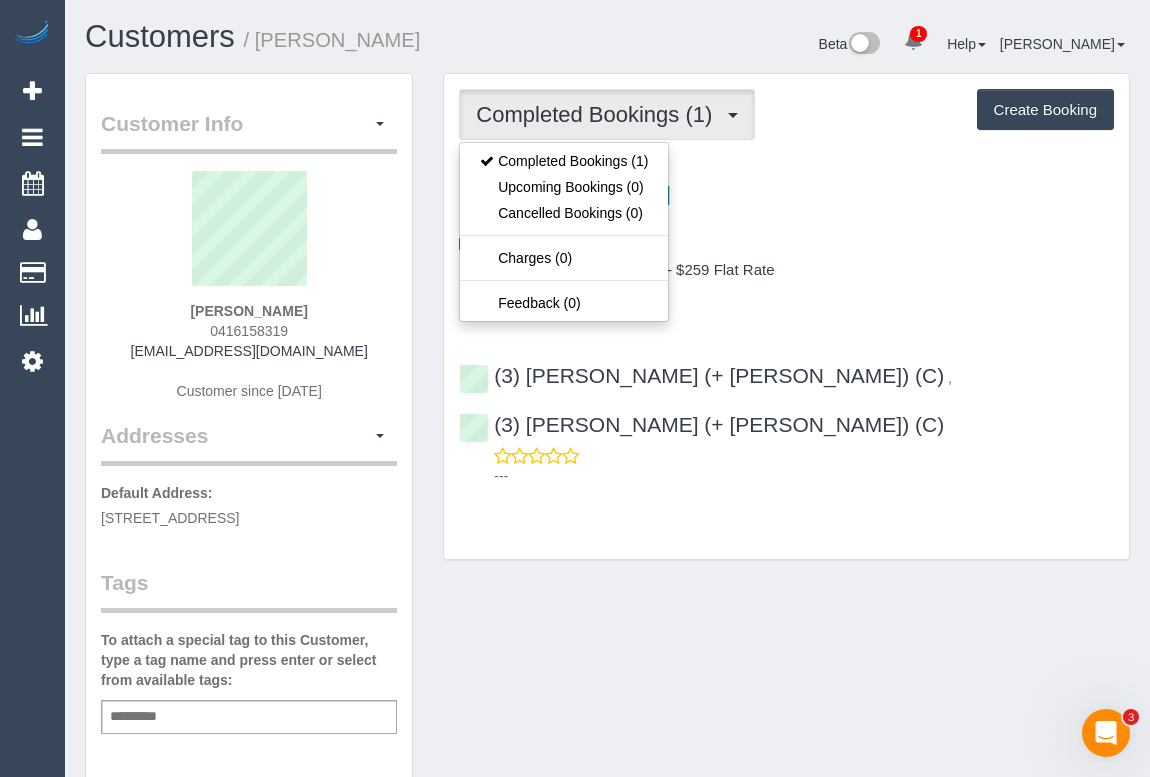 click on "Four Bedroom Home Cleaning  - $259 Flat Rate" at bounding box center (786, 270) 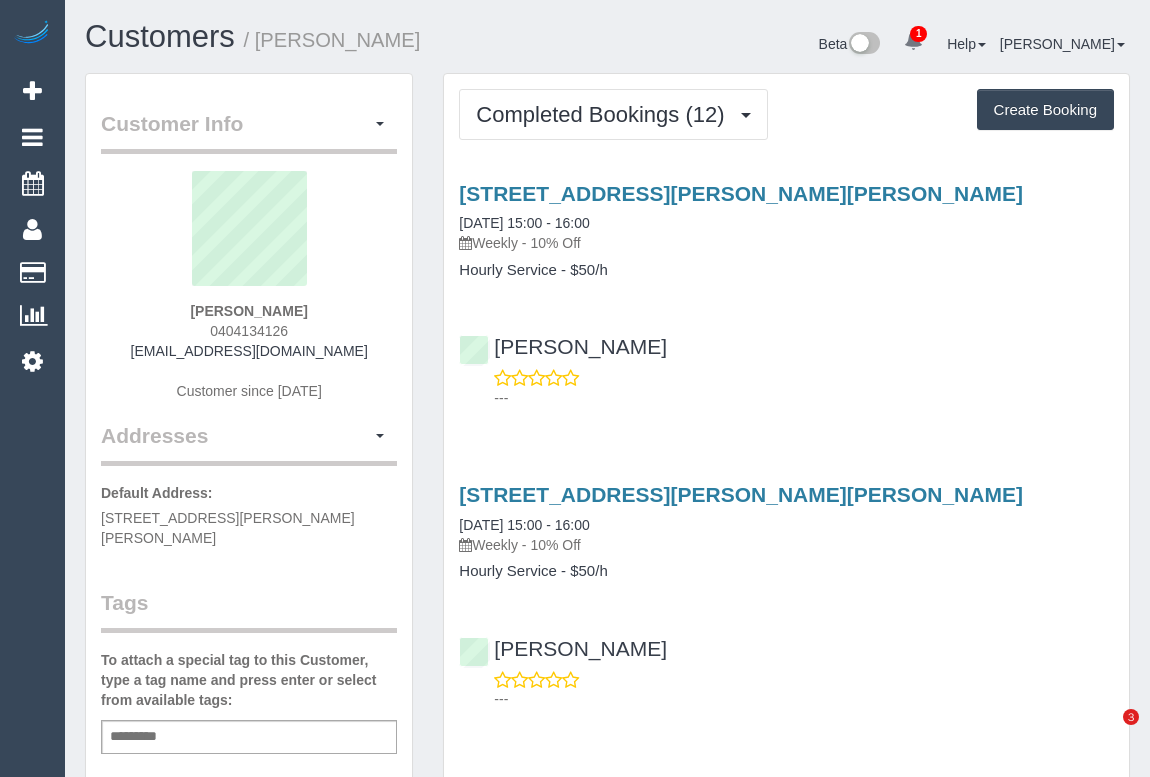 scroll, scrollTop: 0, scrollLeft: 0, axis: both 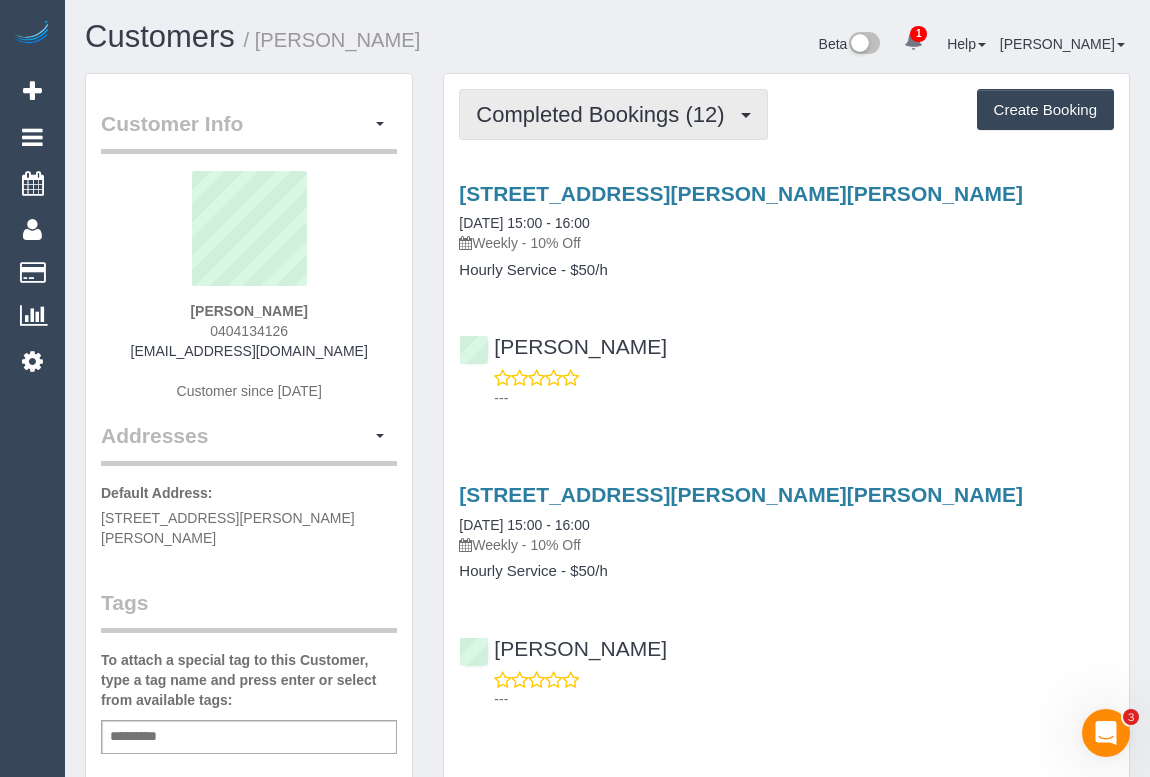 click on "Completed Bookings (12)" at bounding box center (605, 114) 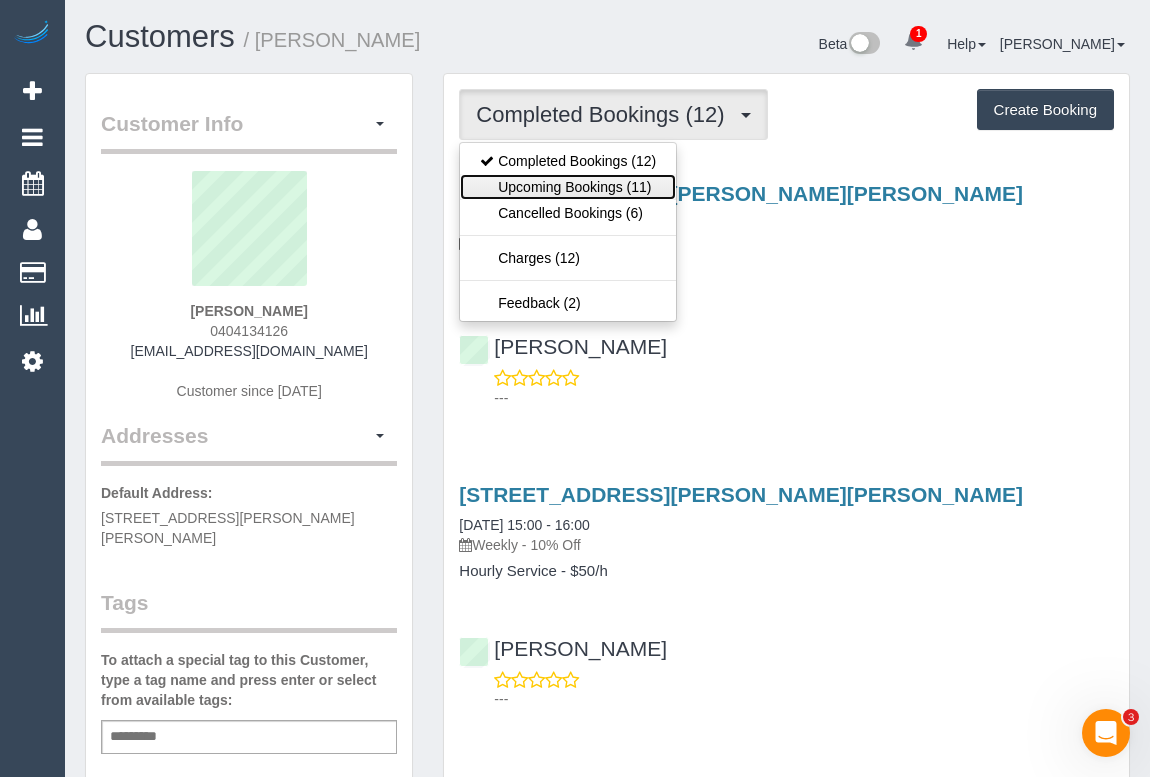 click on "Upcoming Bookings (11)" at bounding box center [568, 187] 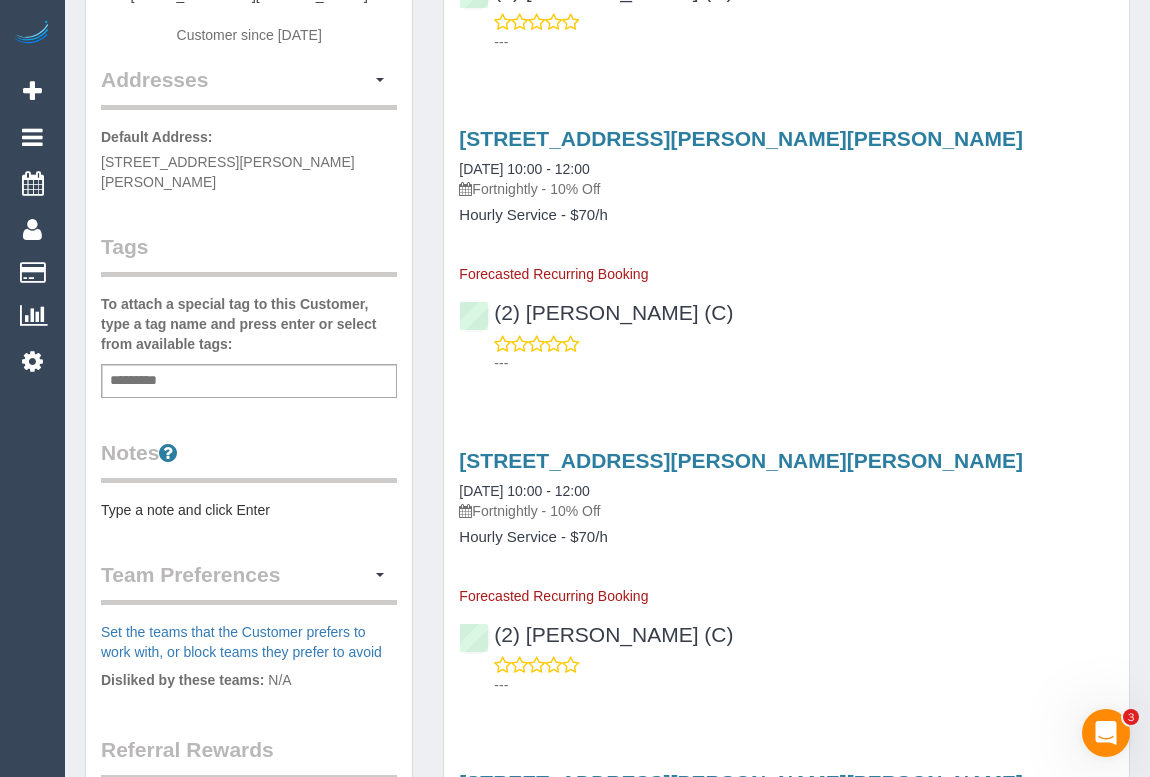scroll, scrollTop: 90, scrollLeft: 0, axis: vertical 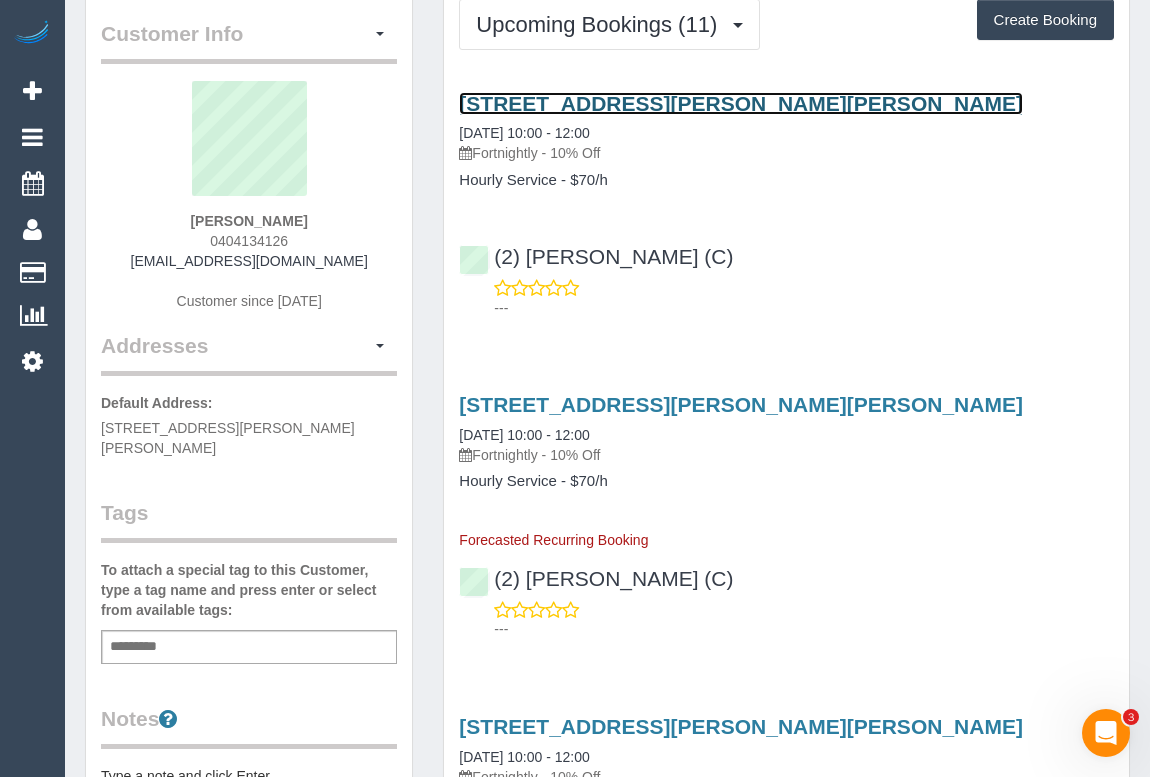 click on "117 Mcleod Road, 2, Patterson Lakes, VIC 3197" at bounding box center (741, 103) 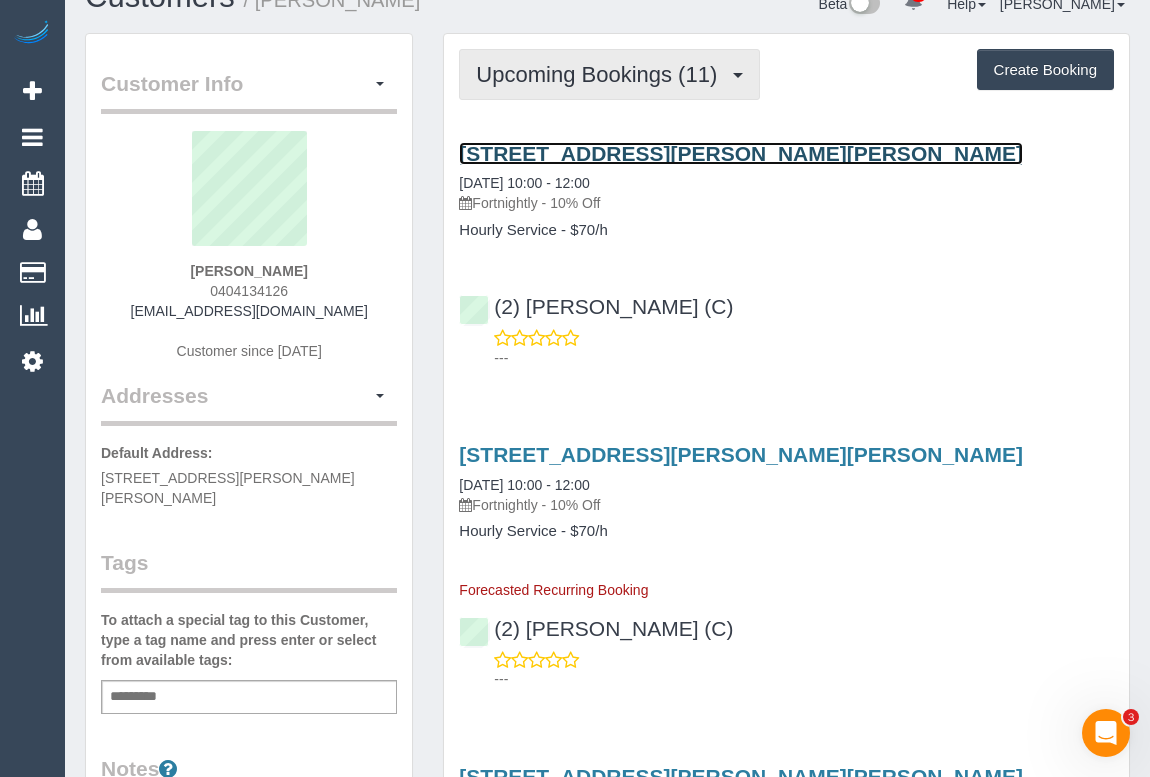 scroll, scrollTop: 0, scrollLeft: 0, axis: both 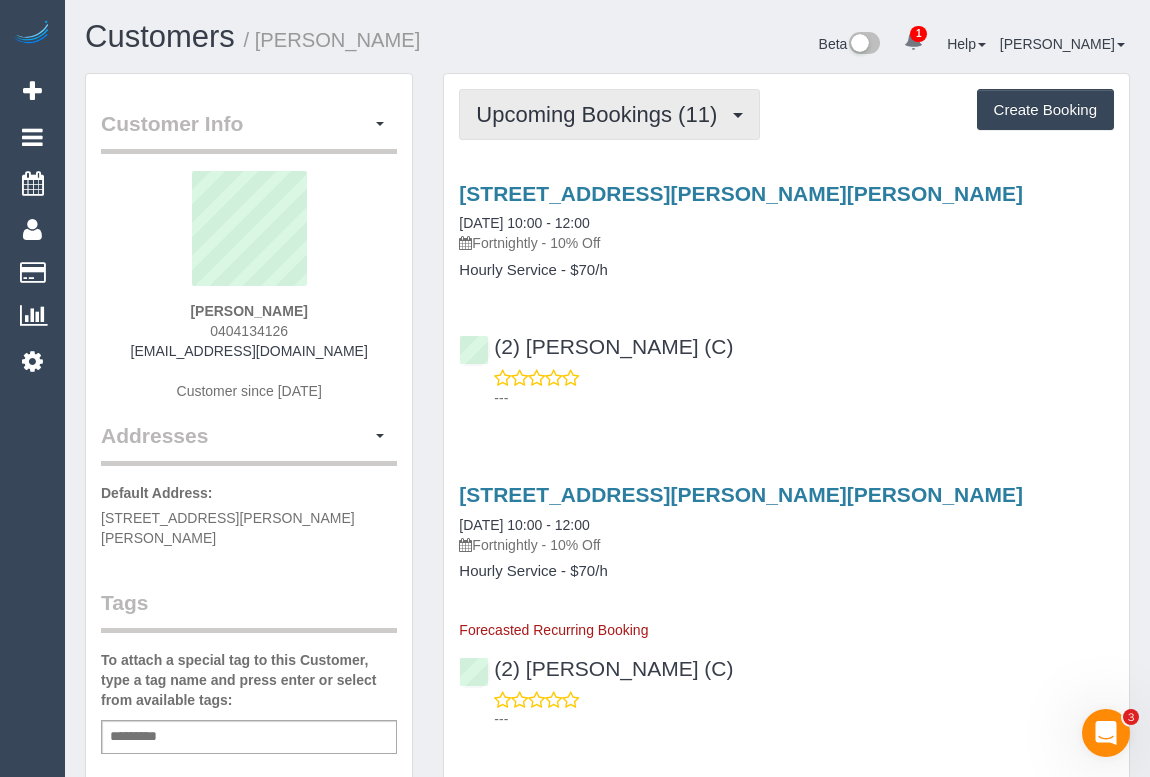 click on "Upcoming Bookings (11)" at bounding box center [601, 114] 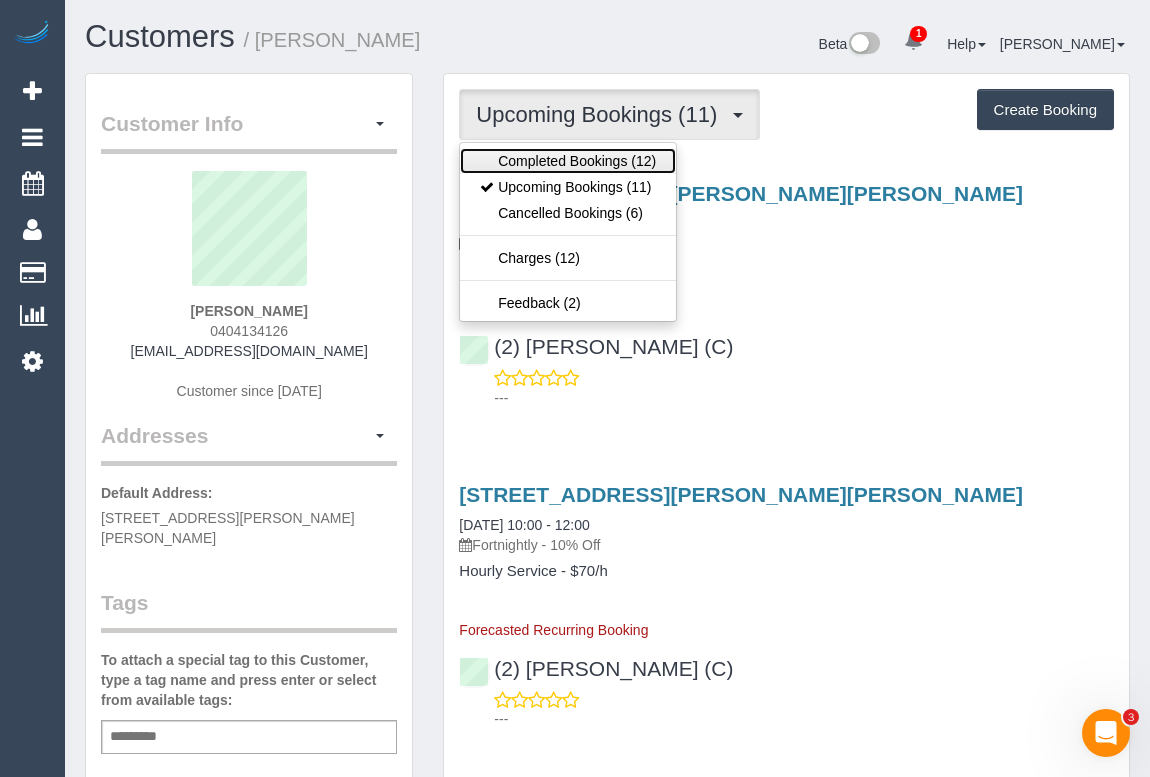click on "Completed Bookings (12)" at bounding box center (568, 161) 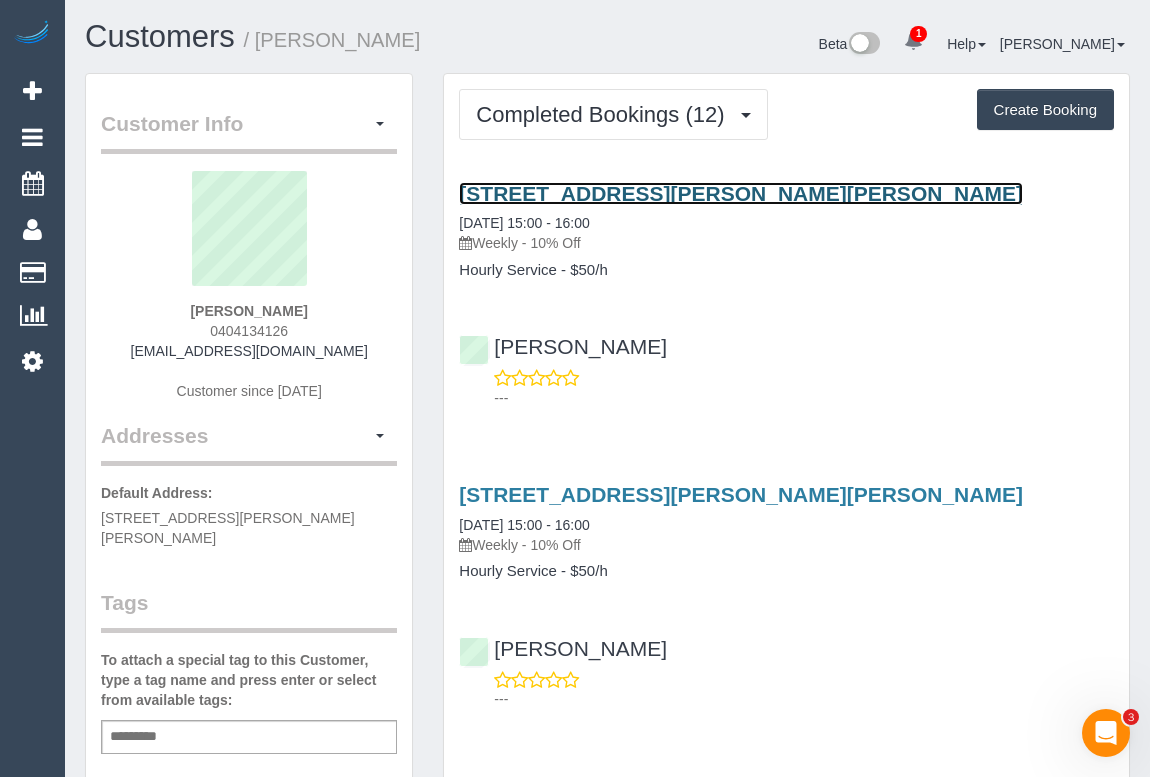click on "117 Mcleod Road, 2, Patterson Lakes, VIC 3197" at bounding box center [741, 193] 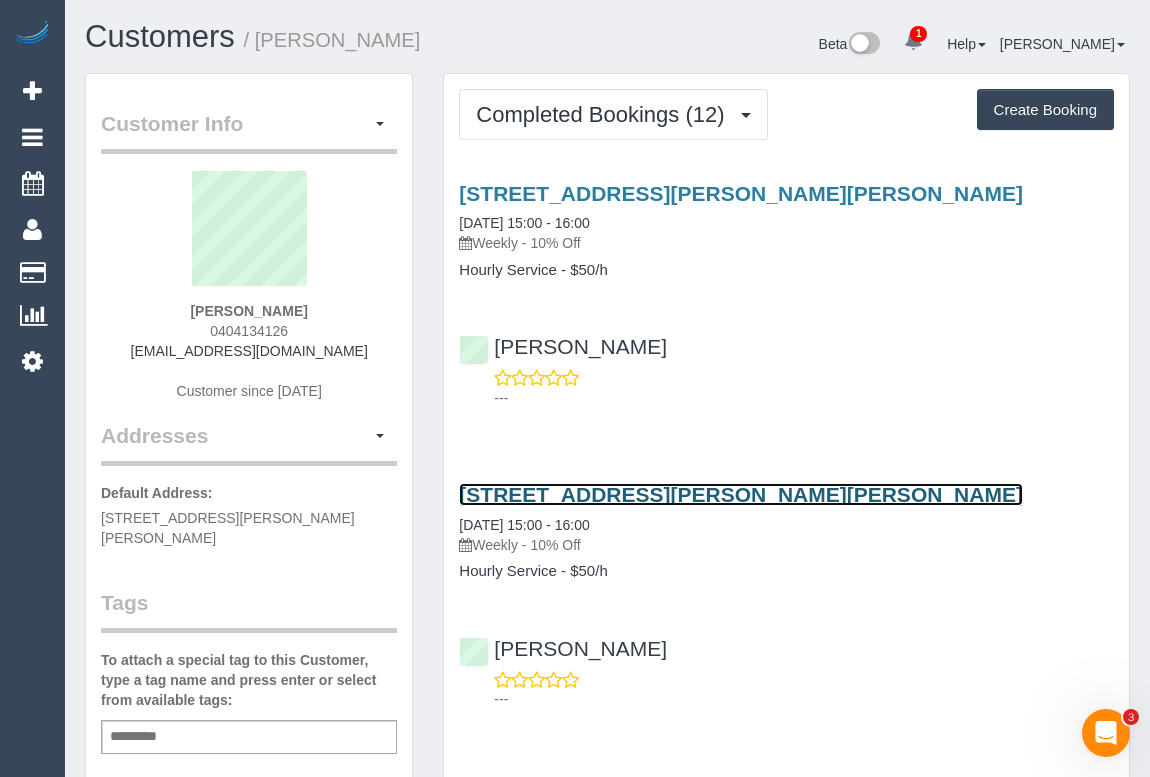 click on "117 Mcleod Road, 2, Patterson Lakes, VIC 3197" at bounding box center (741, 494) 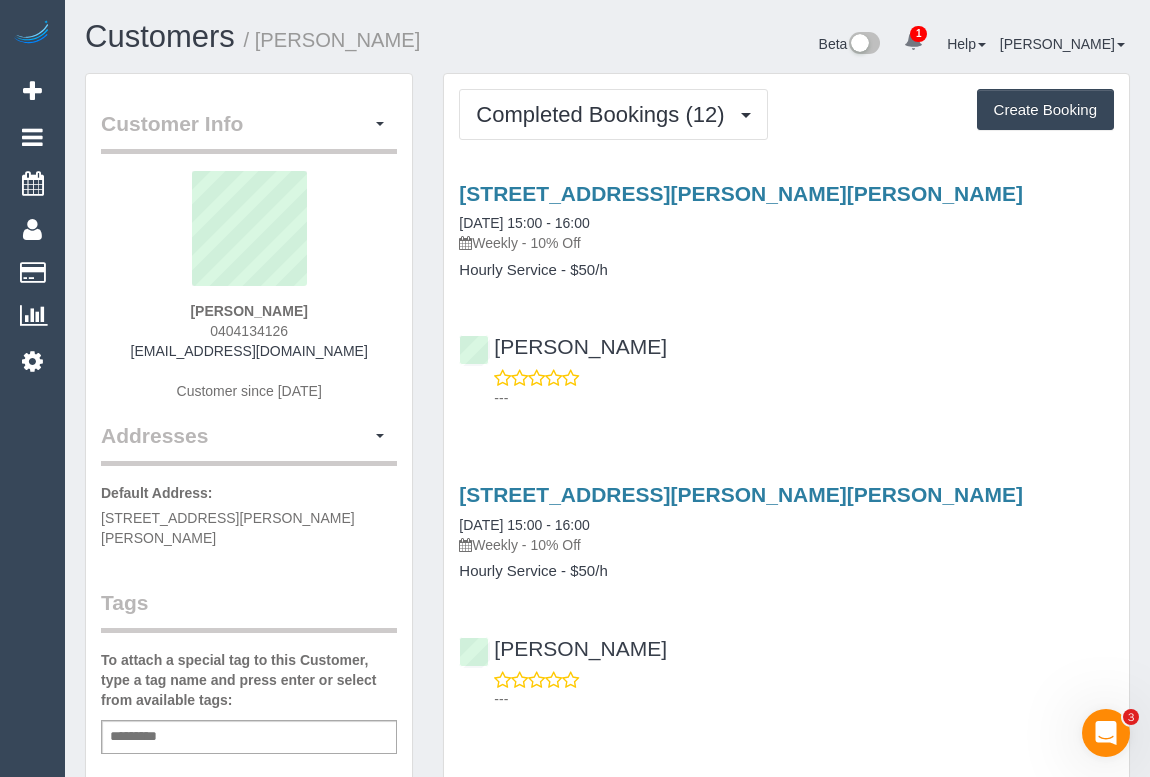drag, startPoint x: 136, startPoint y: 542, endPoint x: 97, endPoint y: 519, distance: 45.276924 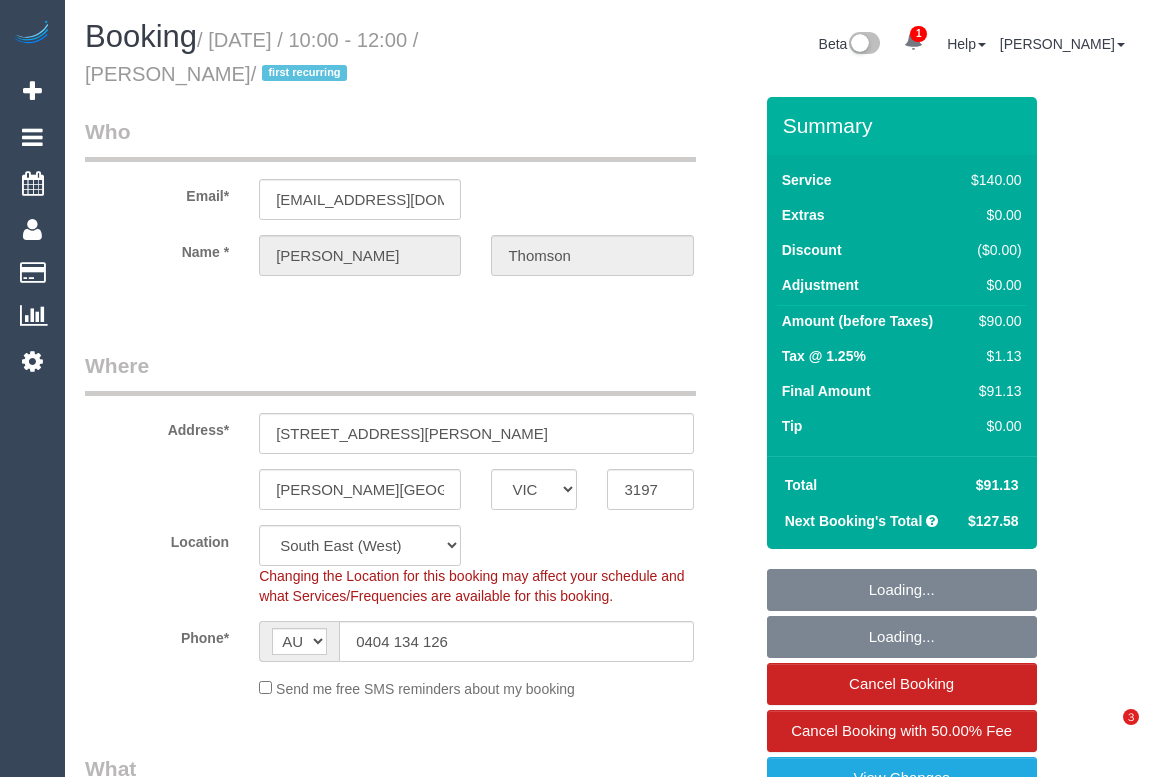 select on "VIC" 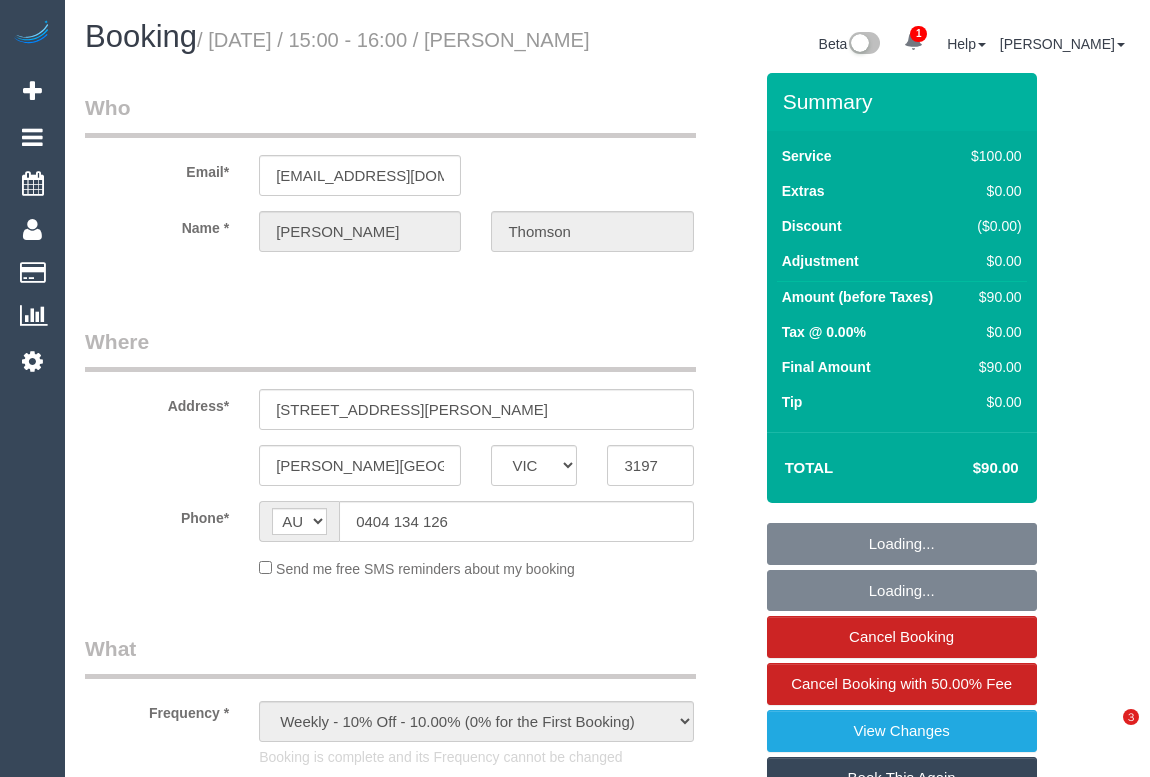 select on "VIC" 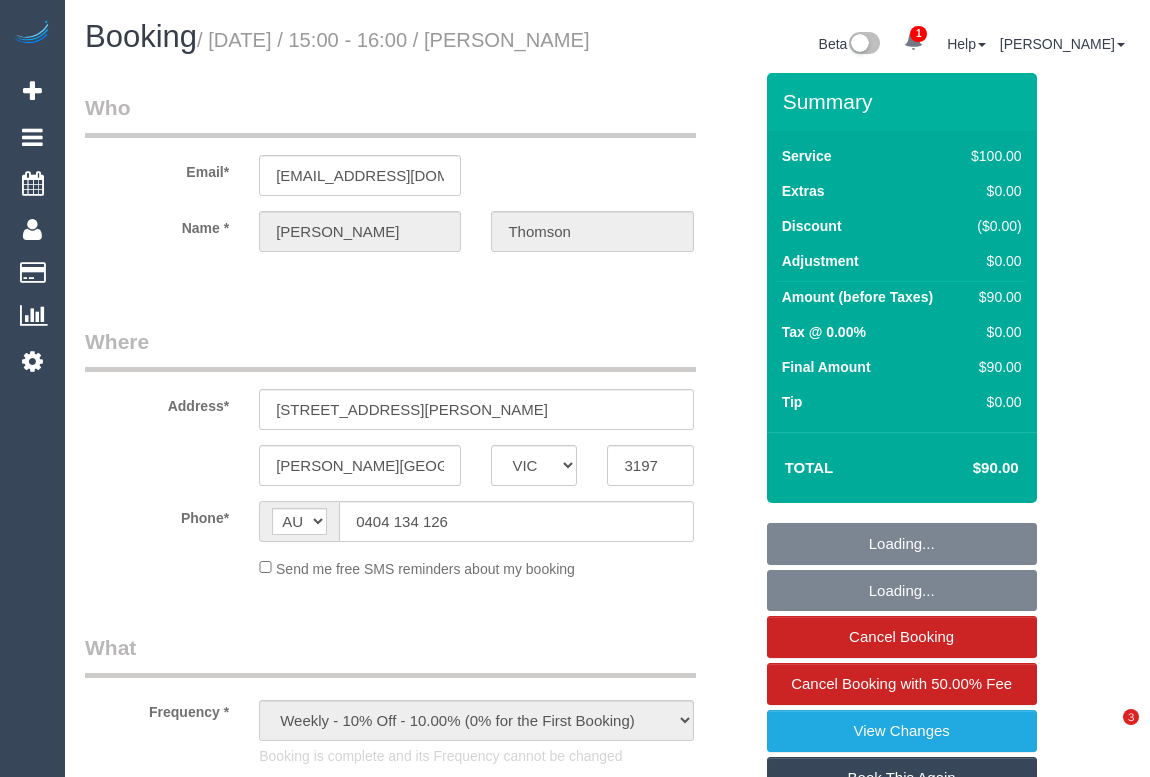 scroll, scrollTop: 0, scrollLeft: 0, axis: both 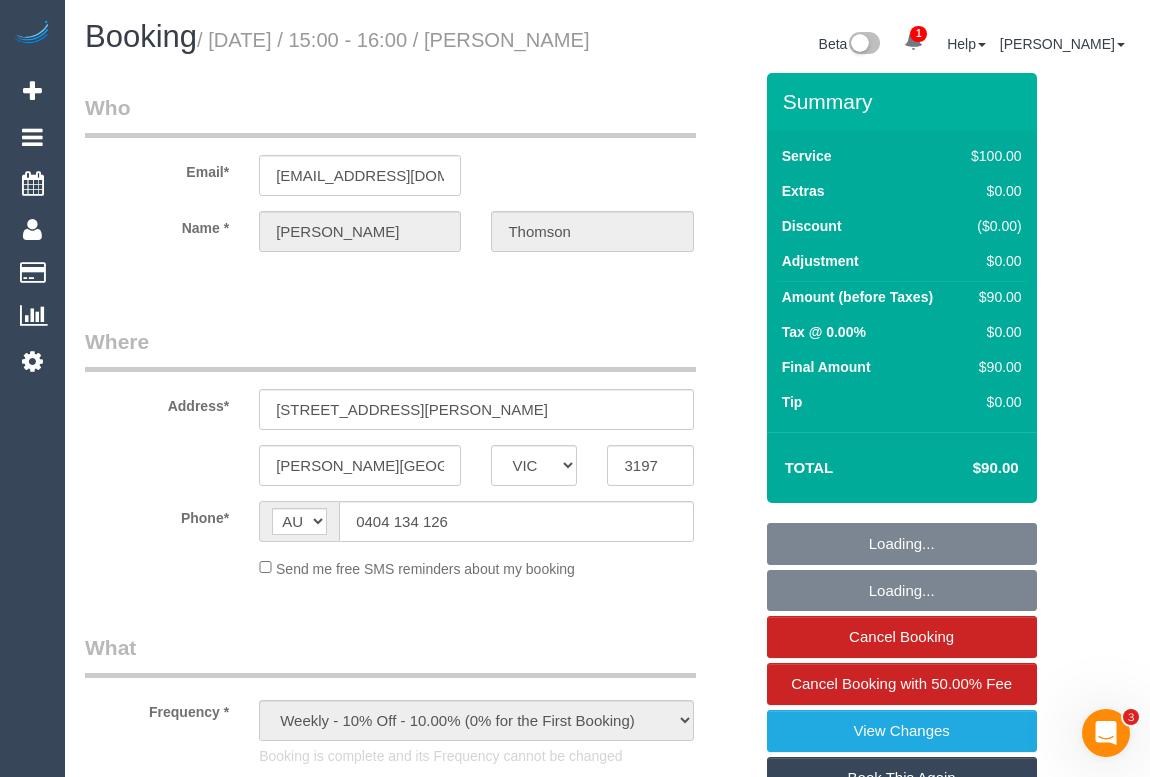 select on "string:stripe-pm_1GjwHh2GScqysDRVmmhkuZKP" 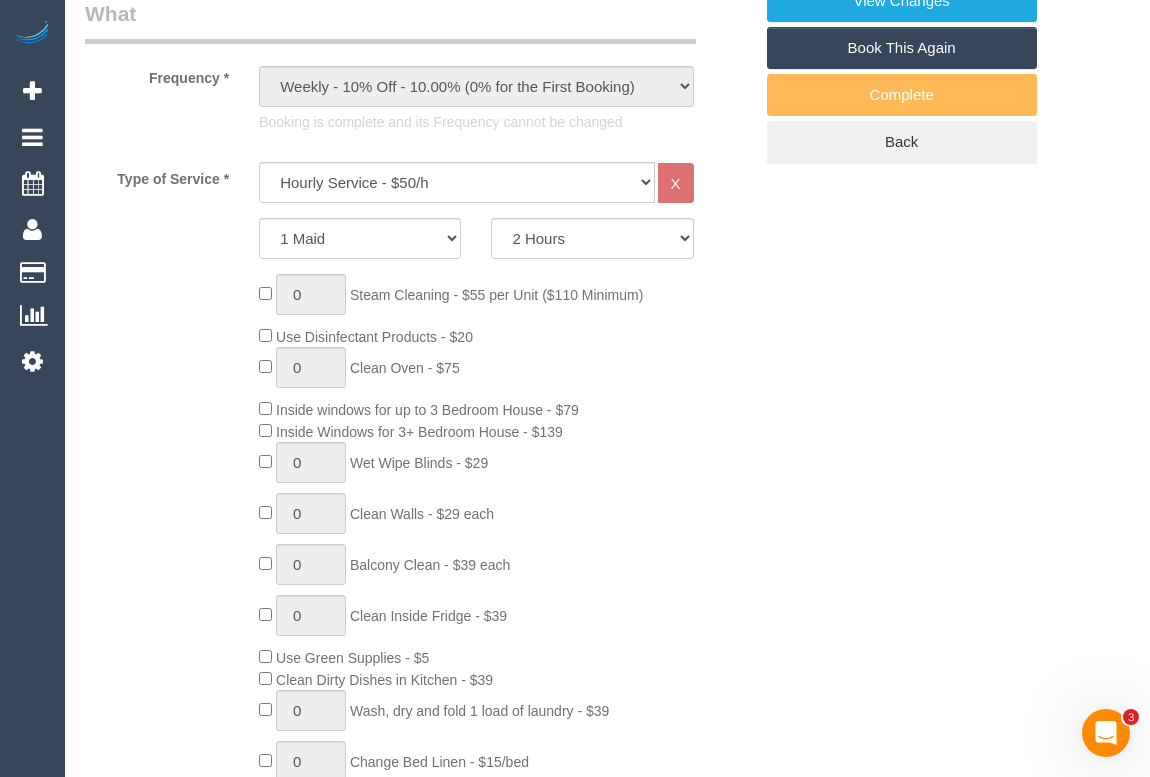 select on "object:1380" 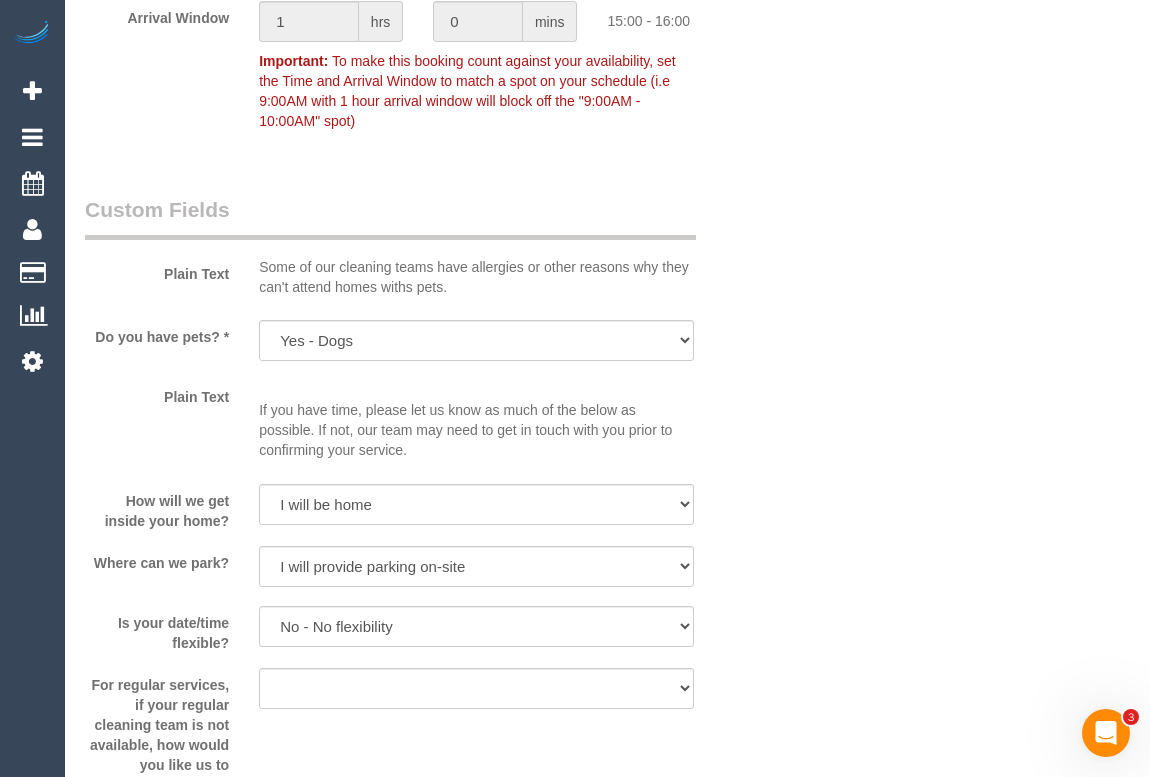 scroll, scrollTop: 1896, scrollLeft: 0, axis: vertical 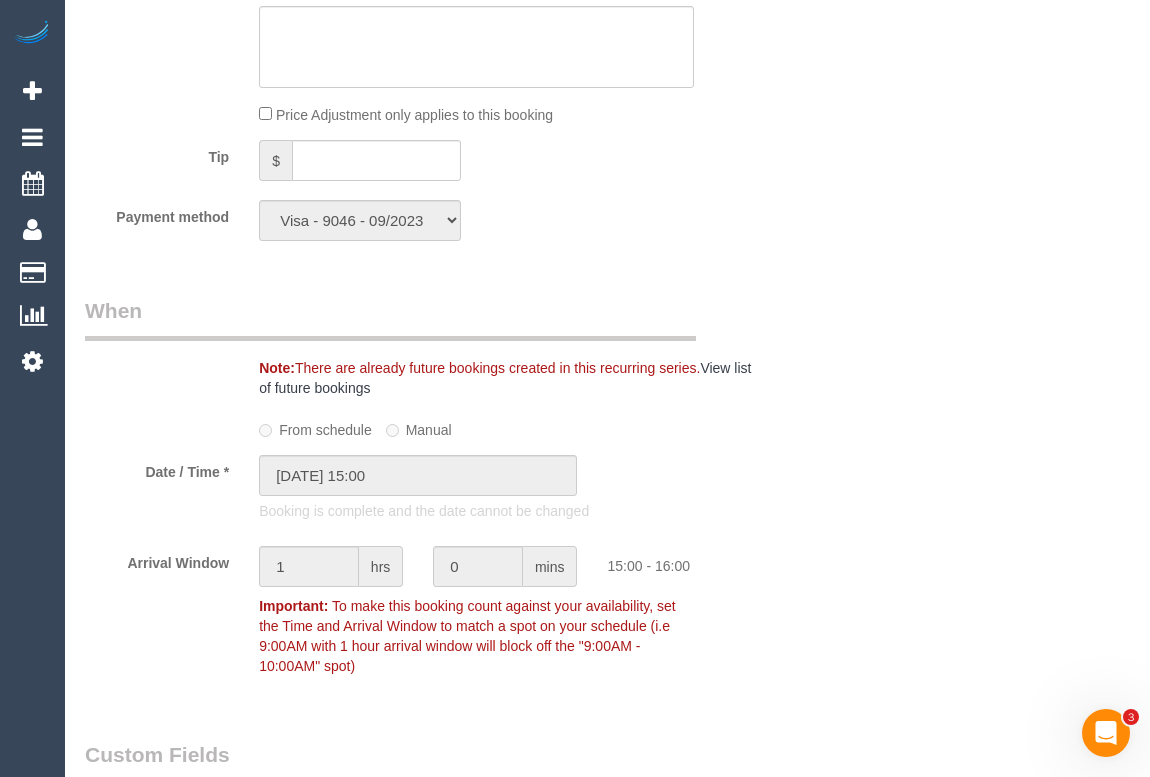 click on "Who
Email*
[EMAIL_ADDRESS][DOMAIN_NAME]
Name *
[PERSON_NAME]
Where
Address*
[STREET_ADDRESS][PERSON_NAME]
[PERSON_NAME][GEOGRAPHIC_DATA]
ACT
[GEOGRAPHIC_DATA]
NT
[GEOGRAPHIC_DATA]
SA
TAS
[GEOGRAPHIC_DATA]
[GEOGRAPHIC_DATA]
3197
Location
[GEOGRAPHIC_DATA] (North) East (South) [GEOGRAPHIC_DATA] (East) [GEOGRAPHIC_DATA] (West) [GEOGRAPHIC_DATA] (East) North (West) [GEOGRAPHIC_DATA] (East) [GEOGRAPHIC_DATA] (West) [GEOGRAPHIC_DATA] (East) [GEOGRAPHIC_DATA] (West) West (North) West (South) ZG - Central ZG - East ZG - [GEOGRAPHIC_DATA]" at bounding box center [607, 311] 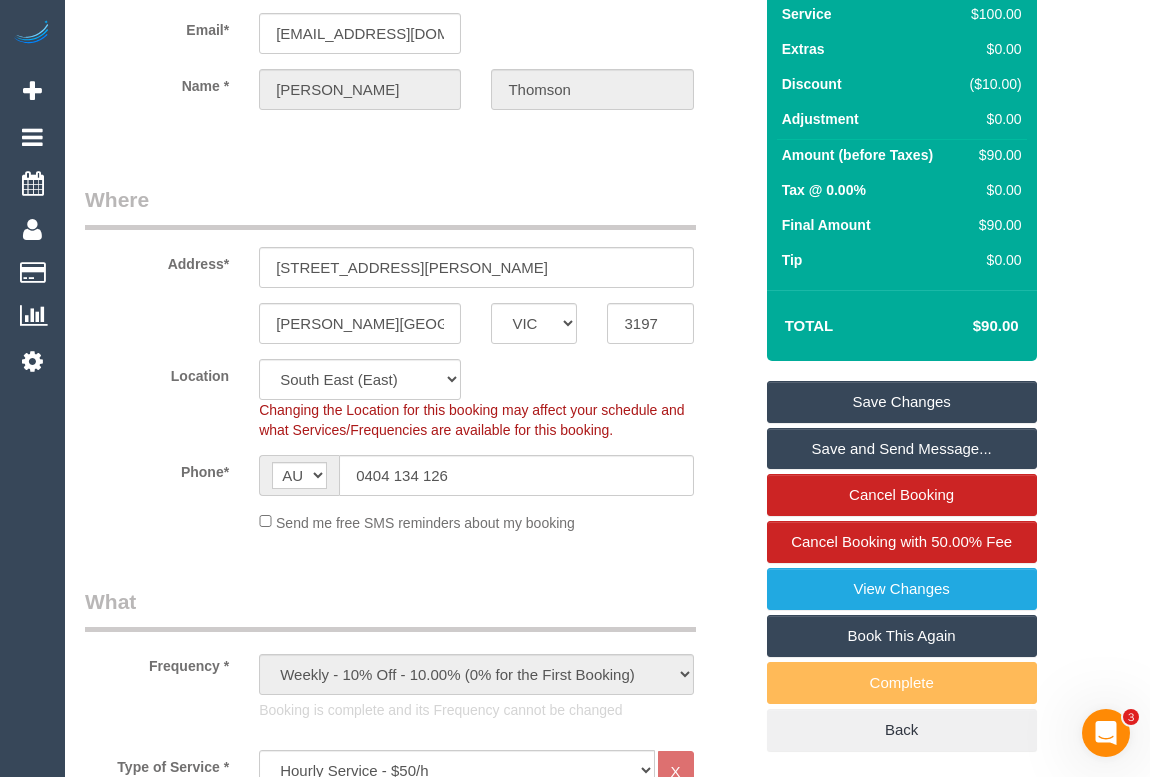 scroll, scrollTop: 0, scrollLeft: 0, axis: both 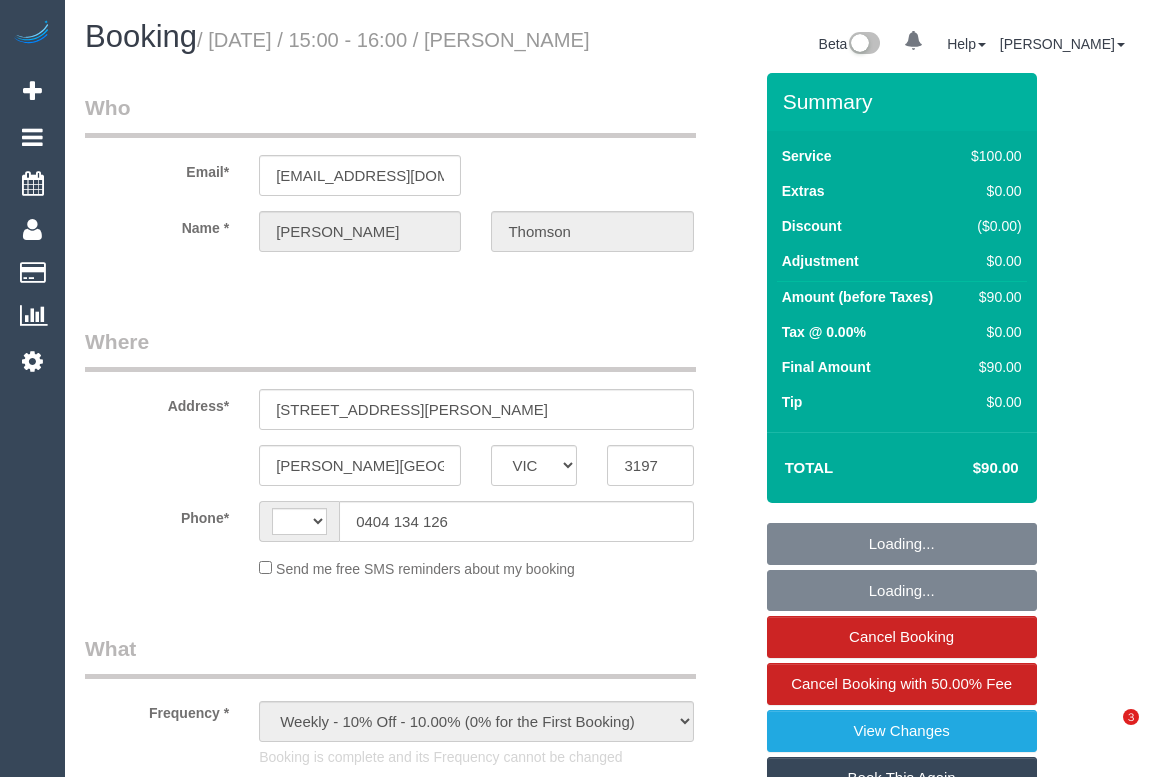 select on "VIC" 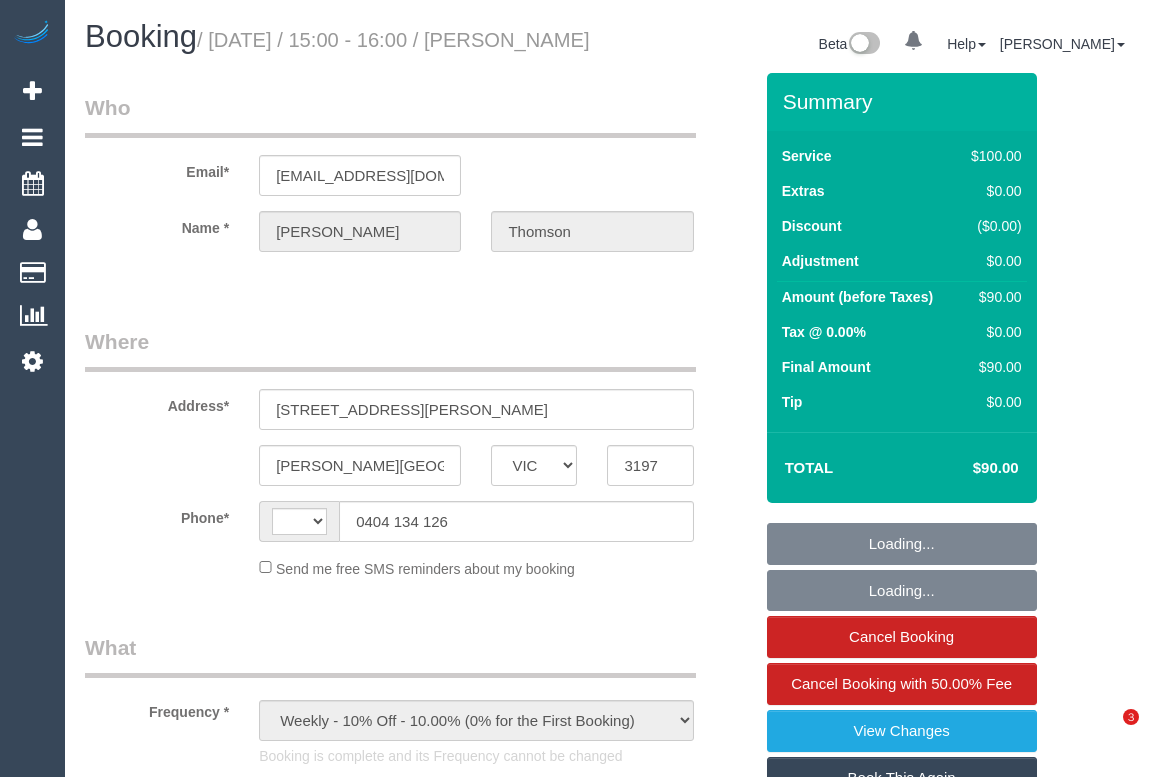 scroll, scrollTop: 788, scrollLeft: 0, axis: vertical 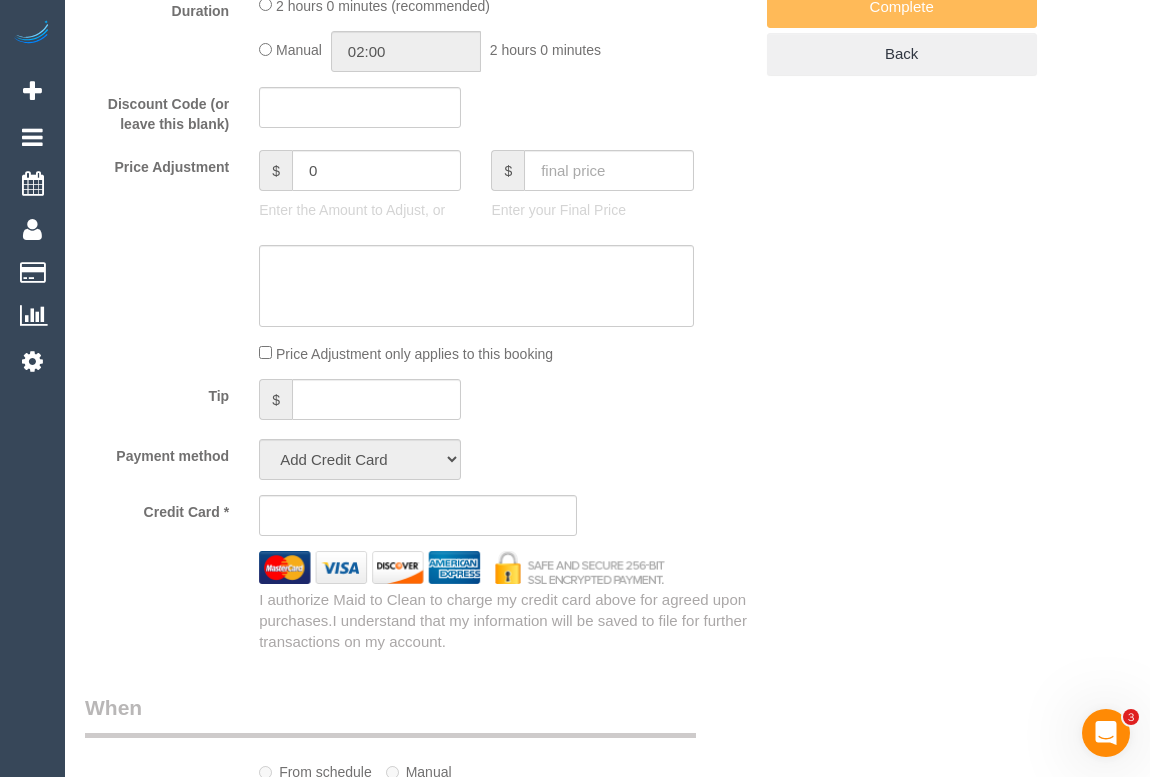 select on "string:AU" 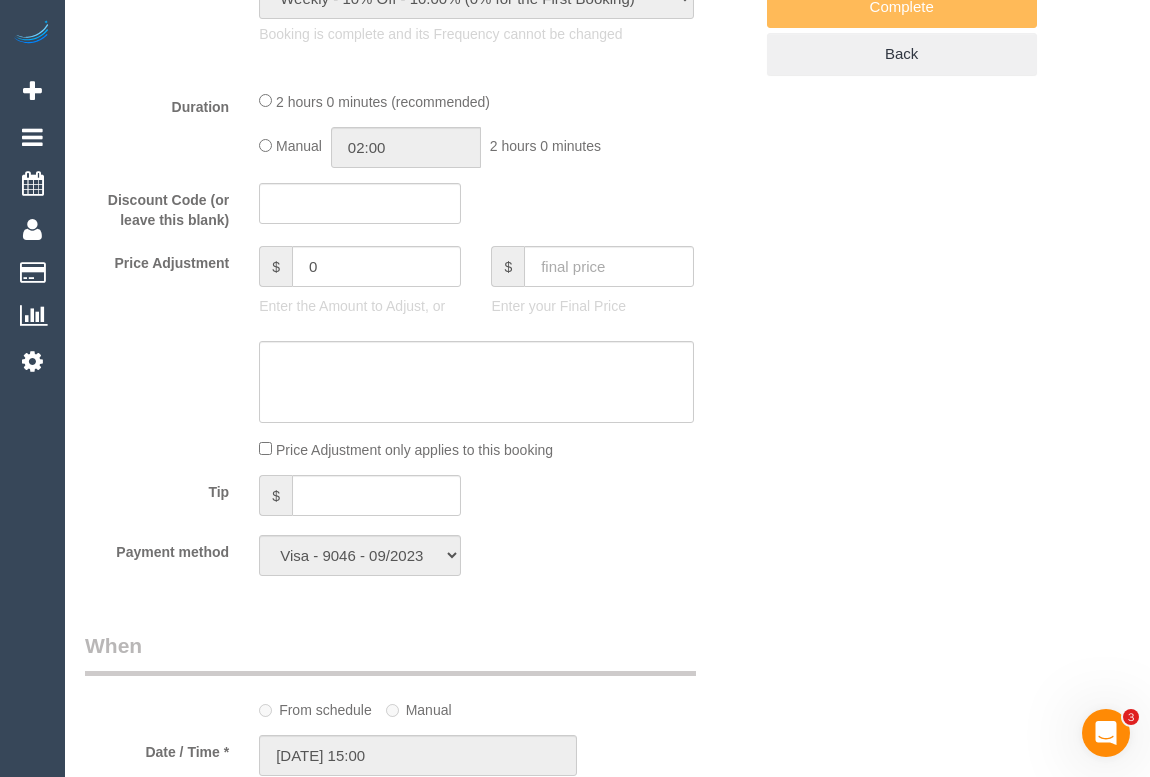 select on "string:stripe-pm_1GjwHh2GScqysDRVmmhkuZKP" 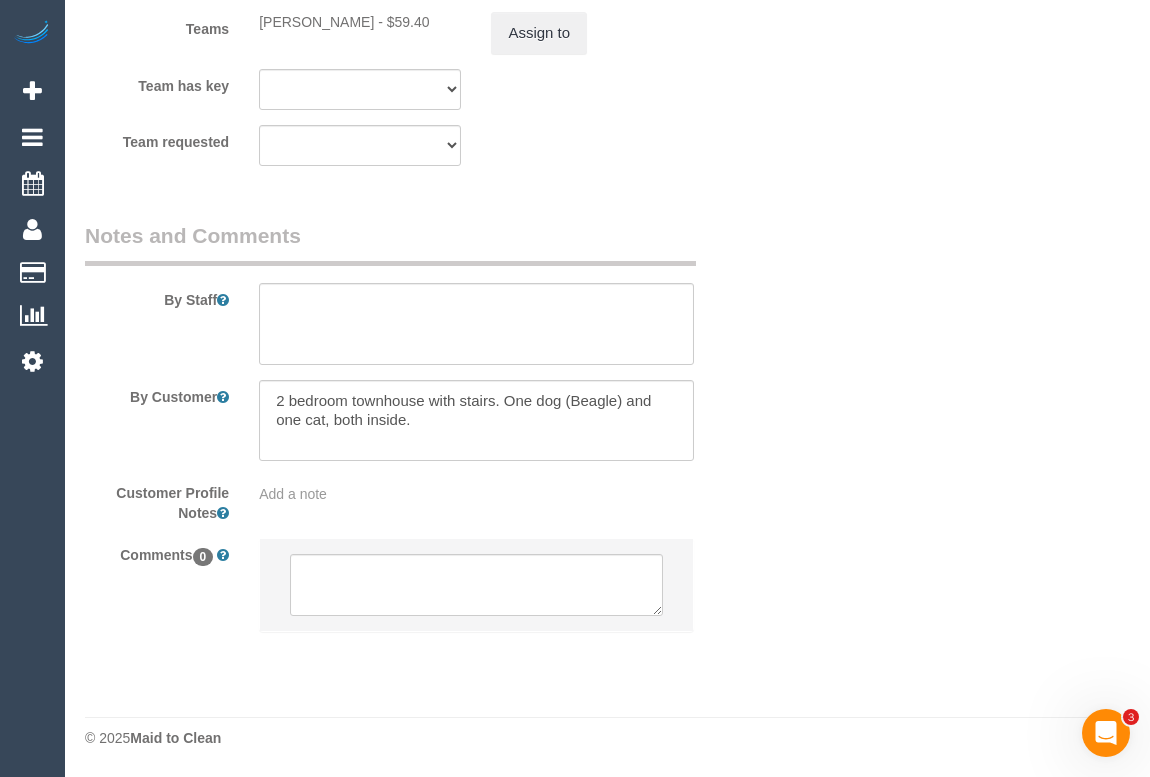 select on "object:853" 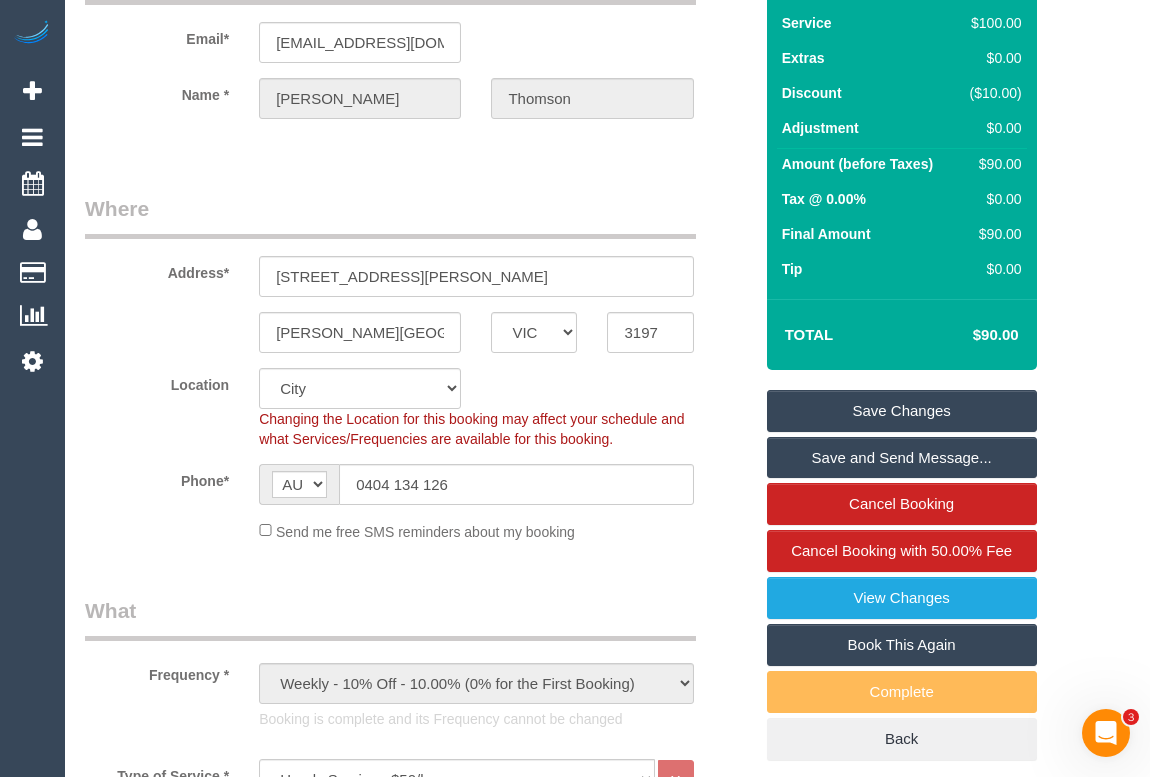 scroll, scrollTop: 0, scrollLeft: 0, axis: both 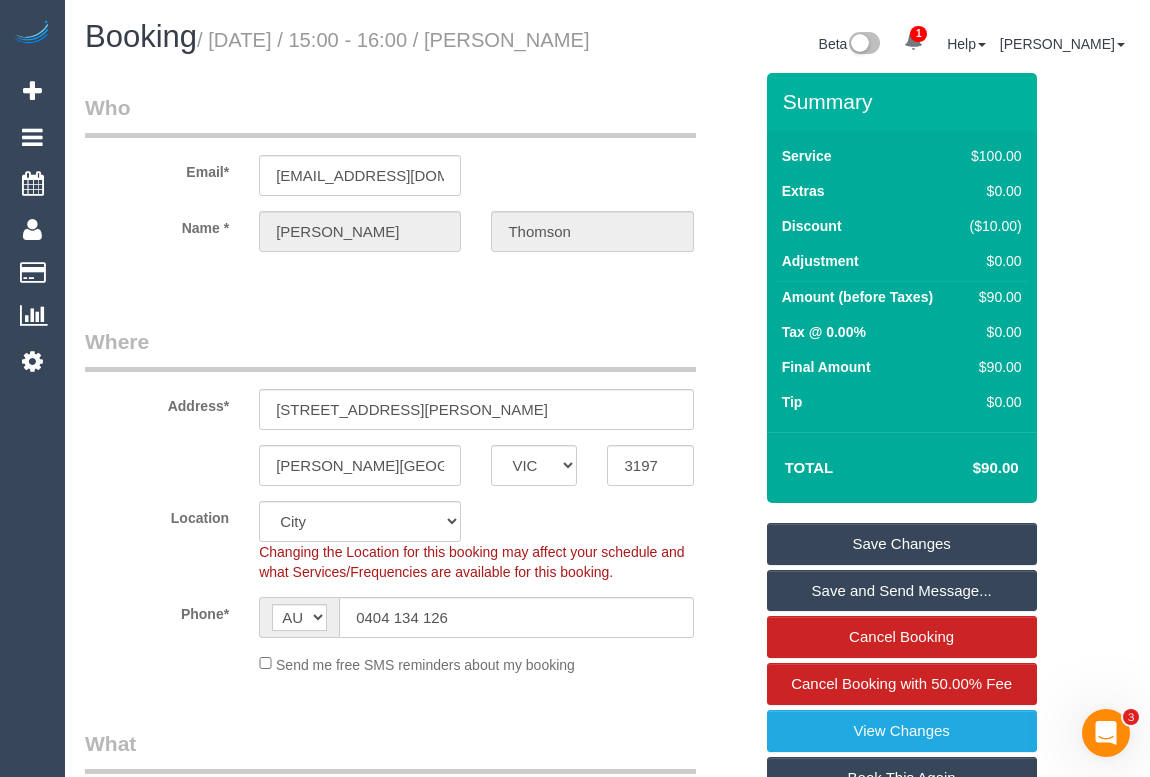 click on "Who
Email*
amspsych@yahoo.com
Name *
Michelle
Thomson
Where
Address*
117 McLeod Road, 2
Patterson Lakes
ACT
NSW
NT
QLD
SA
TAS
VIC
WA
3197
Location
Office City East (North) East (South) Inner East Inner North (East) Inner North (West) Inner South East Inner West North (East) North (West) Outer East Outer North (East) Outer North (West) Outer South East Outer West South East (East) South East (West) West (North) West (South) ZG - Central ZG - East ZG - North ZG - South City" at bounding box center [418, 2122] 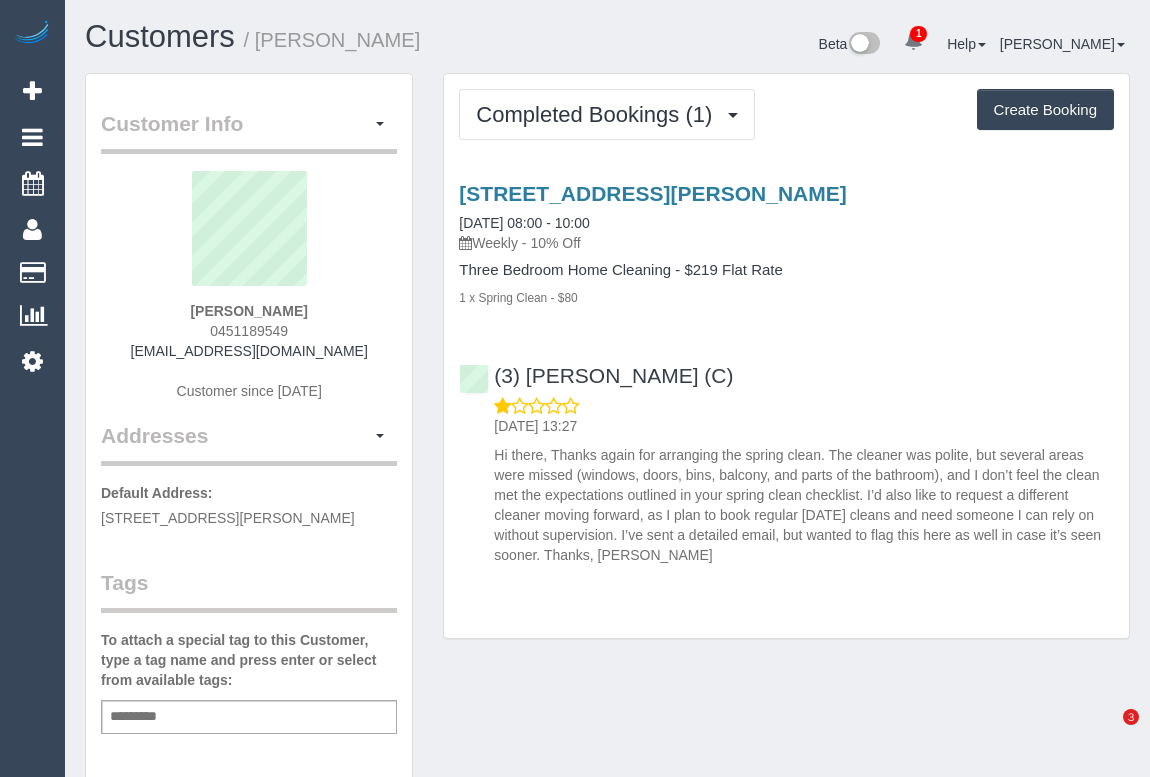 scroll, scrollTop: 0, scrollLeft: 0, axis: both 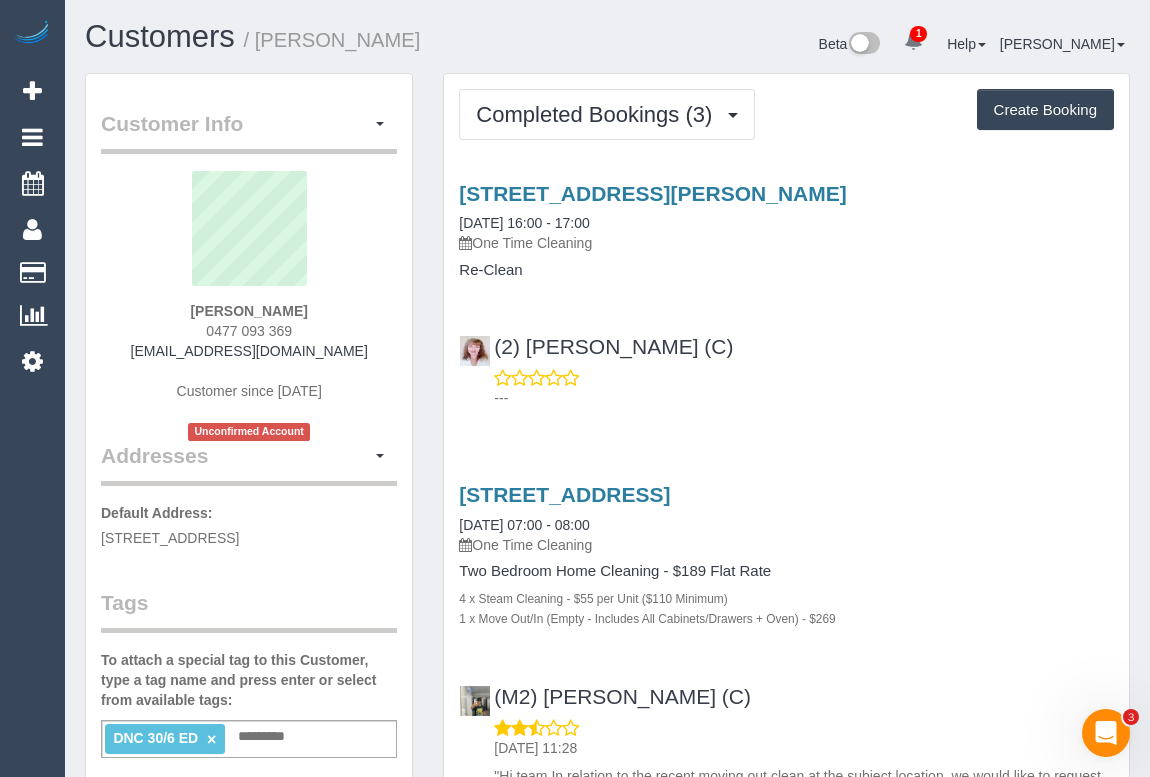 click on "(2) [PERSON_NAME] (C)
---" at bounding box center [786, 363] 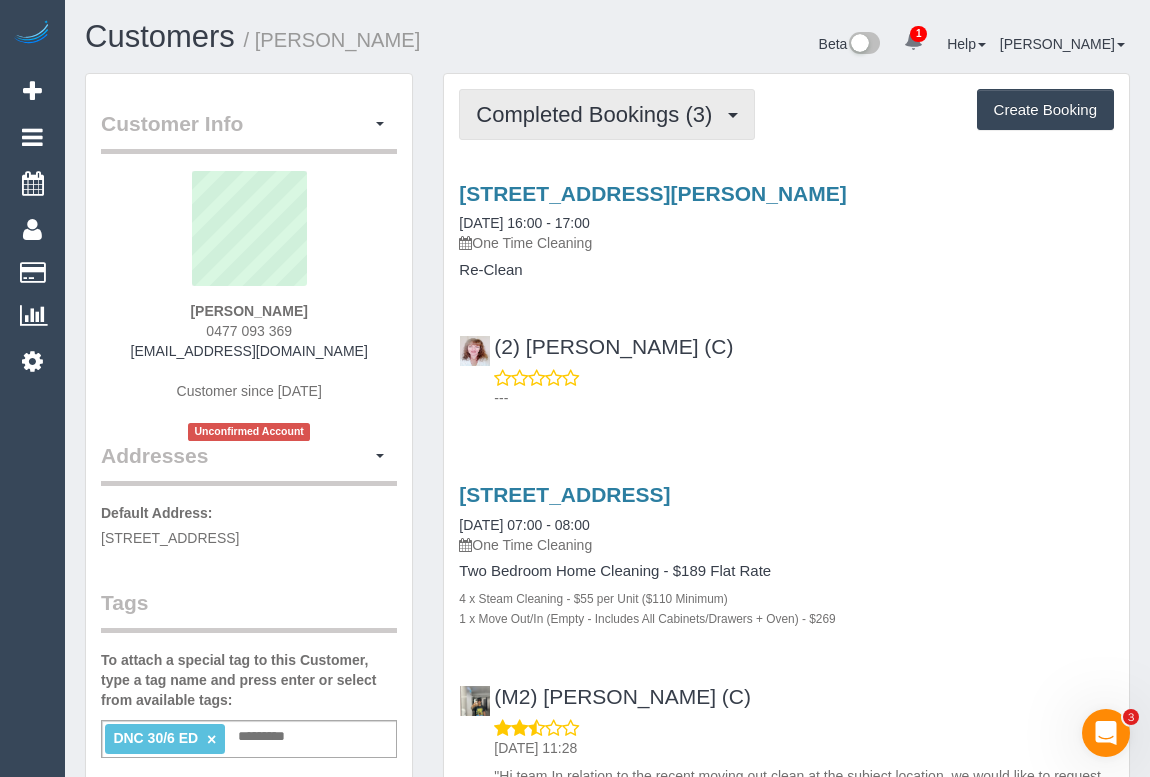 click on "Completed Bookings (3)" at bounding box center [607, 114] 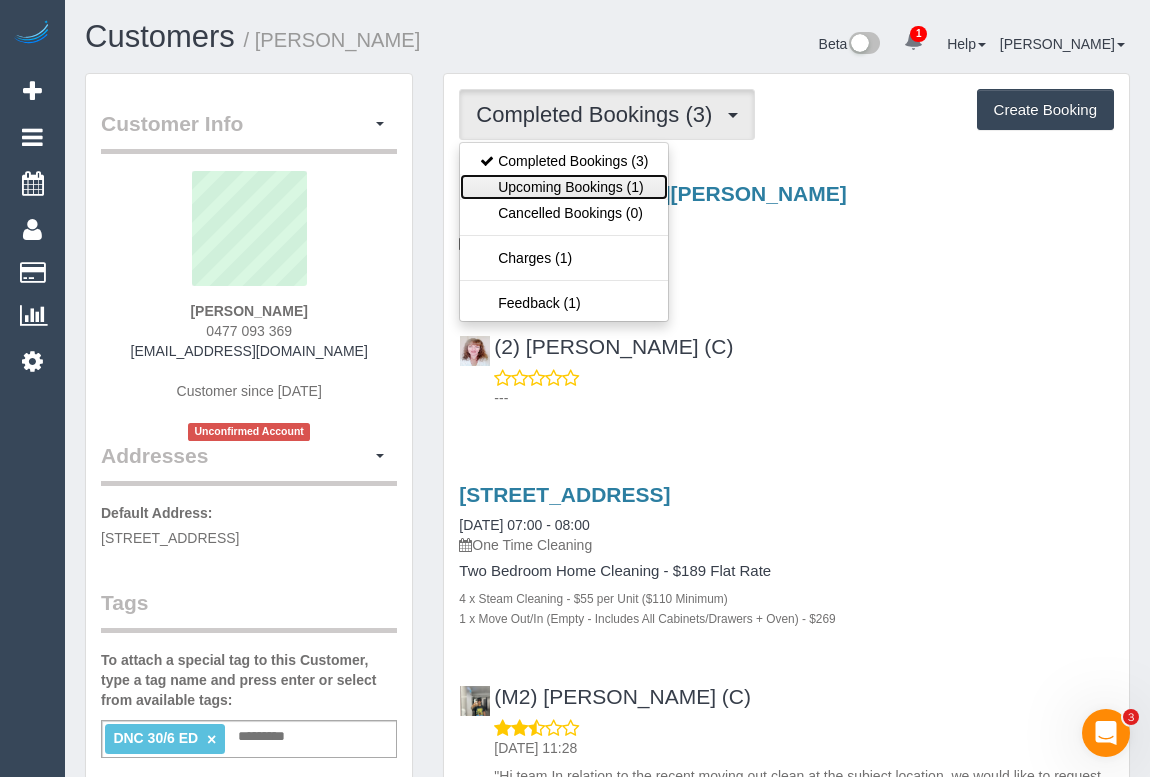 click on "Upcoming Bookings (1)" at bounding box center (564, 187) 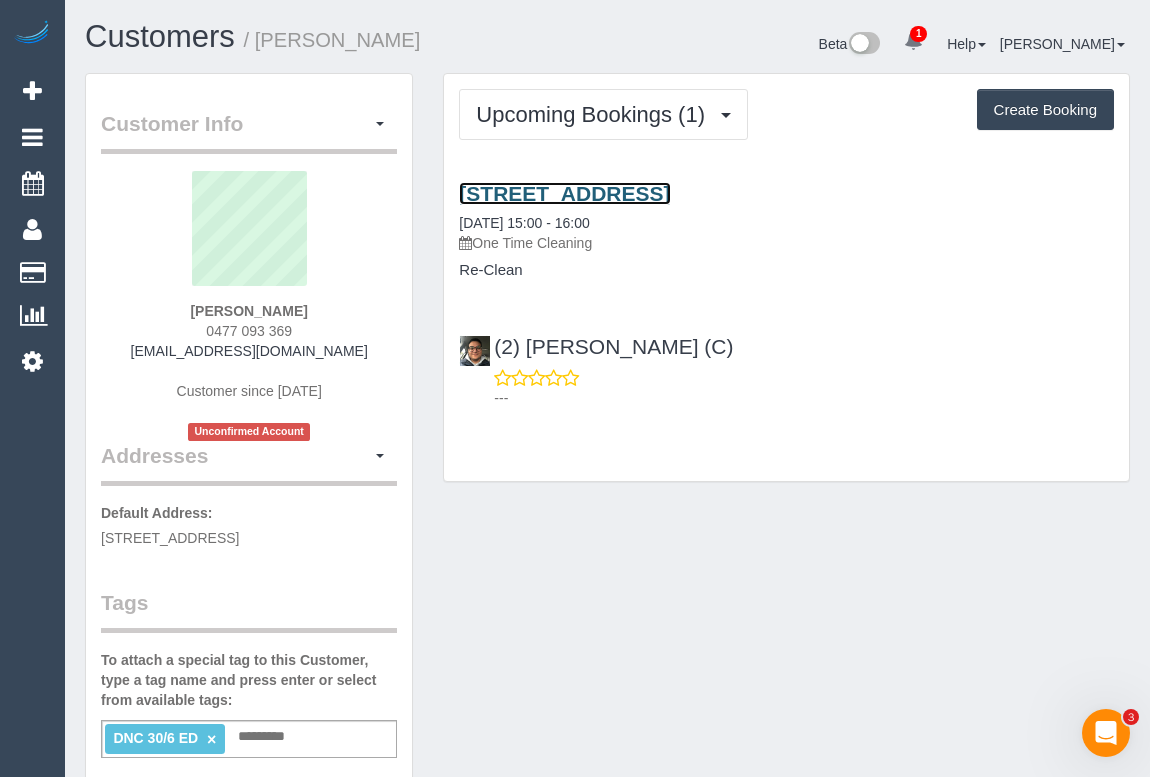 click on "[STREET_ADDRESS]" at bounding box center [564, 193] 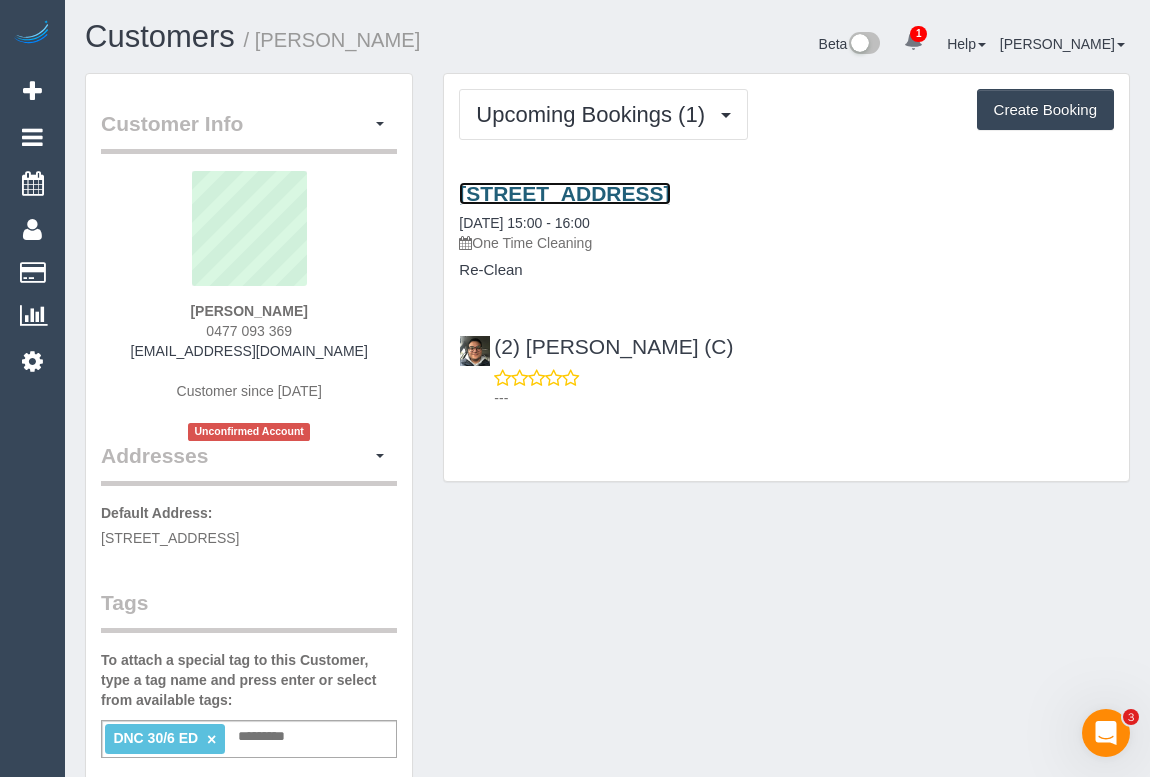 click on "1702/1 Balston St, Southbank, VIC 3006" at bounding box center (564, 193) 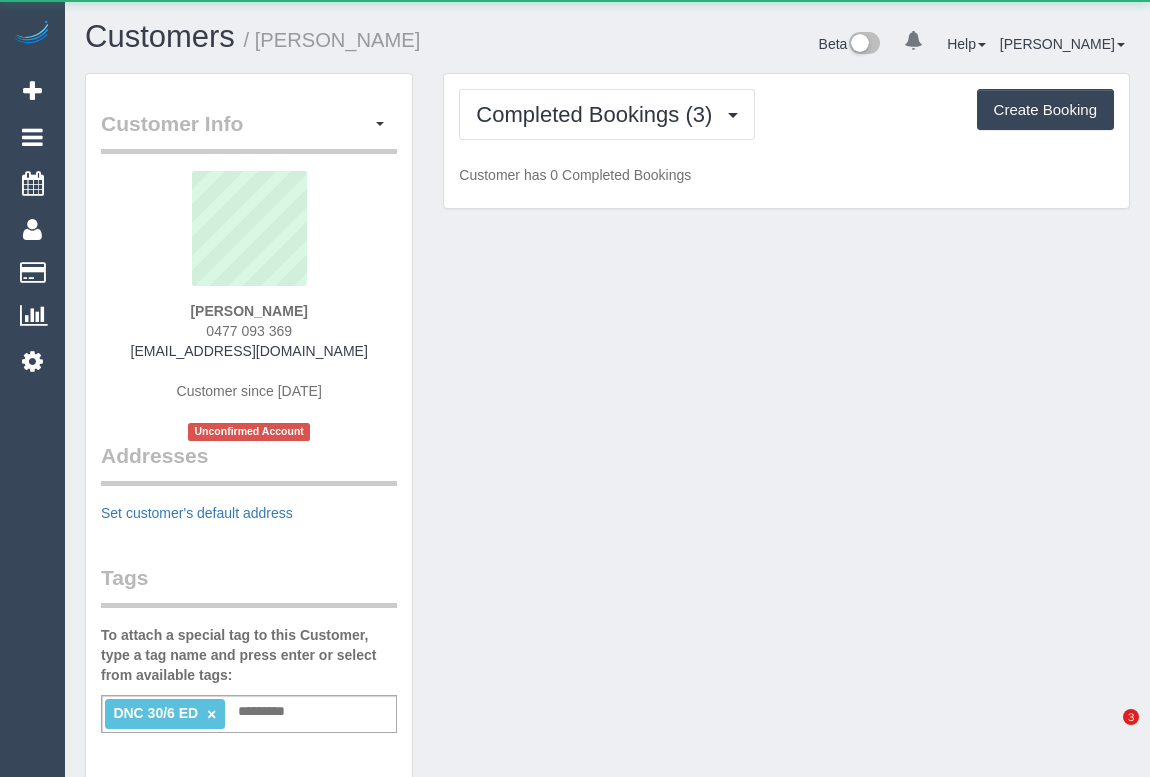 scroll, scrollTop: 0, scrollLeft: 0, axis: both 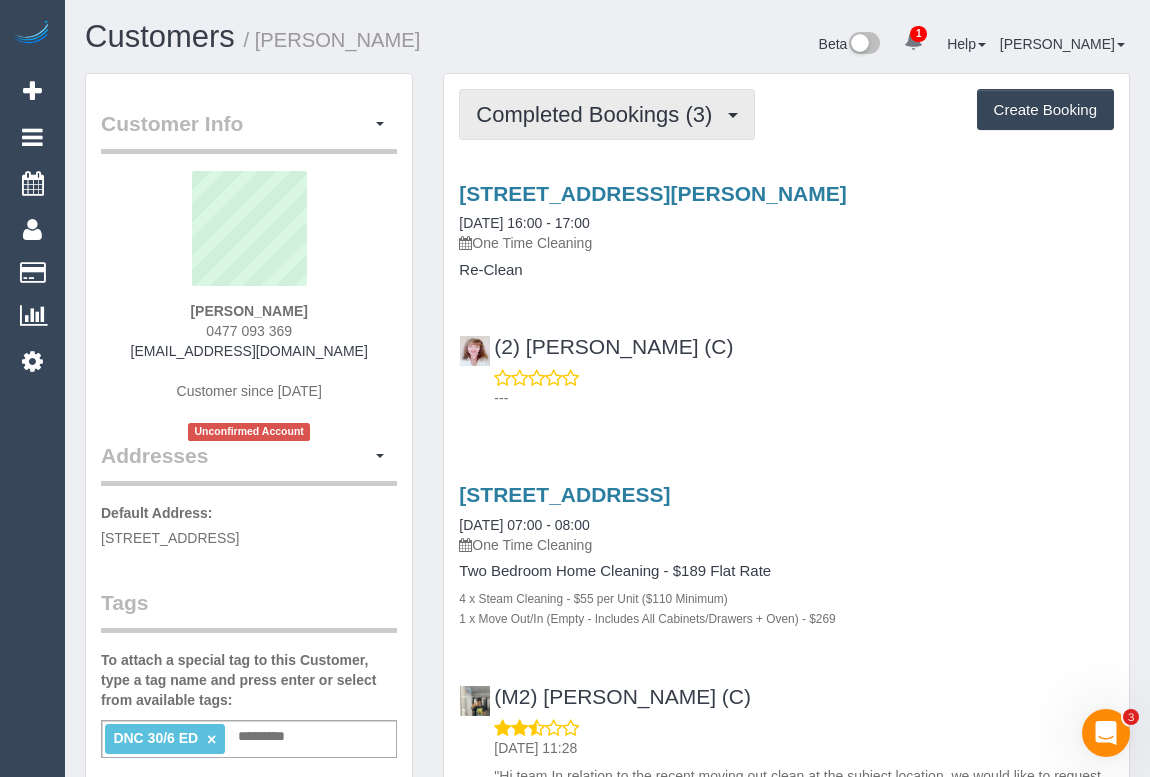 click on "Completed Bookings (3)" at bounding box center (599, 114) 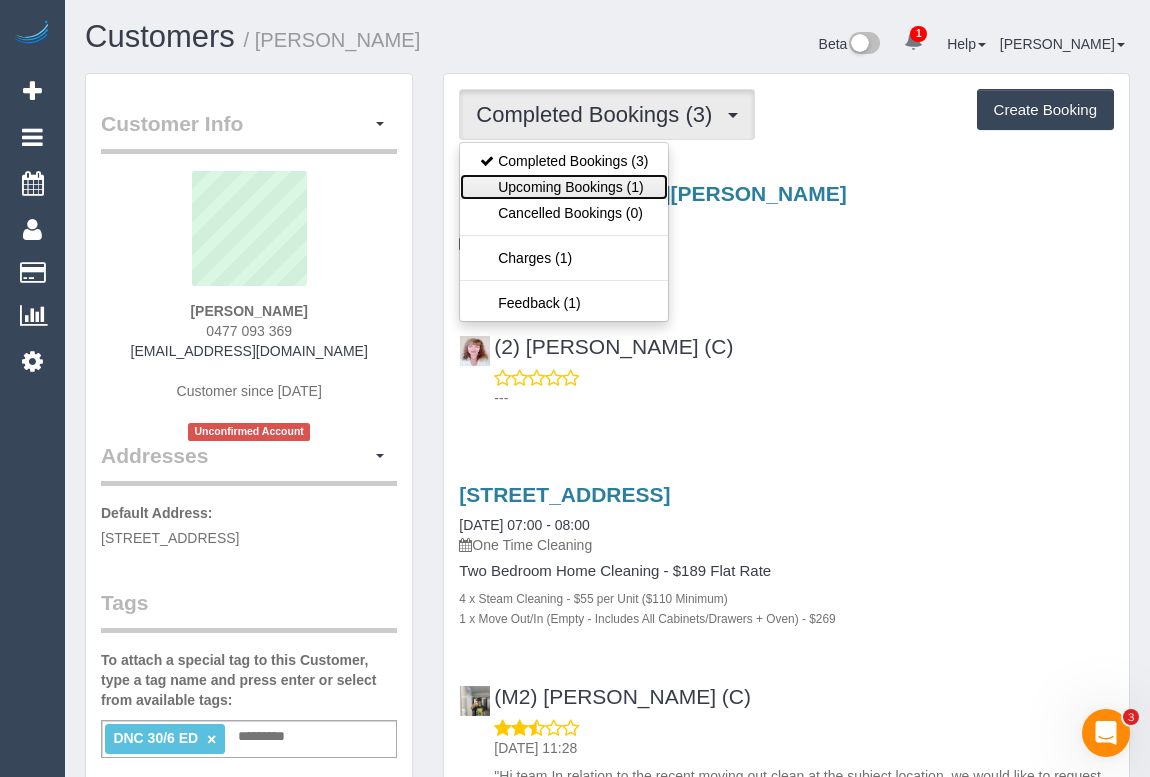 click on "Upcoming Bookings (1)" at bounding box center [564, 187] 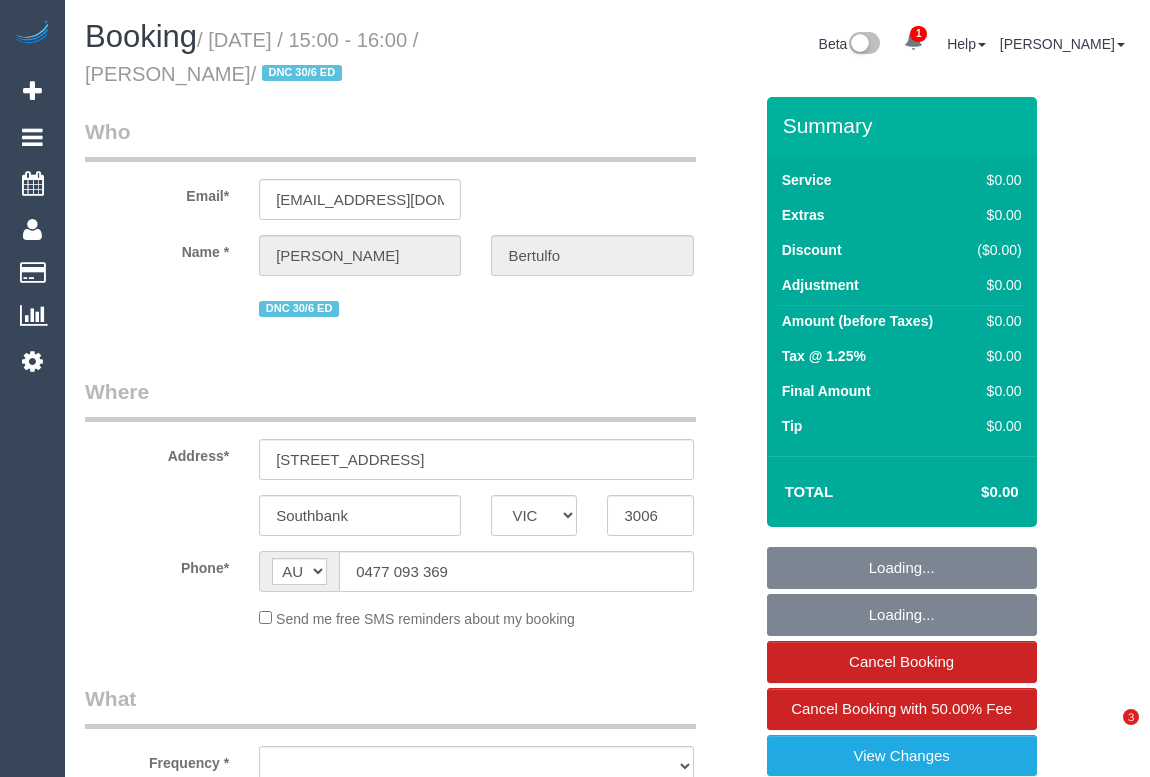 select on "VIC" 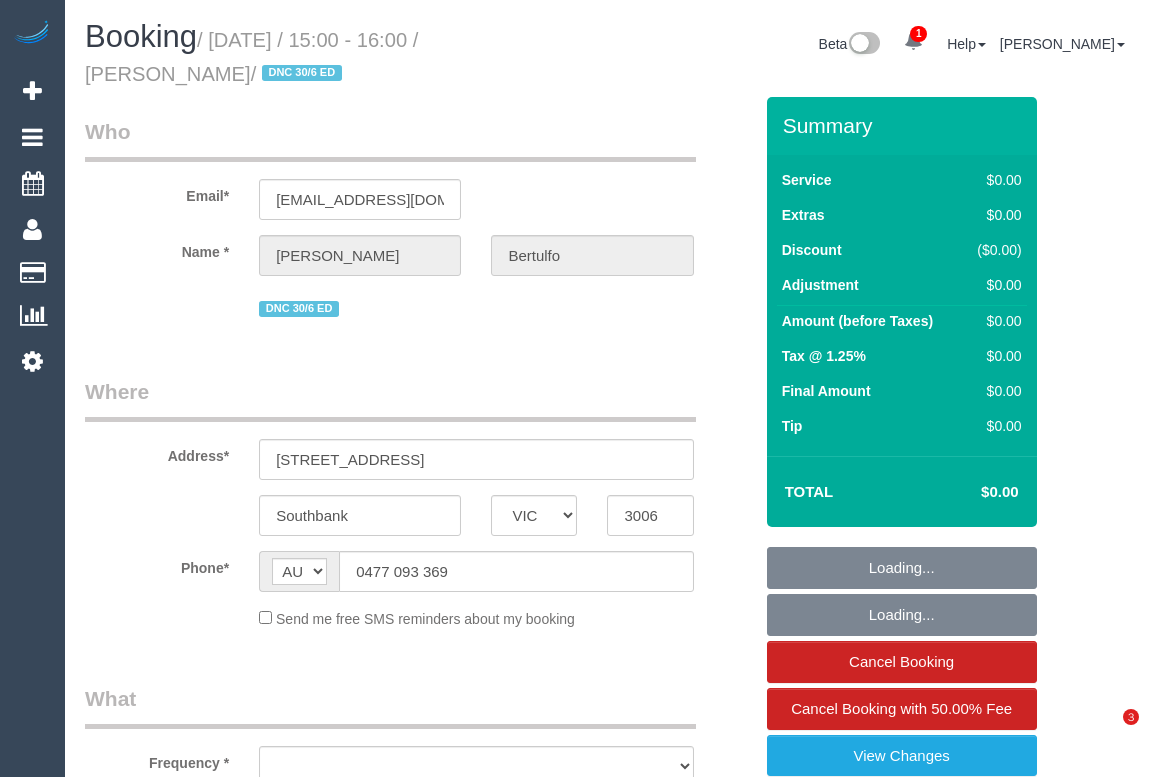 scroll, scrollTop: 0, scrollLeft: 0, axis: both 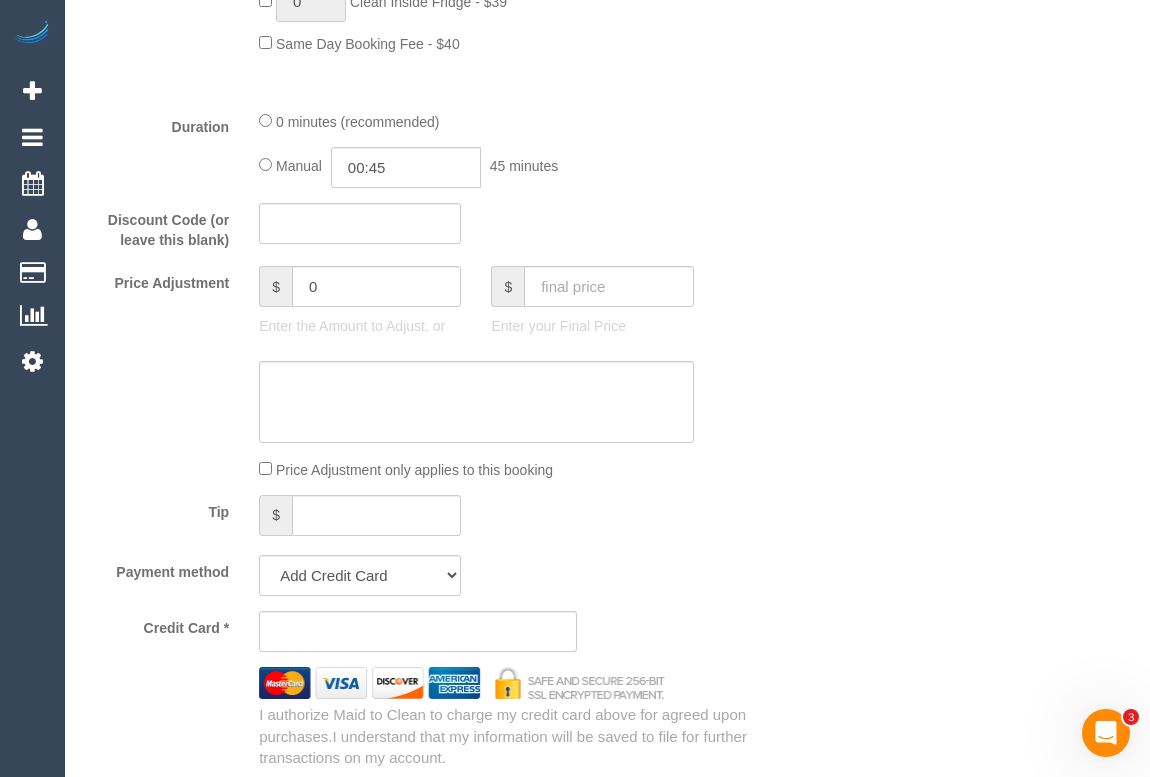 select on "object:635" 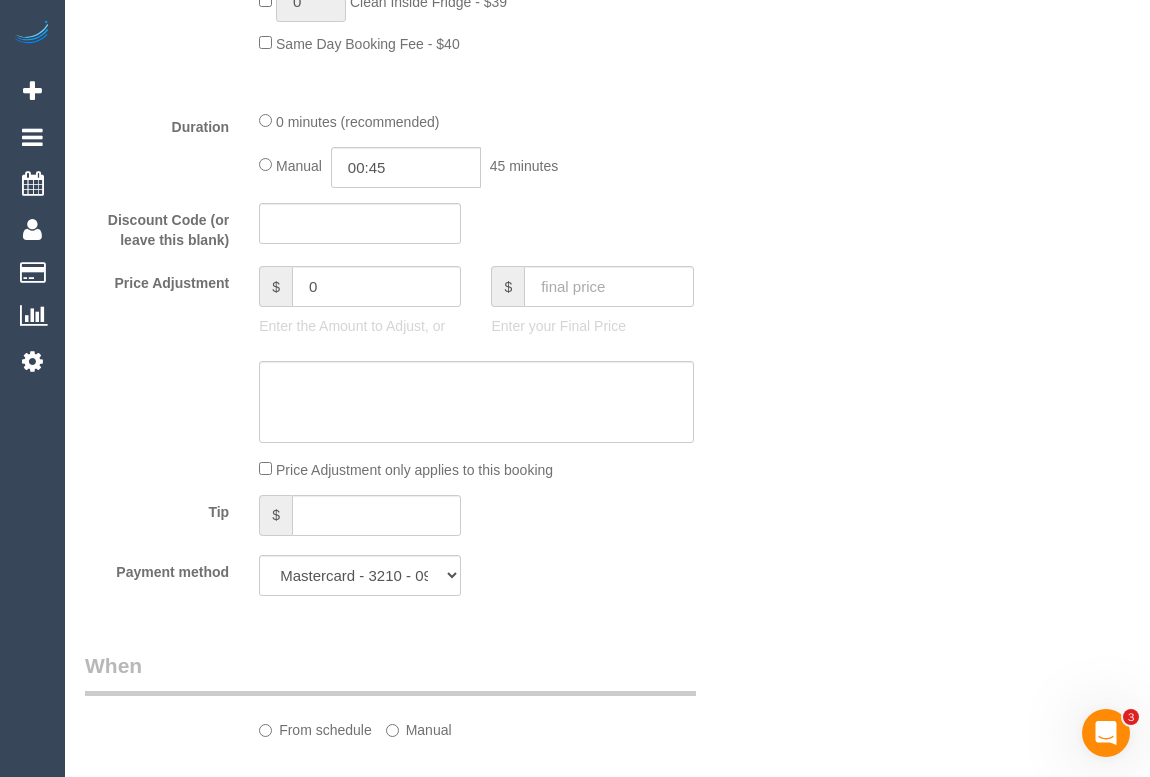 select on "number:28" 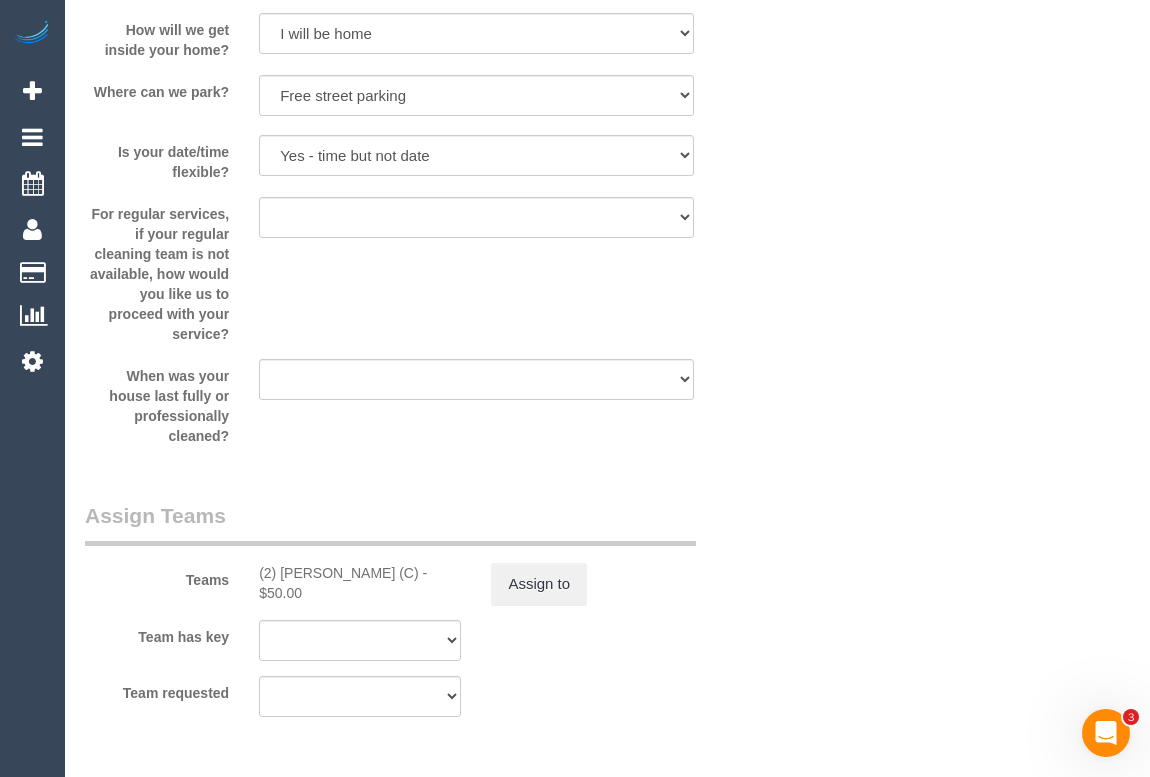 scroll, scrollTop: 2818, scrollLeft: 0, axis: vertical 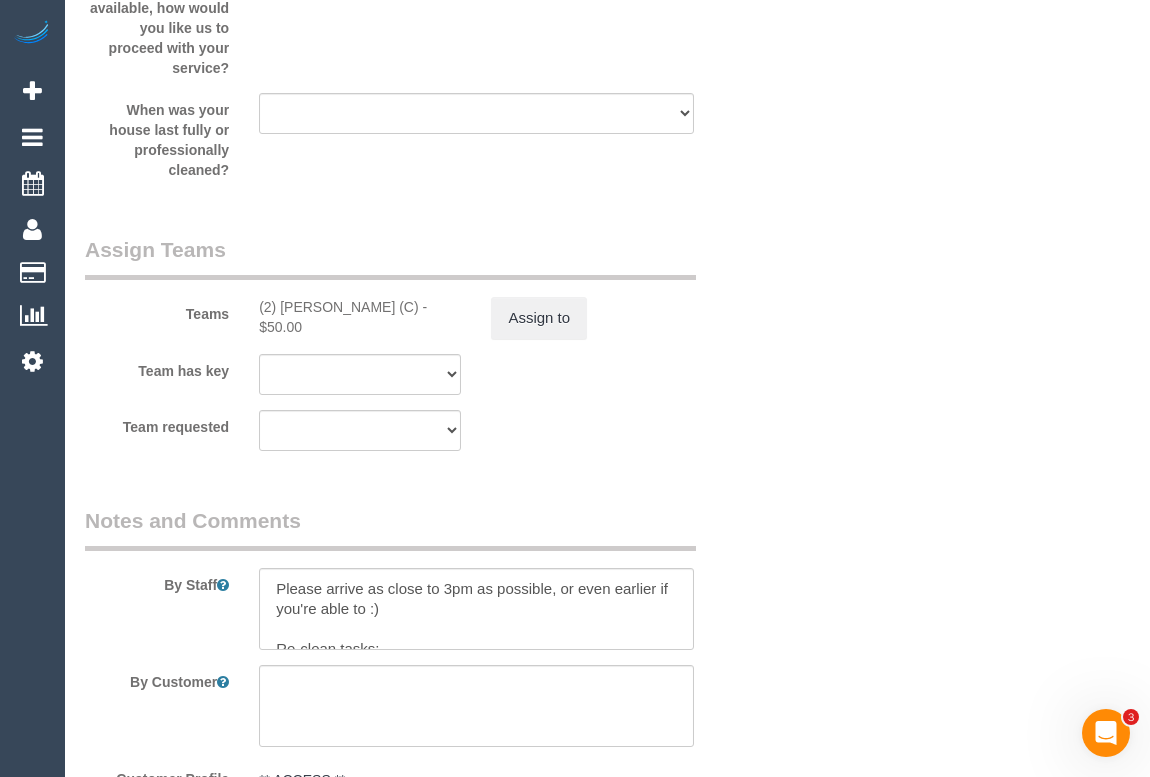 drag, startPoint x: 715, startPoint y: 41, endPoint x: 670, endPoint y: 296, distance: 258.94016 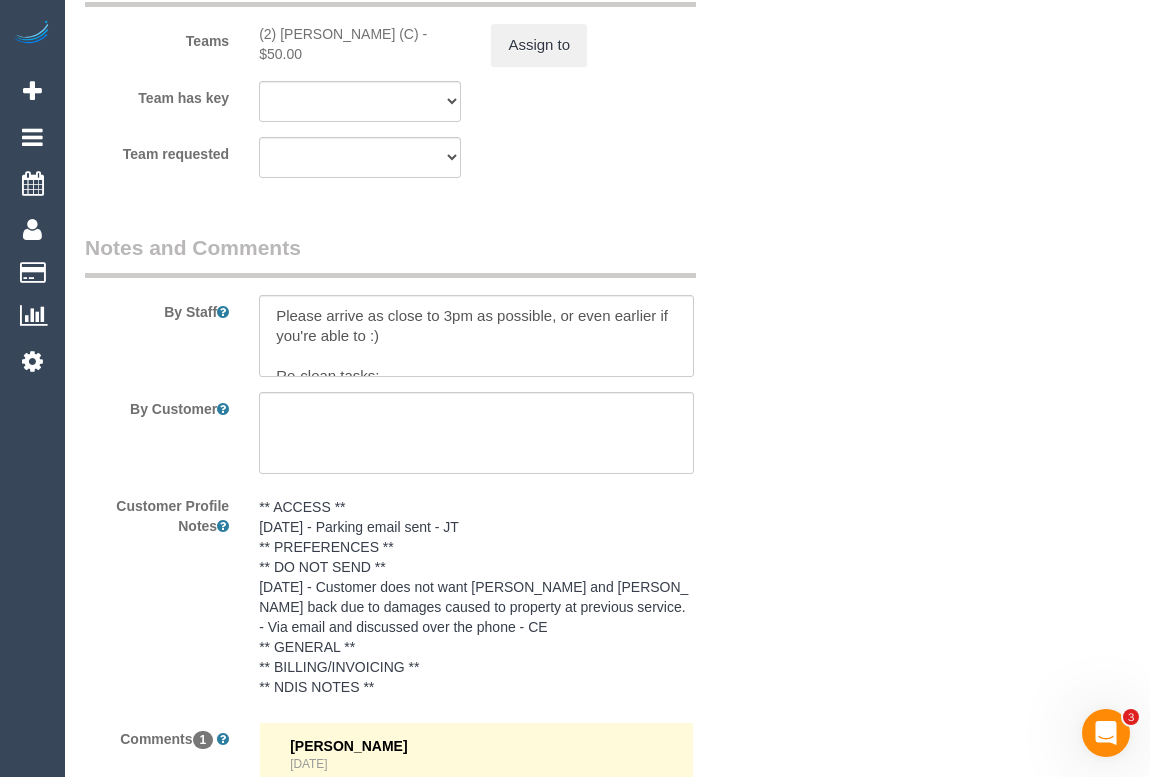 scroll, scrollTop: 2818, scrollLeft: 0, axis: vertical 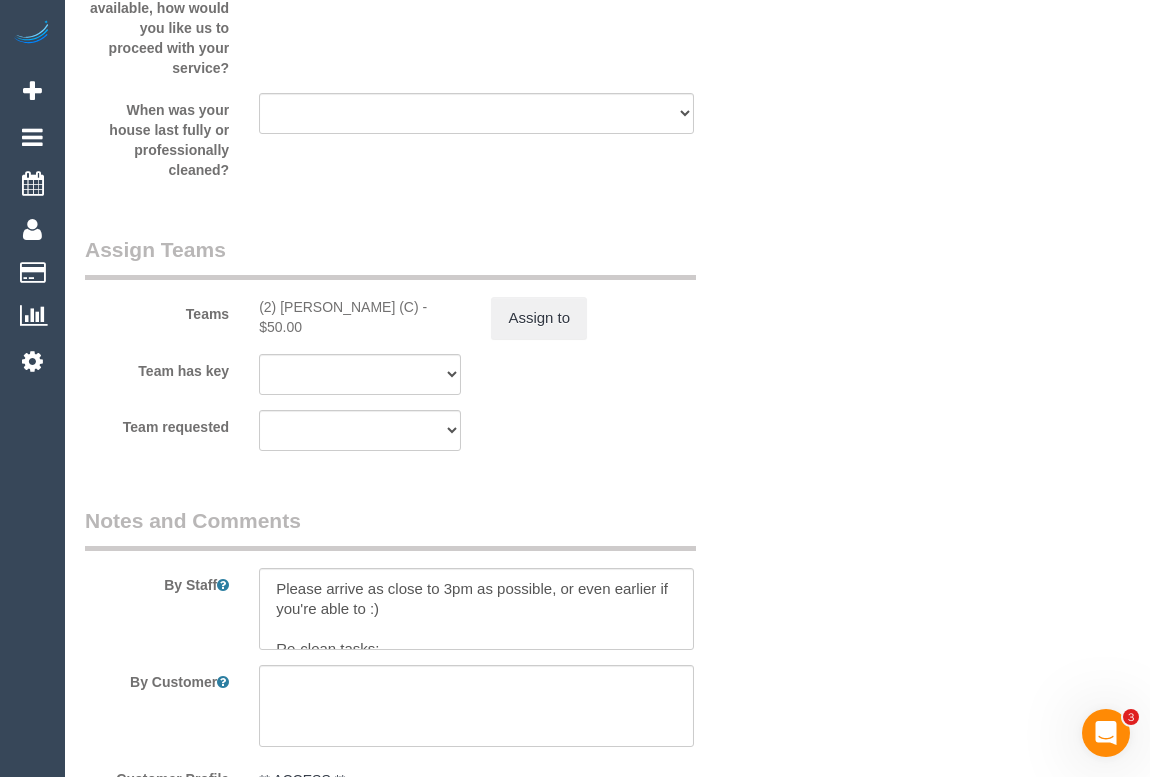 click on "Who
Email*
[EMAIL_ADDRESS][DOMAIN_NAME]
Name *
[PERSON_NAME]
DNC 30/6 ED
Where
Address*
[STREET_ADDRESS]
[GEOGRAPHIC_DATA]
ACT
[GEOGRAPHIC_DATA]
NT
[GEOGRAPHIC_DATA]
SA
TAS
[GEOGRAPHIC_DATA]
[GEOGRAPHIC_DATA]
3006
Location
[GEOGRAPHIC_DATA] (North) East (South) [GEOGRAPHIC_DATA] (East) [GEOGRAPHIC_DATA] (West) [GEOGRAPHIC_DATA] (East) North (West) [GEOGRAPHIC_DATA] (East) [GEOGRAPHIC_DATA] (West) [GEOGRAPHIC_DATA] (East) [GEOGRAPHIC_DATA] (West) West (North) West (South) ZG - Central ZG - [GEOGRAPHIC_DATA]" at bounding box center [607, -593] 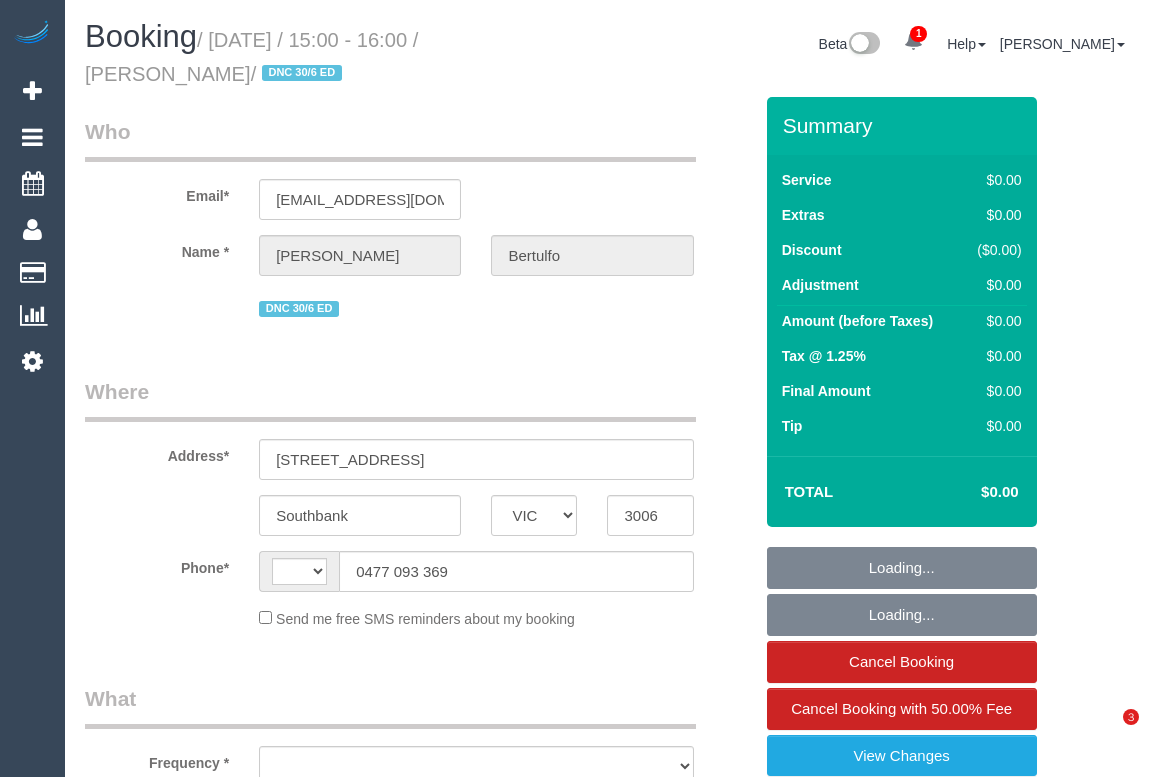 select on "VIC" 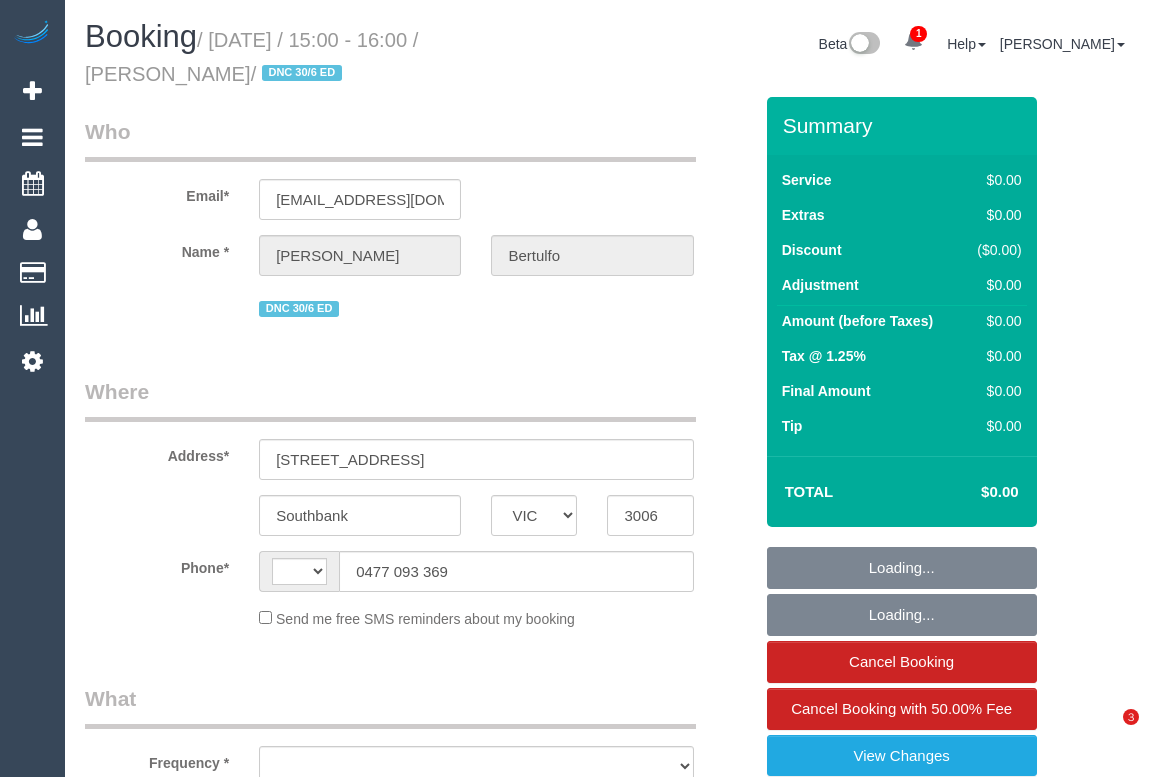 scroll, scrollTop: 0, scrollLeft: 0, axis: both 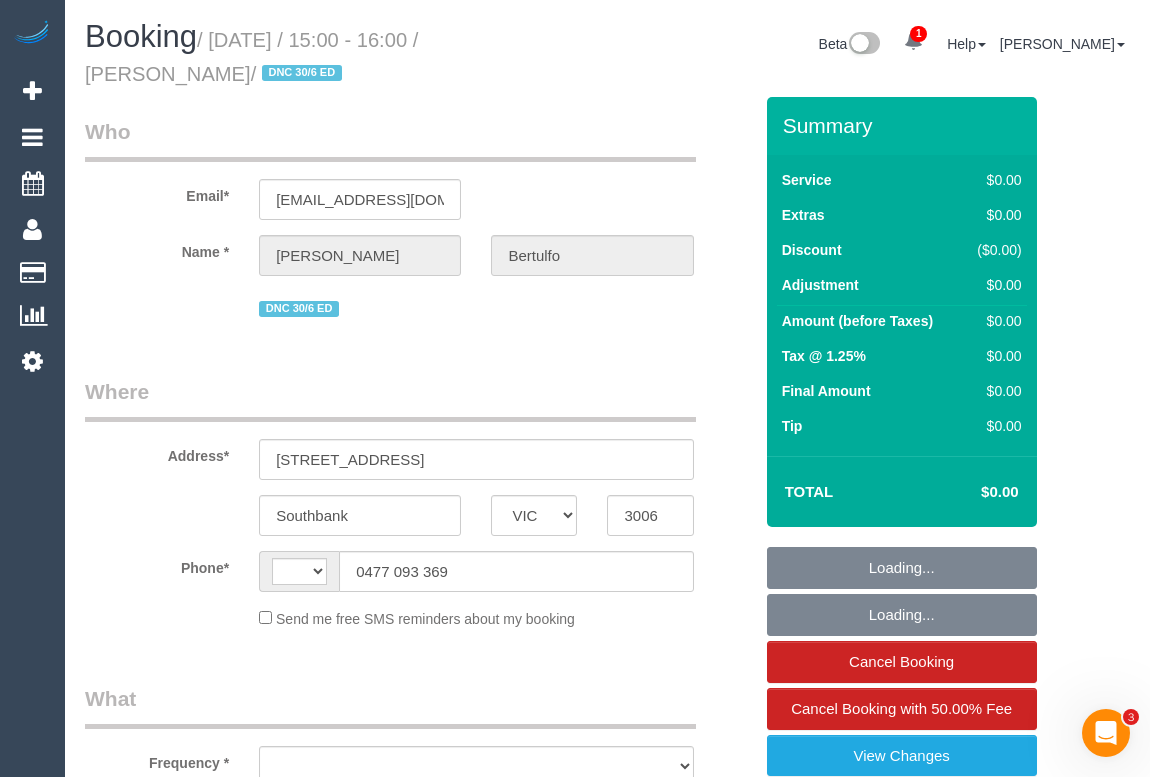 select on "object:324" 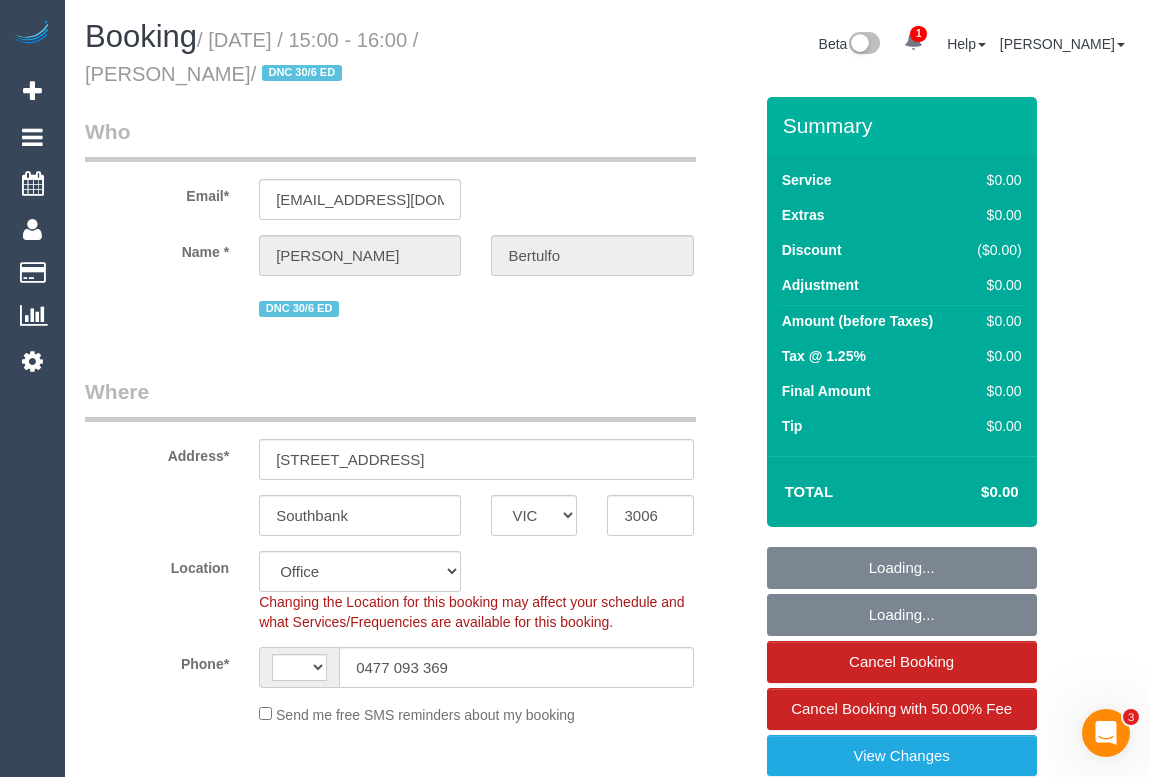 select on "object:781" 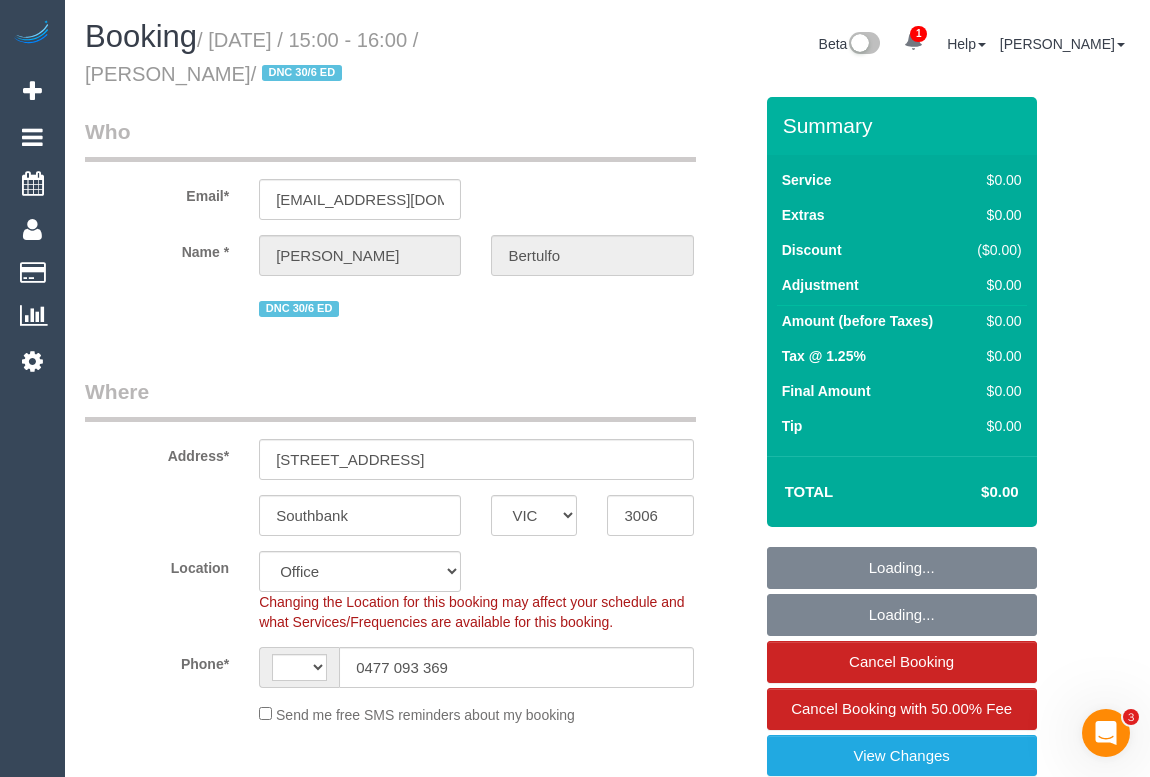 select on "string:AU" 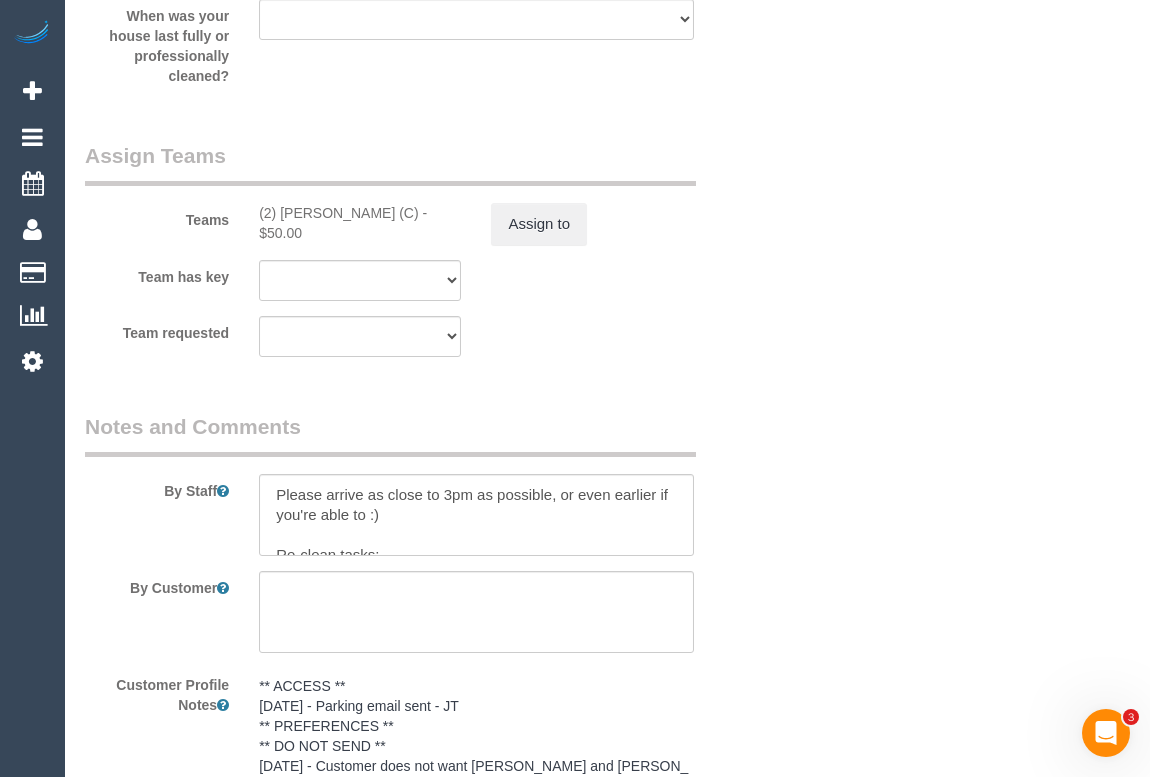 scroll, scrollTop: 2727, scrollLeft: 0, axis: vertical 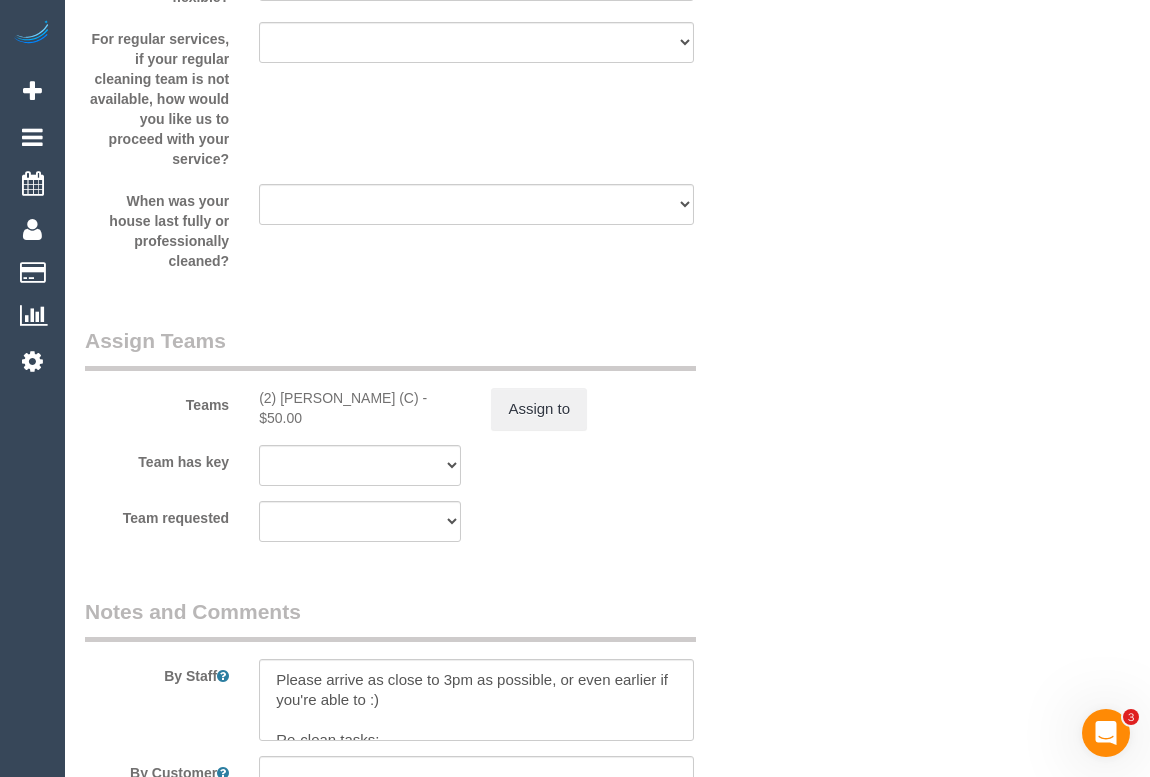 click on "(2) Roumany Gergis (C) - $50.00" at bounding box center [360, 408] 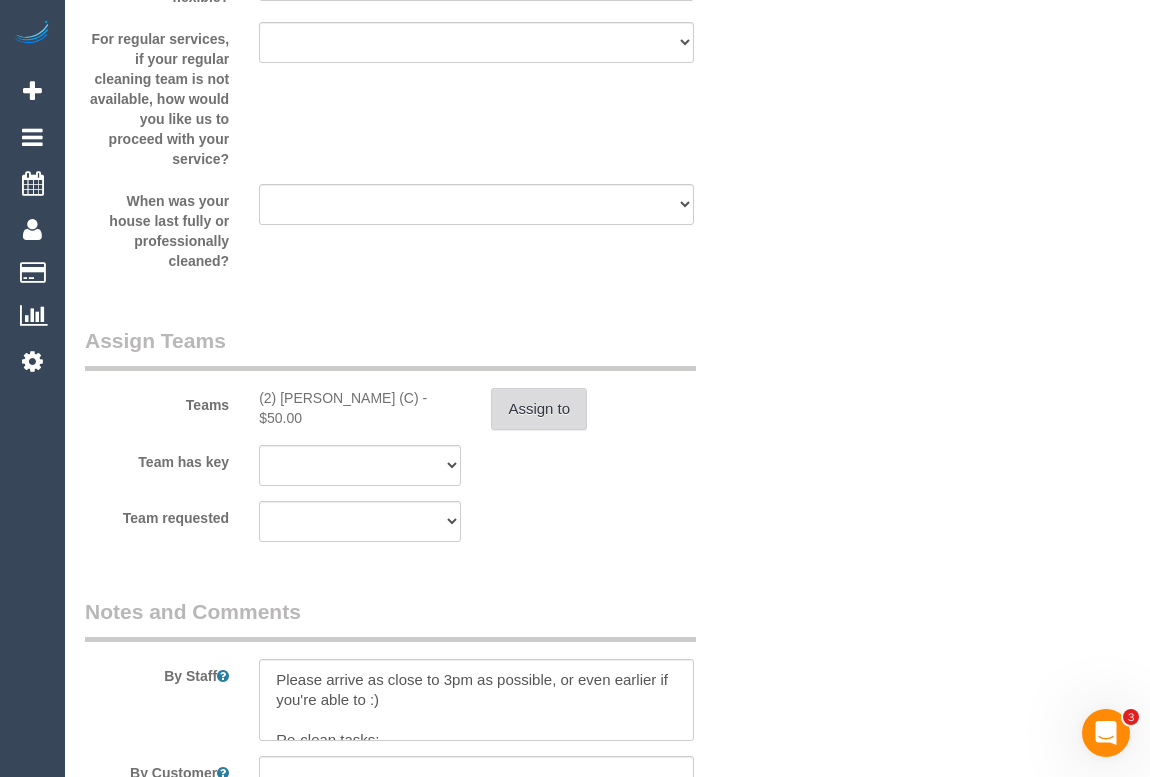 click on "Assign to" at bounding box center [539, 409] 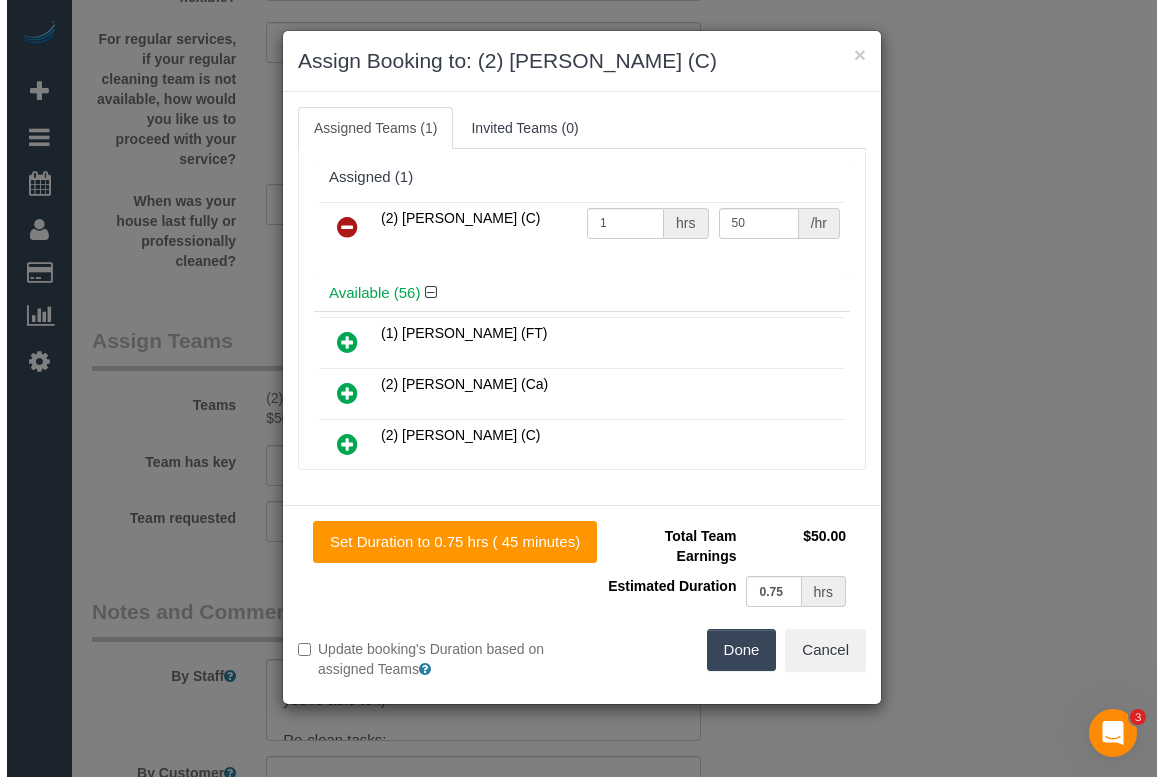 scroll, scrollTop: 2707, scrollLeft: 0, axis: vertical 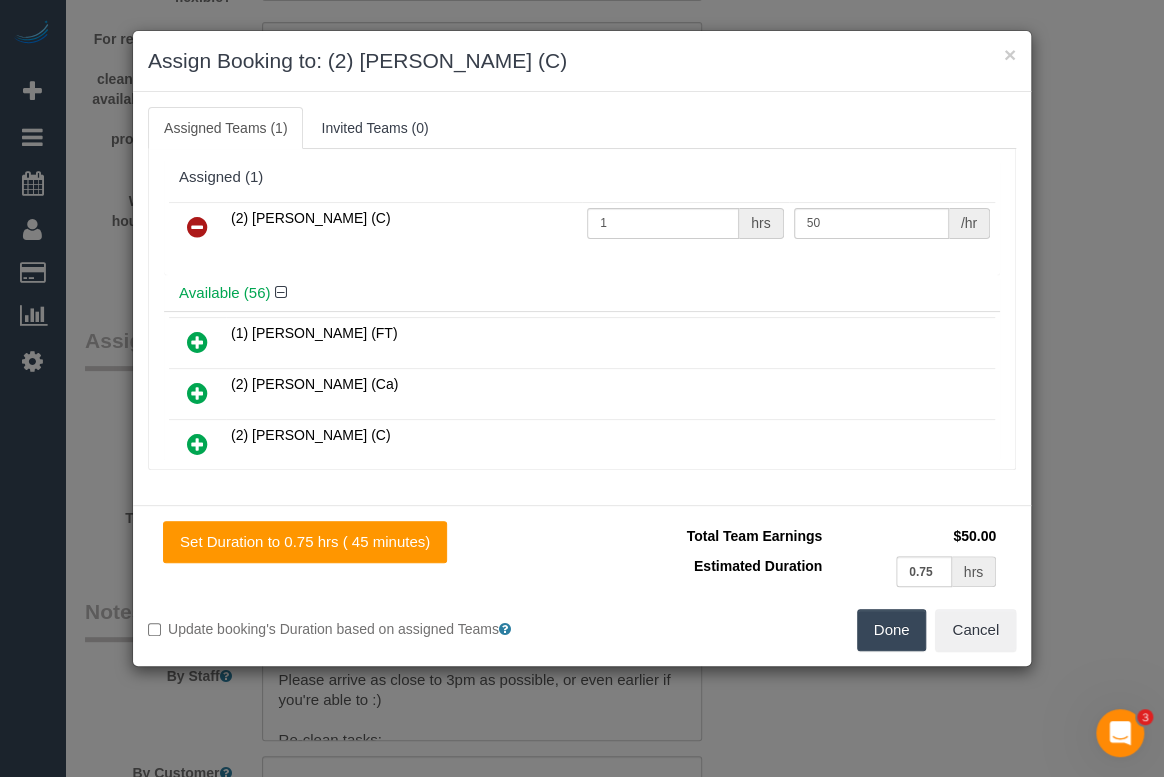 click at bounding box center (197, 227) 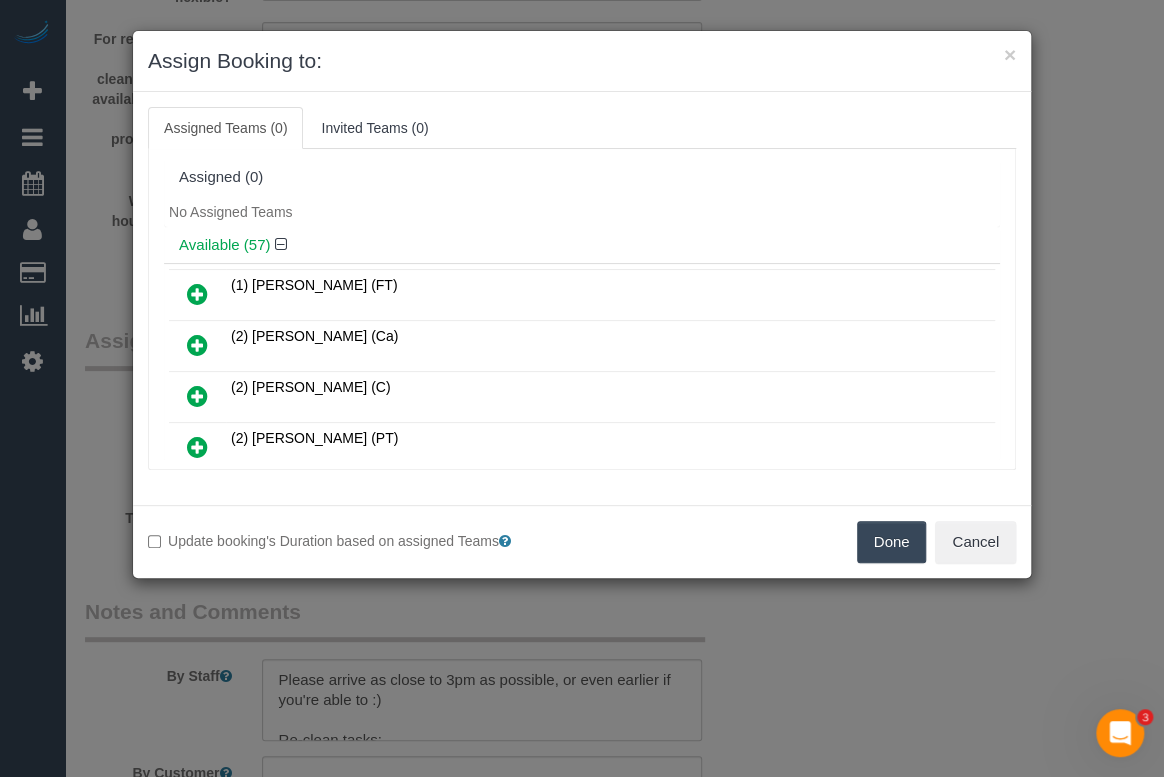 click on "Done" at bounding box center [892, 542] 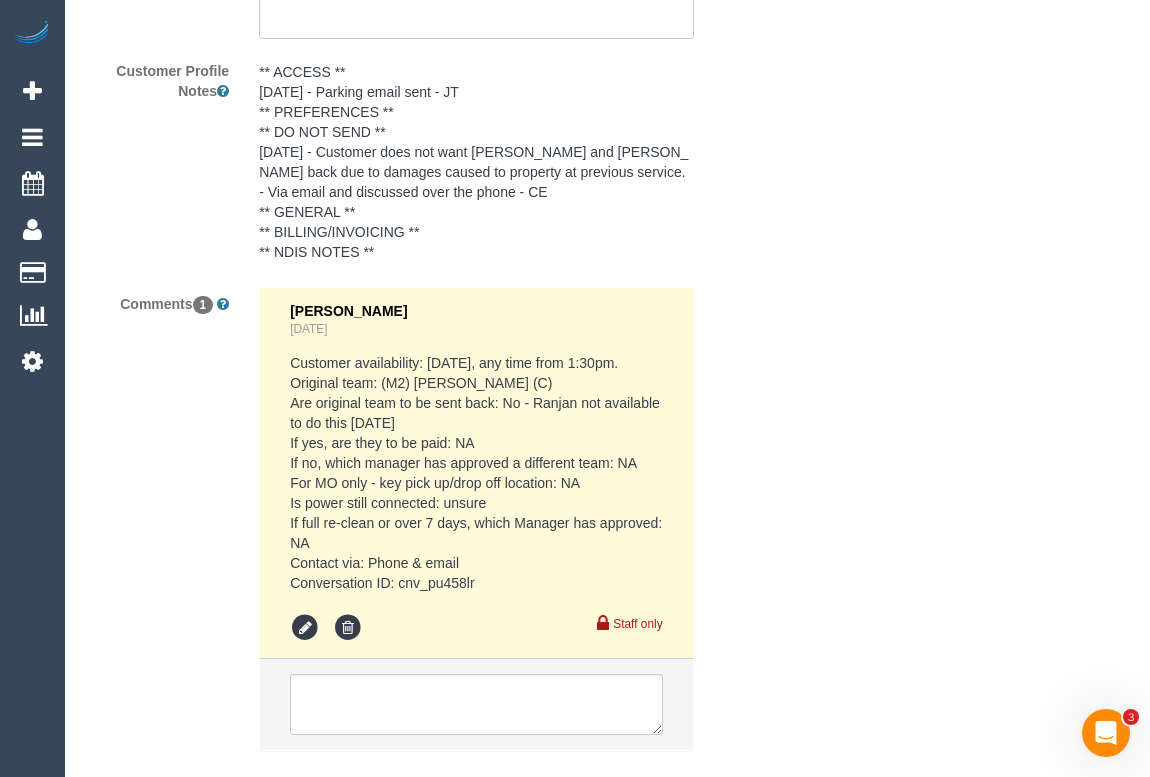 scroll, scrollTop: 3643, scrollLeft: 0, axis: vertical 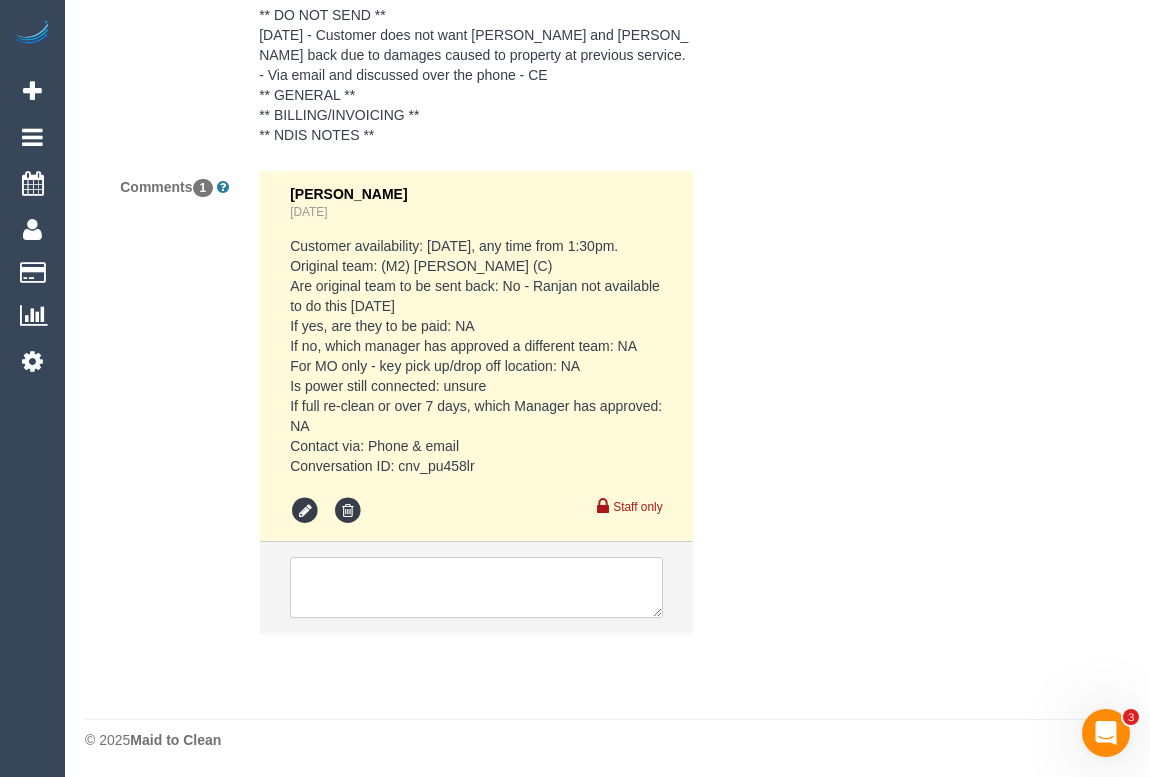 click at bounding box center [476, 588] 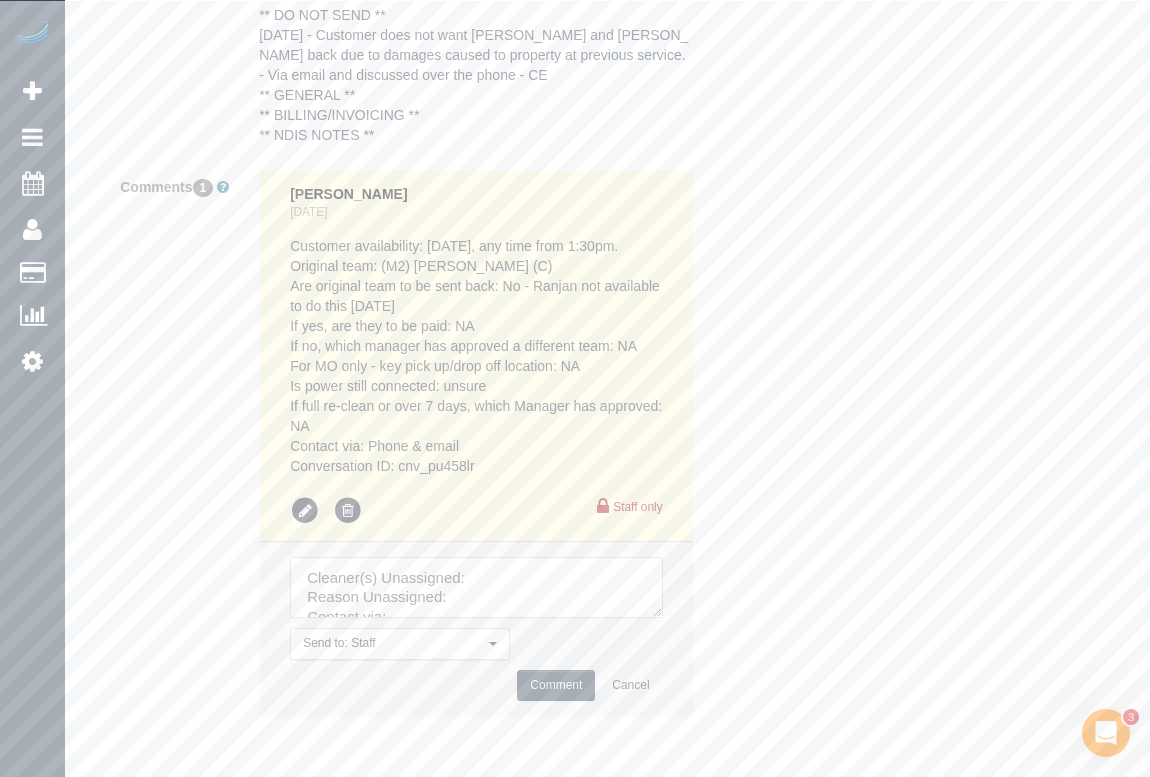click at bounding box center (476, 588) 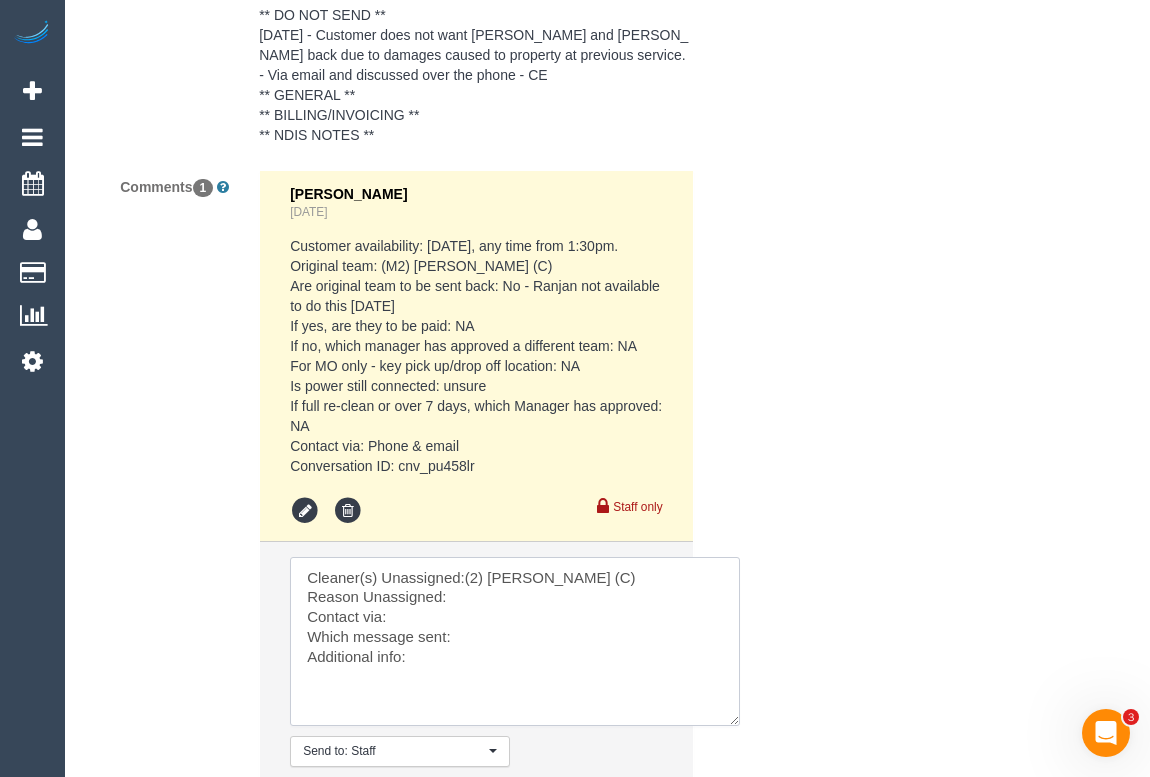 drag, startPoint x: 651, startPoint y: 612, endPoint x: 459, endPoint y: 625, distance: 192.4396 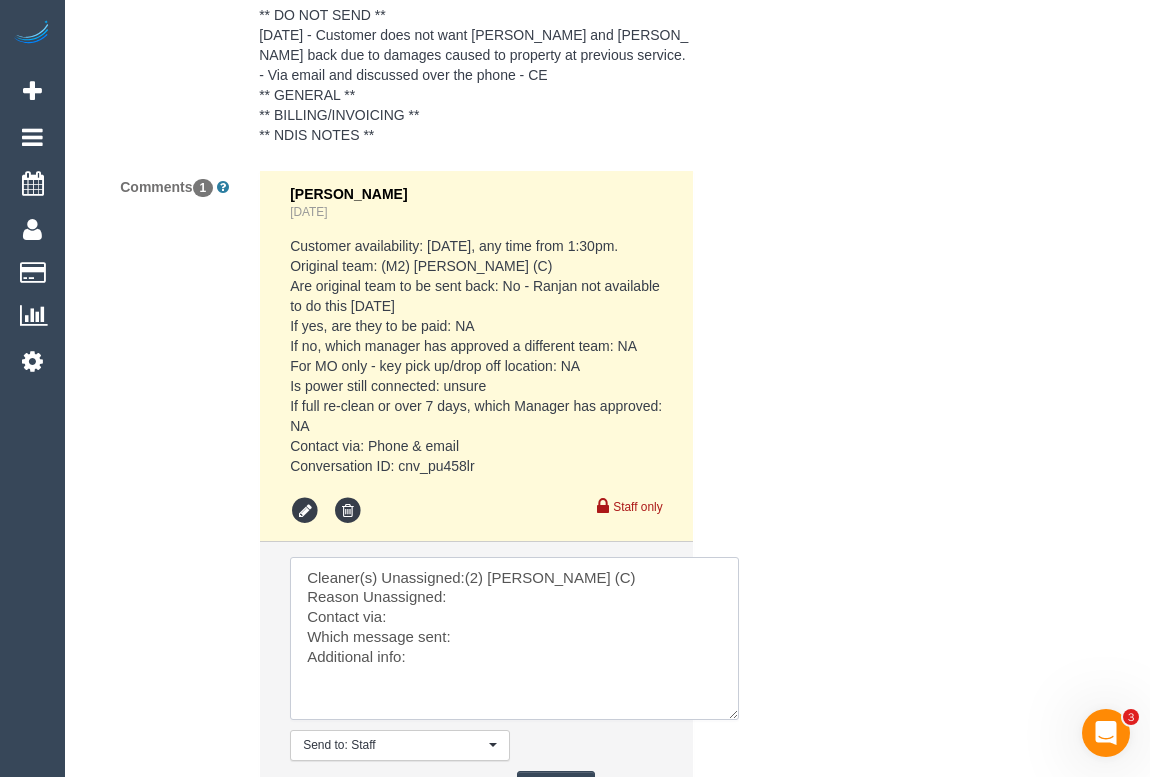 click at bounding box center (514, 638) 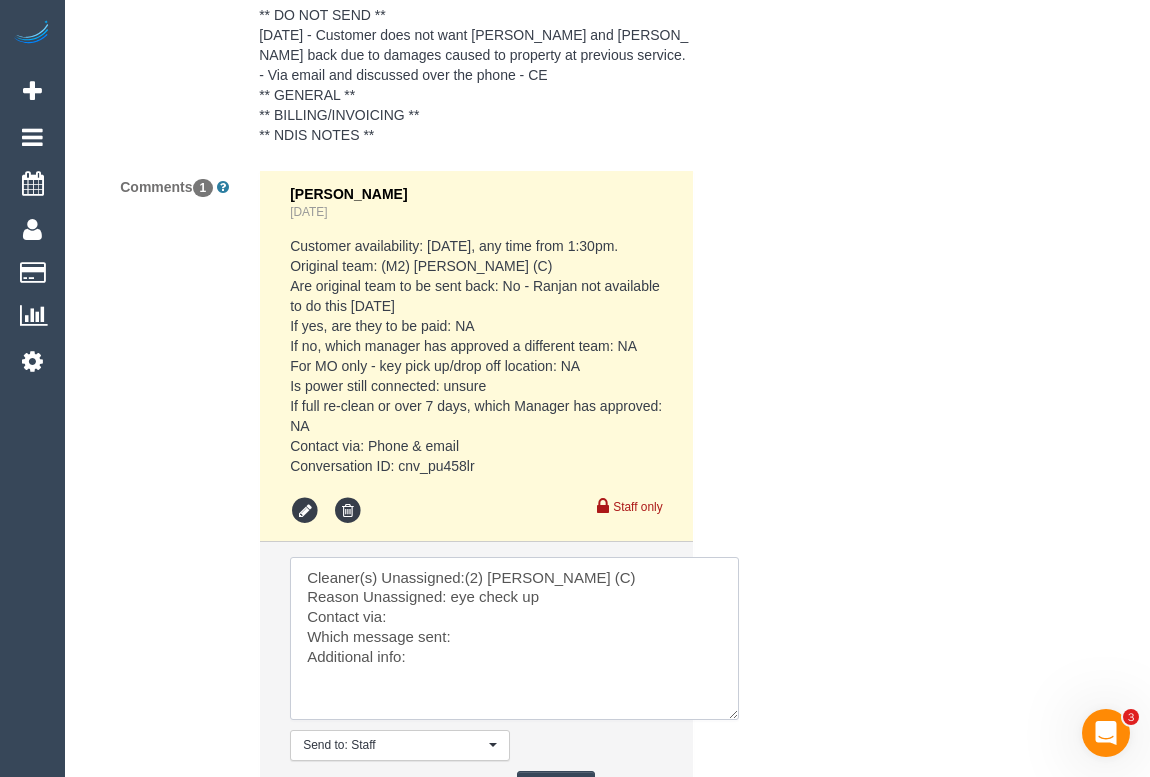 click at bounding box center [514, 638] 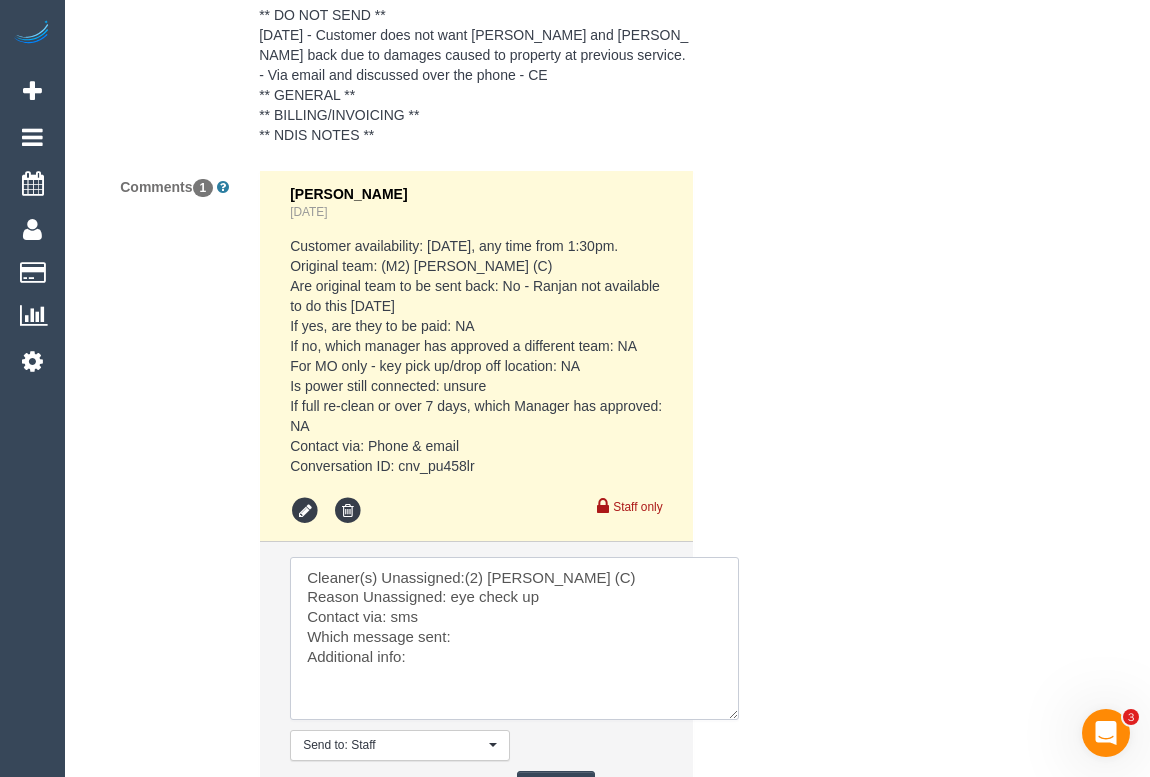 drag, startPoint x: 393, startPoint y: 617, endPoint x: 423, endPoint y: 617, distance: 30 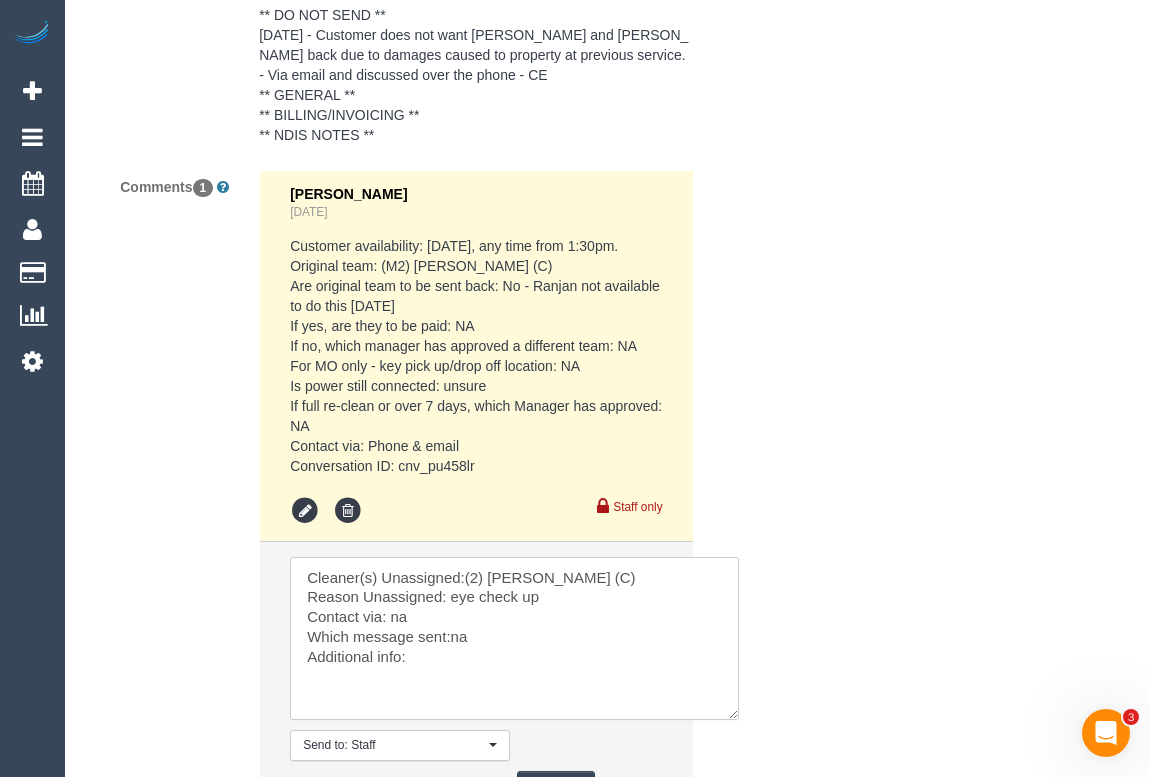 click at bounding box center [514, 638] 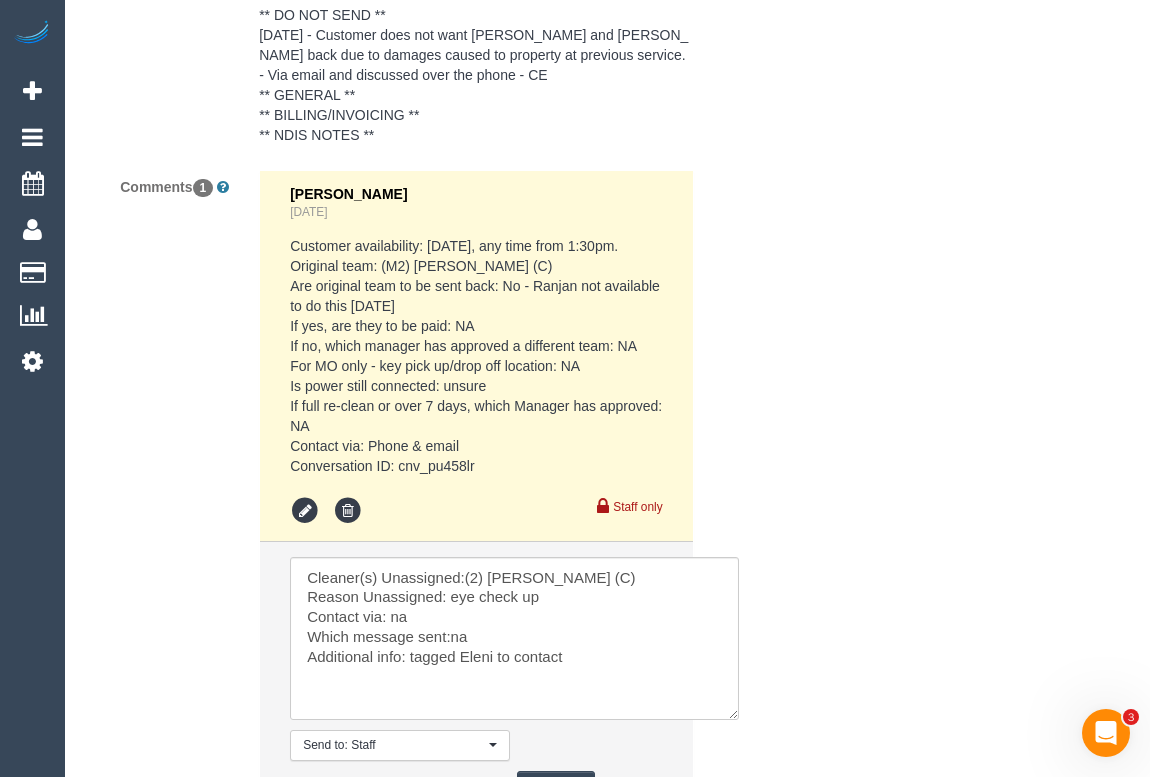 click on "Who
Email*
dollz.pyxels@yahoo.com
Name *
Valerie
Bertulfo
DNC 30/6 ED
Where
Address*
1702/1 Balston St
Southbank
ACT
NSW
NT
QLD
SA
TAS
VIC
WA
3006
Location
Office City East (North) East (South) Inner East Inner North (East) Inner North (West) Inner South East Inner West North (East) North (West) Outer East Outer North (East) Outer North (West) Outer South East Outer West South East (East) South East (West) West (North) West (South) ZG - Central ZG - East ZG - North" at bounding box center (607, -1327) 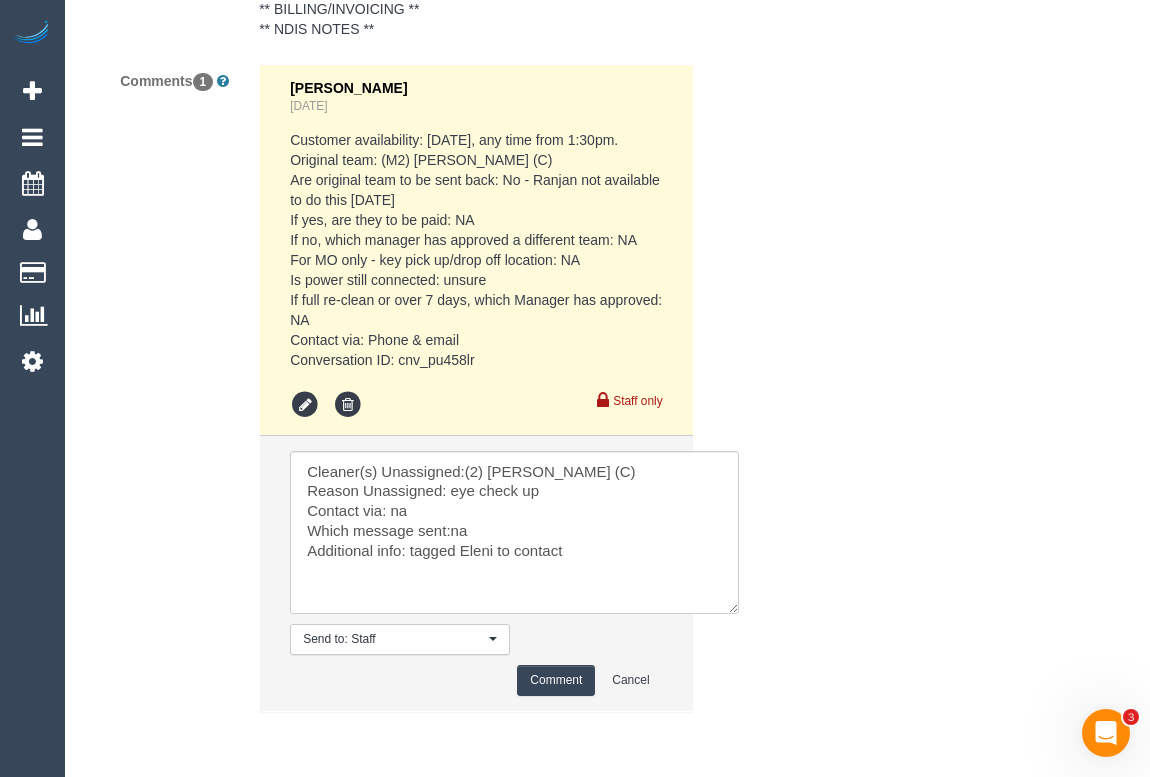 scroll, scrollTop: 3826, scrollLeft: 0, axis: vertical 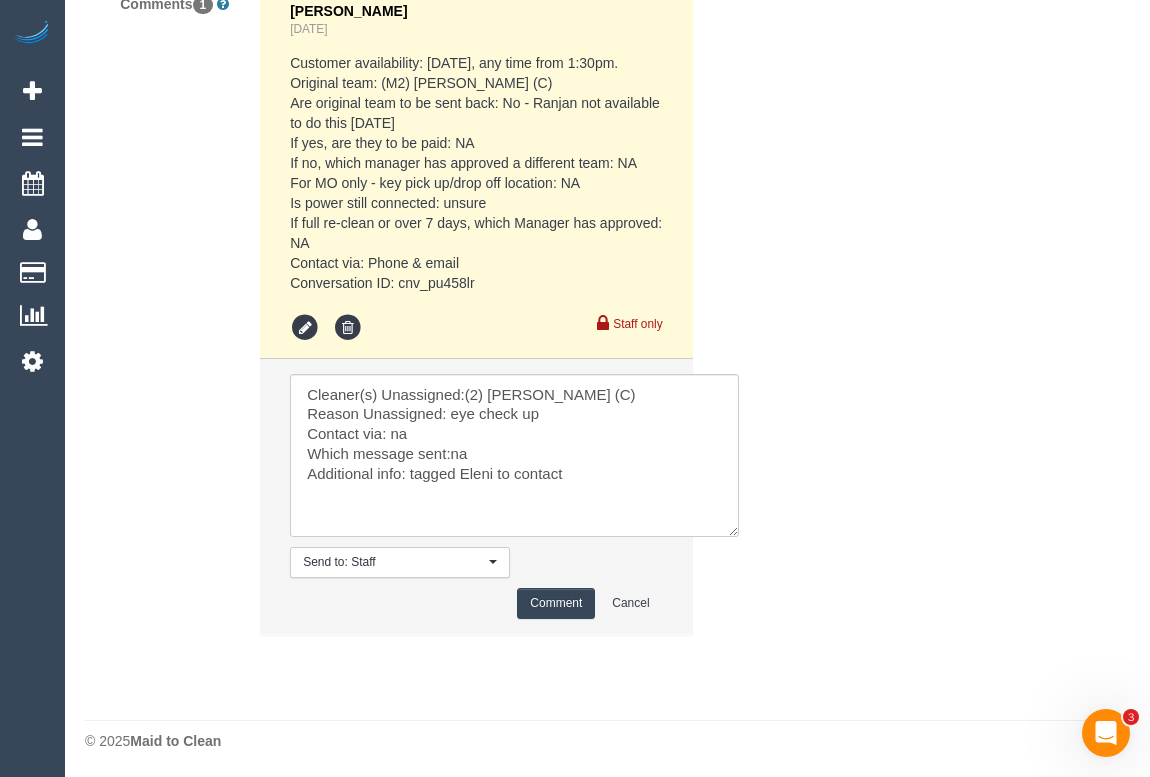 drag, startPoint x: 555, startPoint y: 601, endPoint x: 545, endPoint y: 679, distance: 78.63841 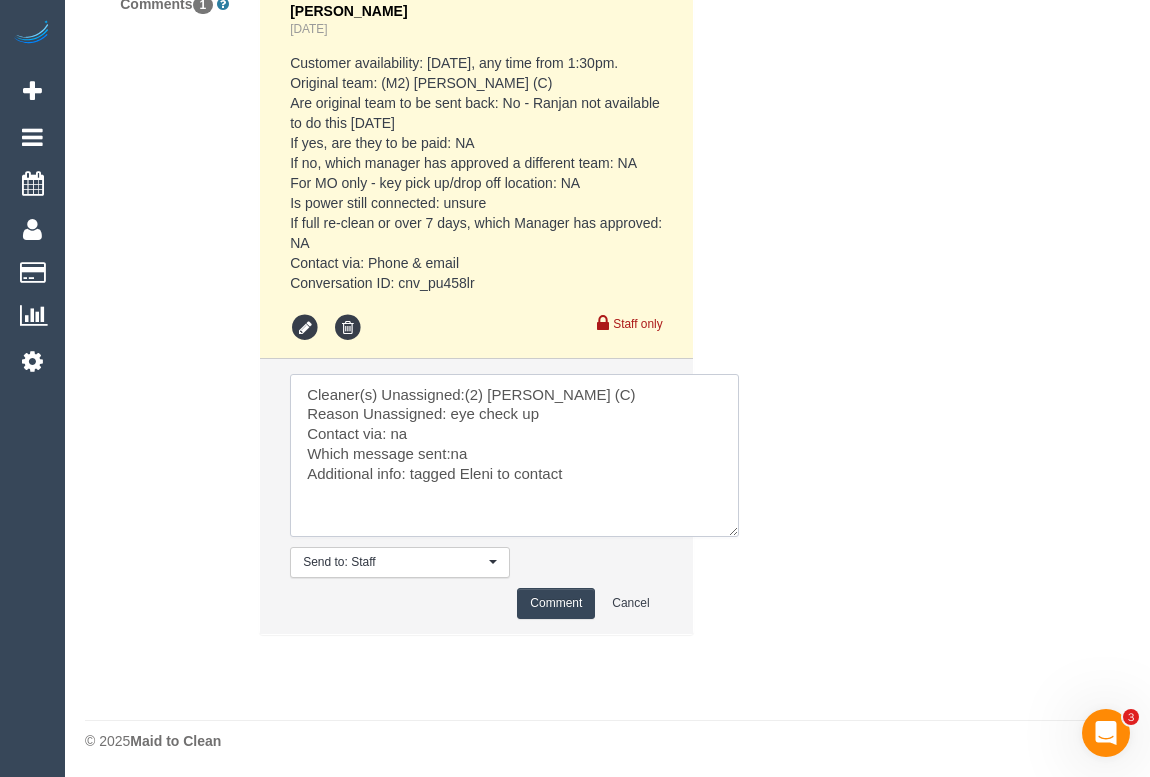drag, startPoint x: 419, startPoint y: 432, endPoint x: 392, endPoint y: 433, distance: 27.018513 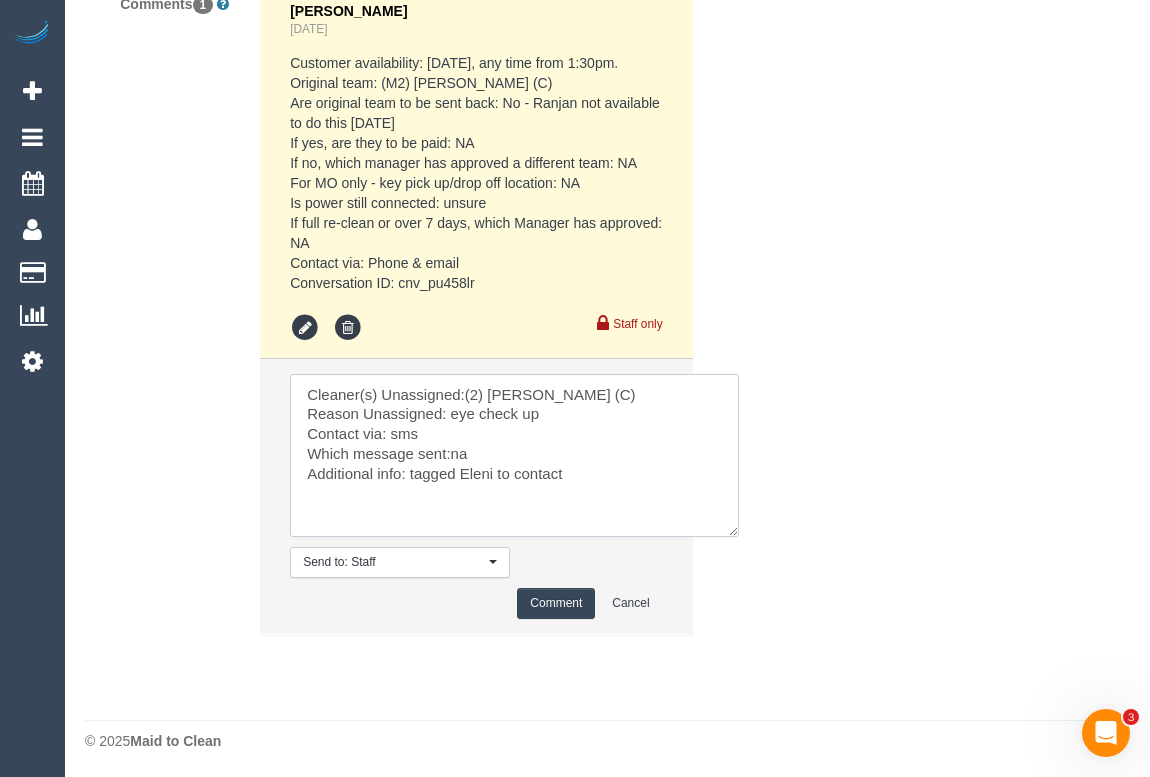 type on "Cleaner(s) Unassigned:(2) Roumany Gergis (C)
Reason Unassigned: eye check up
Contact via: sms
Which message sent:na
Additional info: tagged Eleni to contact" 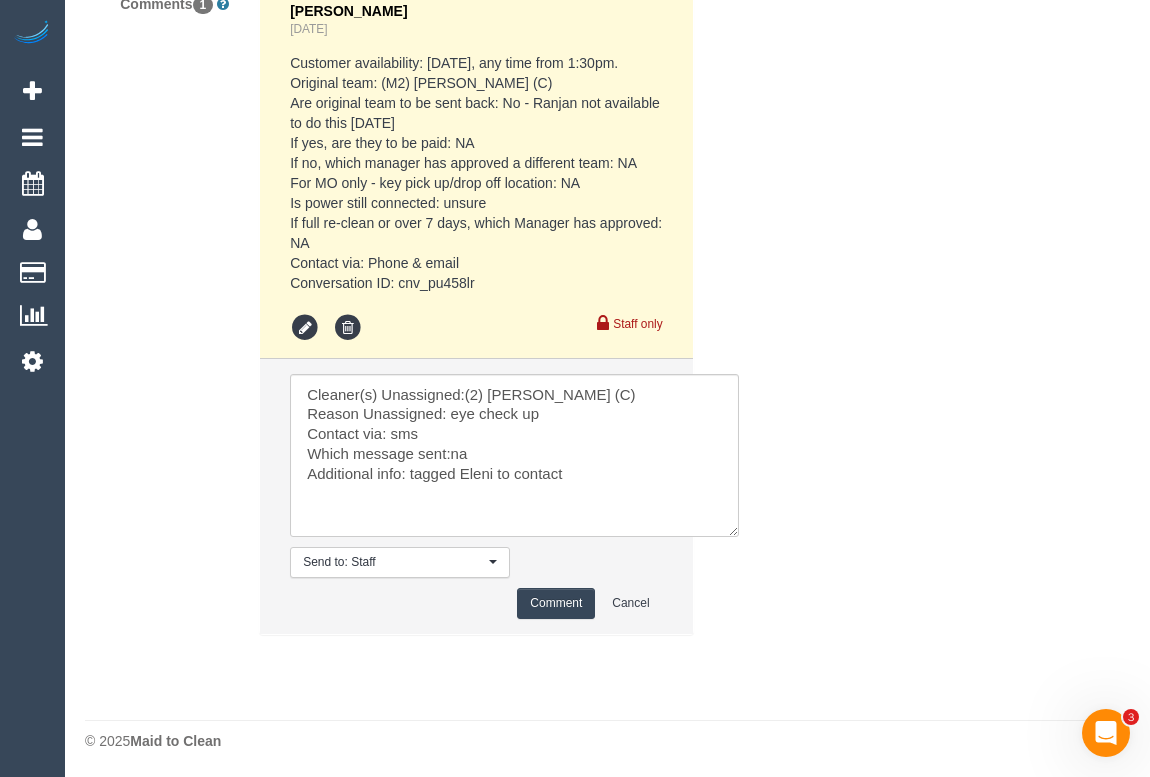 click on "Comment" at bounding box center (556, 603) 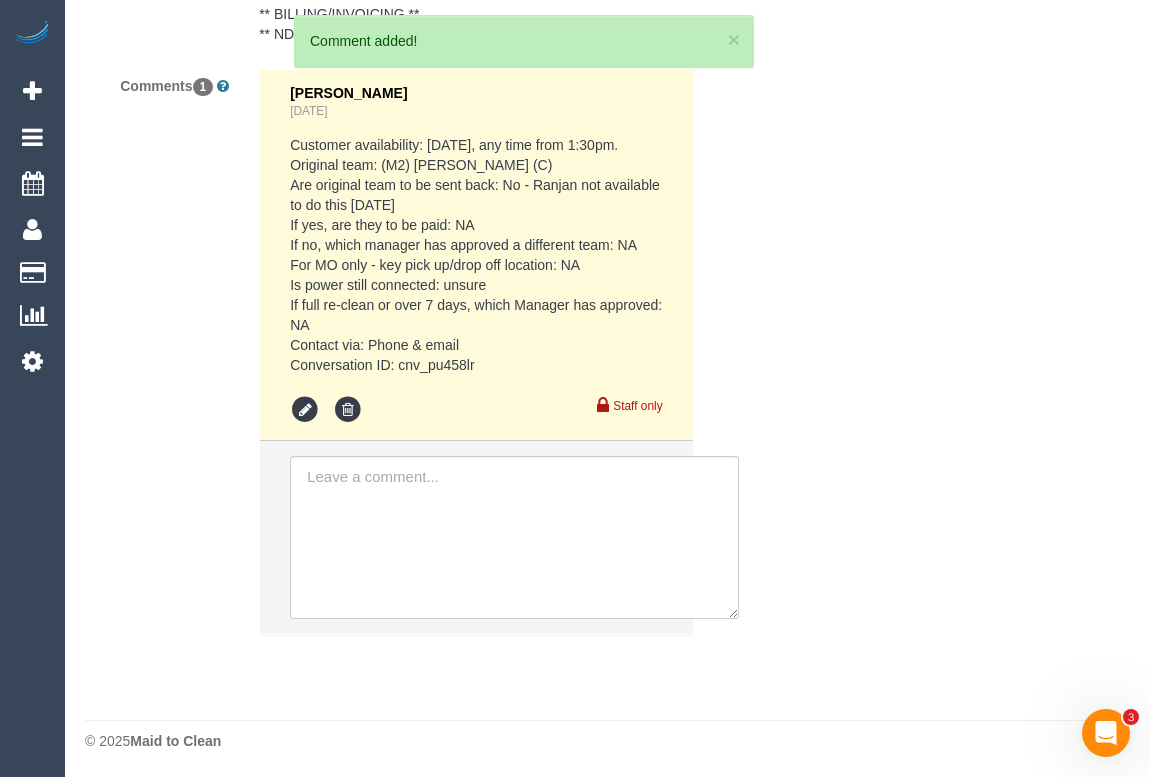 scroll, scrollTop: 3826, scrollLeft: 0, axis: vertical 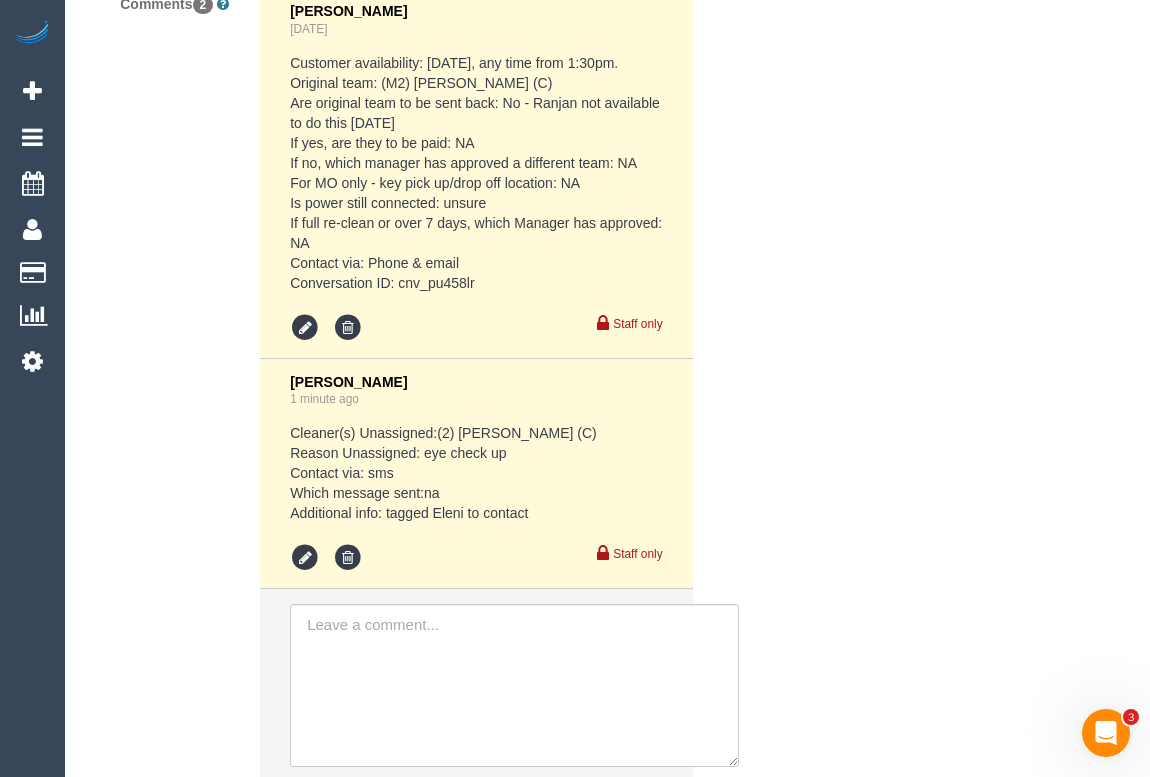 click on "Who
Email*
dollz.pyxels@yahoo.com
Name *
Valerie
Bertulfo
DNC 30/6 ED
Where
Address*
1702/1 Balston St
Southbank
ACT
NSW
NT
QLD
SA
TAS
VIC
WA
3006
Location
Office City East (North) East (South) Inner East Inner North (East) Inner North (West) Inner South East Inner West North (East) North (West) Outer East Outer North (East) Outer North (West) Outer South East Outer West South East (East) South East (West) West (North) West (South) ZG - Central ZG - East ZG - North" at bounding box center (607, -1436) 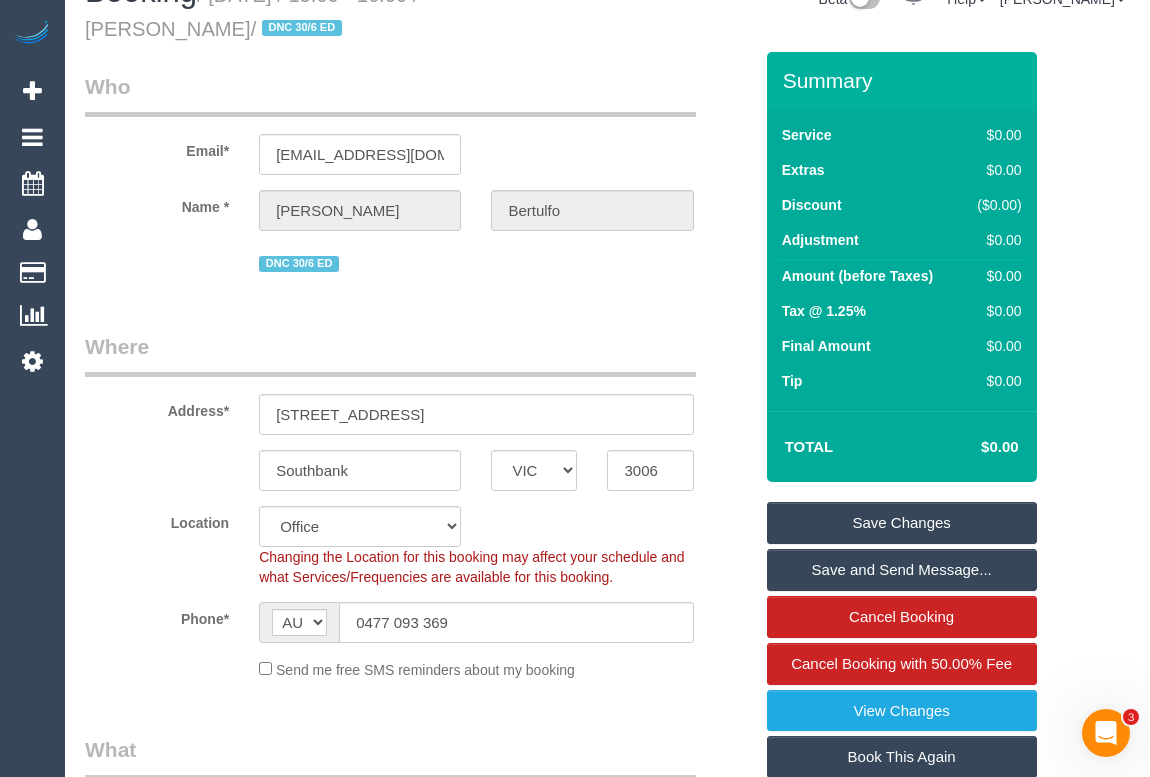 scroll, scrollTop: 0, scrollLeft: 0, axis: both 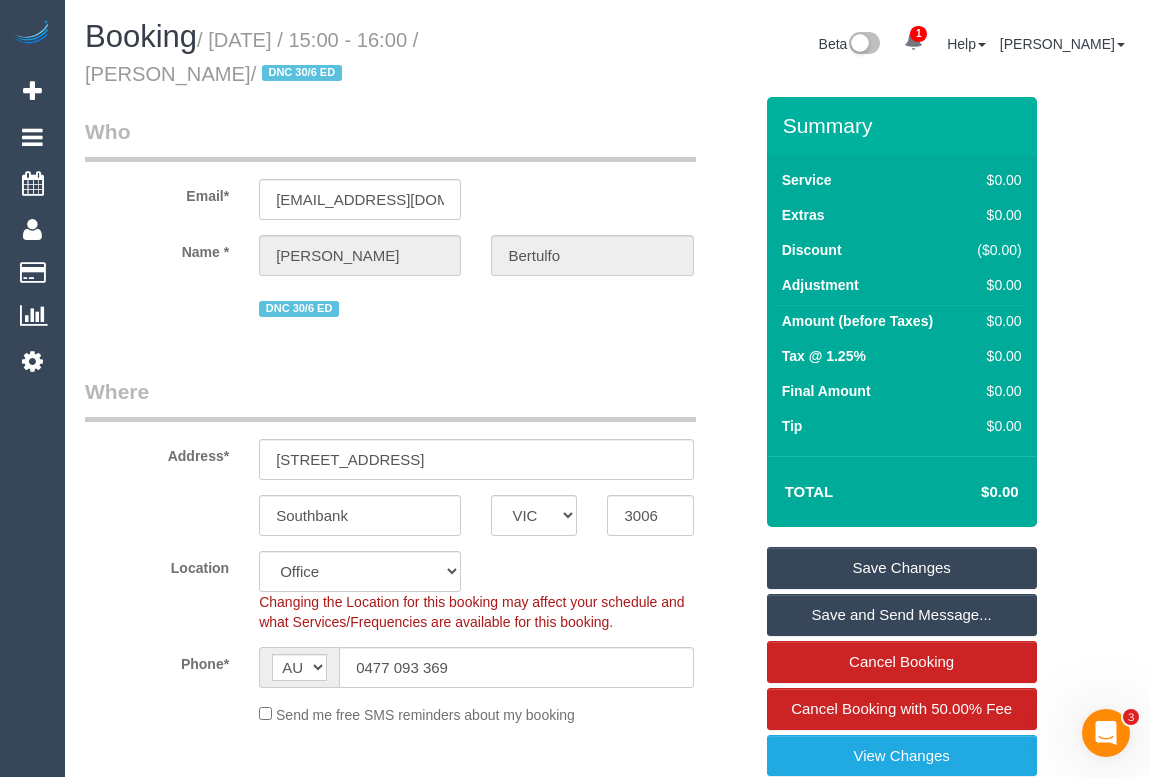 click on "Save Changes" at bounding box center [902, 568] 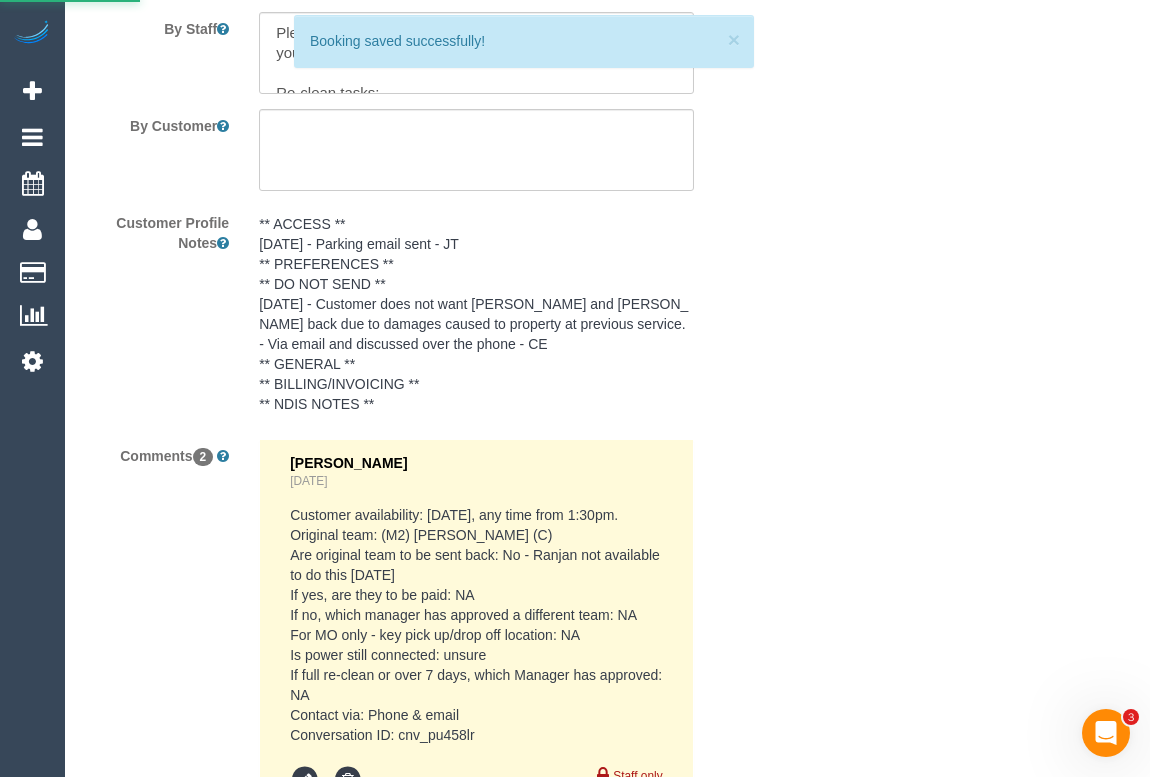 scroll, scrollTop: 3454, scrollLeft: 0, axis: vertical 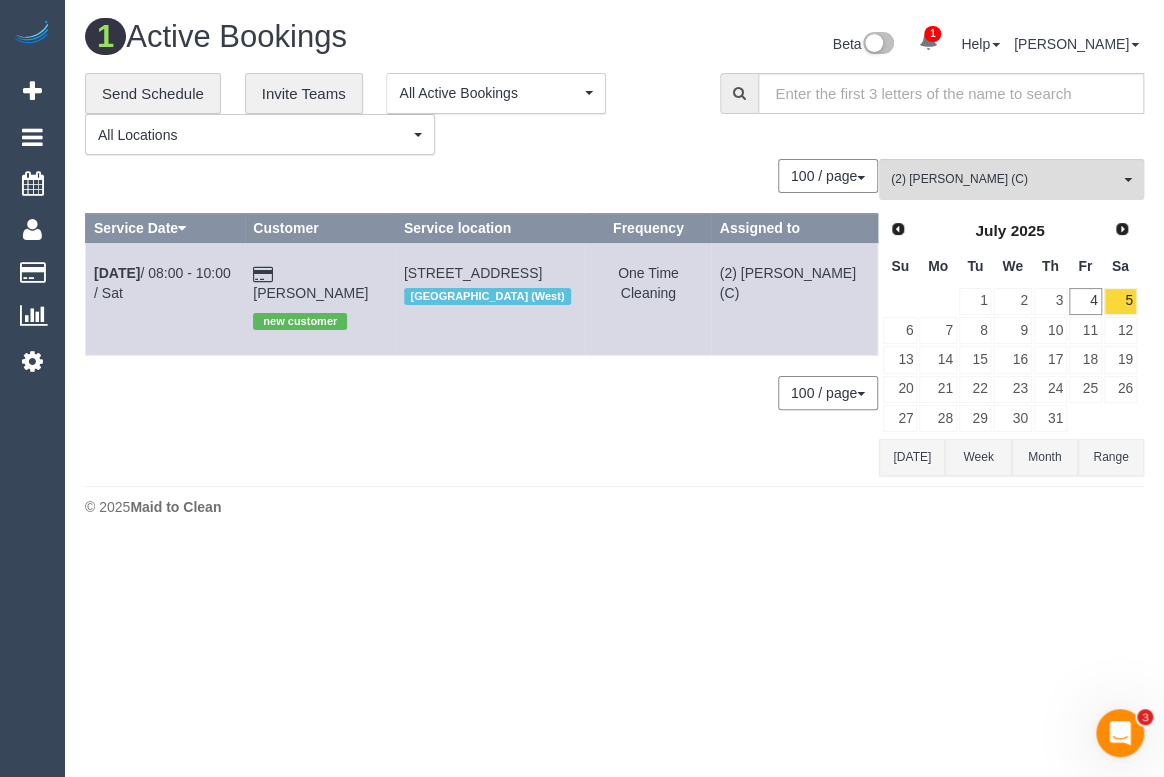 click on "1
Beta
Your Notifications
You have 0 alerts
×
You have 5  to charge for 04/07/2025
Add Booking
Bookings
Active Bookings
Cancelled Bookings
Quote Inquiries" at bounding box center [582, 388] 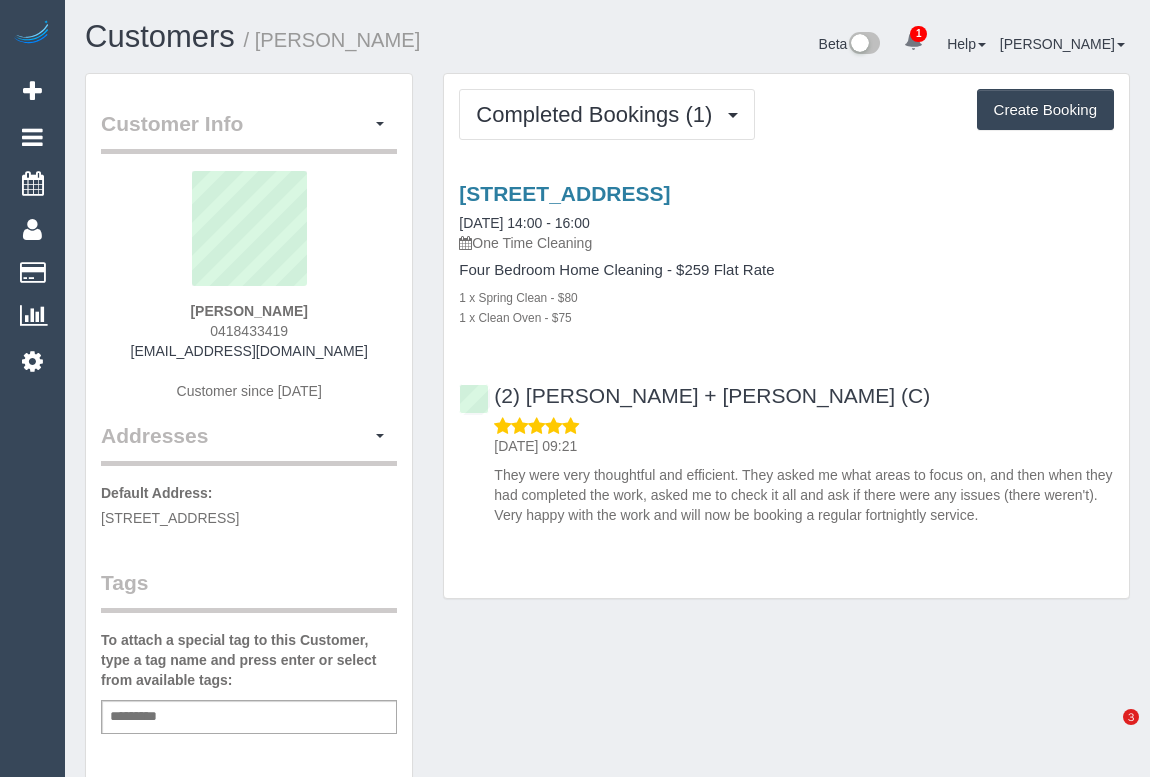 scroll, scrollTop: 0, scrollLeft: 0, axis: both 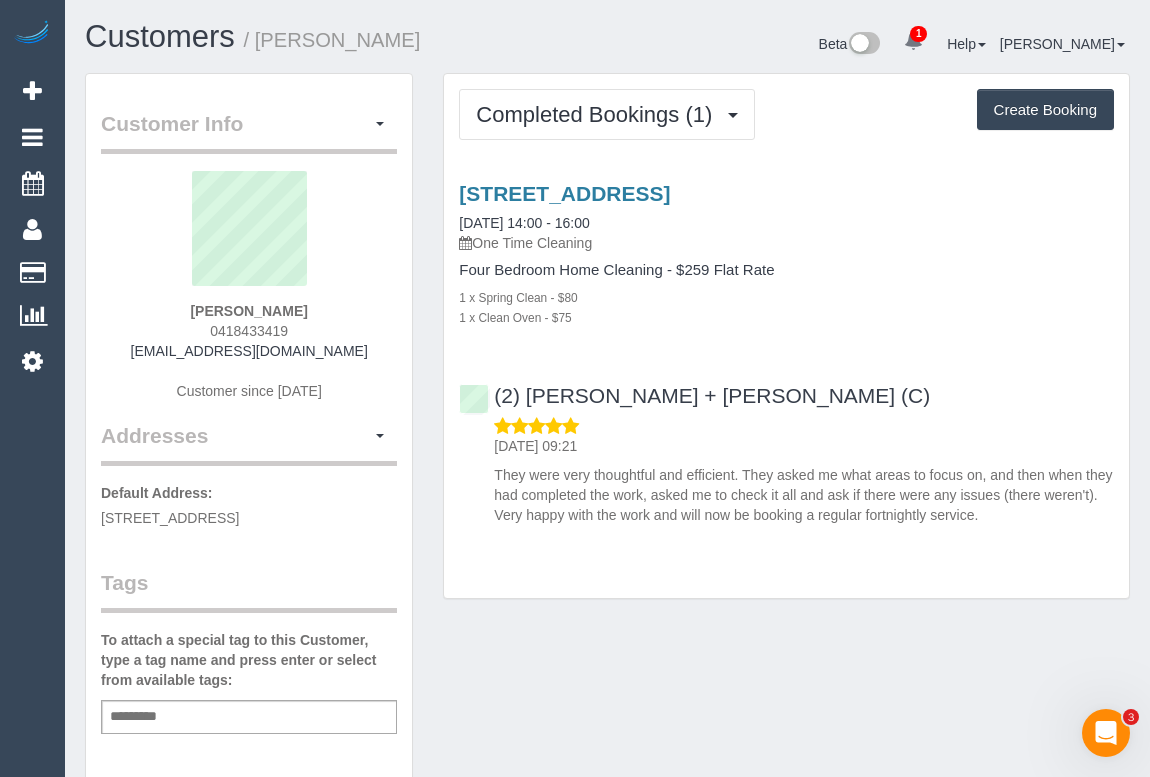 click on "Customer Info
Edit Contact Info
Send Message
Email Preferences
Special Sales Tax
View Changes
[PERSON_NAME] as Unconfirmed
Block this Customer
Archive Account
Delete Account
[PERSON_NAME]
0418433419" at bounding box center (607, 783) 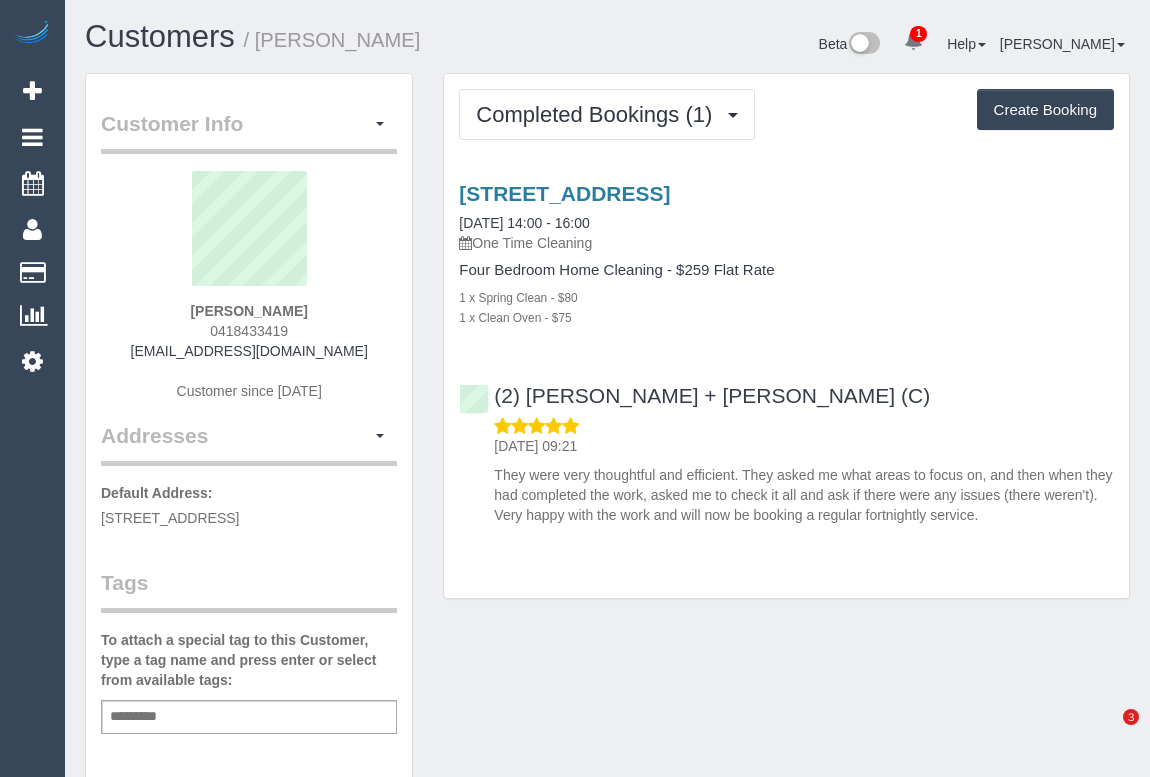 scroll, scrollTop: 0, scrollLeft: 0, axis: both 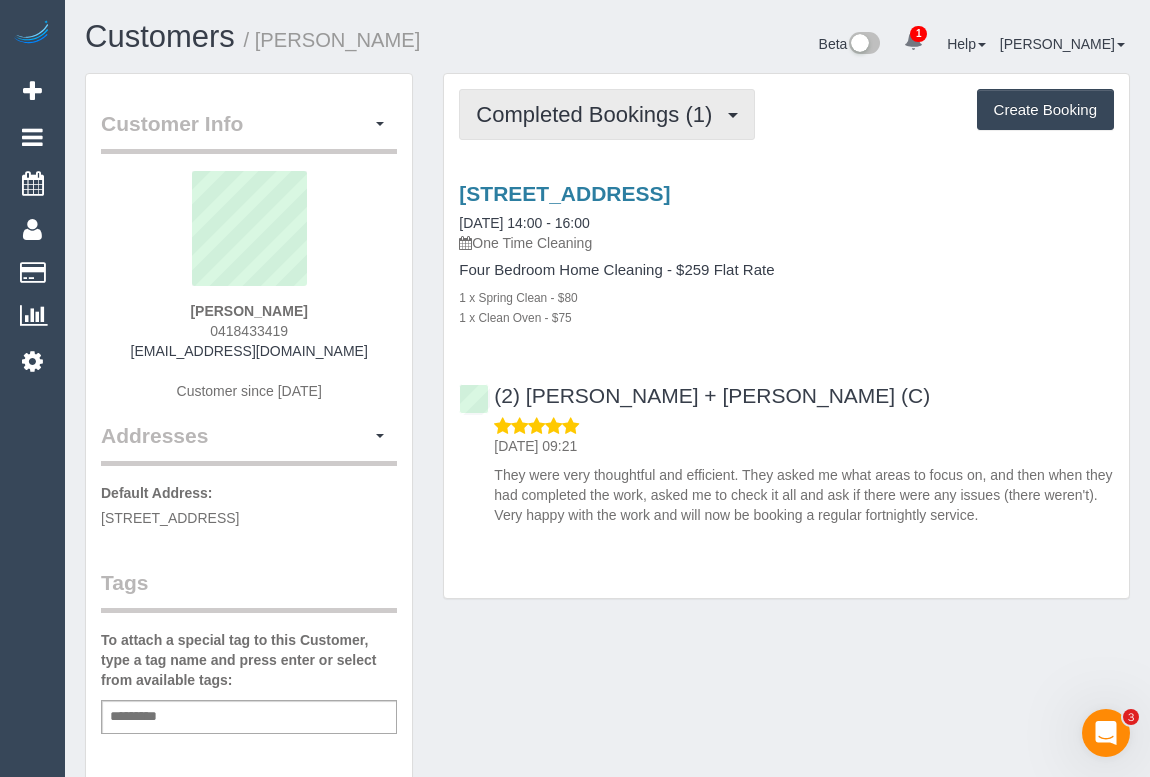 click on "Completed Bookings (1)" at bounding box center (599, 114) 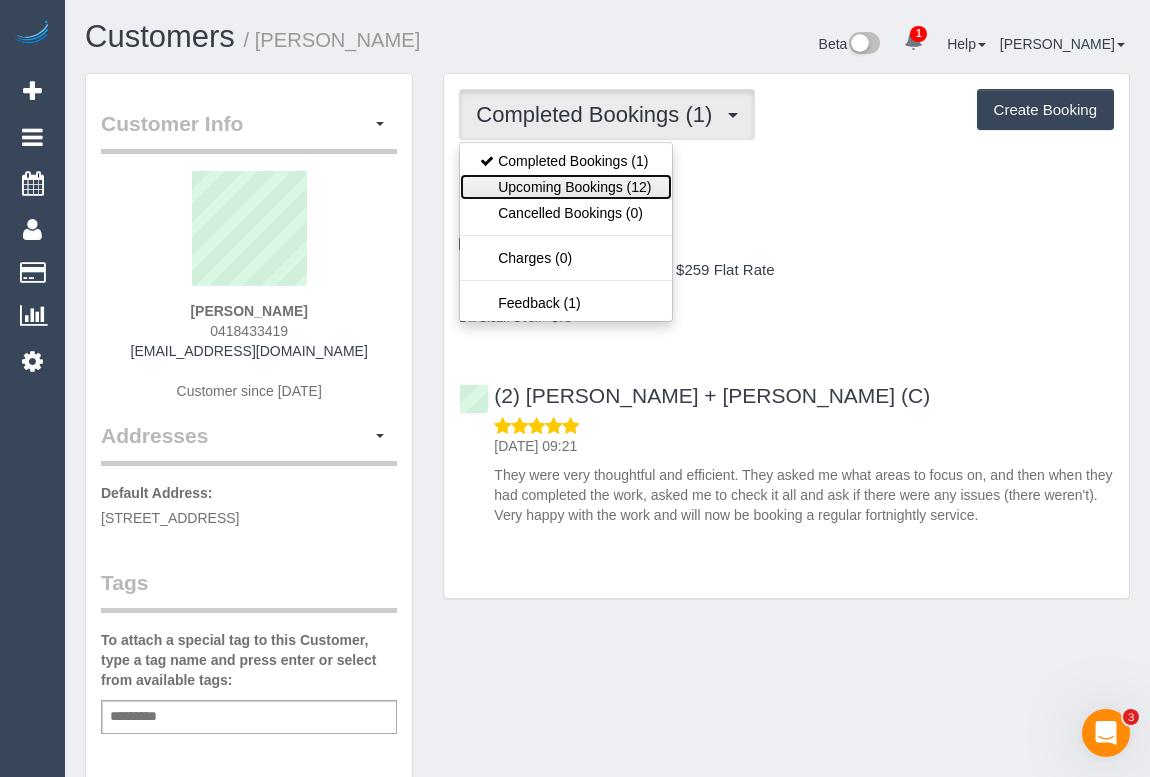 click on "Upcoming Bookings (12)" at bounding box center (565, 187) 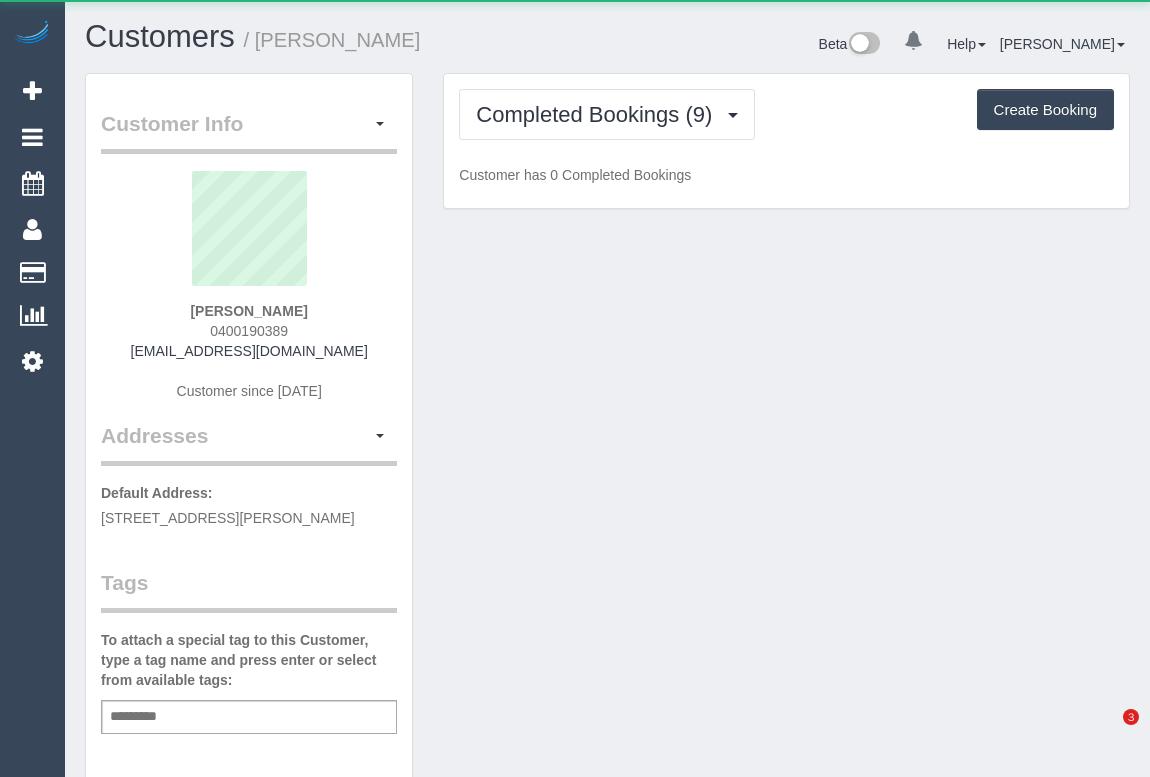 scroll, scrollTop: 0, scrollLeft: 0, axis: both 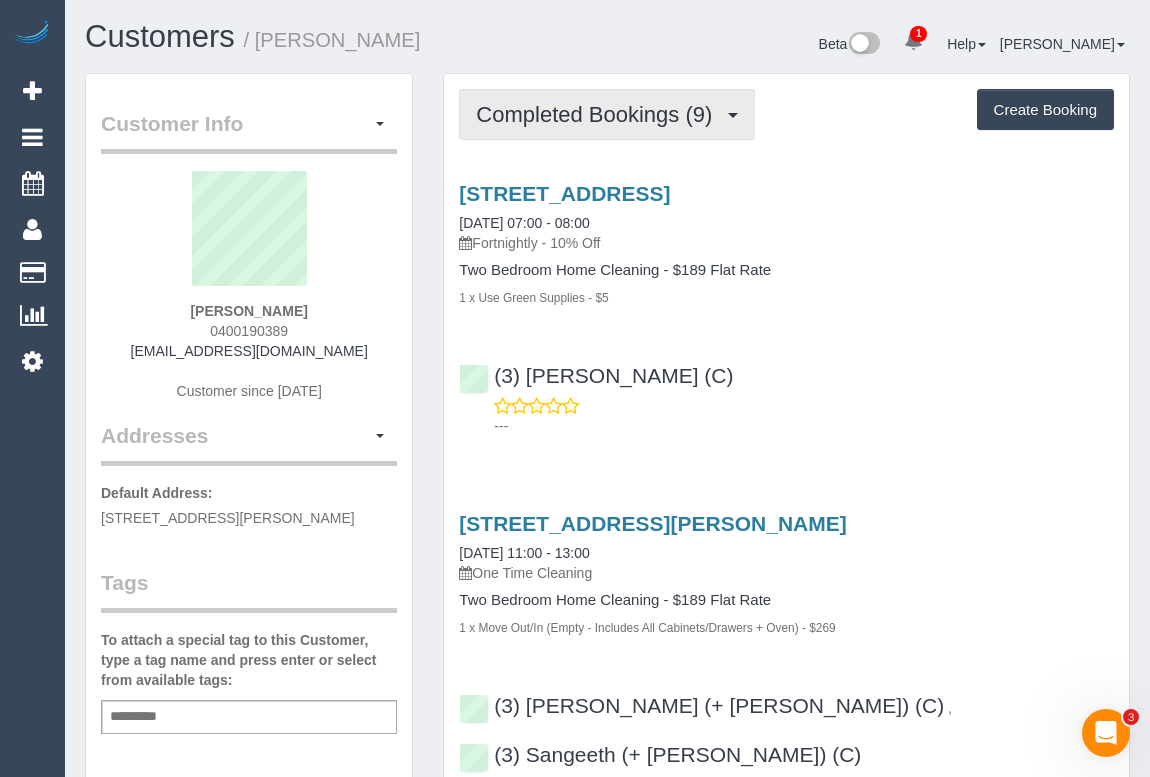 click on "Completed Bookings (9)" at bounding box center (599, 114) 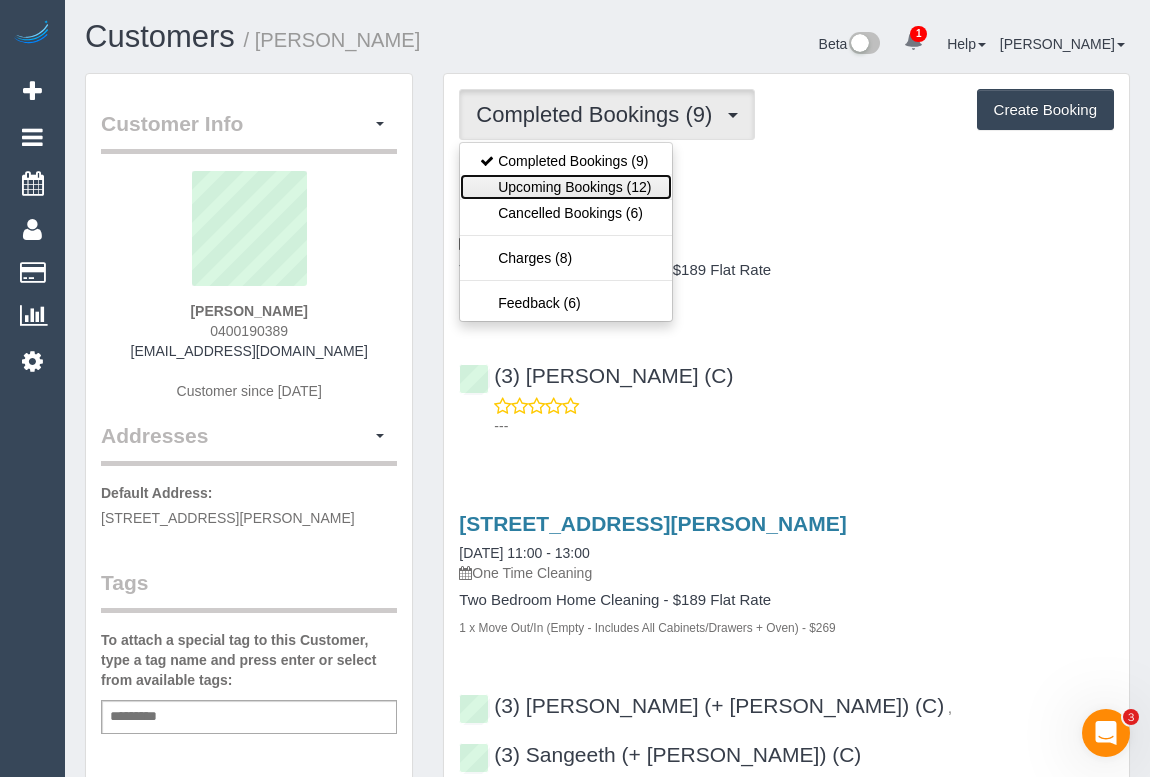 click on "Upcoming Bookings (12)" at bounding box center (565, 187) 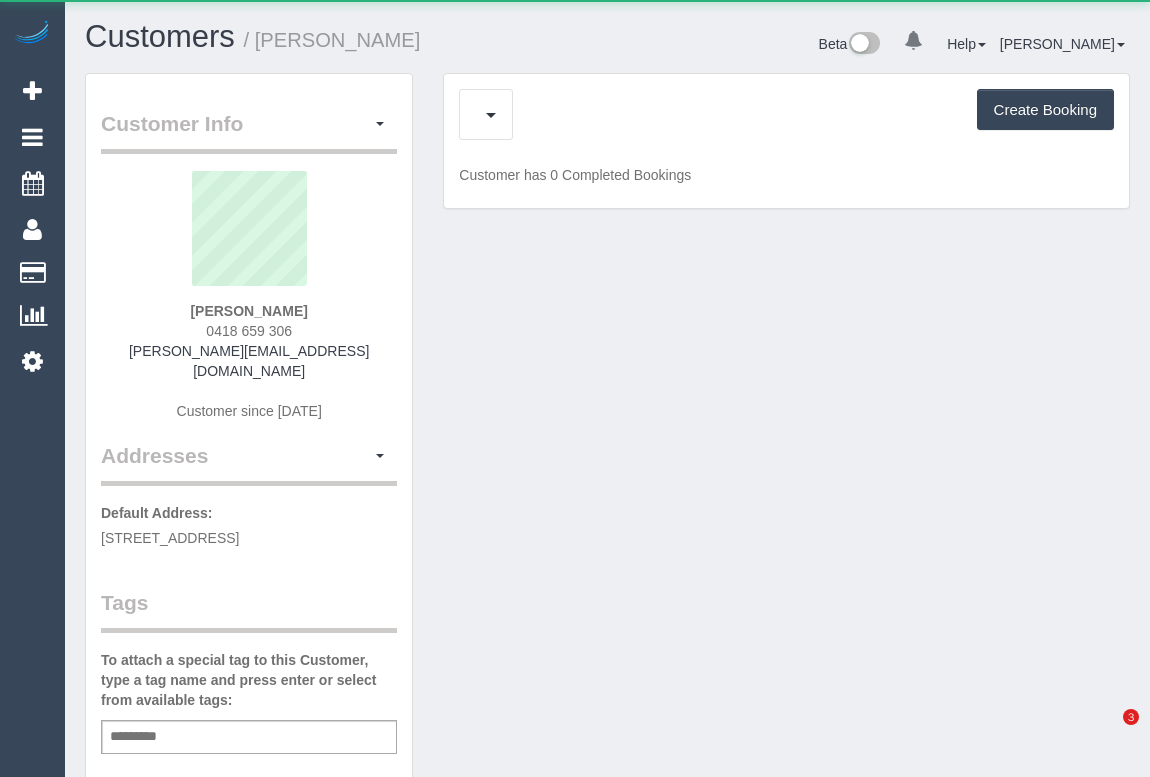 scroll, scrollTop: 0, scrollLeft: 0, axis: both 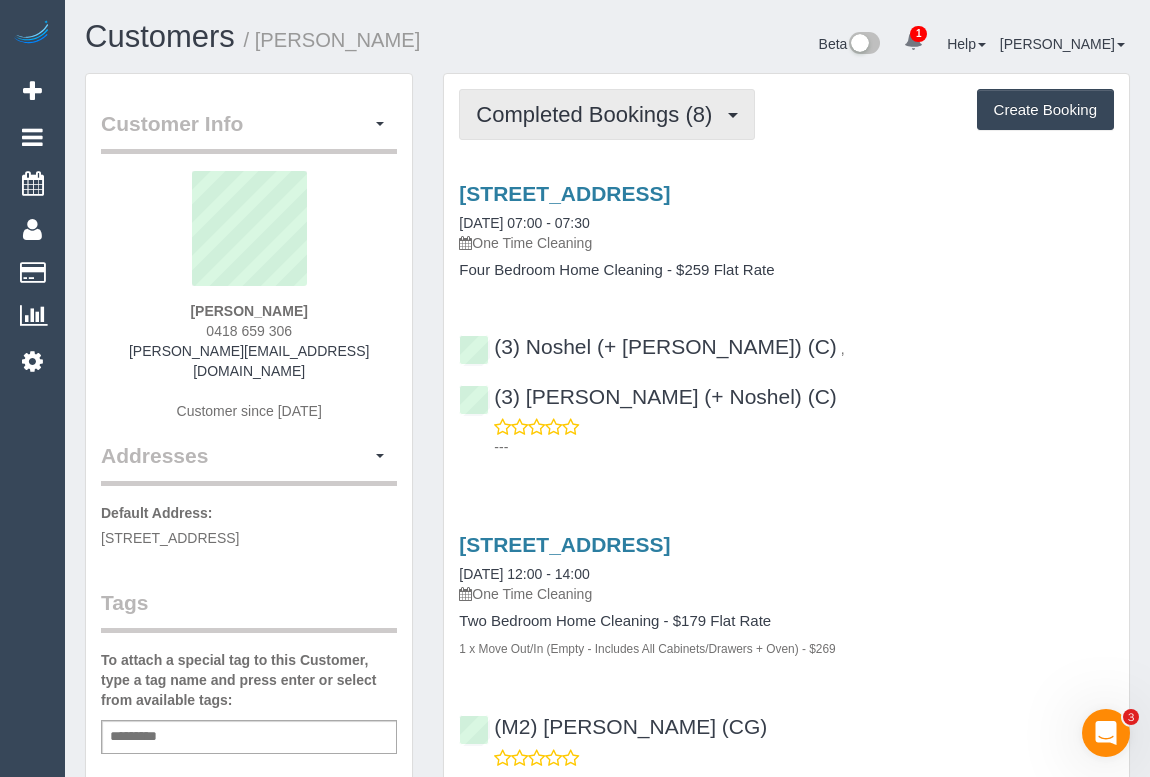 click on "Completed Bookings (8)" at bounding box center (599, 114) 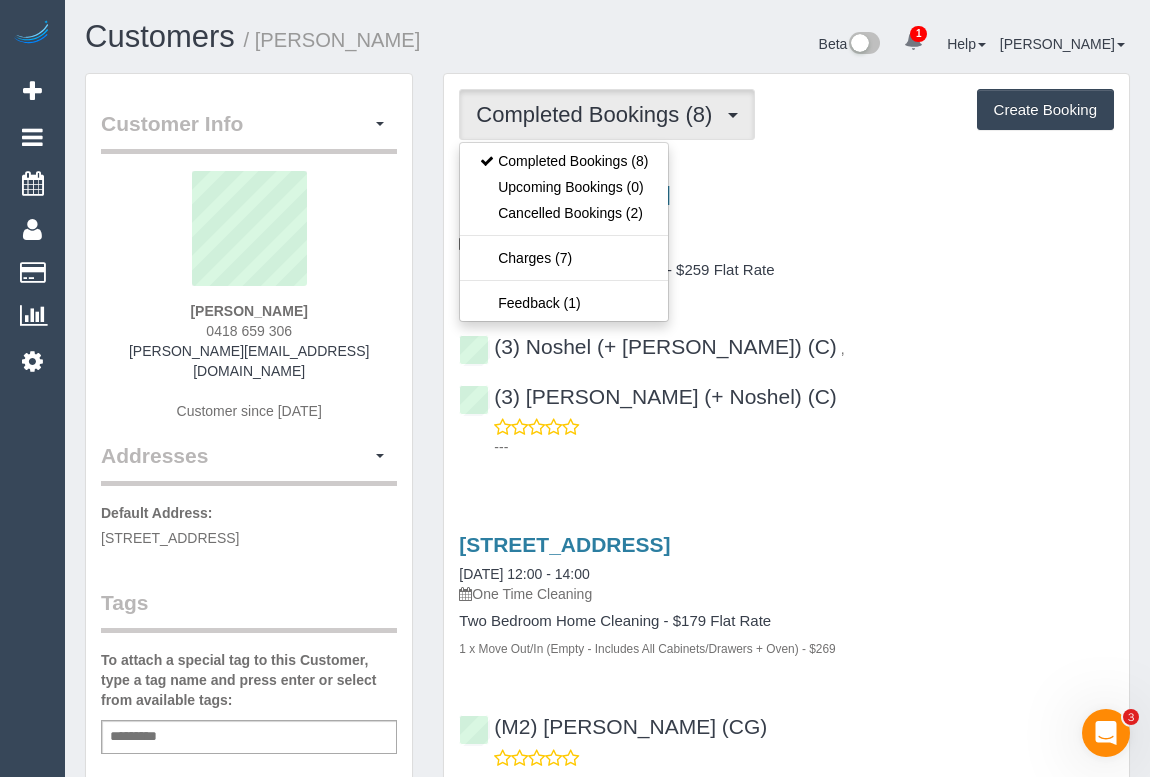 click on "[STREET_ADDRESS]" at bounding box center (786, 544) 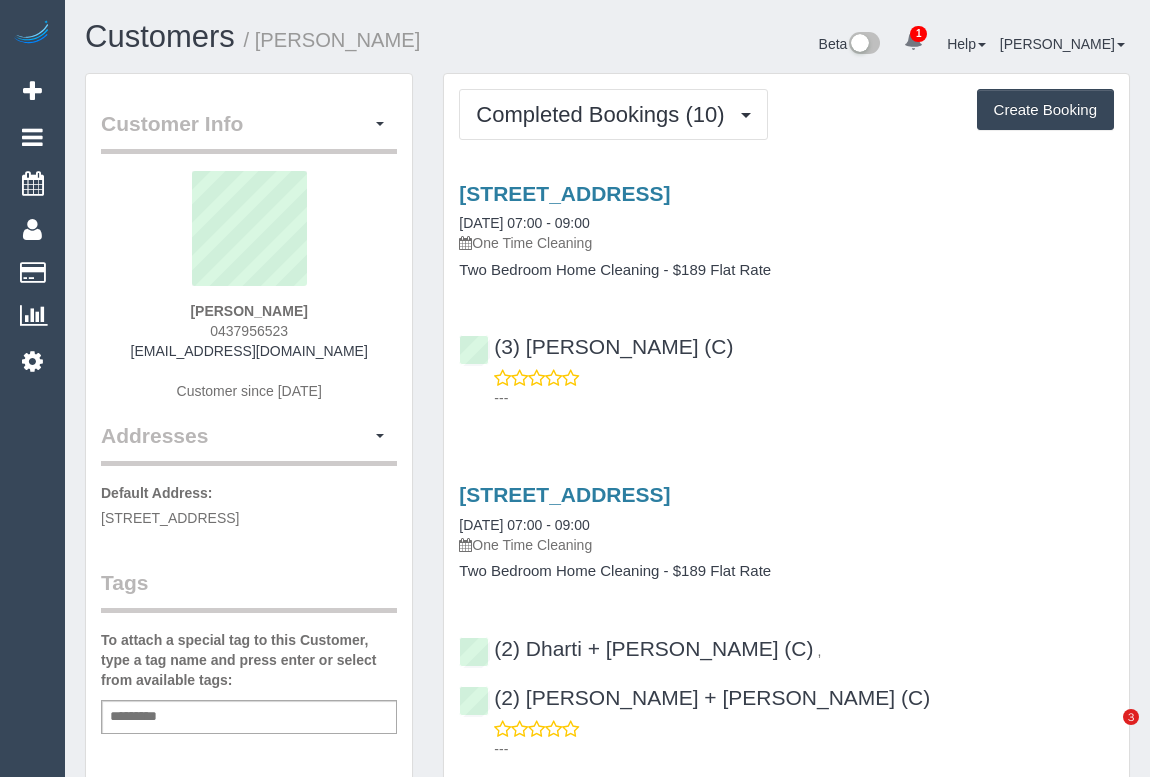 scroll, scrollTop: 0, scrollLeft: 0, axis: both 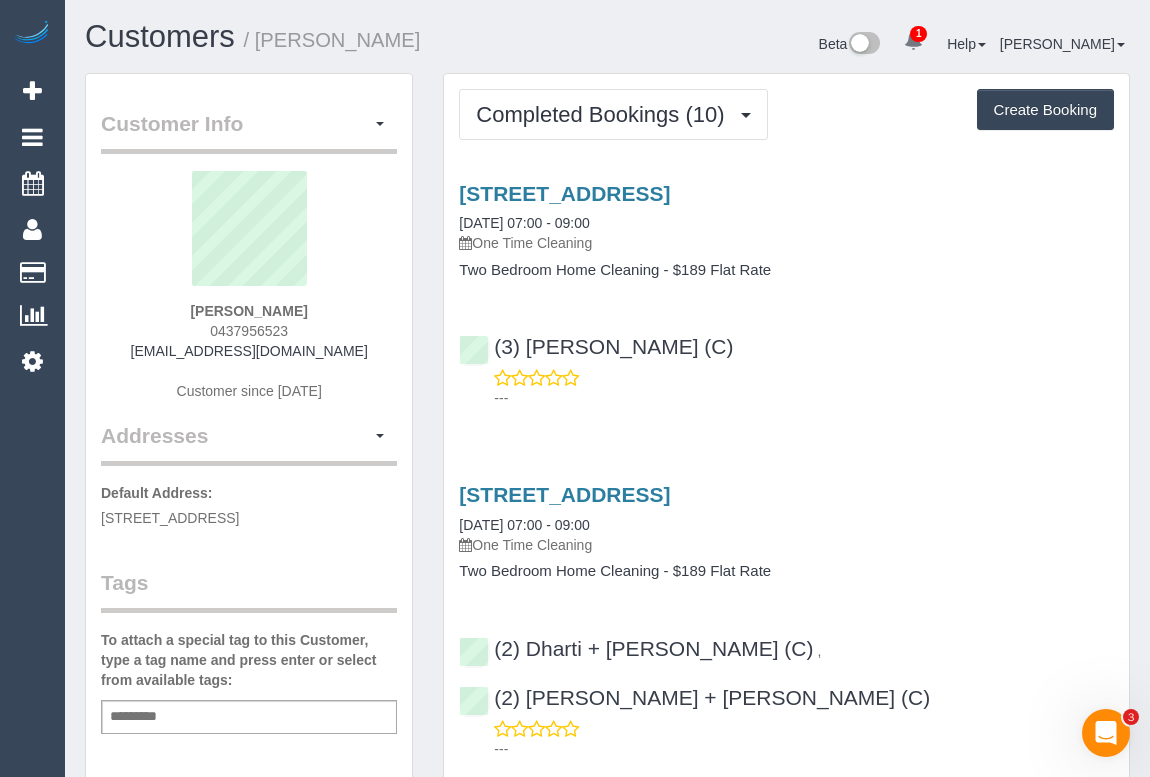 click on "---" at bounding box center [804, 398] 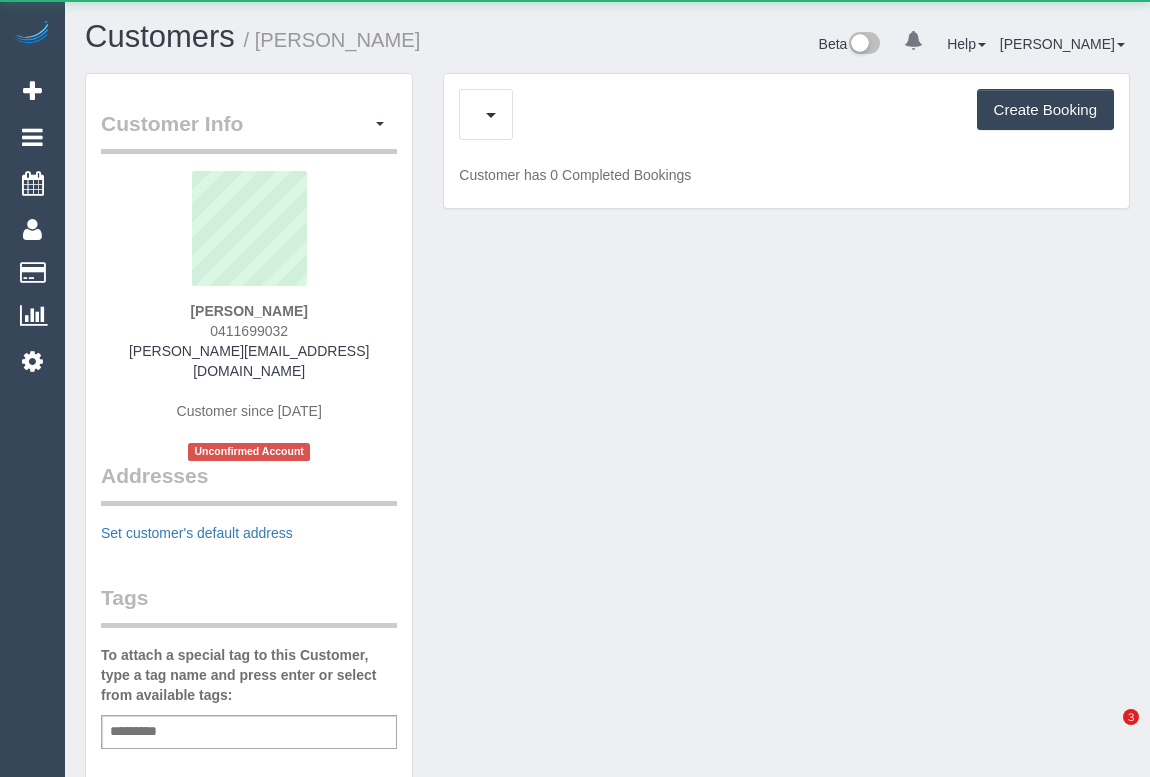 scroll, scrollTop: 0, scrollLeft: 0, axis: both 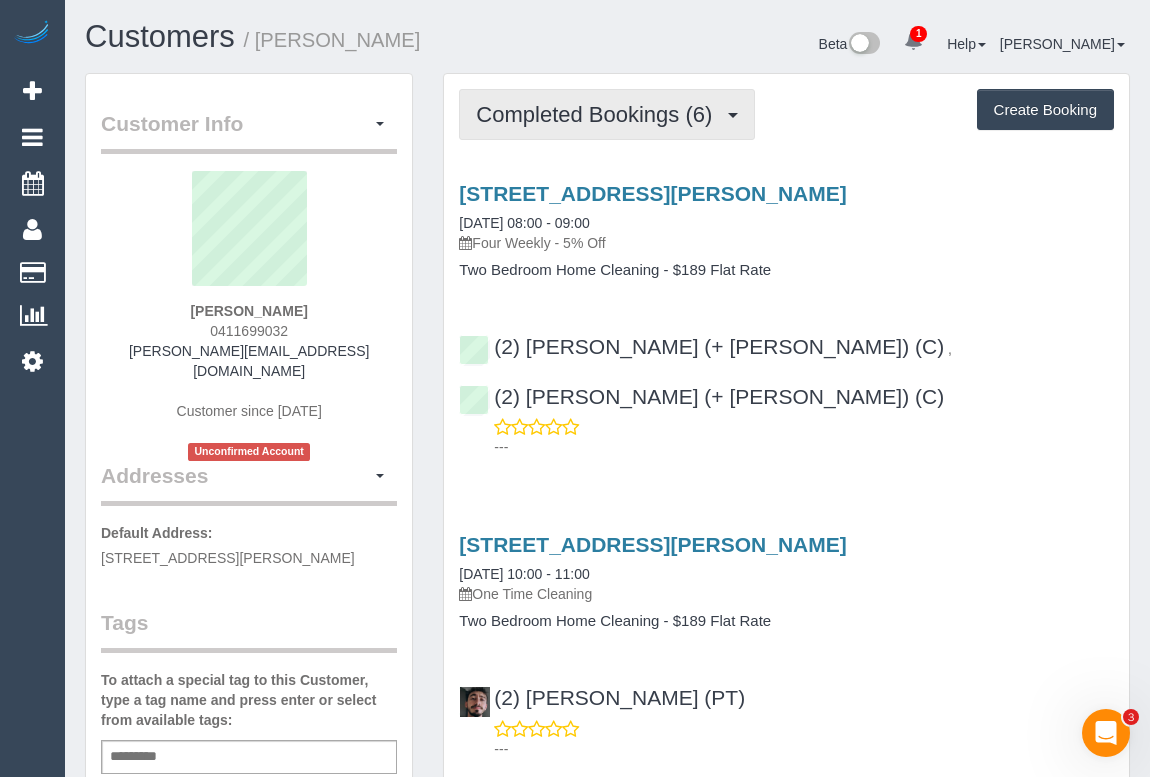 click on "Completed Bookings (6)" at bounding box center [599, 114] 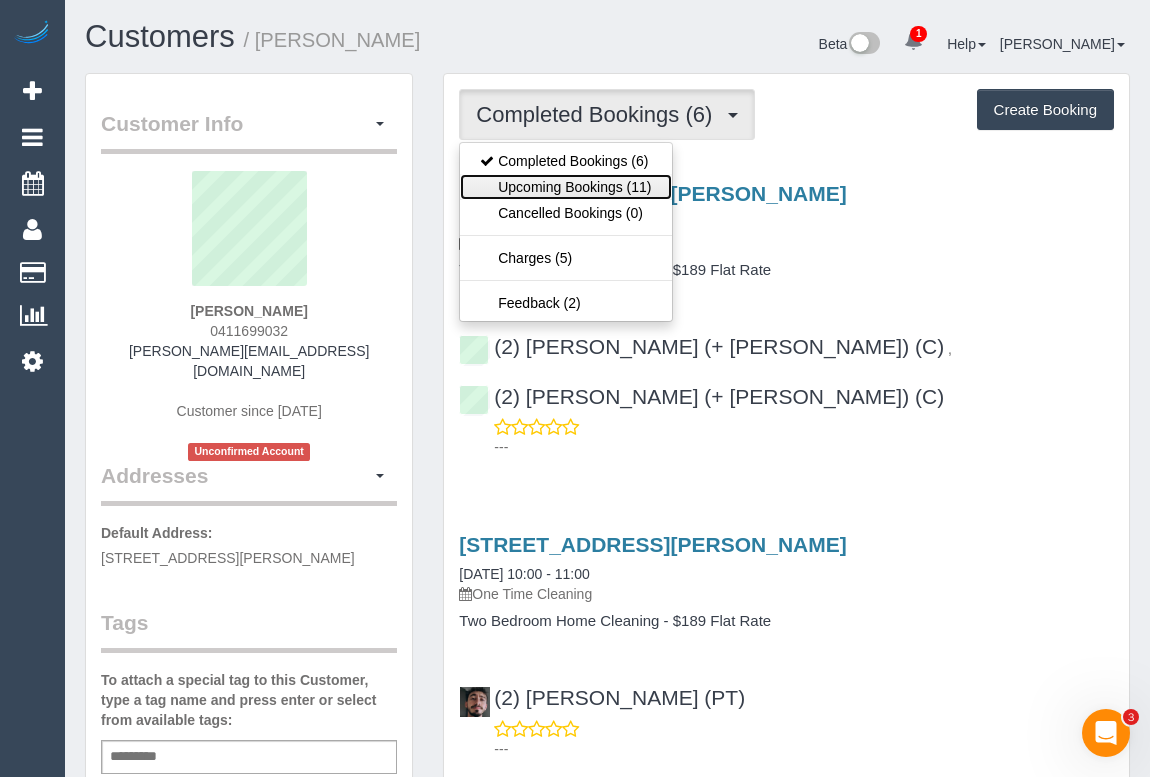 click on "Upcoming Bookings (11)" at bounding box center [565, 187] 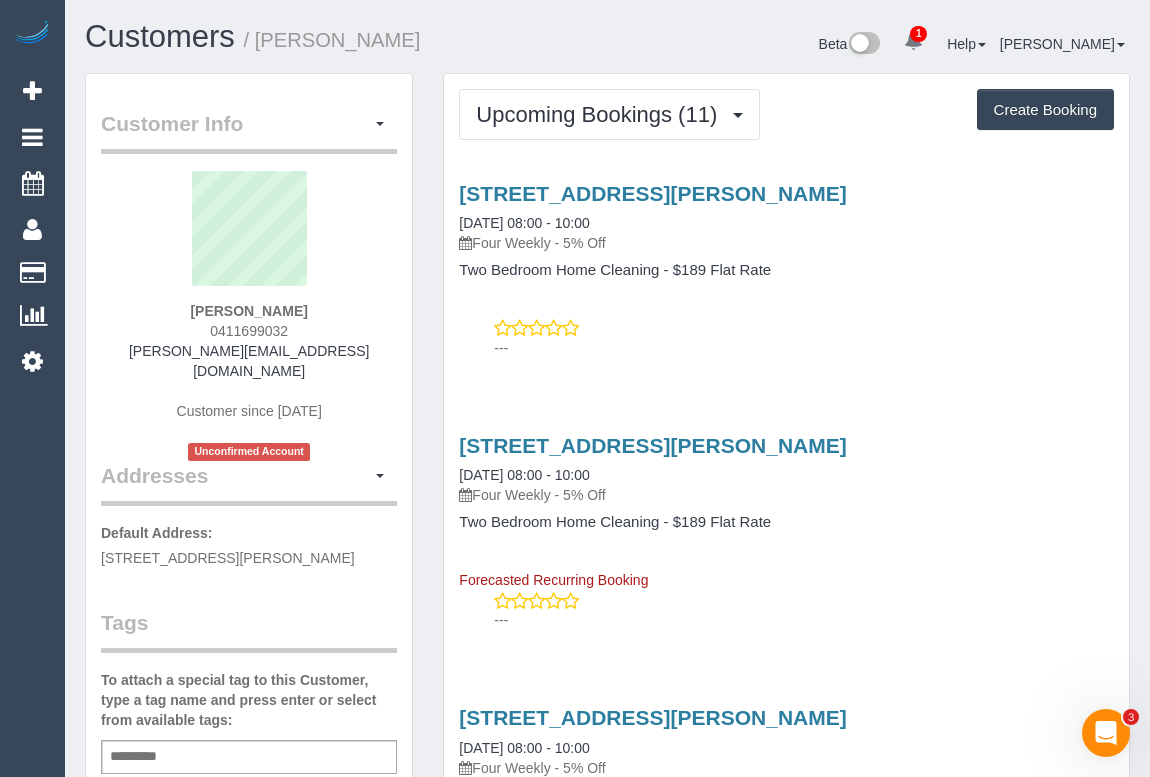 click on "---" at bounding box center [804, 348] 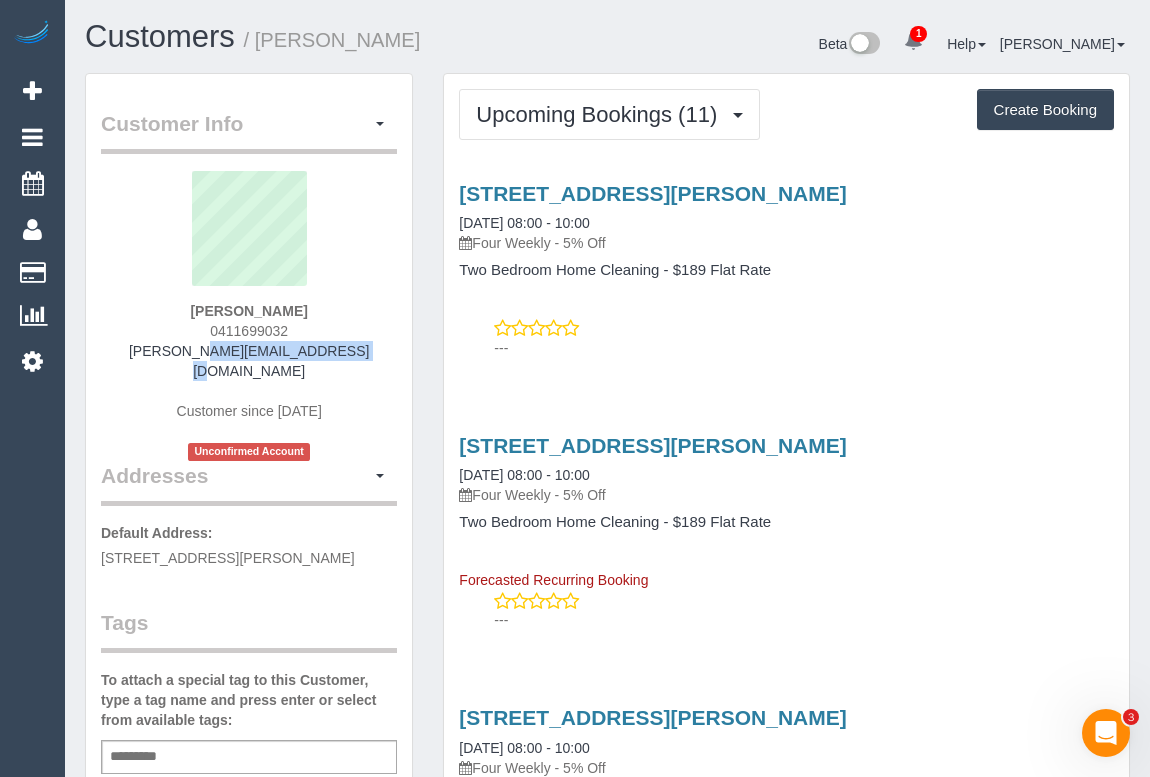 drag, startPoint x: 191, startPoint y: 349, endPoint x: 334, endPoint y: 350, distance: 143.0035 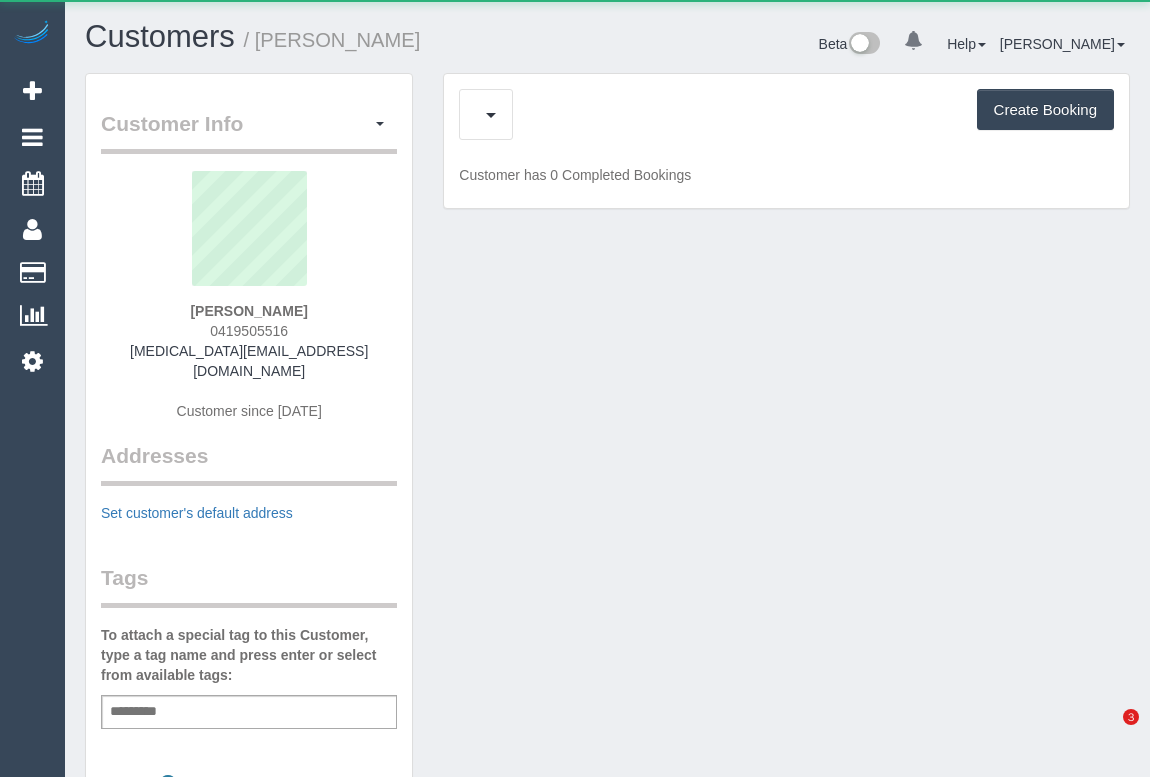 scroll, scrollTop: 0, scrollLeft: 0, axis: both 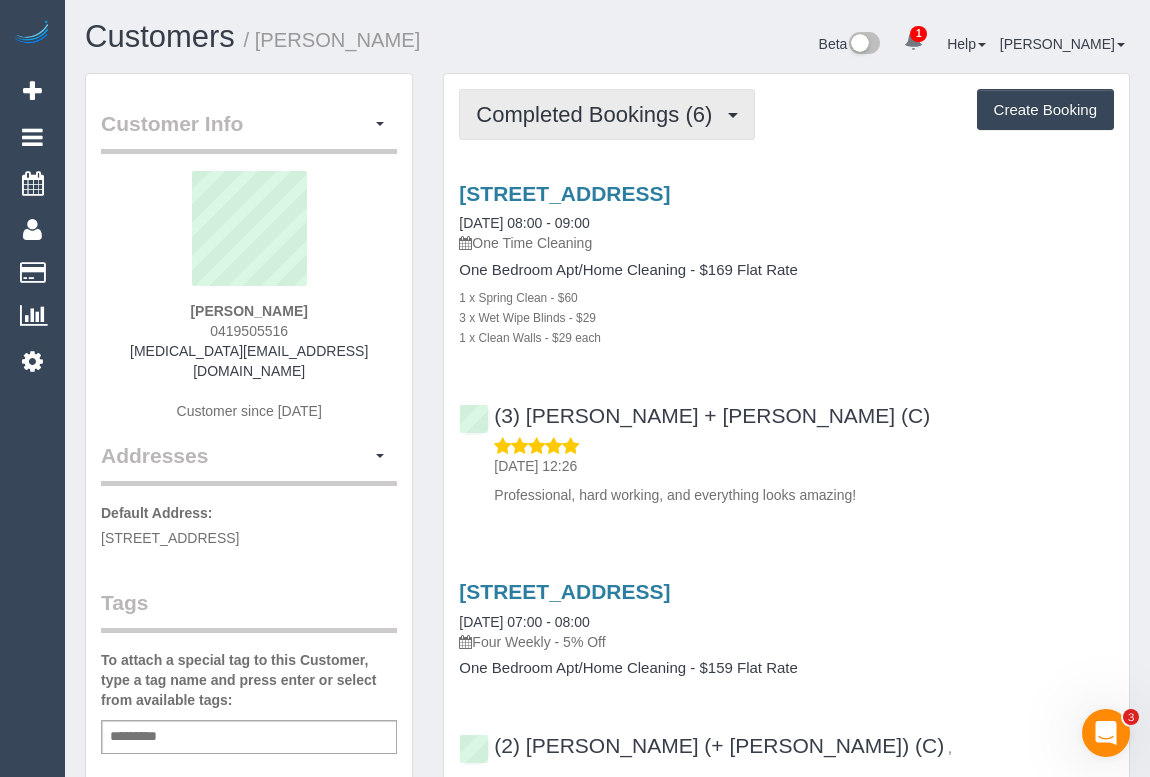 click on "Completed Bookings (6)" at bounding box center [599, 114] 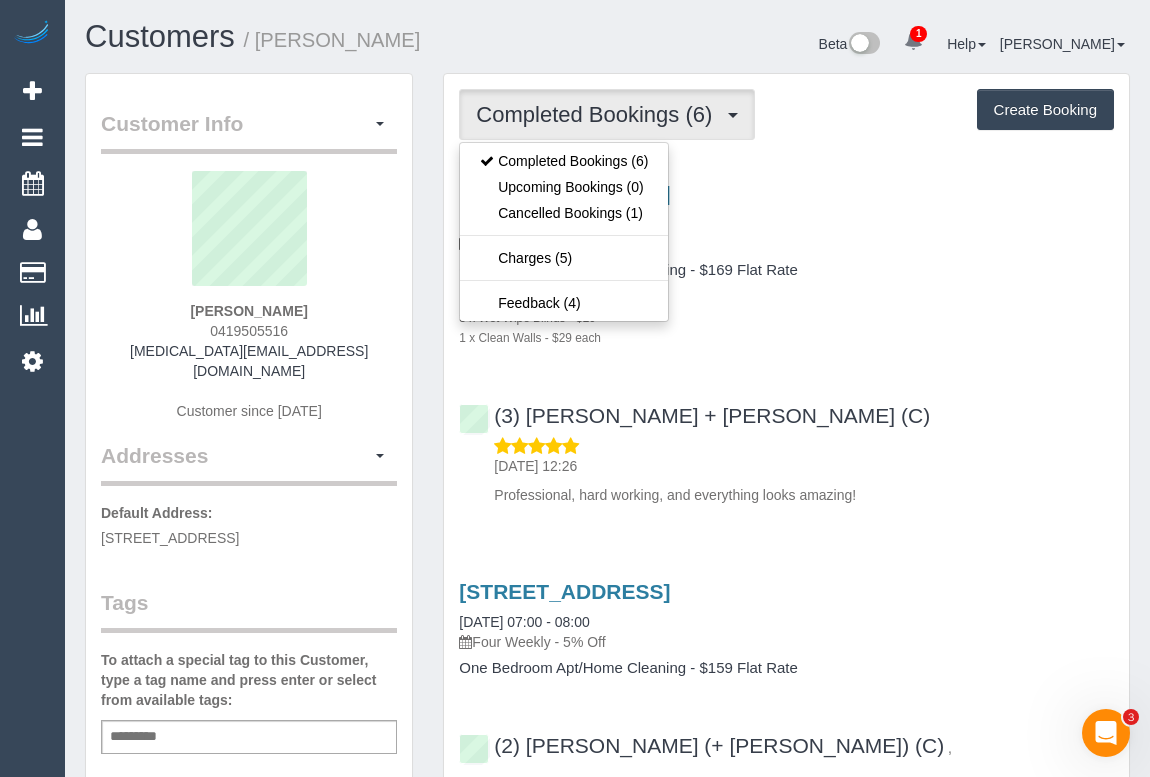 click on "(3) Janki + Tirth (C)
04/07/2025 12:26
Professional, hard working, and everything looks amazing!" at bounding box center [786, 446] 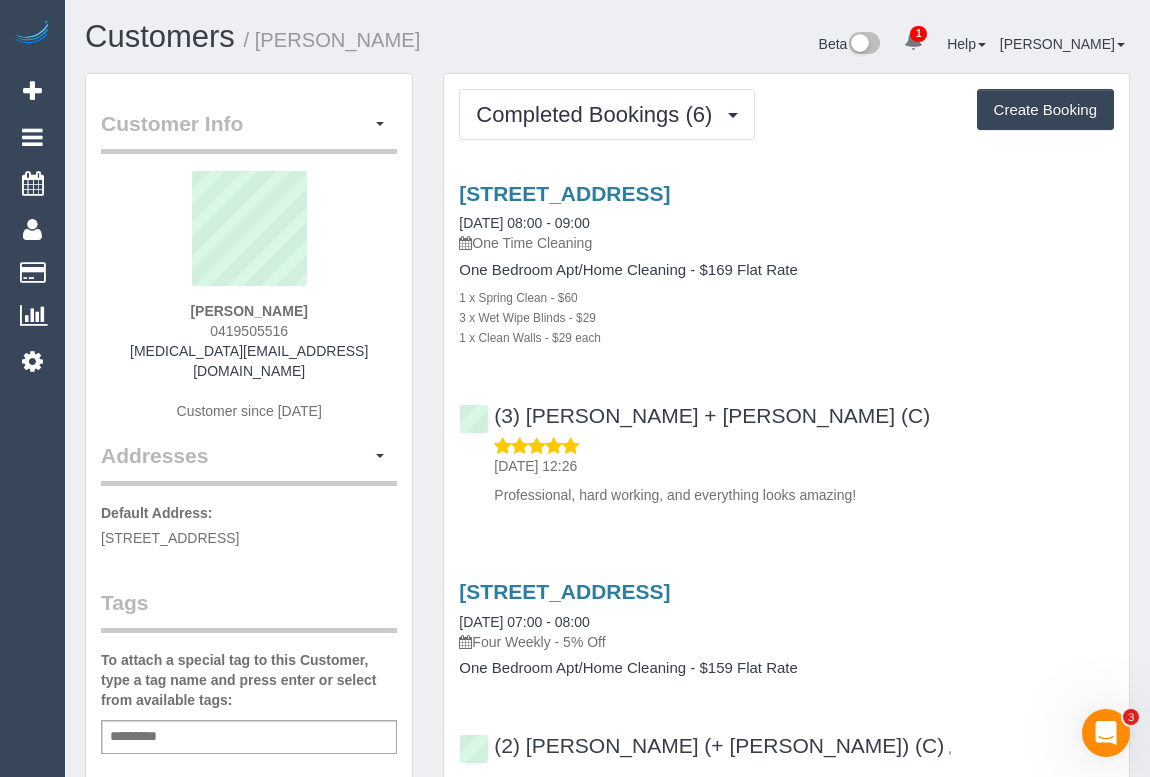 click on "20 Commercial Rd, 9, Melbourne, VIC 3004
03/07/2025 08:00 - 09:00
One Time Cleaning
One Bedroom Apt/Home Cleaning - $169 Flat Rate
1 x Spring Clean - $60
3 x Wet Wipe Blinds  - $29
1 x Clean Walls - $29 each
(3) Janki + Tirth (C)
04/07/2025 12:26
Professional, hard working, and everything looks amazing!" at bounding box center (786, 339) 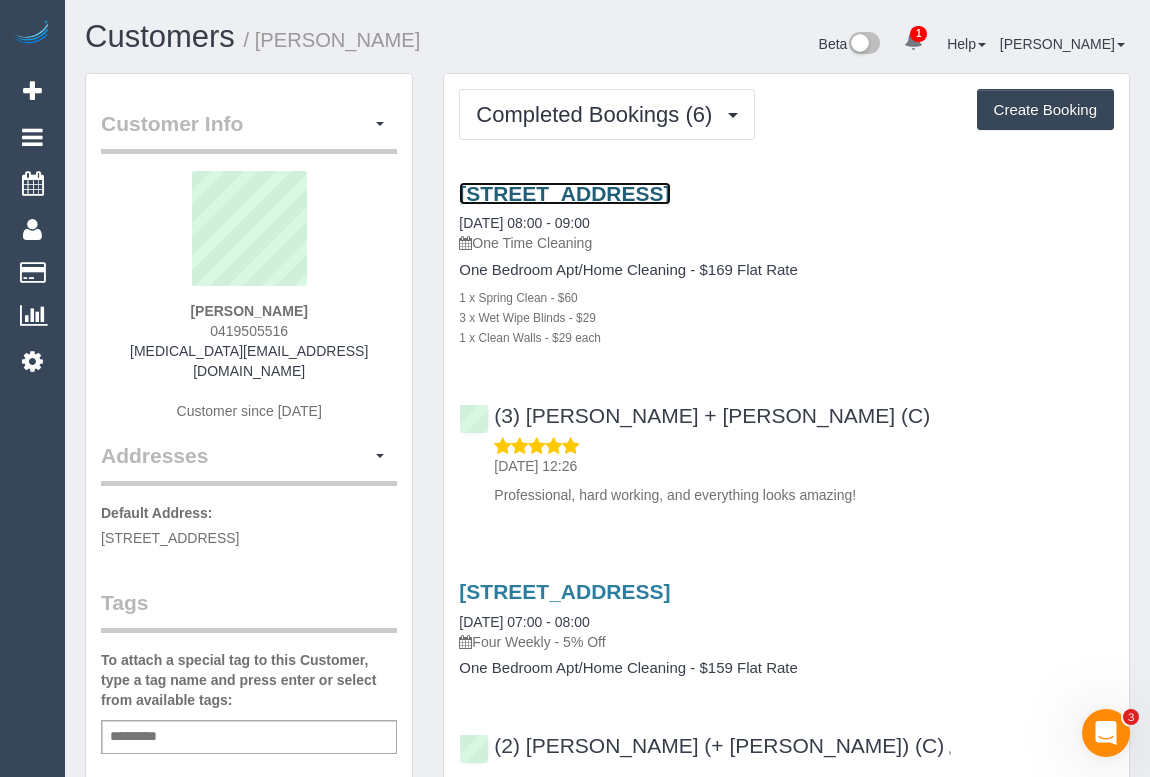 click on "20 Commercial Rd, 9, Melbourne, VIC 3004" at bounding box center [564, 193] 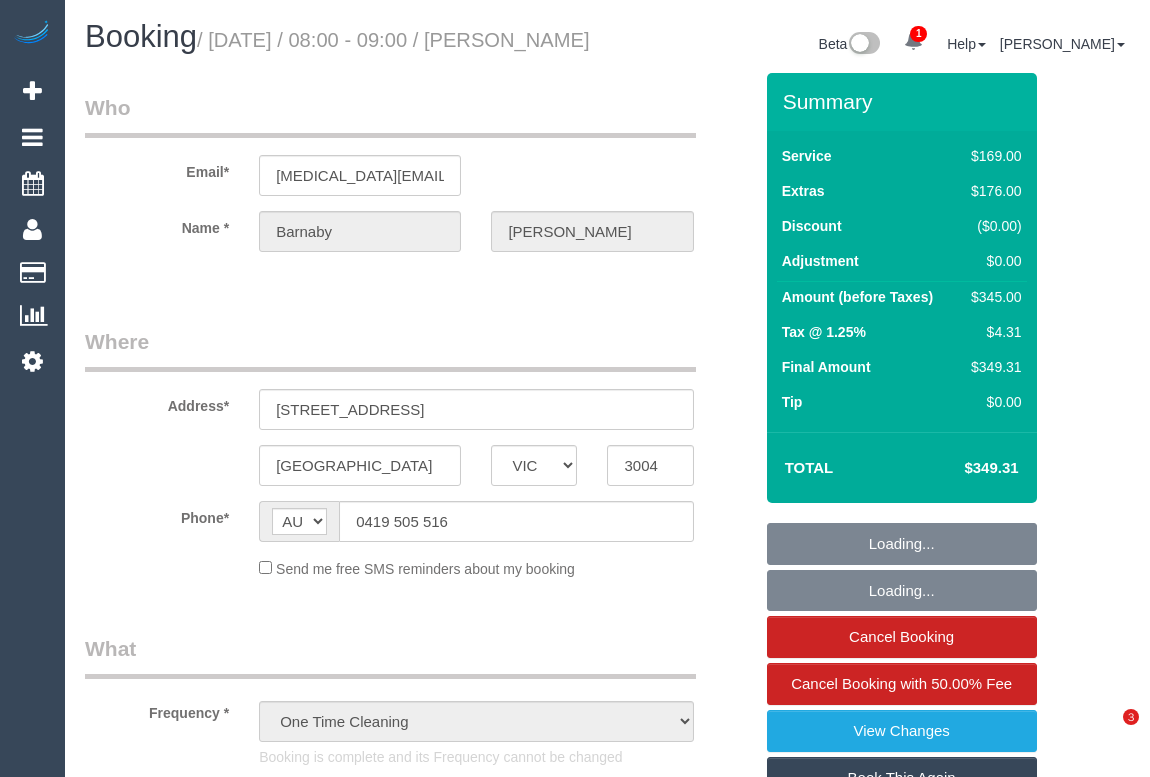 select on "VIC" 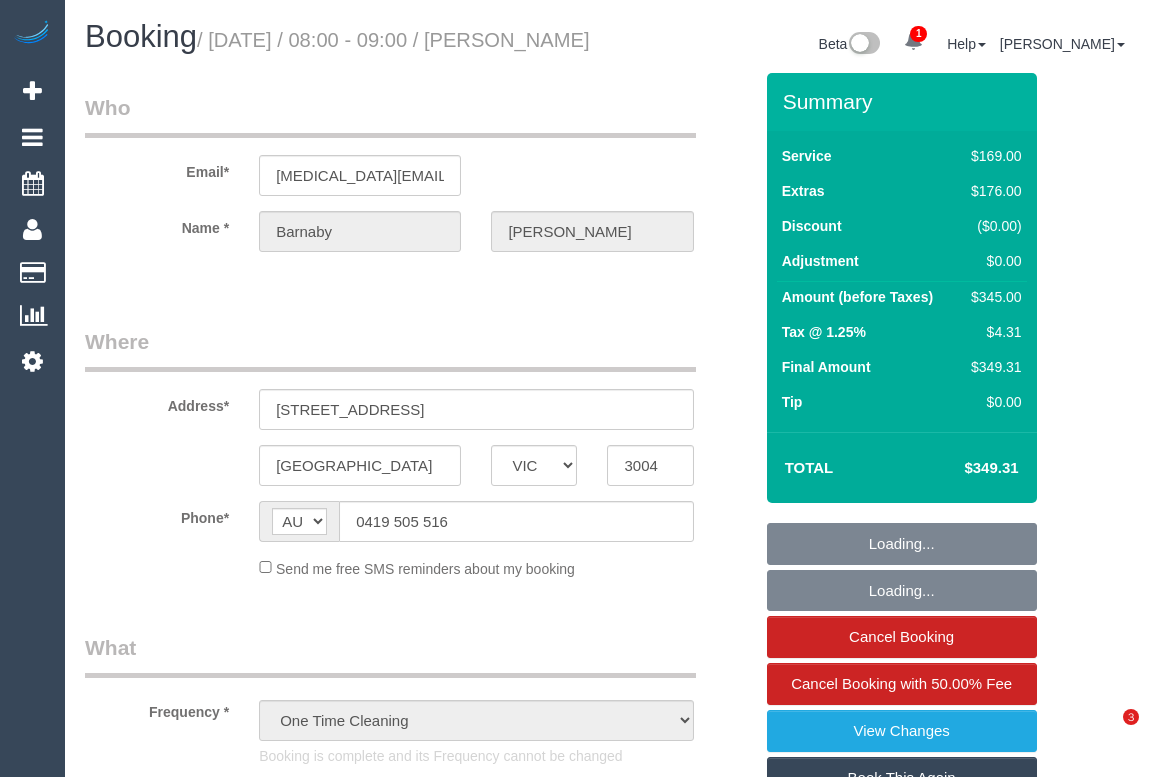 scroll, scrollTop: 0, scrollLeft: 0, axis: both 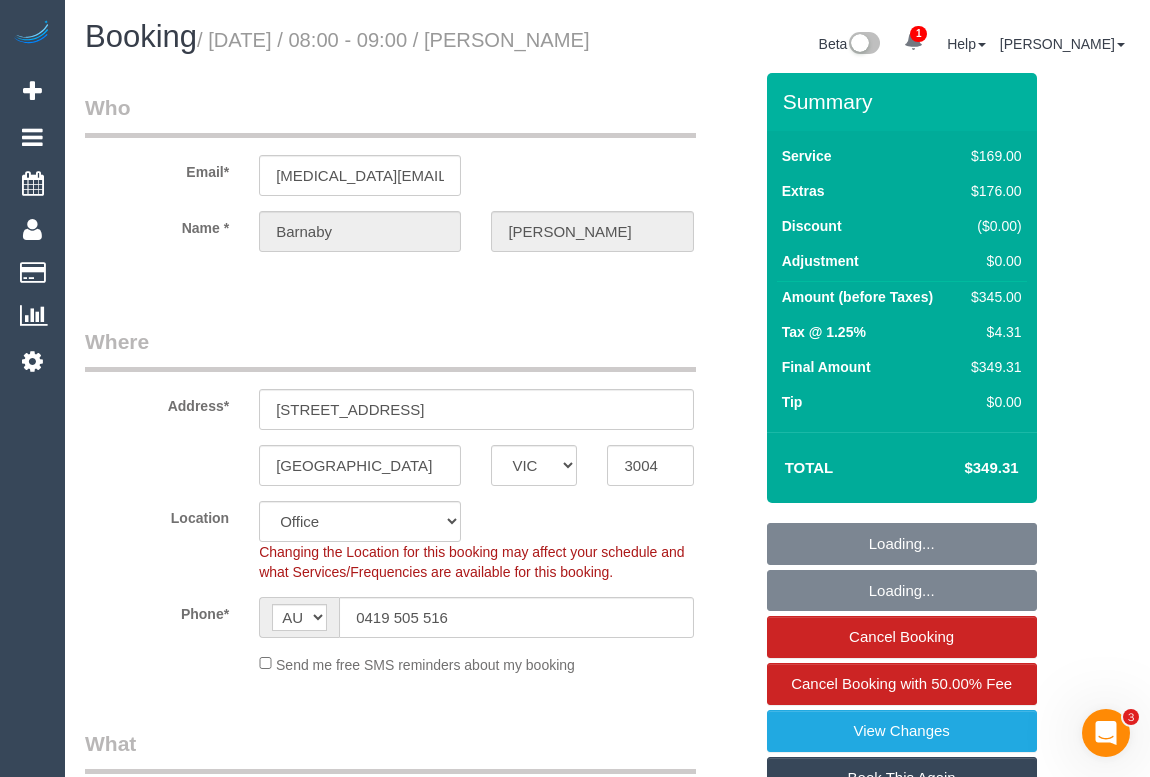 select on "string:stripe-pm_1RcxEd2GScqysDRVU2RpoLmT" 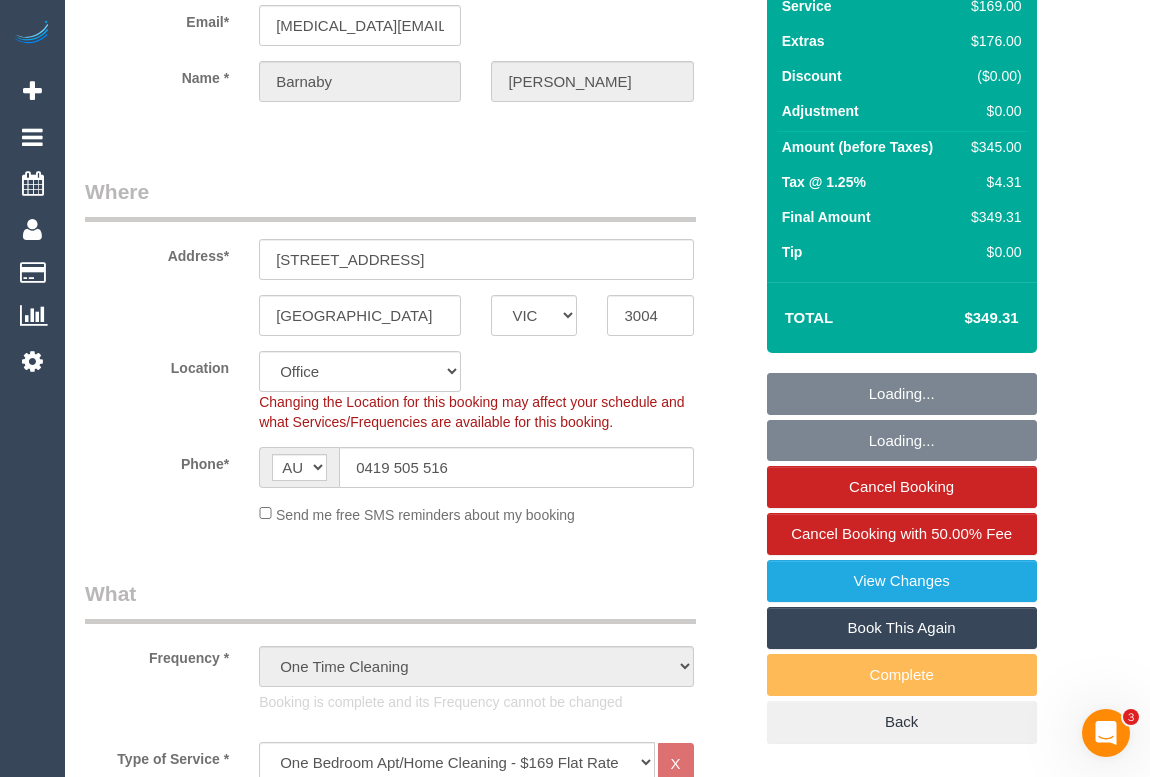 select on "object:2173" 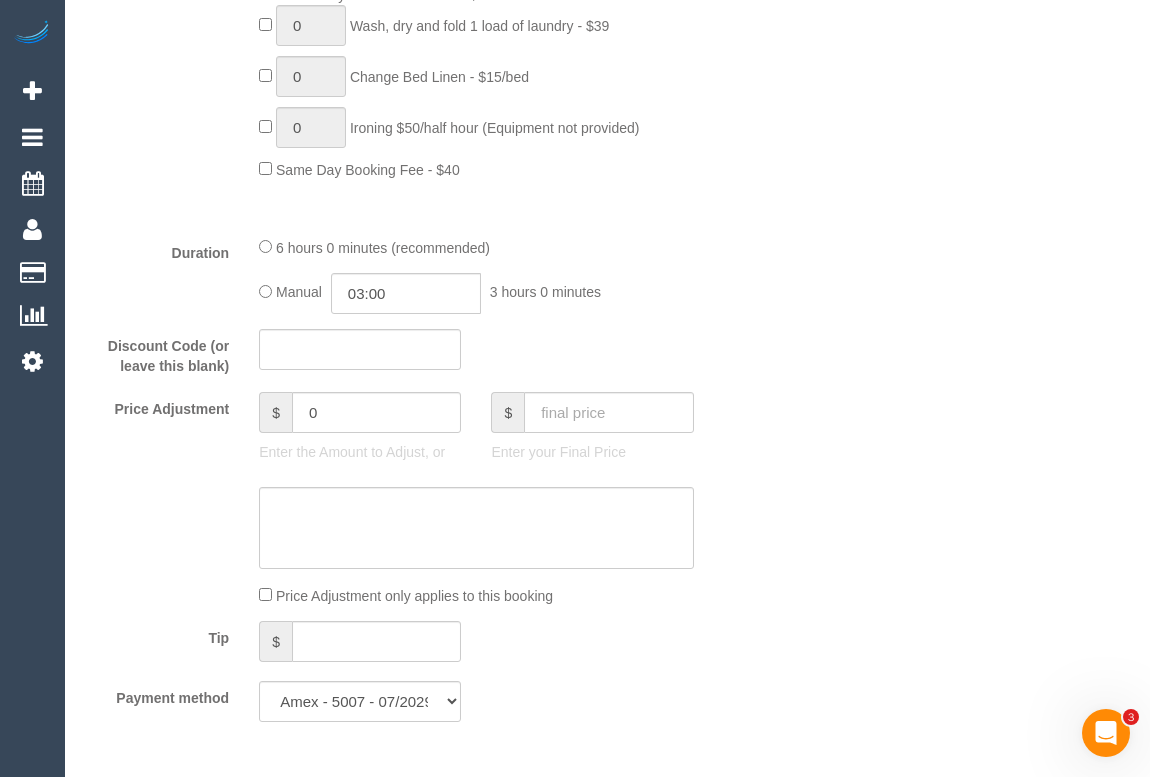 scroll, scrollTop: 1909, scrollLeft: 0, axis: vertical 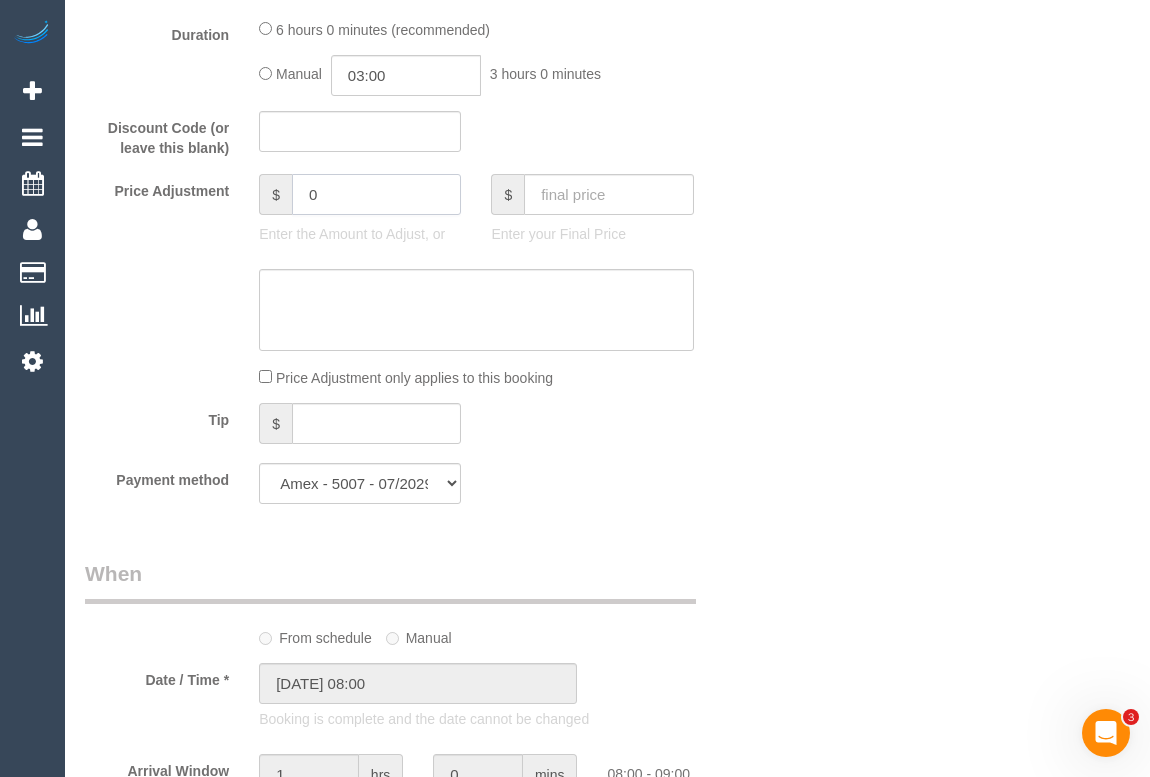 drag, startPoint x: 345, startPoint y: 222, endPoint x: 289, endPoint y: 431, distance: 216.37236 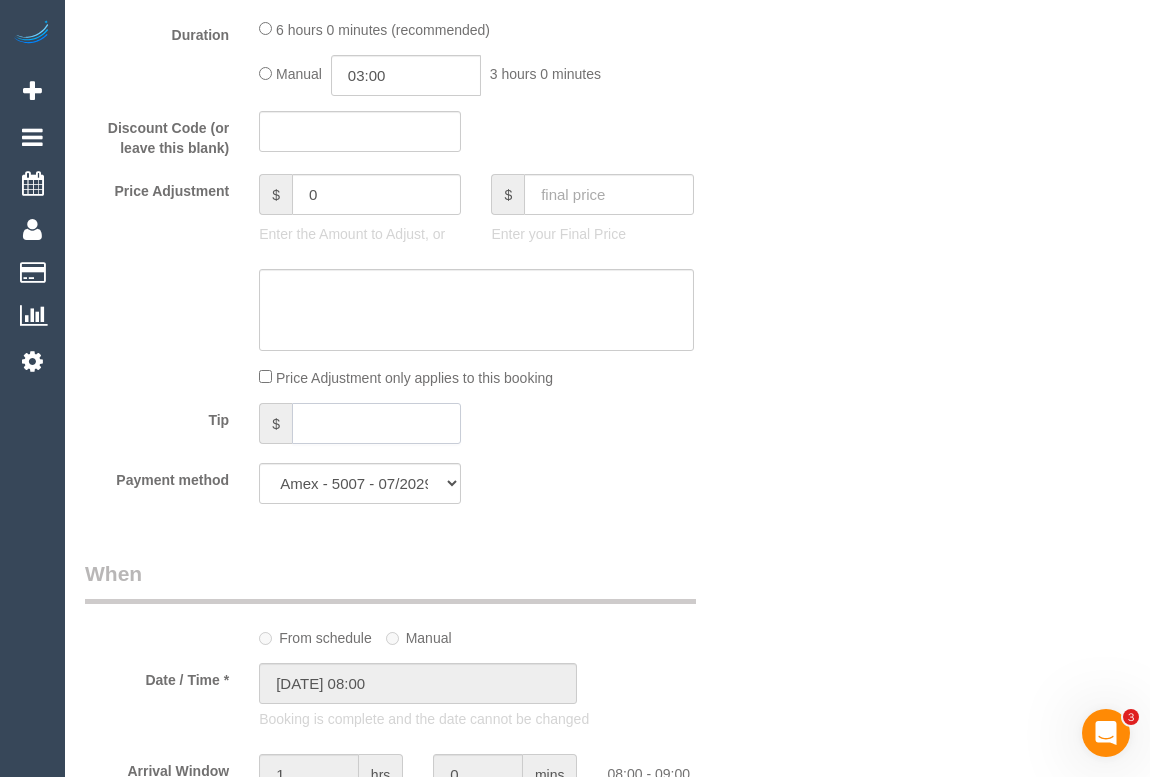 click 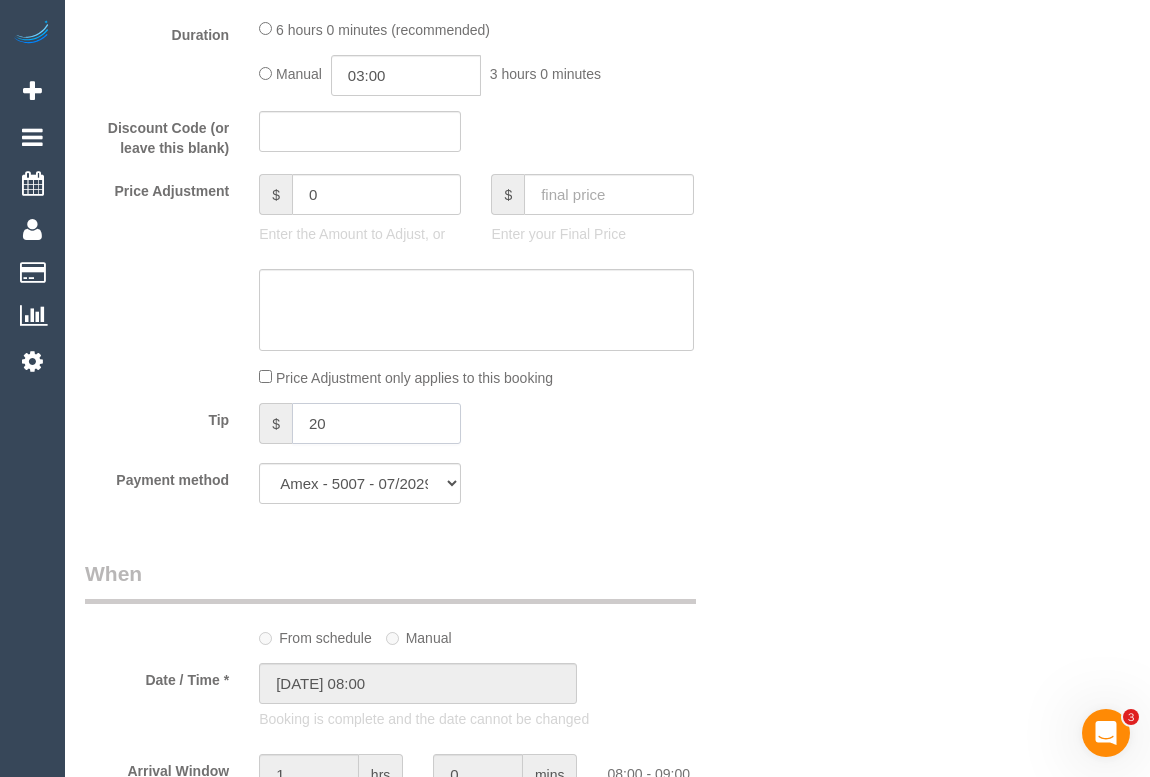 type on "20" 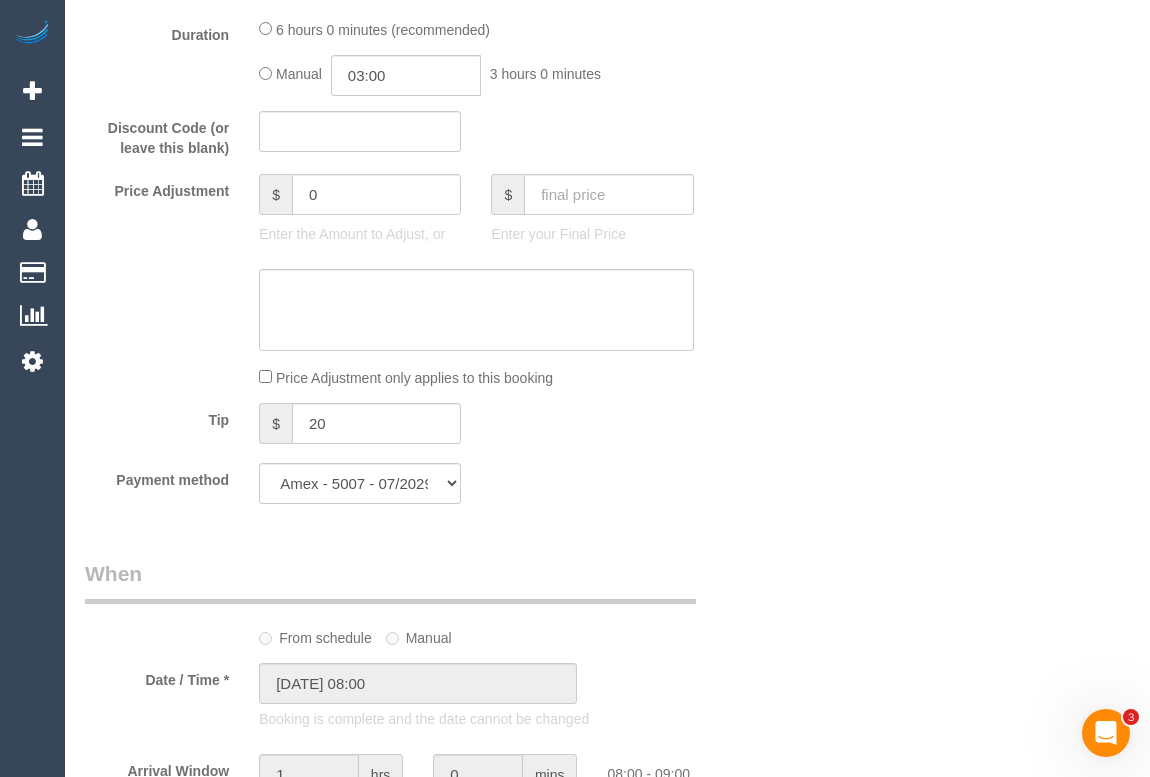 click on "Who
Email*
bal.sec@hotmail.com
Name *
Barnaby
Tucker
Where
Address*
20 Commercial Rd, 9
Melbourne
ACT
NSW
NT
QLD
SA
TAS
VIC
WA
3004
Location
Office City East (North) East (South) Inner East Inner North (East) Inner North (West) Inner South East Inner West North (East) North (West) Outer East Outer North (East) Outer North (West) Outer South East Outer West South East (East) South East (West) West (North) West (South) ZG - Central ZG - East ZG - North ZG - South" at bounding box center [607, 725] 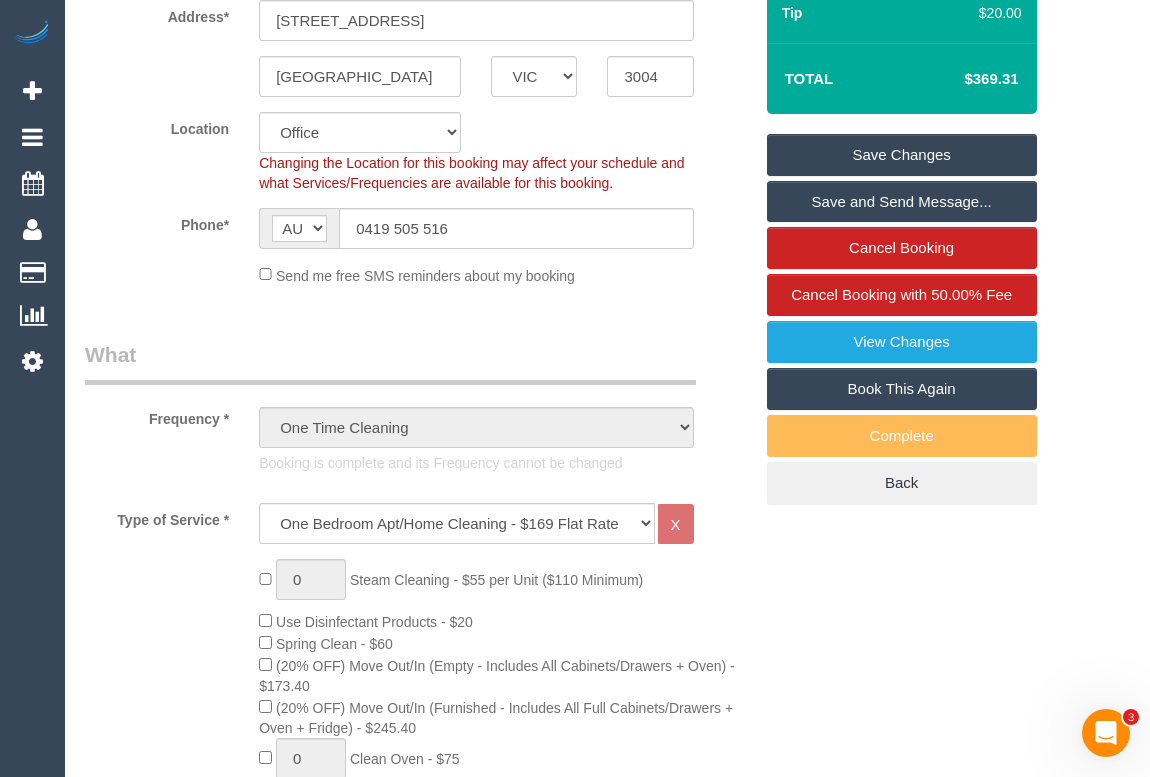 scroll, scrollTop: 363, scrollLeft: 0, axis: vertical 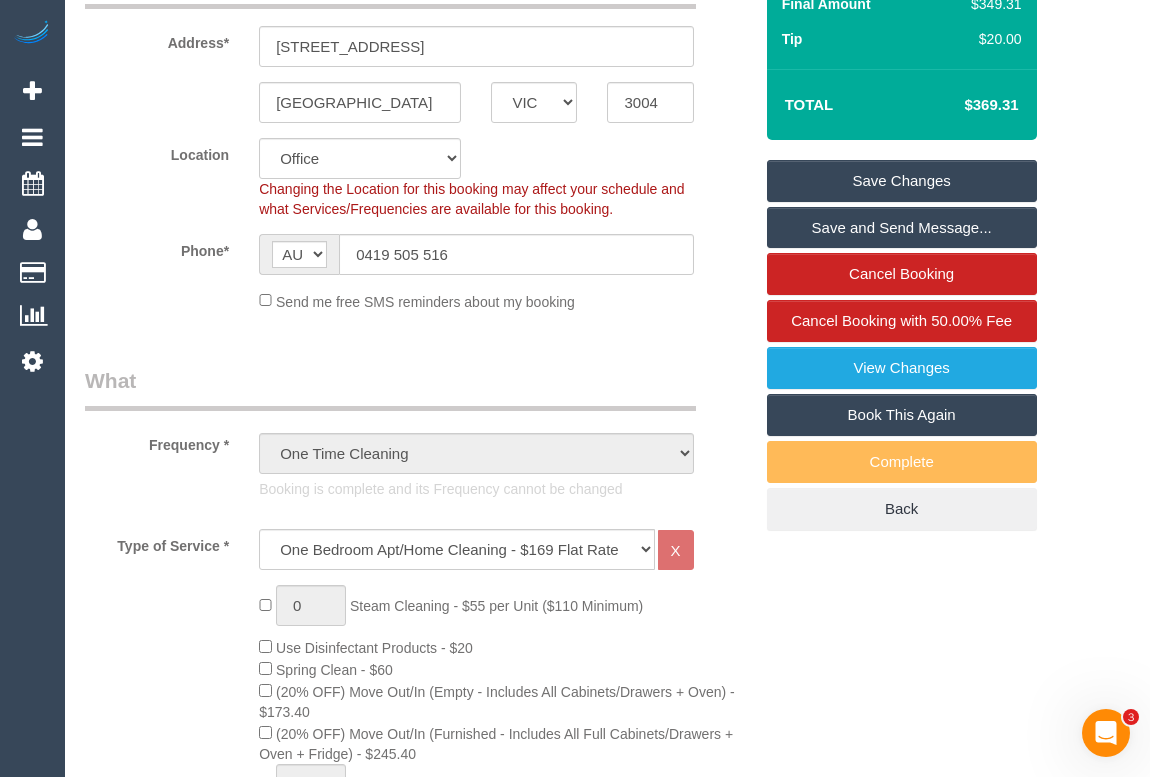 click on "Save Changes" at bounding box center (902, 181) 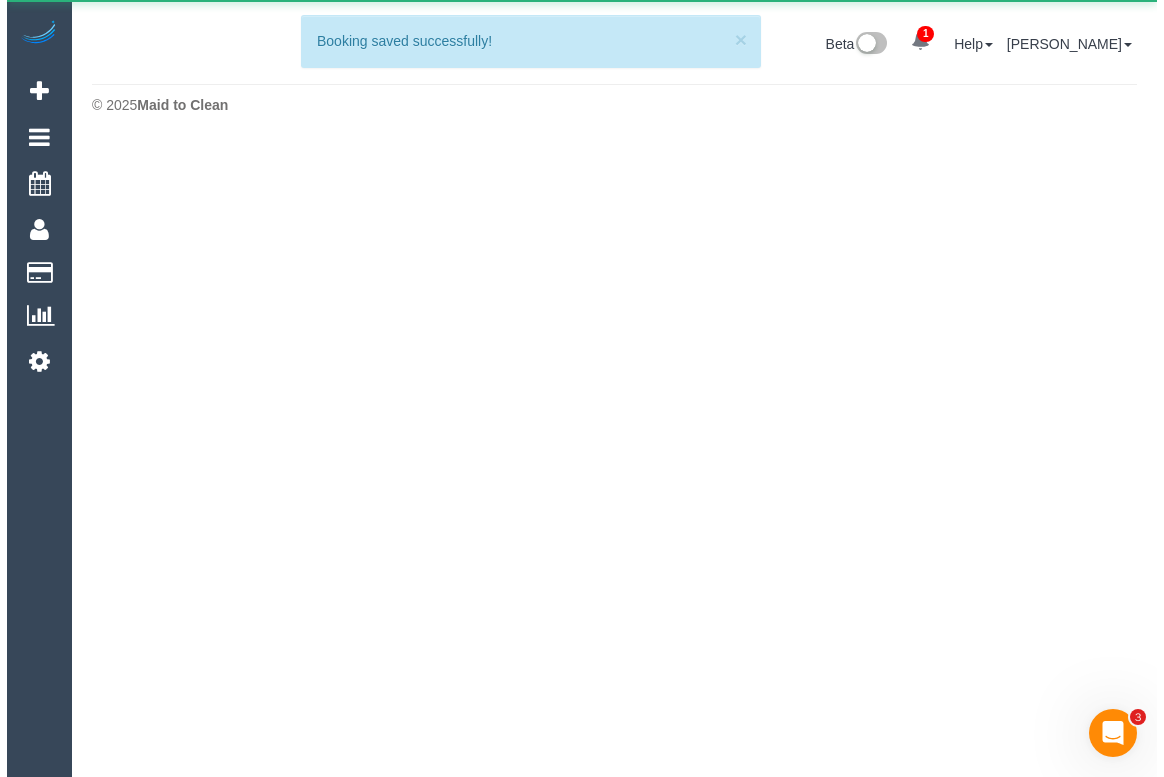 scroll, scrollTop: 0, scrollLeft: 0, axis: both 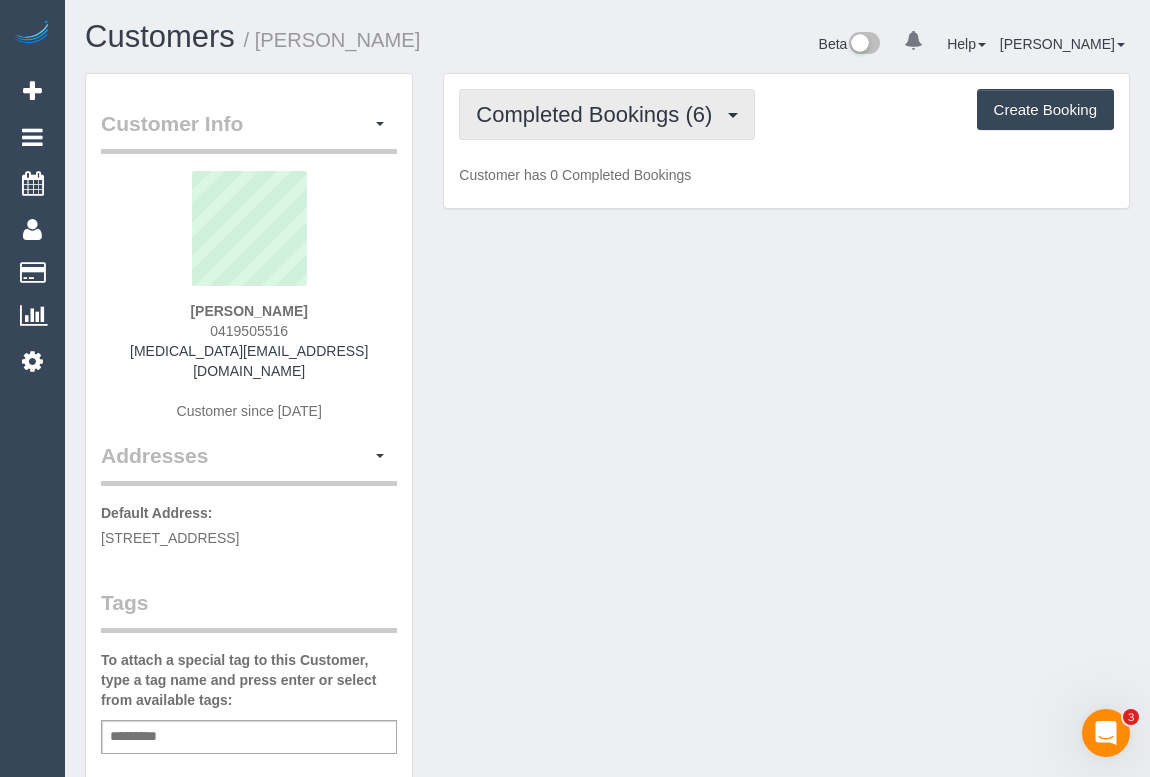 click on "Completed Bookings (6)" at bounding box center (599, 114) 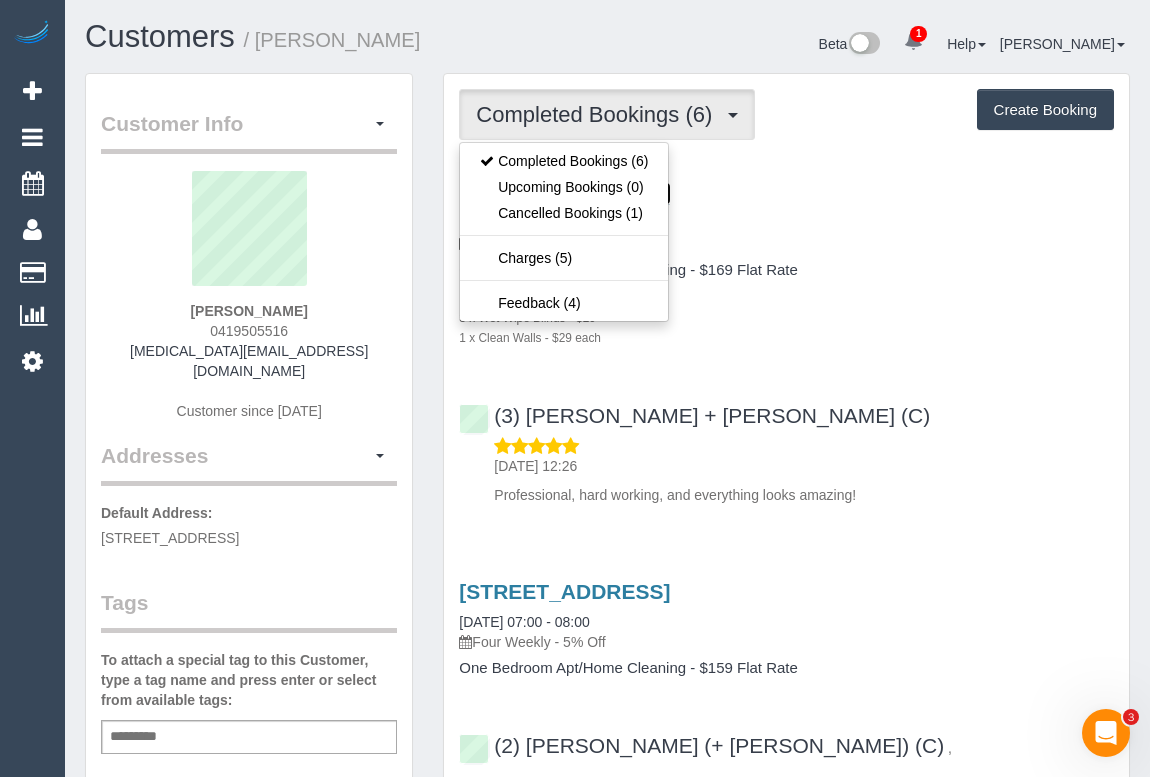 click on "[STREET_ADDRESS]" at bounding box center [564, 193] 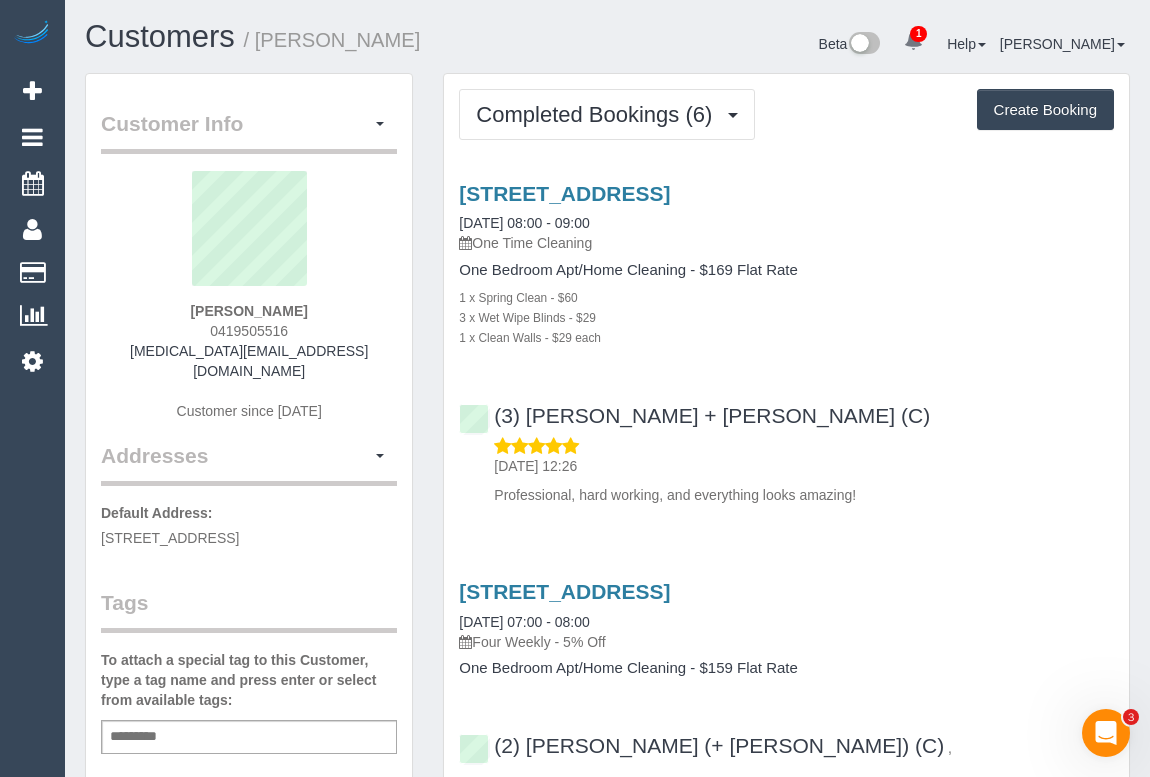 click on "[DATE] 12:26
Professional, hard working, and everything looks amazing!" at bounding box center [786, 470] 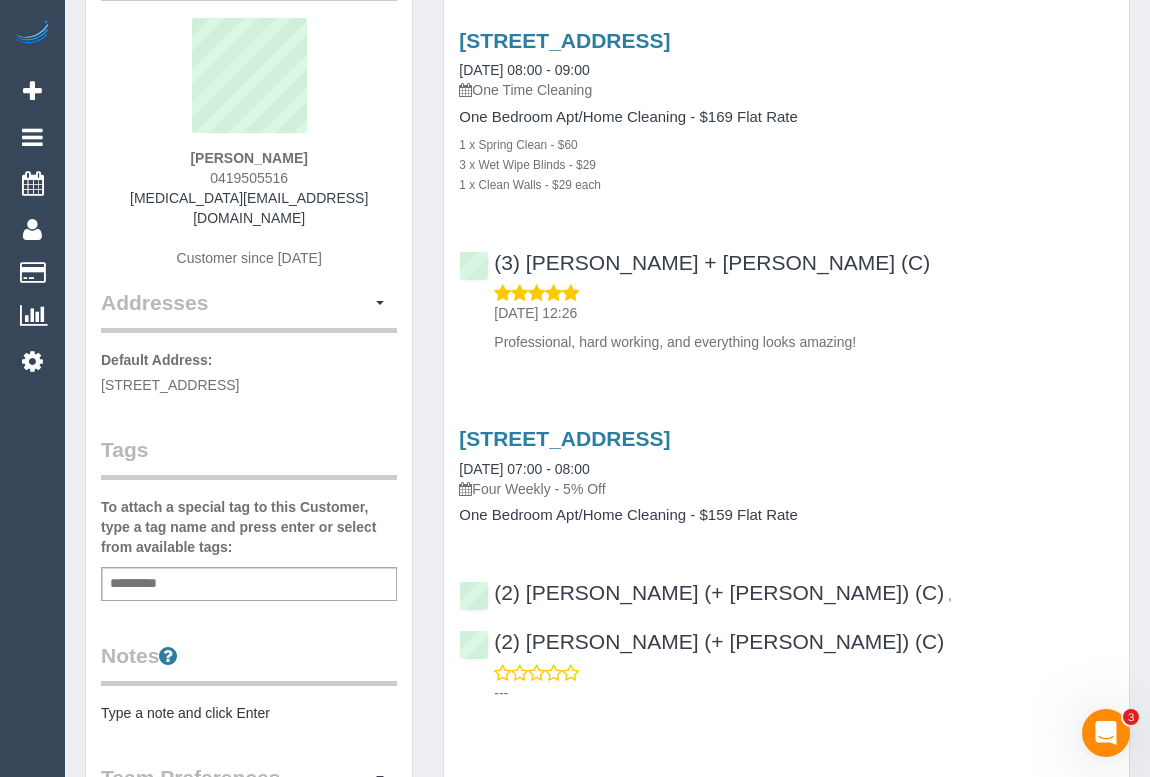 scroll, scrollTop: 0, scrollLeft: 0, axis: both 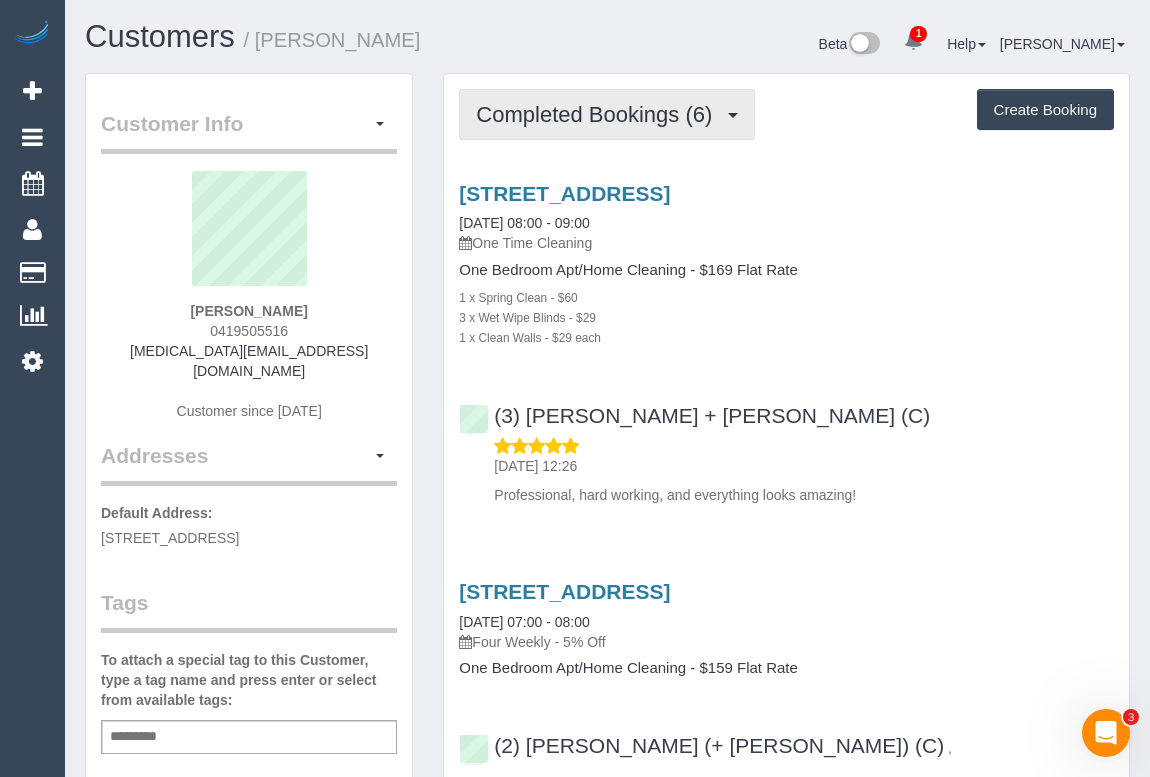 click on "Completed Bookings (6)" at bounding box center (599, 114) 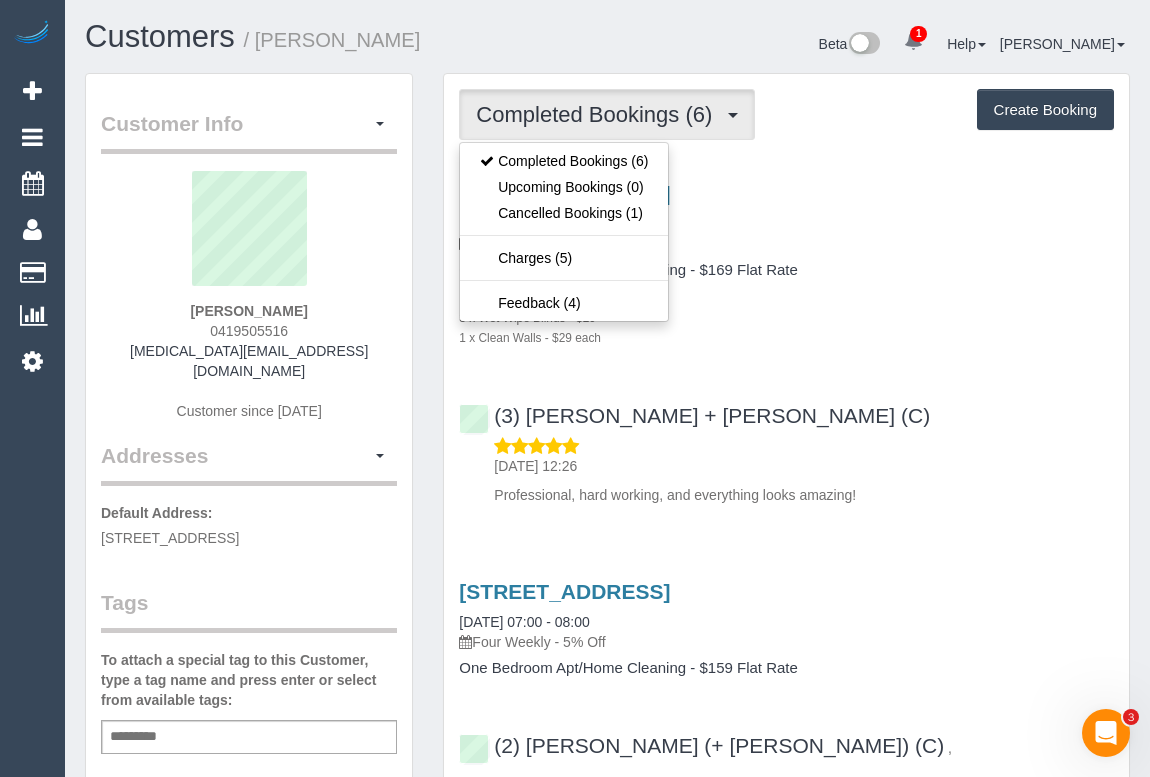 click on "[STREET_ADDRESS]
[DATE] 08:00 - 09:00
One Time Cleaning
One Bedroom Apt/Home Cleaning - $169 Flat Rate
1 x Spring Clean - $60
3 x Wet Wipe Blinds  - $29
1 x Clean Walls - $29 each
(3) [PERSON_NAME] + [PERSON_NAME] (C)
[DATE] 12:26
Professional, hard working, and everything looks amazing!" at bounding box center [786, 339] 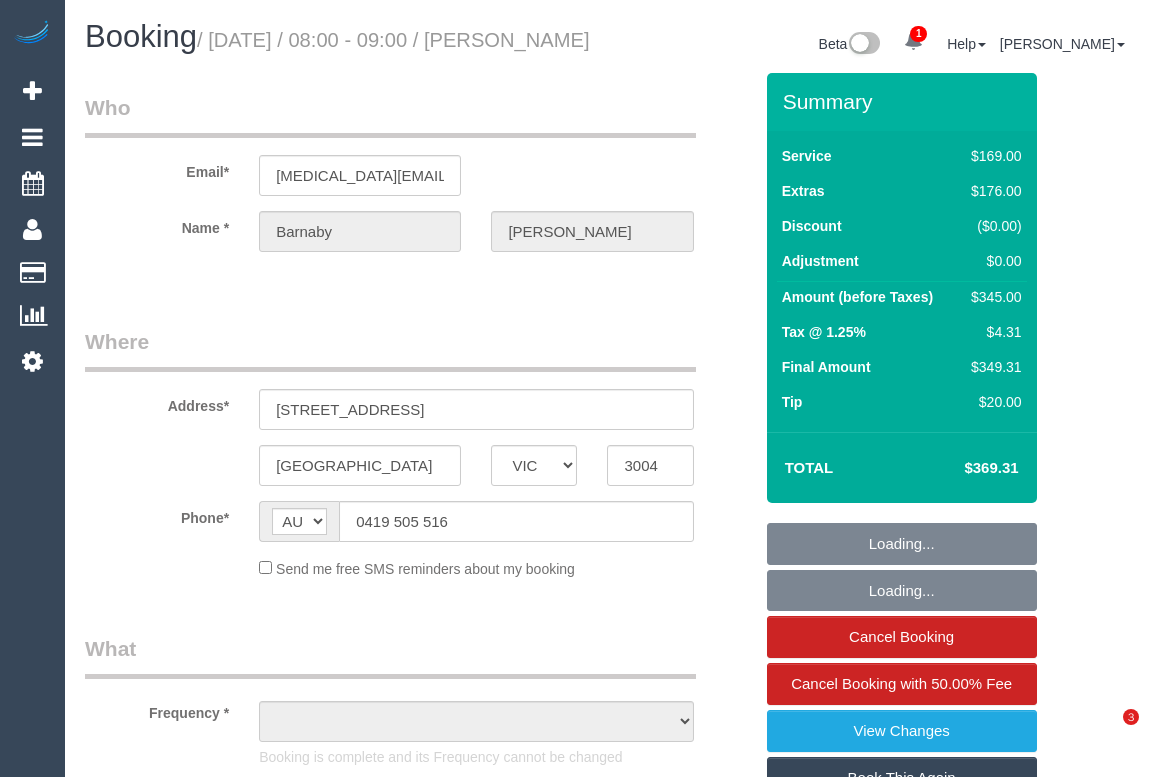 select on "VIC" 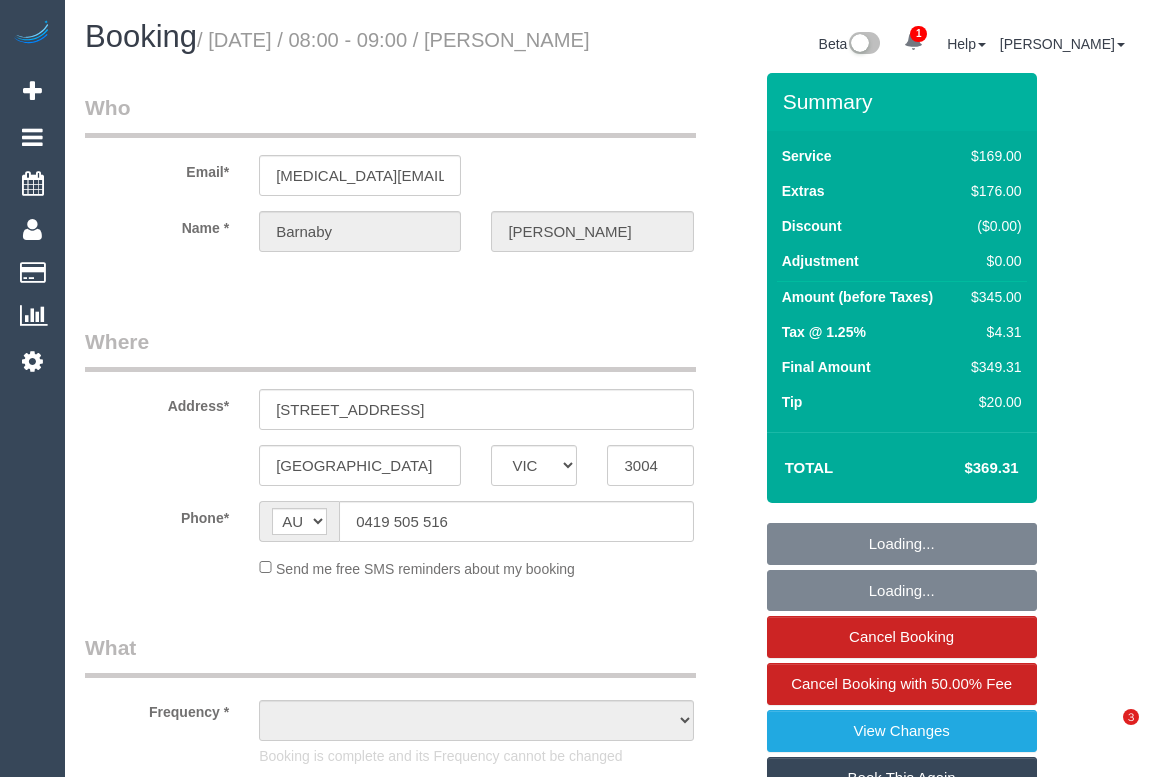 scroll, scrollTop: 0, scrollLeft: 0, axis: both 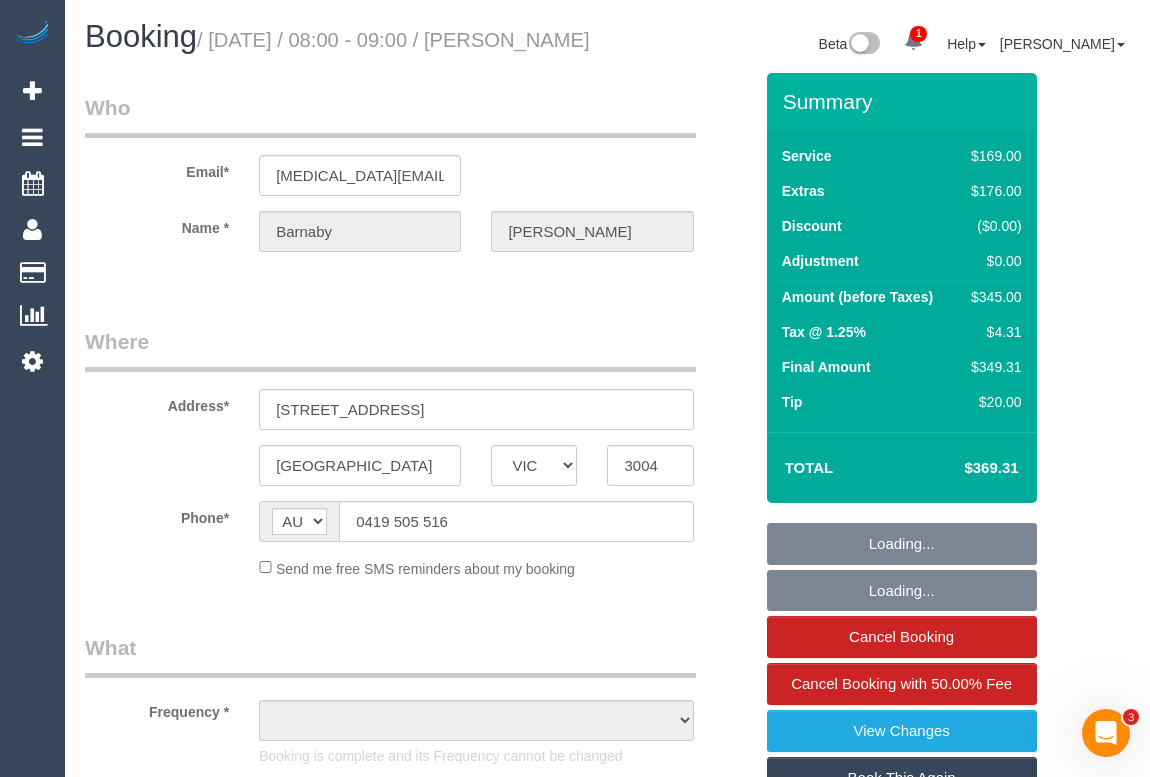 select on "object:621" 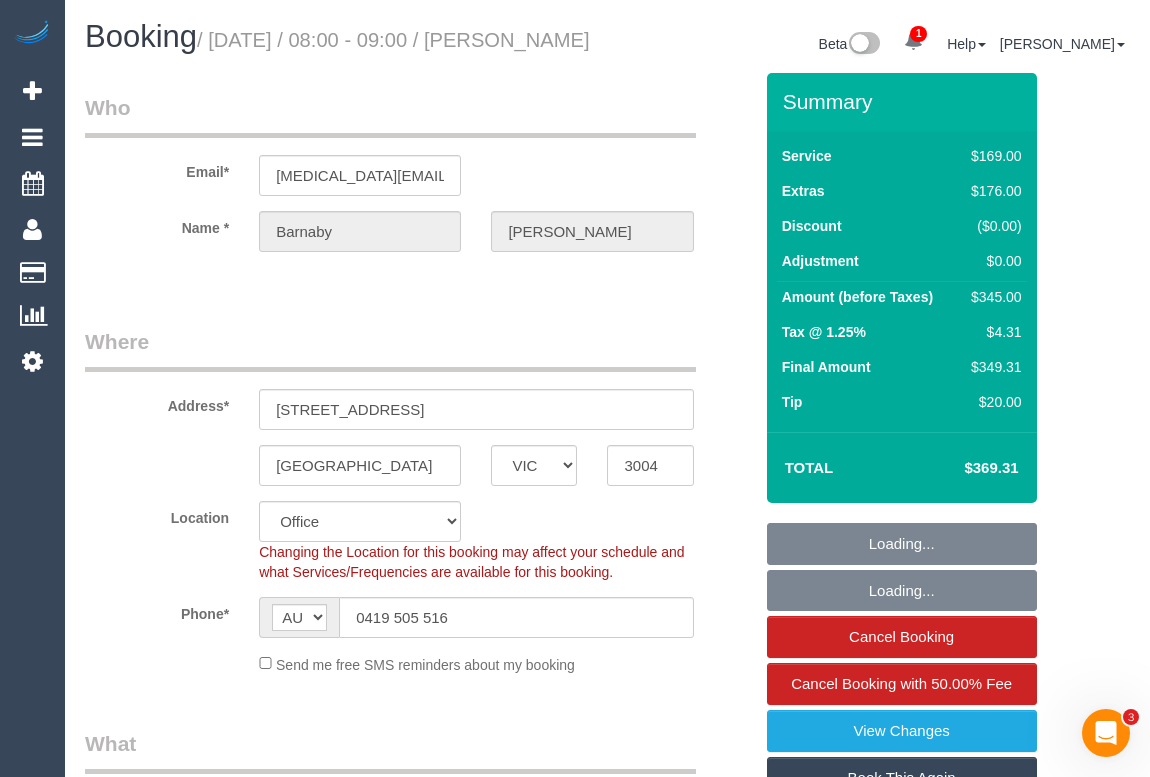 select on "object:870" 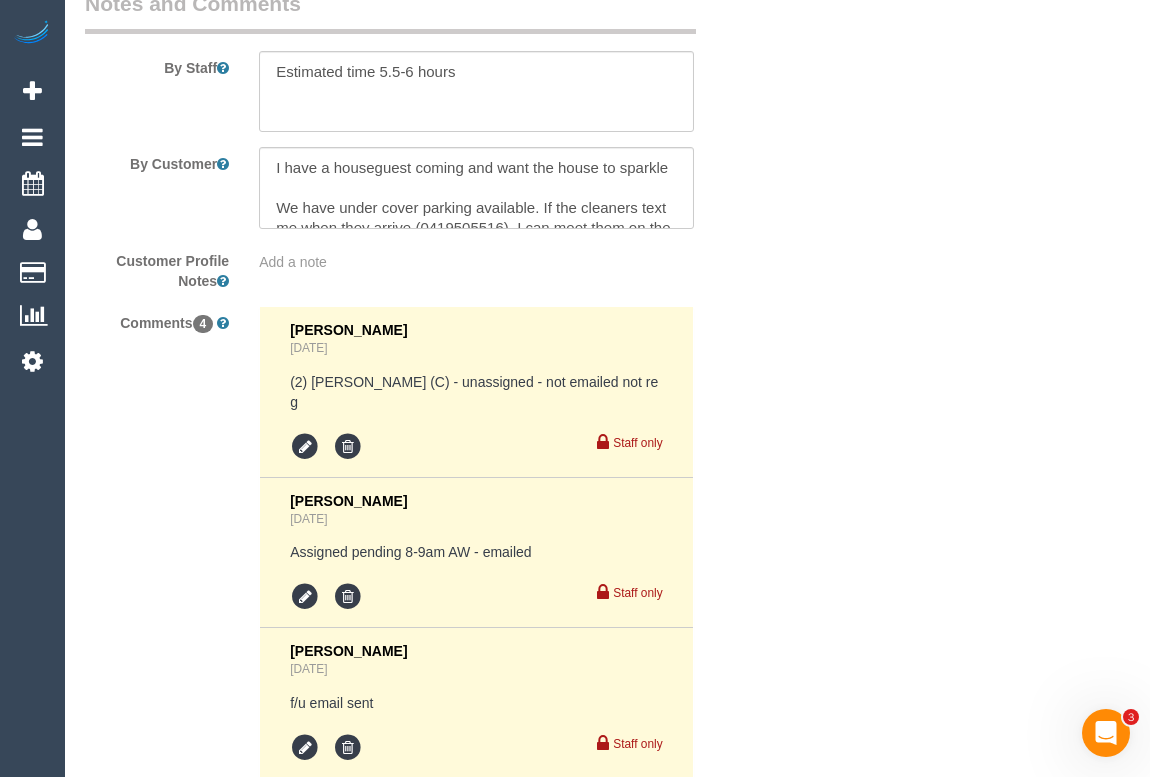 scroll, scrollTop: 4129, scrollLeft: 0, axis: vertical 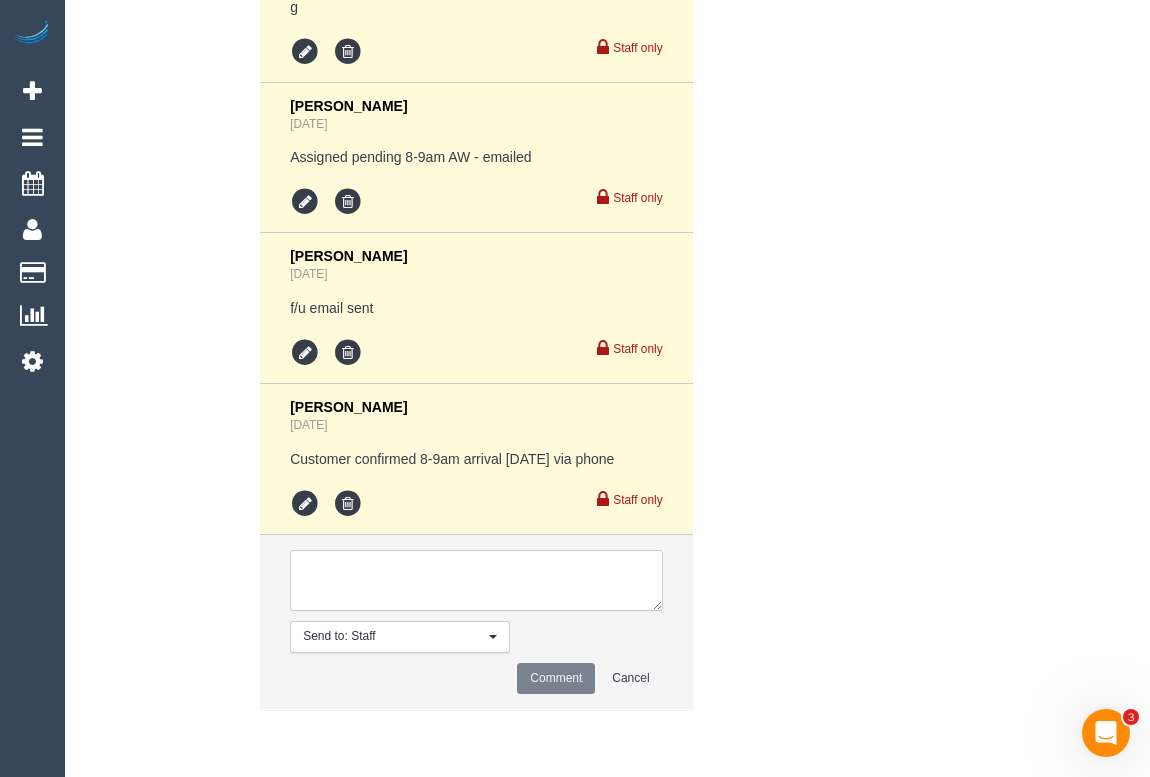 click at bounding box center [476, 581] 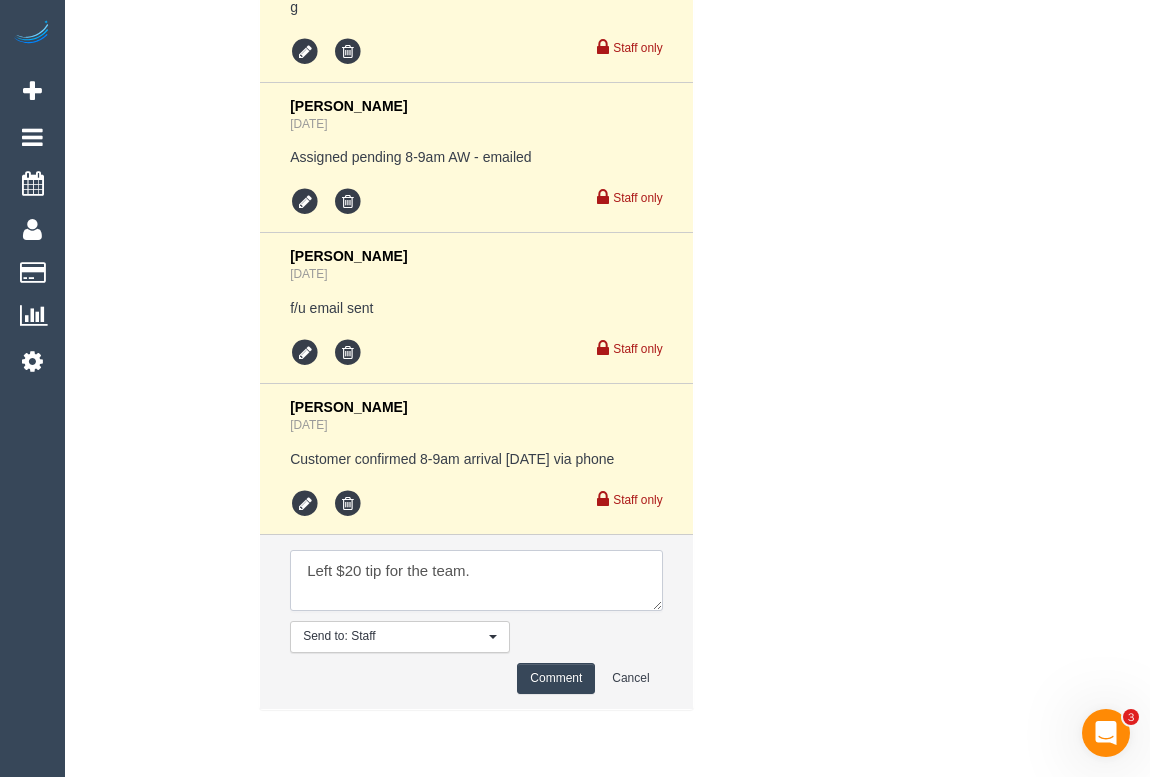 drag, startPoint x: 332, startPoint y: 572, endPoint x: 299, endPoint y: 570, distance: 33.06055 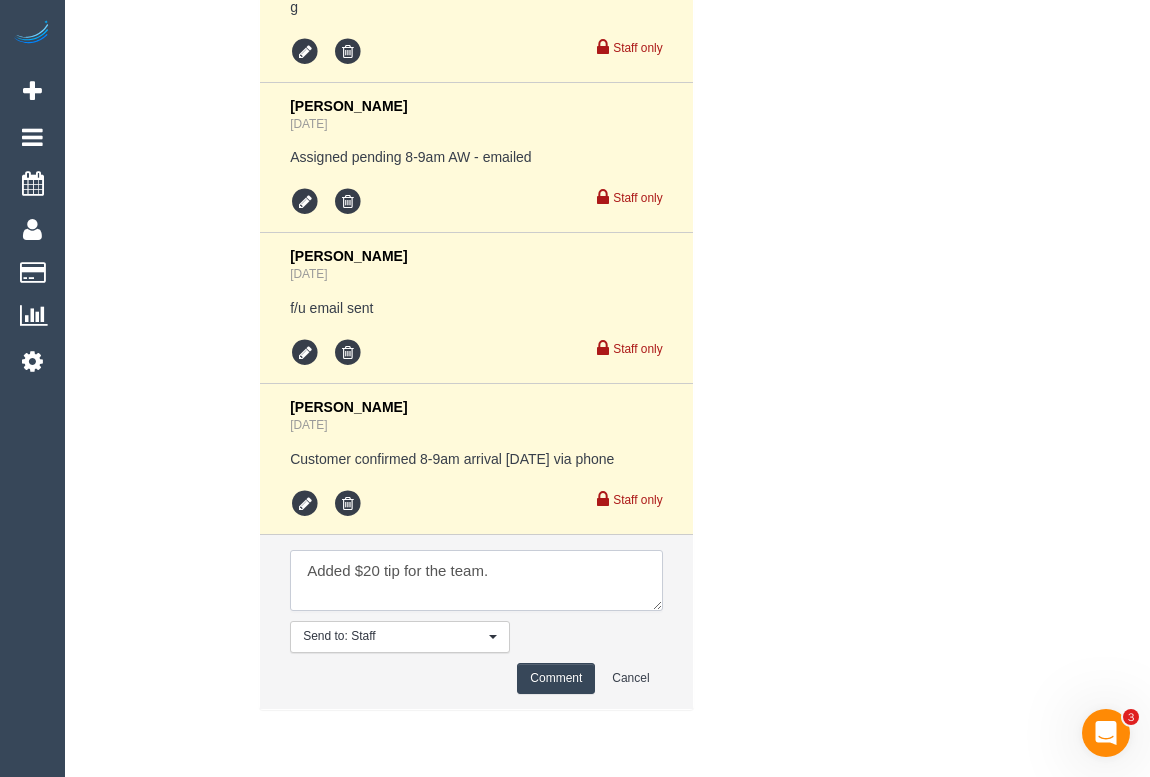 click at bounding box center (476, 581) 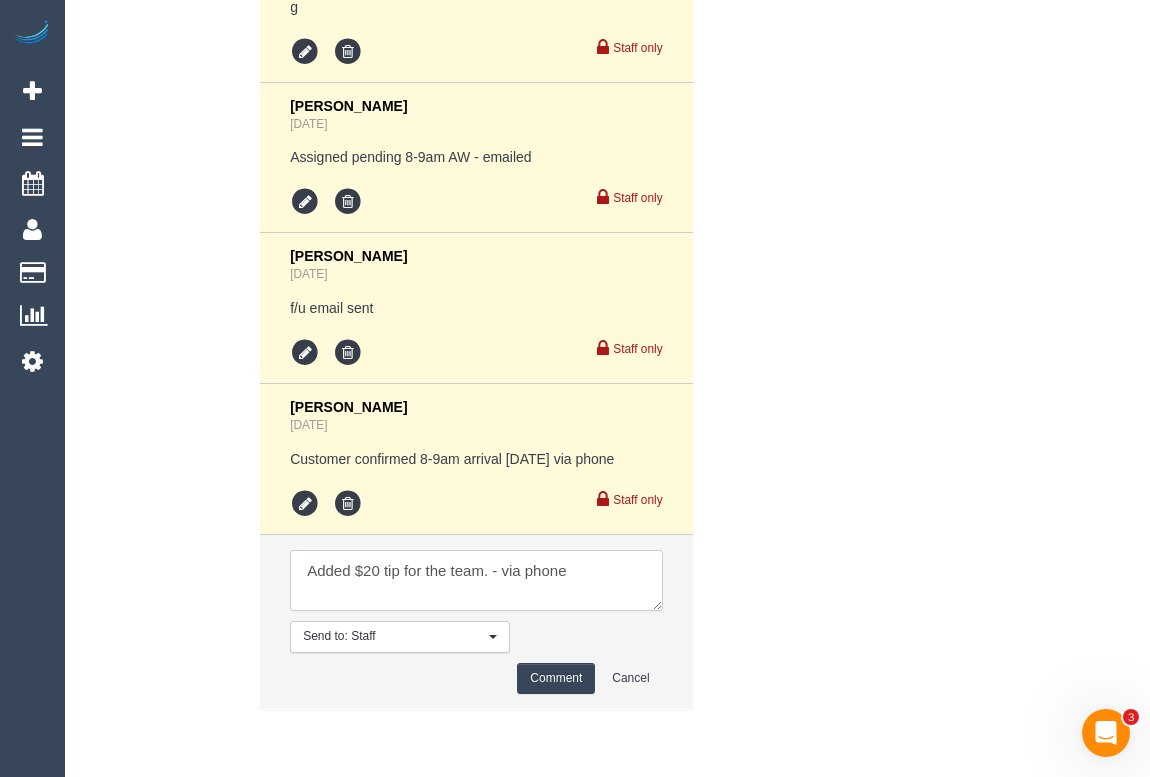 type on "Added $20 tip for the team. - via phone" 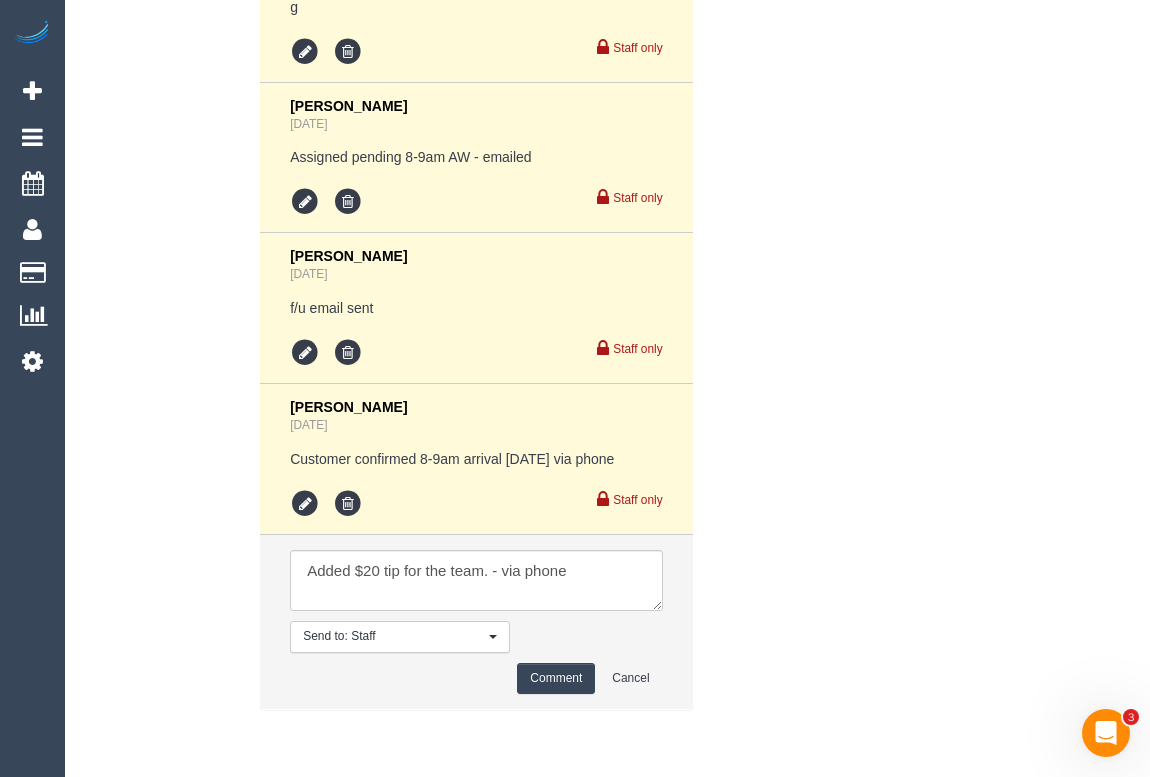 click on "Comment" at bounding box center (556, 678) 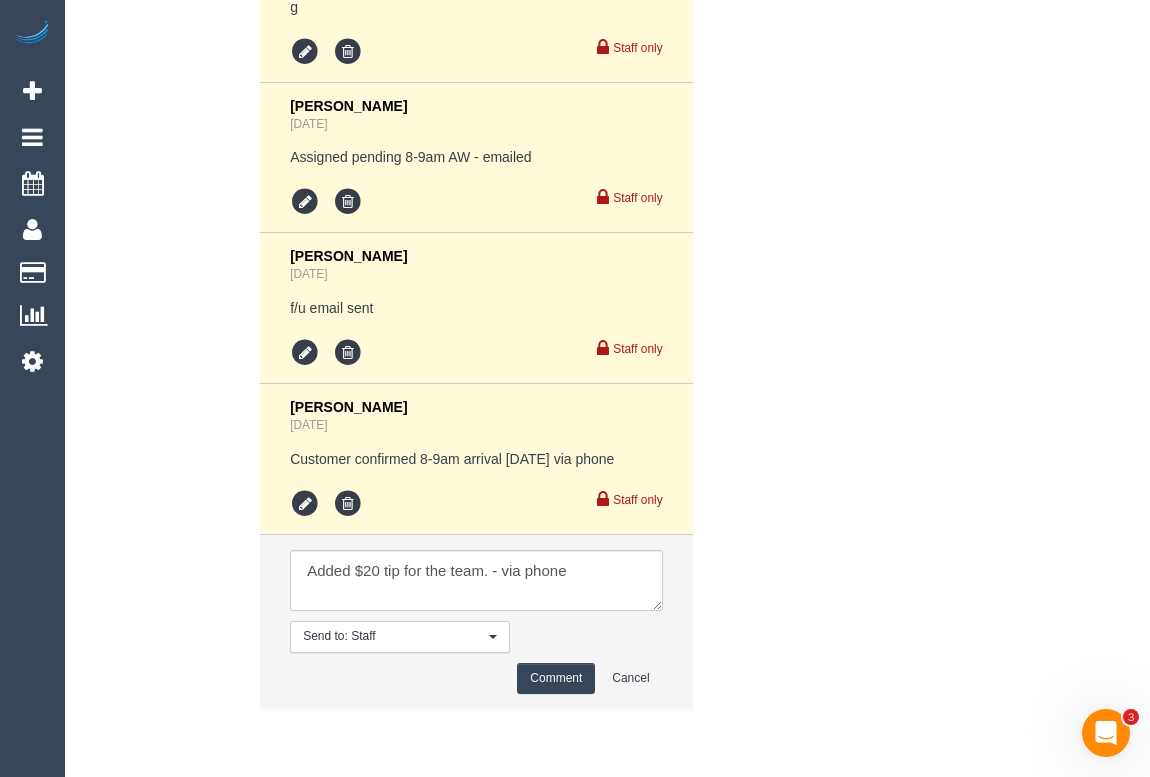 type 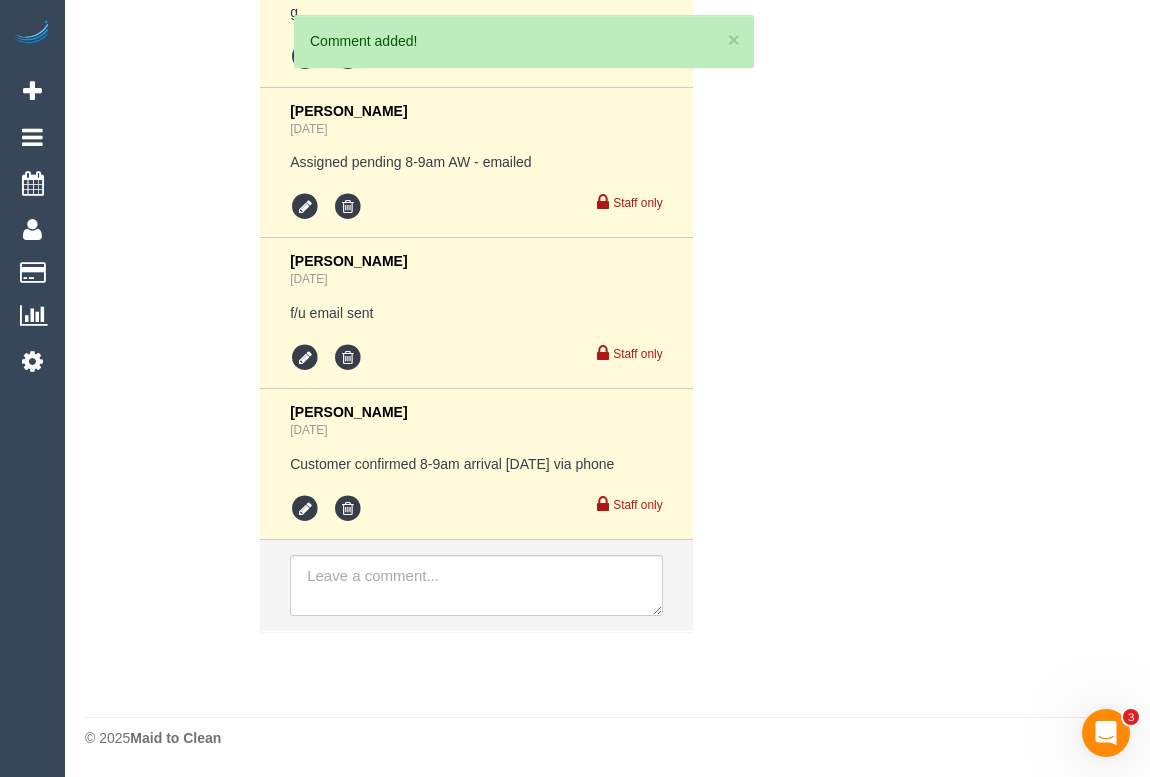scroll, scrollTop: 4279, scrollLeft: 0, axis: vertical 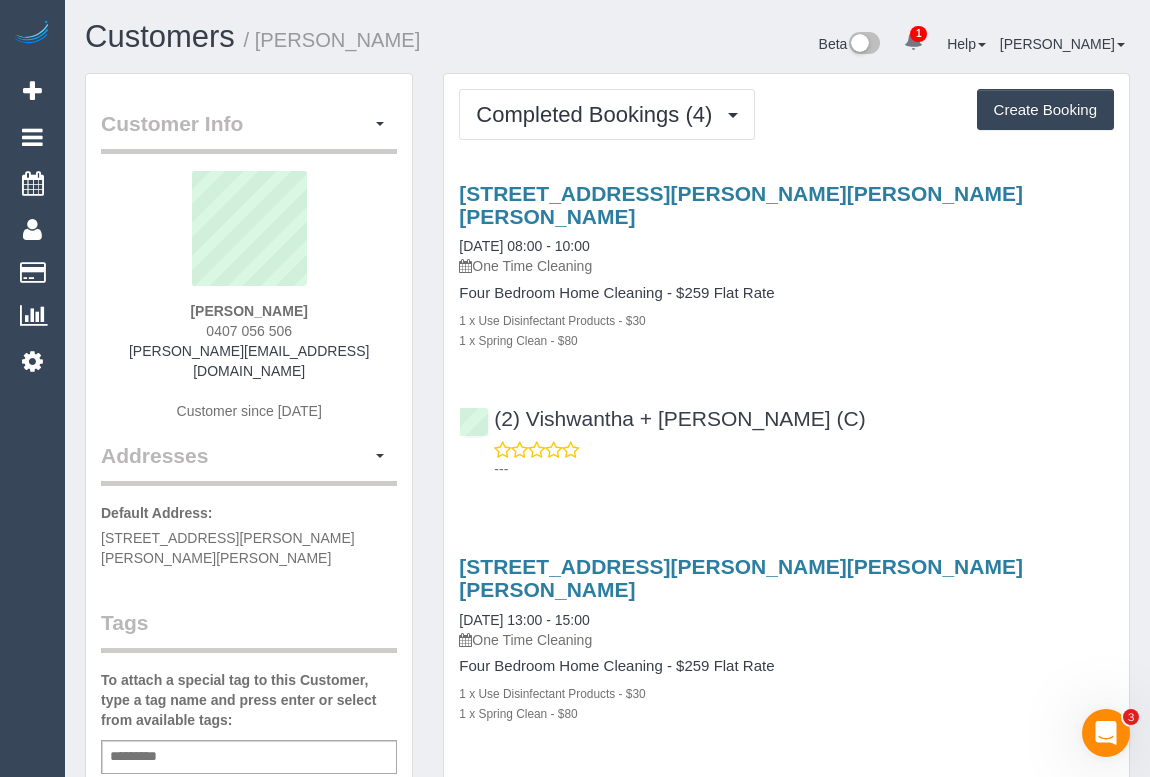 click on "[STREET_ADDRESS][PERSON_NAME][PERSON_NAME][PERSON_NAME]
[DATE] 08:00 - 10:00
One Time Cleaning
Four Bedroom Home Cleaning  - $259 Flat Rate
1 x Use Disinfectant Products - $30
1 x Spring Clean - $80
(2) Vishwantha + [PERSON_NAME] (C)
---" at bounding box center [786, 326] 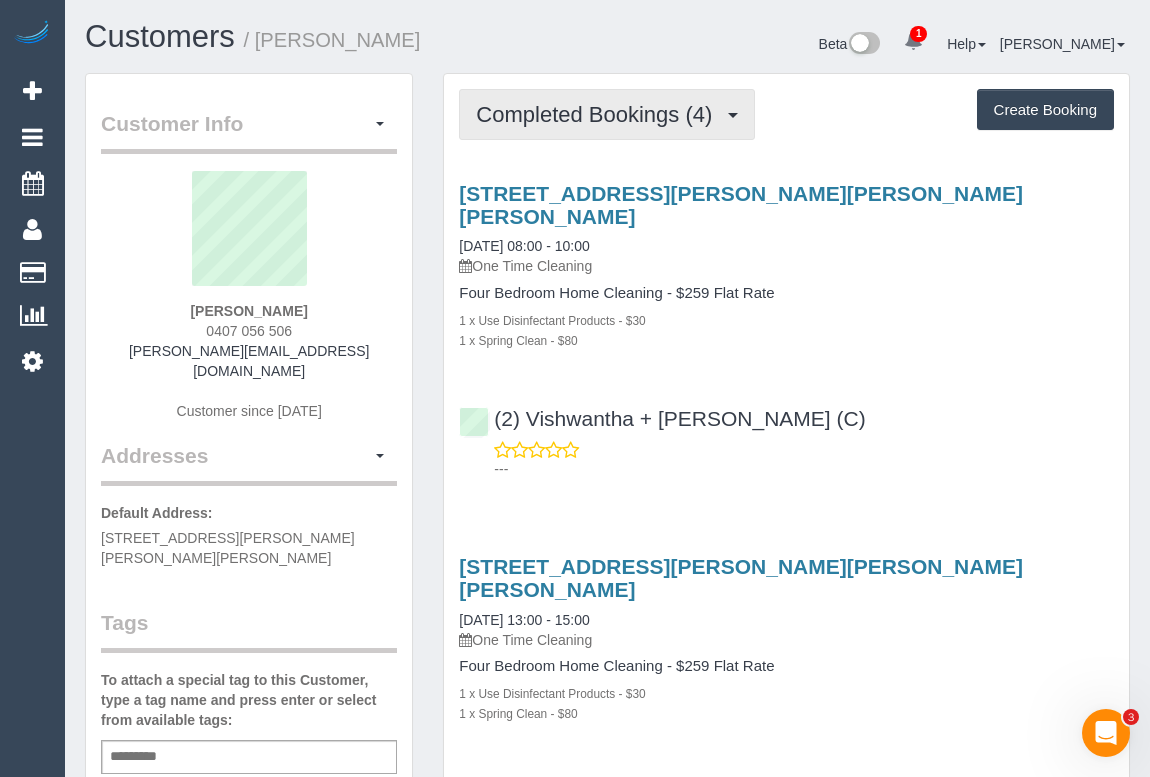 click on "Completed Bookings (4)" at bounding box center [599, 114] 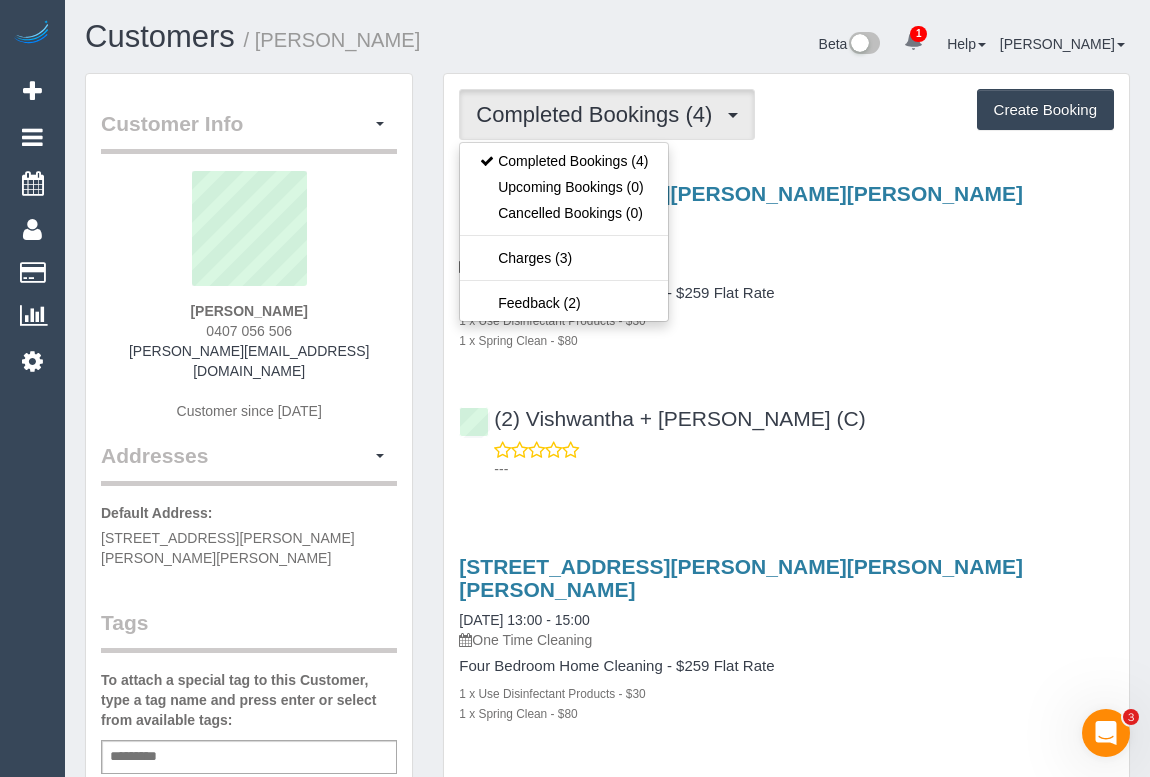 click on "22 Martin Rd, Glen Iris, VIC 3146
03/07/2025 08:00 - 10:00
One Time Cleaning
Four Bedroom Home Cleaning  - $259 Flat Rate
1 x Use Disinfectant Products - $30
1 x Spring Clean - $80
(2) Vishwantha + Madhushika (C)
---" at bounding box center [786, 326] 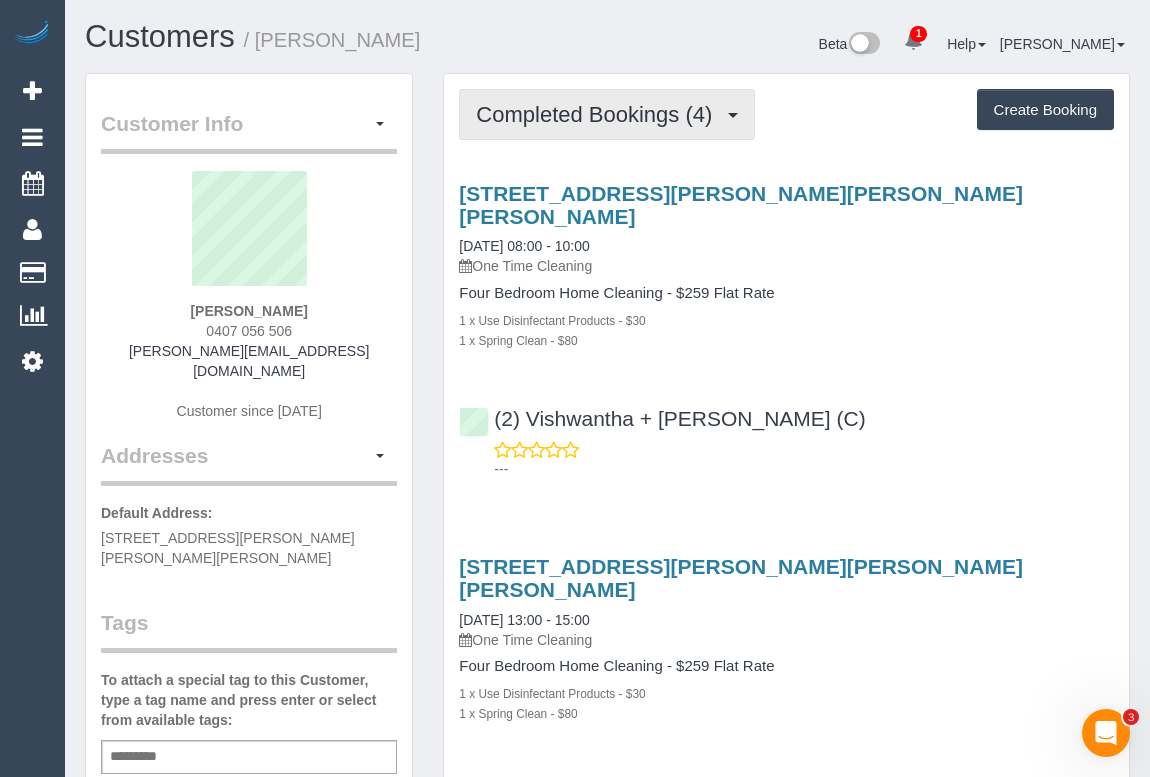 click on "Completed Bookings (4)" at bounding box center (599, 114) 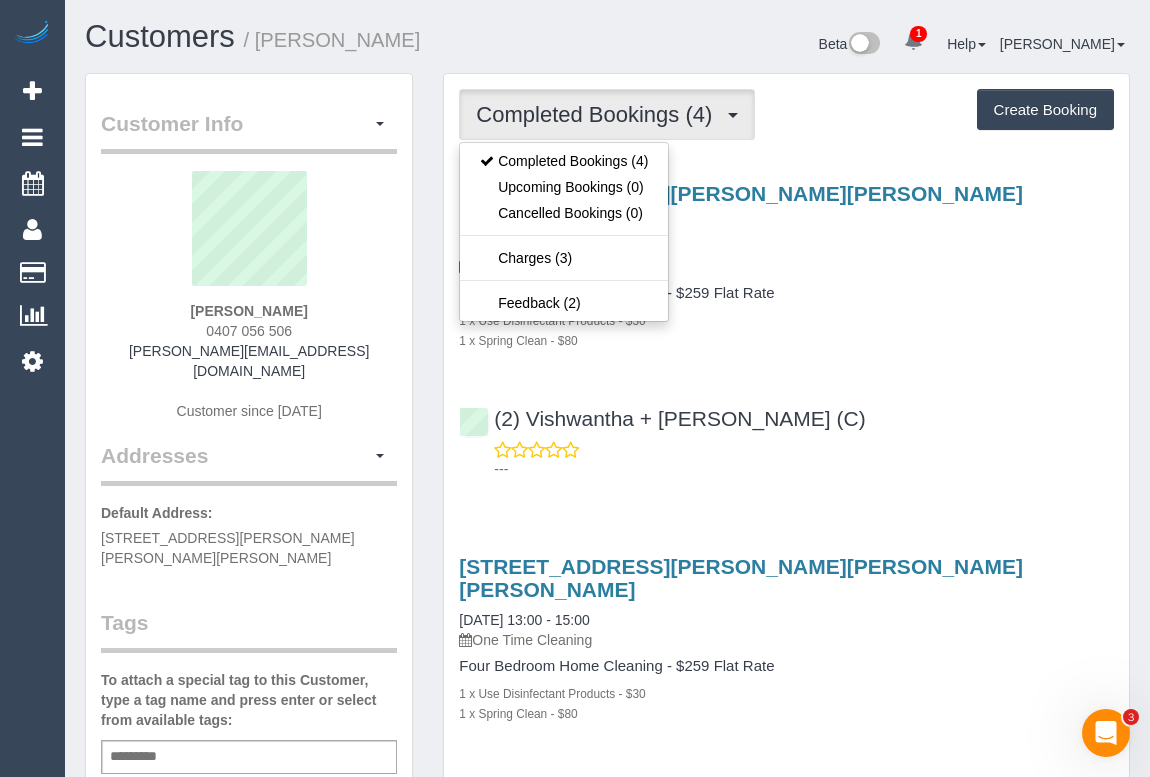 click on "22 Martin Rd, Glen Iris, VIC 3146
03/07/2025 08:00 - 10:00
One Time Cleaning
Four Bedroom Home Cleaning  - $259 Flat Rate
1 x Use Disinfectant Products - $30
1 x Spring Clean - $80
(2) Vishwantha + Madhushika (C)
---" at bounding box center (786, 326) 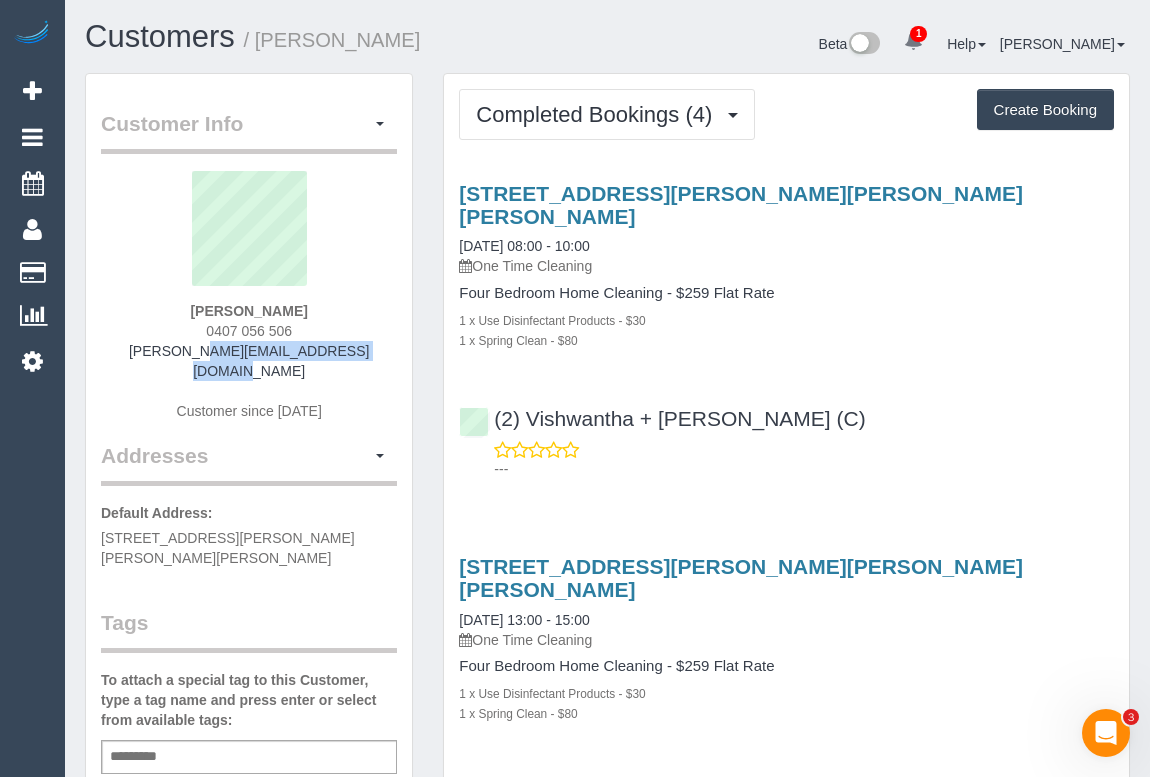 drag, startPoint x: 129, startPoint y: 351, endPoint x: 376, endPoint y: 352, distance: 247.00203 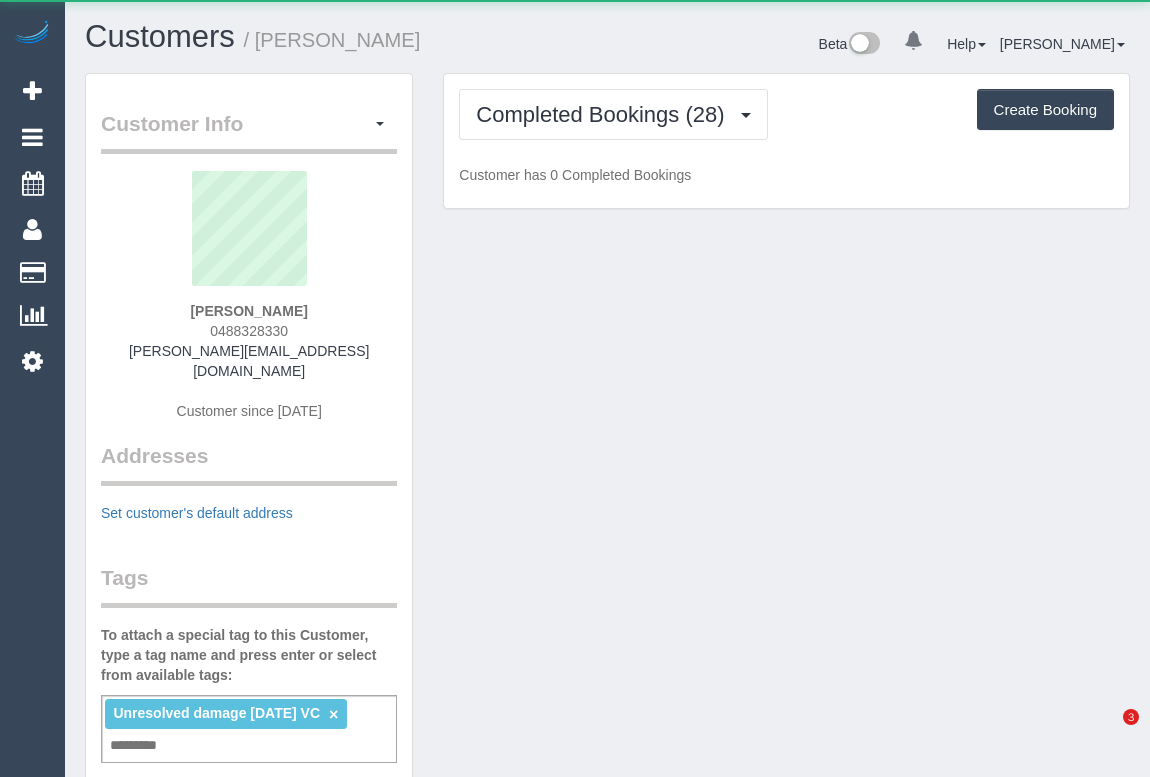 scroll, scrollTop: 0, scrollLeft: 0, axis: both 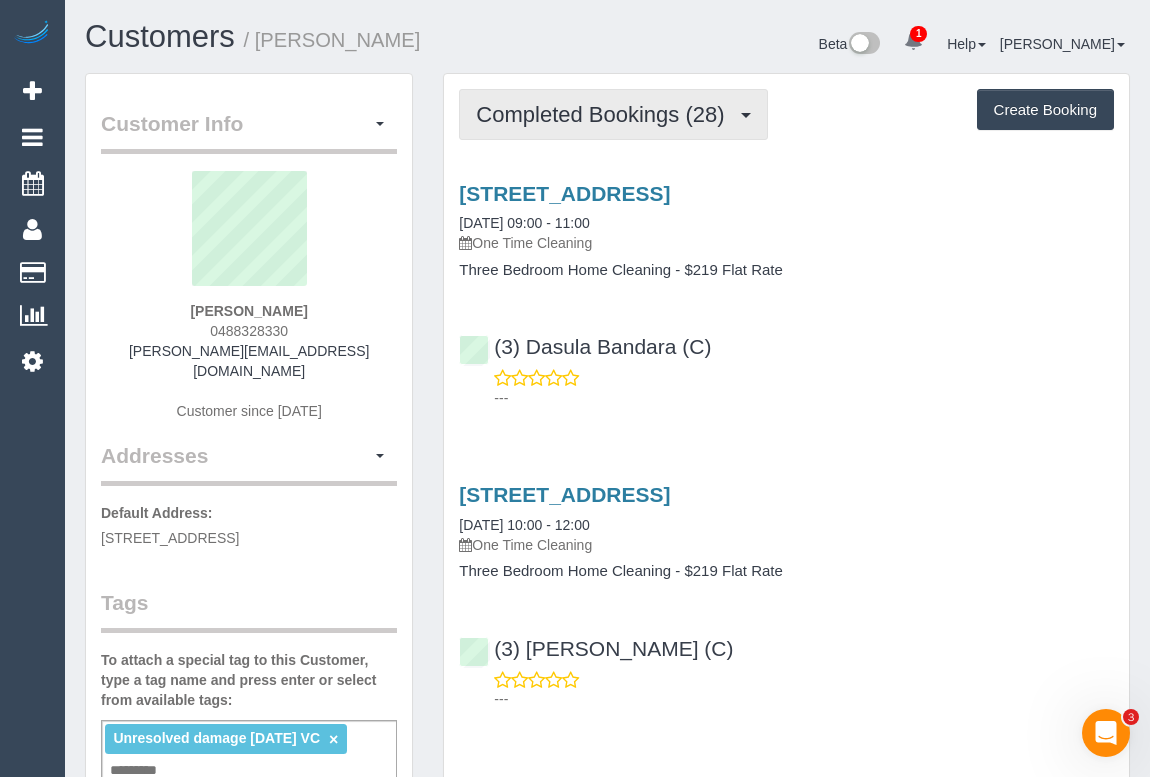 click on "Completed Bookings (28)" at bounding box center [605, 114] 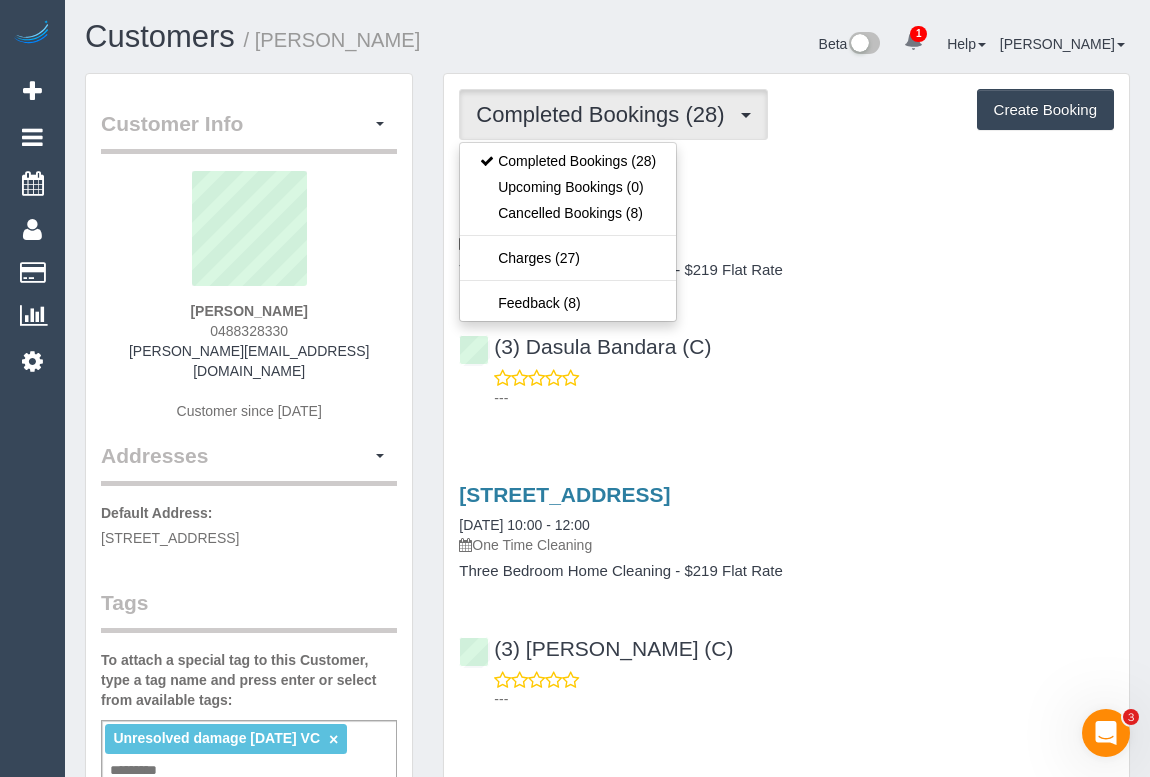 click on "(3) Dasula Bandara (C)
---" at bounding box center [786, 363] 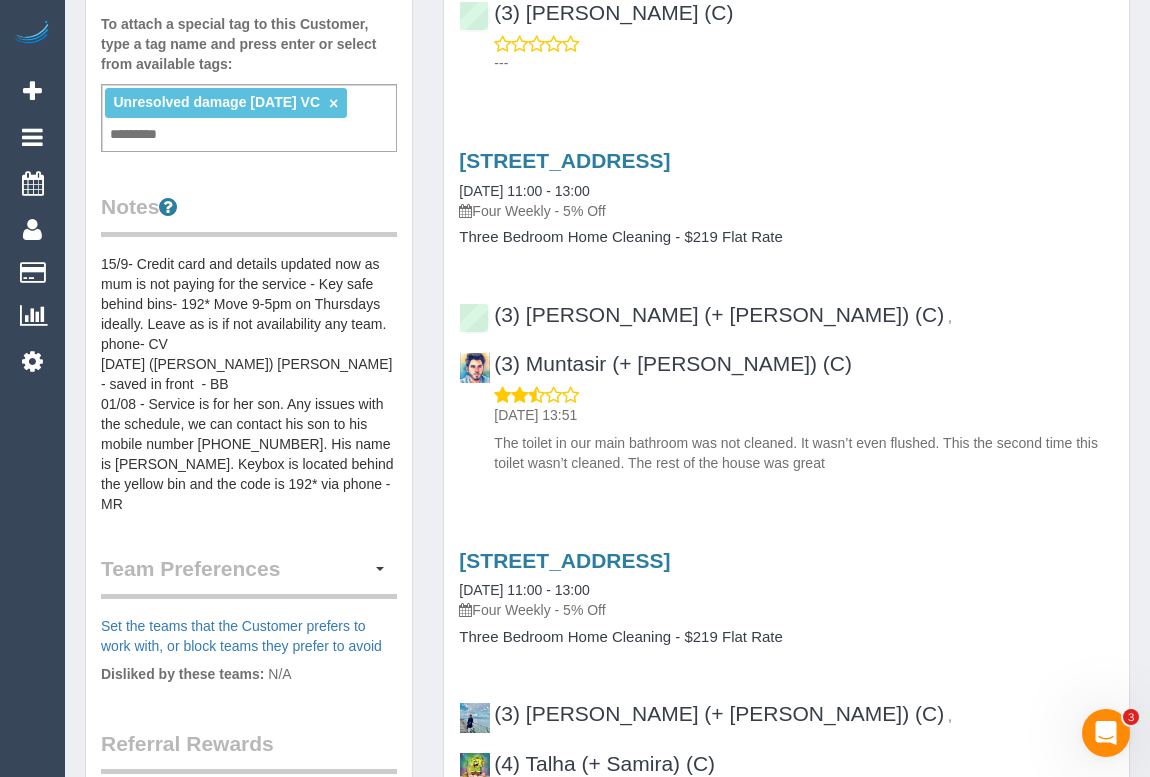 scroll, scrollTop: 0, scrollLeft: 0, axis: both 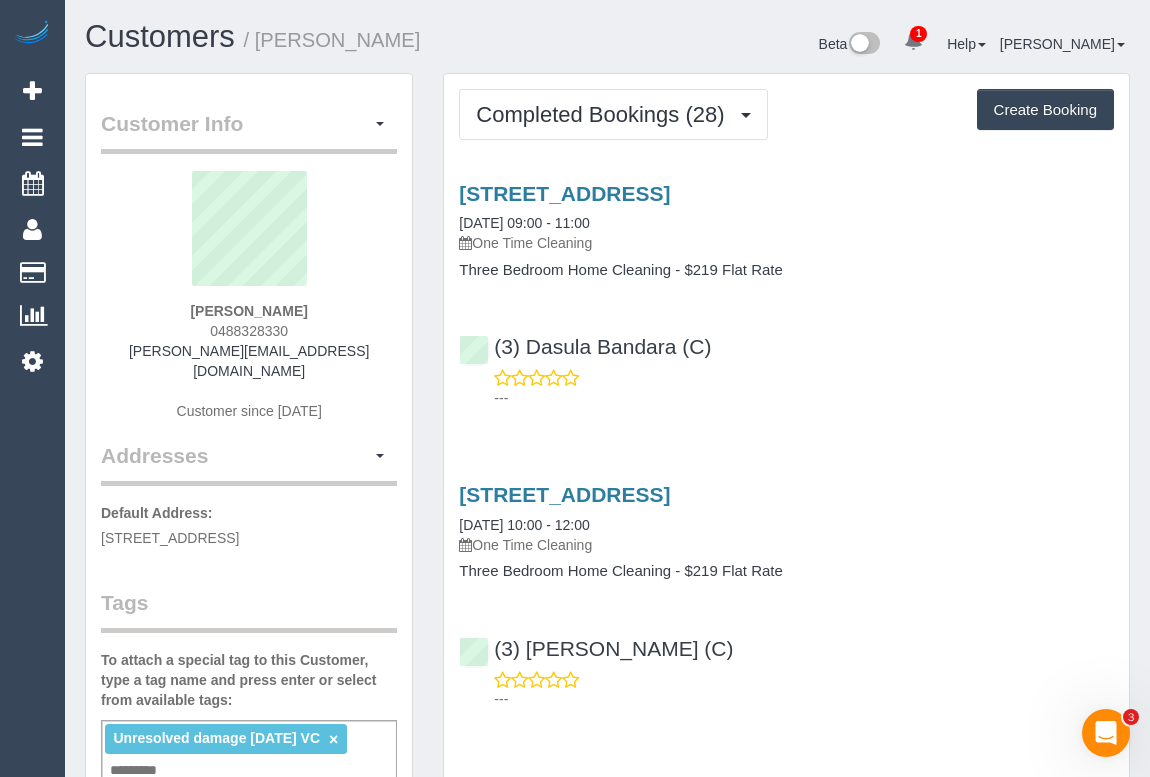 drag, startPoint x: 208, startPoint y: 327, endPoint x: 310, endPoint y: 327, distance: 102 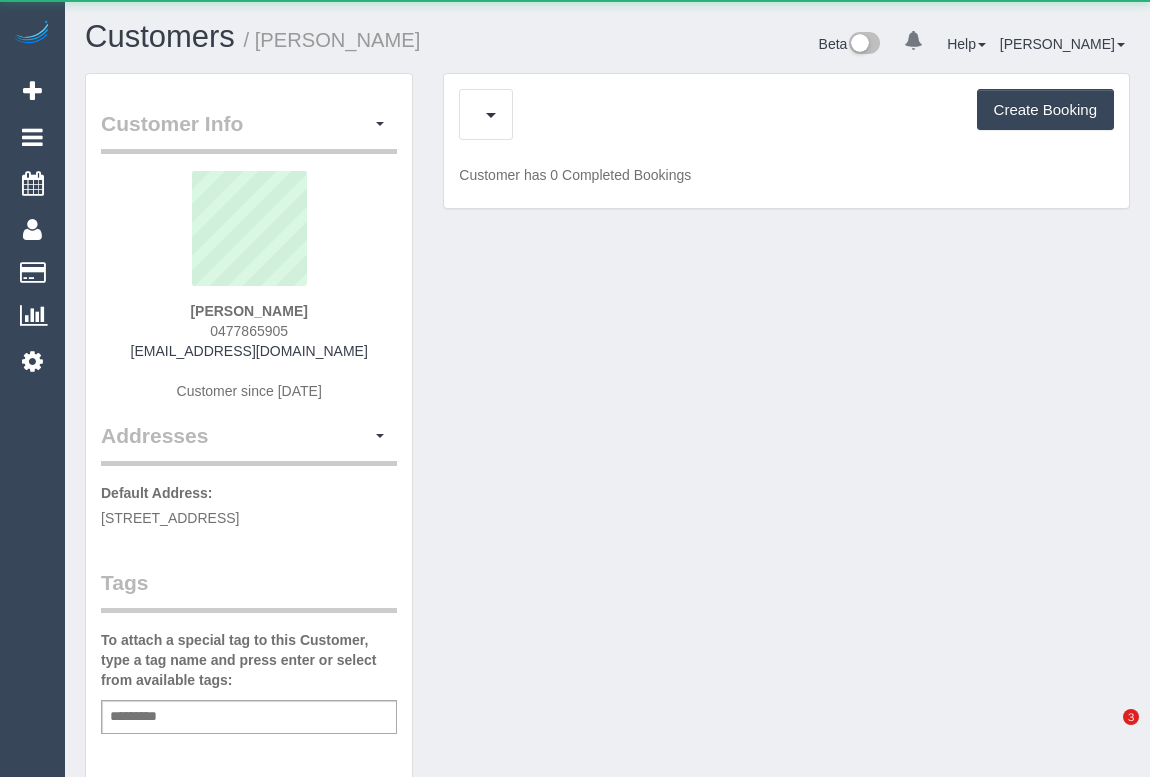 scroll, scrollTop: 0, scrollLeft: 0, axis: both 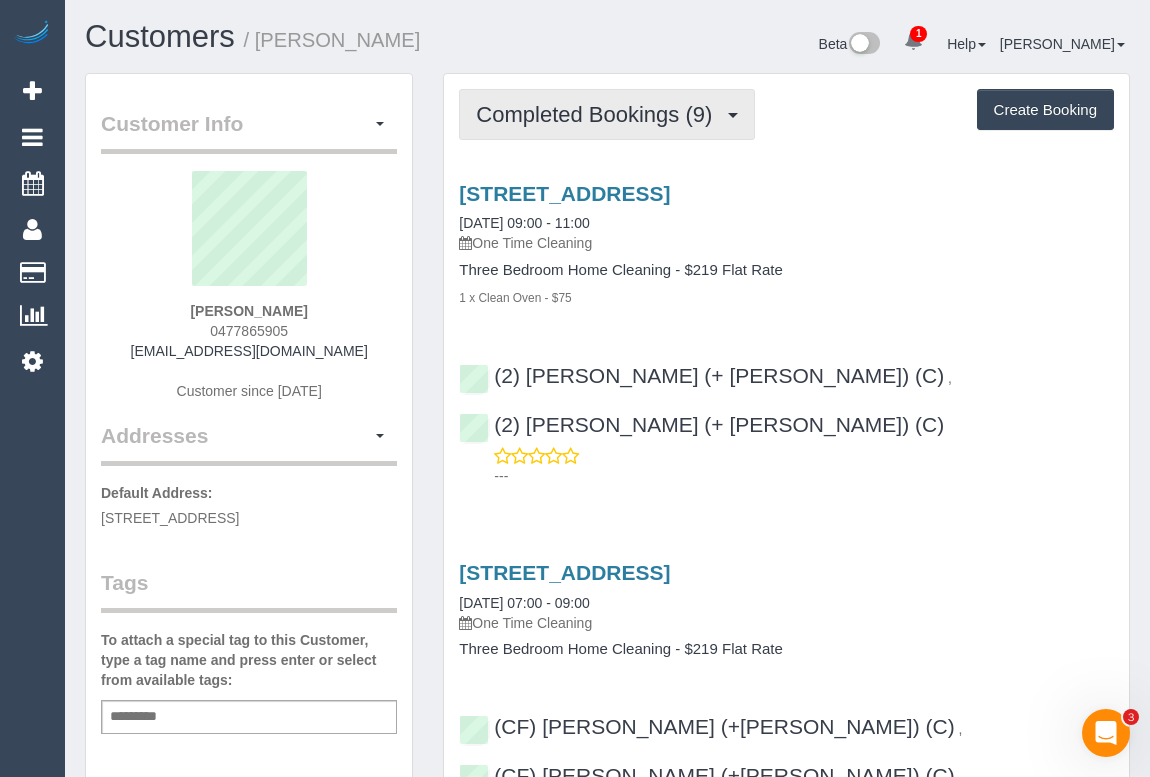 click on "Completed Bookings (9)" at bounding box center [599, 114] 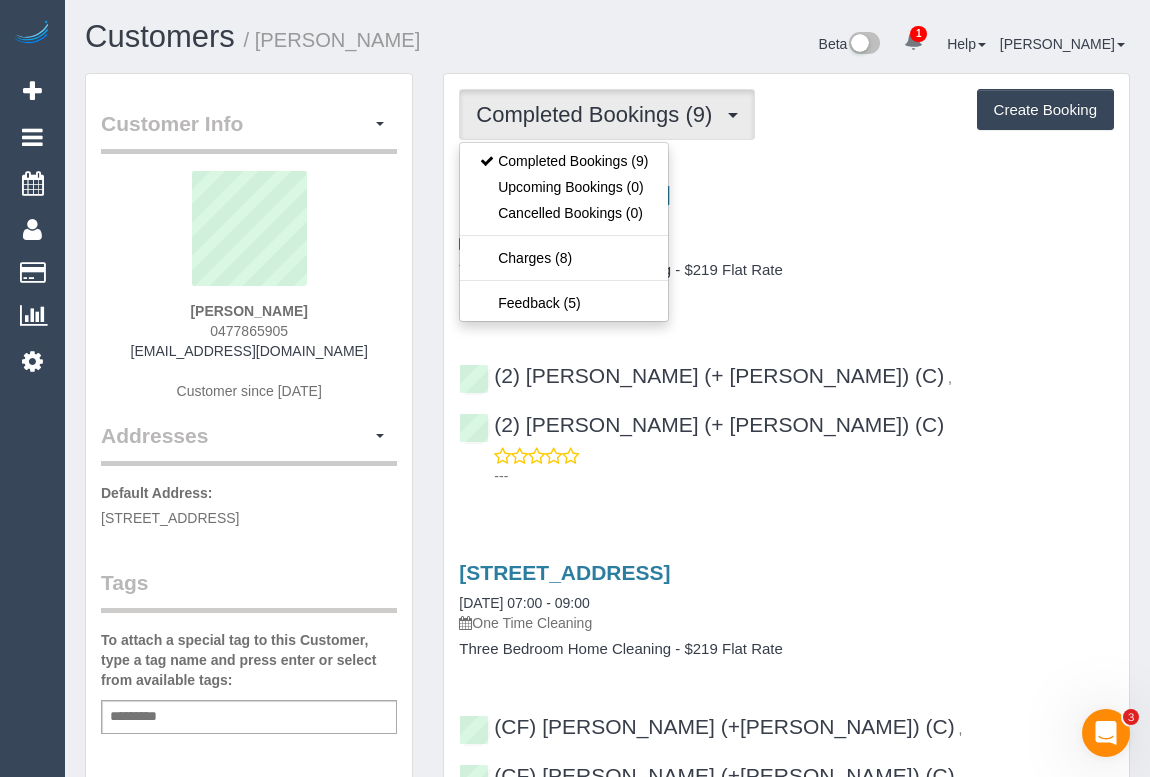click on "Three Bedroom Home Cleaning - $219 Flat Rate
1 x Clean Oven  - $75" at bounding box center (786, 284) 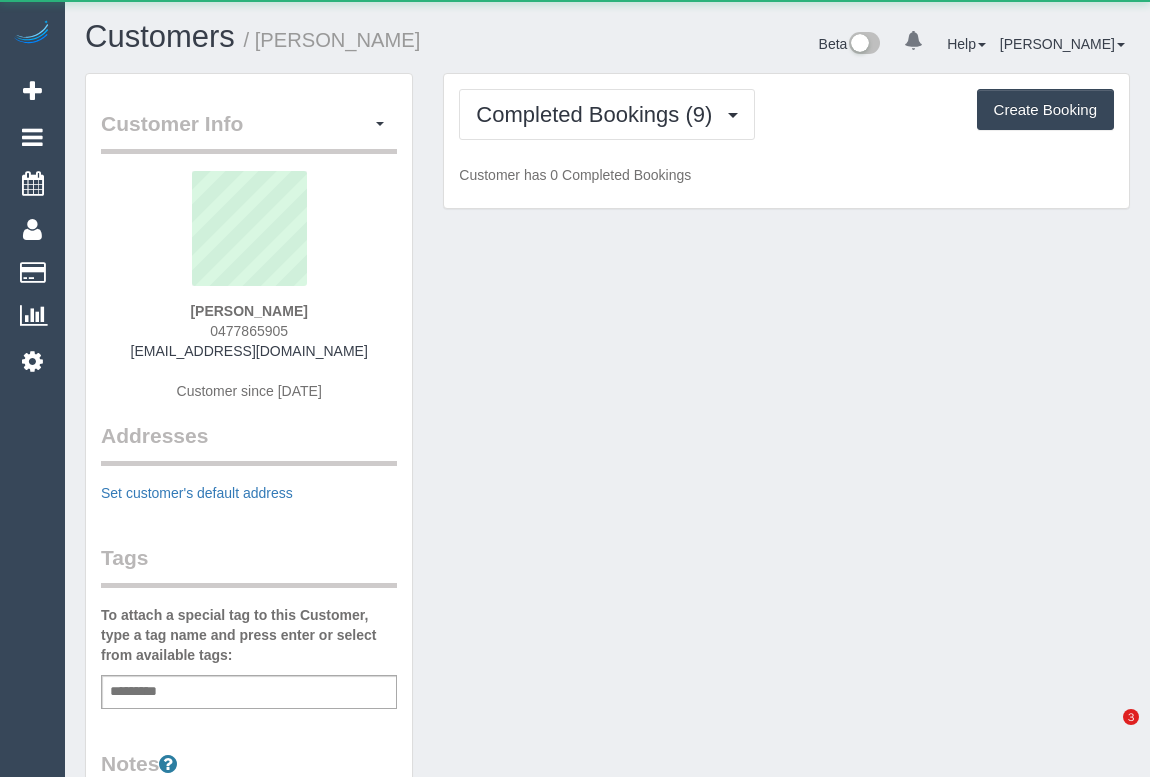 scroll, scrollTop: 0, scrollLeft: 0, axis: both 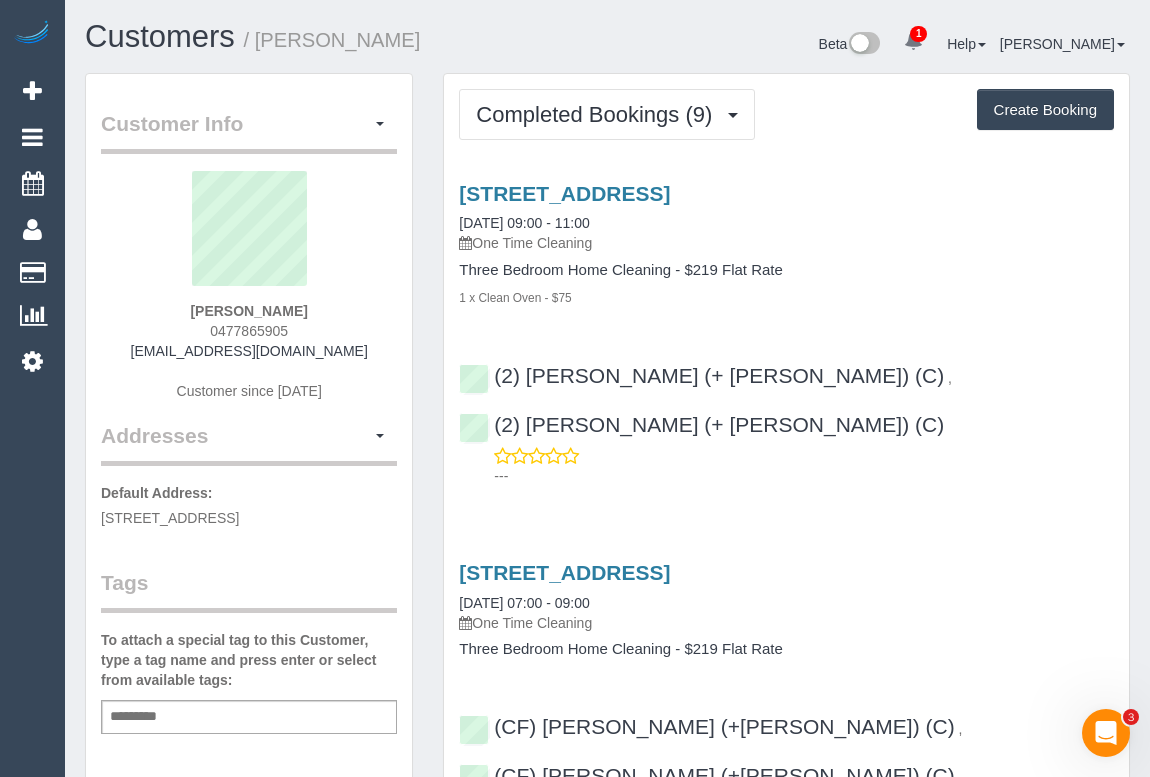 drag, startPoint x: 158, startPoint y: 348, endPoint x: 368, endPoint y: 342, distance: 210.0857 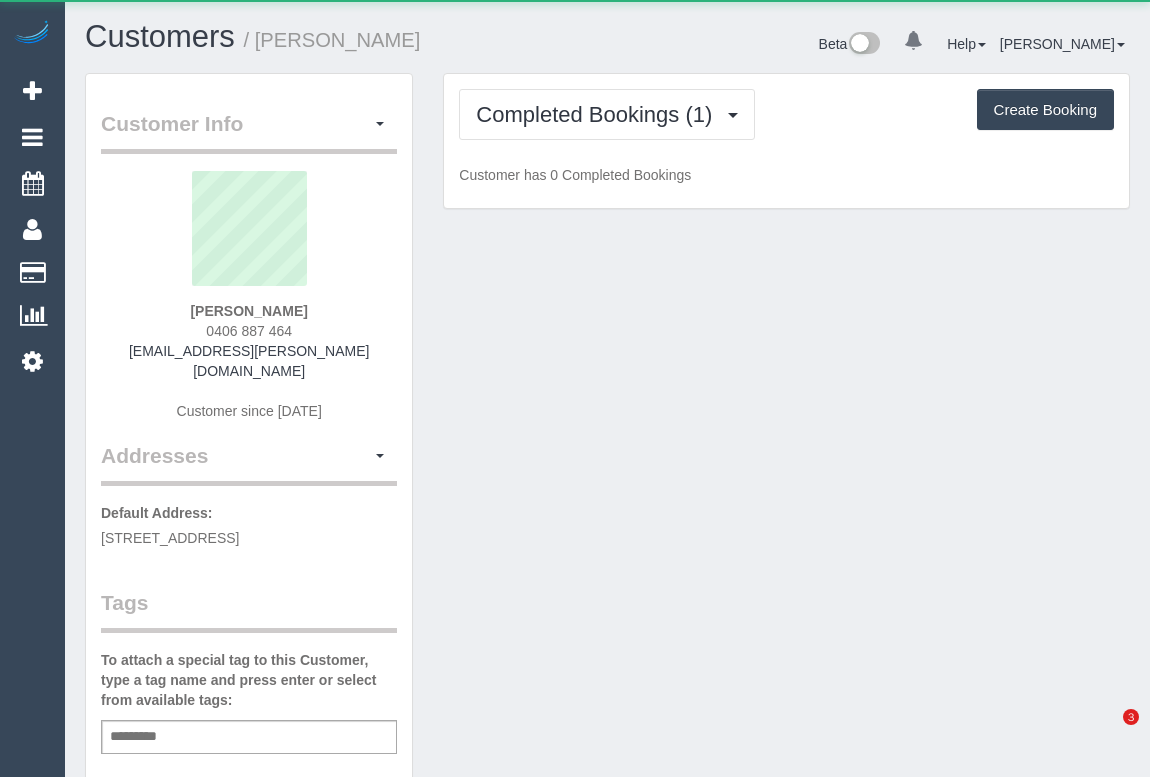 scroll, scrollTop: 0, scrollLeft: 0, axis: both 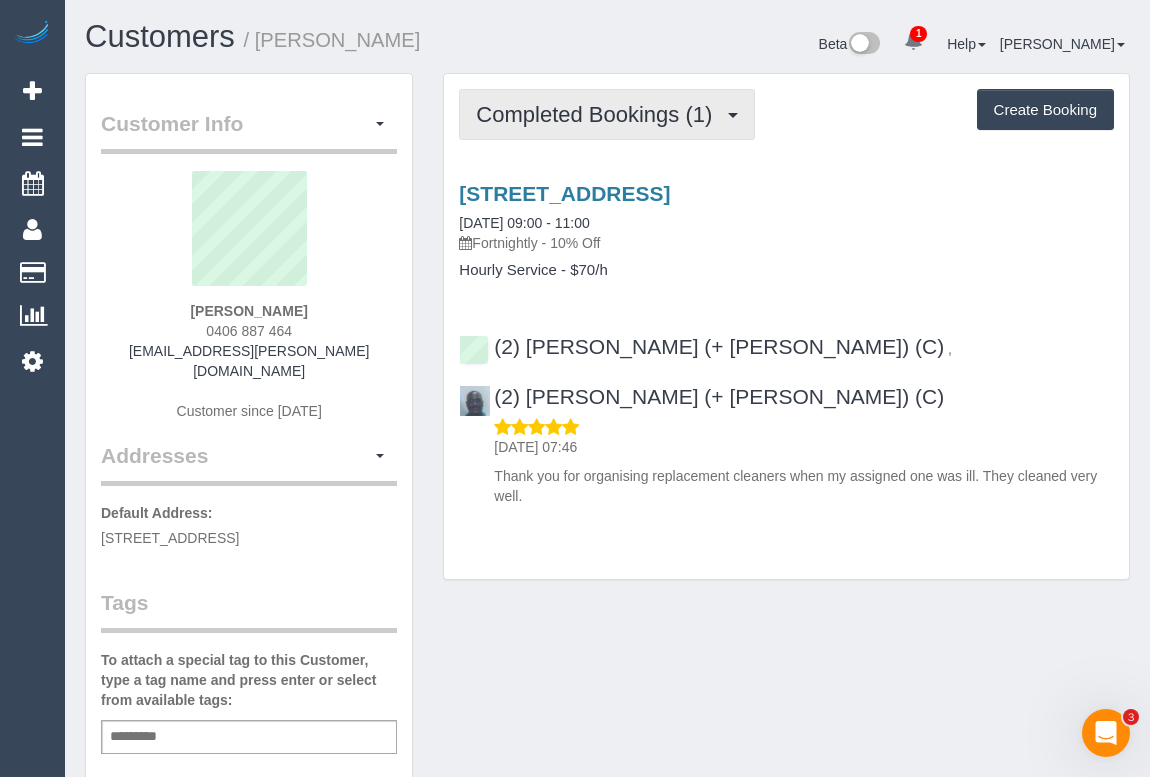 click on "Completed Bookings (1)" at bounding box center [599, 114] 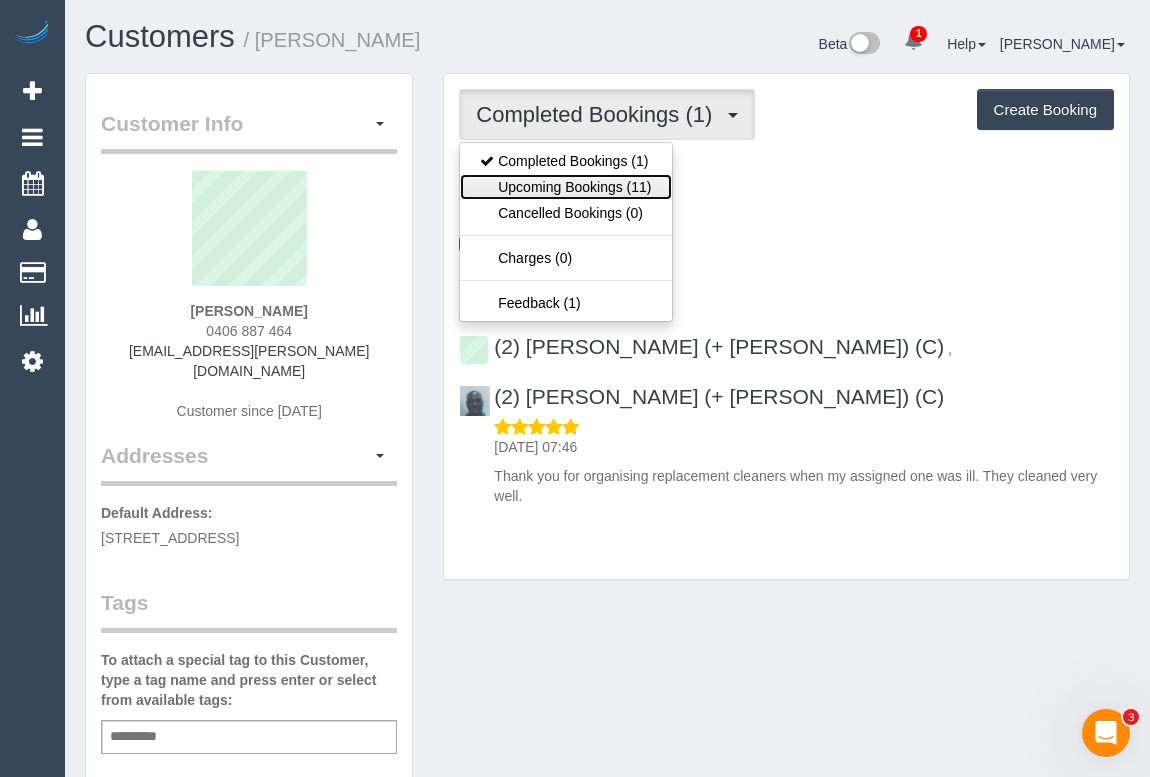 click on "Upcoming Bookings (11)" at bounding box center [565, 187] 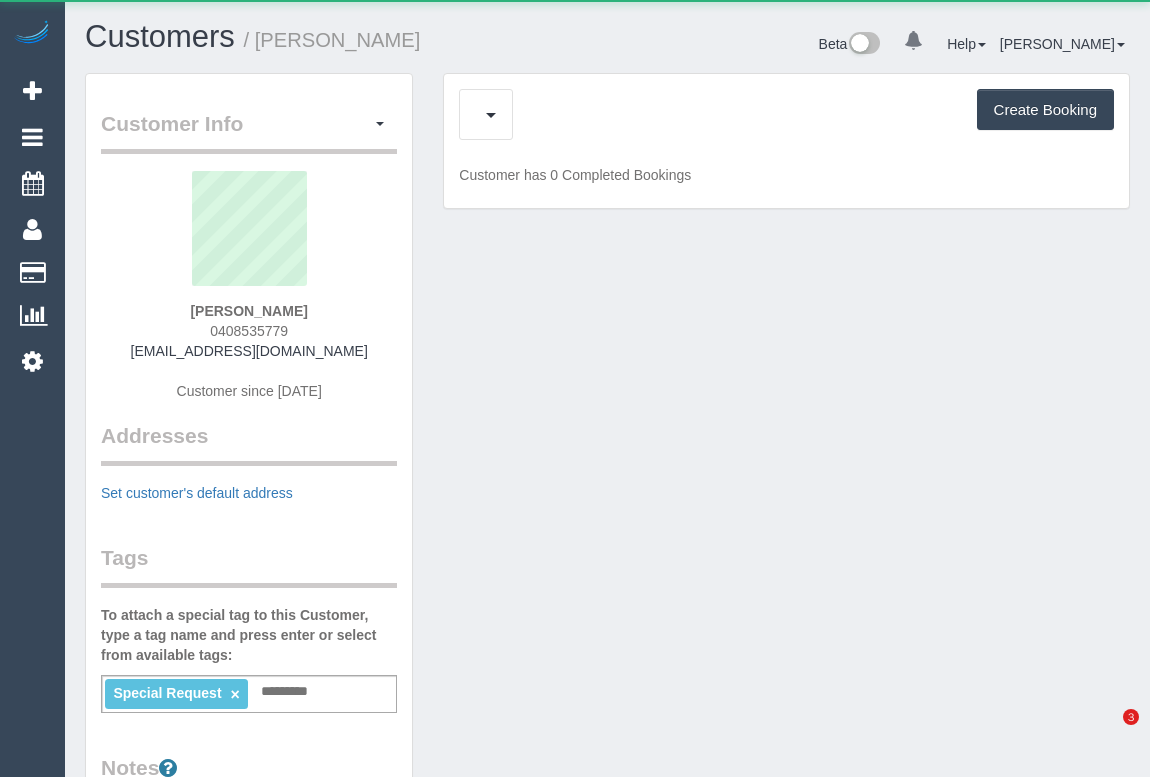 scroll, scrollTop: 0, scrollLeft: 0, axis: both 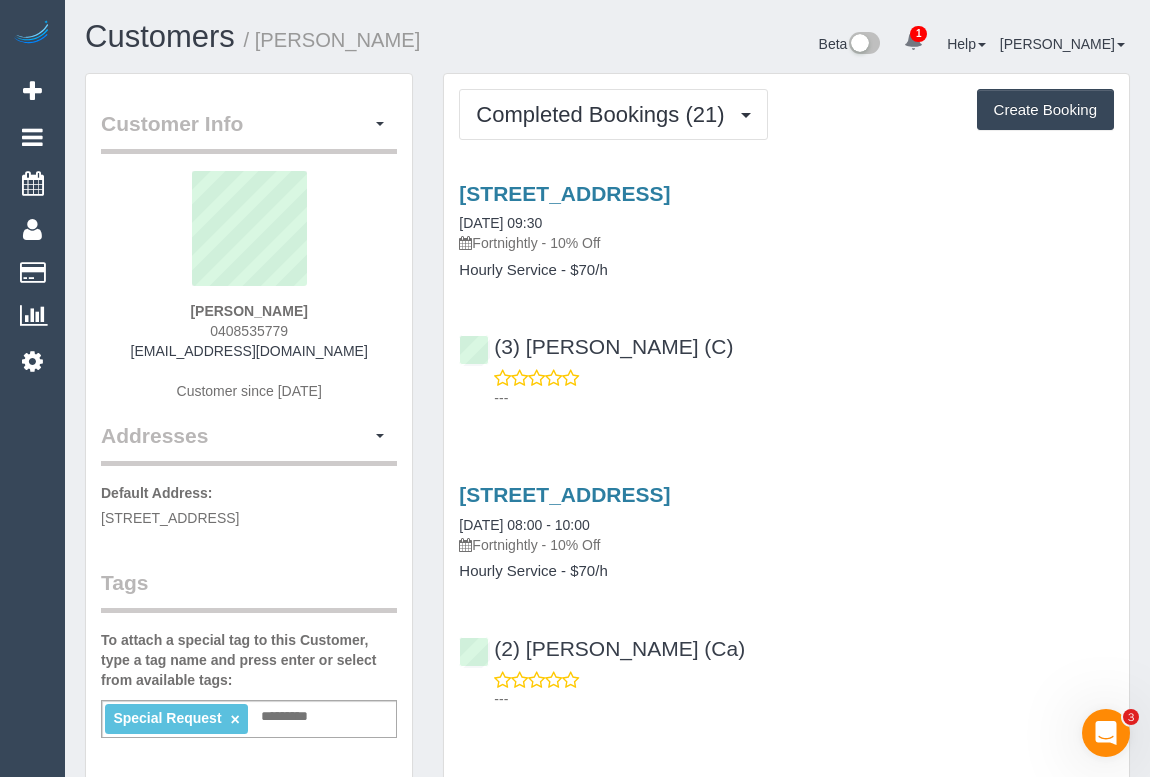 click on "(3) [PERSON_NAME] (C)
---" at bounding box center (786, 363) 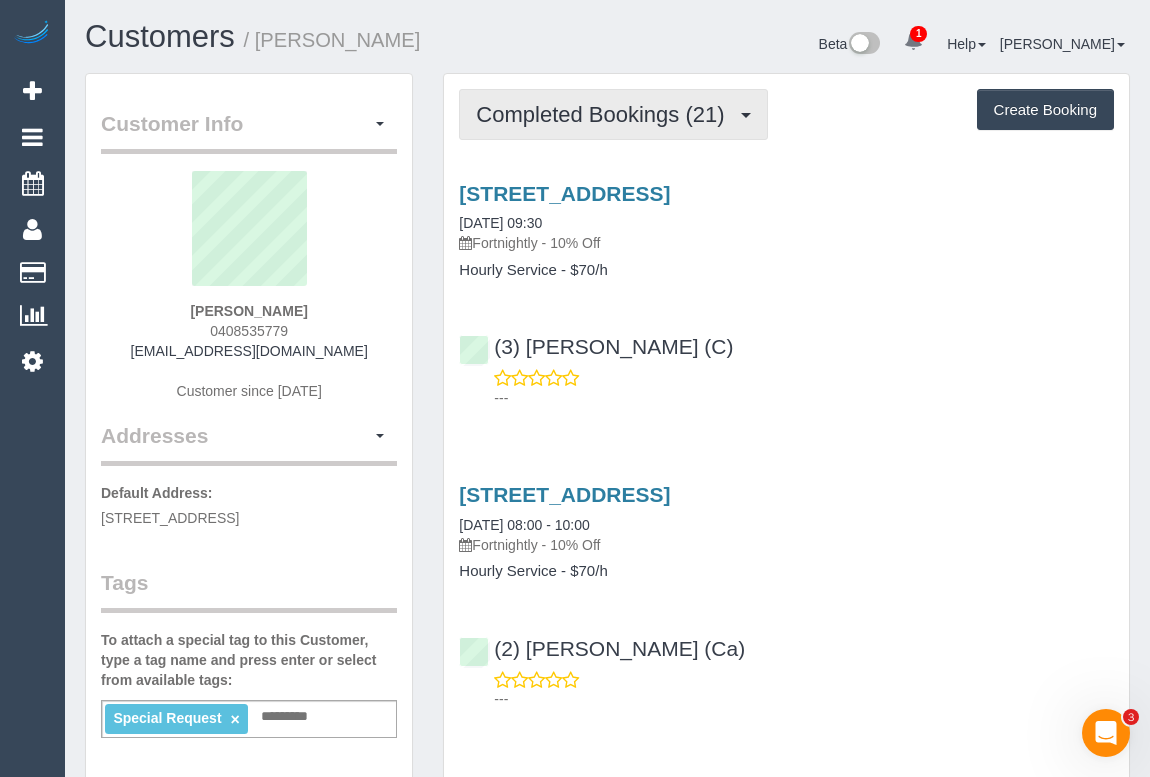 click on "Completed Bookings (21)" at bounding box center [605, 114] 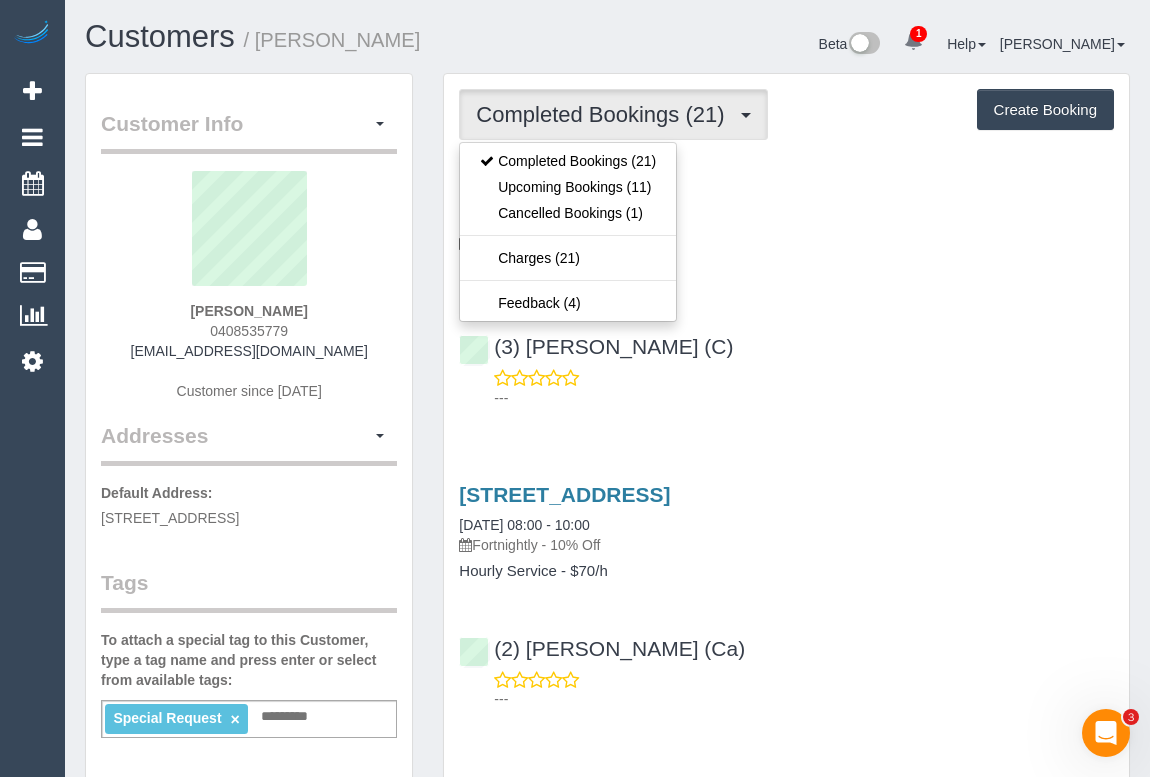 click on "(3) Noemy Cerda (C)
---" at bounding box center (786, 363) 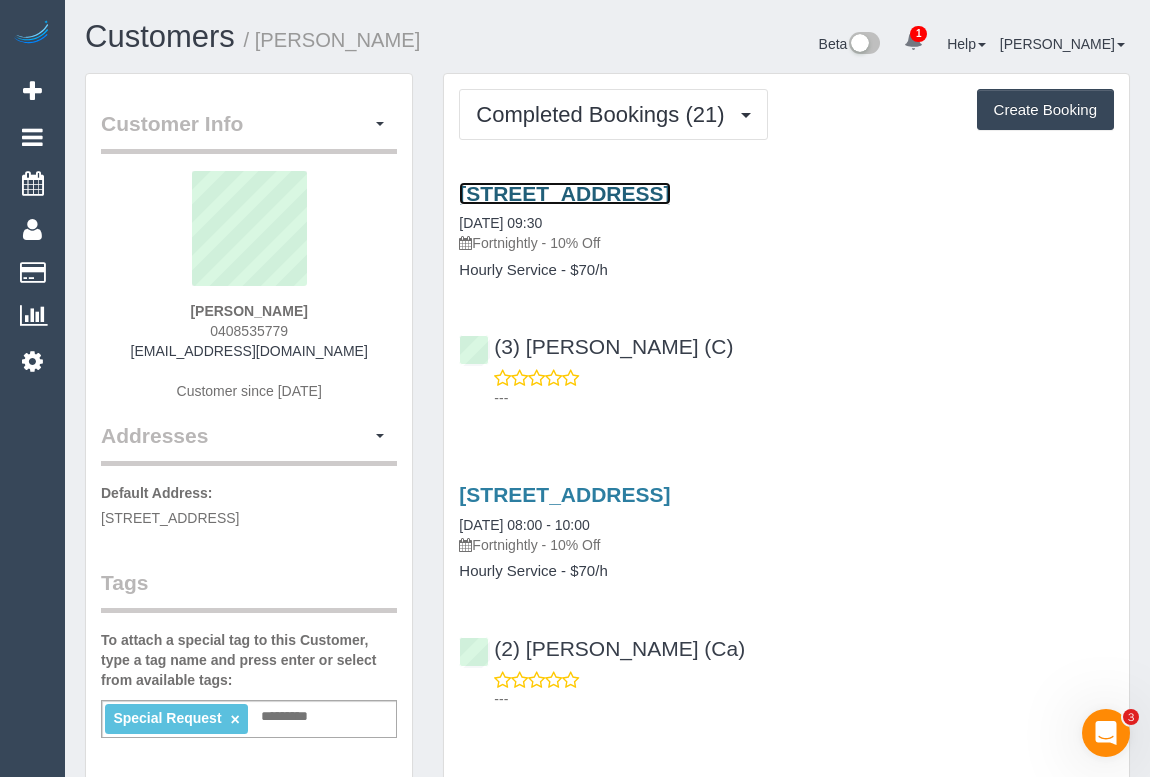 click on "23 Carthy St, Altona North, VIC 3025" at bounding box center [564, 193] 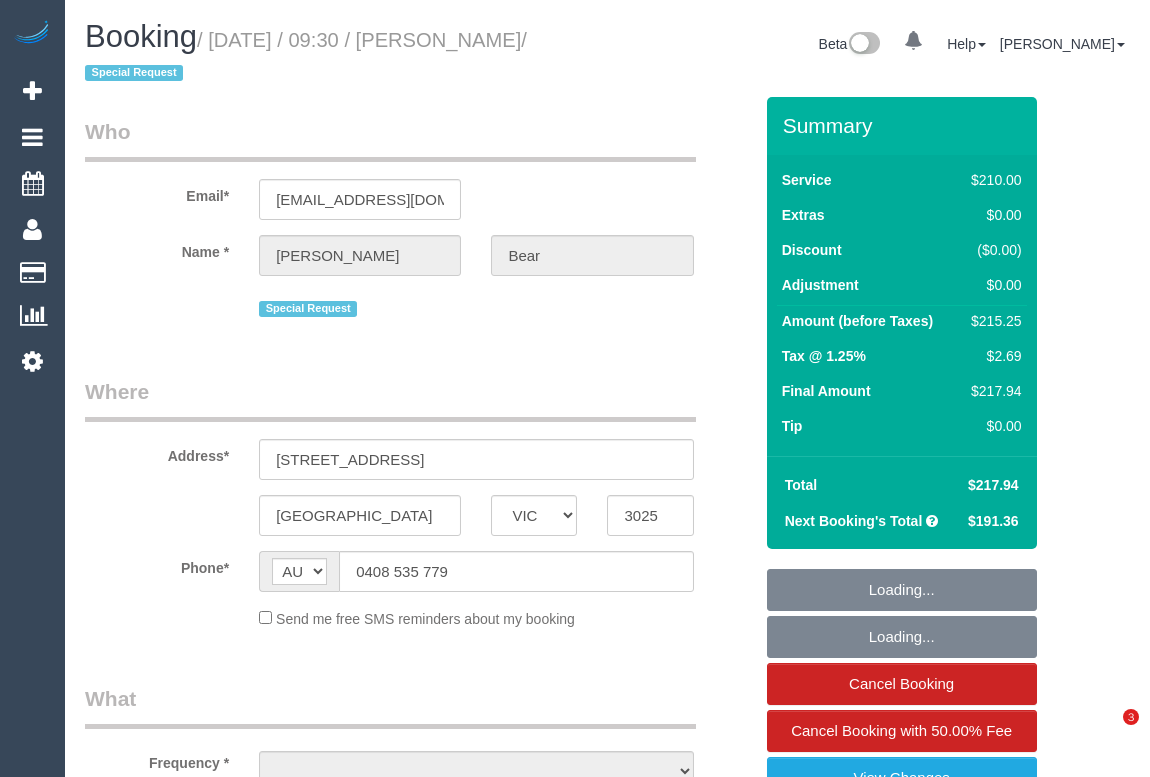 select on "VIC" 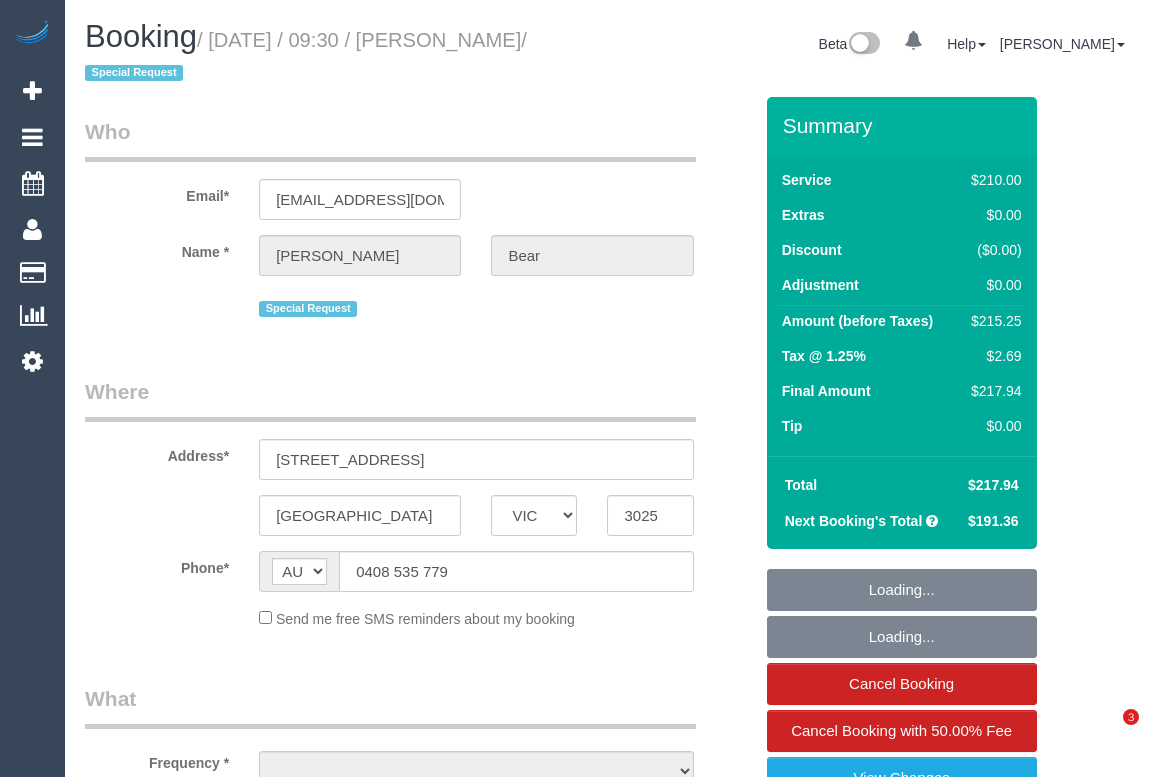scroll, scrollTop: 0, scrollLeft: 0, axis: both 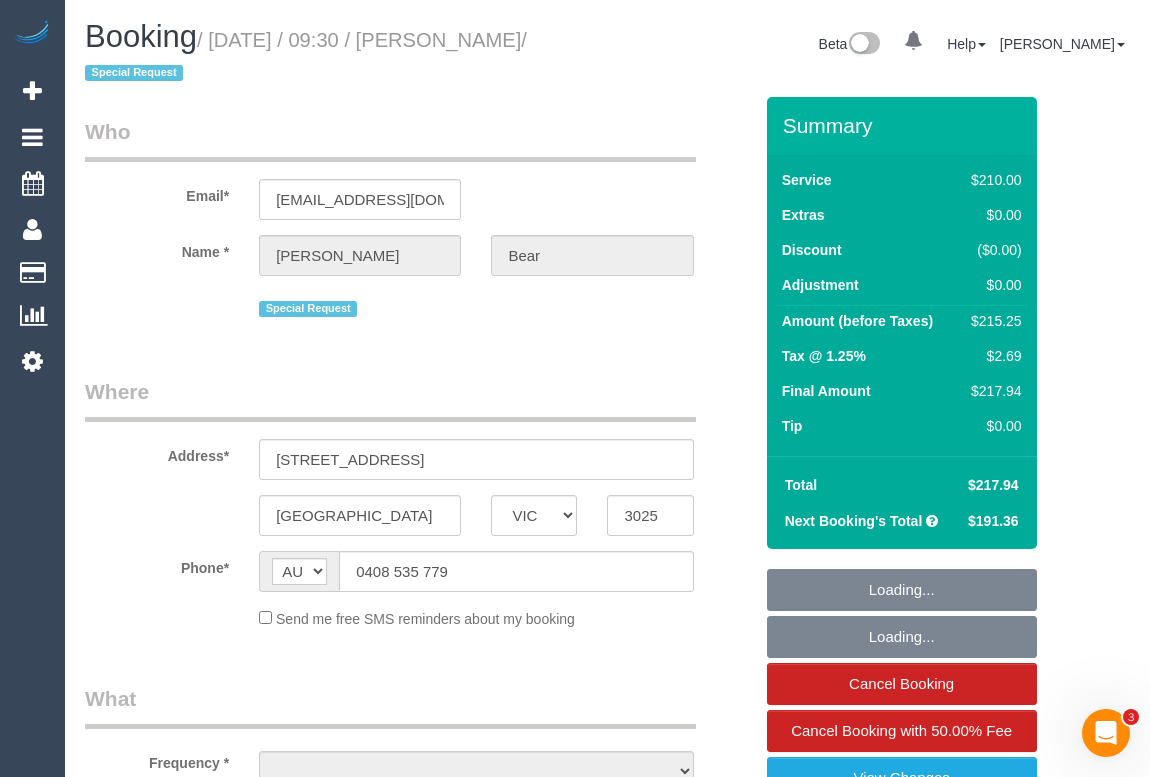 select on "number:27" 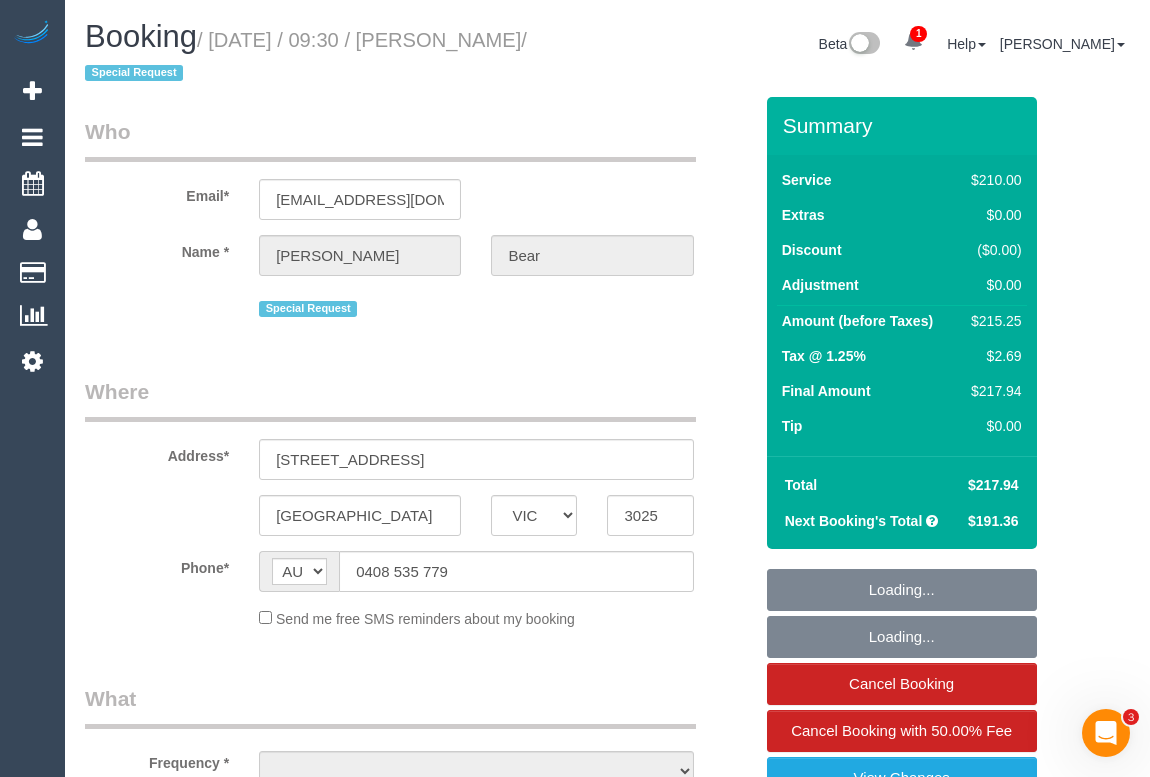 select on "object:761" 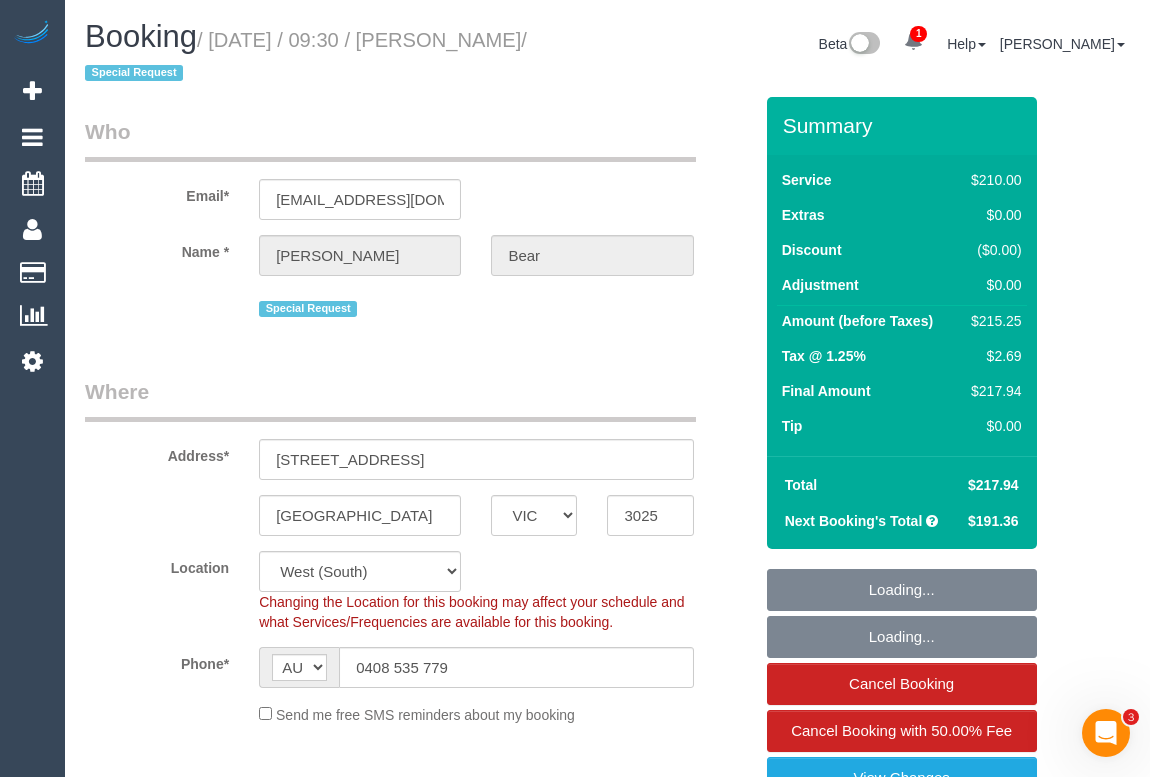 select on "string:stripe-pm_1QA7EZ2GScqysDRVz8X8gjsB" 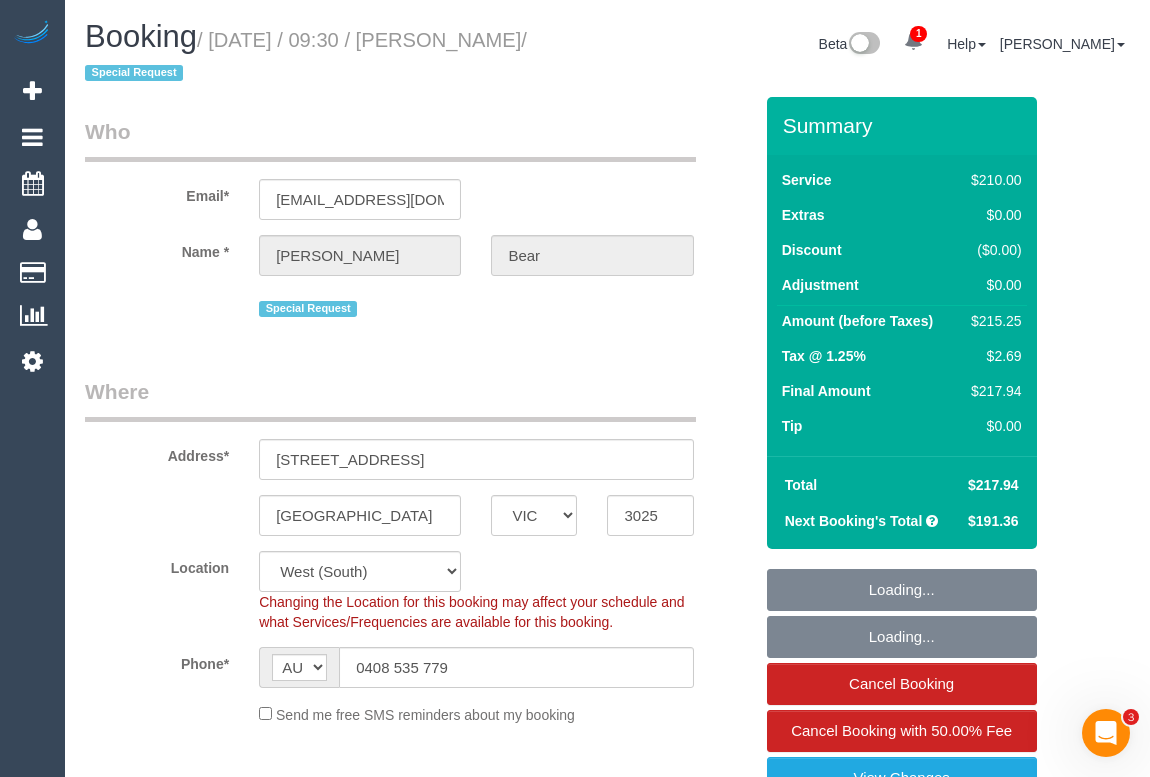 select on "180" 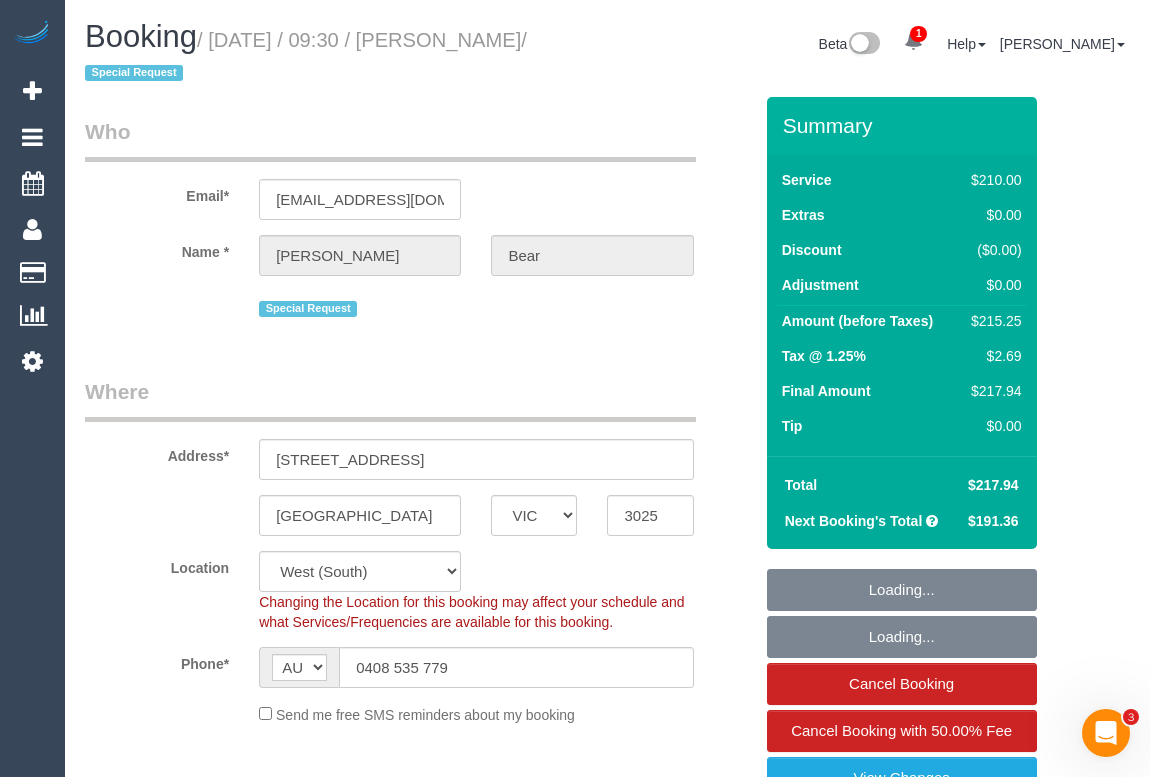select on "object:1410" 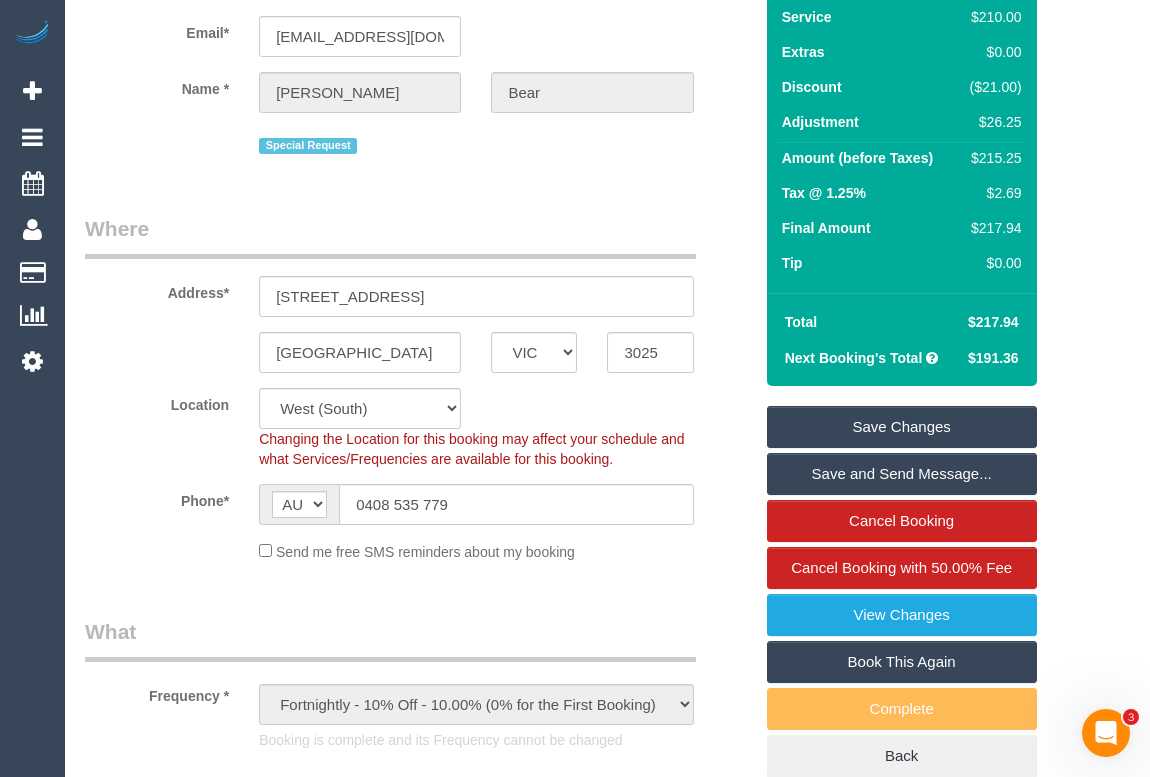 scroll, scrollTop: 454, scrollLeft: 0, axis: vertical 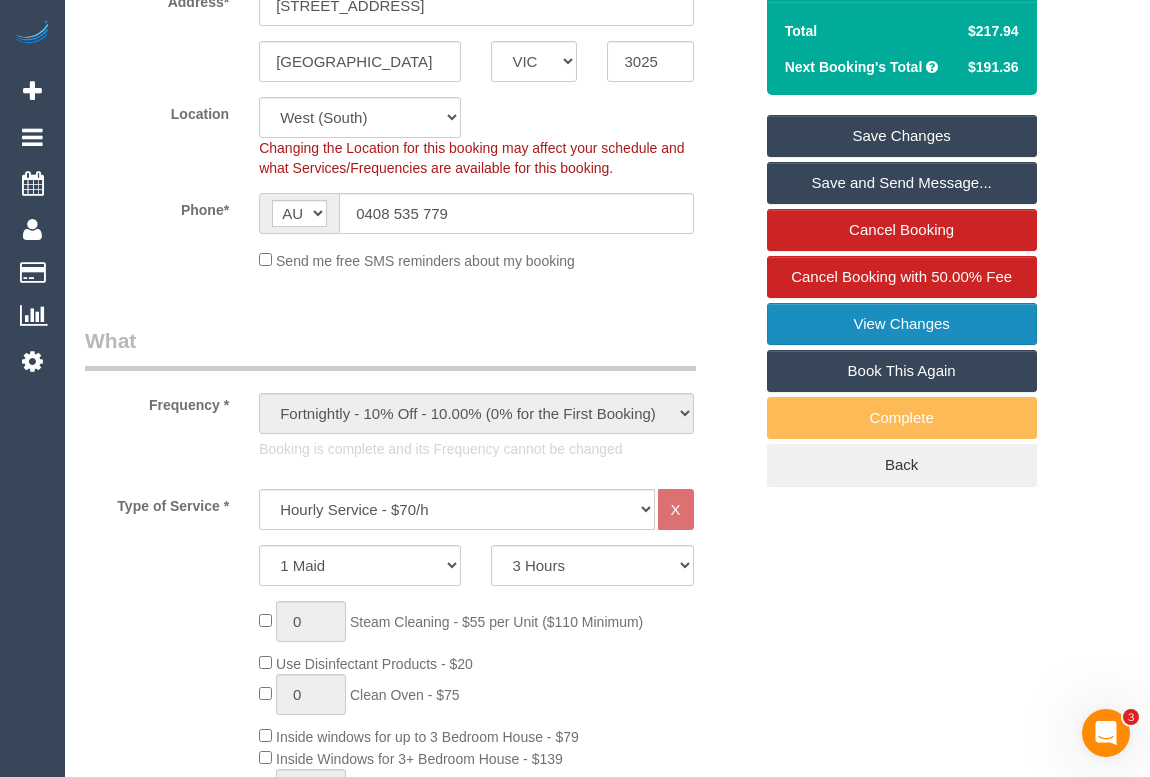 click on "View Changes" at bounding box center [902, 324] 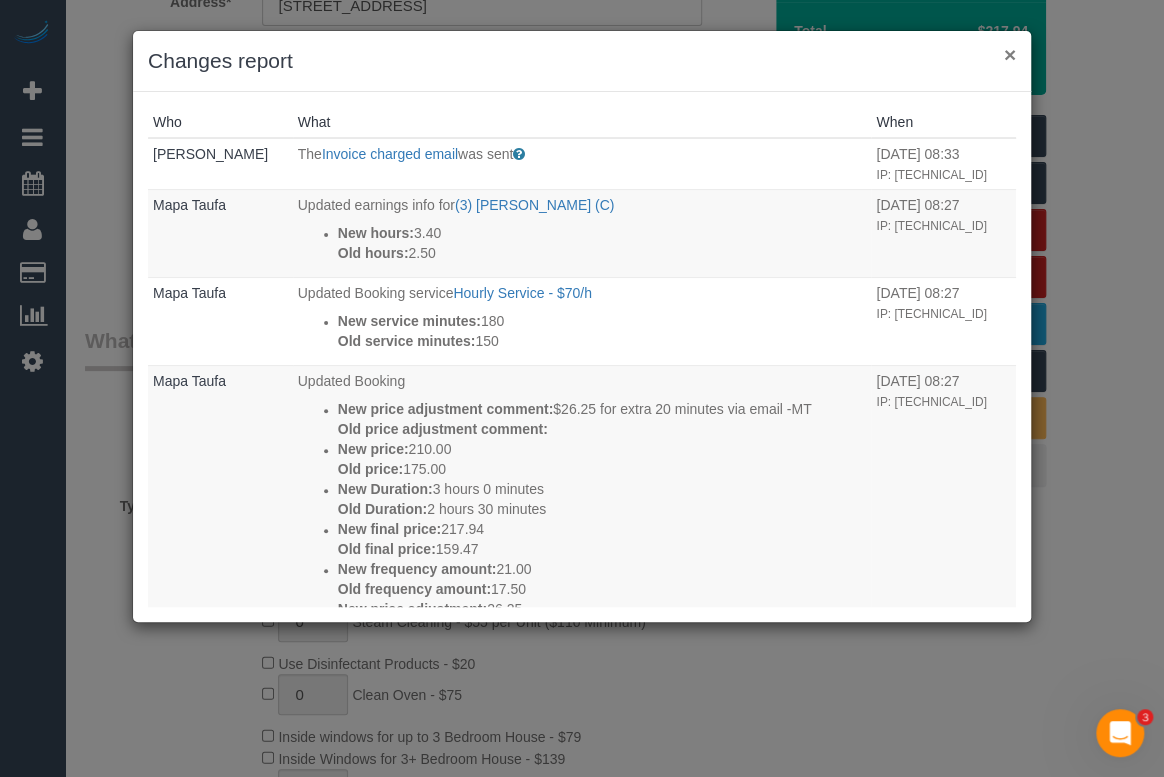 click on "×" at bounding box center (1010, 54) 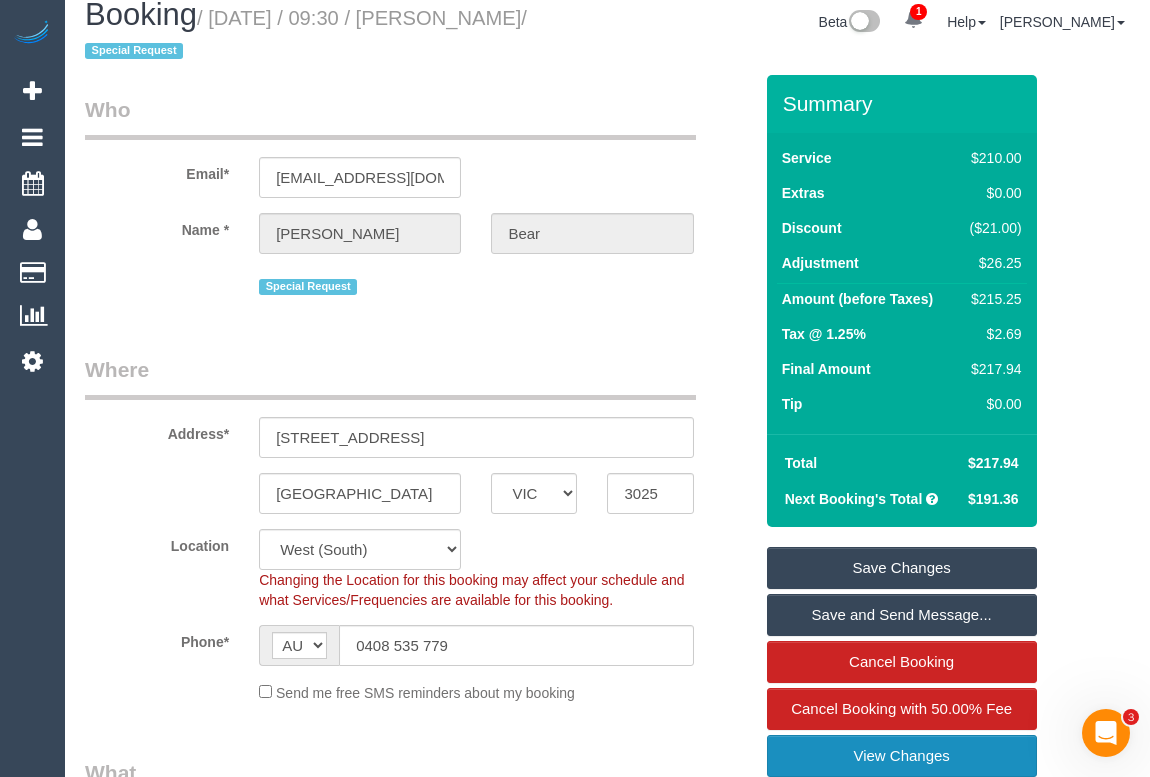 scroll, scrollTop: 0, scrollLeft: 0, axis: both 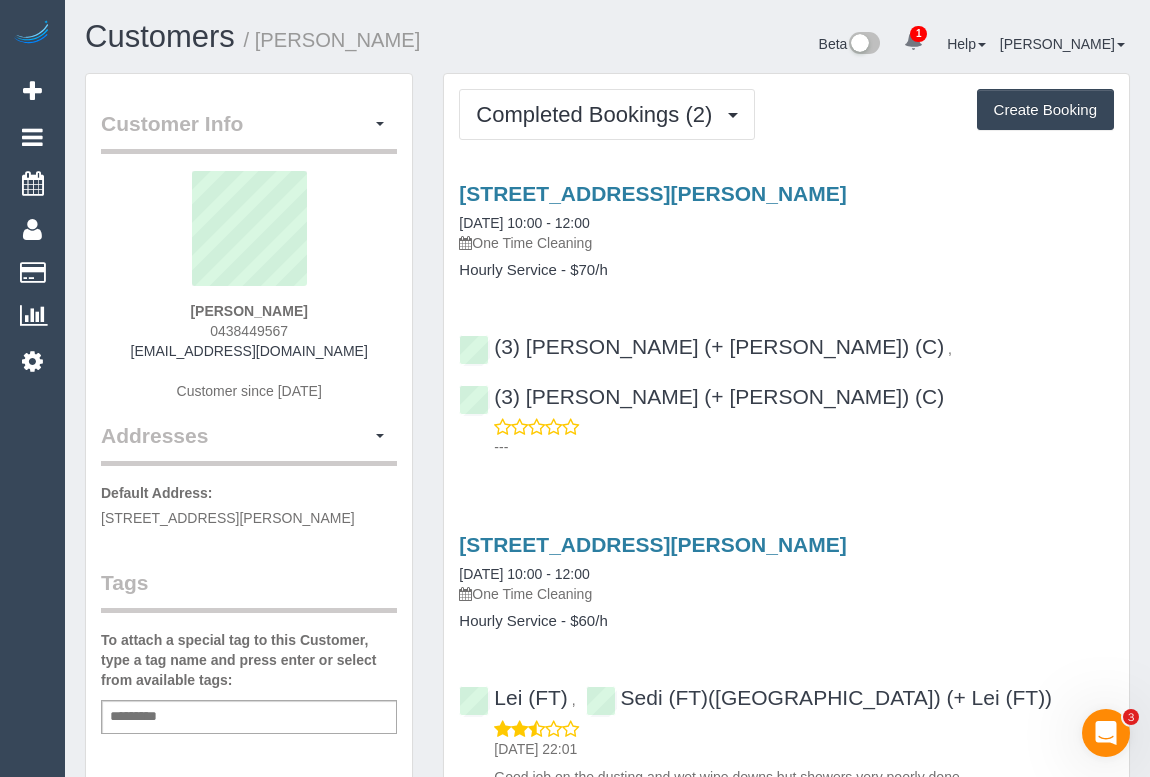 click on "[STREET_ADDRESS][PERSON_NAME]
[DATE] 10:00 - 12:00
One Time Cleaning" at bounding box center [786, 569] 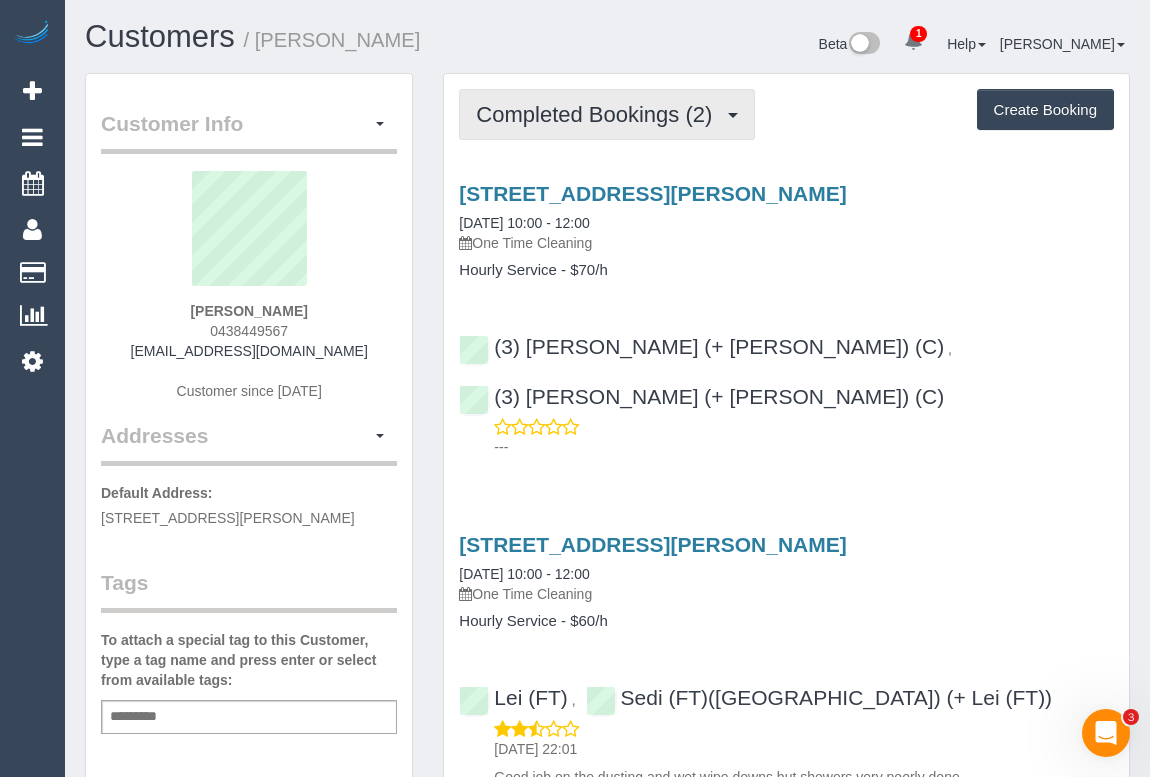 click on "Completed Bookings (2)" at bounding box center [599, 114] 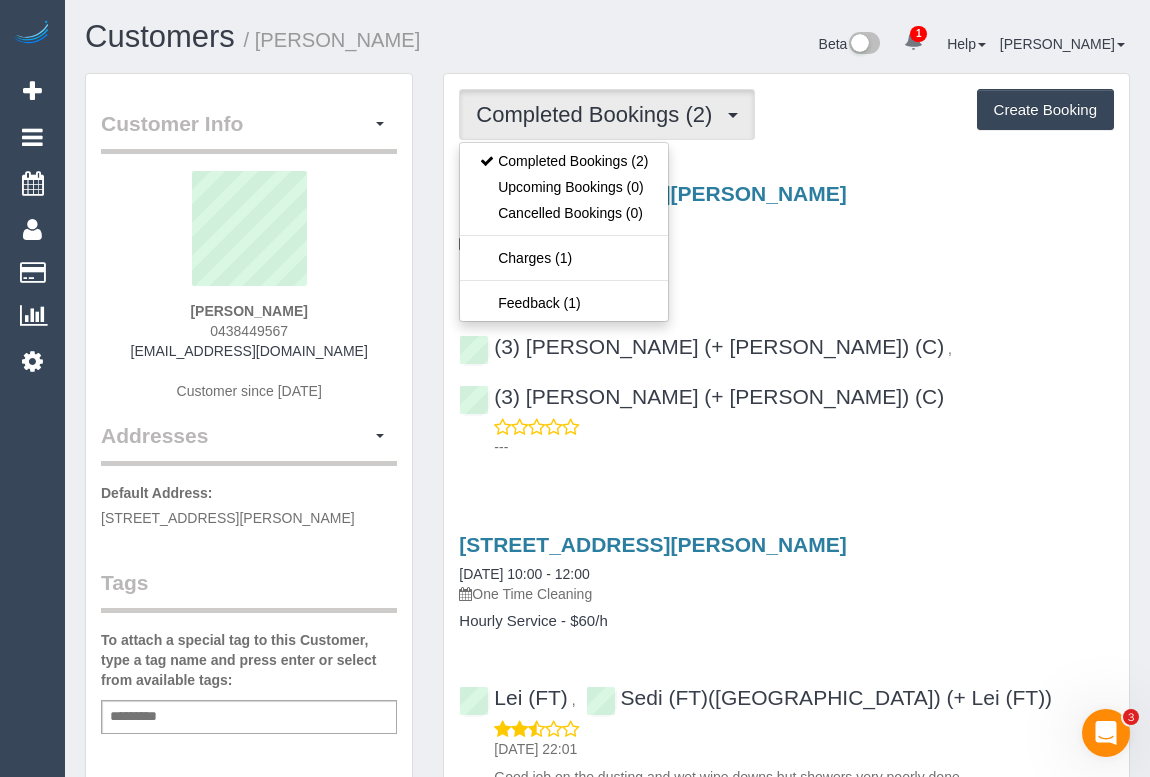 click on "[STREET_ADDRESS][PERSON_NAME]
[DATE] 10:00 - 12:00
One Time Cleaning
Hourly Service - $70/h" at bounding box center [786, 230] 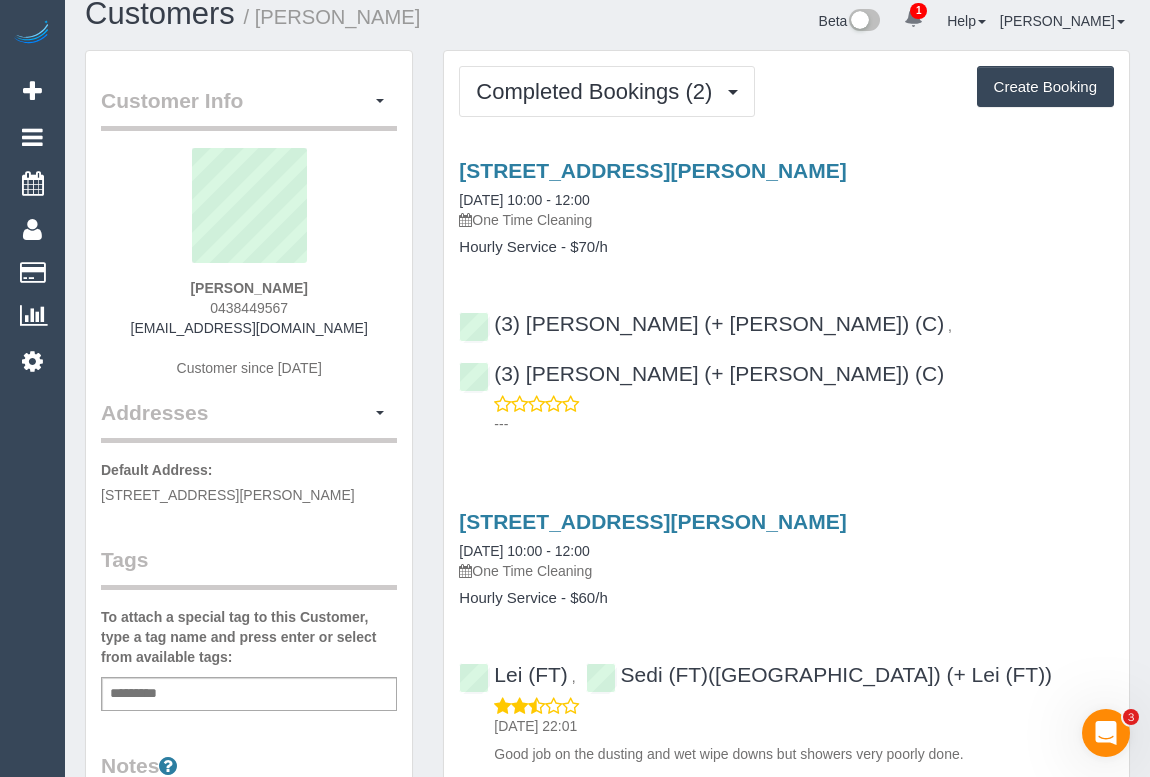 scroll, scrollTop: 0, scrollLeft: 0, axis: both 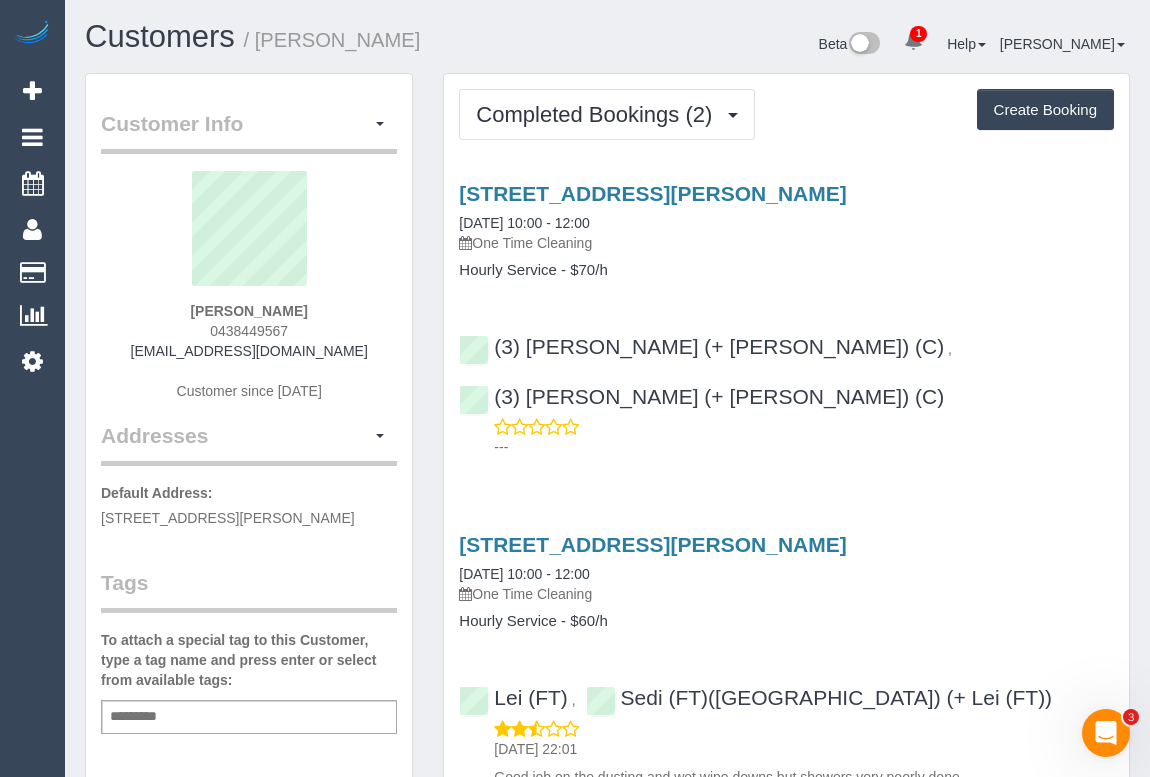 click on "[STREET_ADDRESS][PERSON_NAME]
[DATE] 10:00 - 12:00
One Time Cleaning
Hourly Service - $60/h
Lei (FT)
,
Sedi (FT)([GEOGRAPHIC_DATA]) (+ Lei (FT))
[DATE] 22:01
Good job on the dusting and wet wipe downs but showers very poorly done." at bounding box center [786, 656] 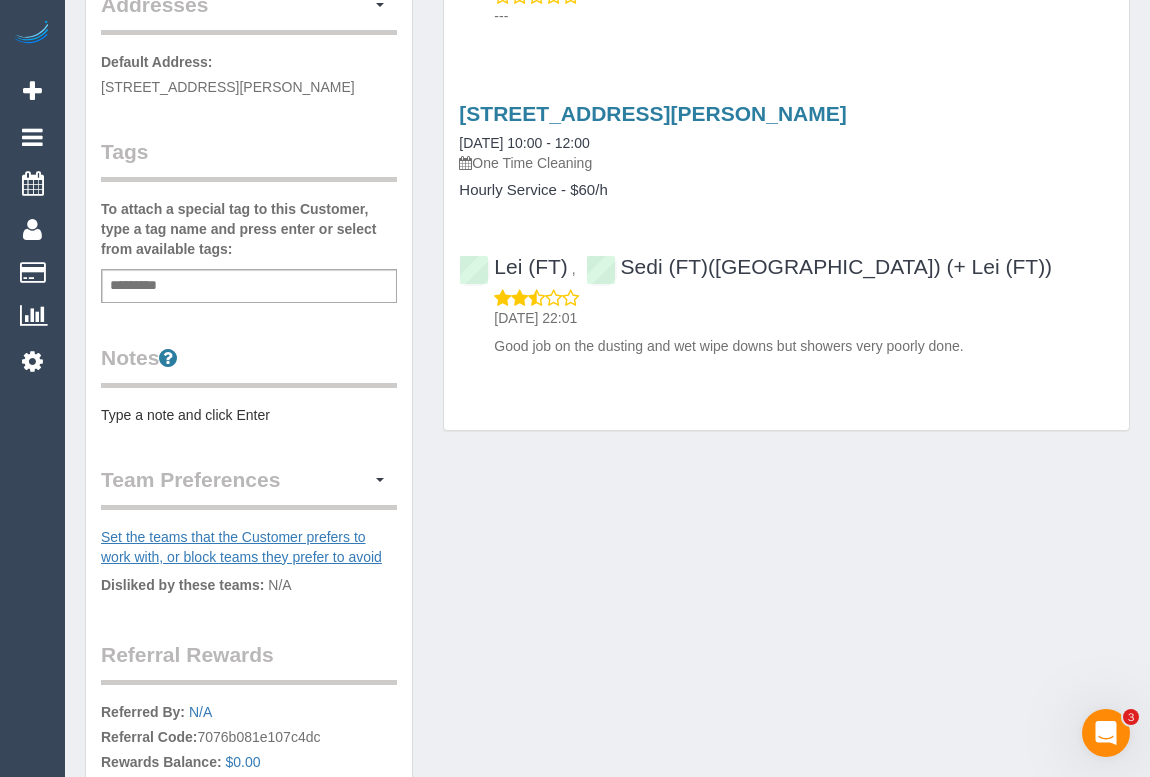 scroll, scrollTop: 454, scrollLeft: 0, axis: vertical 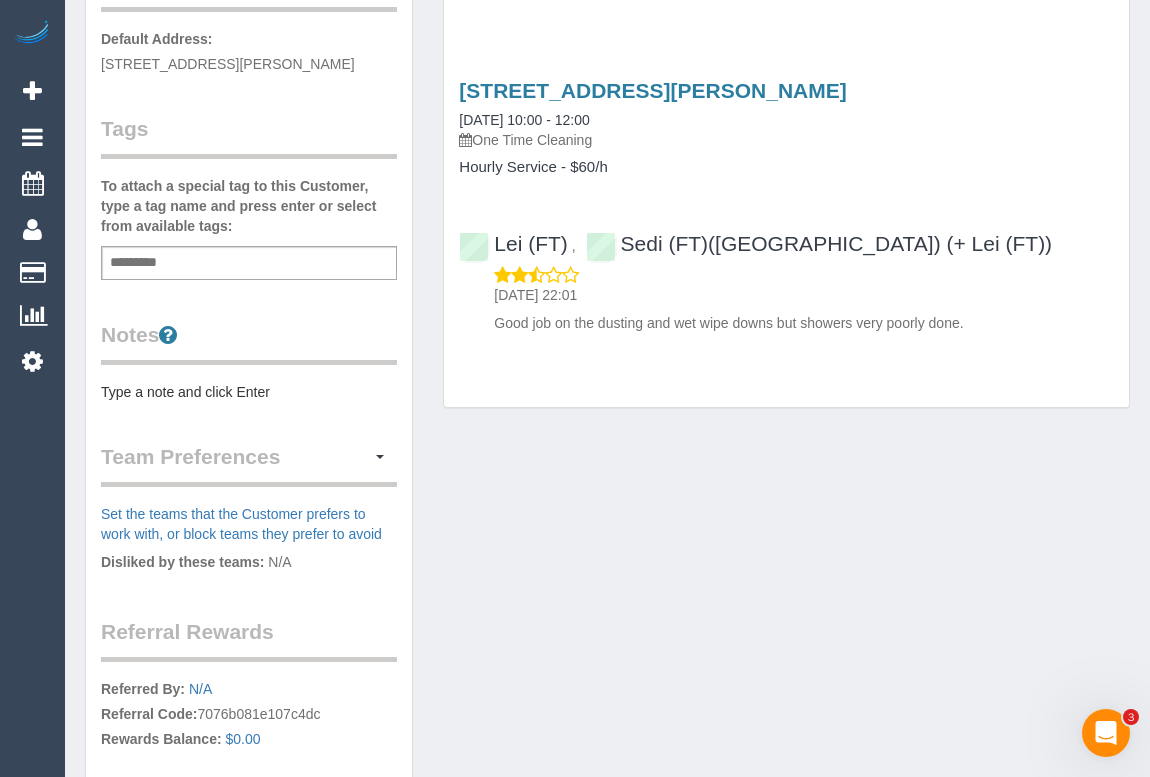 click on "Customer Info
Edit Contact Info
Send Message
Email Preferences
Special Sales Tax
View Changes
[PERSON_NAME] as Unconfirmed
Block this Customer
Archive Account
Delete Account
[PERSON_NAME]
0438449567" at bounding box center (607, 289) 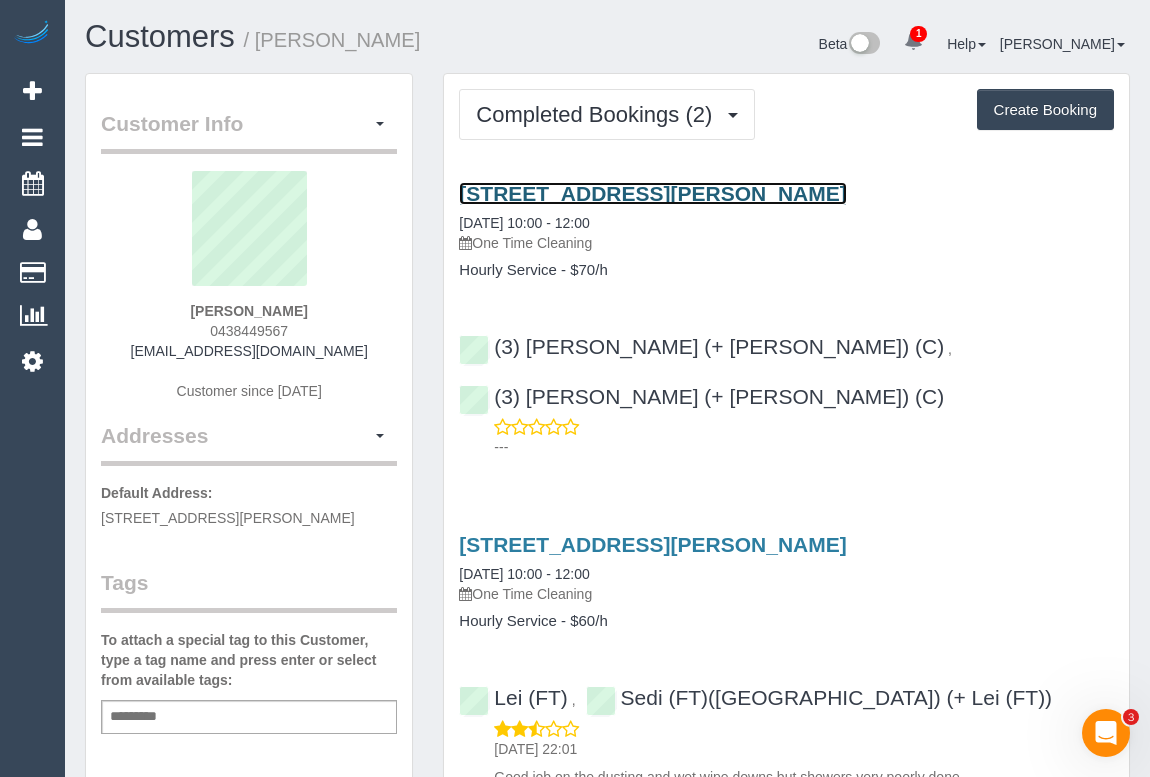 click on "[STREET_ADDRESS][PERSON_NAME]" at bounding box center [652, 193] 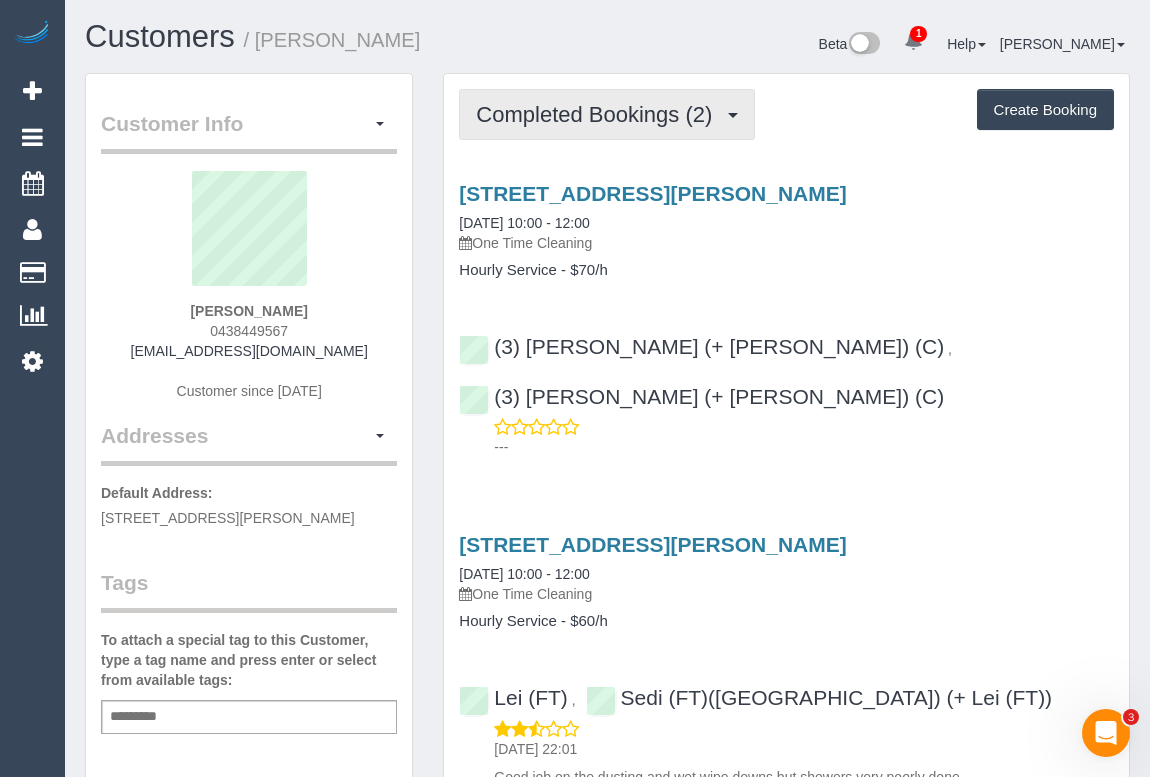click on "Completed Bookings (2)" at bounding box center (599, 114) 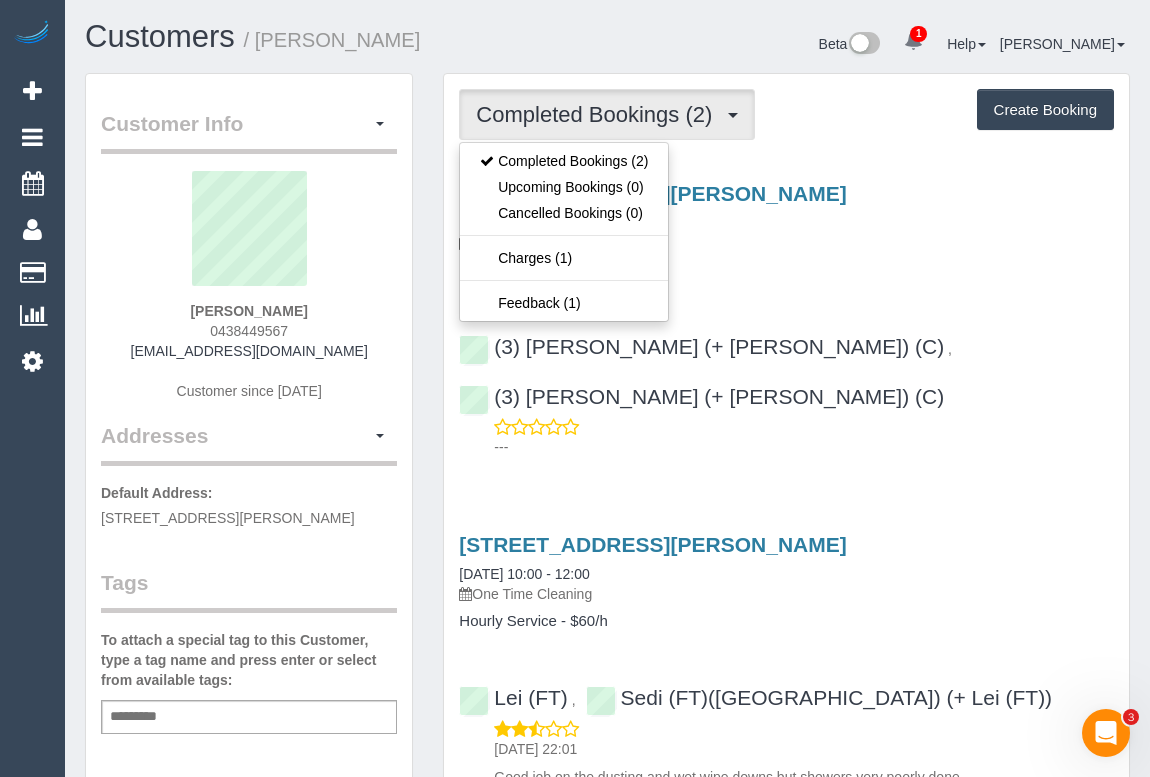 click on "11 Norris St, Surrey Hills, VIC 3127
03/07/2025 10:00 - 12:00
One Time Cleaning" at bounding box center [786, 218] 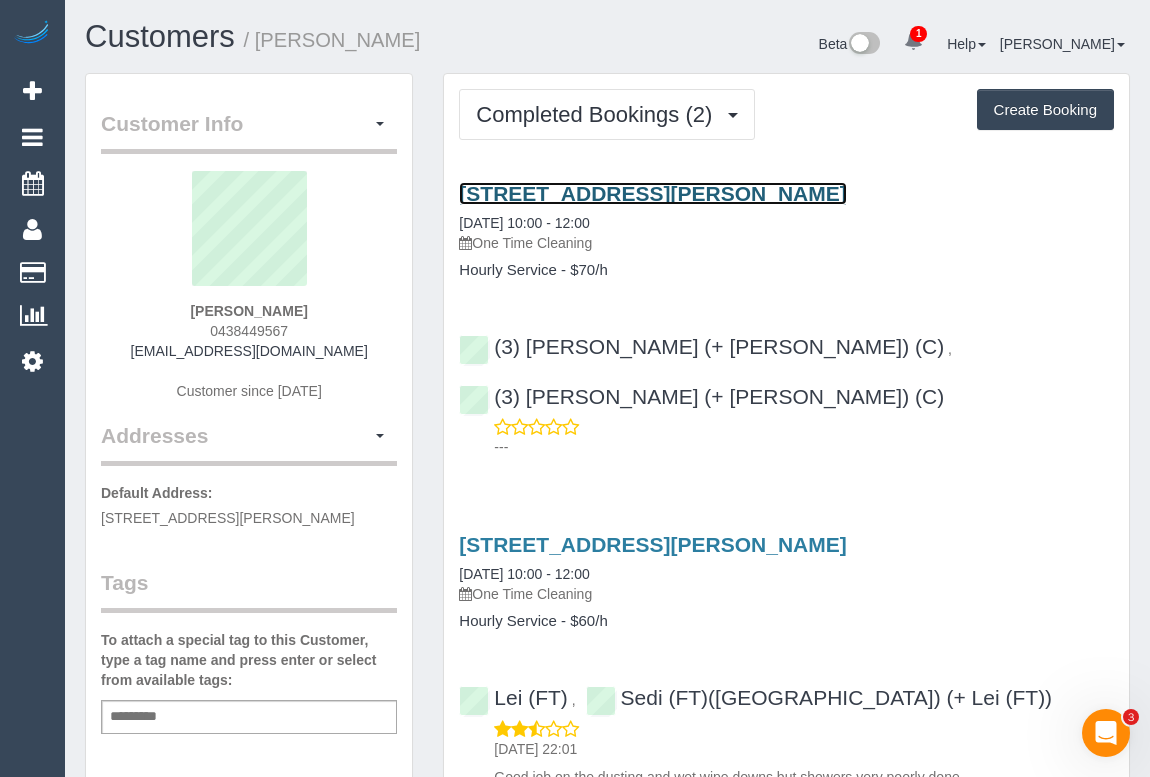 click on "11 Norris St, Surrey Hills, VIC 3127" at bounding box center (652, 193) 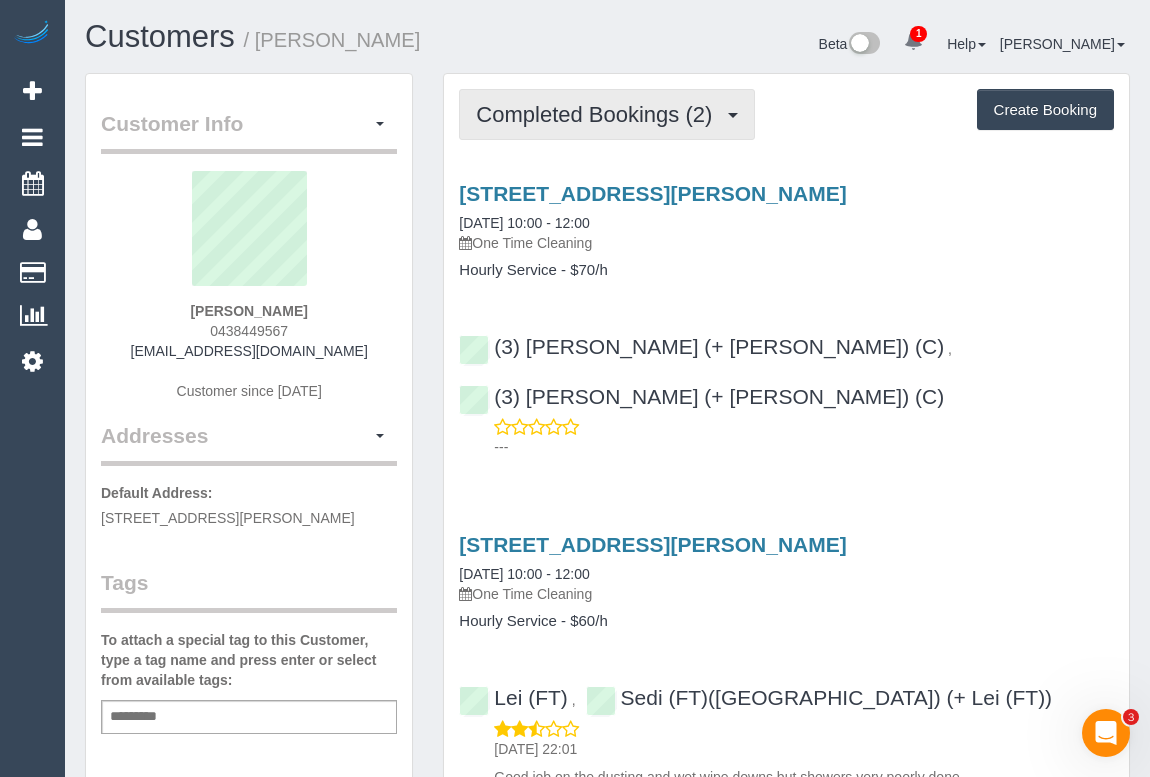 click on "Completed Bookings (2)" at bounding box center (607, 114) 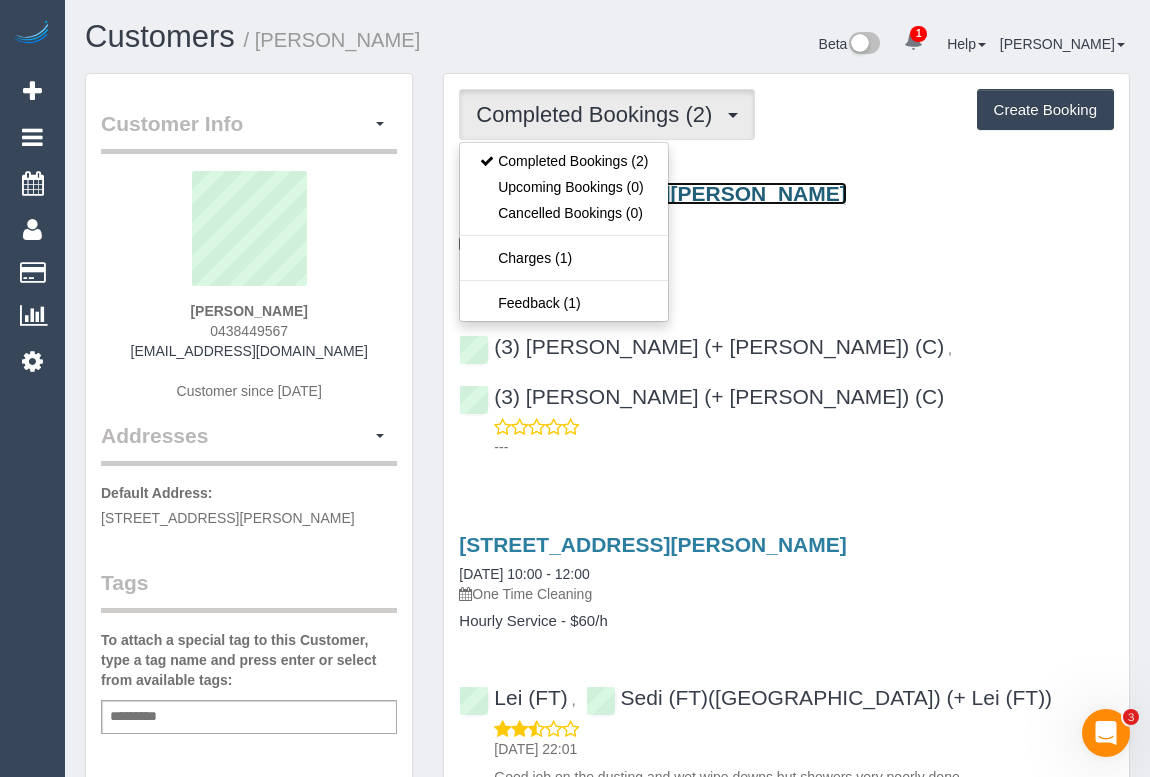 click on "11 Norris St, Surrey Hills, VIC 3127" at bounding box center (652, 193) 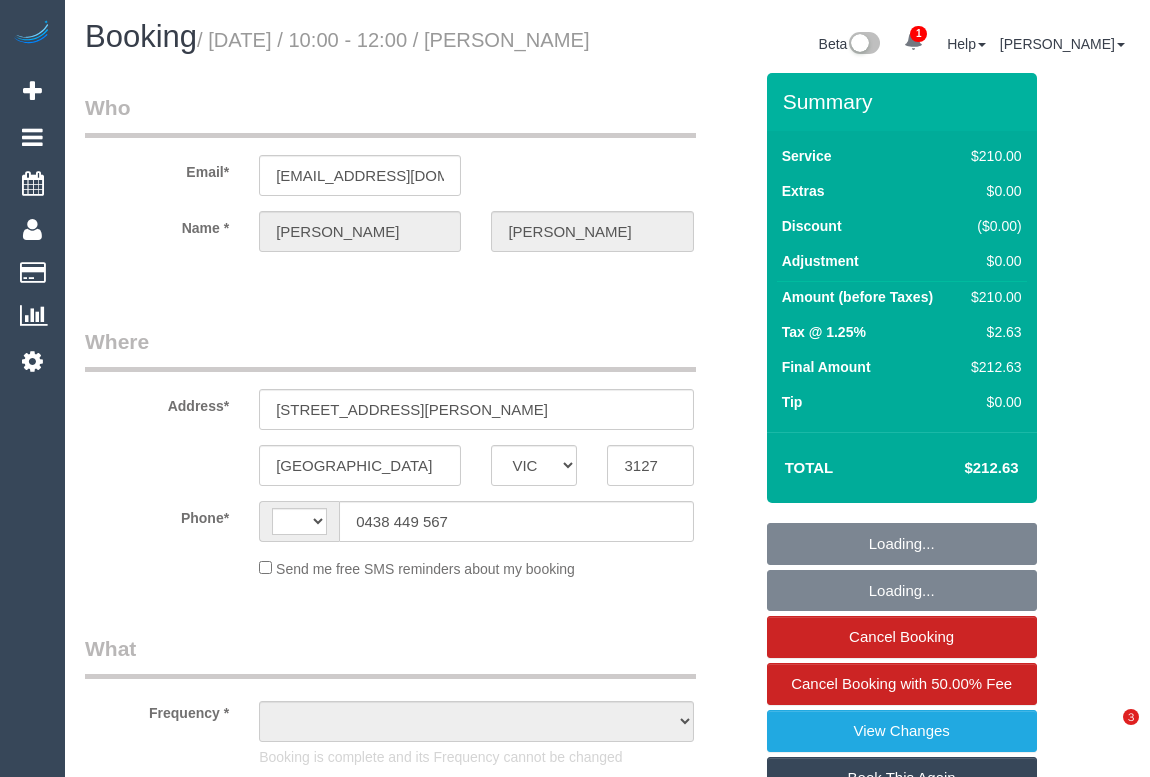 select on "VIC" 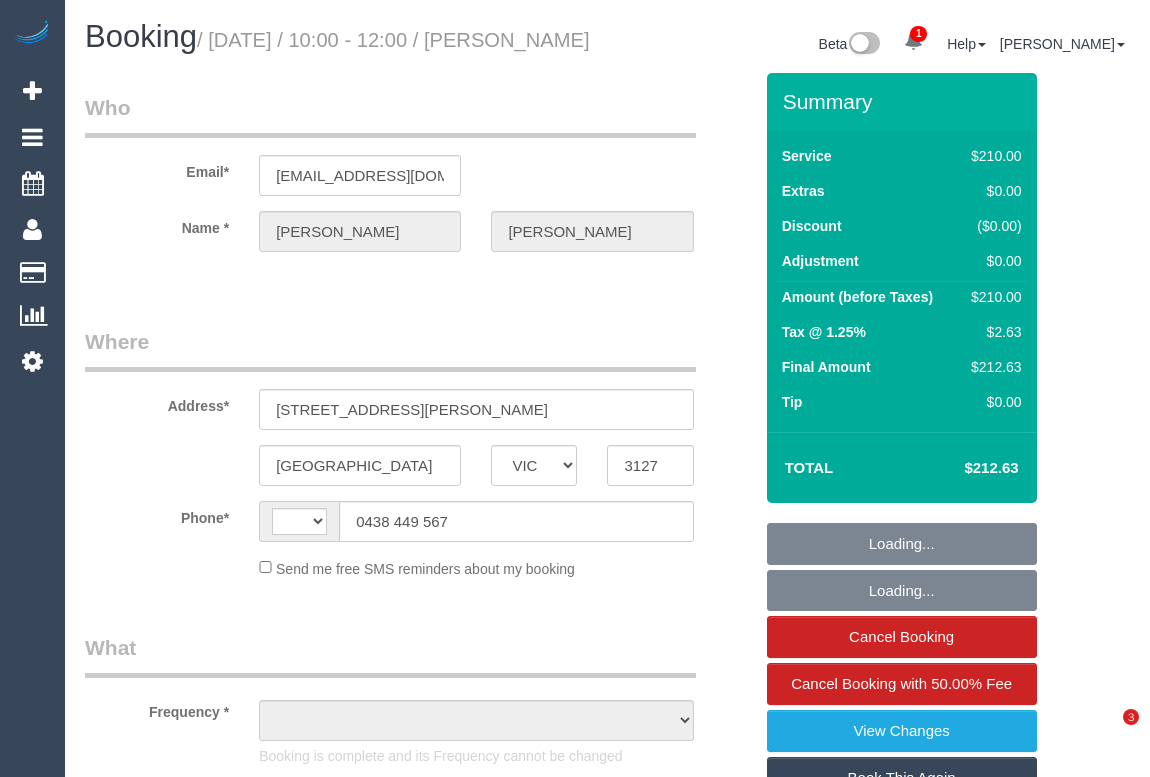 scroll, scrollTop: 0, scrollLeft: 0, axis: both 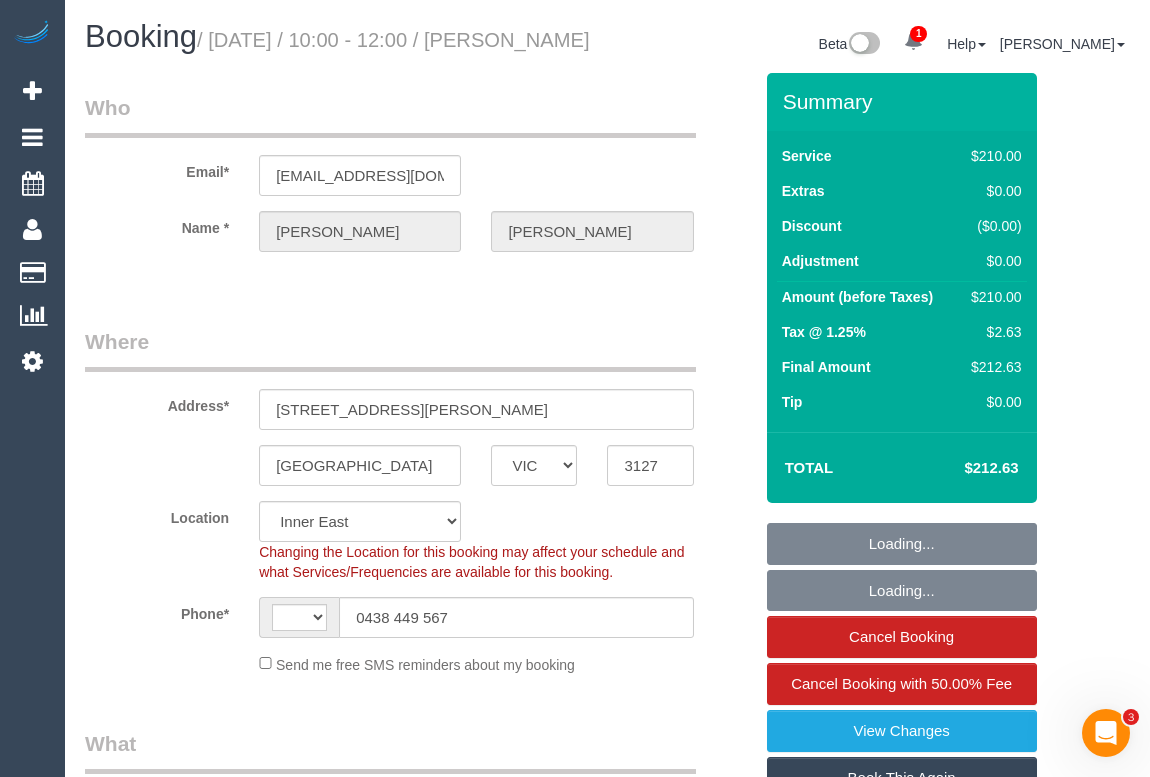 select on "string:AU" 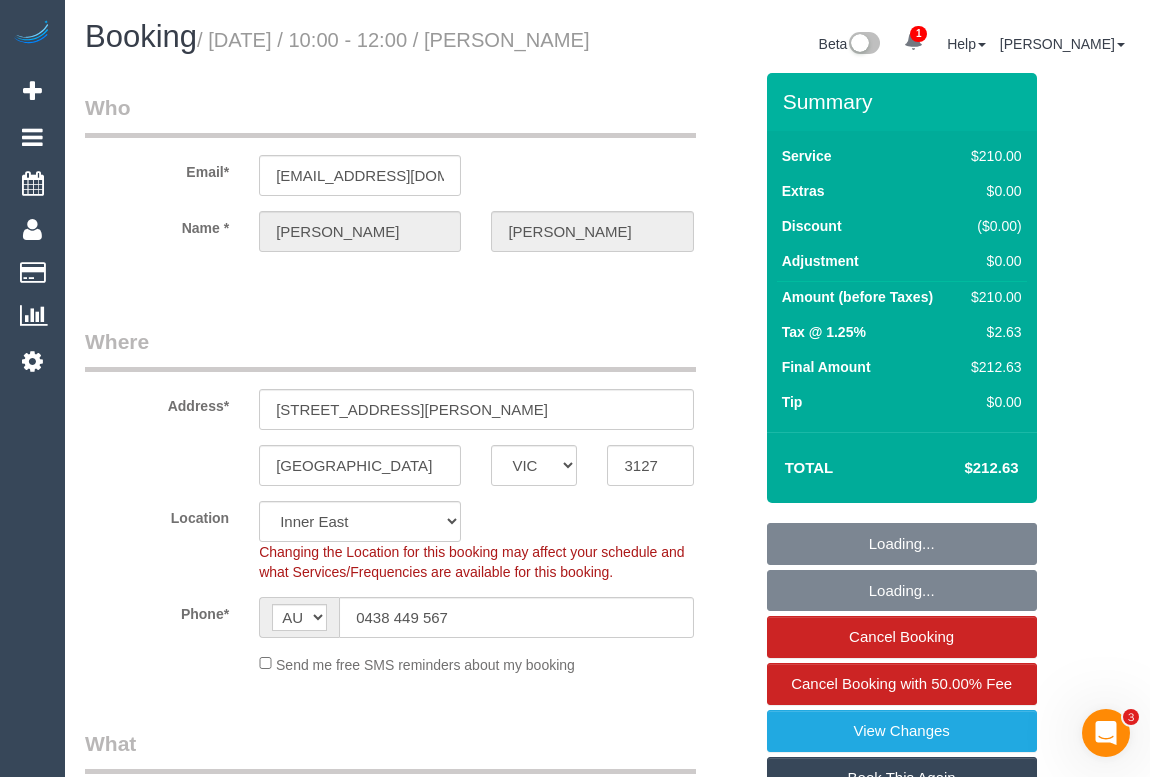 select on "object:578" 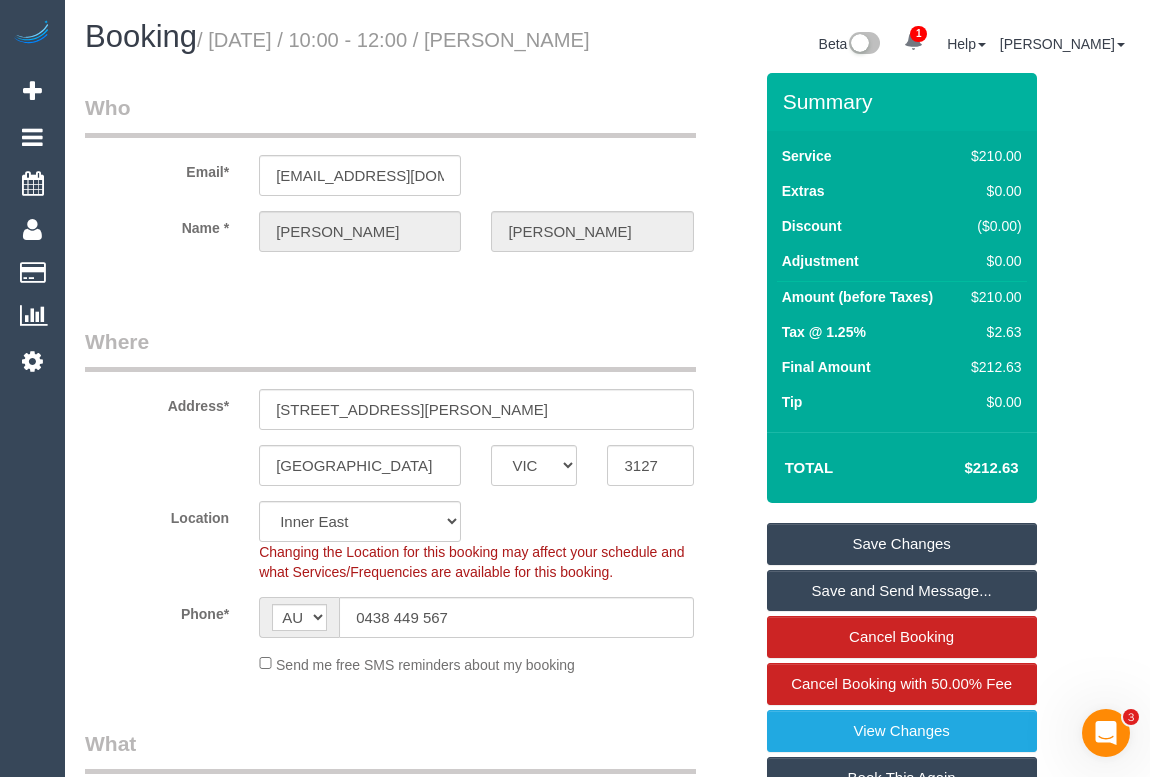 click on "Who
Email*
[EMAIL_ADDRESS][DOMAIN_NAME]
Name *
[PERSON_NAME]
Where
Address*
[STREET_ADDRESS][PERSON_NAME]
[GEOGRAPHIC_DATA]
ACT
[GEOGRAPHIC_DATA]
NT
[GEOGRAPHIC_DATA]
SA
TAS
[GEOGRAPHIC_DATA]
[GEOGRAPHIC_DATA]
3127
Location
[GEOGRAPHIC_DATA] (North) East (South) [GEOGRAPHIC_DATA] (East) [GEOGRAPHIC_DATA] (West) [GEOGRAPHIC_DATA] (East) North (West) [GEOGRAPHIC_DATA] (East) [GEOGRAPHIC_DATA] (West) [GEOGRAPHIC_DATA] (East) [GEOGRAPHIC_DATA] (West) West (North) West (South) ZG - Central ZG - East ZG - [GEOGRAPHIC_DATA]
Phone*" at bounding box center (418, 2114) 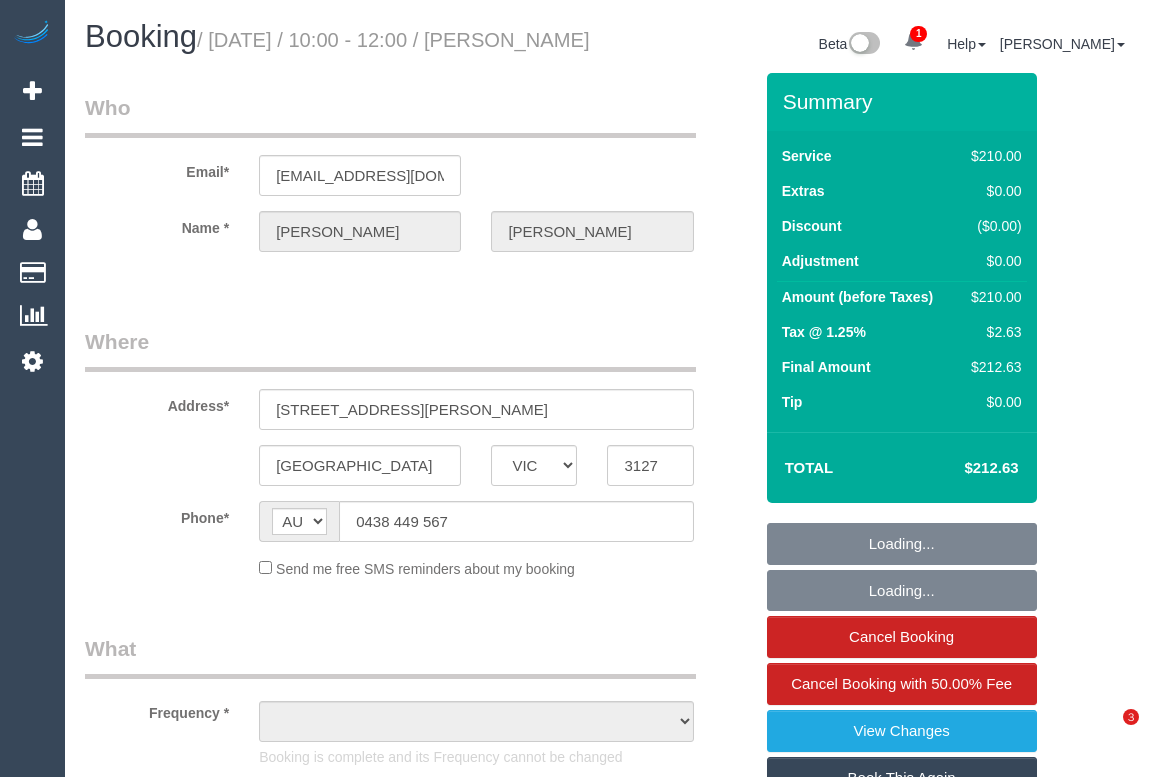 select on "VIC" 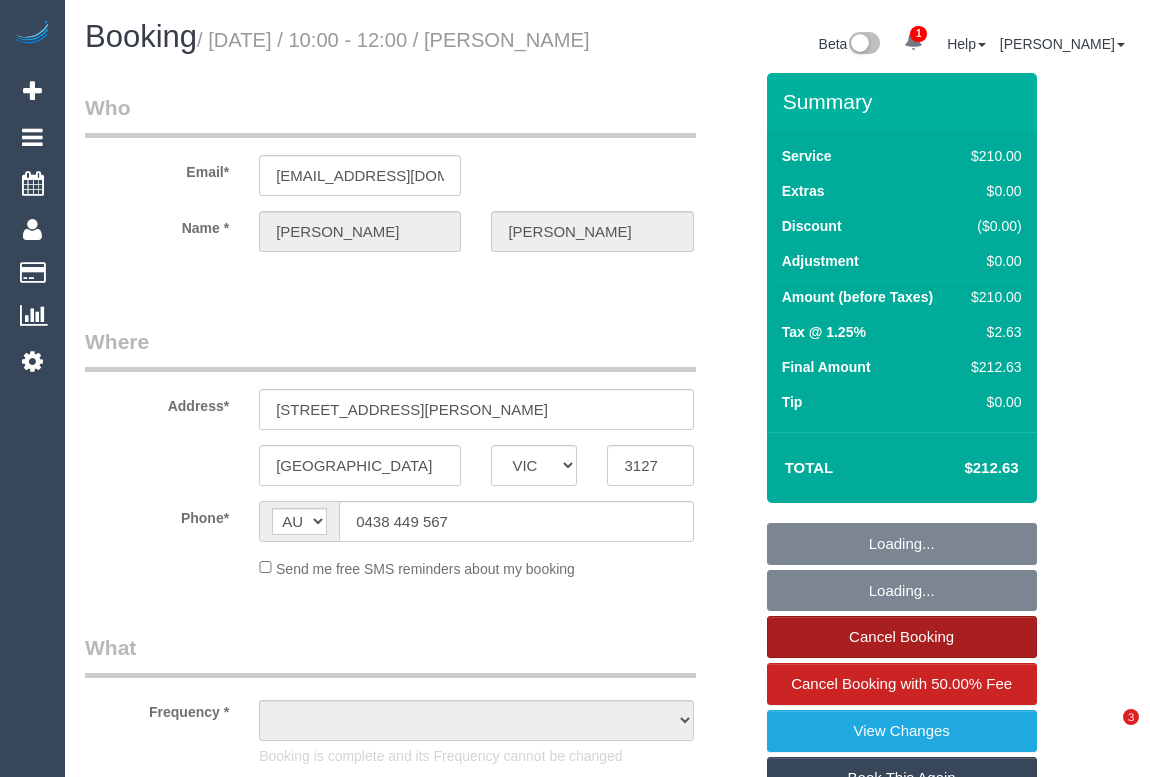 scroll, scrollTop: 0, scrollLeft: 0, axis: both 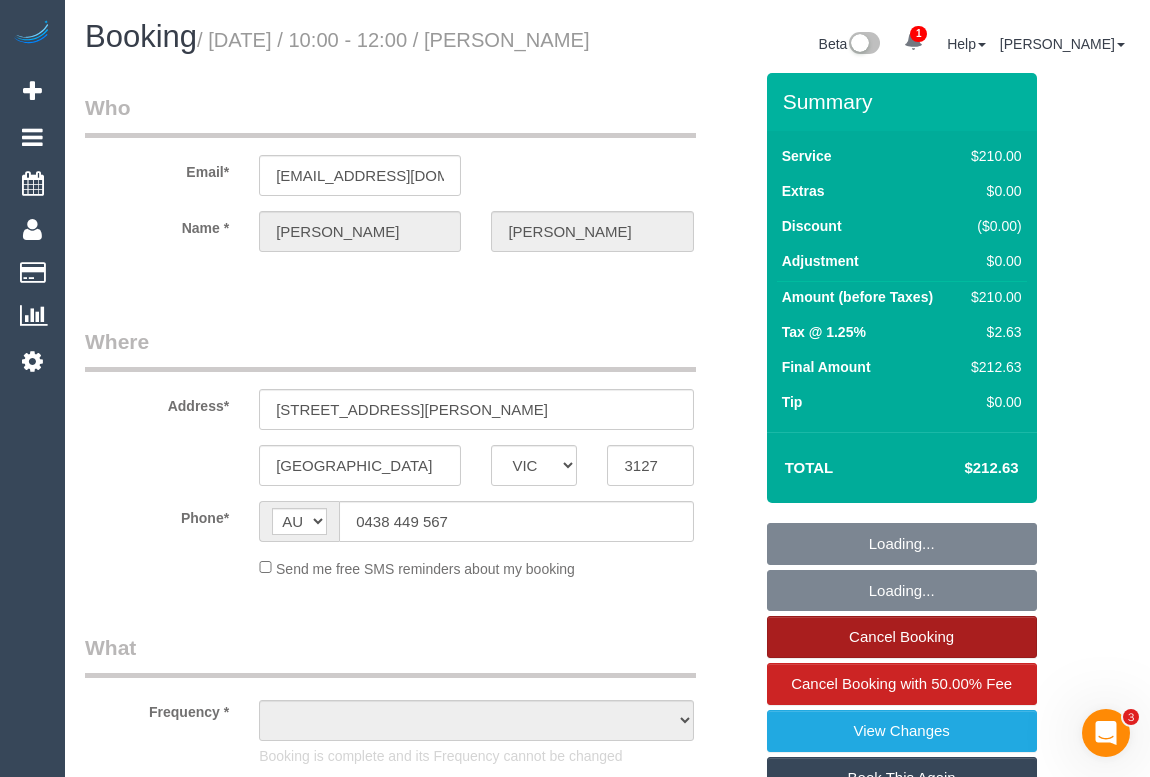 select on "object:571" 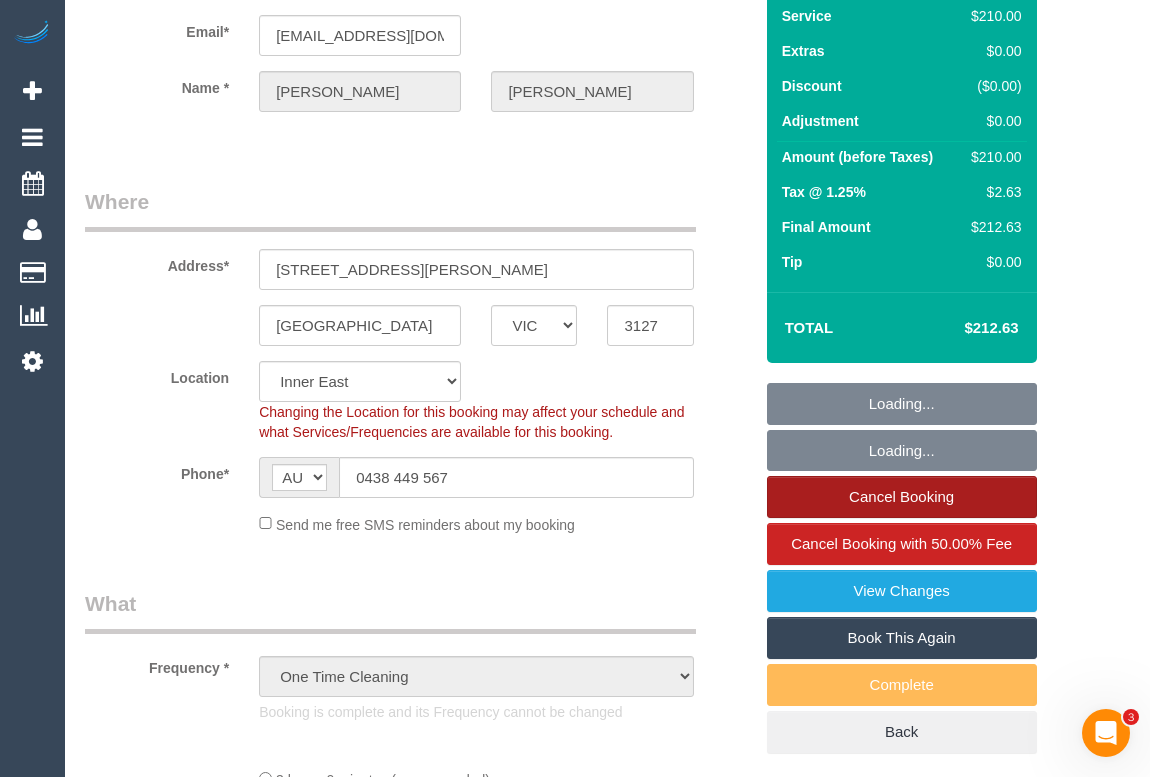 select on "object:724" 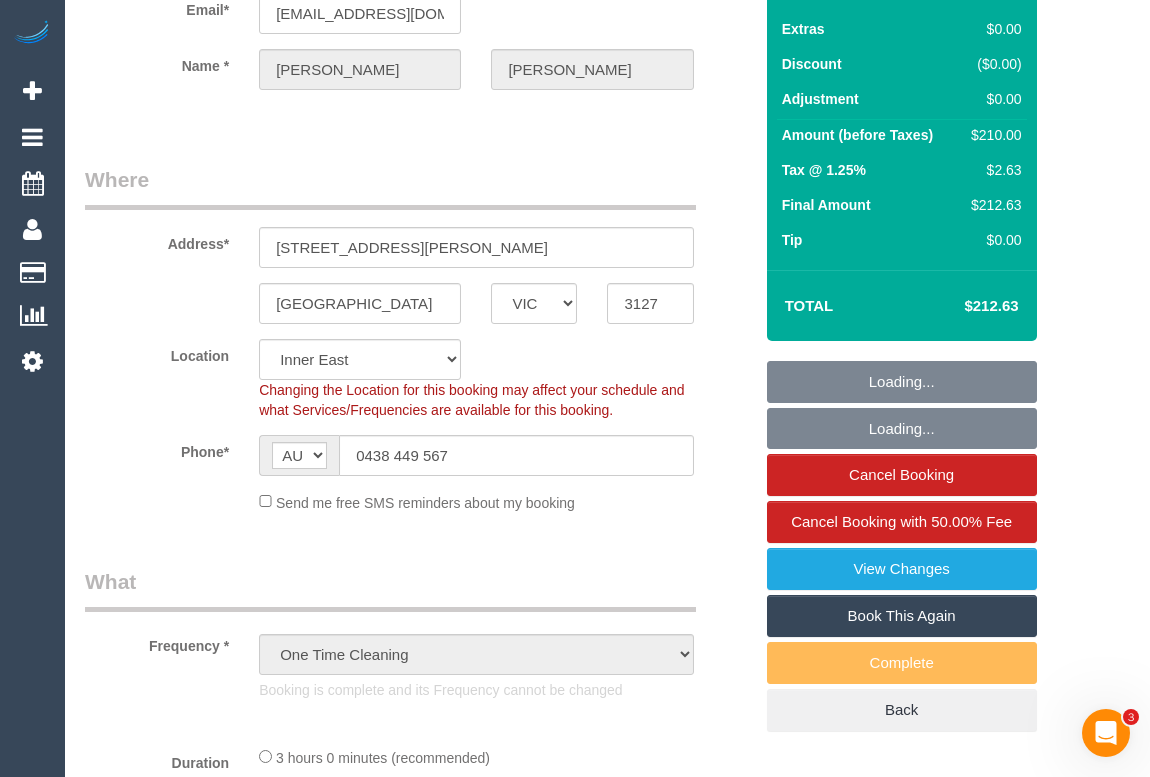 scroll, scrollTop: 454, scrollLeft: 0, axis: vertical 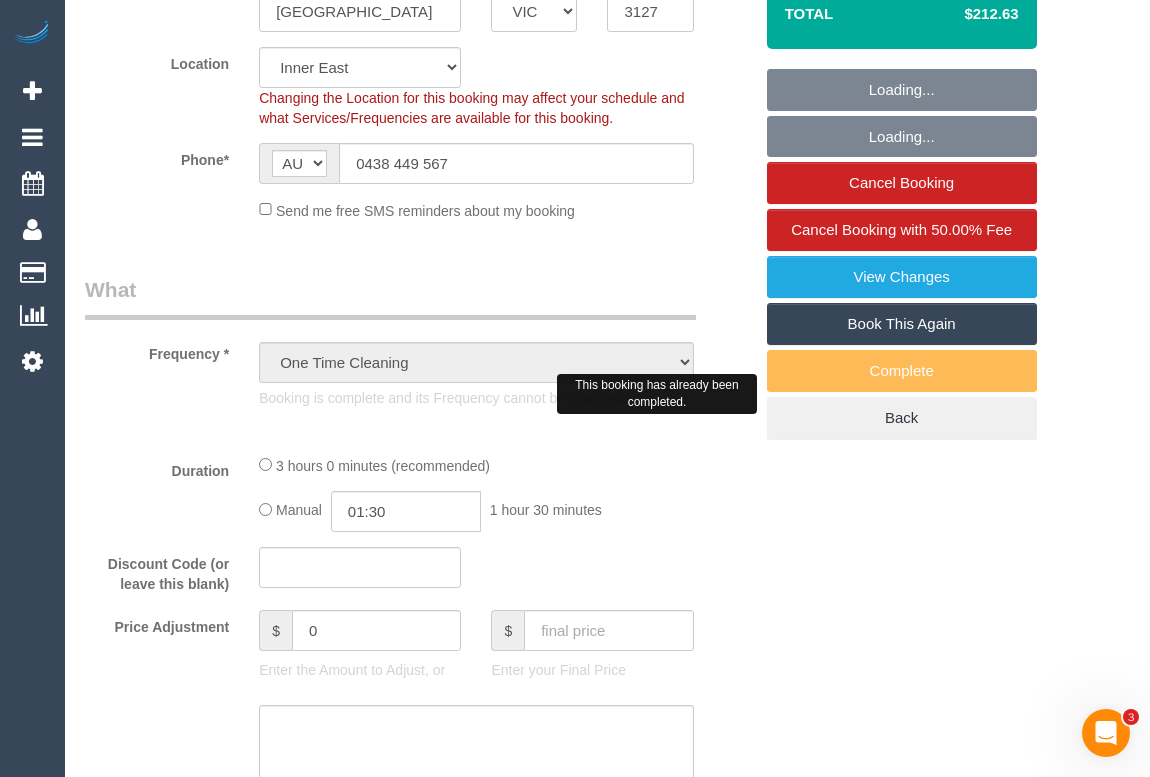select on "spot1" 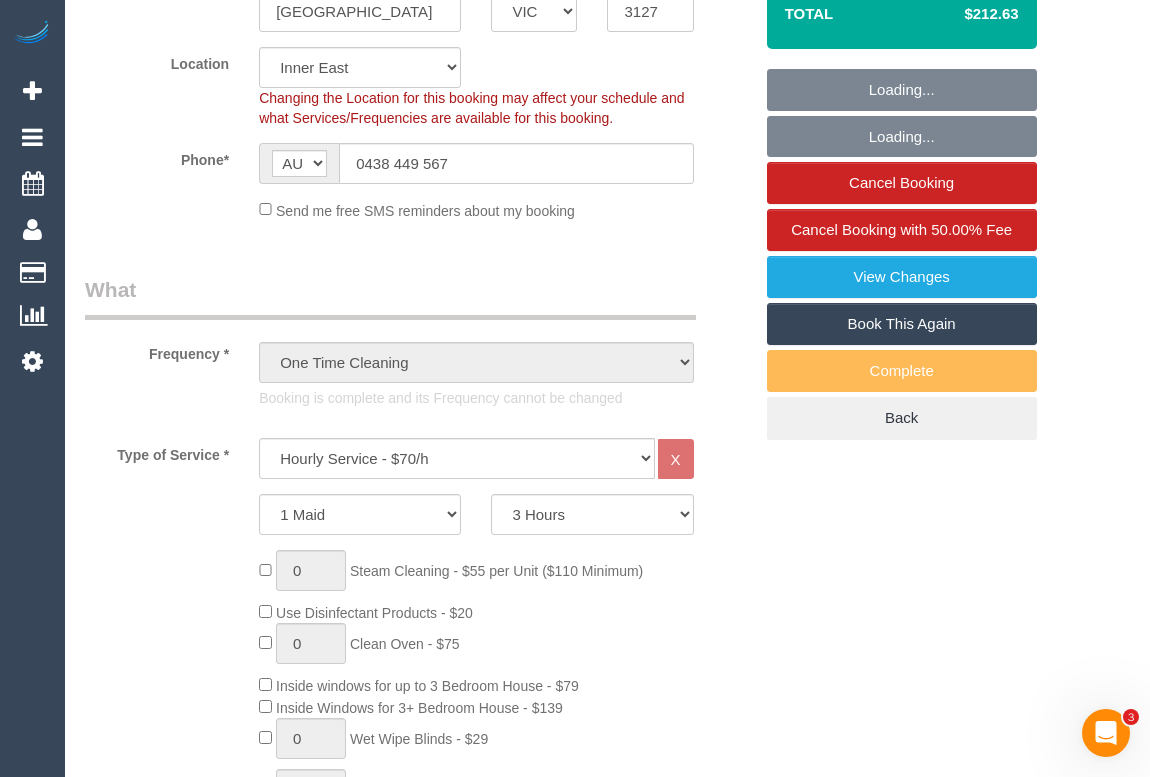 click on "Who
Email*
renaelsmith@gmail.com
Name *
Renae
Smith
Where
Address*
11 Norris St
Surrey Hills
ACT
NSW
NT
QLD
SA
TAS
VIC
WA
3127
Location
Office City East (North) East (South) Inner East Inner North (East) Inner North (West) Inner South East Inner West North (East) North (West) Outer East Outer North (East) Outer North (West) Outer South East Outer West South East (East) South East (West) West (North) West (South) ZG - Central ZG - East ZG - North ZG - South
Phone*" at bounding box center [418, 1660] 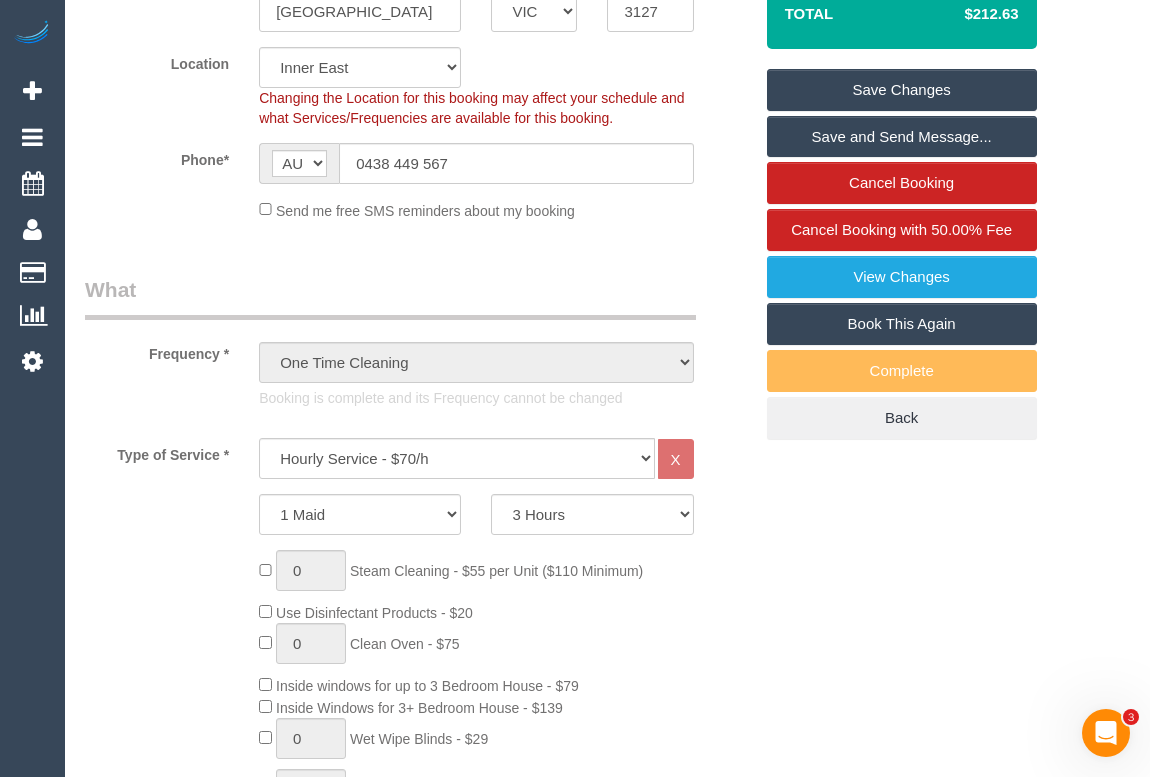 scroll, scrollTop: 0, scrollLeft: 0, axis: both 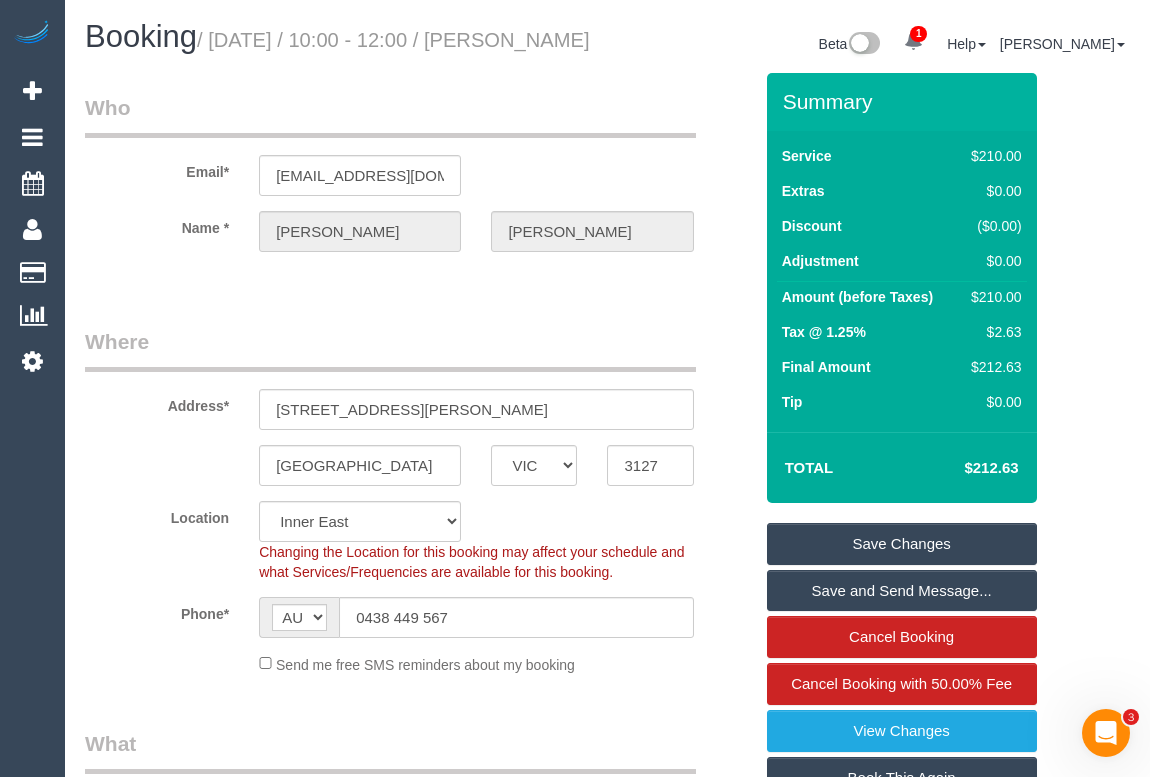 click on "Where" at bounding box center (390, 349) 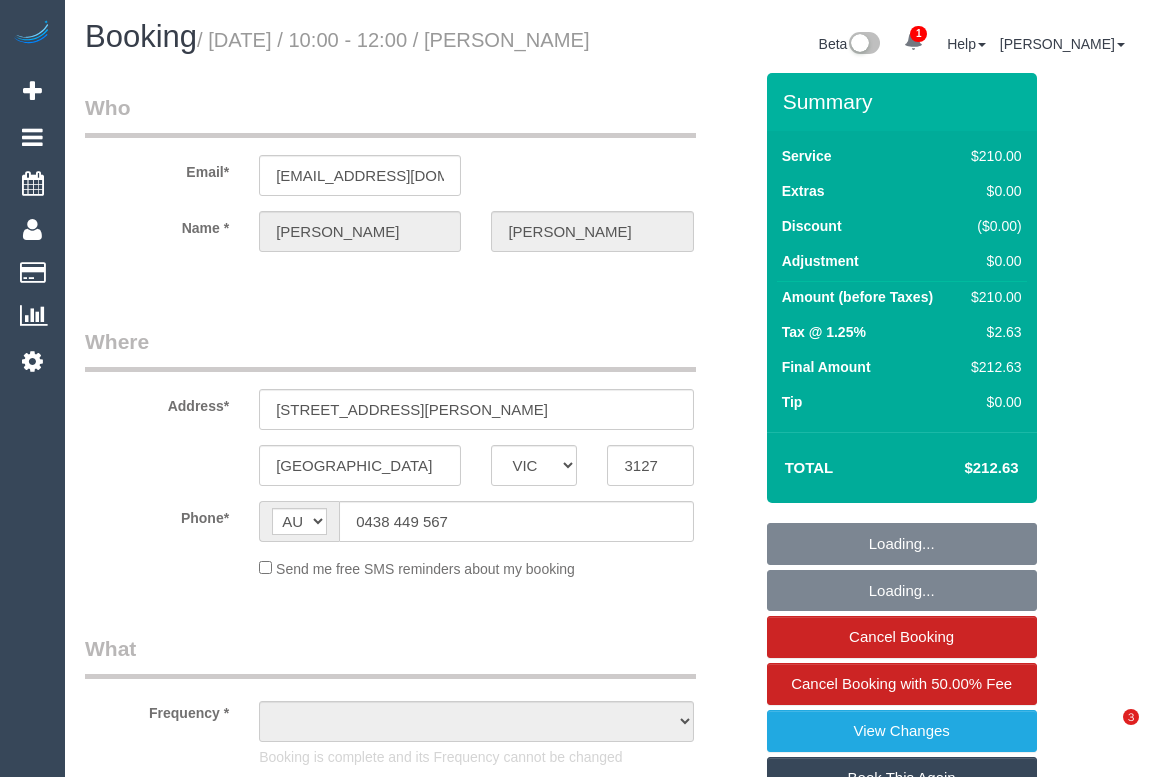 select on "VIC" 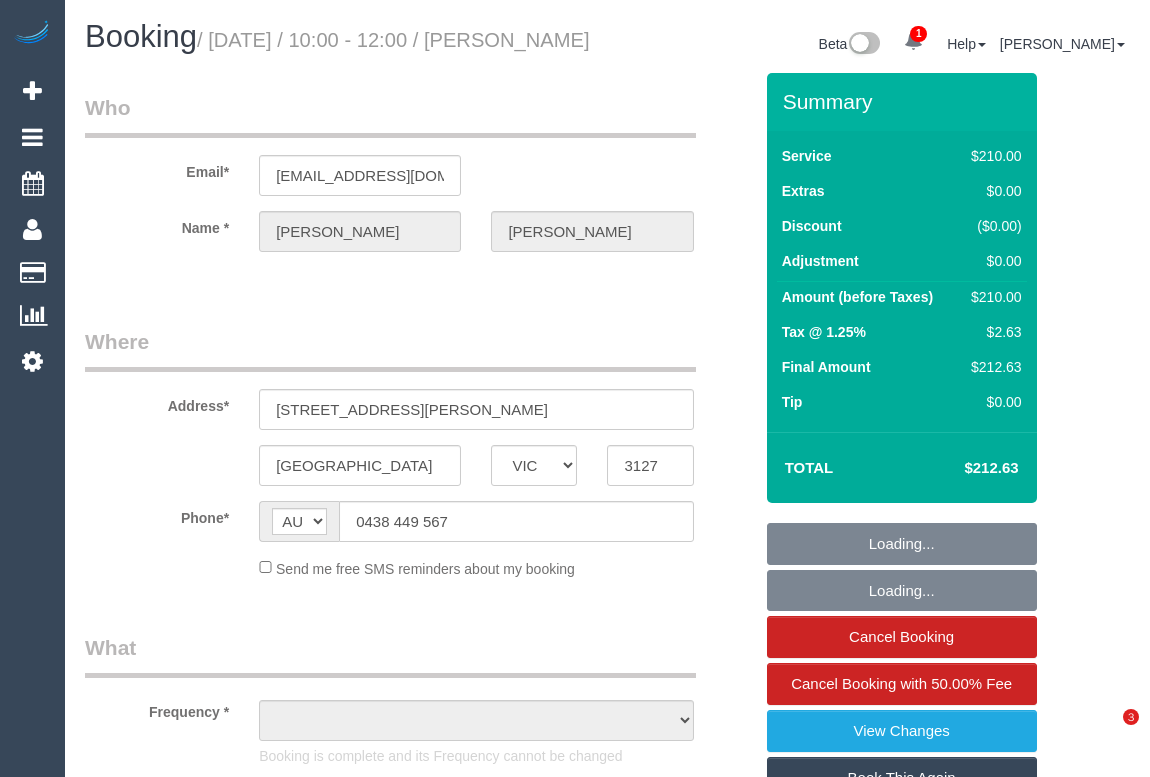 scroll, scrollTop: 0, scrollLeft: 0, axis: both 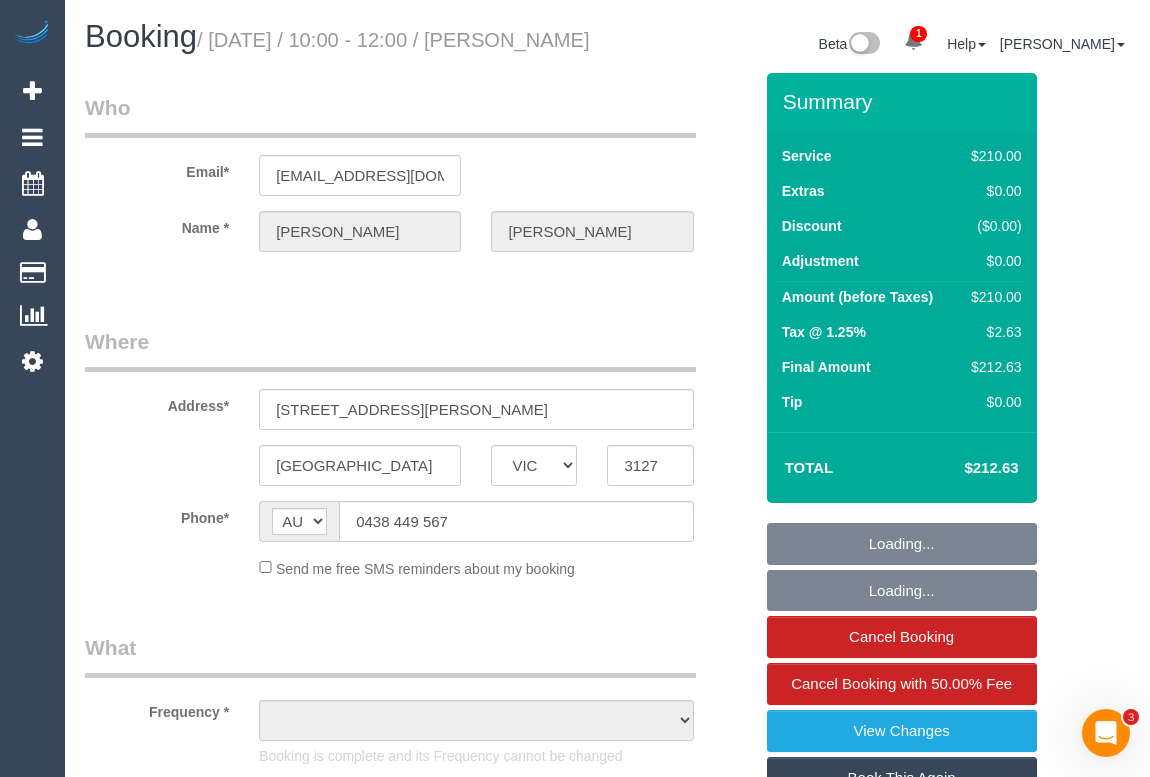 select on "string:stripe-pm_1RcfbX2GScqysDRV6cMESLr1" 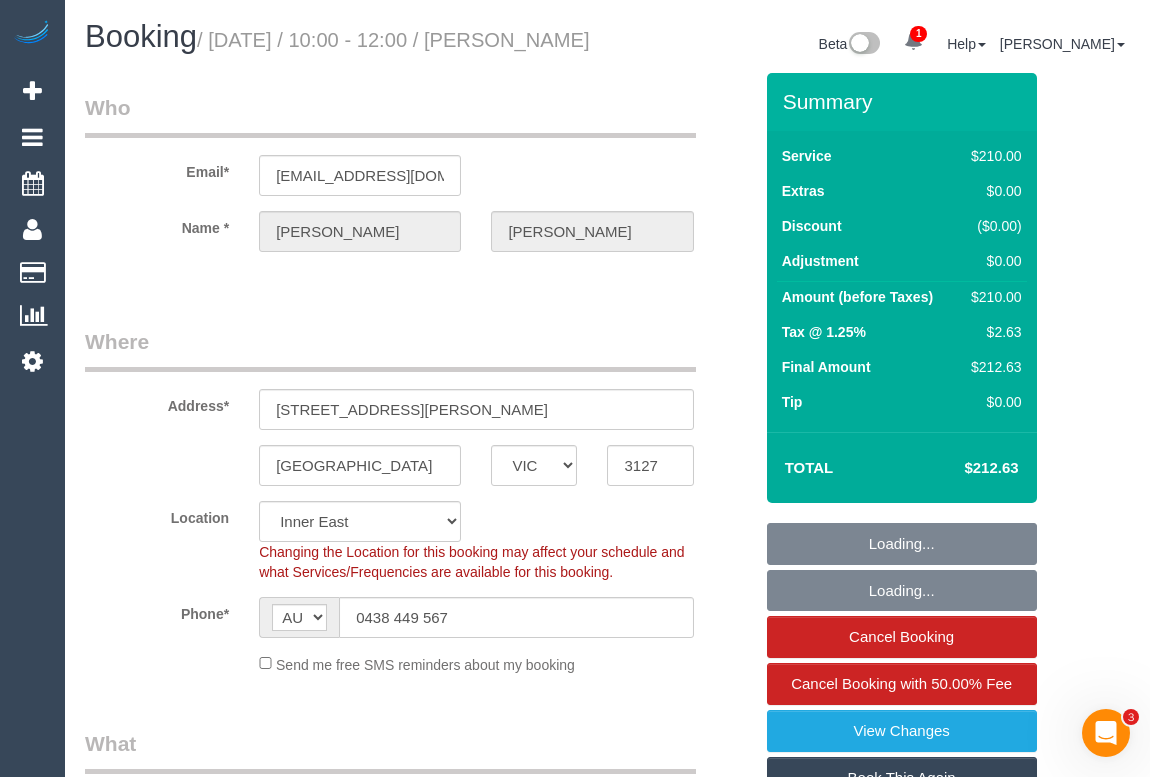 select on "object:719" 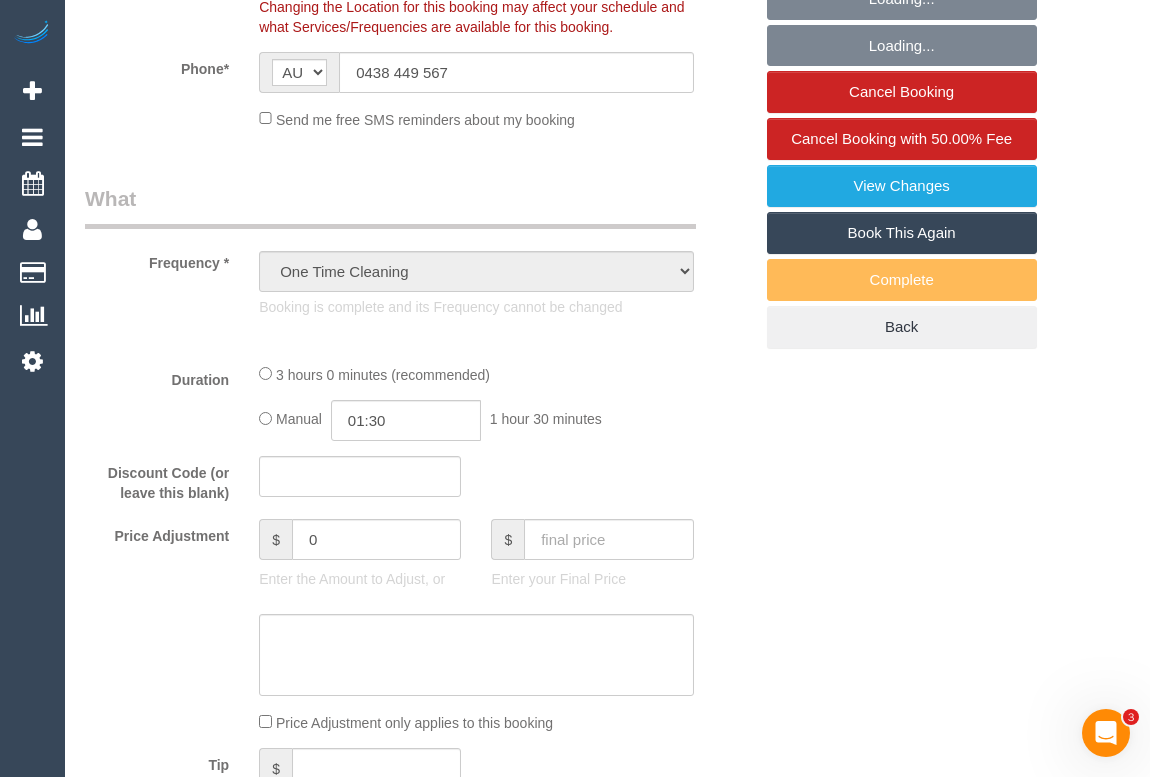select on "180" 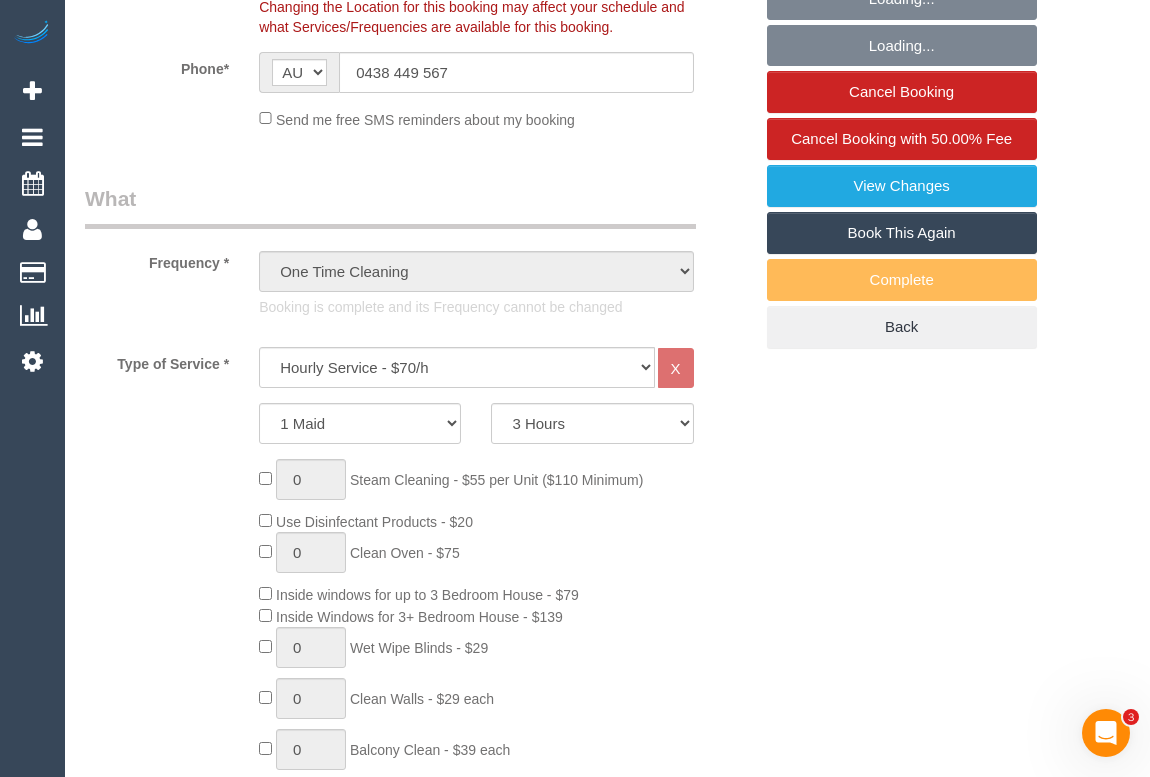 select on "object:1341" 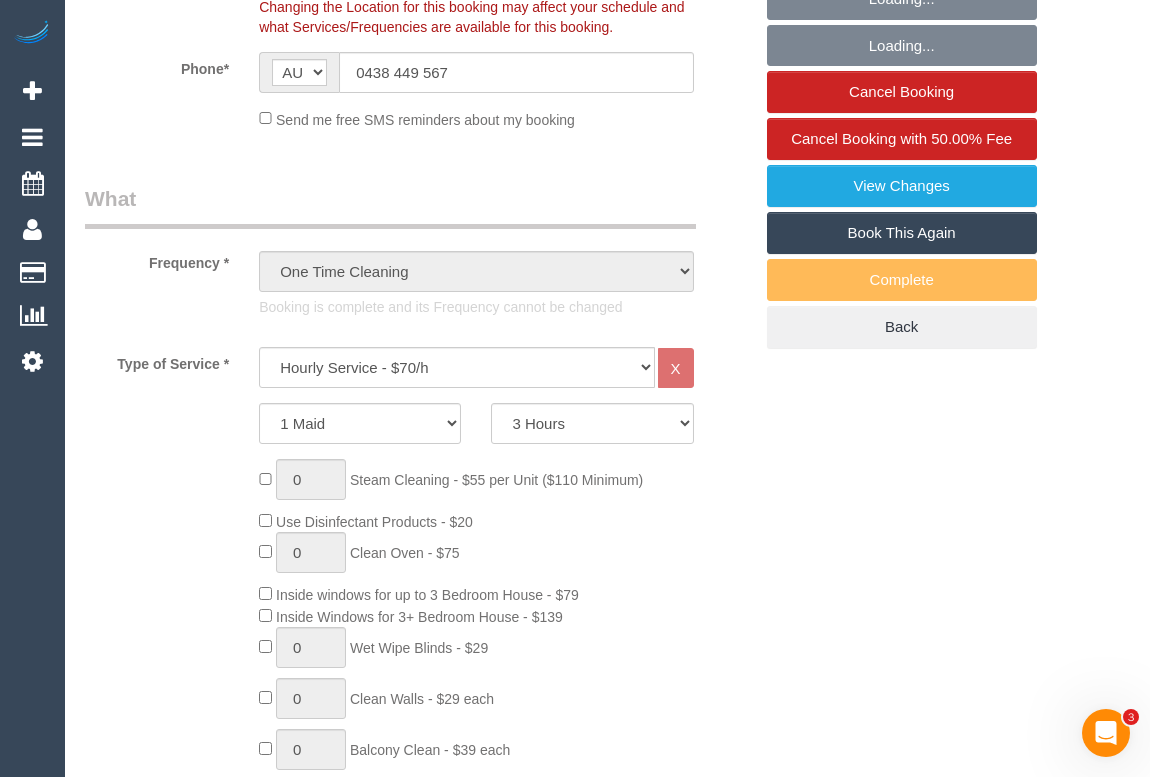 select on "spot1" 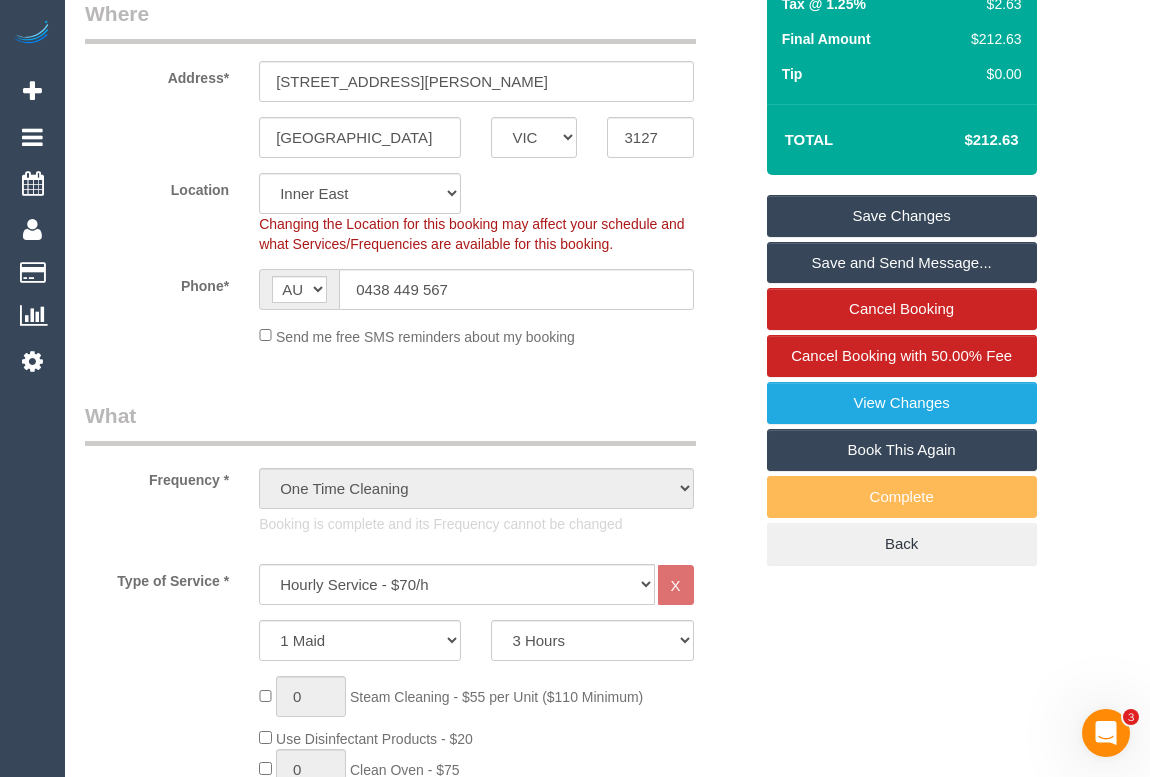 scroll, scrollTop: 90, scrollLeft: 0, axis: vertical 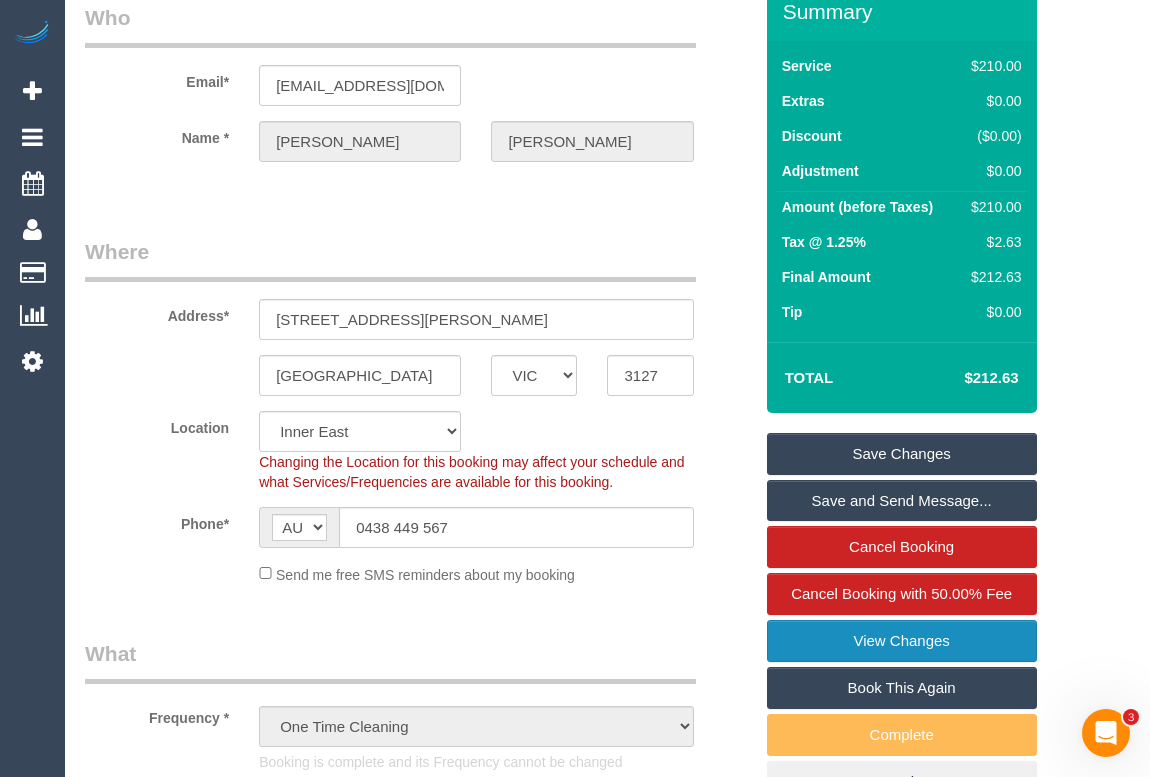 click on "View Changes" at bounding box center (902, 641) 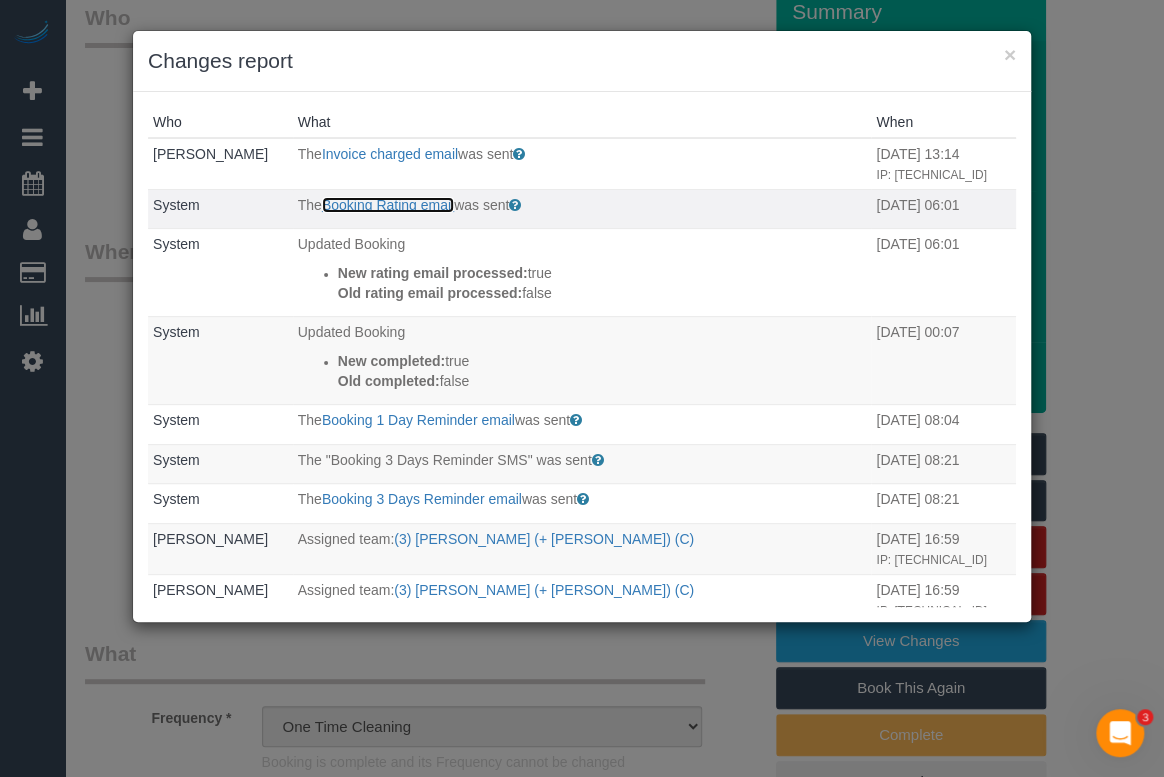 click on "Booking Rating email" at bounding box center (388, 205) 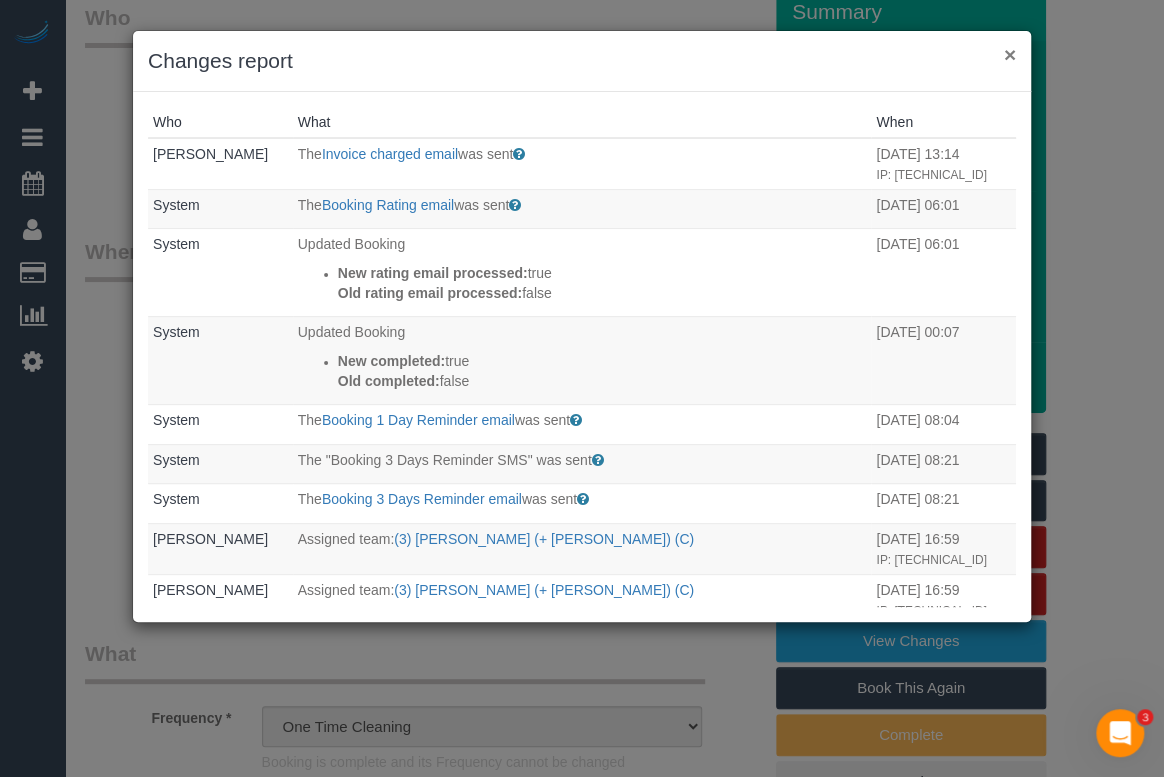 click on "×" at bounding box center (1010, 54) 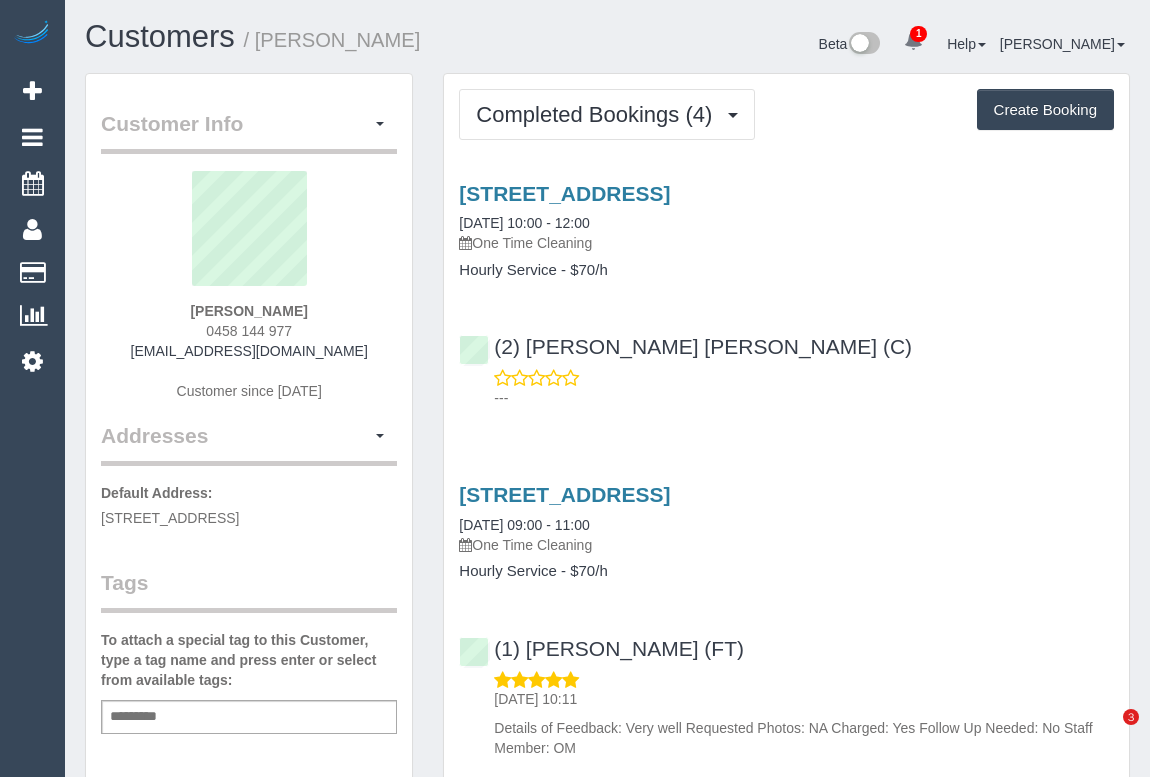 scroll, scrollTop: 0, scrollLeft: 0, axis: both 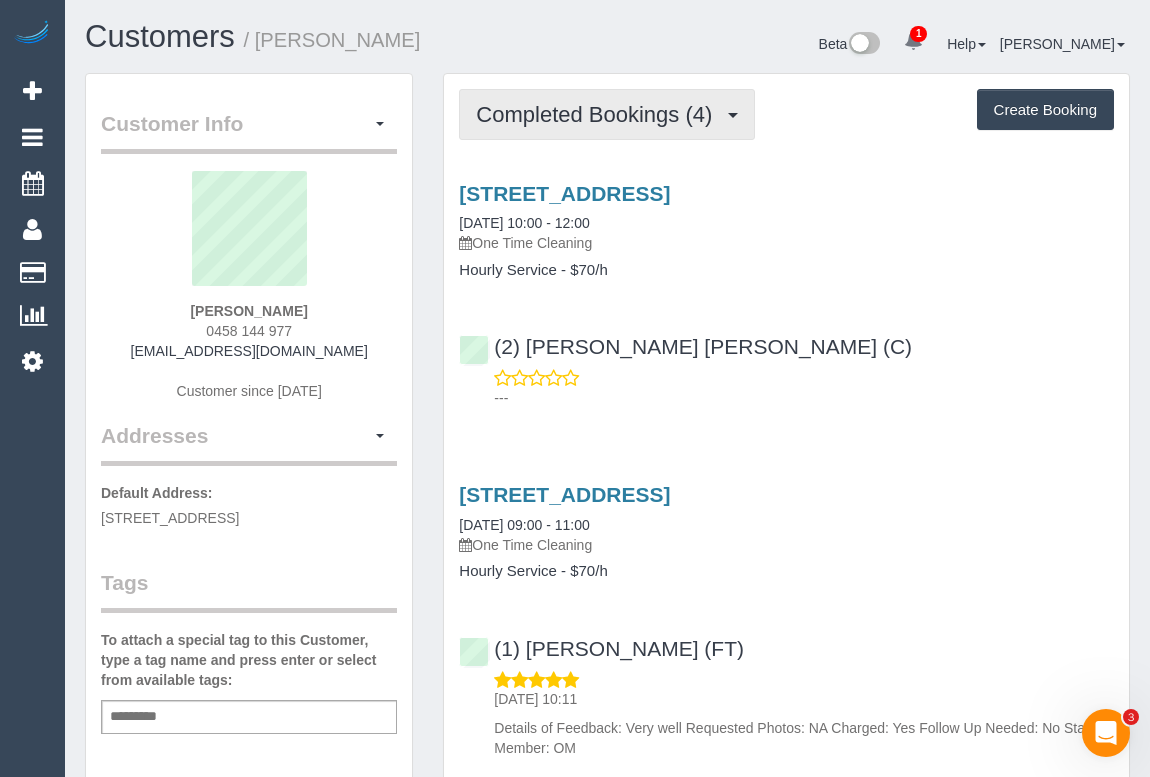 click on "Completed Bookings (4)" at bounding box center [599, 114] 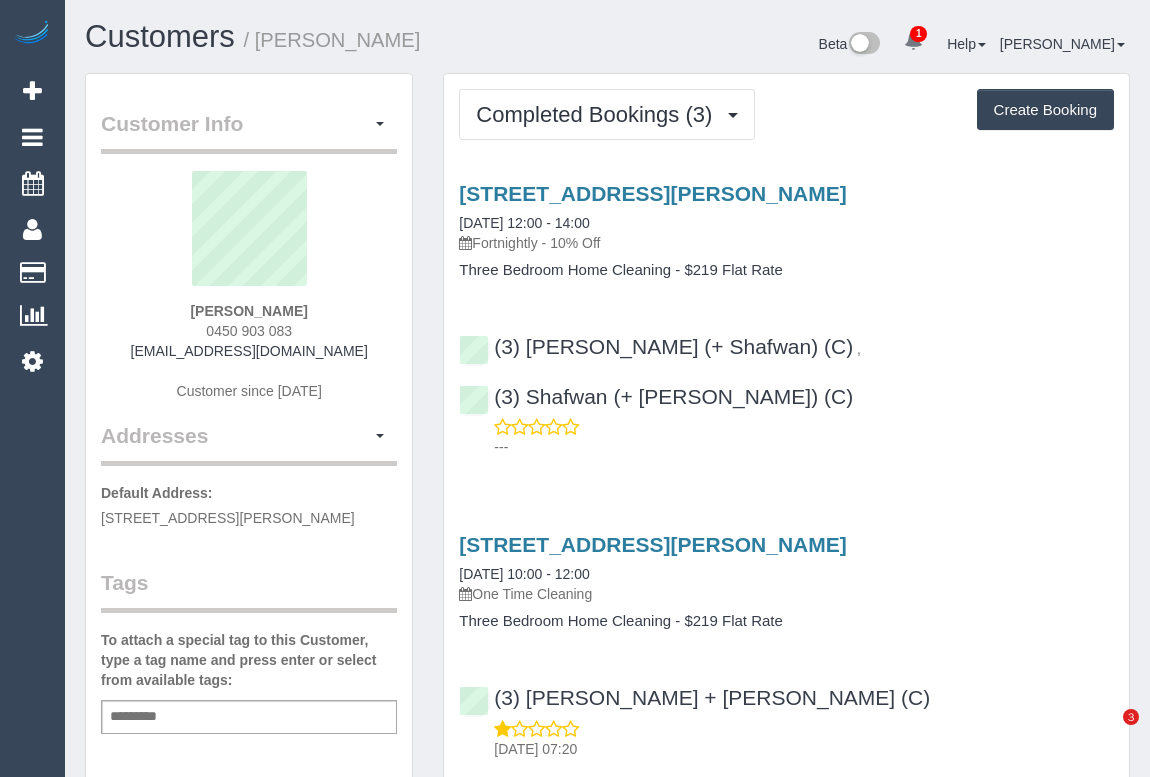 scroll, scrollTop: 0, scrollLeft: 0, axis: both 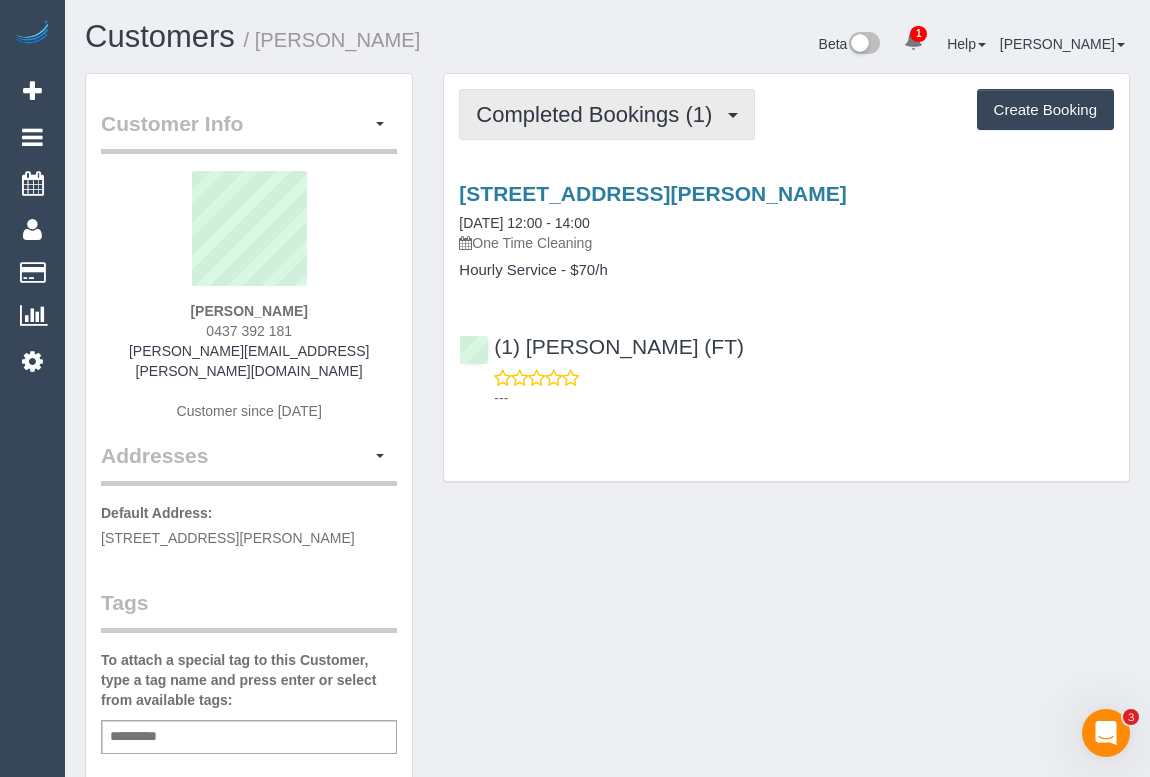 click on "Completed Bookings (1)" at bounding box center (599, 114) 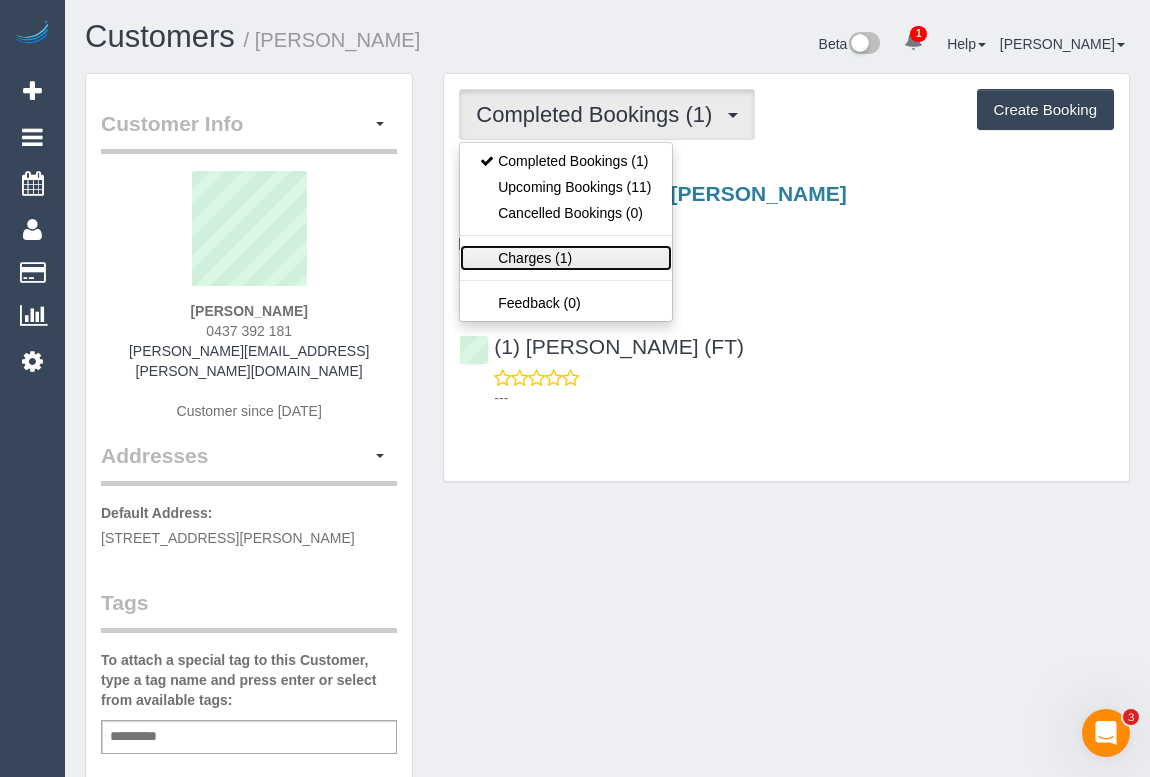 click on "Charges (1)" at bounding box center [565, 258] 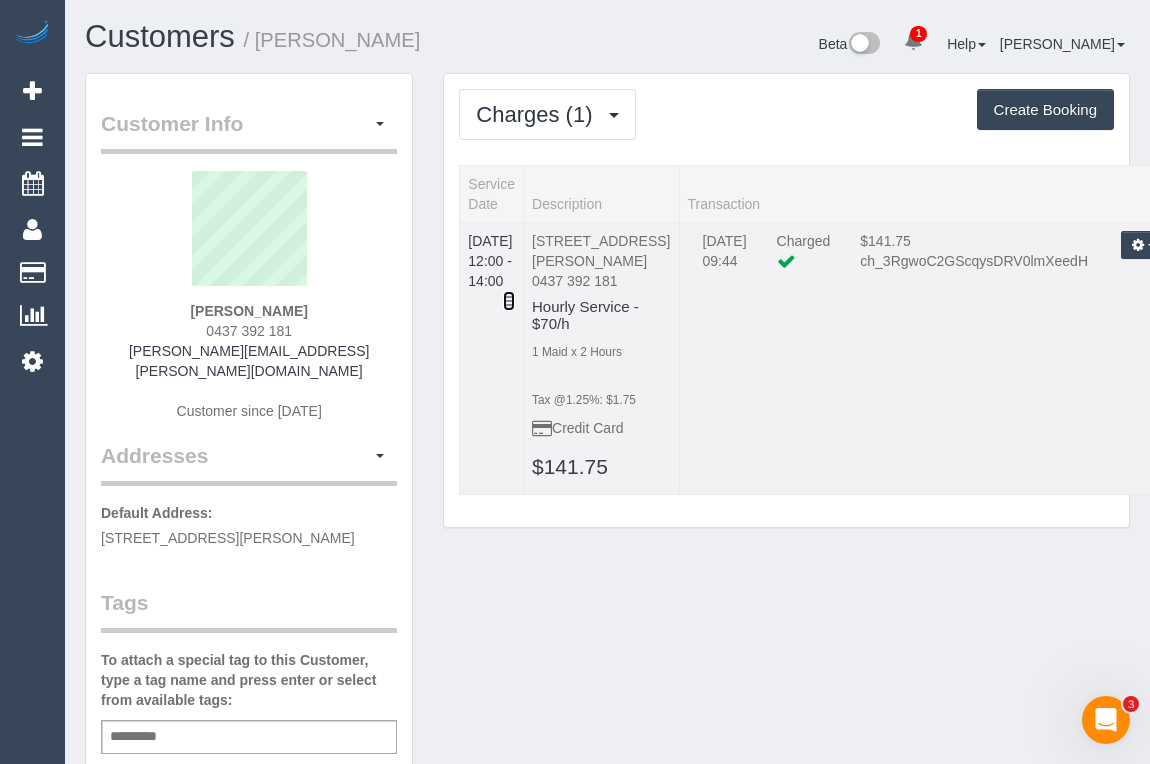 click at bounding box center [509, 301] 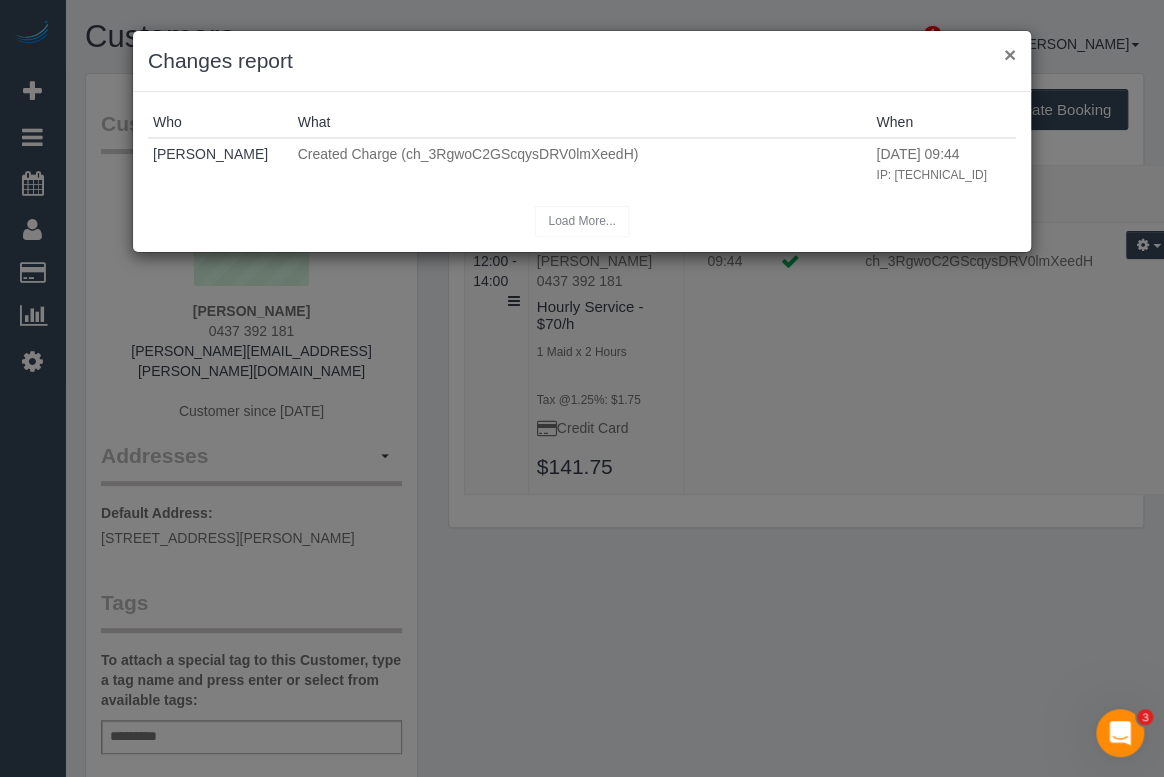 click on "×" at bounding box center [1010, 54] 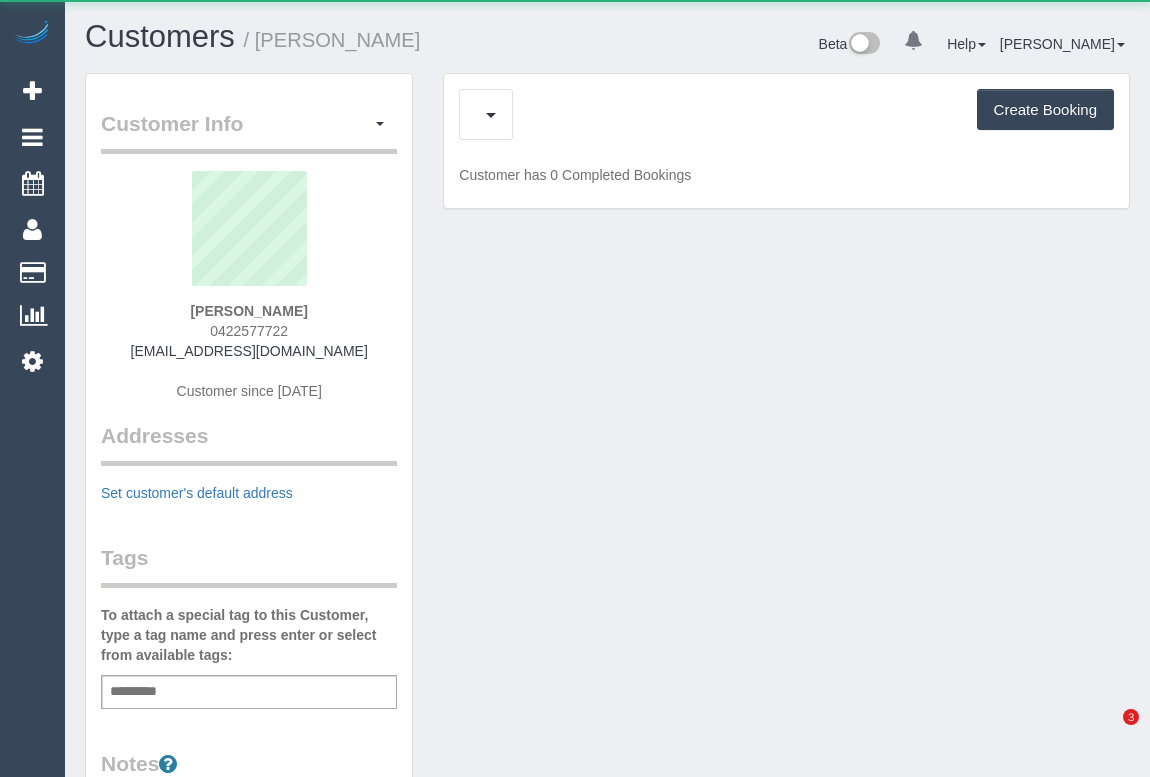 scroll, scrollTop: 0, scrollLeft: 0, axis: both 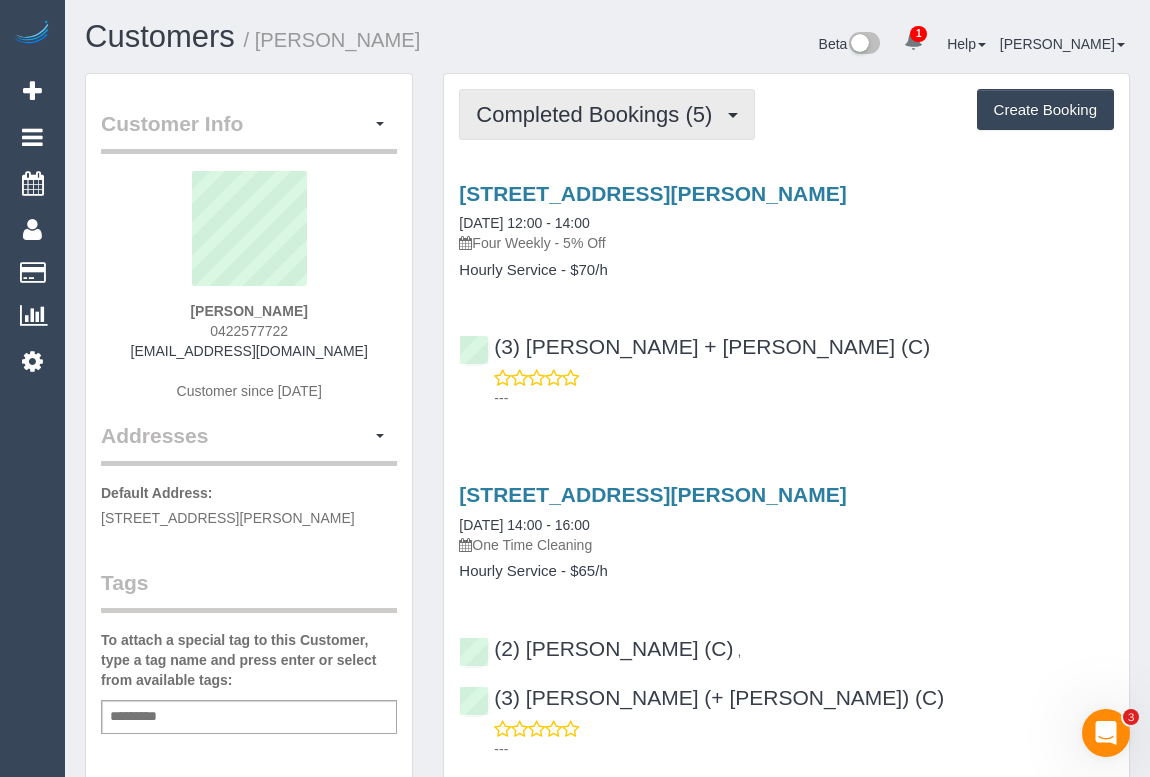 click on "Completed Bookings (5)" at bounding box center [599, 114] 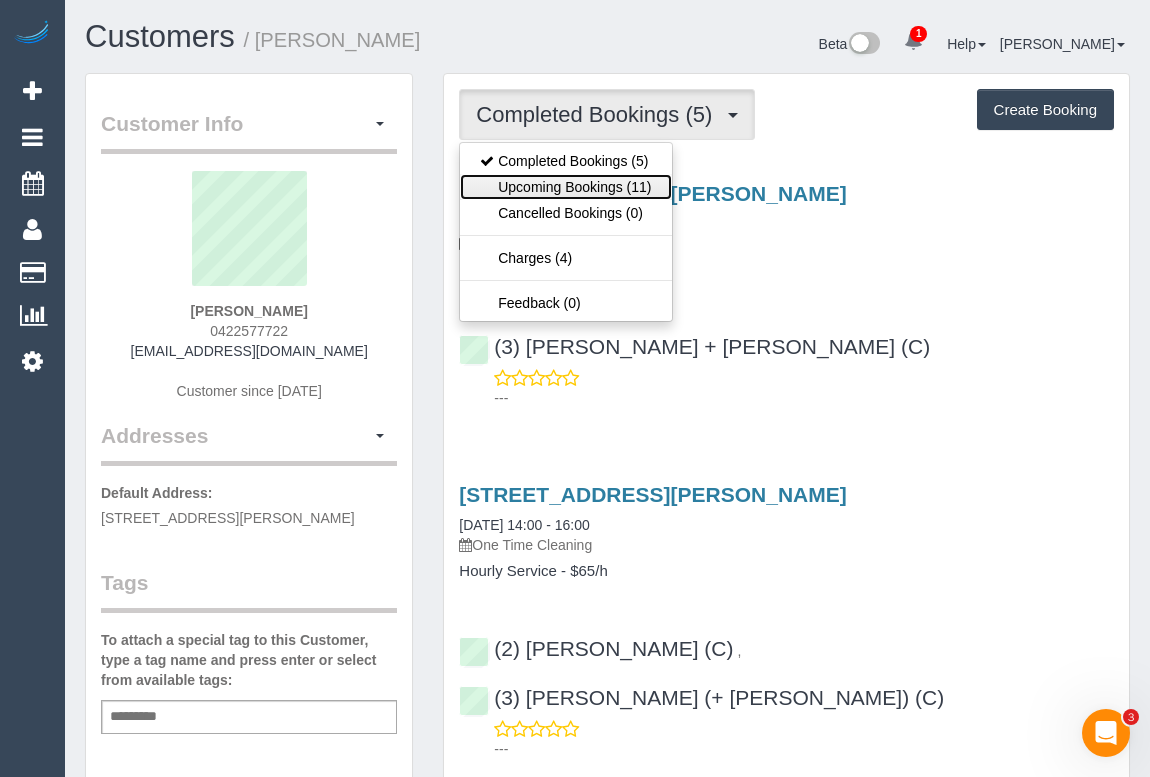 click on "Upcoming Bookings (11)" at bounding box center (565, 187) 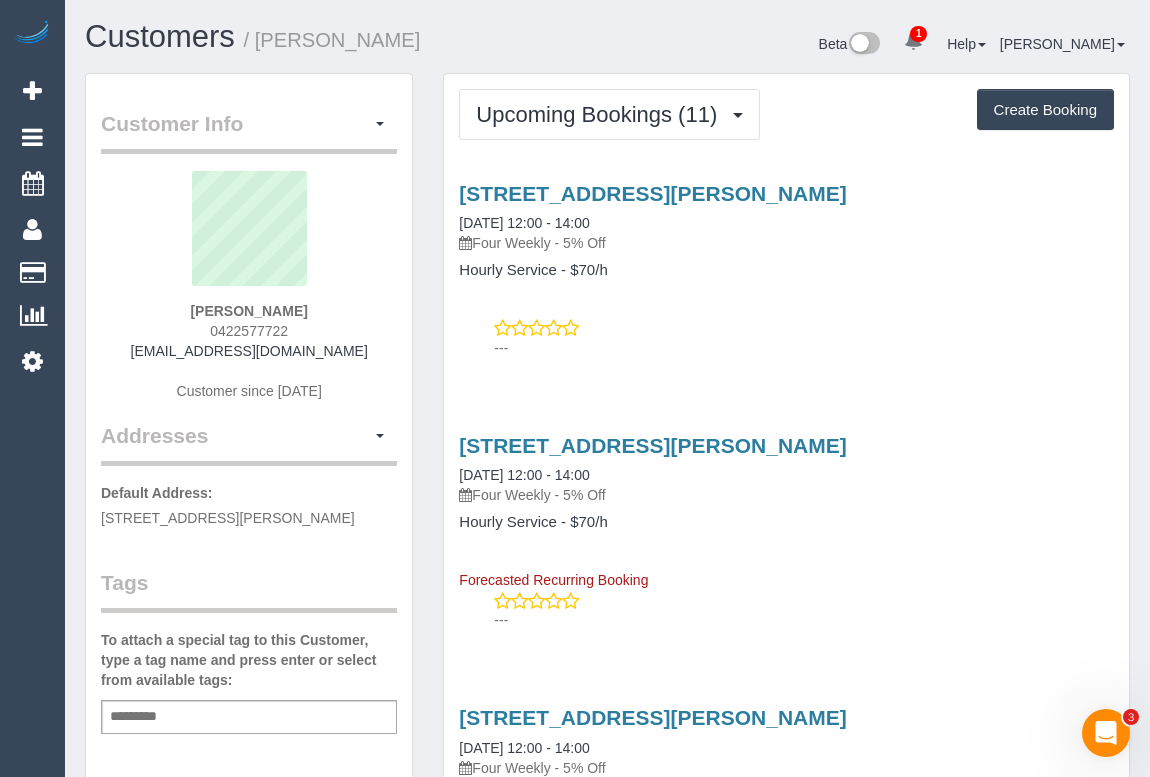 click on "---" at bounding box center (804, 348) 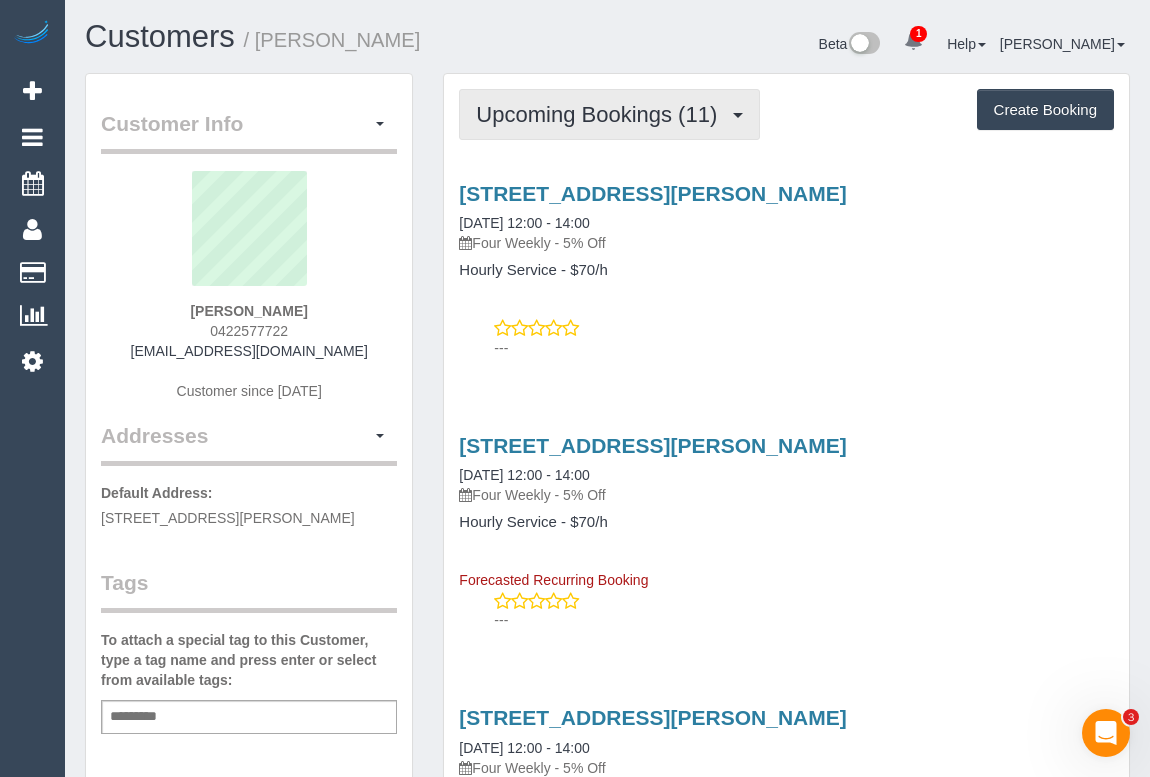 click on "Upcoming Bookings (11)" at bounding box center [609, 114] 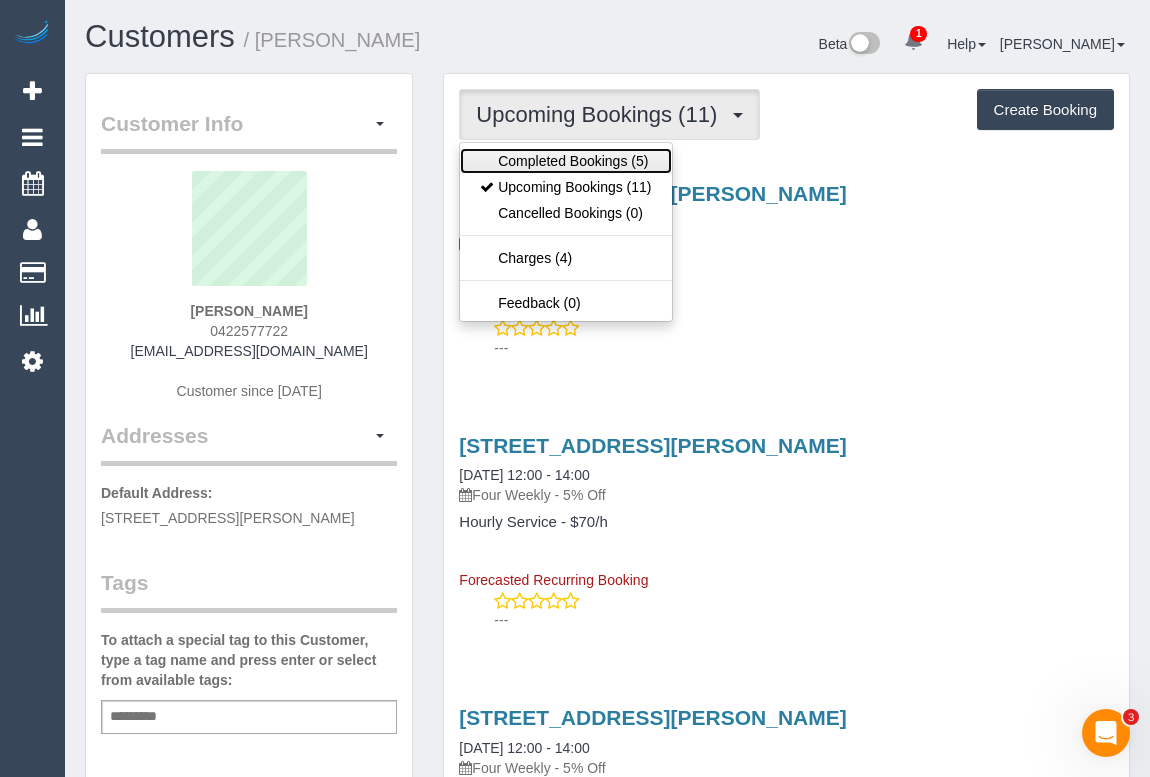 click on "Completed Bookings (5)" at bounding box center [565, 161] 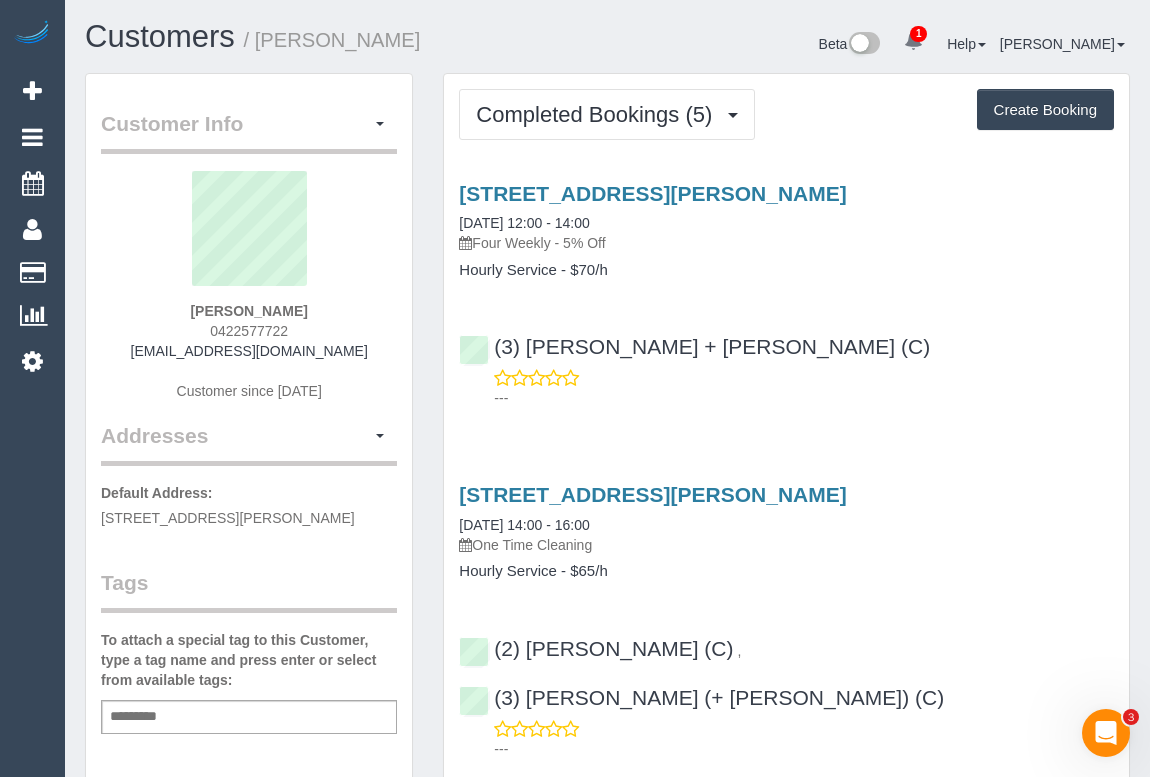 click on "---" at bounding box center [804, 398] 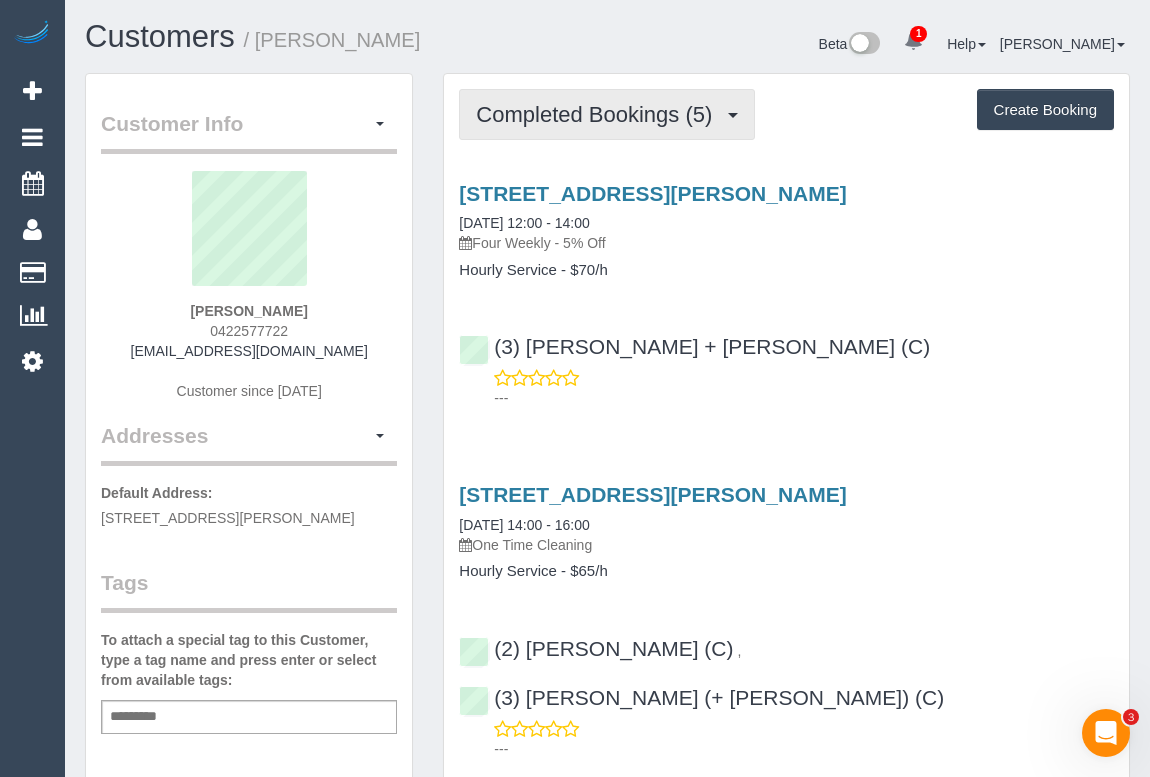 click on "Completed Bookings (5)" at bounding box center (607, 114) 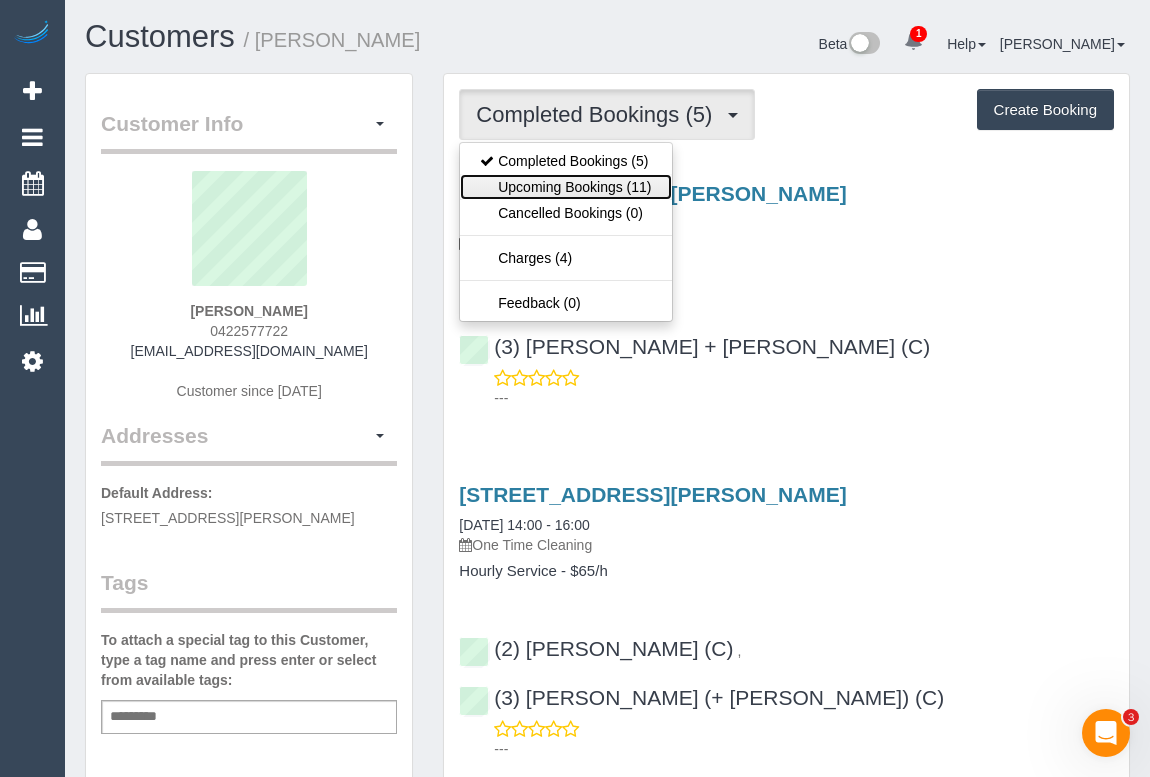 click on "Upcoming Bookings (11)" at bounding box center (565, 187) 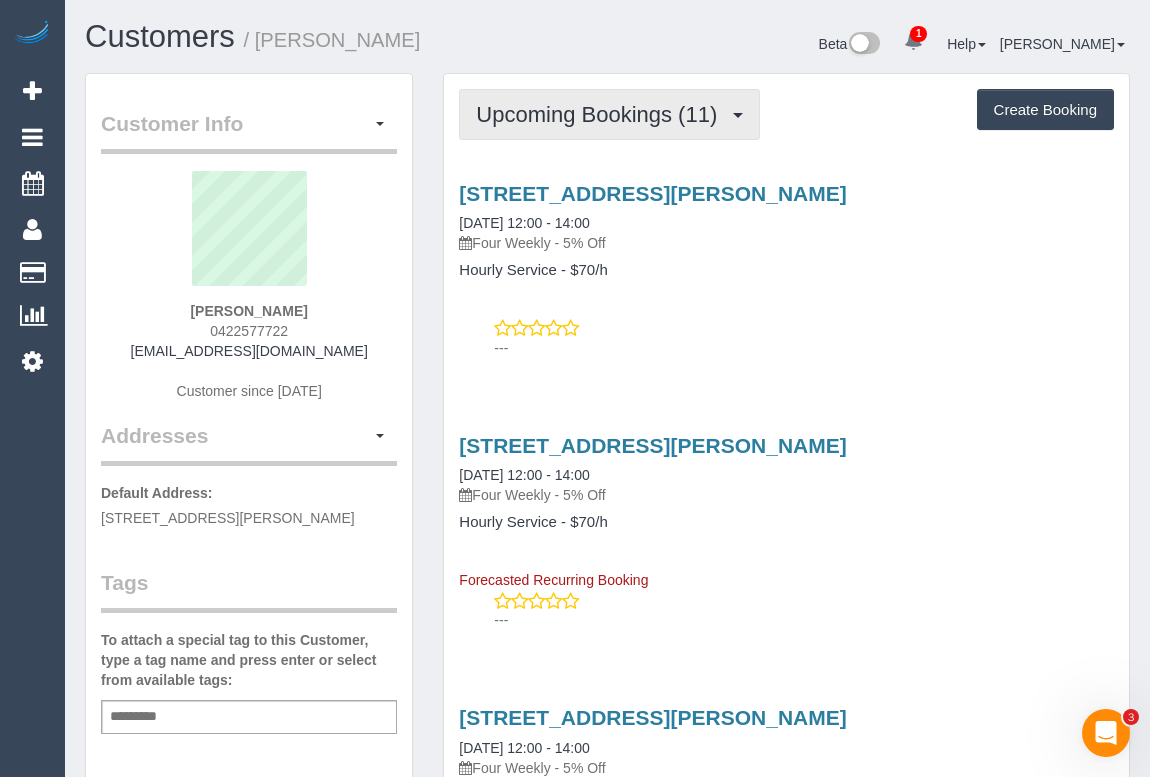 click on "Upcoming Bookings (11)" at bounding box center (609, 114) 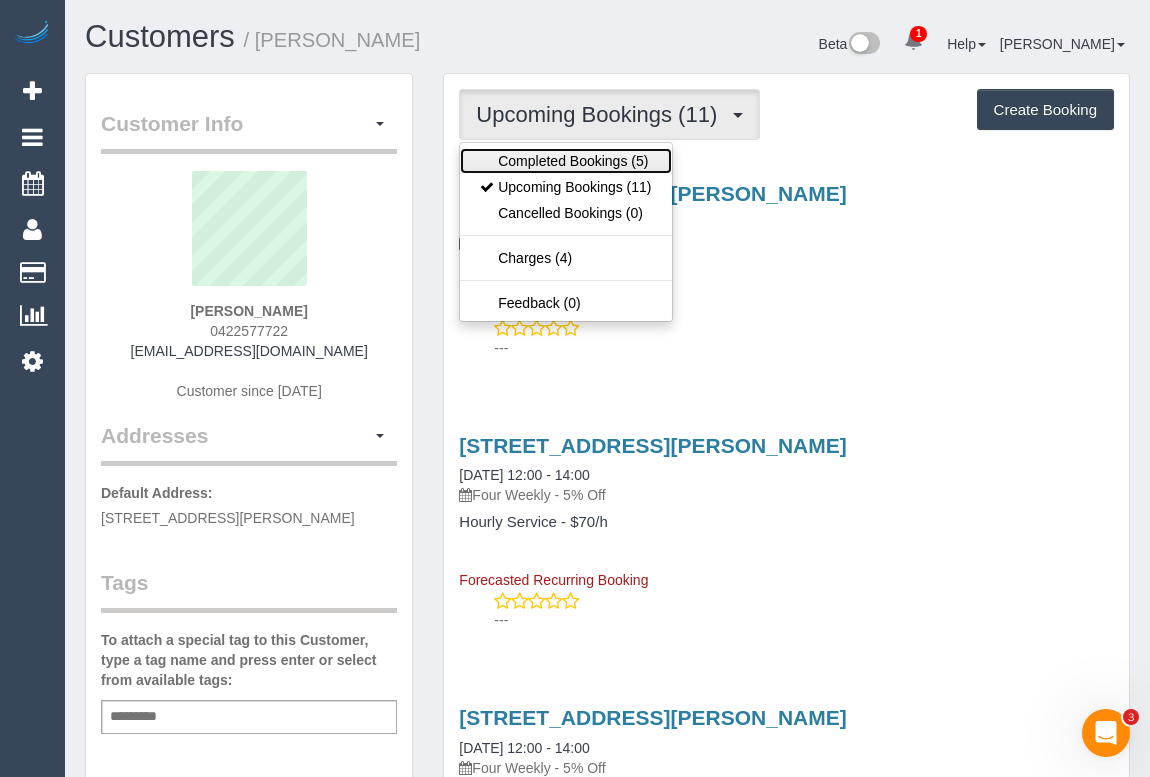 click on "Completed Bookings (5)" at bounding box center (565, 161) 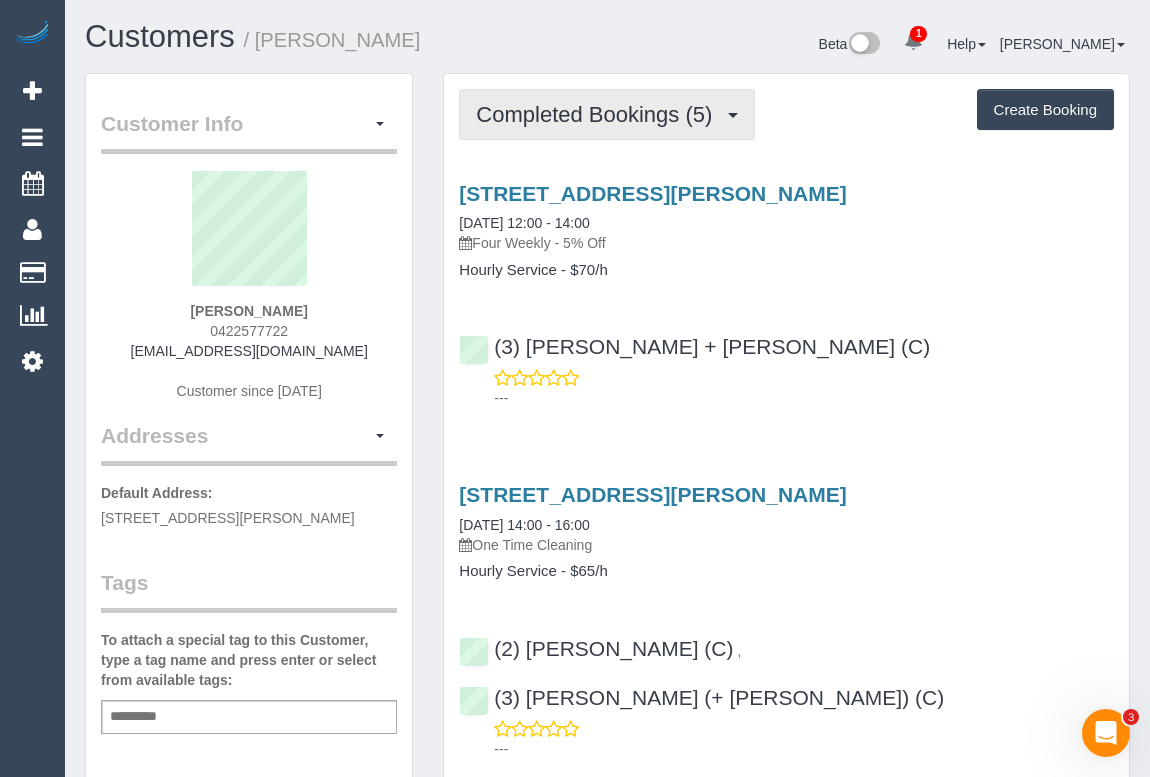 click on "Completed Bookings (5)" at bounding box center [599, 114] 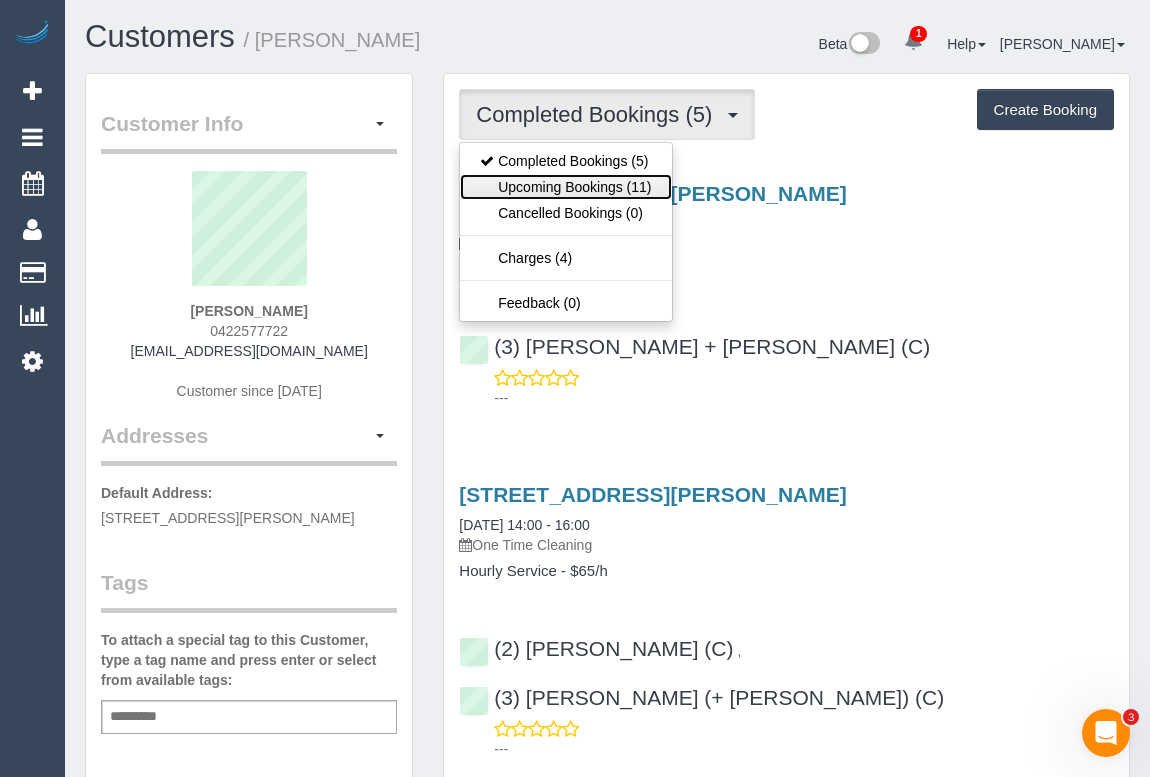 click on "Upcoming Bookings (11)" at bounding box center [565, 187] 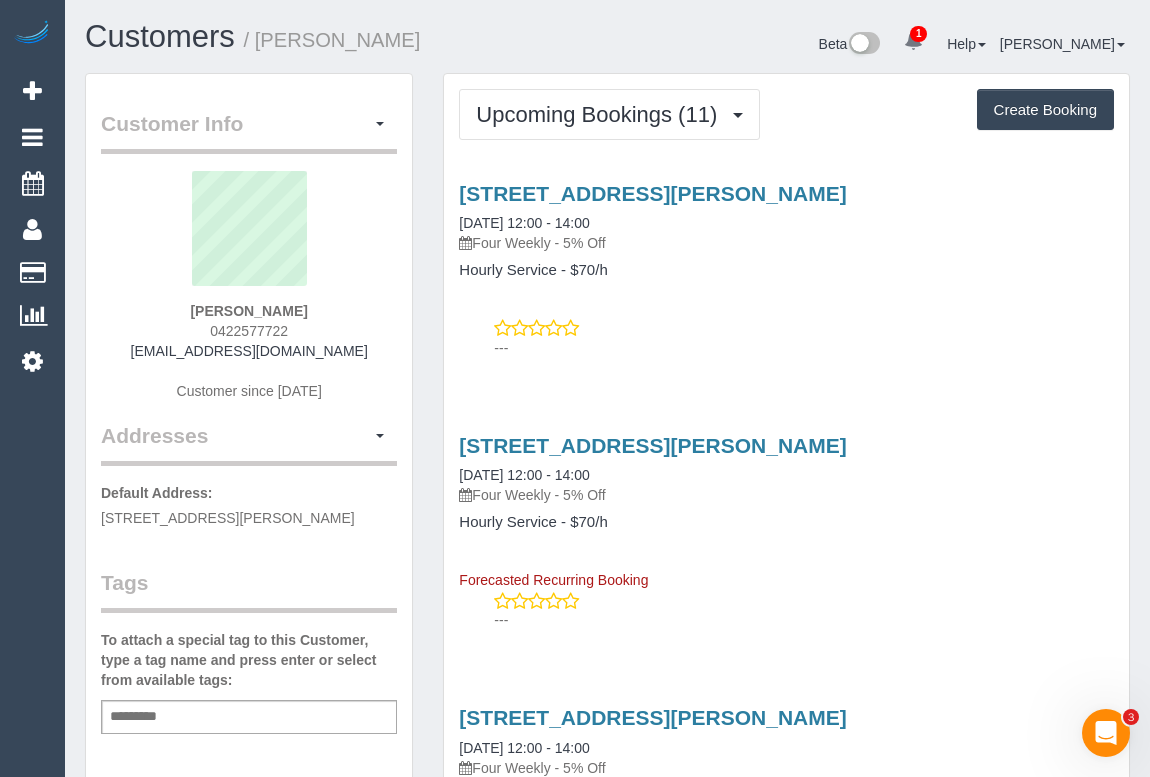 click on "59 Kirkpatrick Boulevard, Truganina, VIC 3029
31/07/2025 12:00 - 14:00
Four Weekly - 5% Off
Hourly Service - $70/h
---" at bounding box center [786, 266] 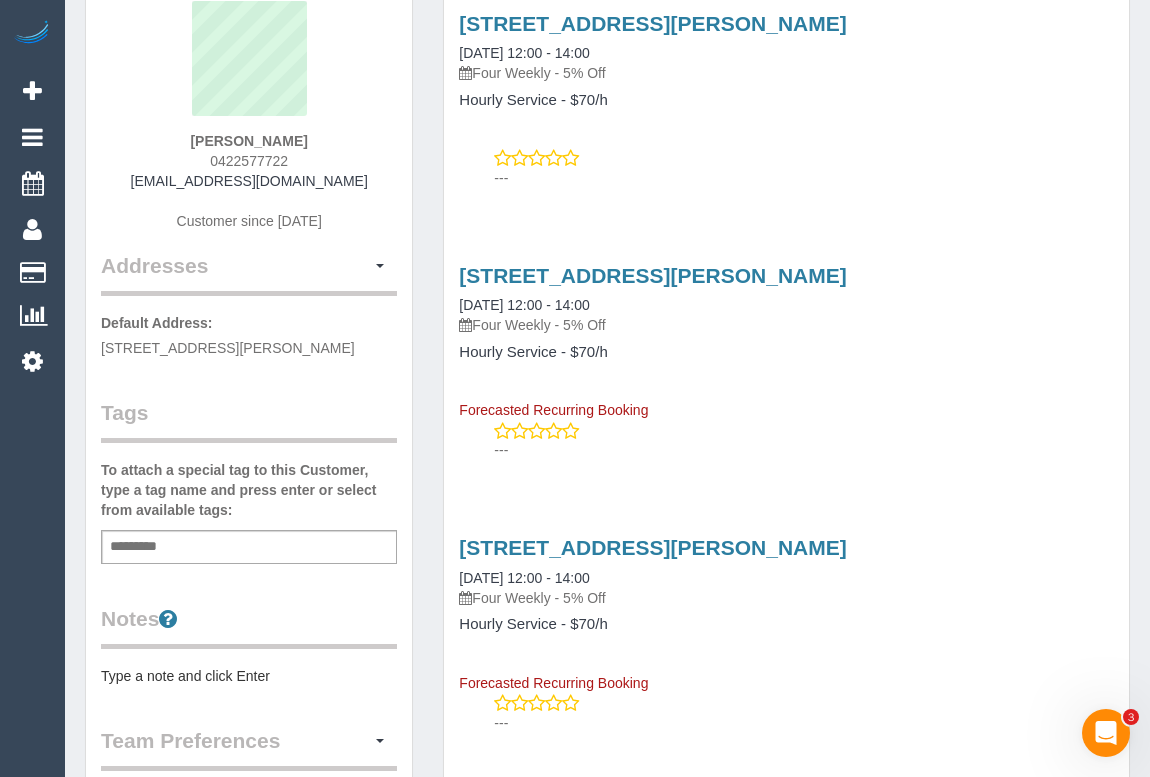 scroll, scrollTop: 363, scrollLeft: 0, axis: vertical 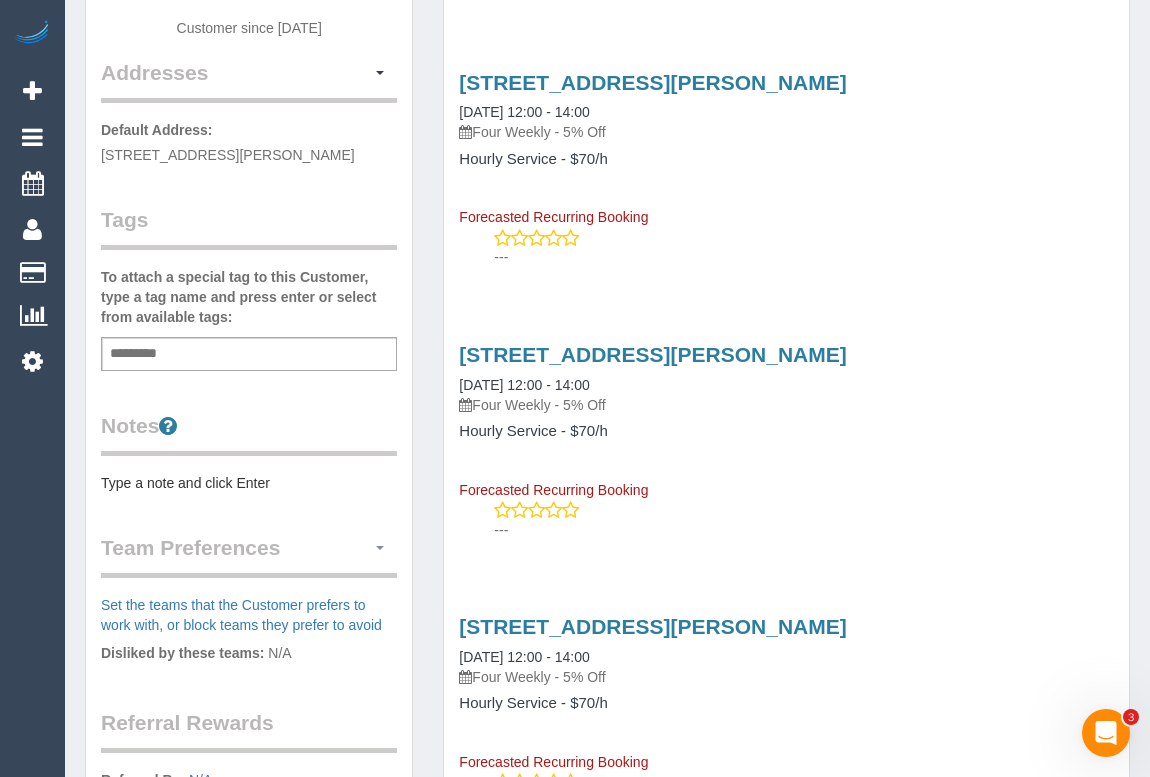 click at bounding box center [380, 548] 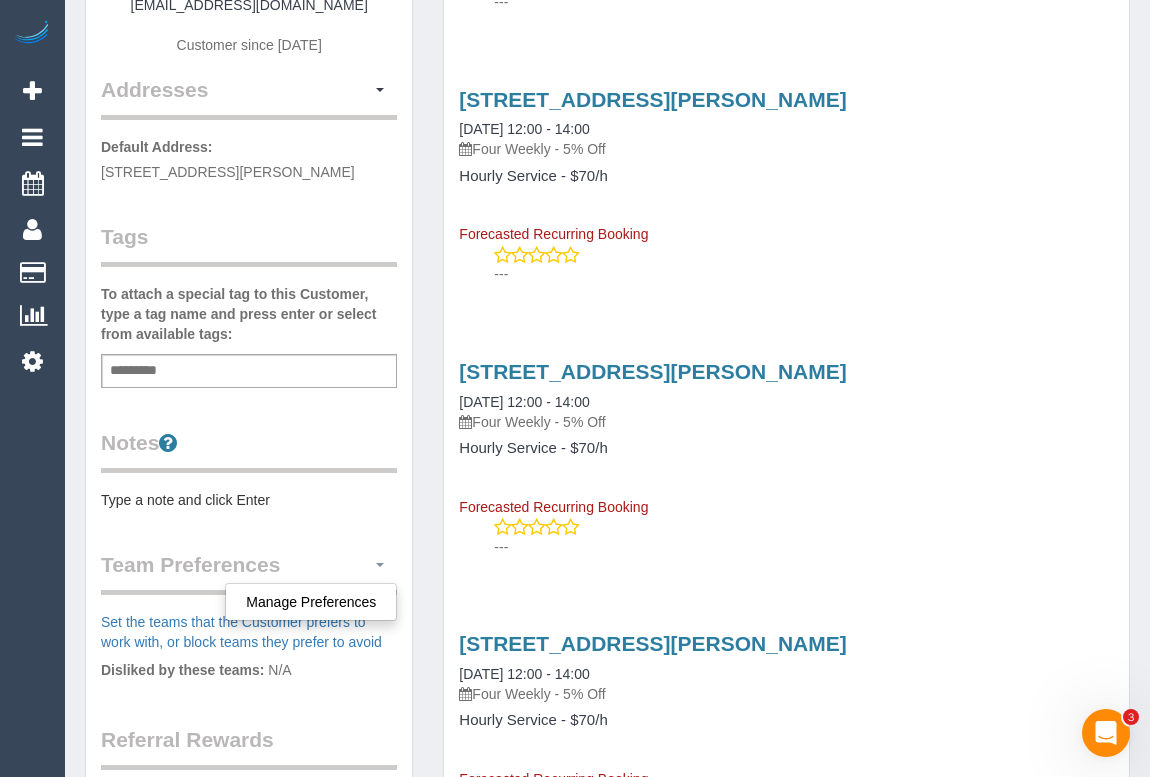 scroll, scrollTop: 363, scrollLeft: 0, axis: vertical 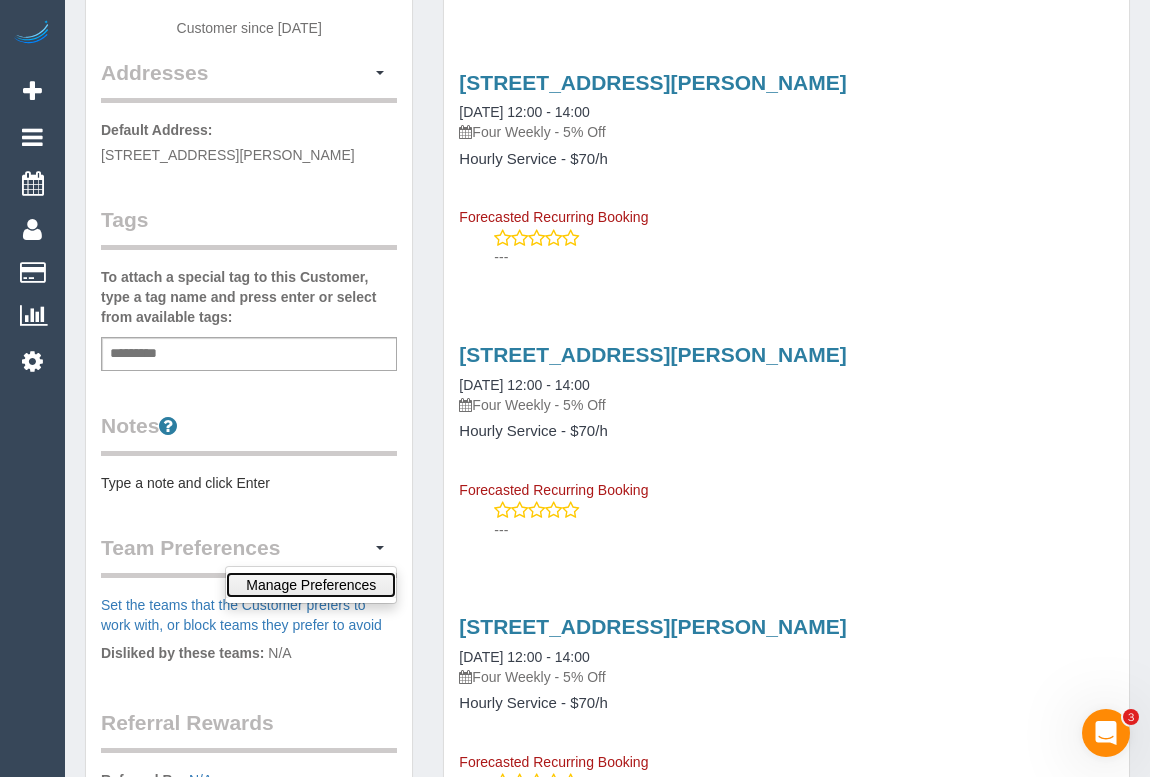 click on "Manage Preferences" at bounding box center [311, 585] 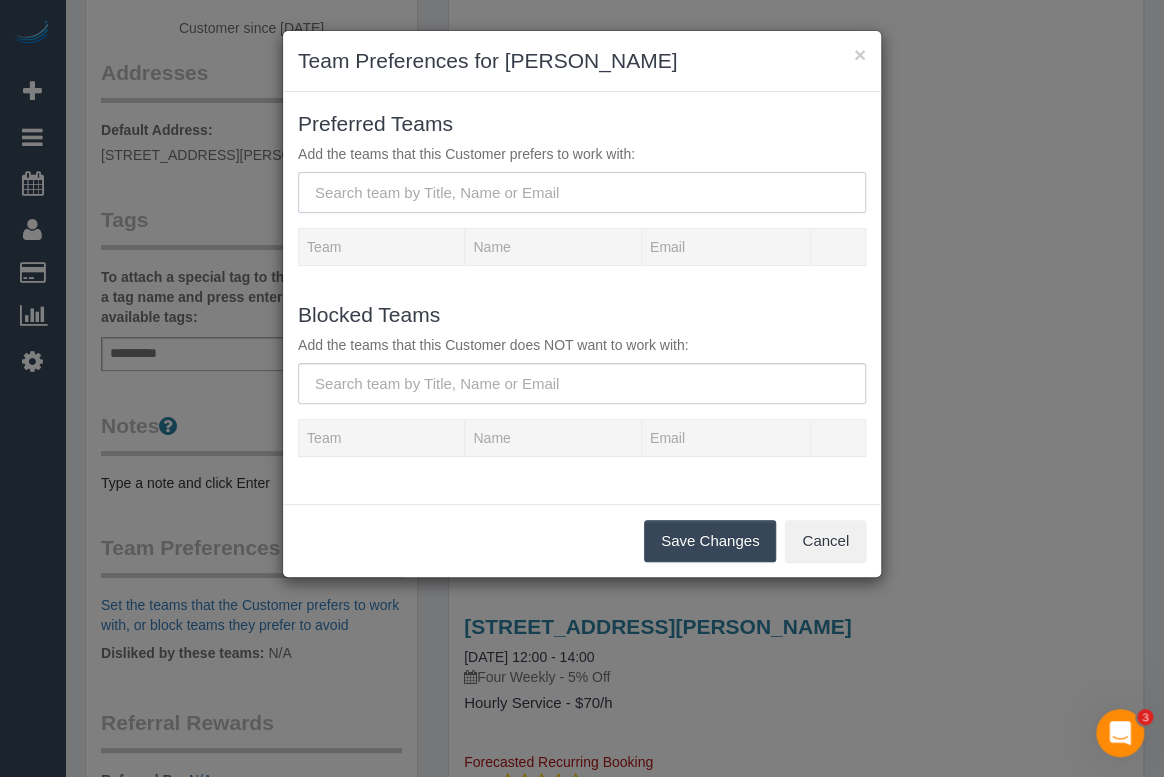 click at bounding box center (582, 192) 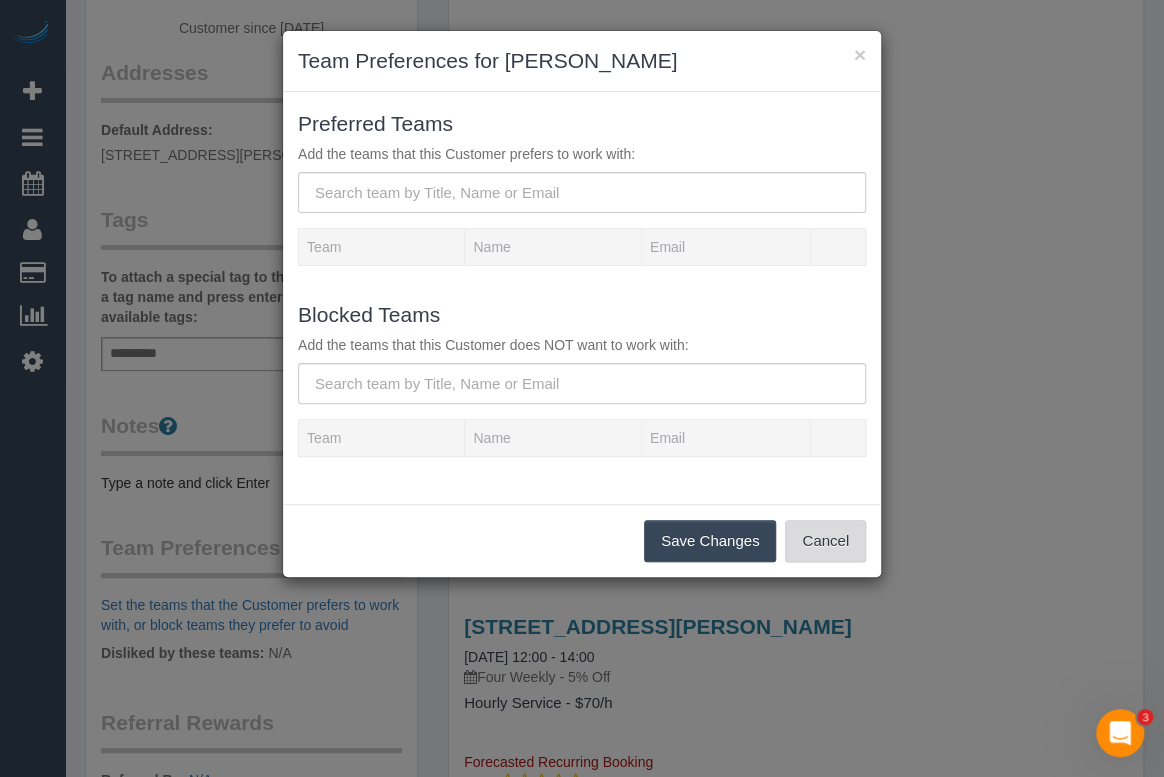 click on "Cancel" at bounding box center [825, 541] 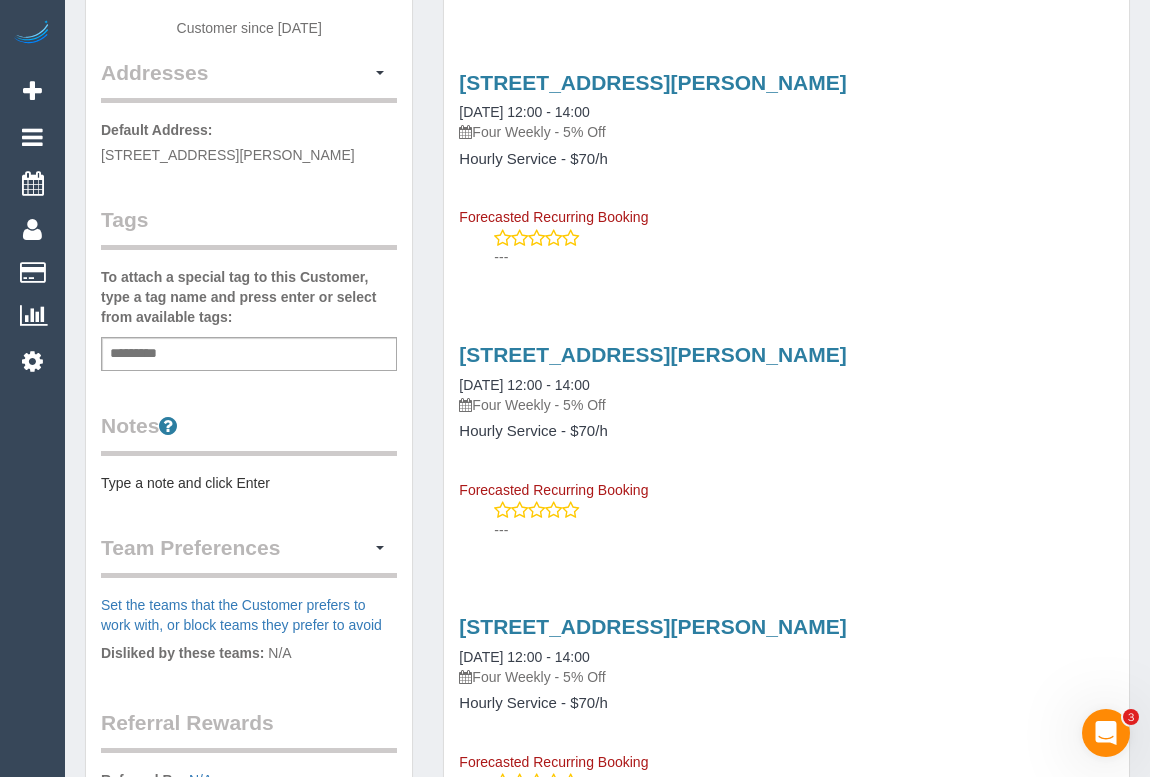scroll, scrollTop: 0, scrollLeft: 0, axis: both 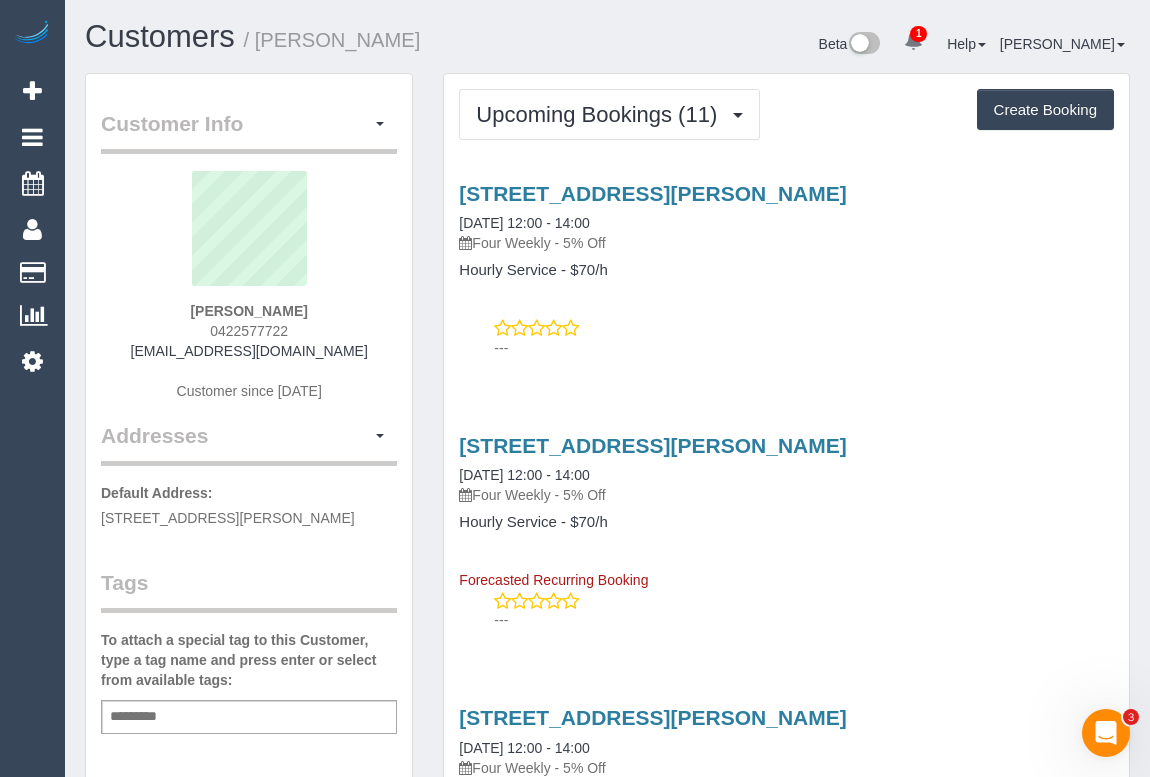 click on "Upcoming Bookings (11)
Completed Bookings (5)
Upcoming Bookings (11)
Cancelled Bookings (0)
Charges (4)
Feedback (0)
Create Booking
Service
Feedback" at bounding box center (786, 1613) 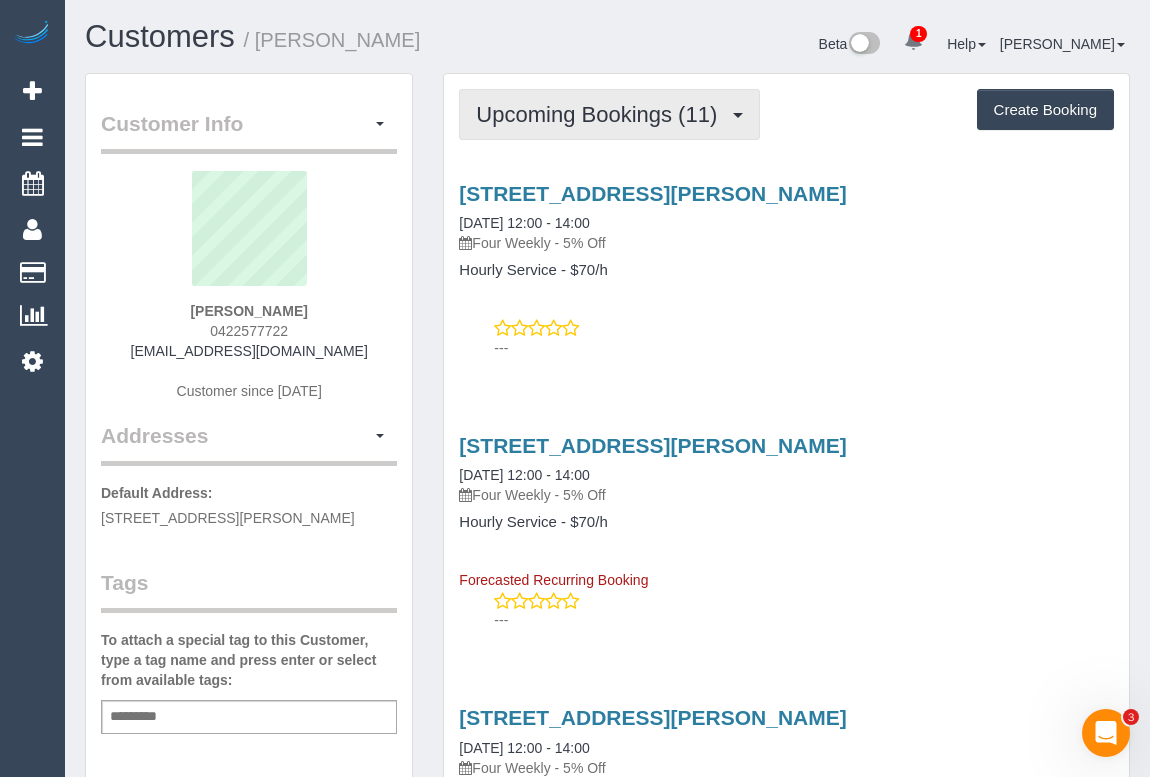 click on "Upcoming Bookings (11)" at bounding box center (601, 114) 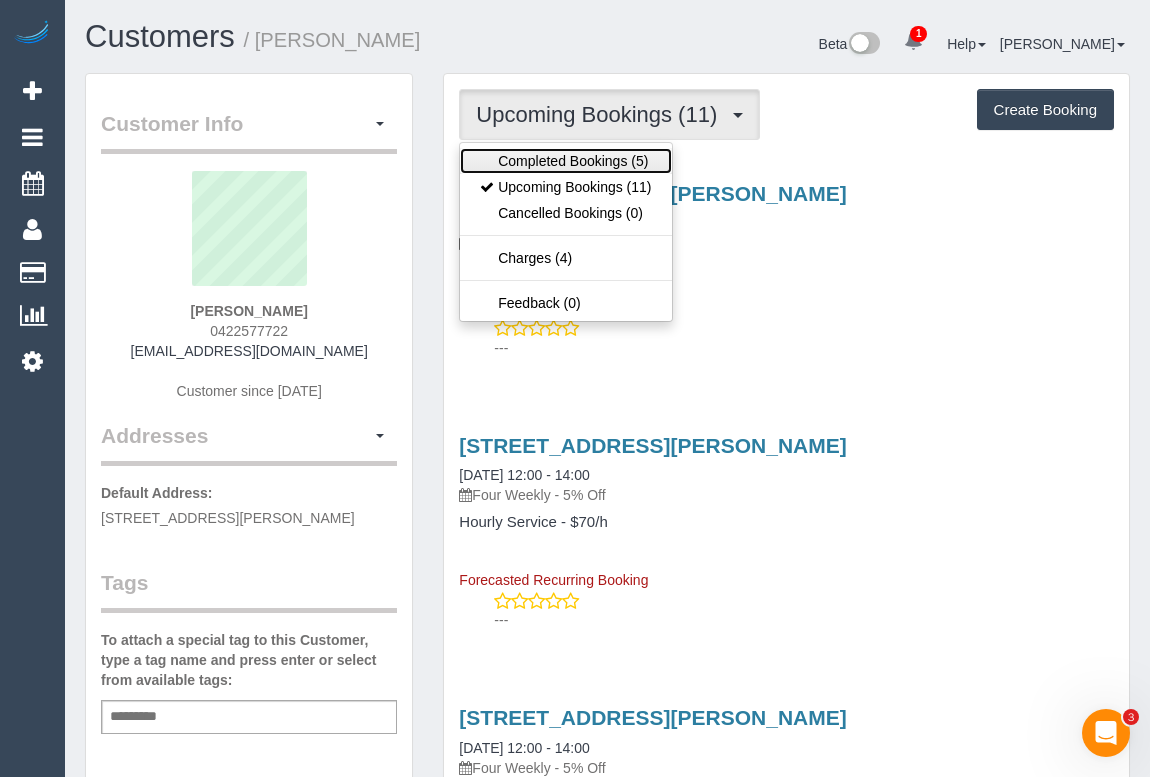click on "Completed Bookings (5)" at bounding box center (565, 161) 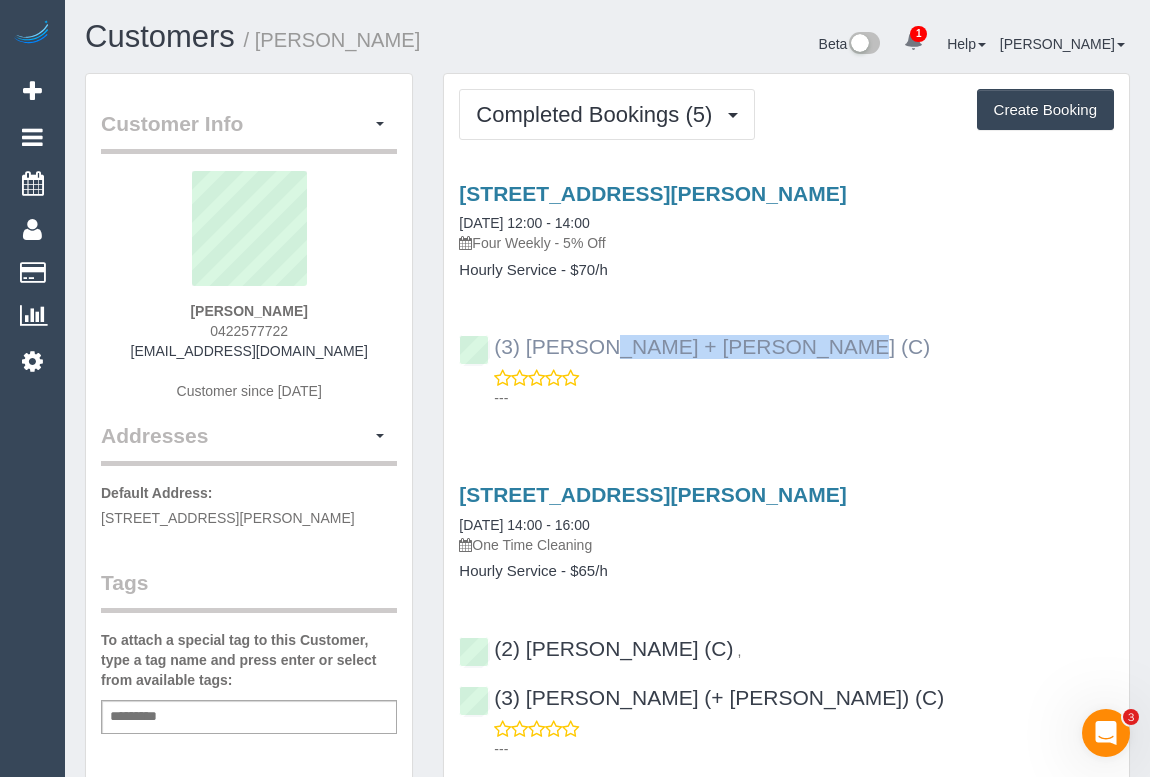 drag, startPoint x: 692, startPoint y: 347, endPoint x: 493, endPoint y: 346, distance: 199.00252 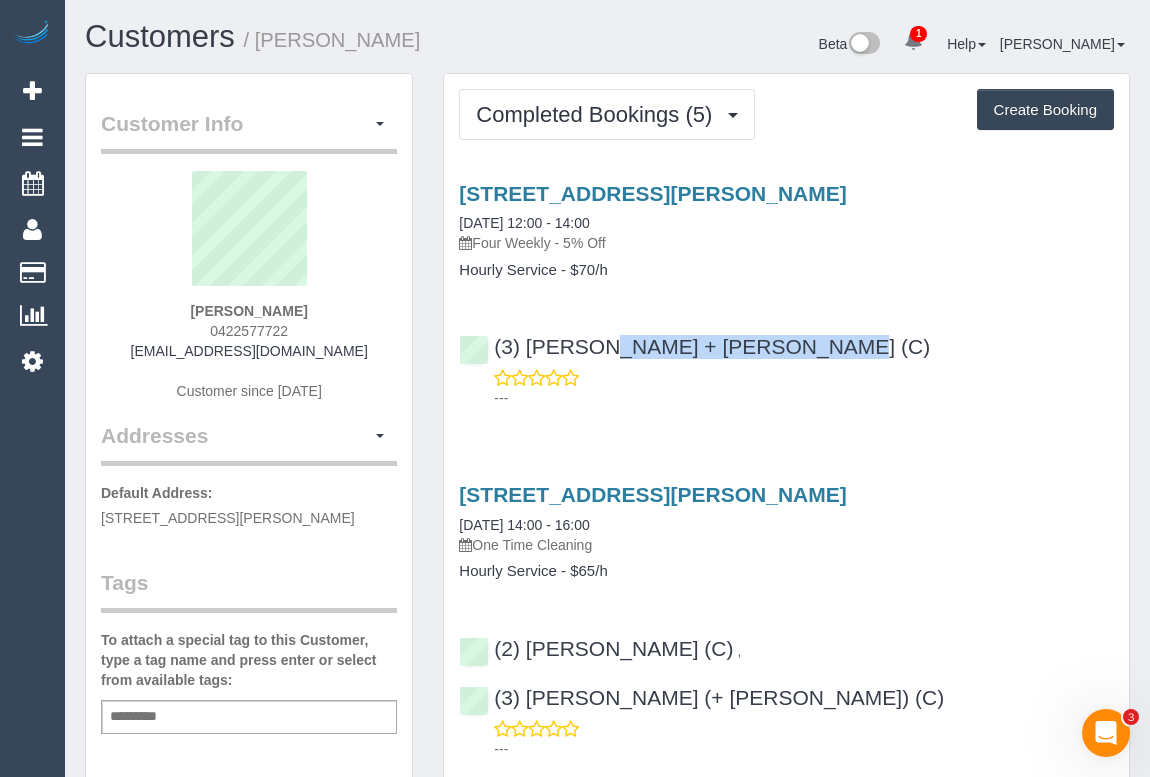 copy on "(3) Janki + Tirth (C)" 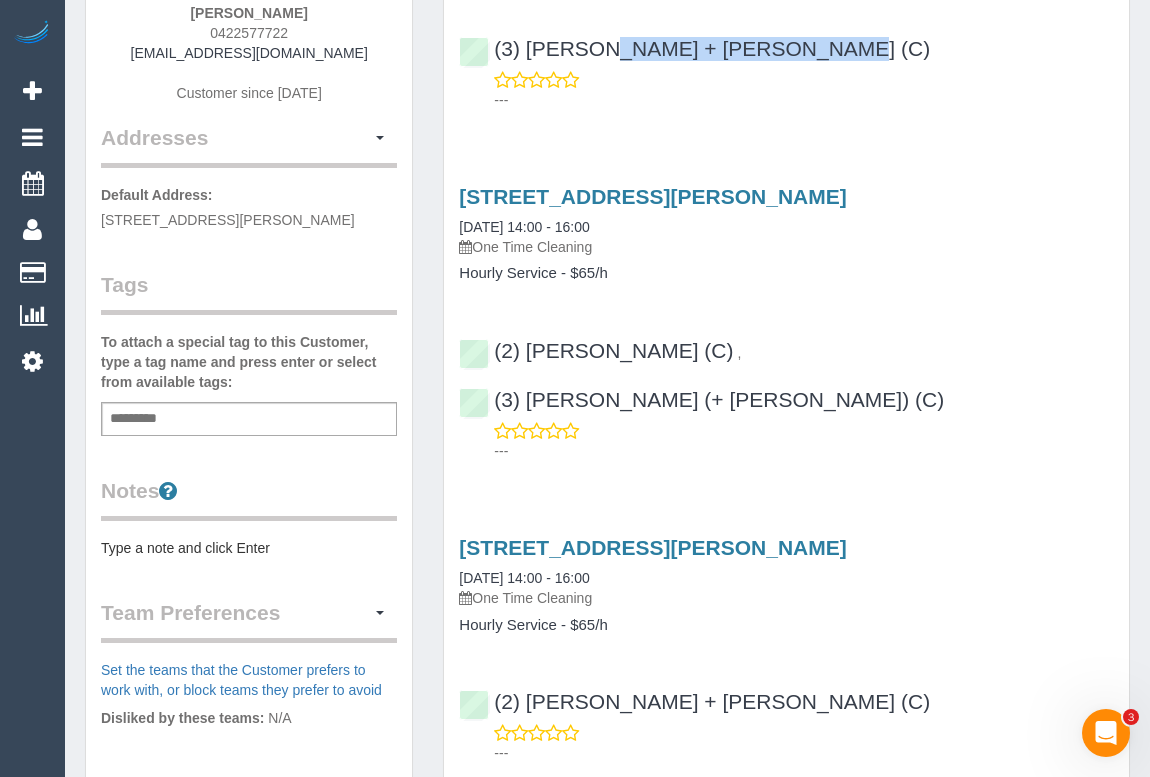 scroll, scrollTop: 545, scrollLeft: 0, axis: vertical 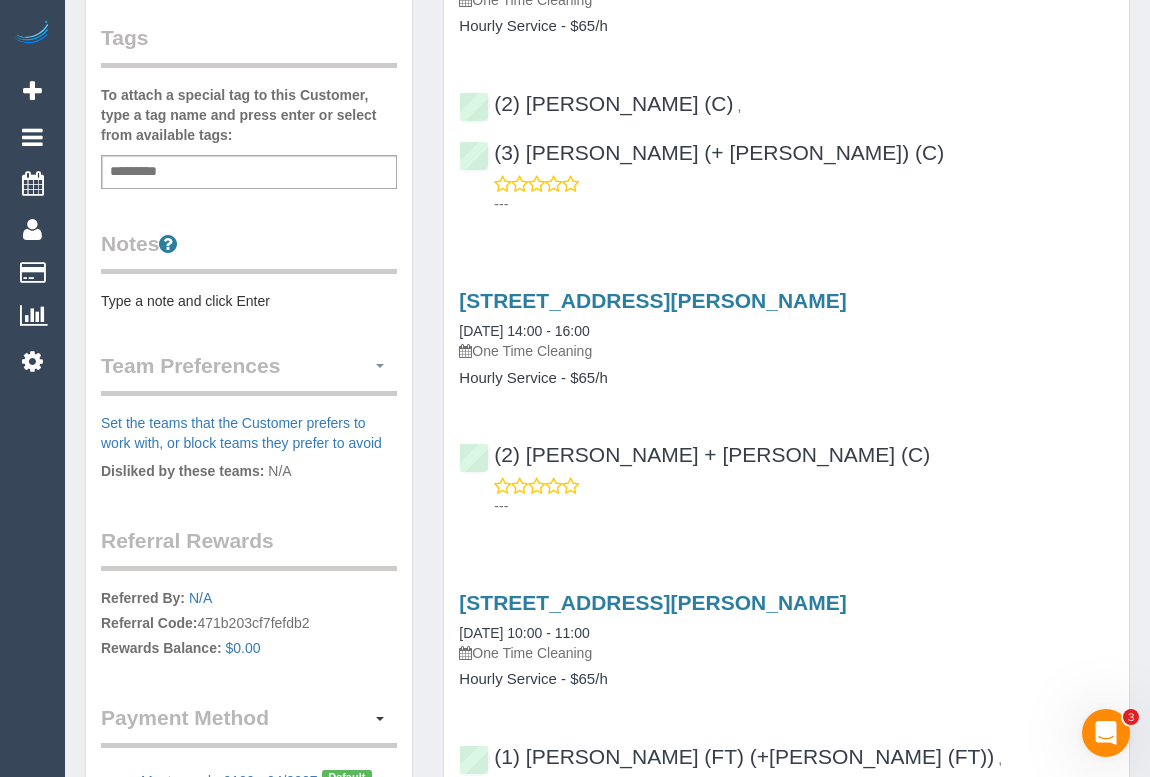 click at bounding box center [380, 366] 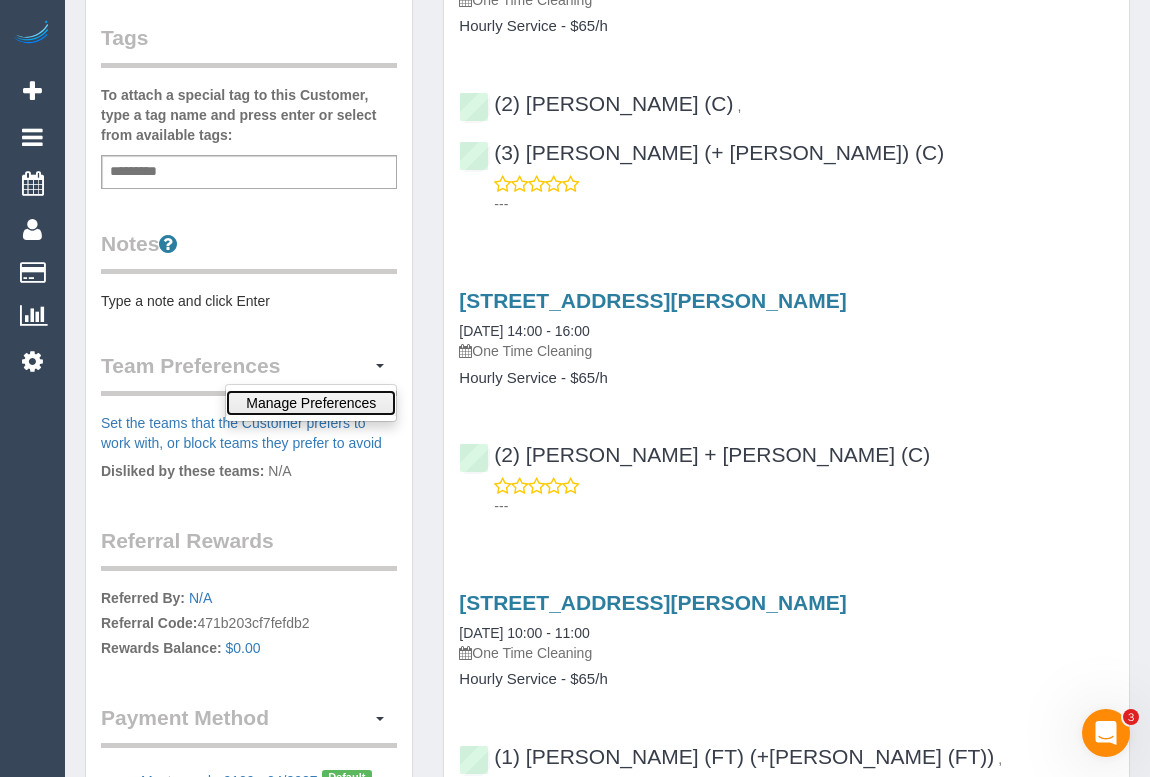 click on "Manage Preferences" at bounding box center (311, 403) 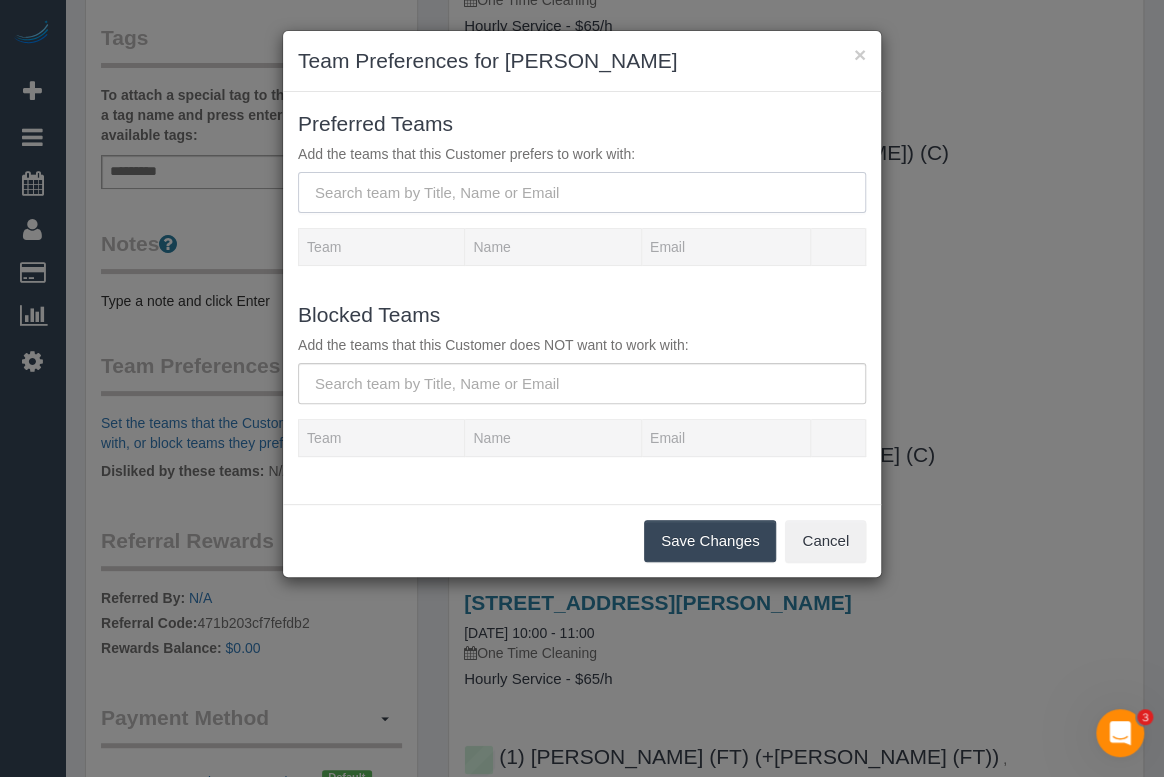 click at bounding box center [582, 192] 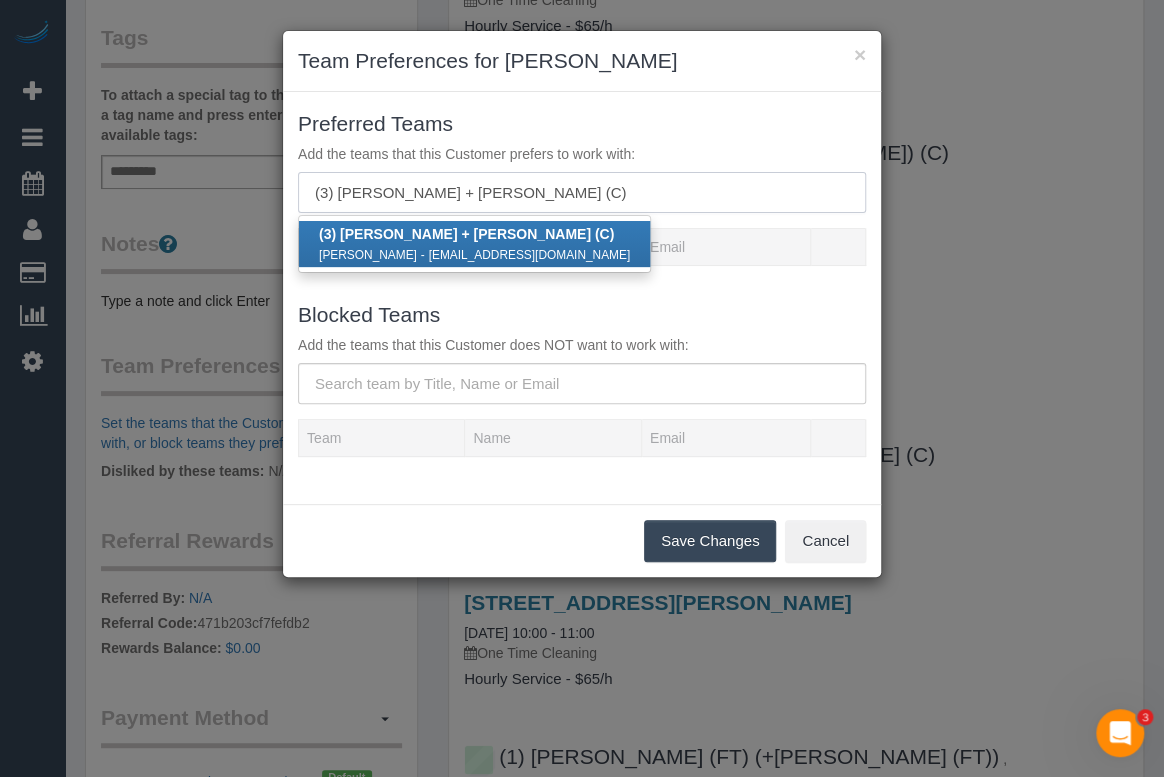 type on "(3) [PERSON_NAME] + [PERSON_NAME] (C)" 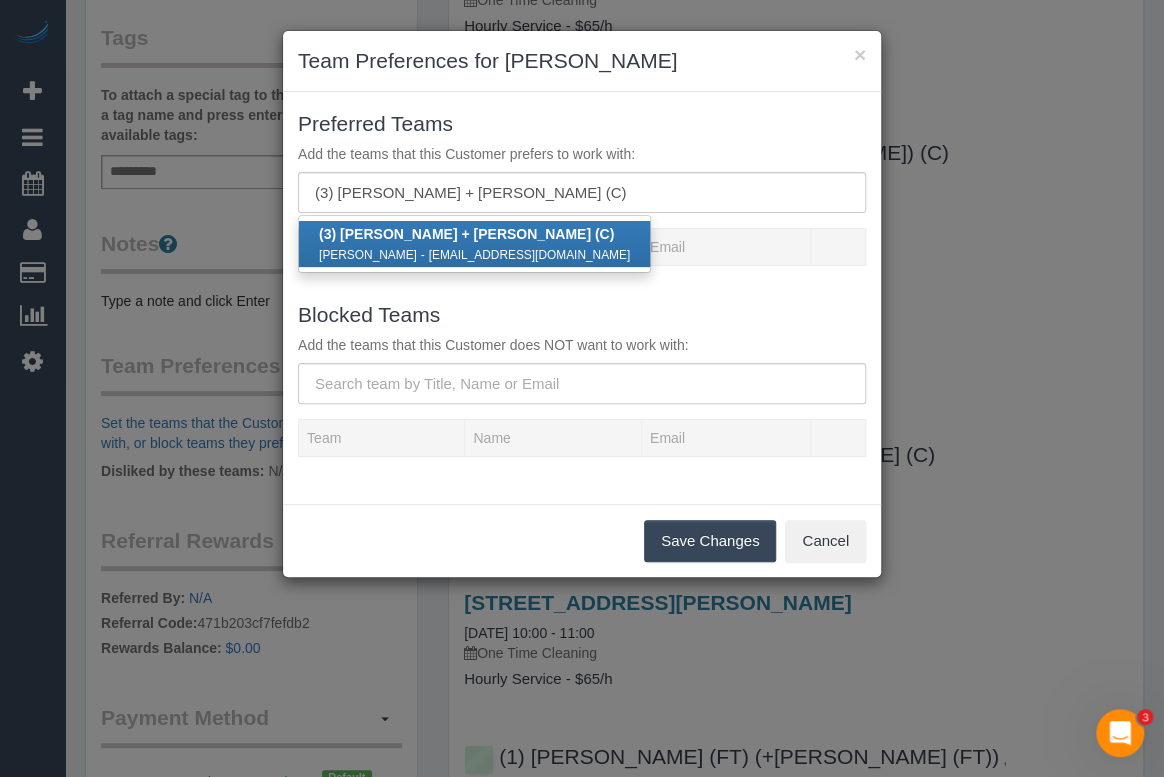 click on "jankupatel720@gmail.com" at bounding box center [530, 255] 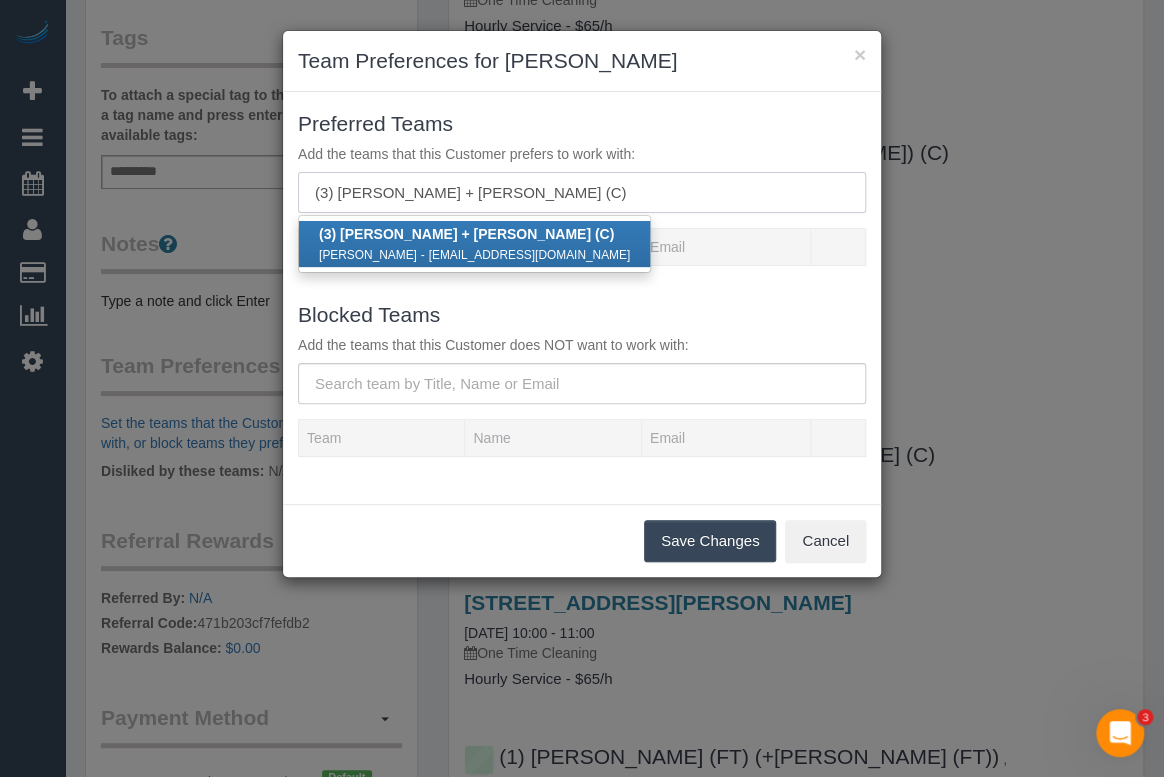 type 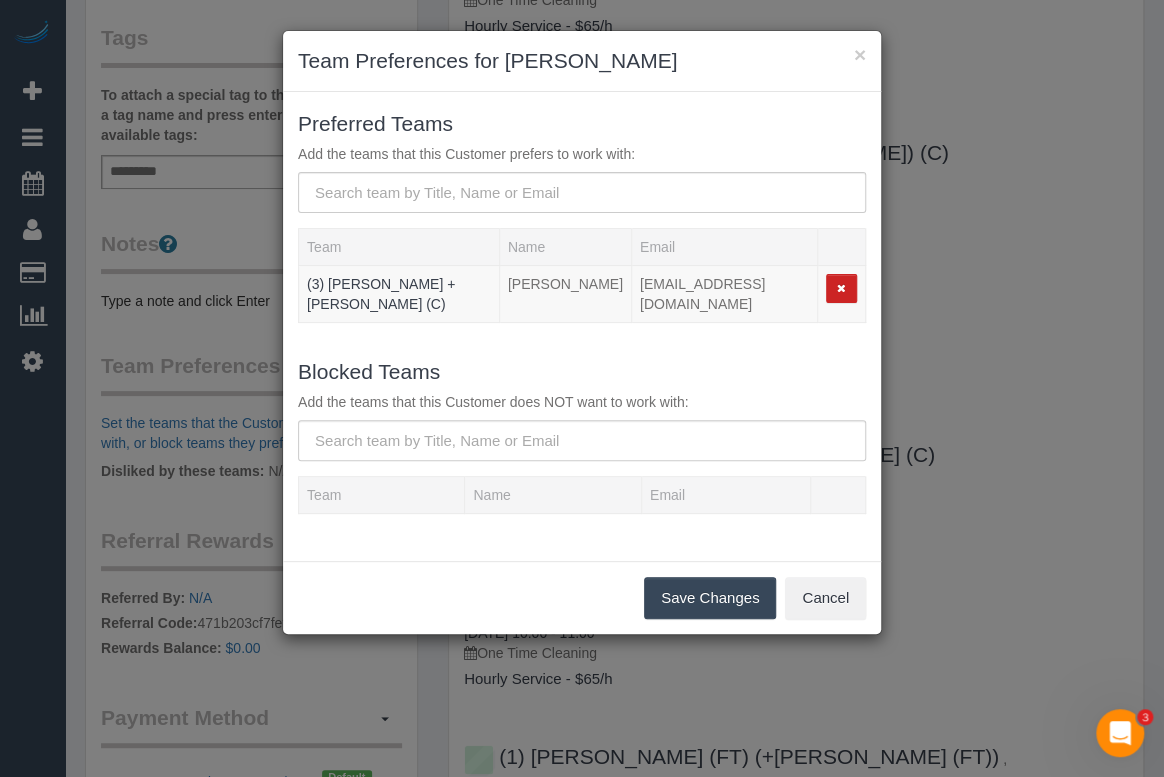 click on "Save Changes" at bounding box center [710, 598] 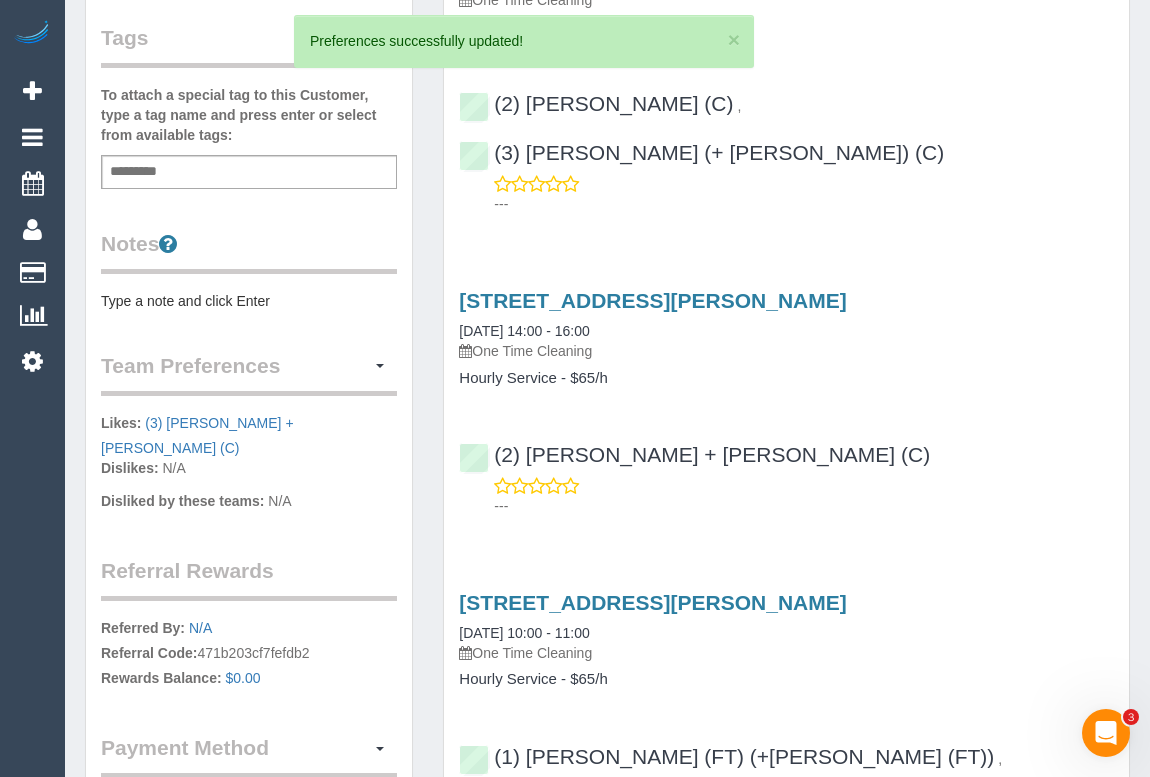 click on "59 Kirkpatrick Boulevard, Truganina, VIC 3029
01/07/2024 14:00 - 16:00
One Time Cleaning
Hourly Service - $65/h
(2) Shachi + Chirag (C)
---" at bounding box center (786, 398) 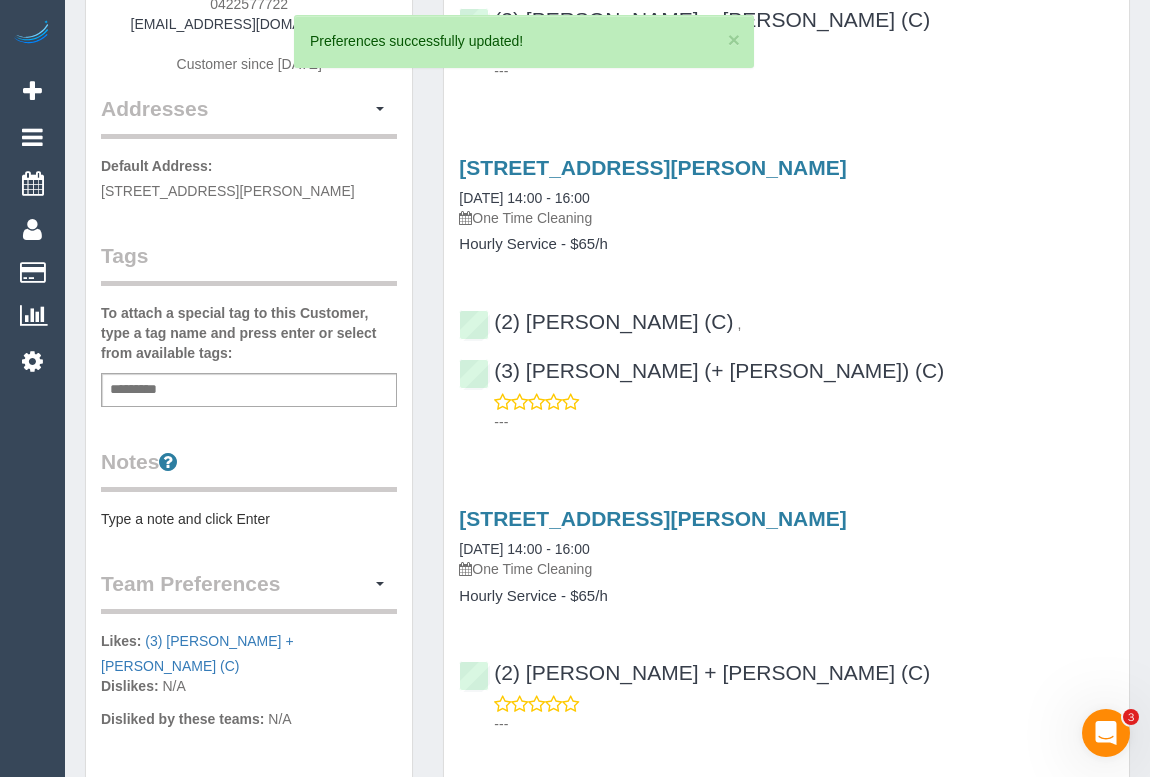 scroll, scrollTop: 0, scrollLeft: 0, axis: both 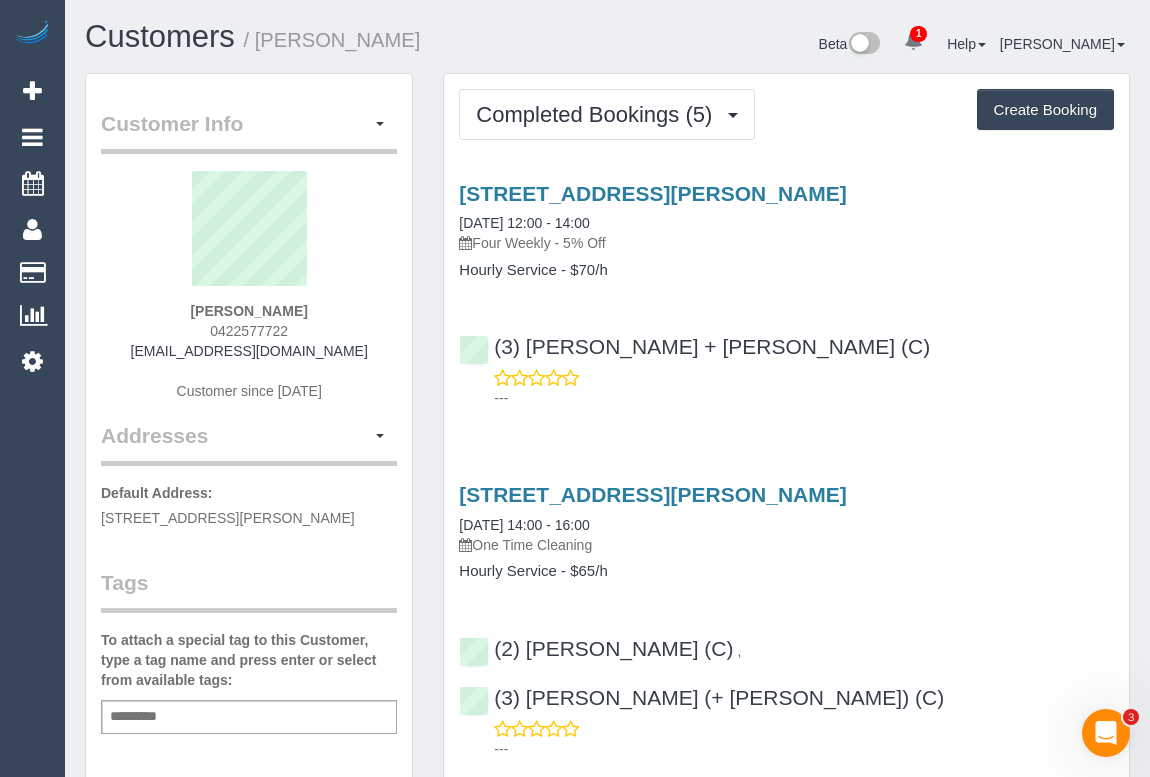 click on "(3) Janki + Tirth (C)
---" at bounding box center (786, 363) 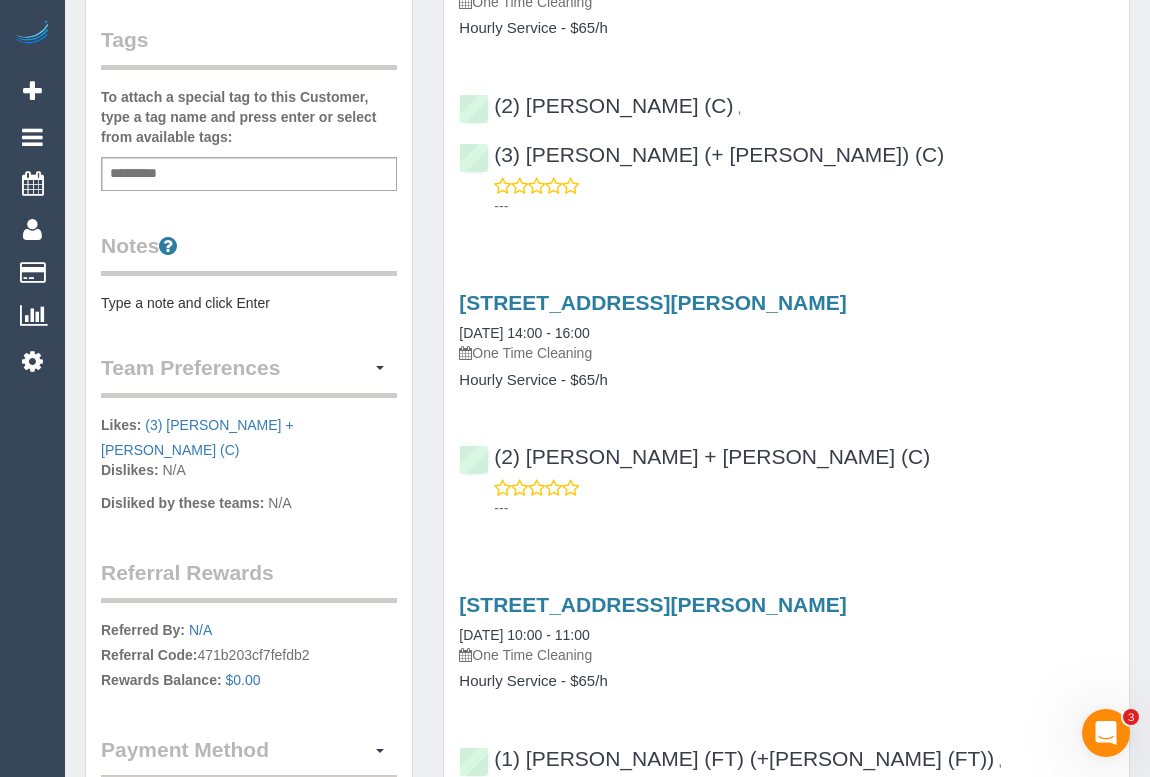 scroll, scrollTop: 545, scrollLeft: 0, axis: vertical 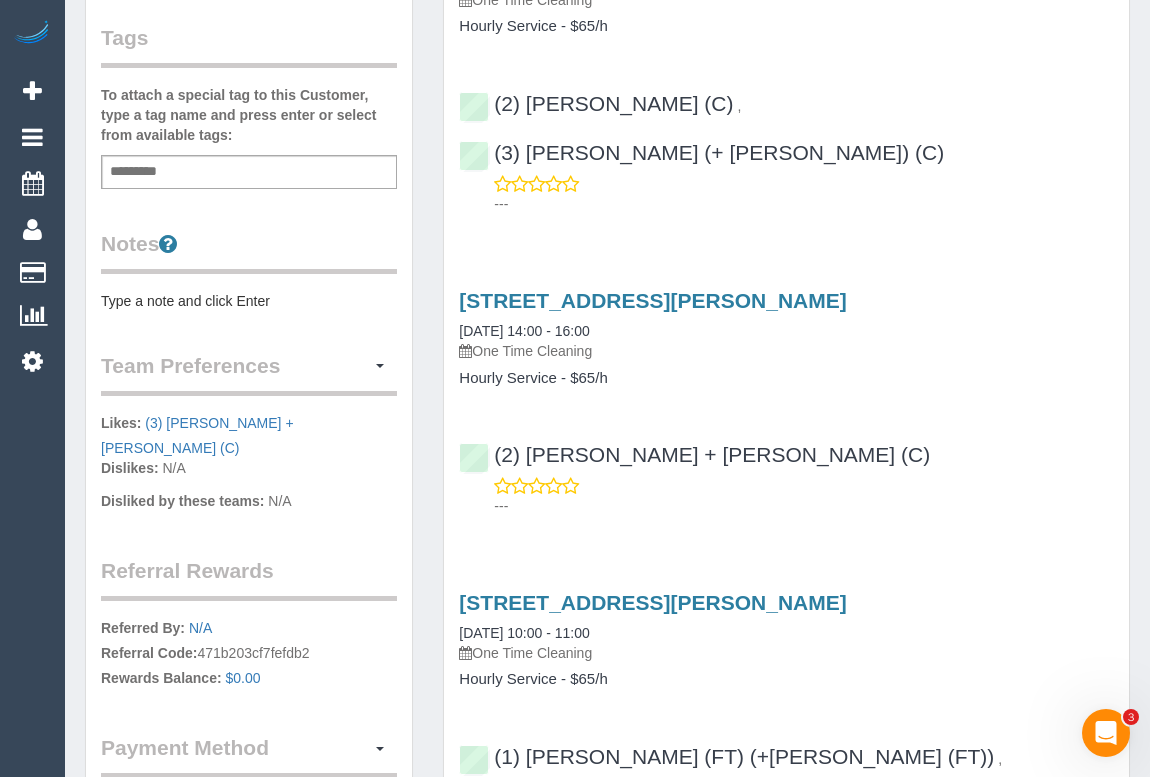 click on "Type a note and click Enter" at bounding box center [249, 301] 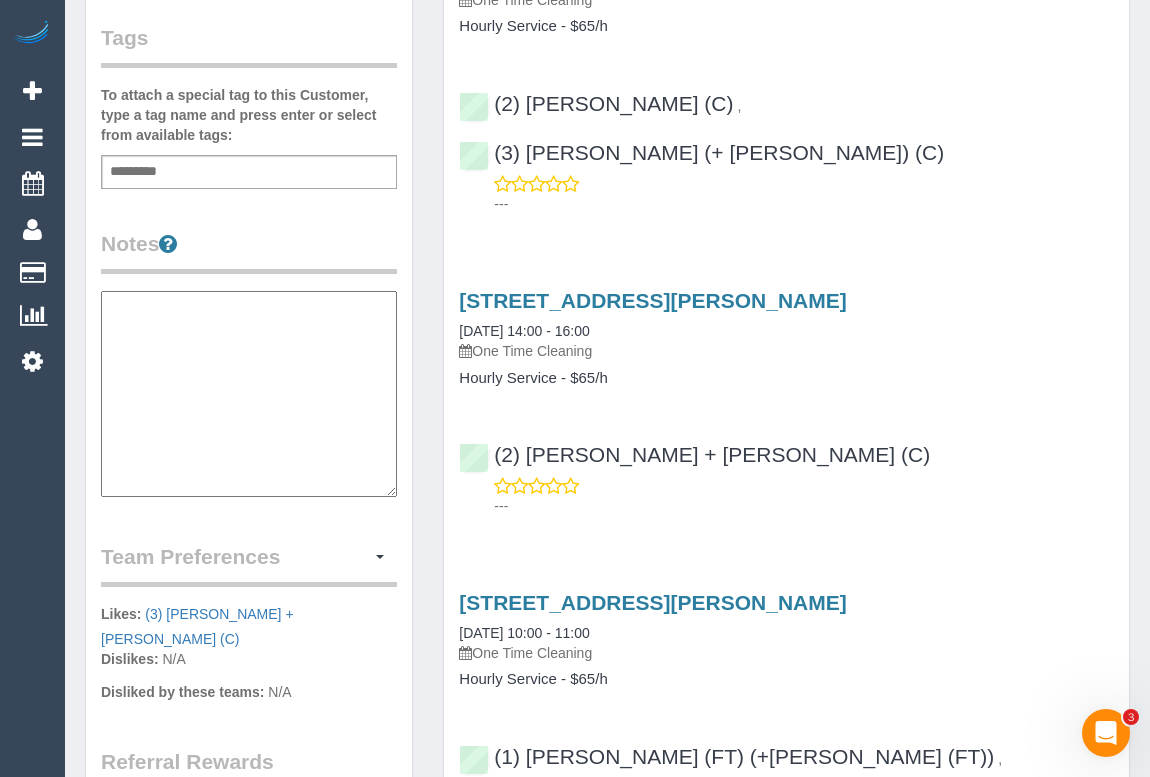 scroll, scrollTop: 90, scrollLeft: 0, axis: vertical 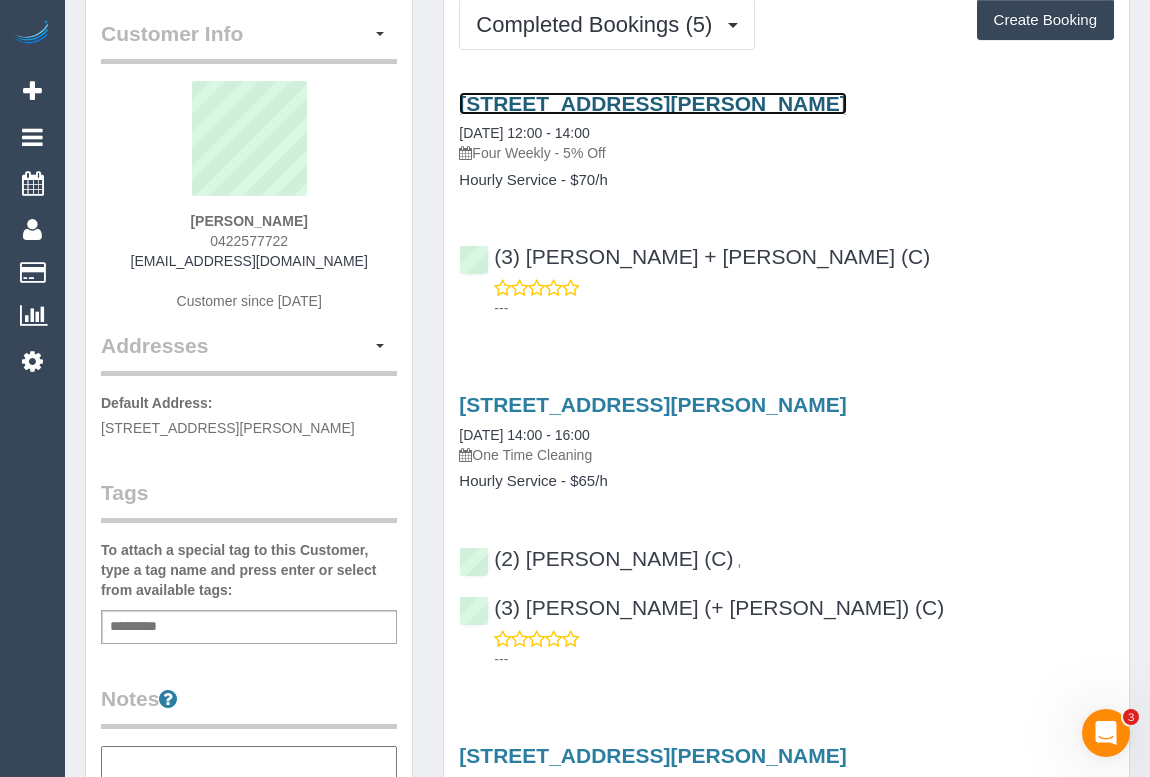 click on "59 Kirkpatrick Boulevard, Truganina, VIC 3029" at bounding box center (652, 103) 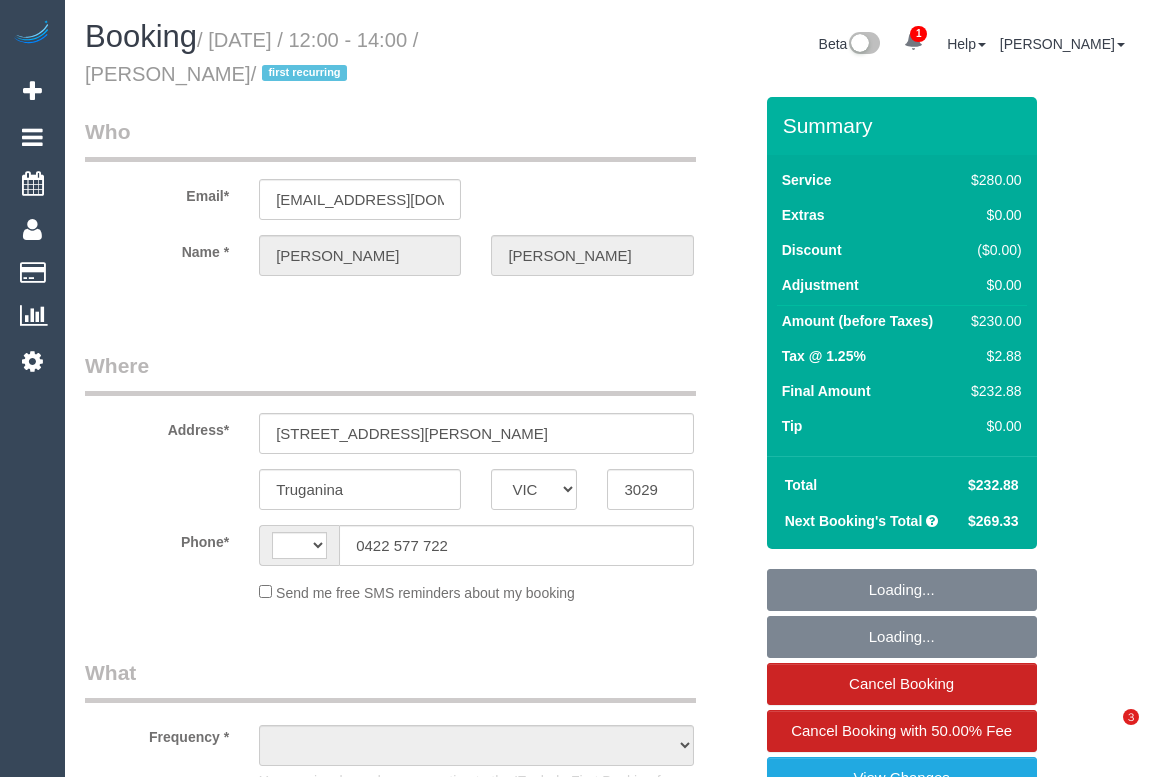 select on "VIC" 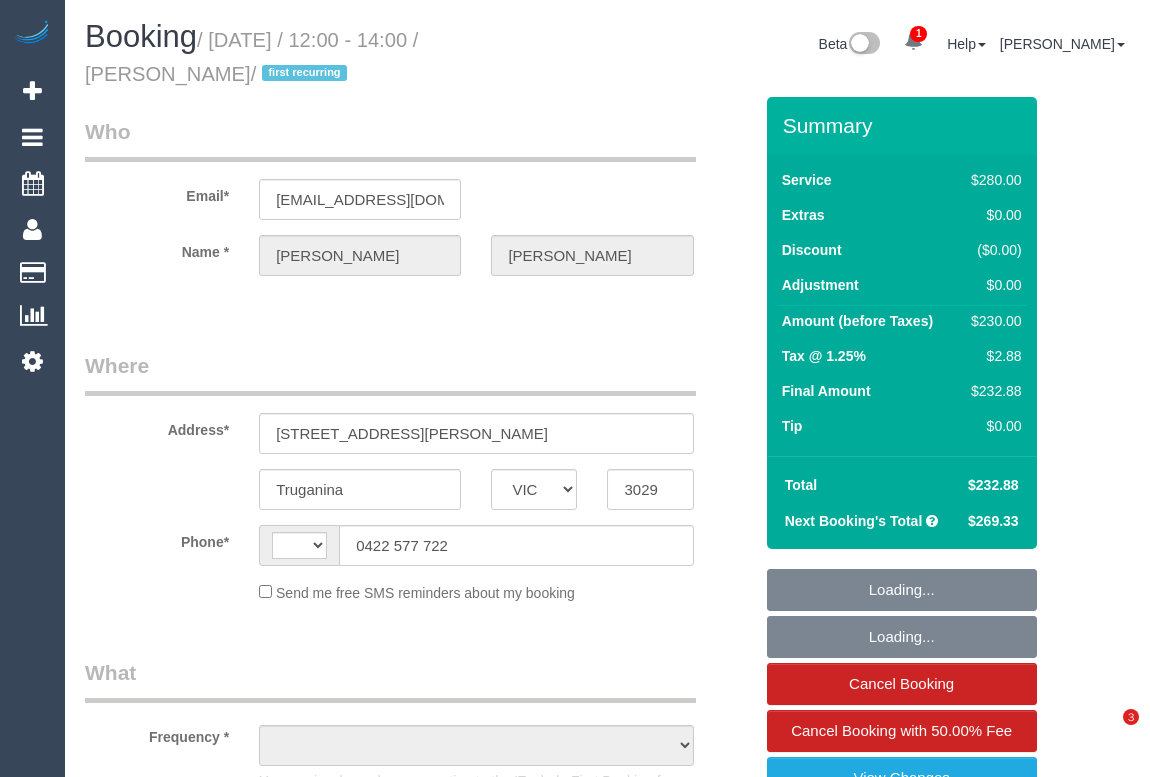scroll, scrollTop: 0, scrollLeft: 0, axis: both 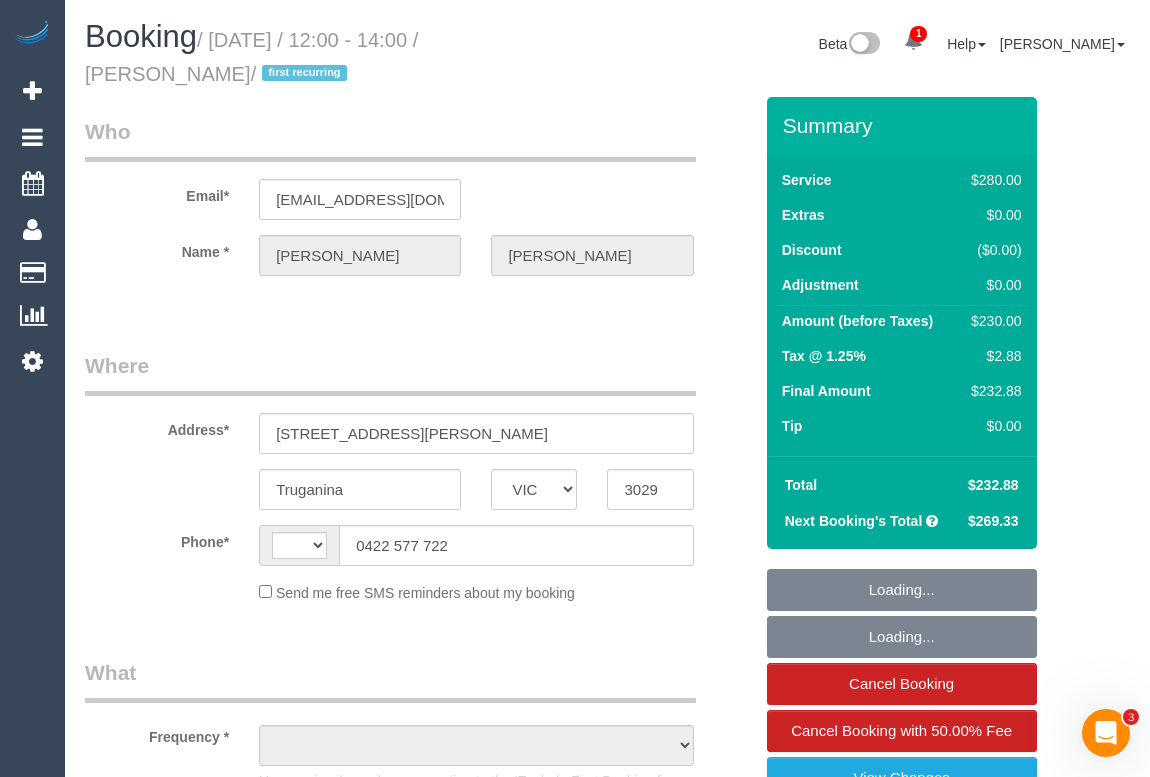 select on "object:305" 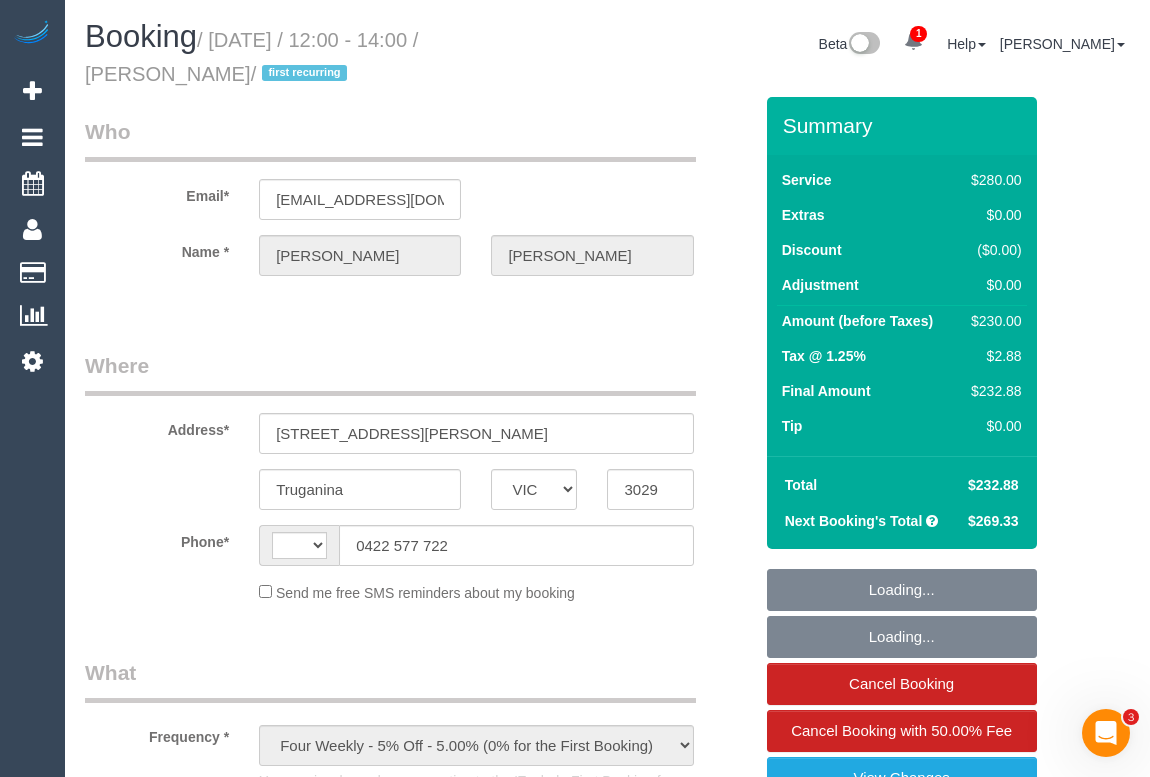 select on "string:AU" 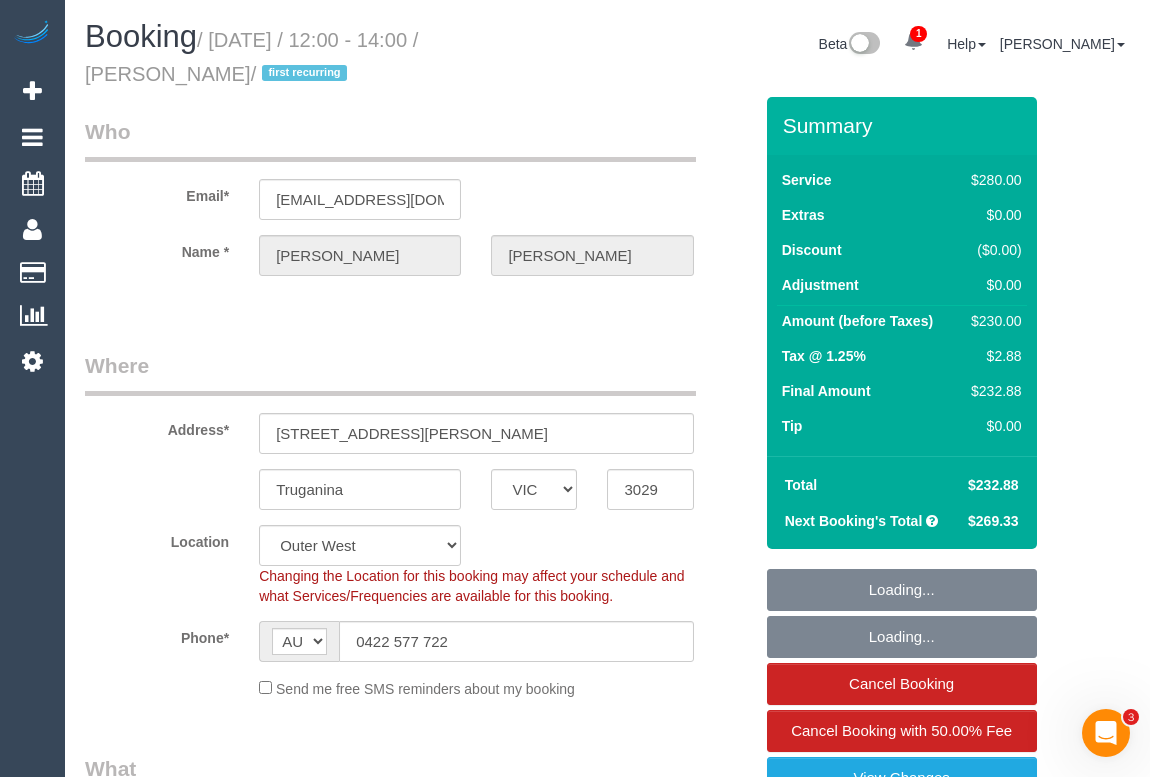 select on "number:28" 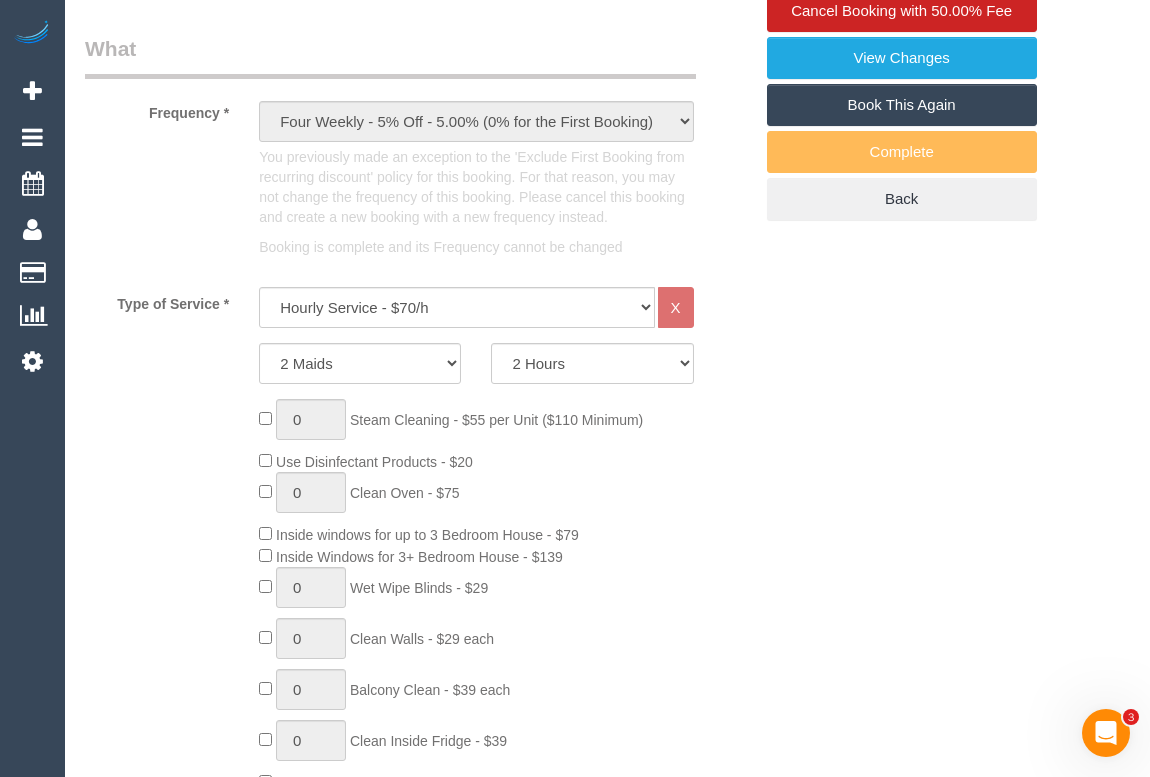 select on "spot1" 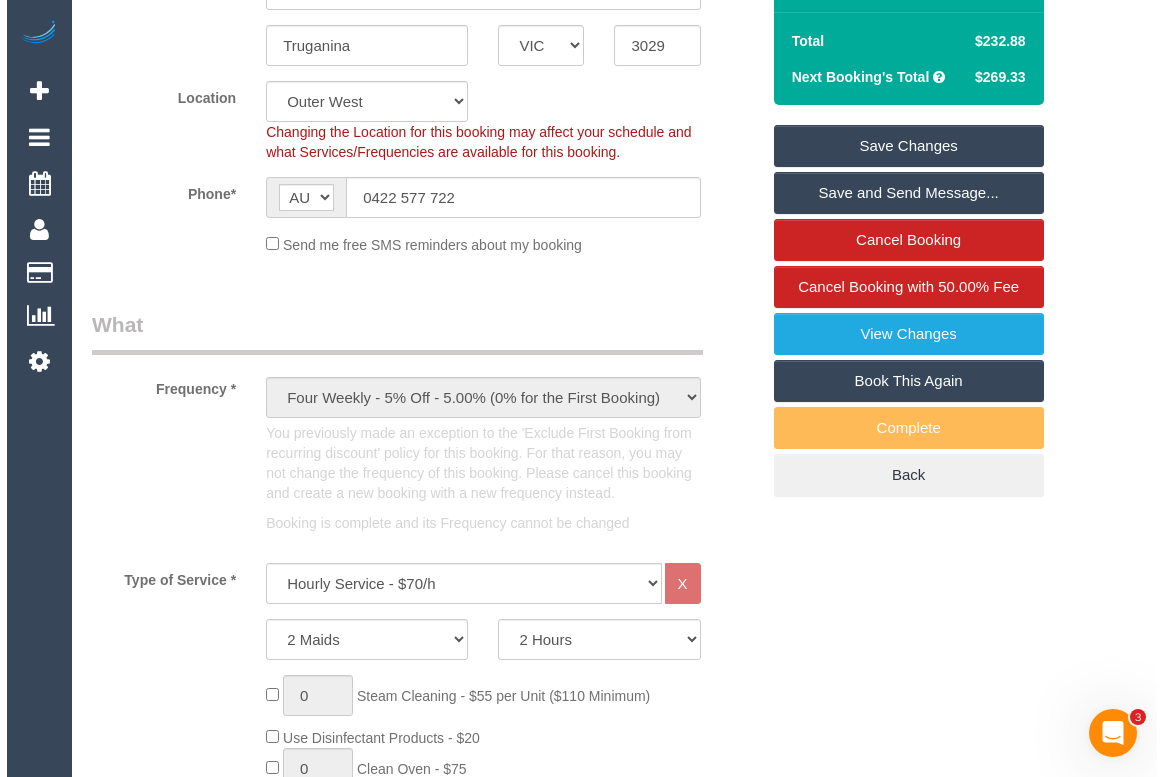 scroll, scrollTop: 181, scrollLeft: 0, axis: vertical 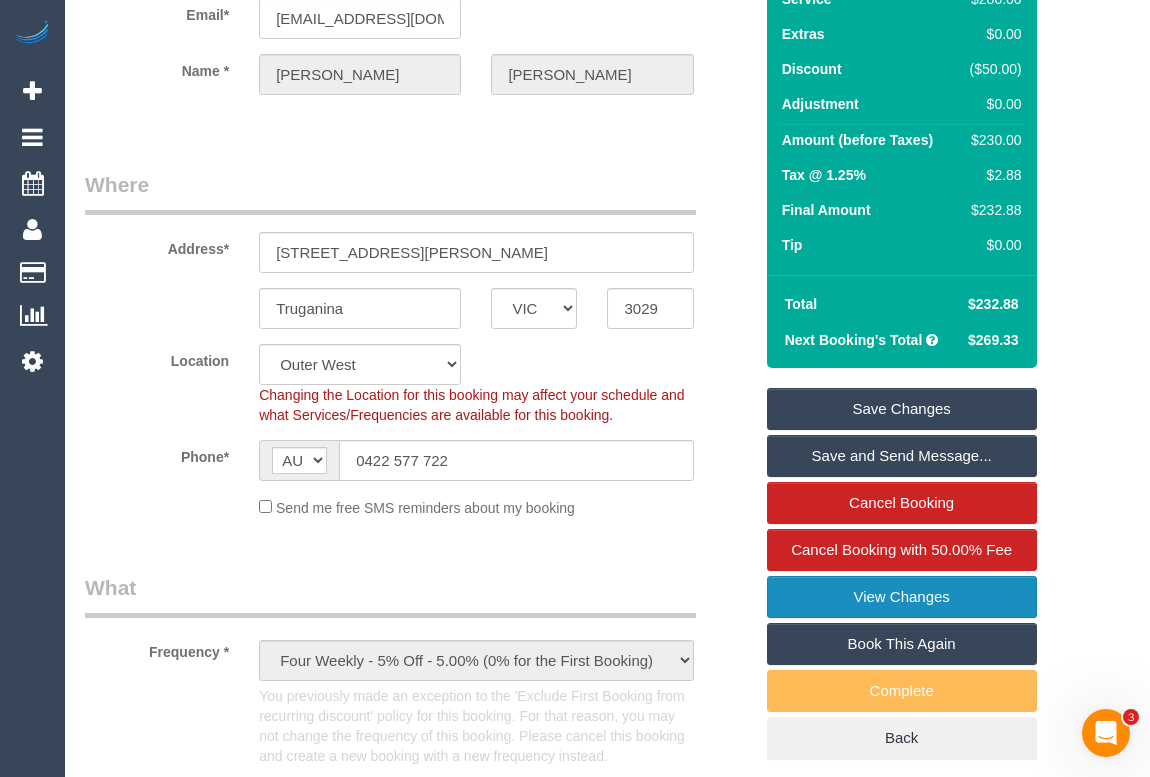 click on "View Changes" at bounding box center [902, 597] 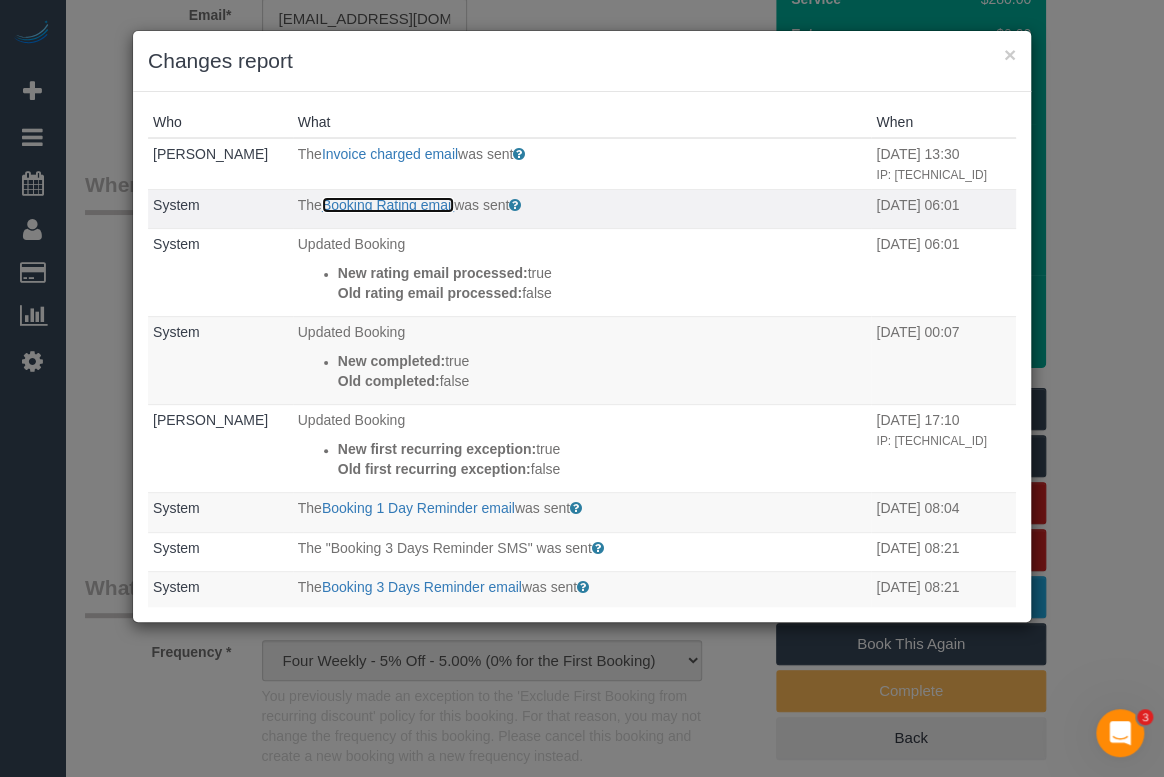 click on "Booking Rating email" at bounding box center (388, 205) 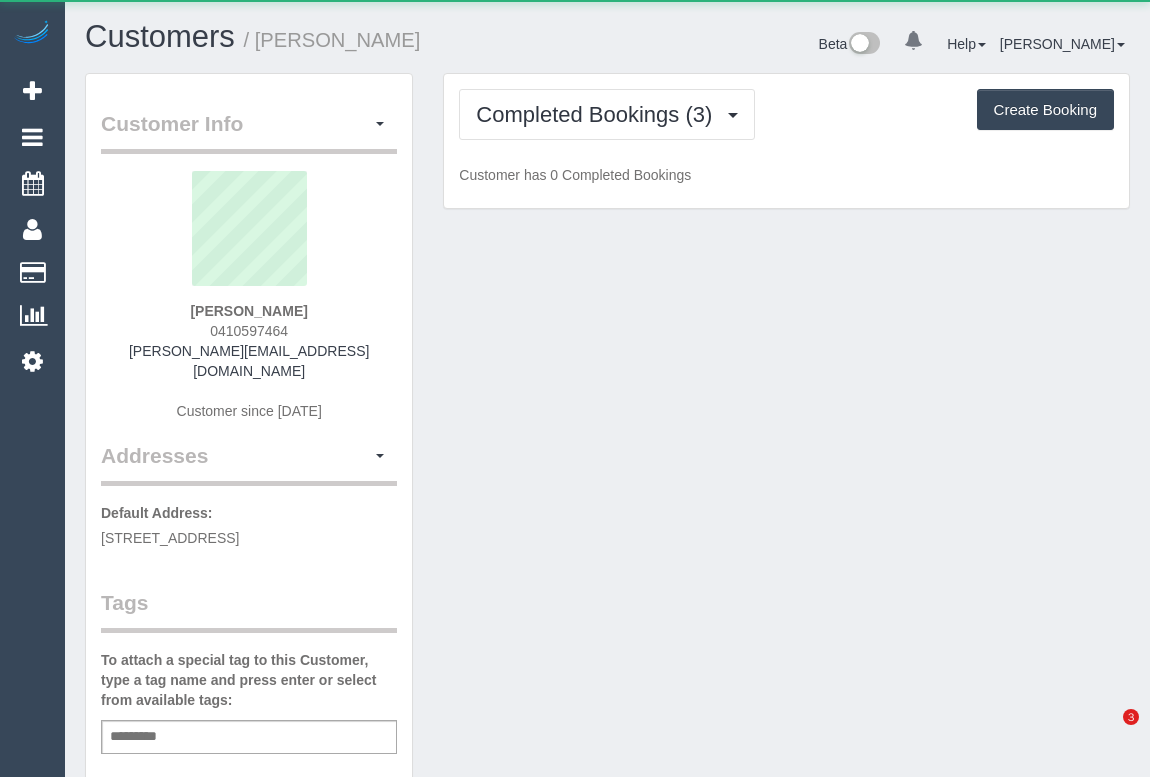 scroll, scrollTop: 0, scrollLeft: 0, axis: both 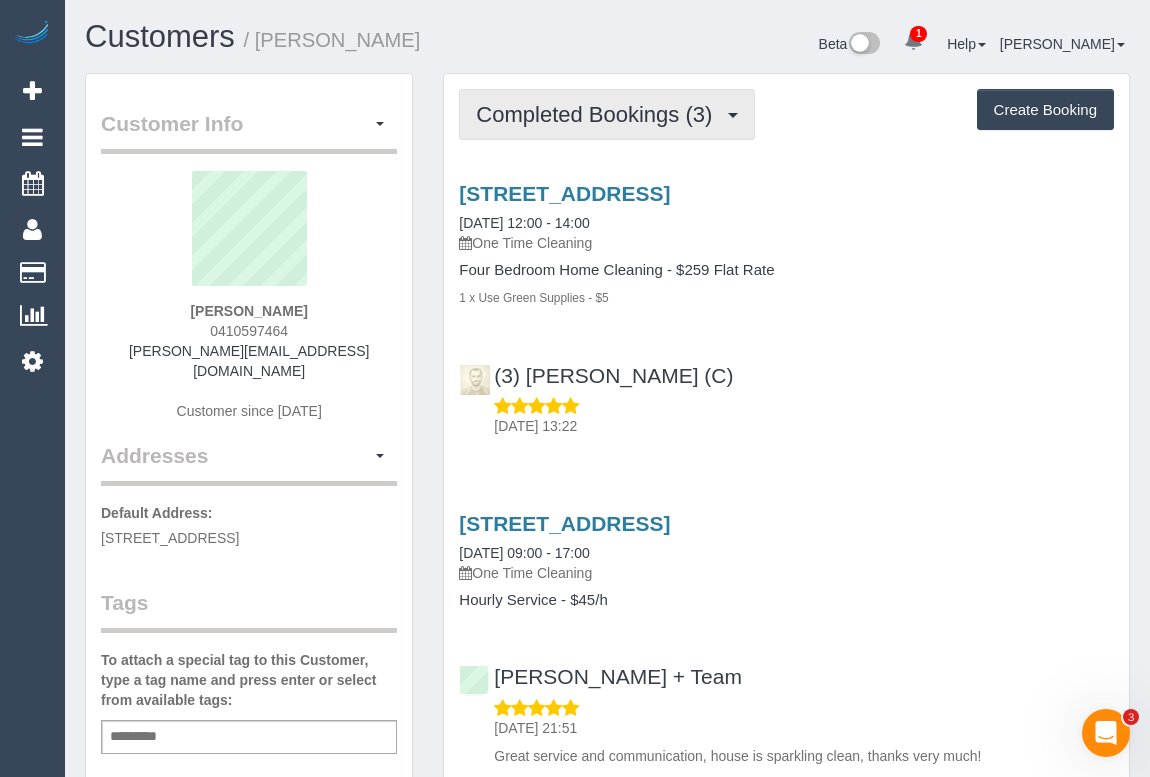 click on "Completed Bookings (3)" at bounding box center (599, 114) 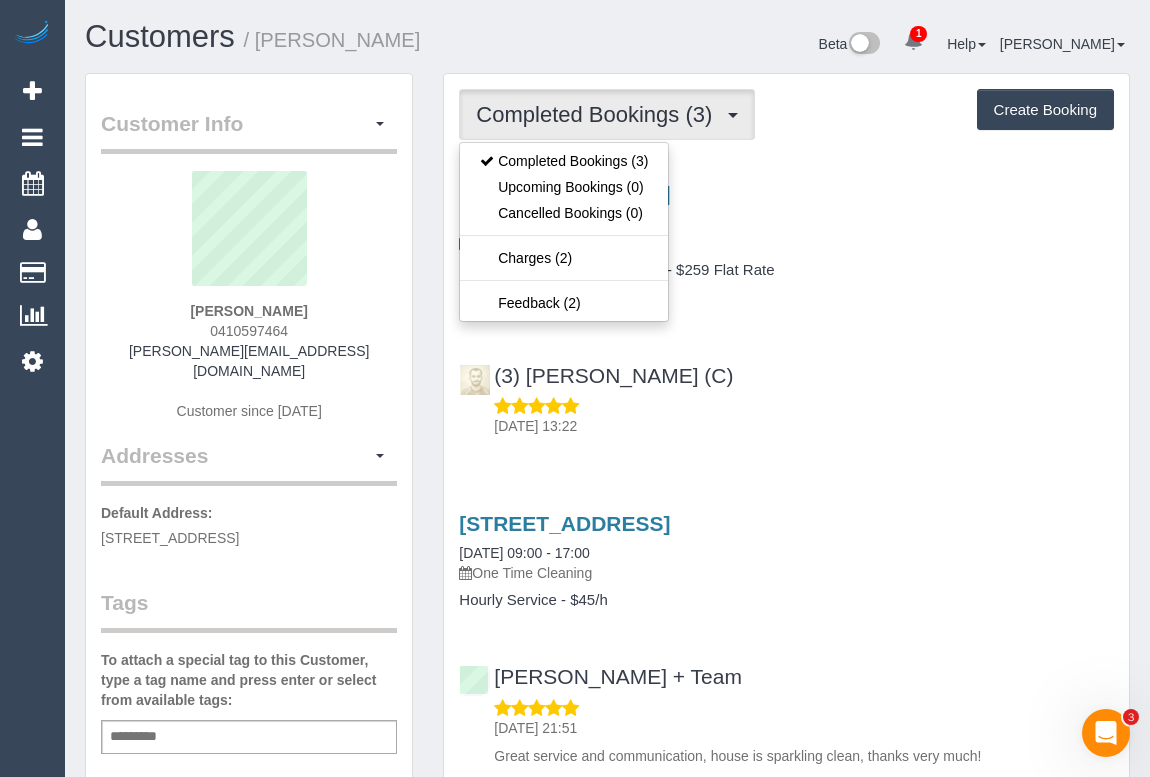 click on "(3) [PERSON_NAME] (C)
[DATE] 13:22" at bounding box center (786, 392) 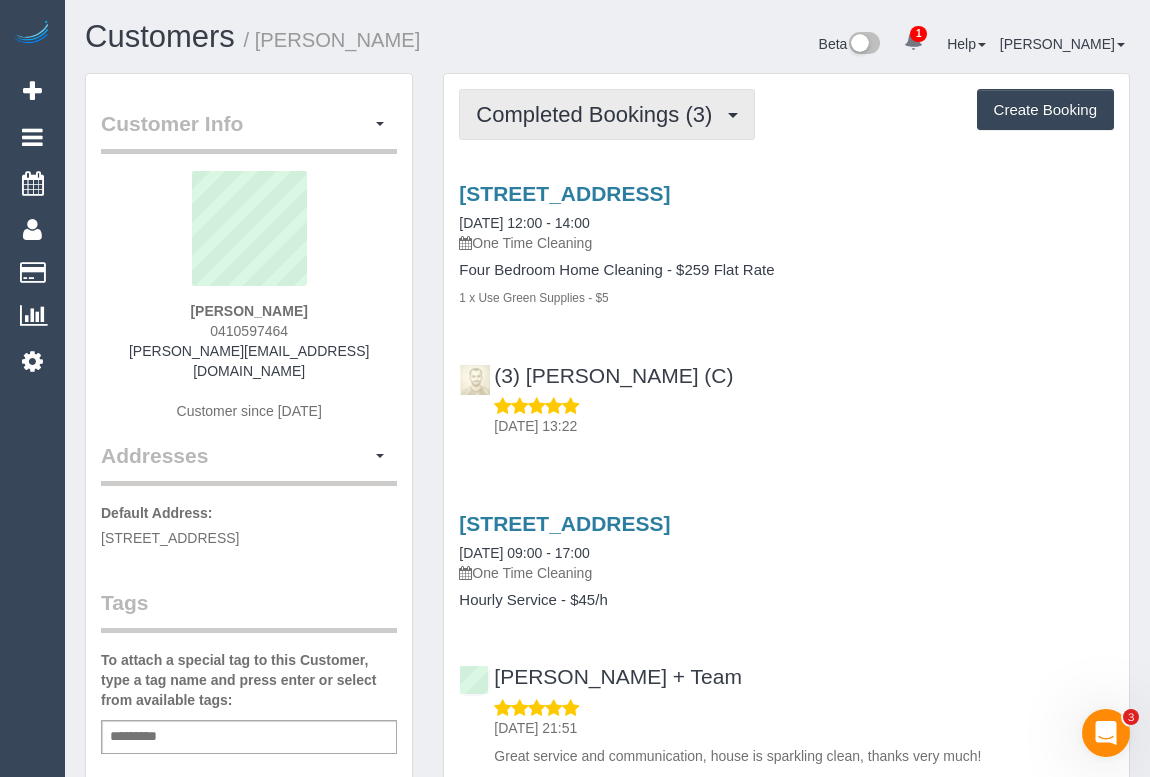 click on "Completed Bookings (3)" at bounding box center [599, 114] 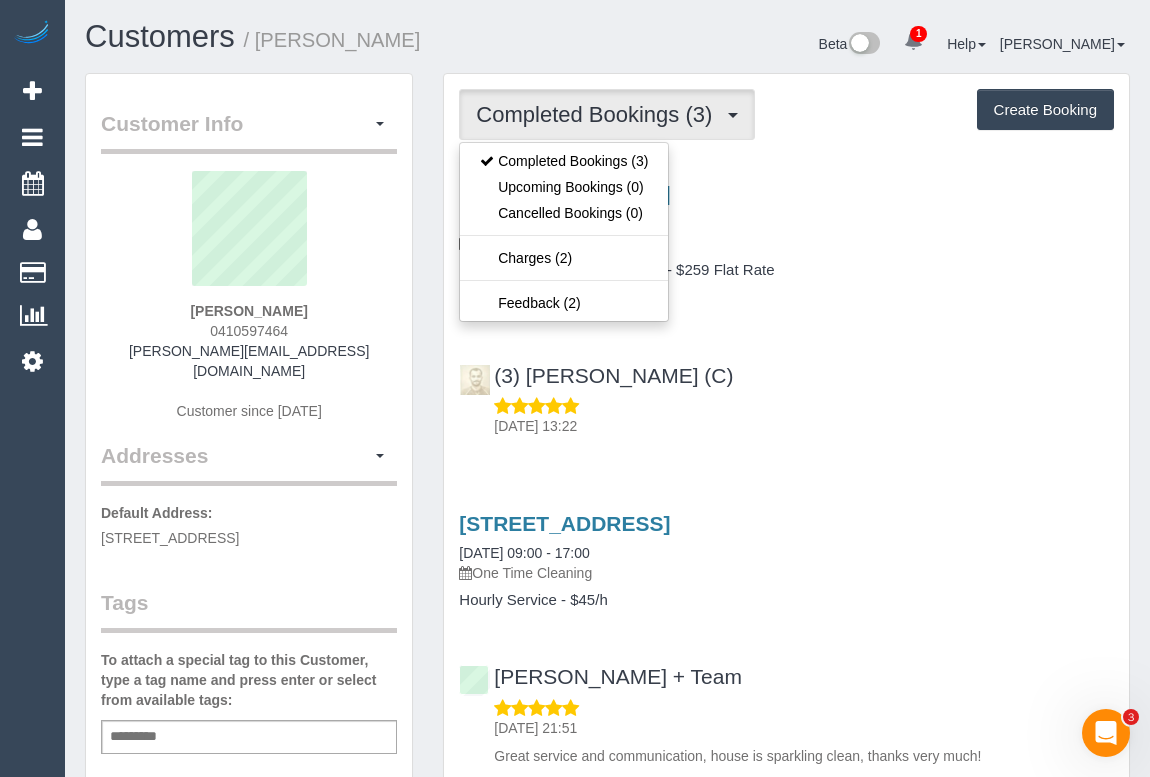 click on "[STREET_ADDRESS]
[DATE] 12:00 - 14:00
One Time Cleaning
Four Bedroom Home Cleaning  - $259 Flat Rate
1 x Use Green Supplies  - $5
(3) [PERSON_NAME] (C)
[DATE] 13:22" at bounding box center (786, 305) 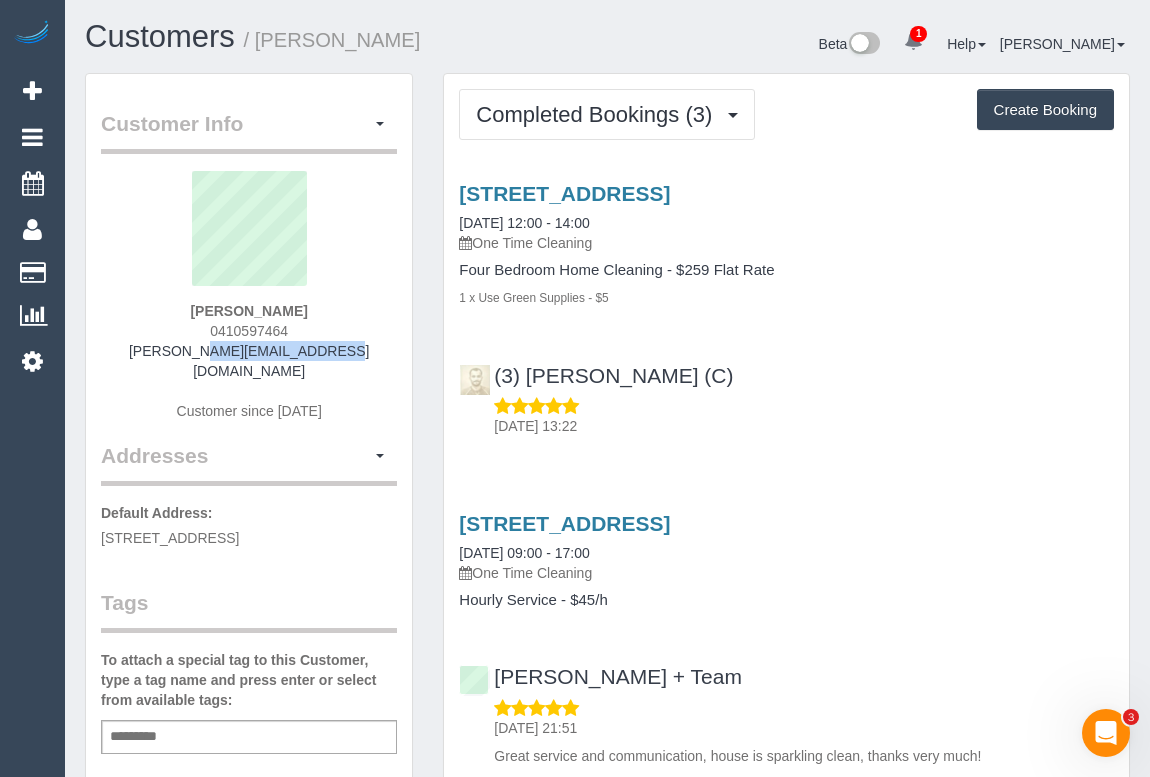 drag, startPoint x: 169, startPoint y: 353, endPoint x: 357, endPoint y: 351, distance: 188.01064 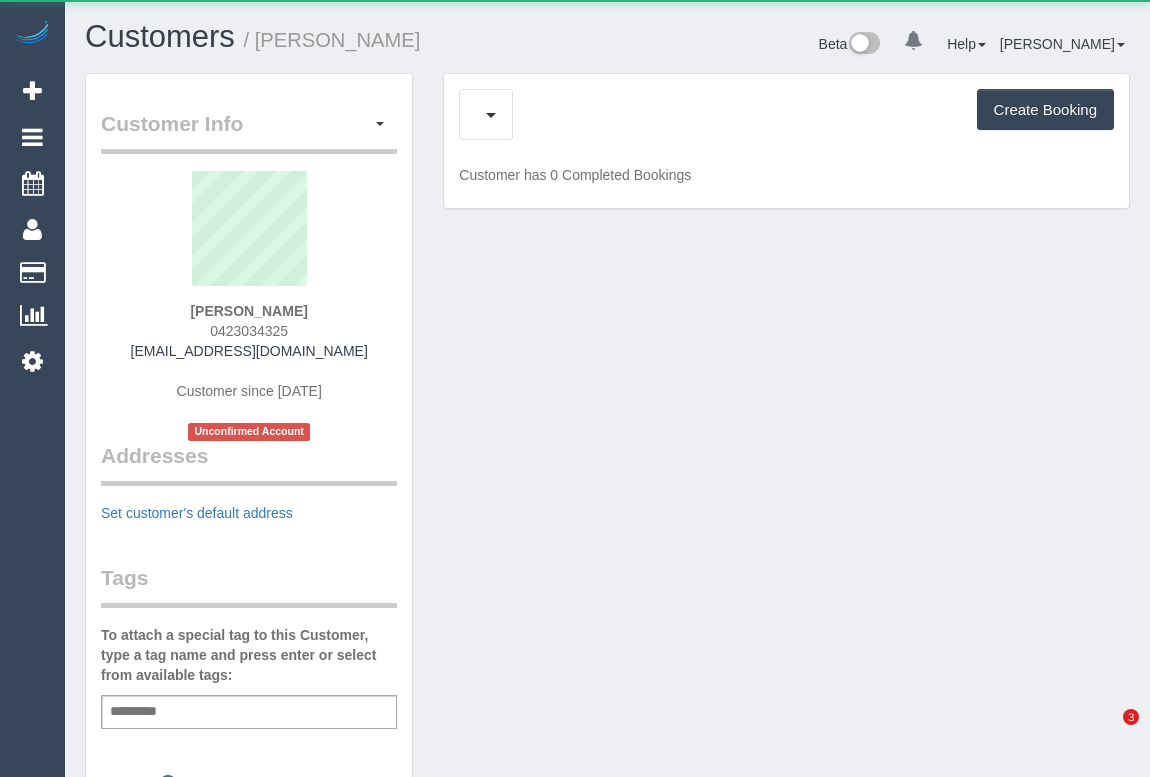 scroll, scrollTop: 0, scrollLeft: 0, axis: both 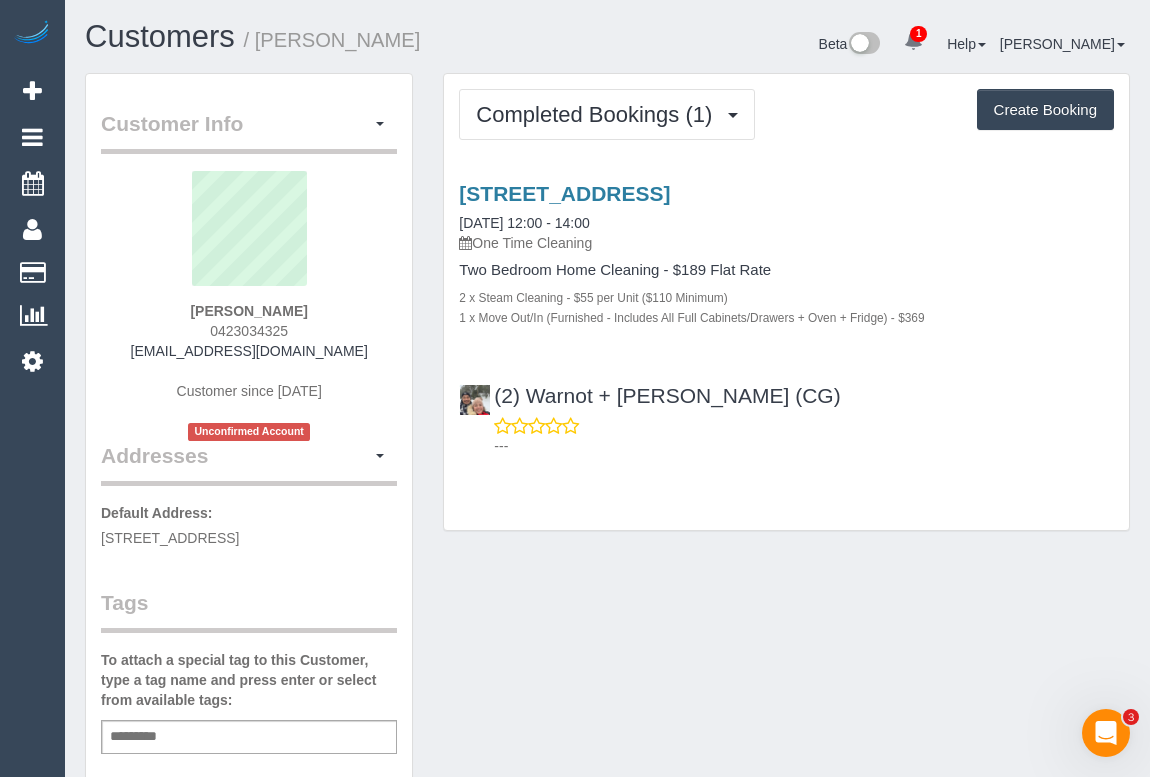 click on "Customers
/ [PERSON_NAME]" at bounding box center (339, 37) 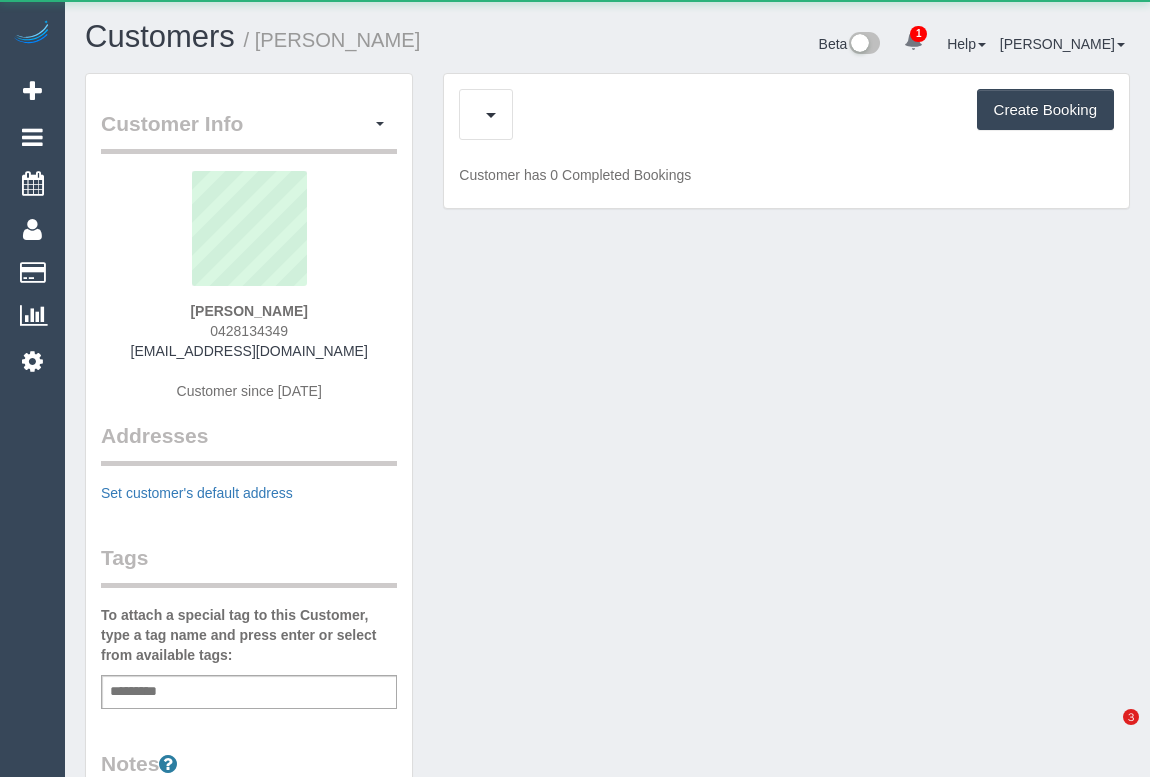 scroll, scrollTop: 0, scrollLeft: 0, axis: both 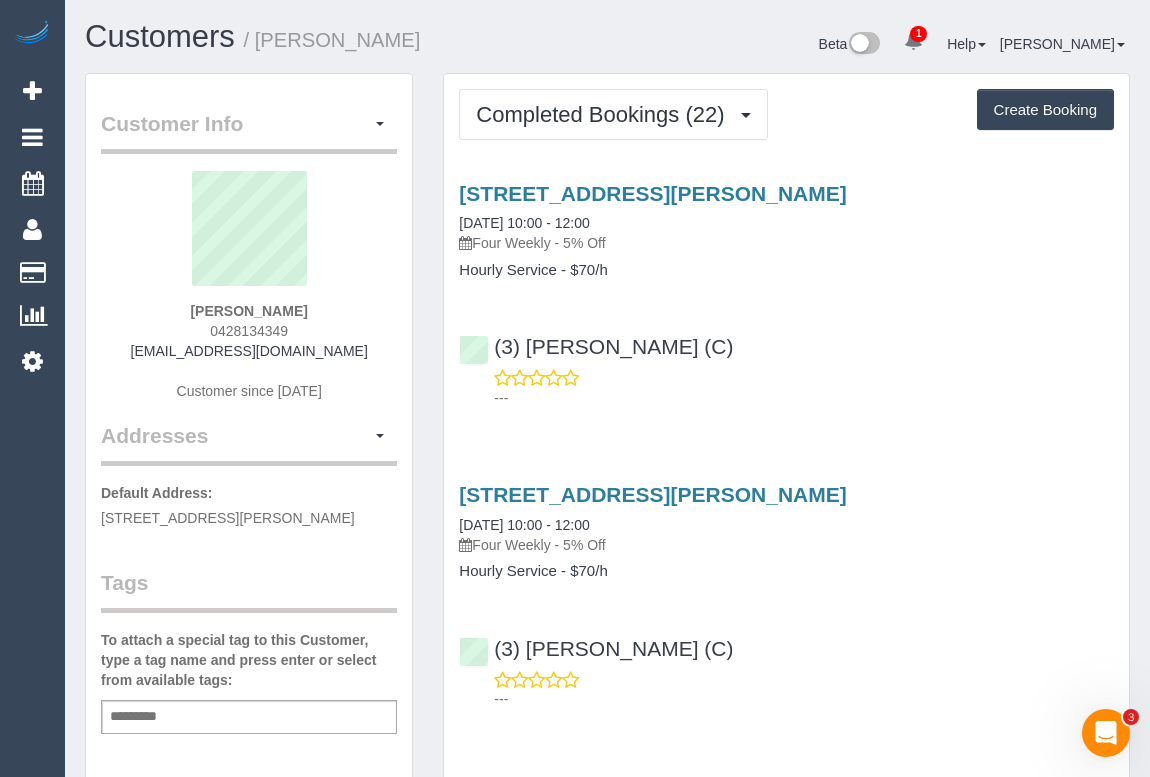 click on "Completed Bookings (22)
Completed Bookings (22)
Upcoming Bookings (11)
Cancelled Bookings (2)
Charges (23)
Feedback (2)
Create Booking
Service
Feedback" at bounding box center [786, 3469] 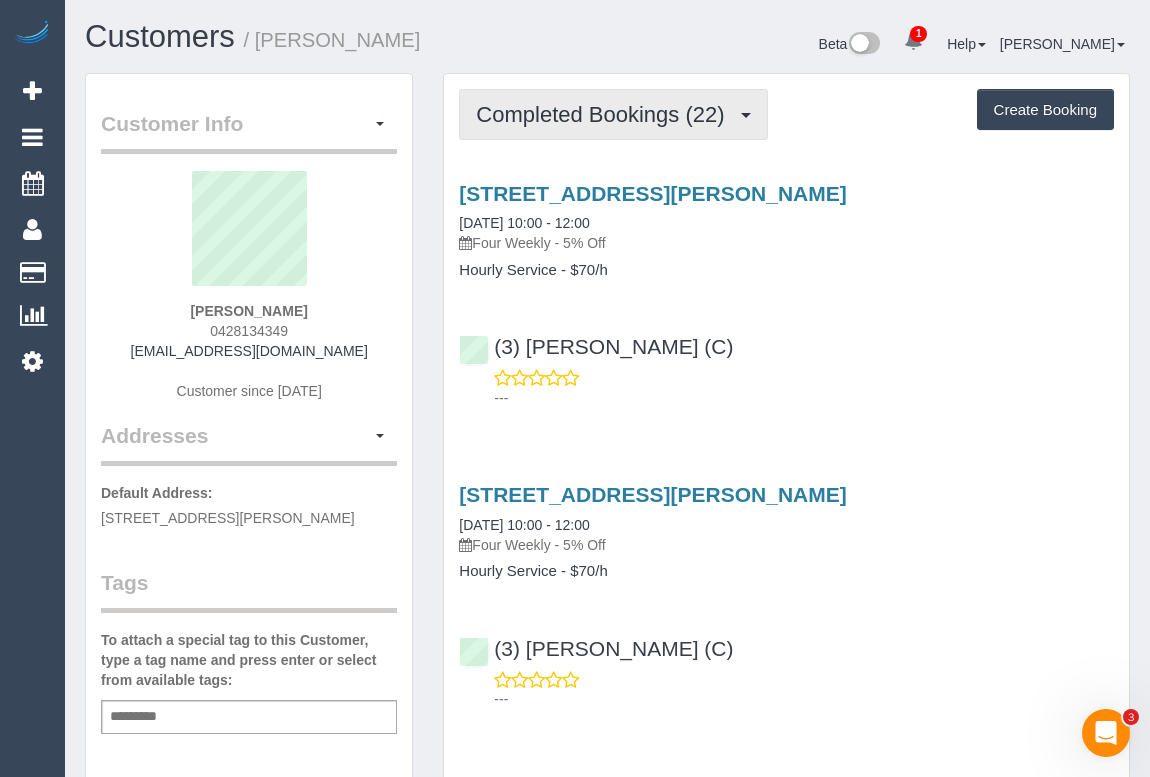 click on "Completed Bookings (22)" at bounding box center (605, 114) 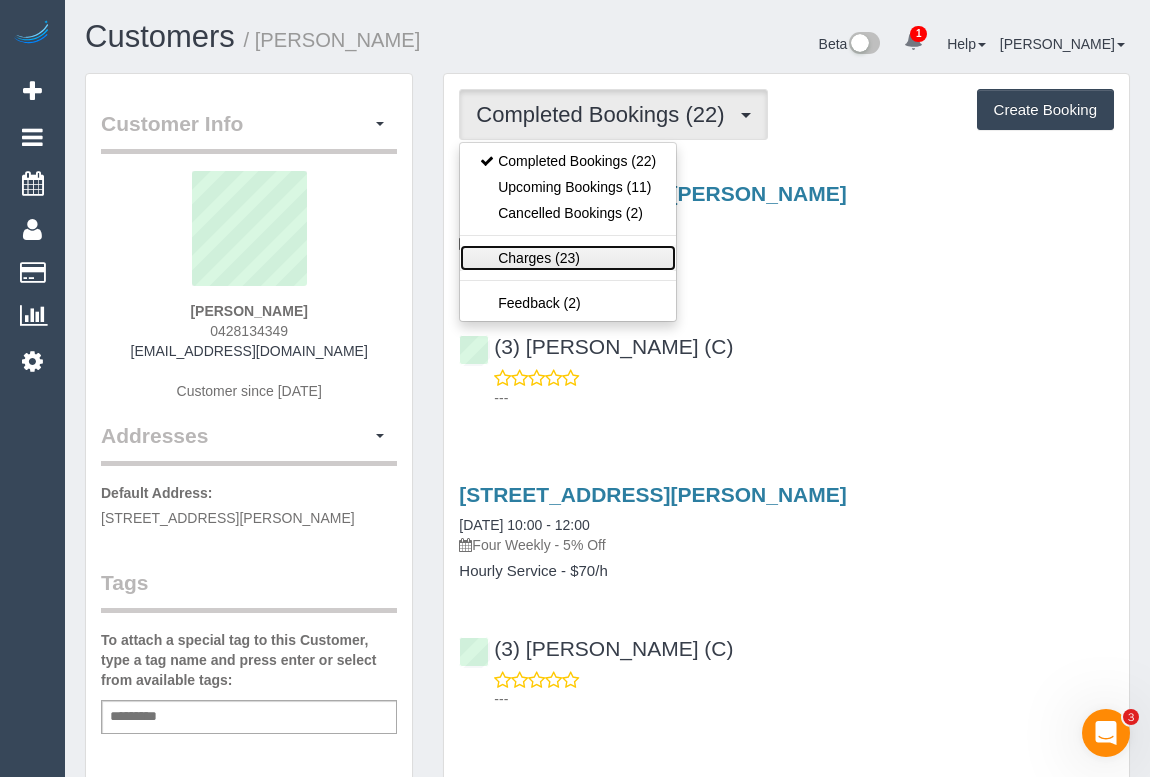 click on "Charges (23)" at bounding box center (568, 258) 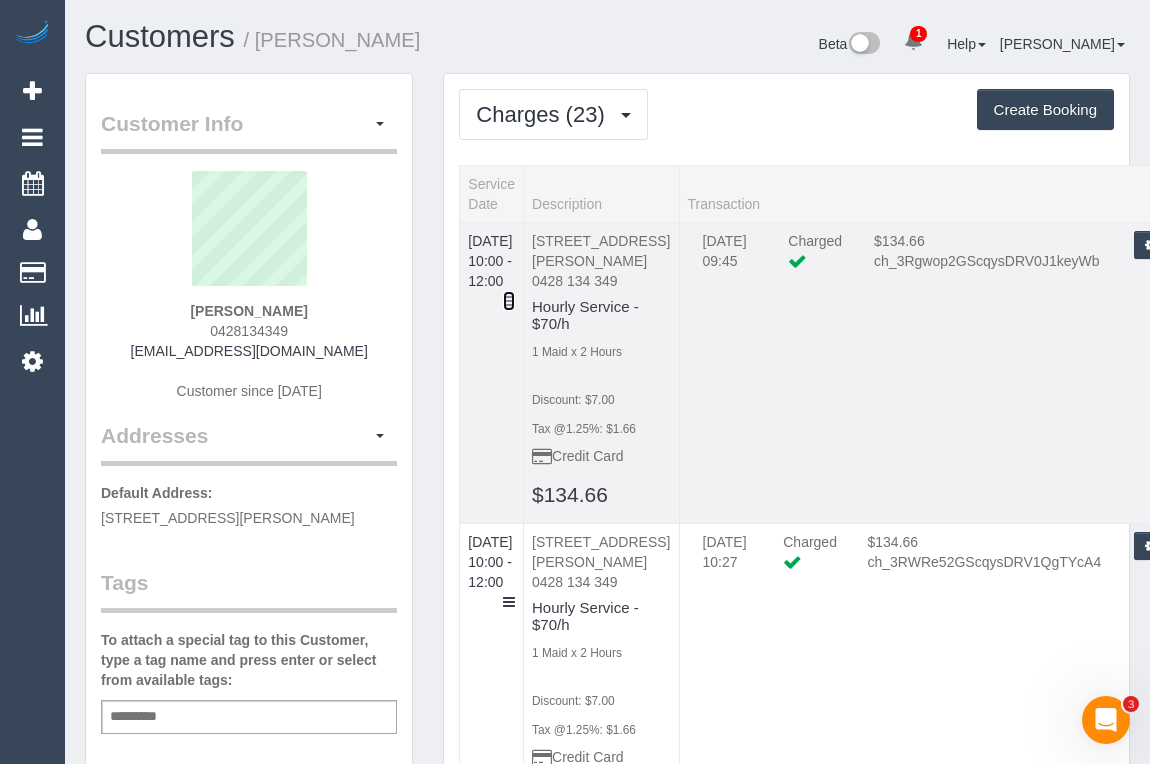 click at bounding box center (509, 301) 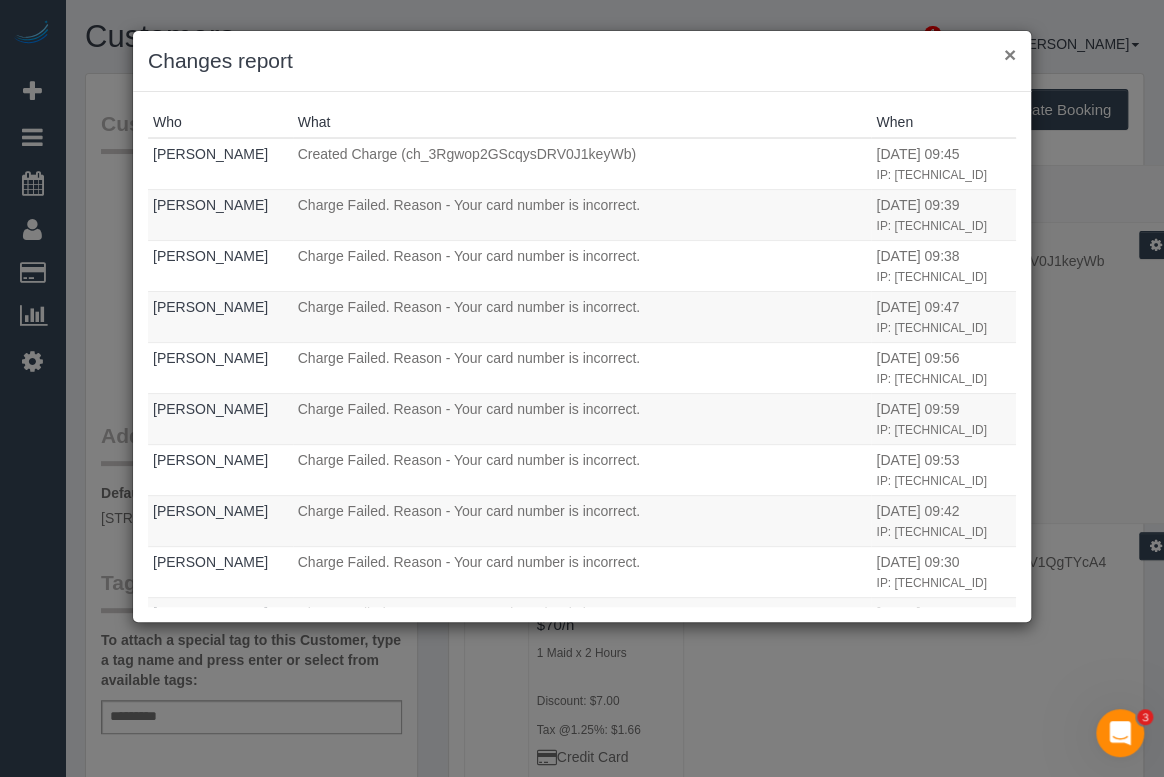 click on "×" at bounding box center [1010, 54] 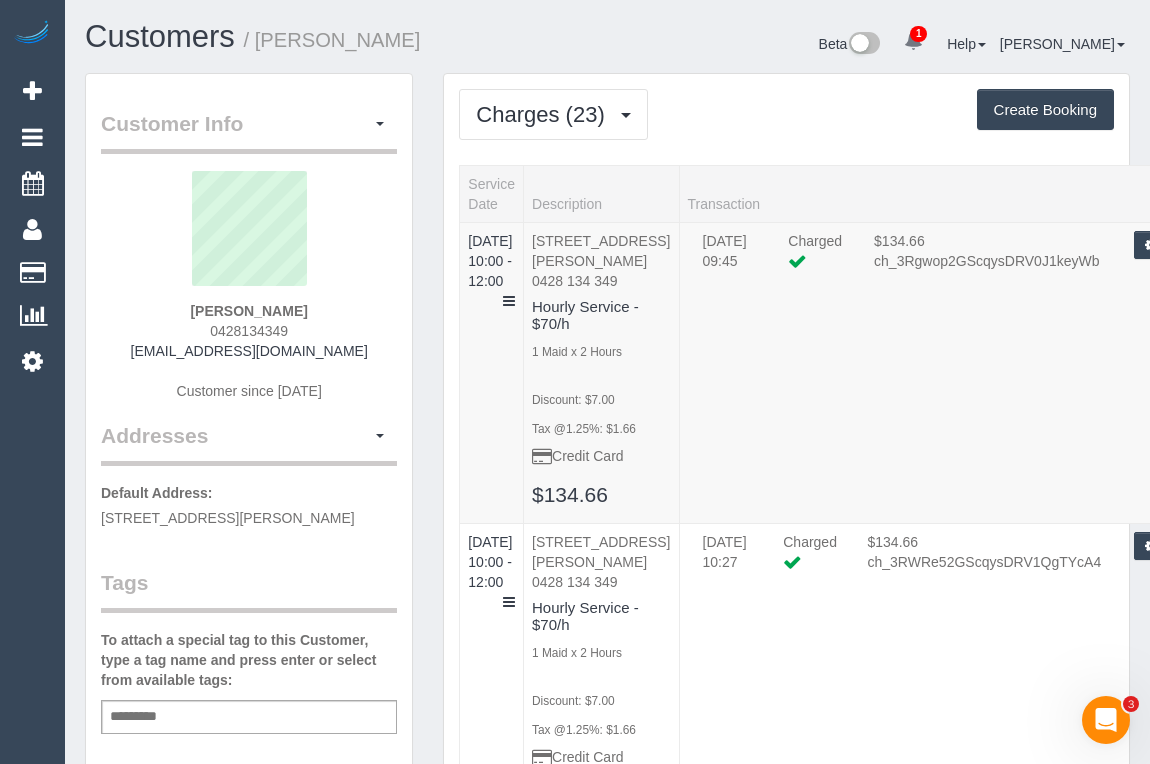 drag, startPoint x: 659, startPoint y: 43, endPoint x: 629, endPoint y: 33, distance: 31.622776 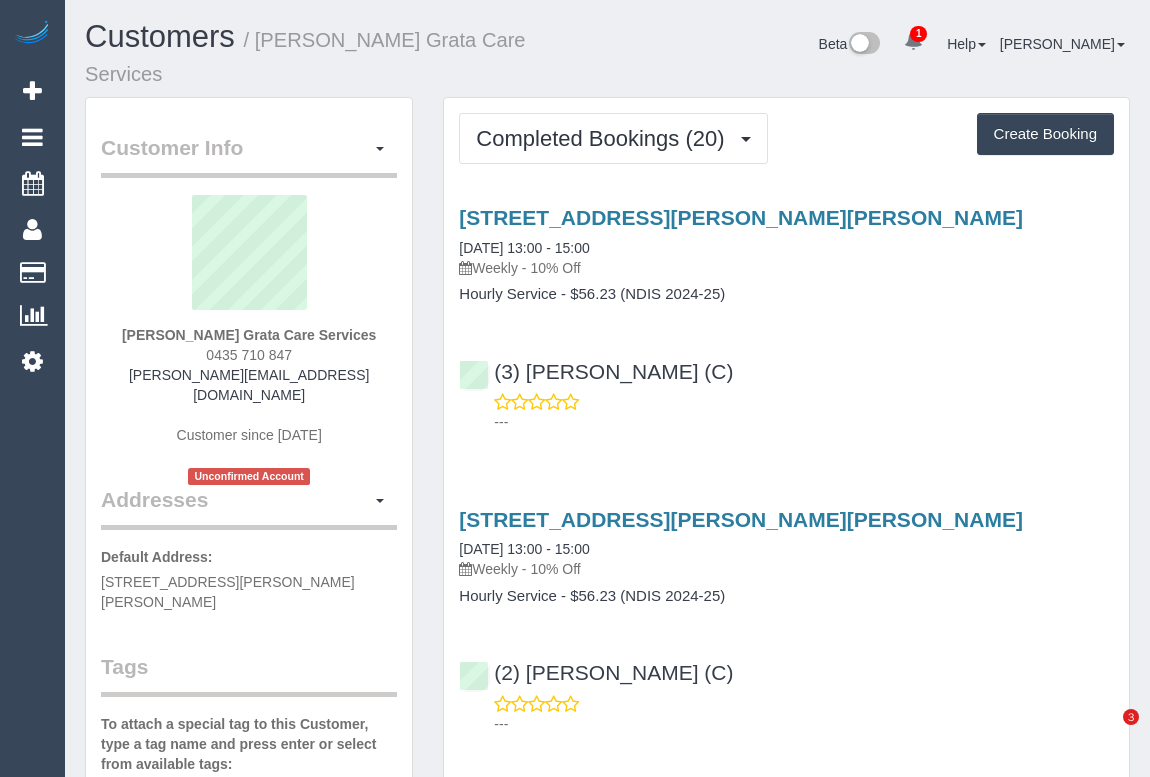 scroll, scrollTop: 0, scrollLeft: 0, axis: both 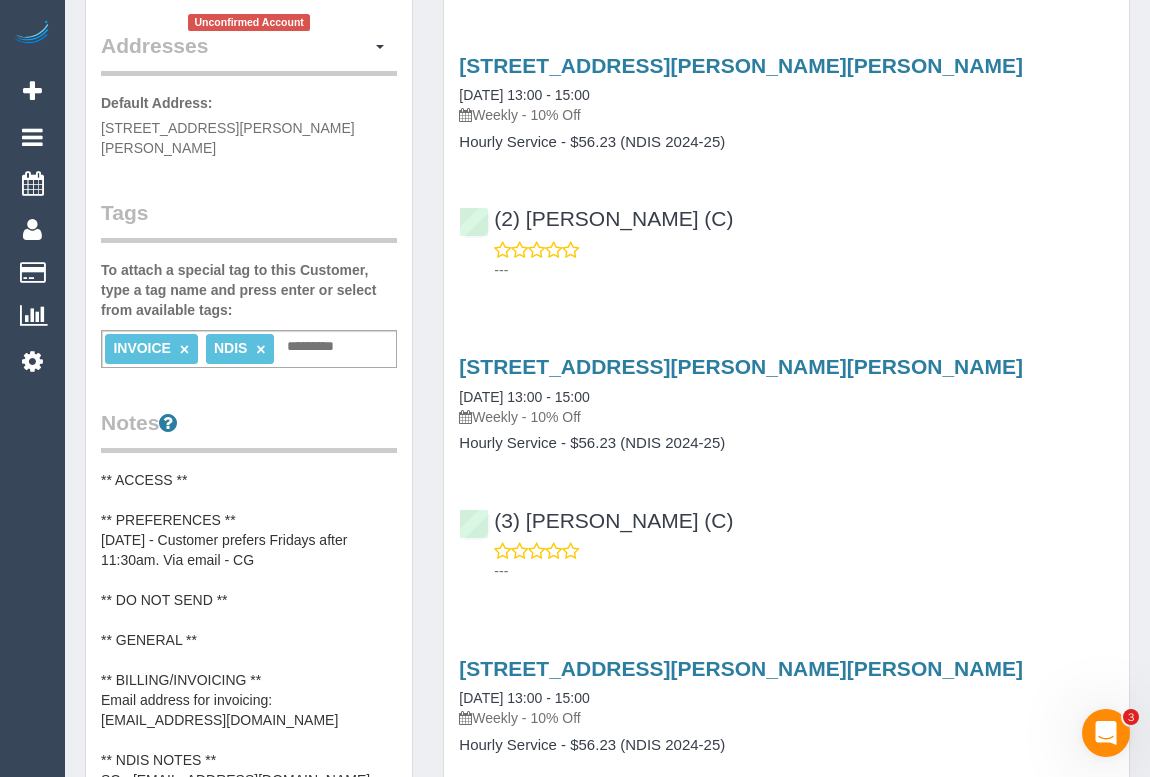 click on "** ACCESS **
** PREFERENCES **
[DATE] - Customer prefers Fridays after 11:30am. Via email - CG
** DO NOT SEND **
** GENERAL **
** BILLING/INVOICING **
Email address for invoicing: [EMAIL_ADDRESS][DOMAIN_NAME]
** NDIS NOTES **
SC - [EMAIL_ADDRESS][DOMAIN_NAME]" at bounding box center [249, 630] 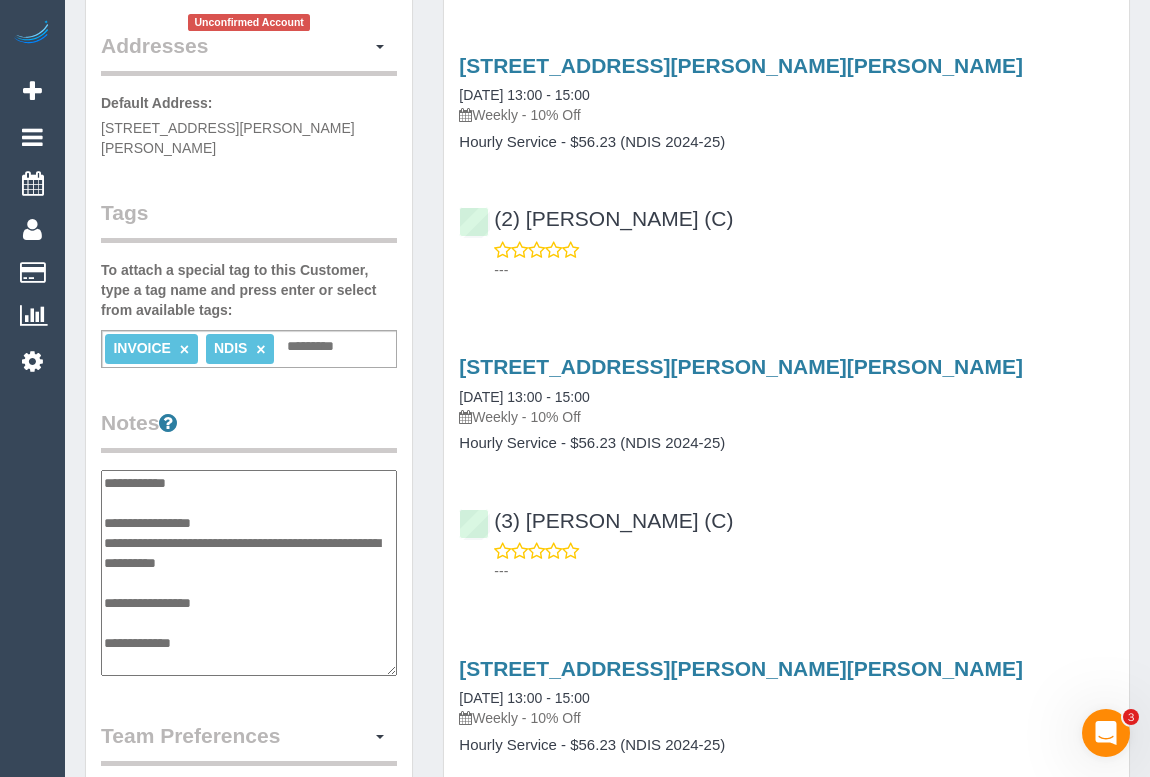 scroll, scrollTop: 120, scrollLeft: 0, axis: vertical 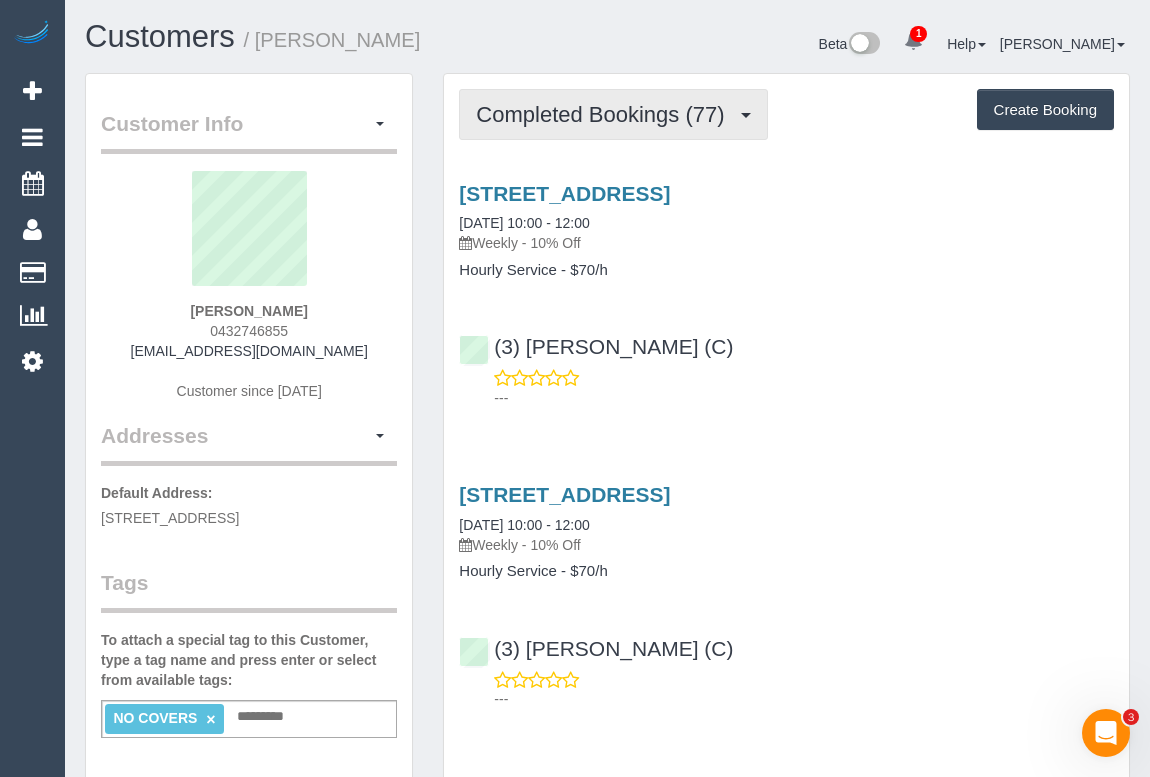 drag, startPoint x: 574, startPoint y: 110, endPoint x: 565, endPoint y: 204, distance: 94.42987 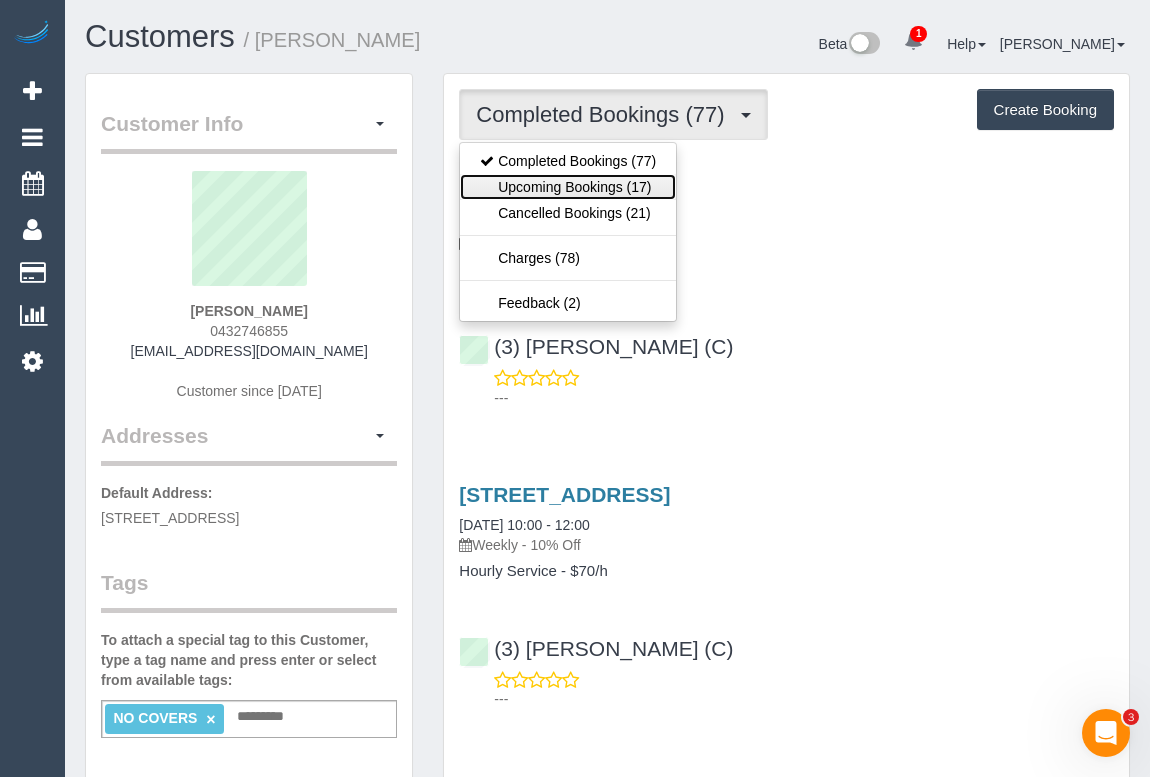 click on "Upcoming Bookings (17)" at bounding box center (568, 187) 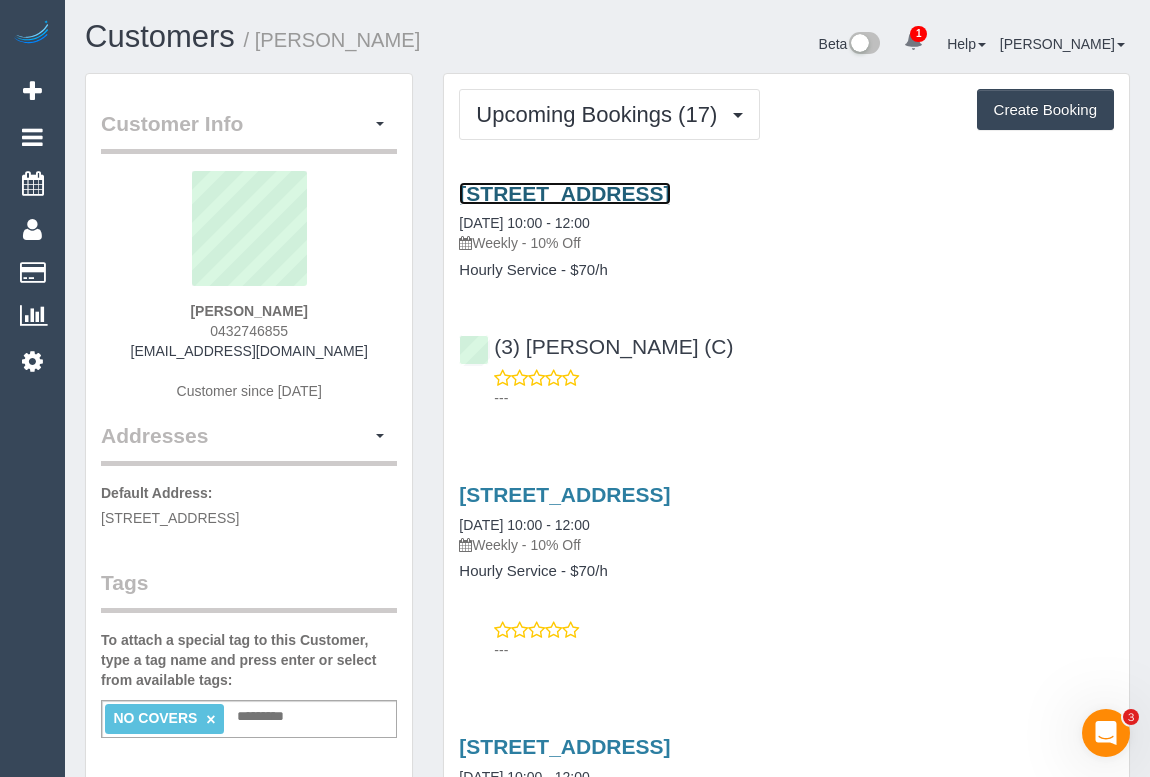 click on "3, Kuala Close, St. Albans, VIC 3021" at bounding box center (564, 193) 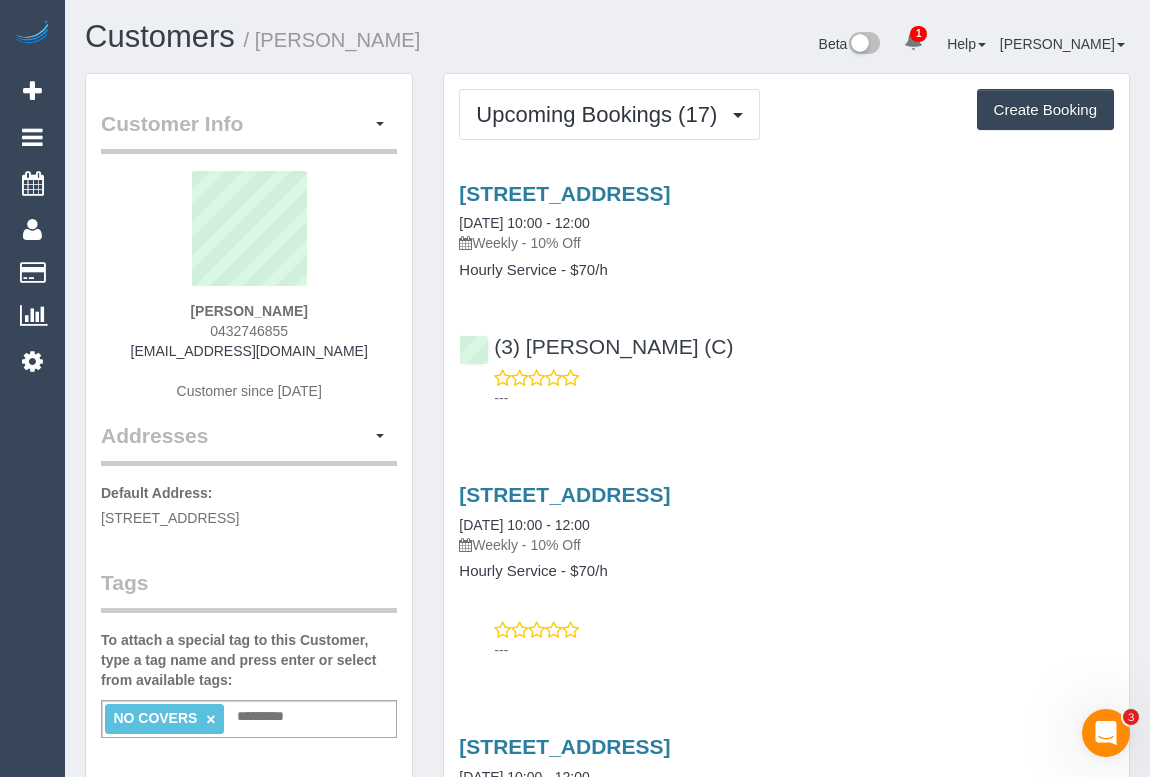 drag, startPoint x: 827, startPoint y: 380, endPoint x: 520, endPoint y: 119, distance: 402.9516 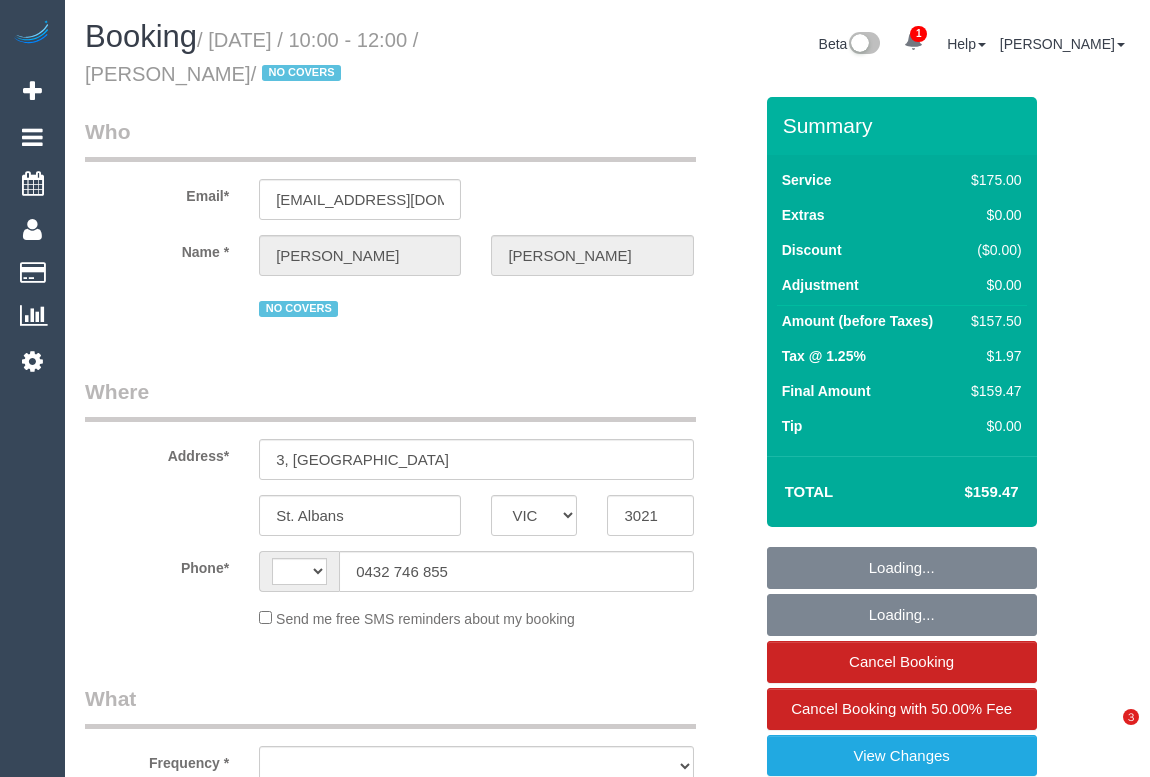 select on "VIC" 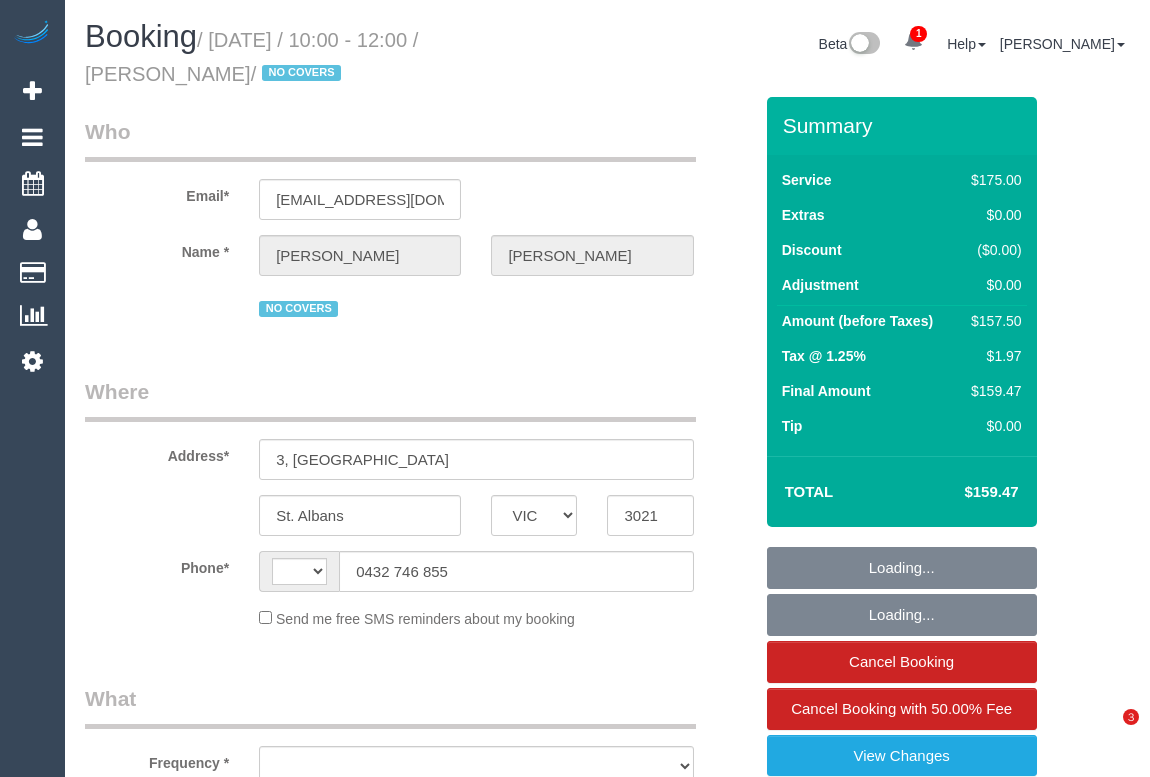 scroll, scrollTop: 0, scrollLeft: 0, axis: both 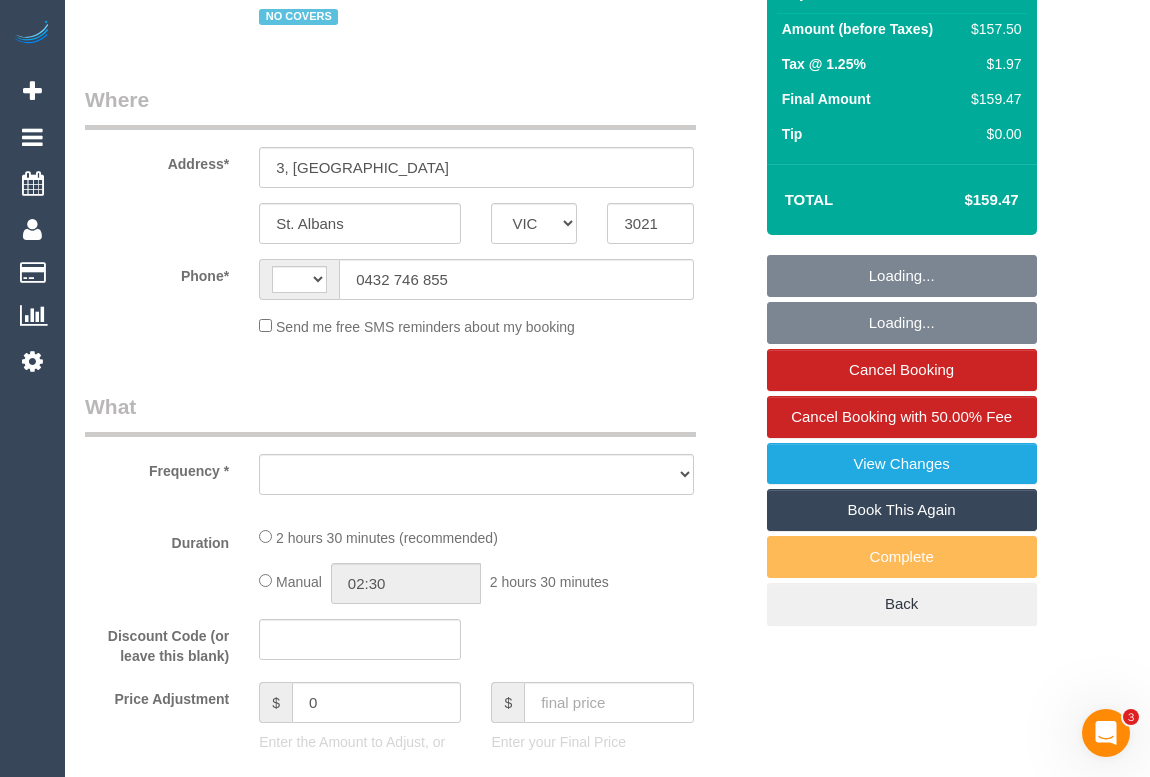 select on "string:AU" 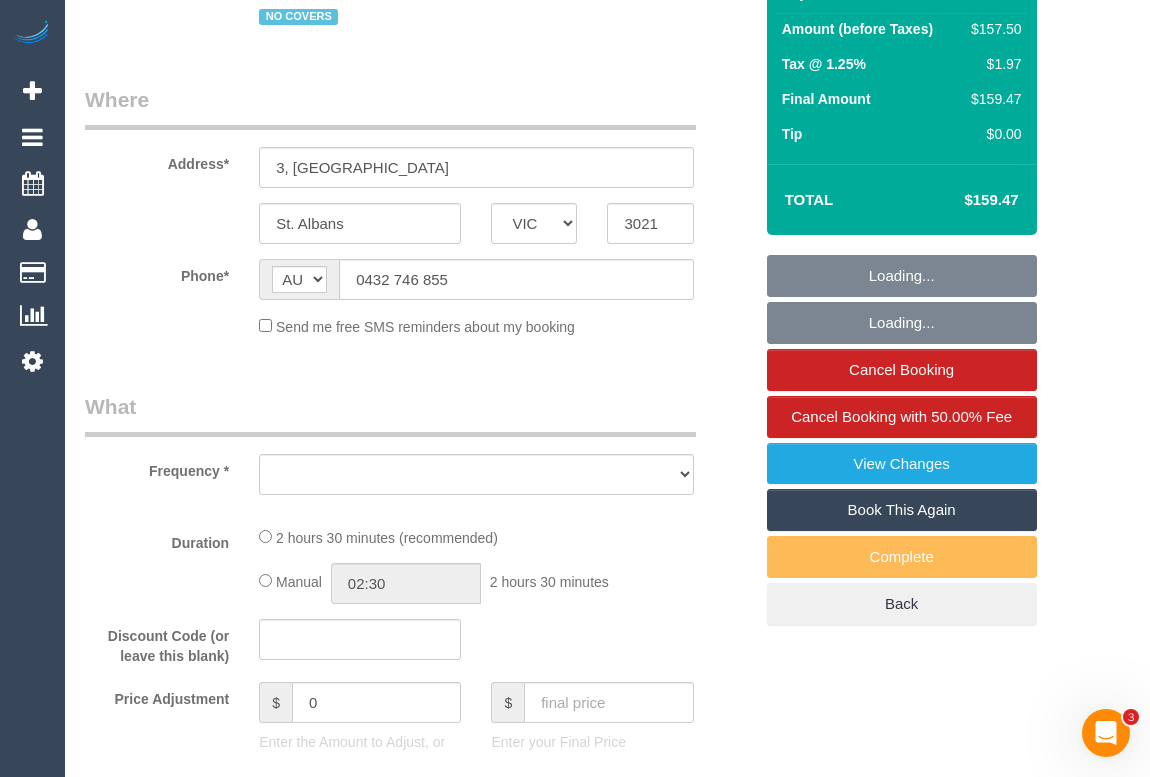 scroll, scrollTop: 636, scrollLeft: 0, axis: vertical 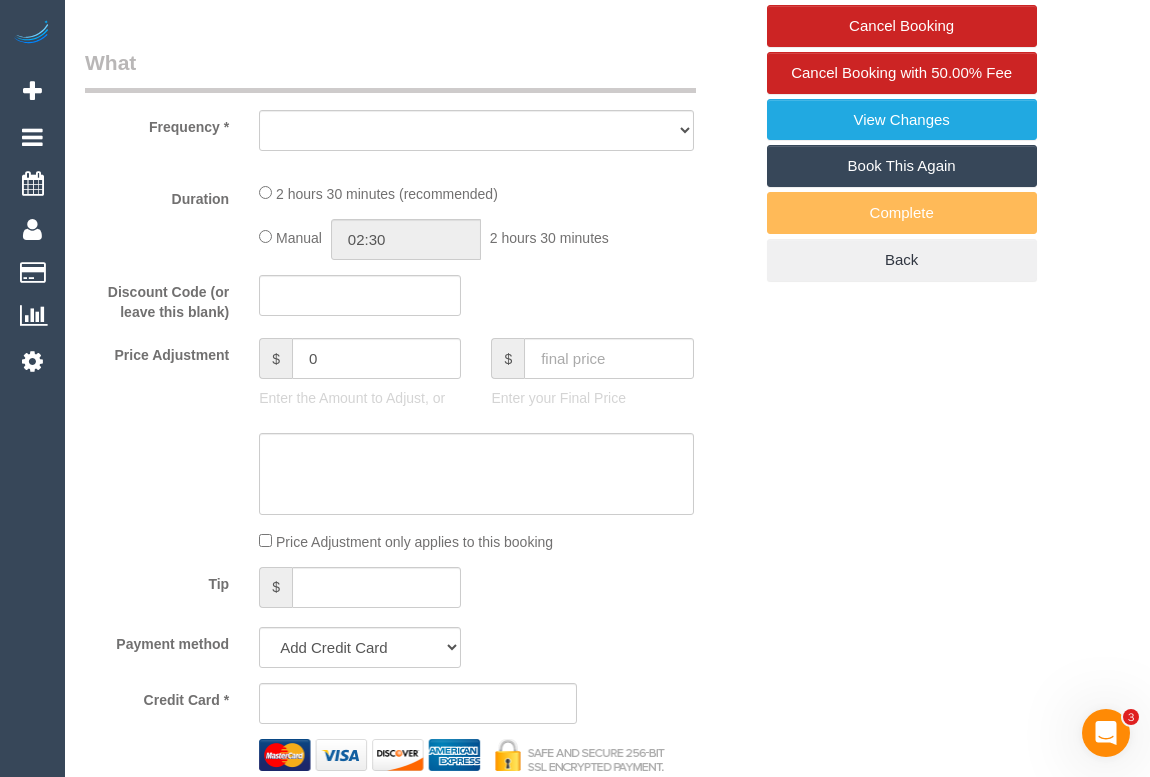 select on "object:550" 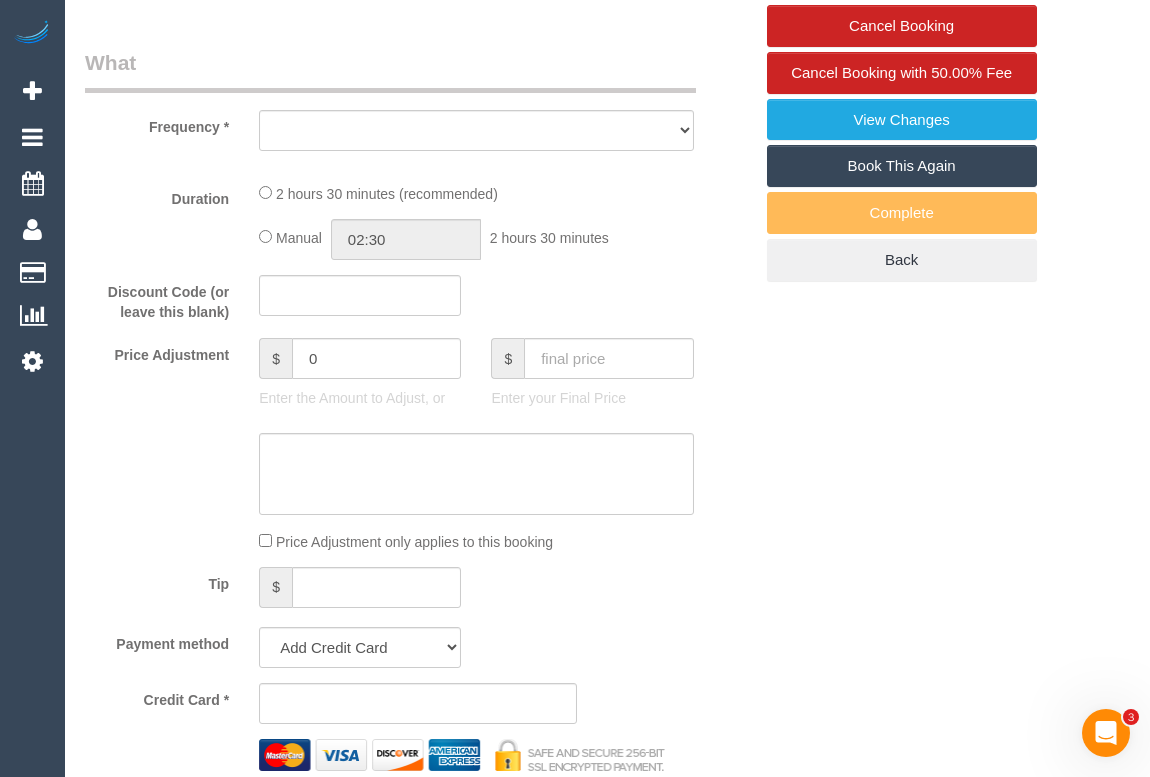 select on "string:stripe-pm_1NdrsU2GScqysDRViDc3dfiW" 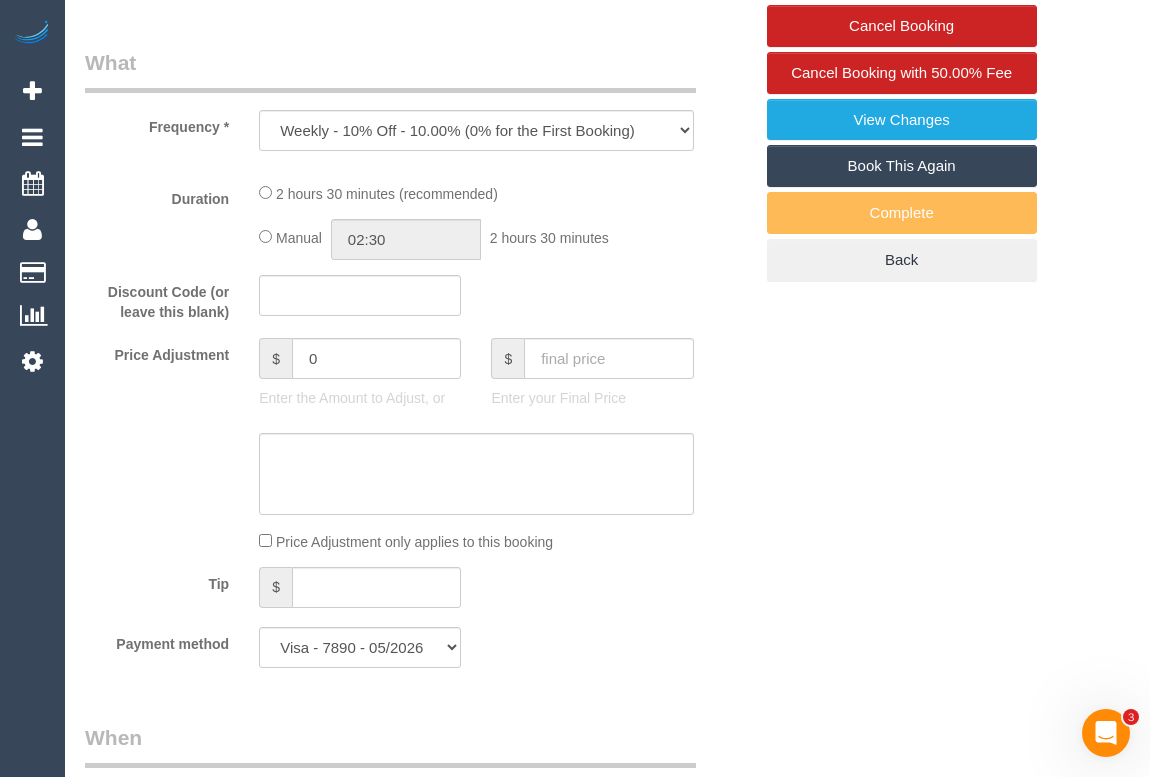 select on "150" 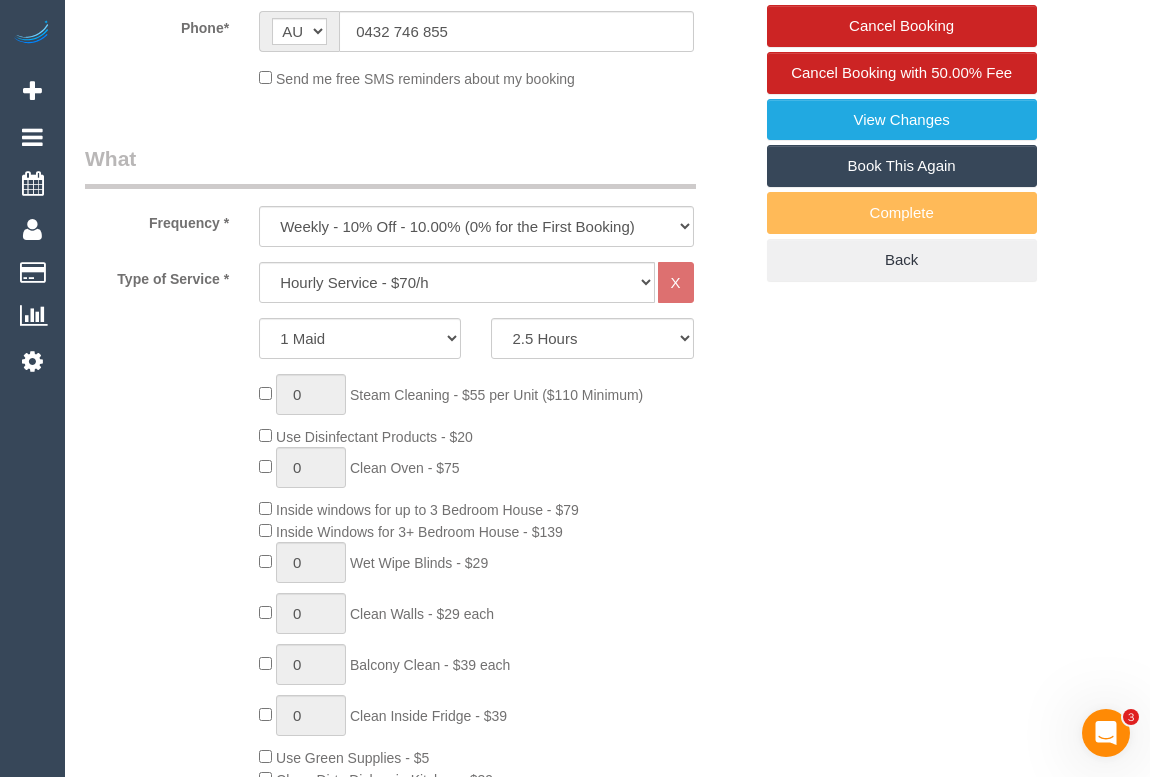 select on "number:30" 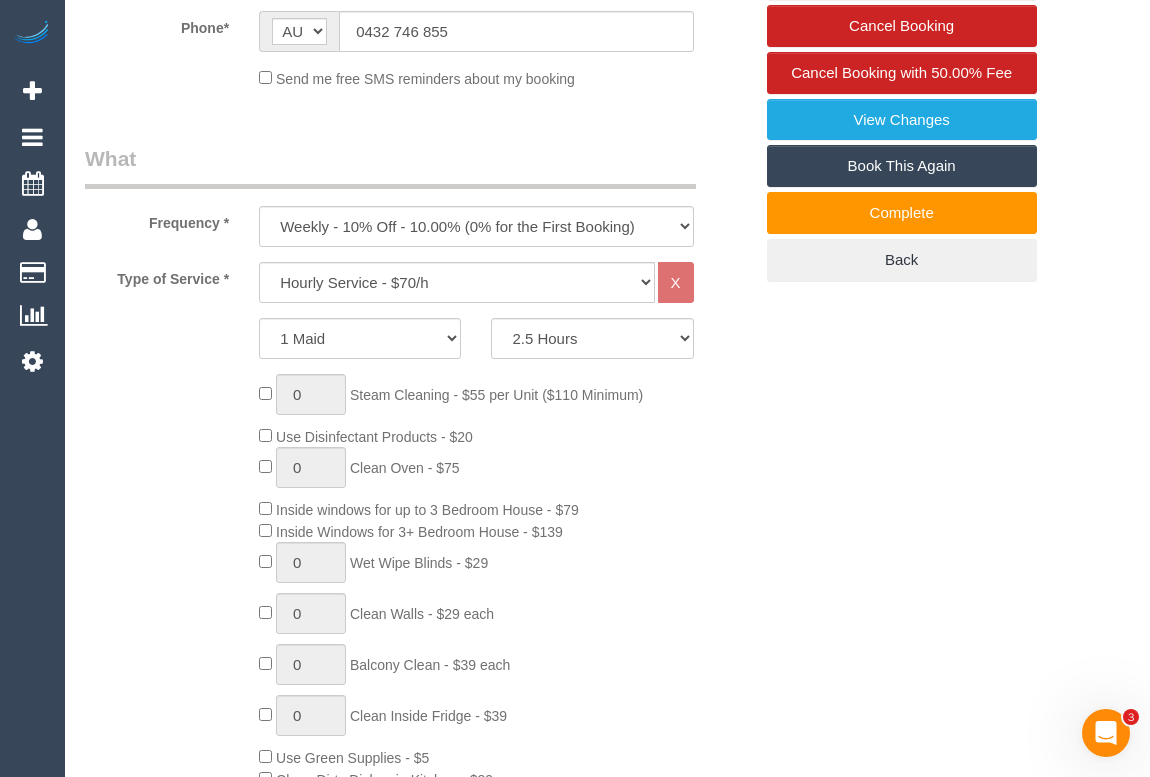 click on "Who
Email*
carolinehuggard@gmail.com
Name *
Caroline
Lynch
NO COVERS
Where
Address*
3, Kuala Close
St. Albans
ACT
NSW
NT
QLD
SA
TAS
VIC
WA
3021
Location
Office City East (North) East (South) Inner East Inner North (East) Inner North (West) Inner South East Inner West North (East) North (West) Outer East Outer North (East) Outer North (West) Outer South East Outer West South East (East) South East (West) West (North) West (South) ZG - Central ZG - East ZG - North ZG - South" at bounding box center (607, 1584) 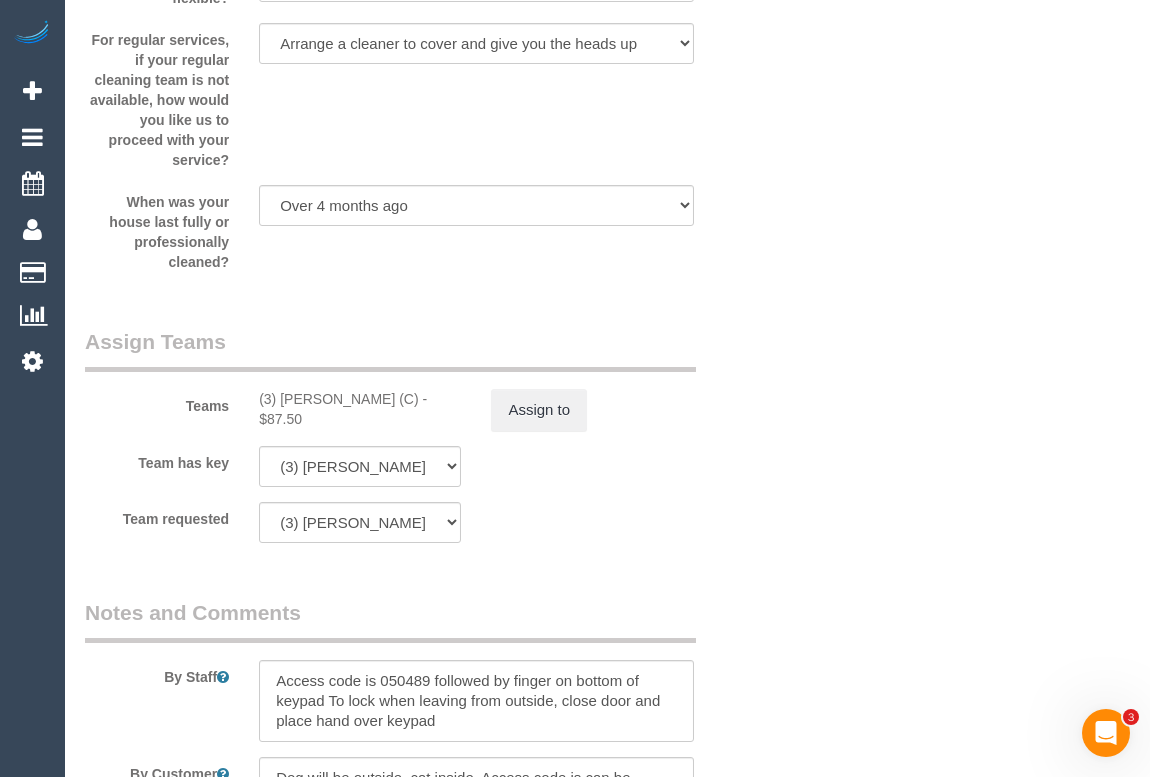 scroll, scrollTop: 3000, scrollLeft: 0, axis: vertical 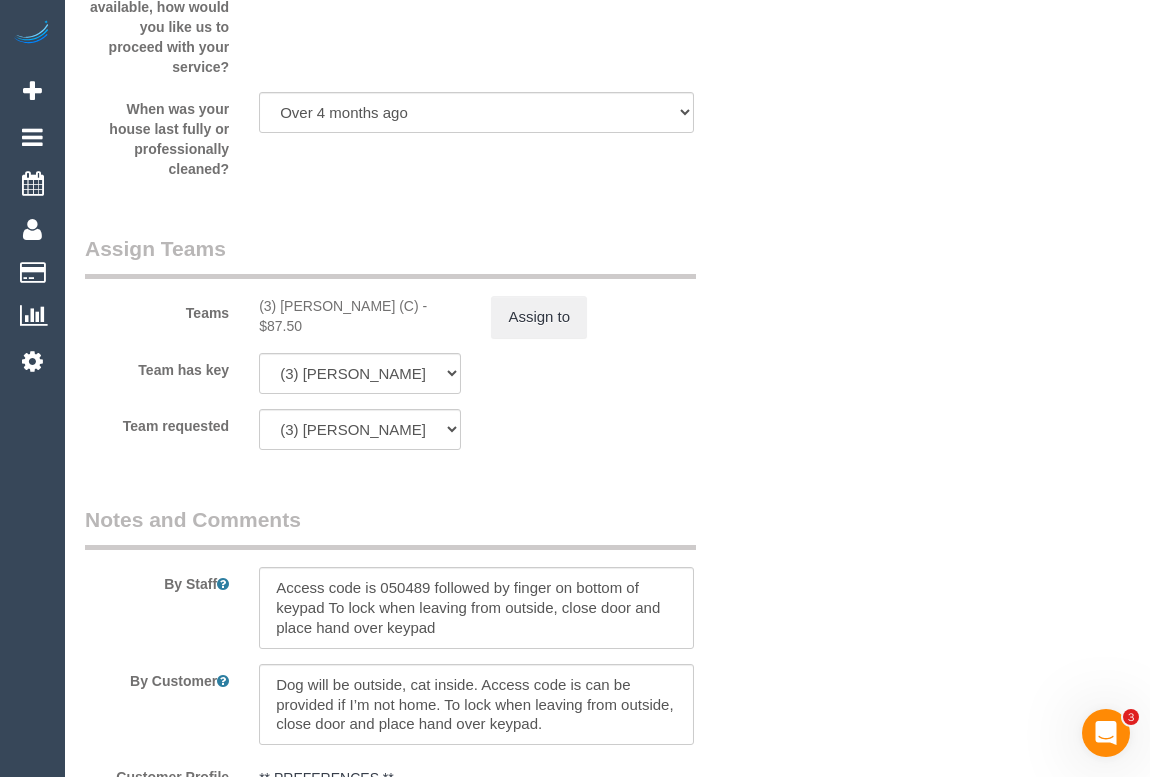 drag, startPoint x: 813, startPoint y: 353, endPoint x: 330, endPoint y: 82, distance: 553.8321 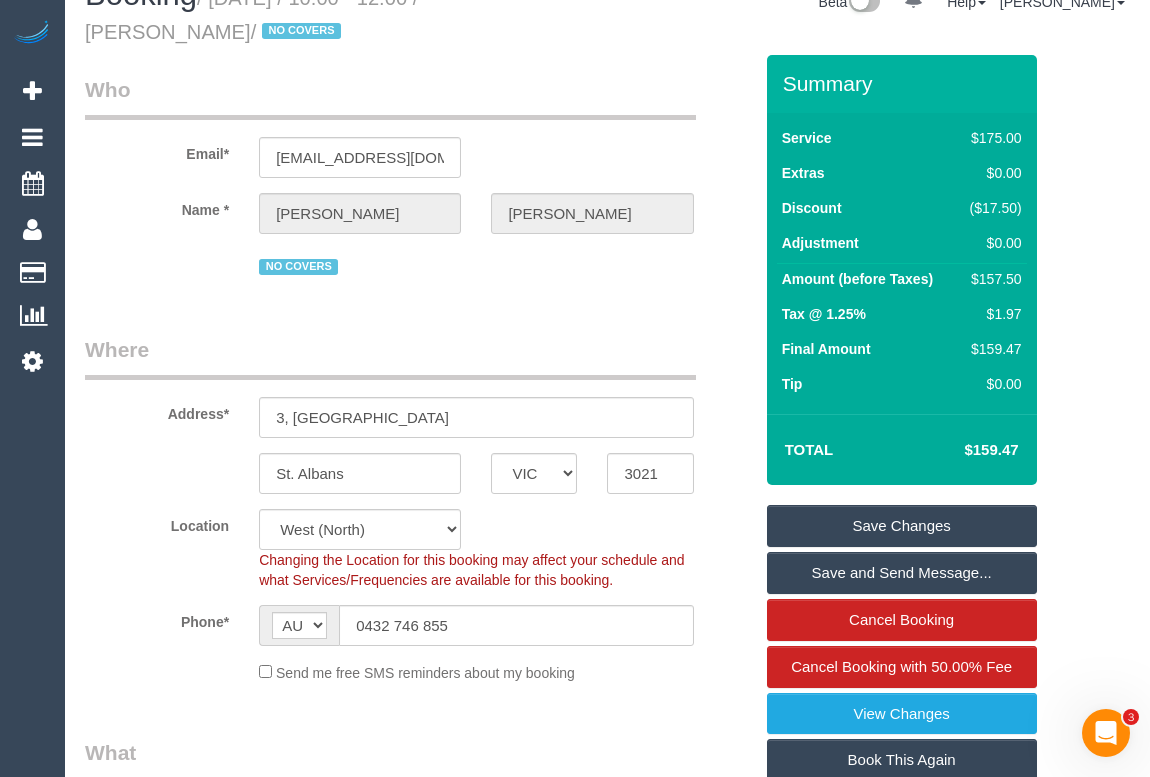 scroll, scrollTop: 0, scrollLeft: 0, axis: both 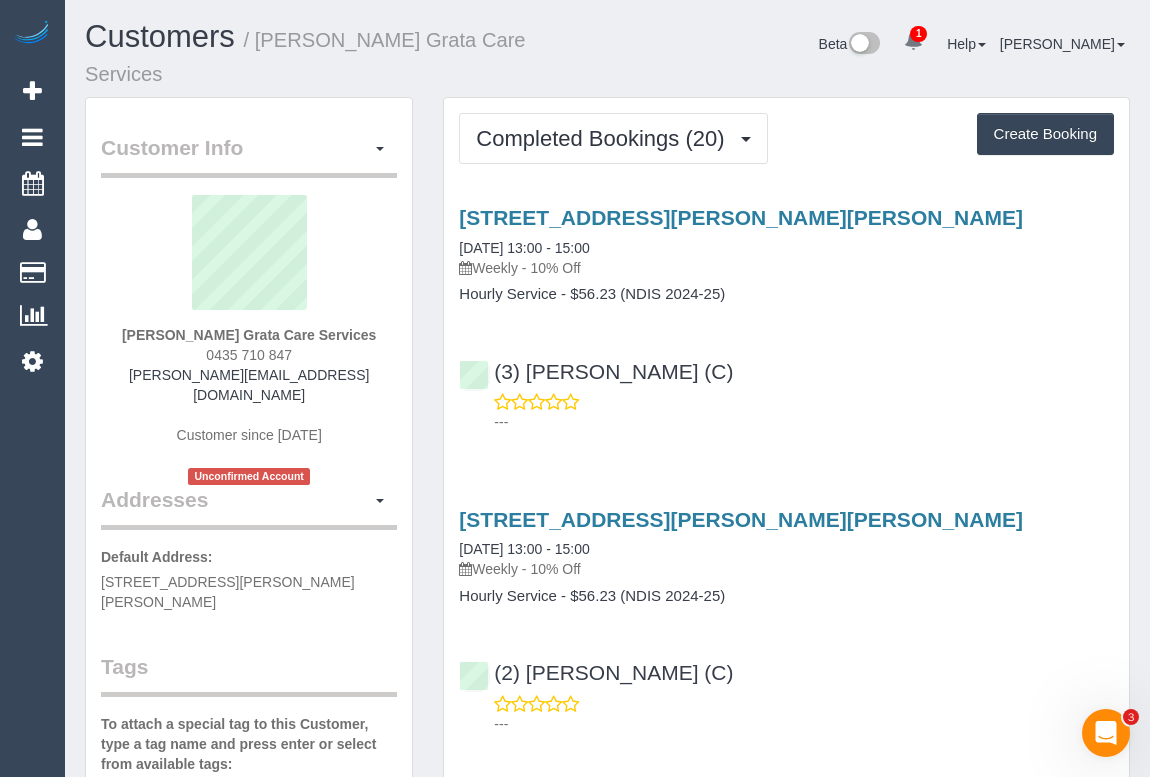 click on "---" at bounding box center [786, 412] 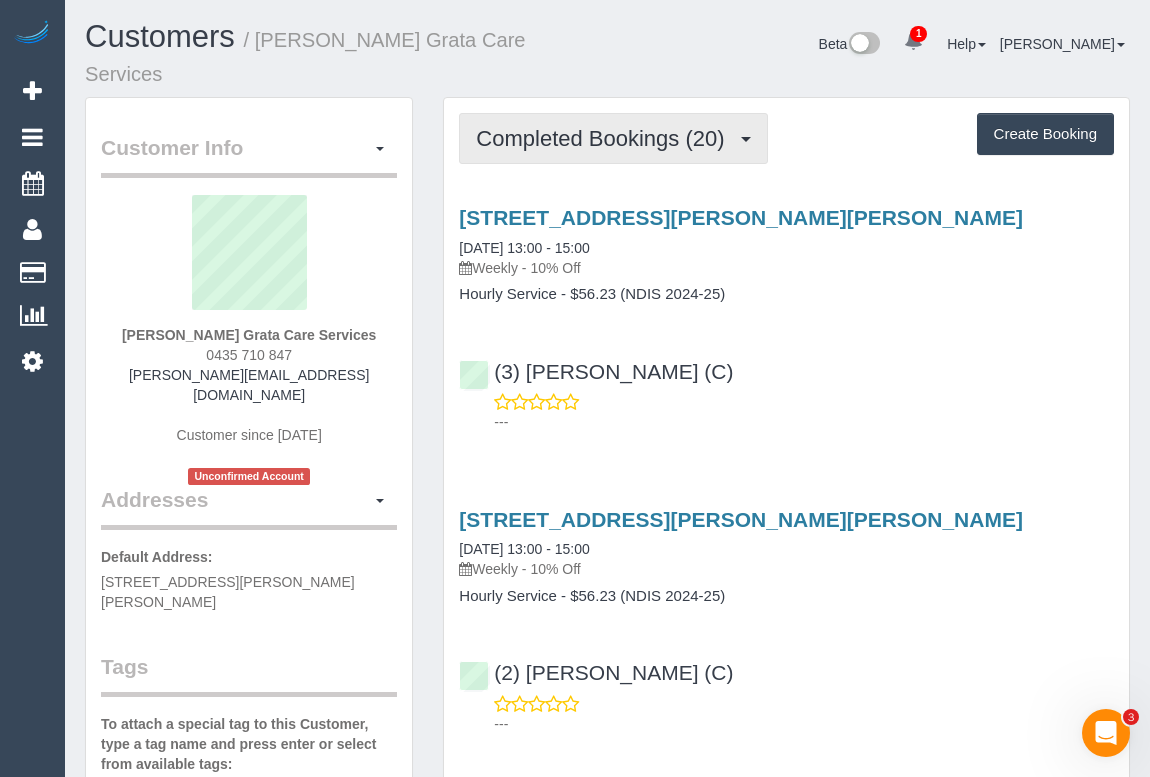 click on "Completed Bookings (20)" at bounding box center [605, 138] 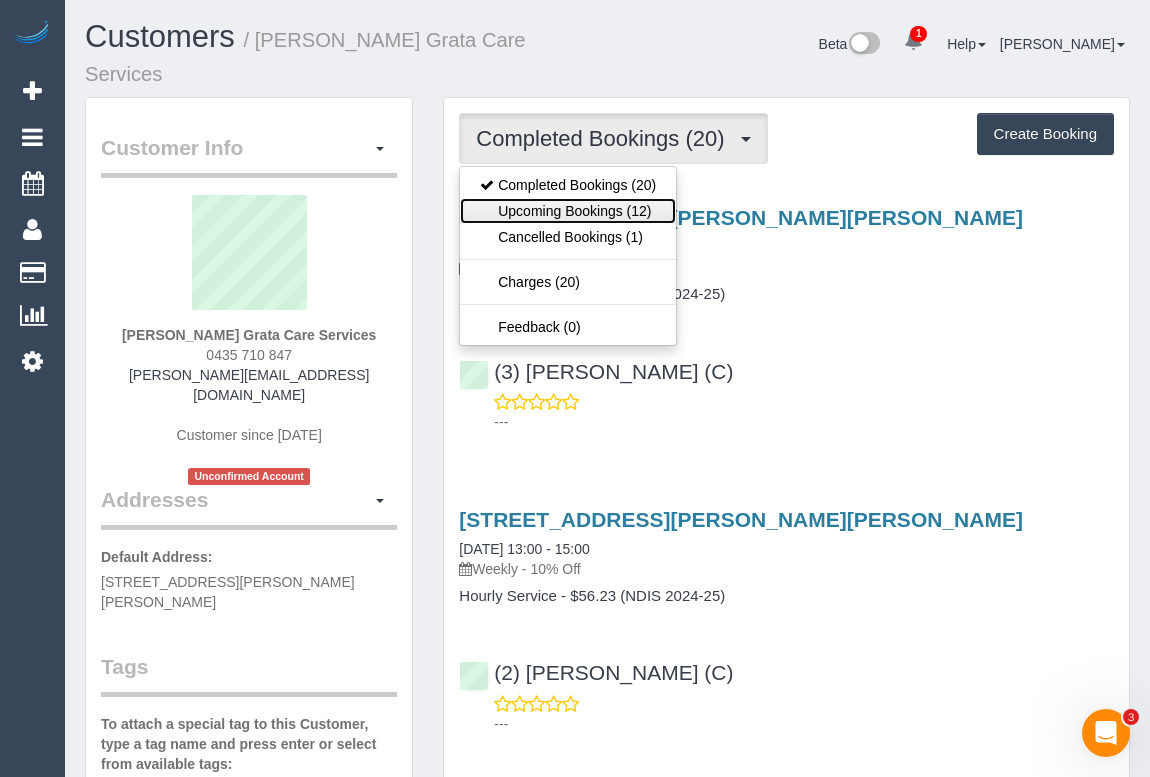 click on "Upcoming Bookings (12)" at bounding box center [568, 211] 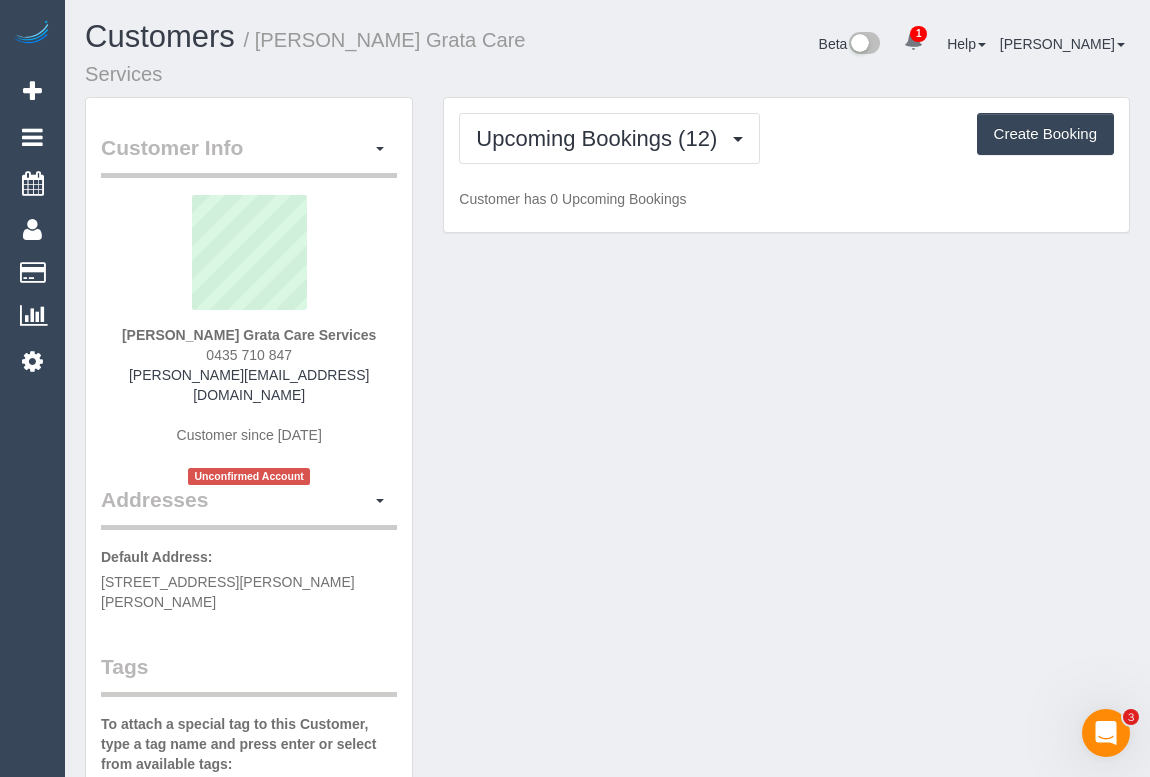 click on "Customer Info
Edit Contact Info
Send Message
Email Preferences
Special Sales Tax
View Changes
Send Confirm Account email
Block this Customer
Archive Account
Delete Account
Vasiliki Gavalas Grata Care Services" at bounding box center [607, 946] 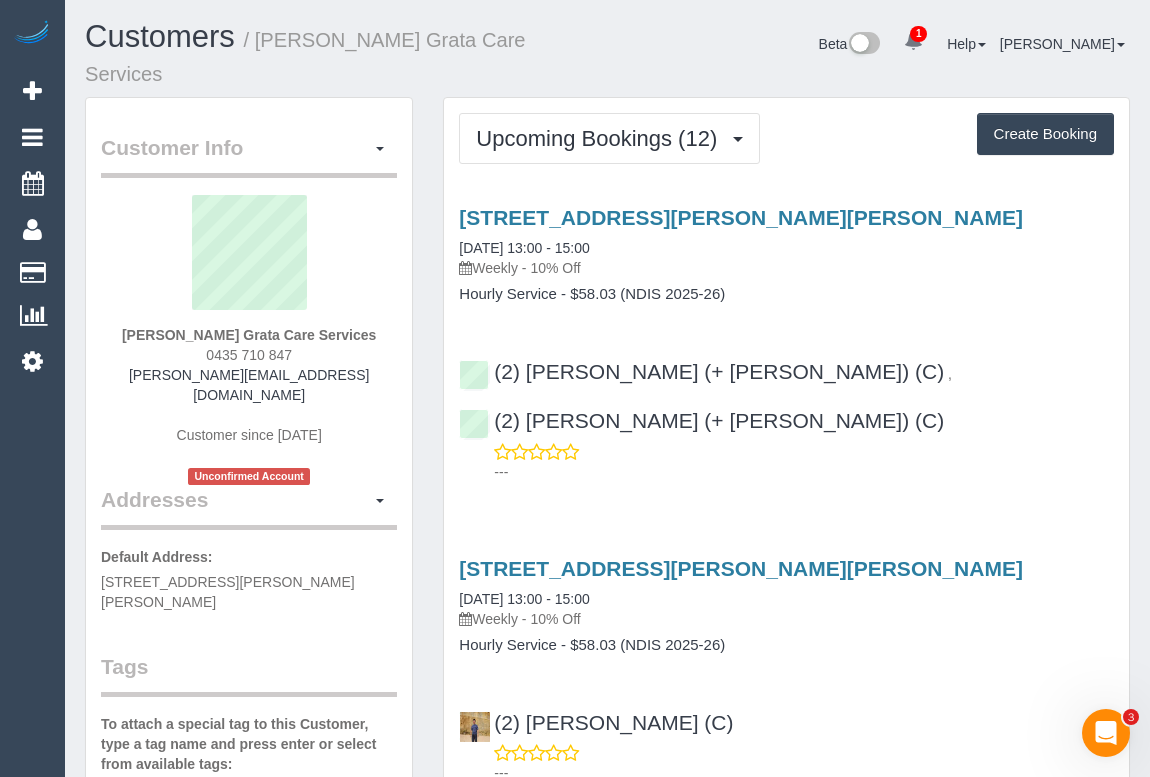 click on "11 Wheeler St, Ormond, VIC 3204" at bounding box center [786, 568] 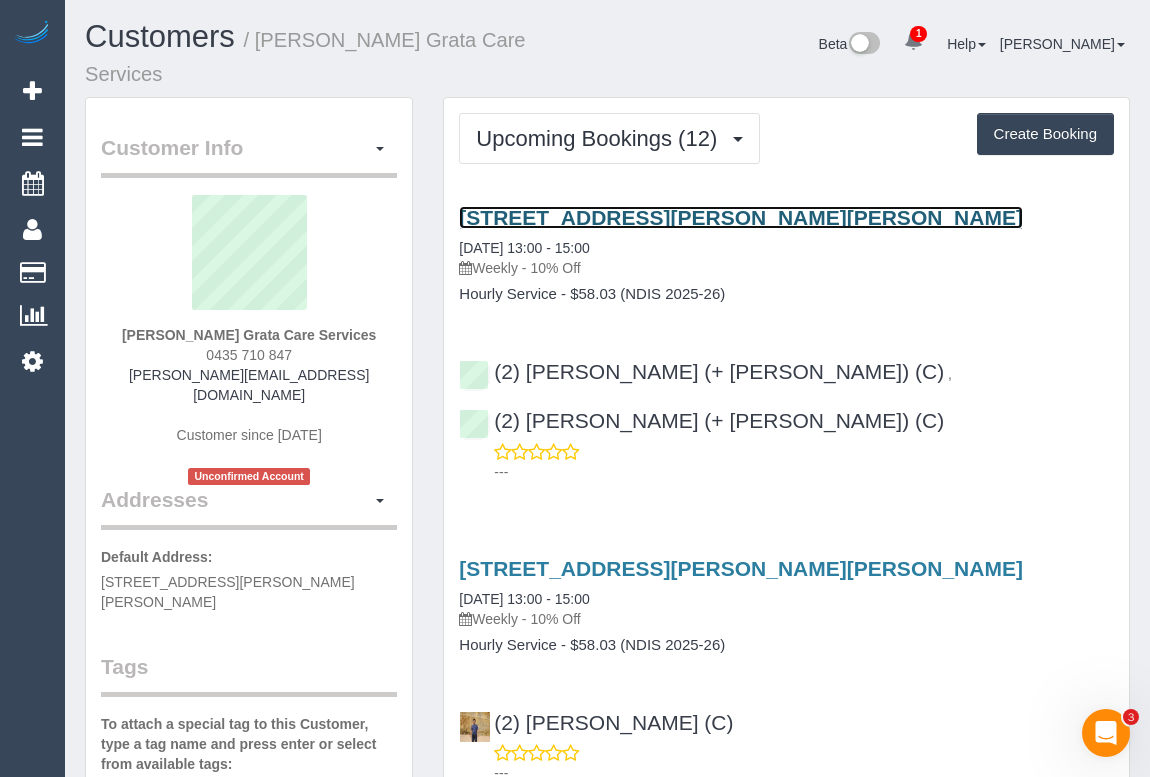 click on "11 Wheeler St, Ormond, VIC 3204" at bounding box center [741, 217] 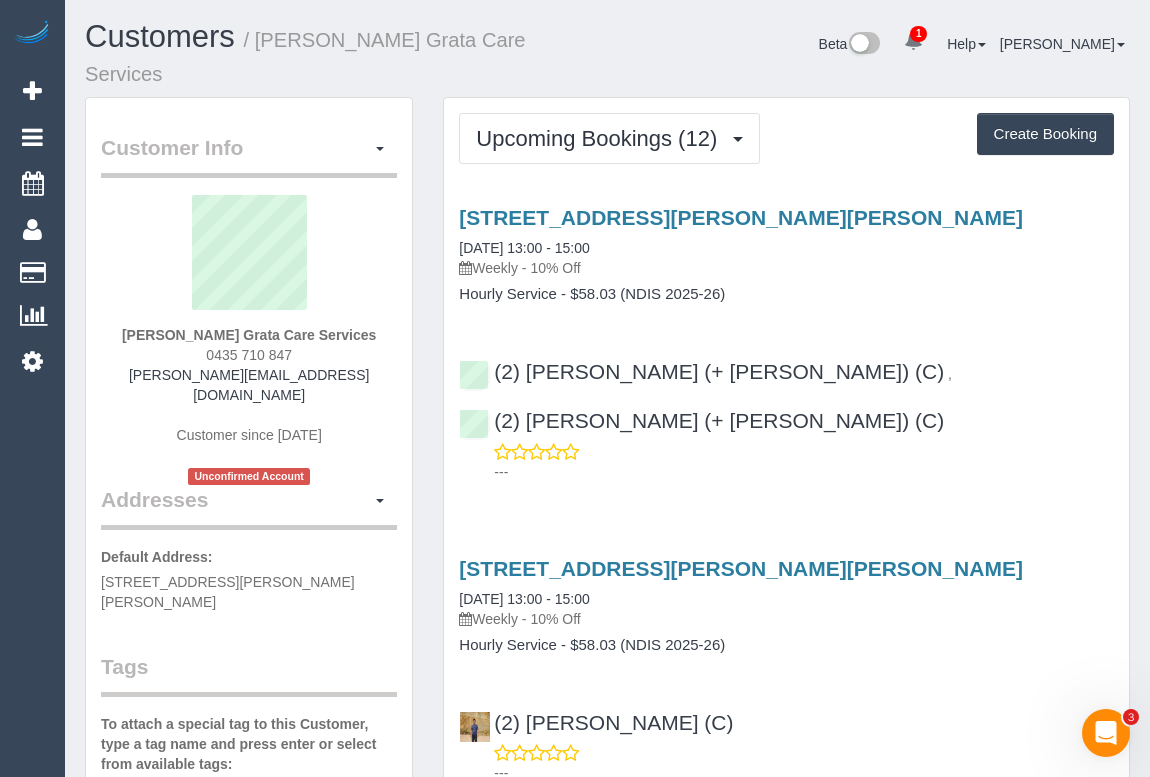 click on "Weekly - 10% Off" at bounding box center (786, 268) 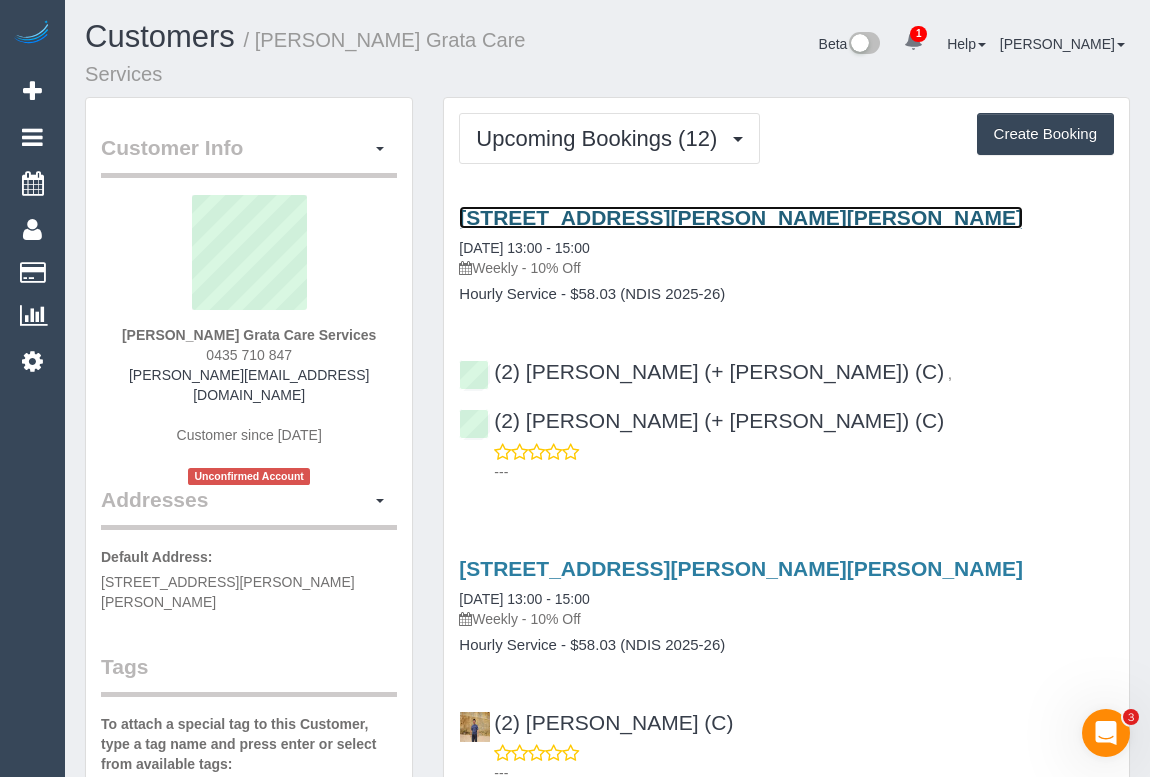click on "11 Wheeler St, Ormond, VIC 3204" at bounding box center (741, 217) 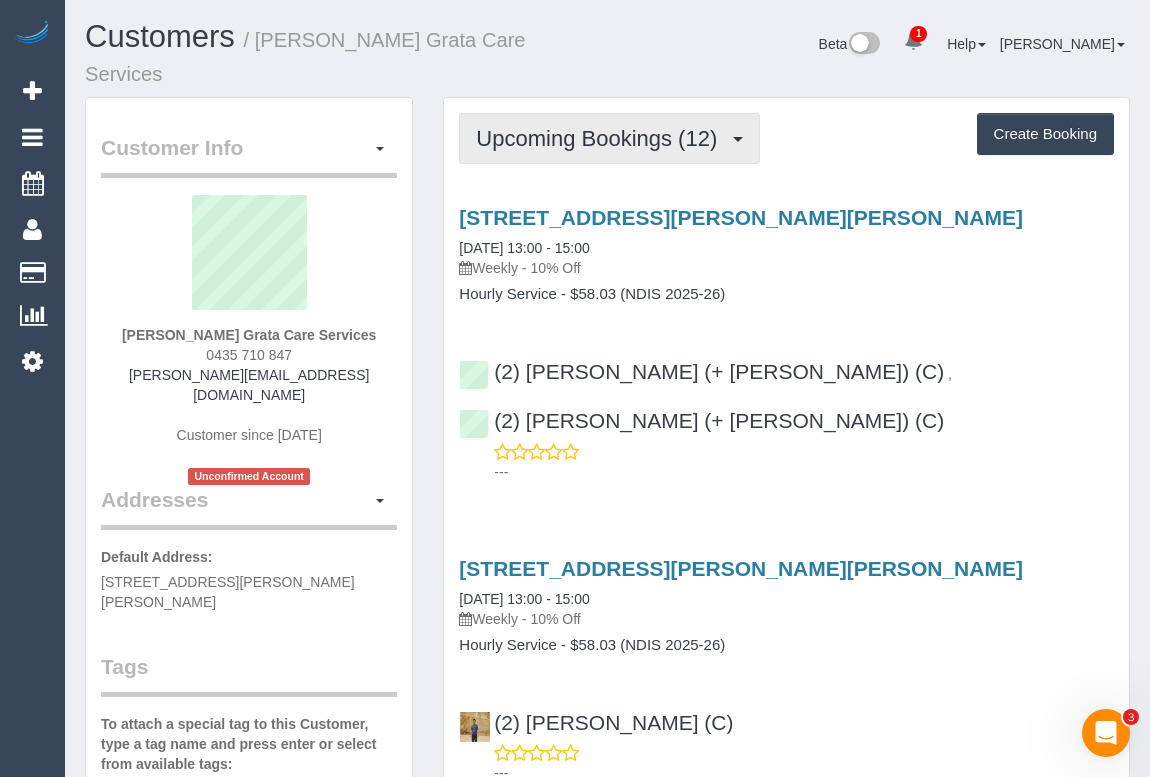 click on "Upcoming Bookings (12)" at bounding box center [601, 138] 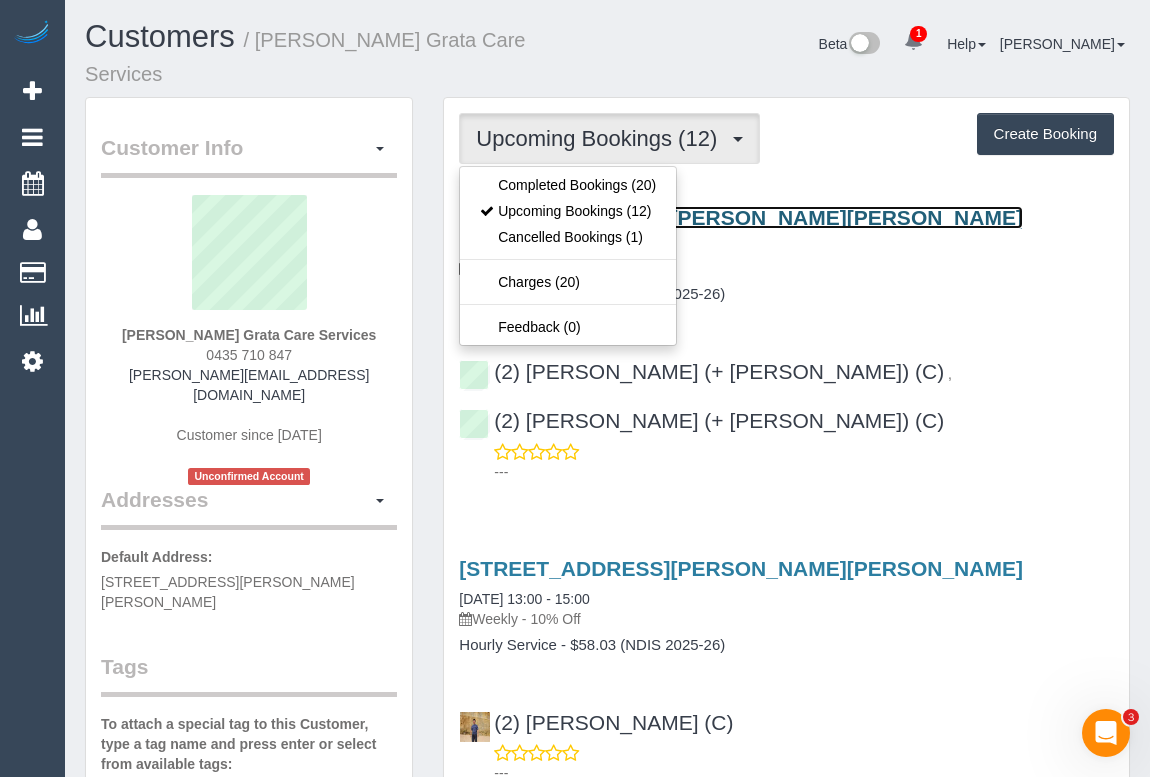 click on "11 Wheeler St, Ormond, VIC 3204" at bounding box center (741, 217) 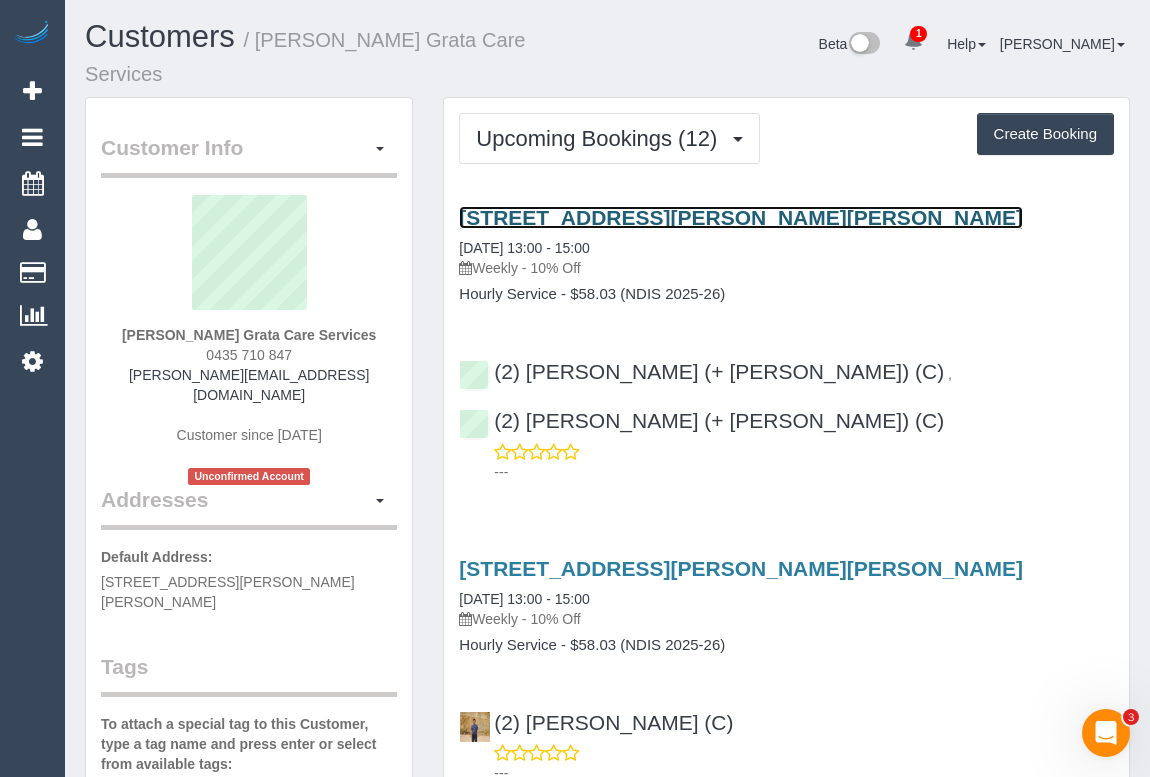 click on "11 Wheeler St, Ormond, VIC 3204" at bounding box center [741, 217] 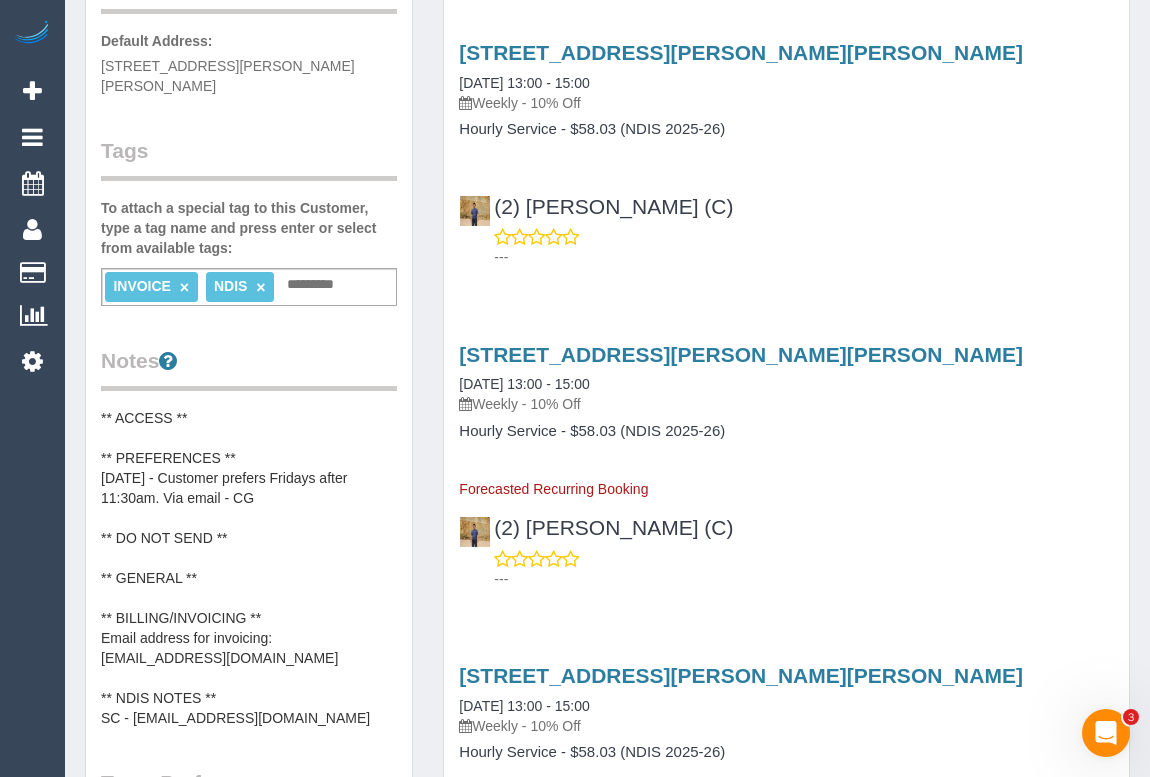 scroll, scrollTop: 545, scrollLeft: 0, axis: vertical 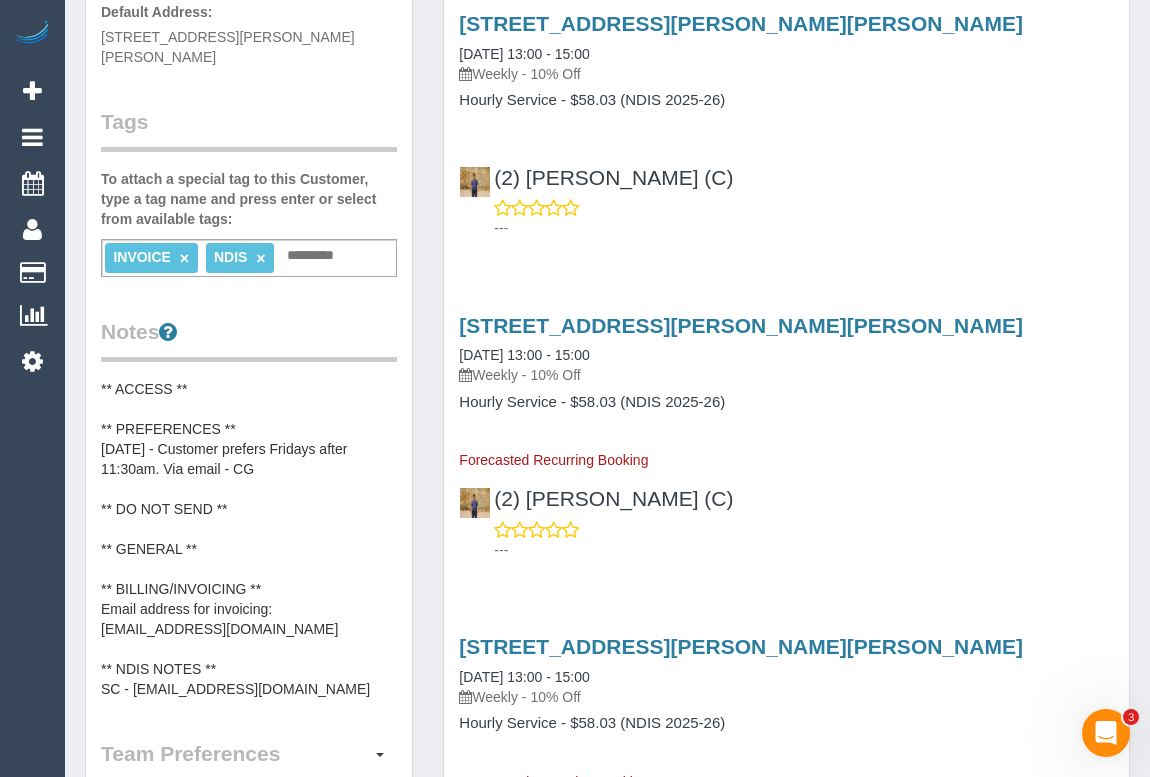 click on "---" at bounding box center [804, 550] 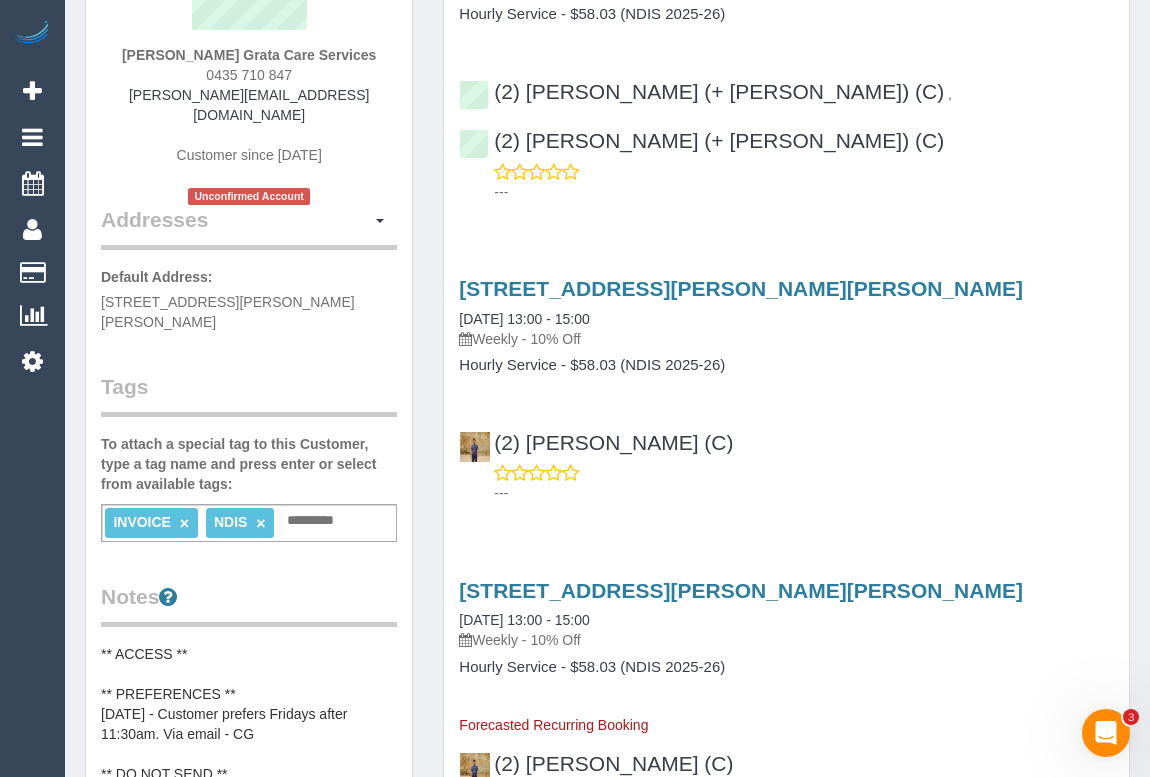 scroll, scrollTop: 0, scrollLeft: 0, axis: both 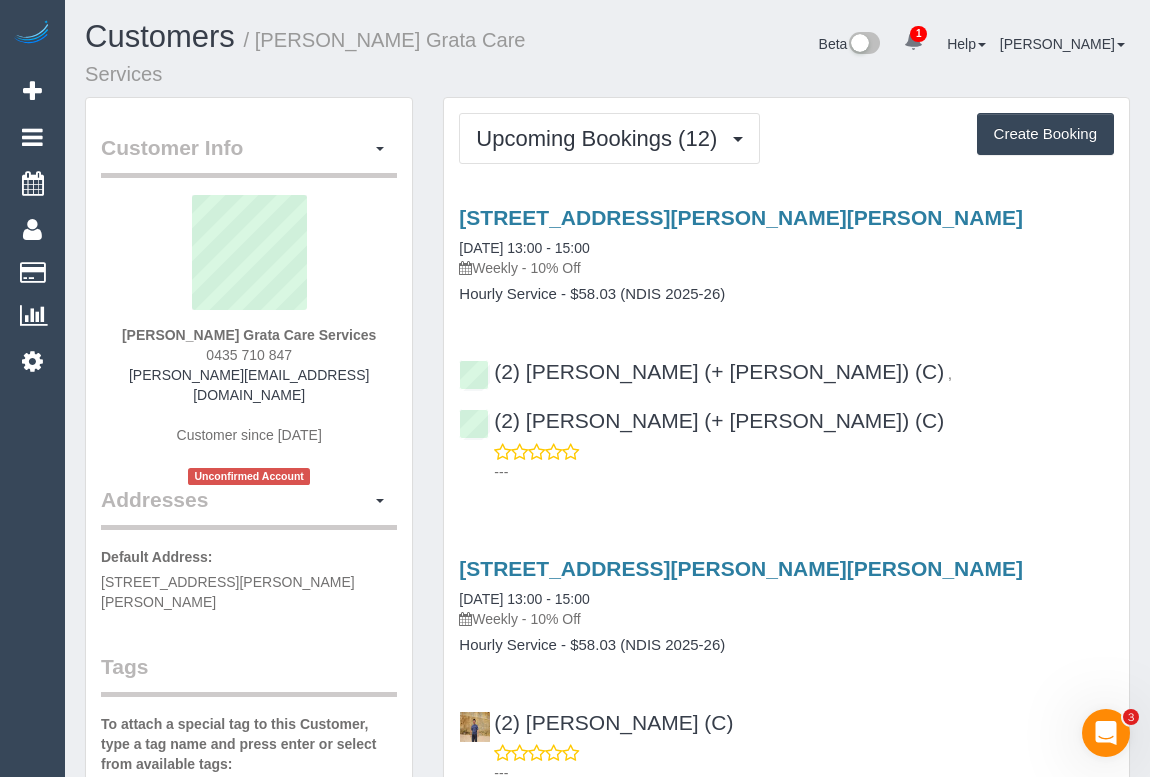 click on "Upcoming Bookings (12)
Completed Bookings (20)
Upcoming Bookings (12)
Cancelled Bookings (1)
Charges (20)
Feedback (0)
Create Booking
Service
Feedback" at bounding box center (786, 2095) 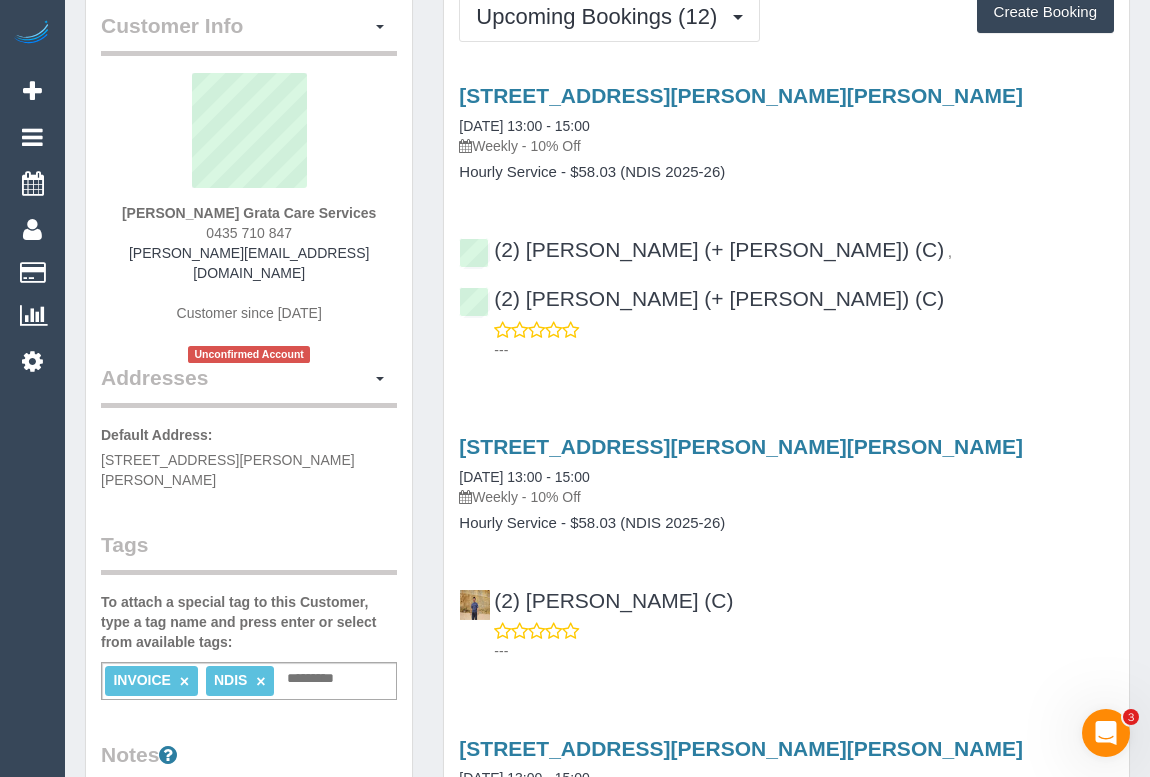 scroll, scrollTop: 363, scrollLeft: 0, axis: vertical 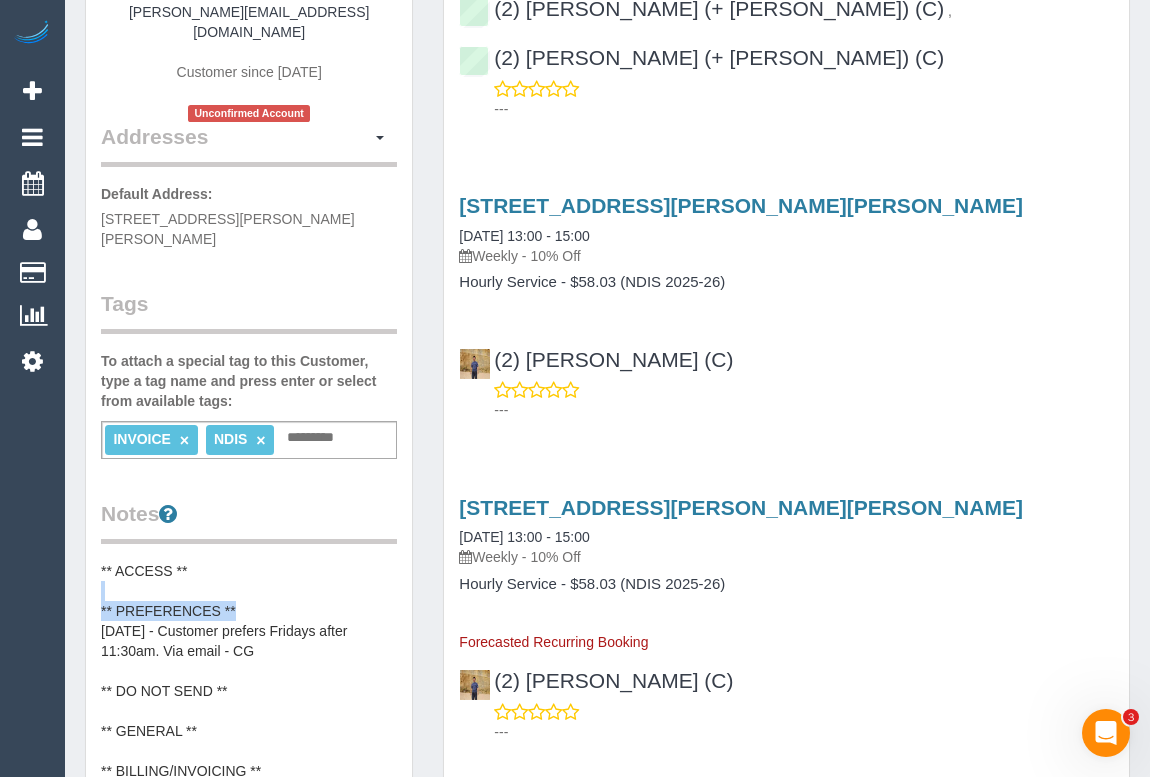 click on "** ACCESS **
** PREFERENCES **
[DATE] - Customer prefers Fridays after 11:30am. Via email - CG
** DO NOT SEND **
** GENERAL **
** BILLING/INVOICING **
Email address for invoicing: [EMAIL_ADDRESS][DOMAIN_NAME]
** NDIS NOTES **
SC - [EMAIL_ADDRESS][DOMAIN_NAME]" at bounding box center (249, 721) 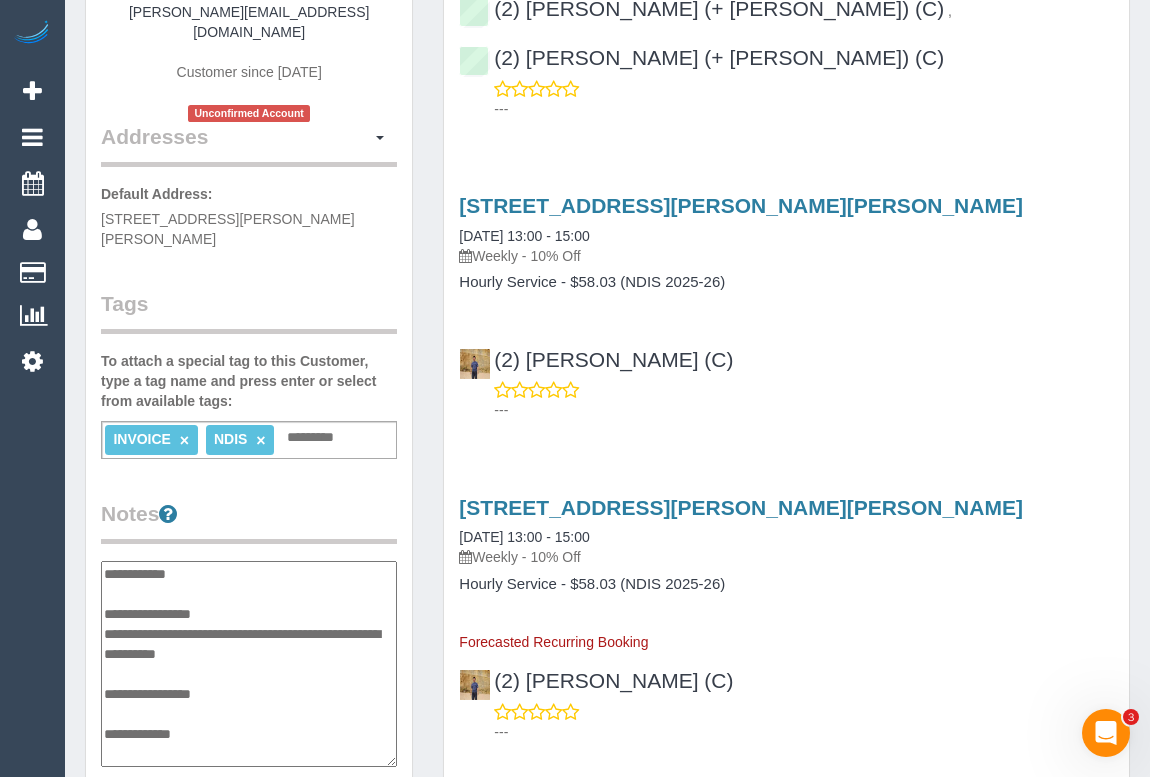 scroll, scrollTop: 120, scrollLeft: 0, axis: vertical 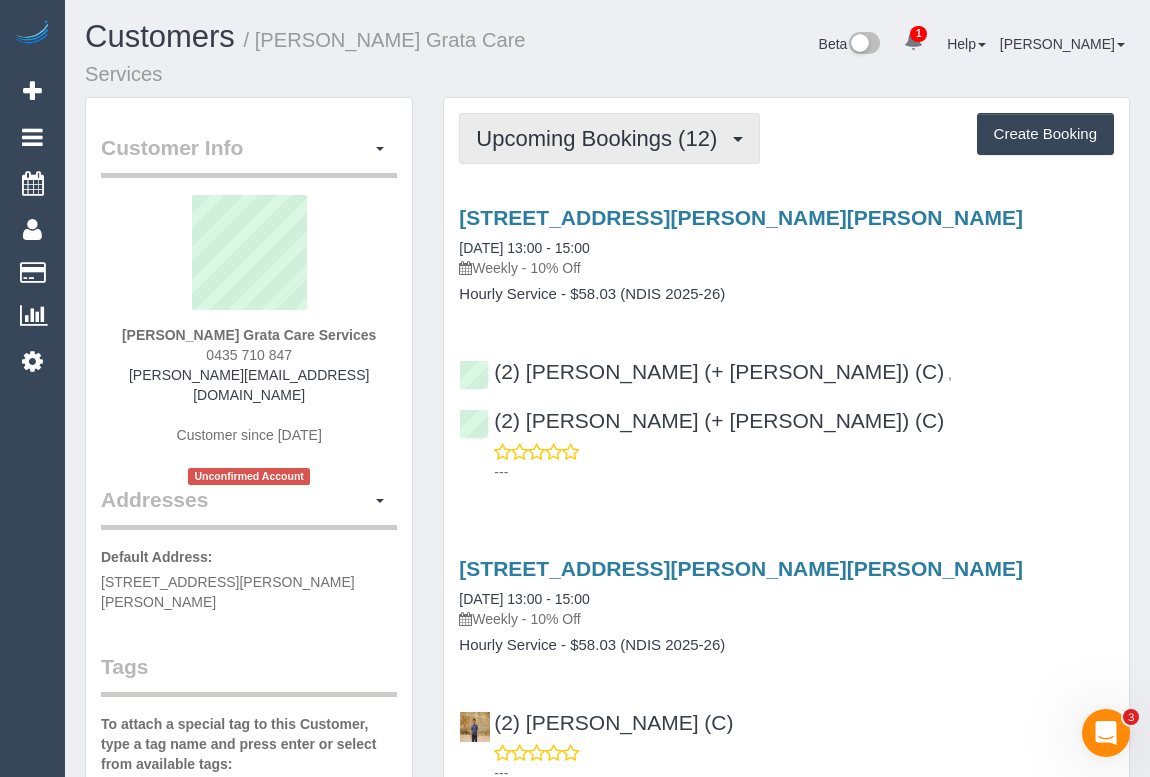 drag, startPoint x: 626, startPoint y: 125, endPoint x: 617, endPoint y: 164, distance: 40.024994 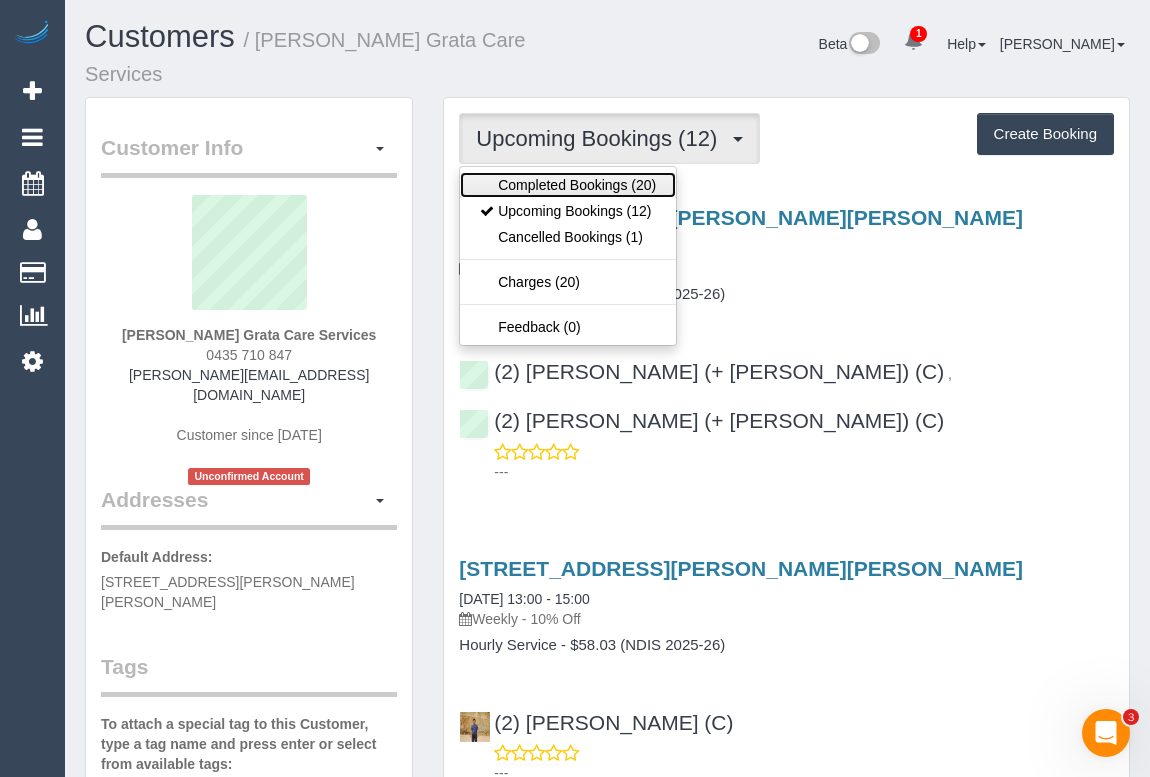 click on "Completed Bookings (20)" at bounding box center [568, 185] 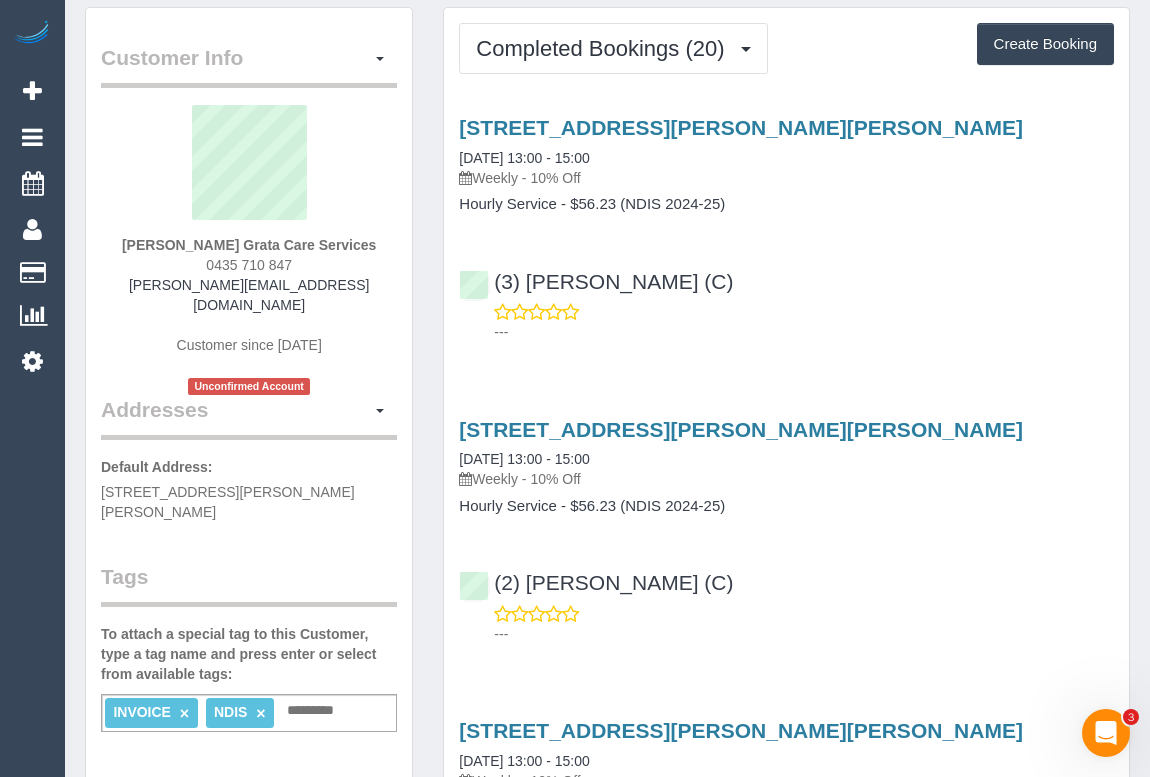 scroll, scrollTop: 0, scrollLeft: 0, axis: both 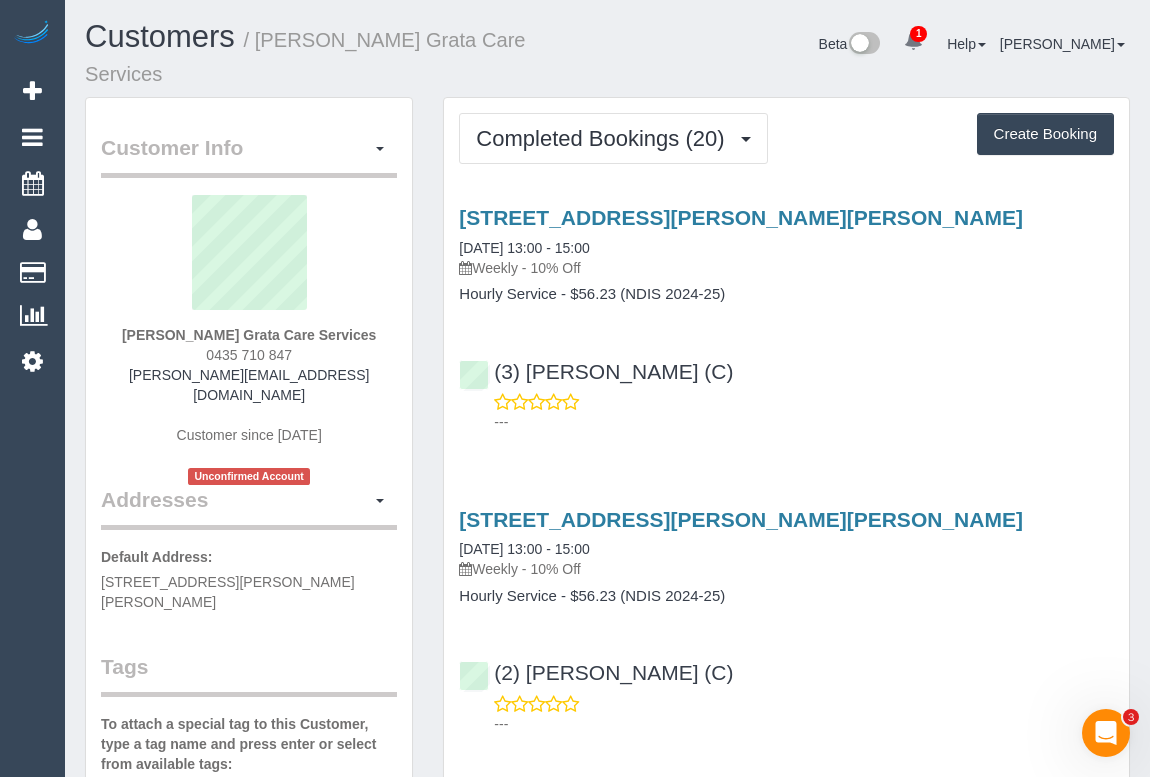 drag, startPoint x: 125, startPoint y: 302, endPoint x: 392, endPoint y: 312, distance: 267.1872 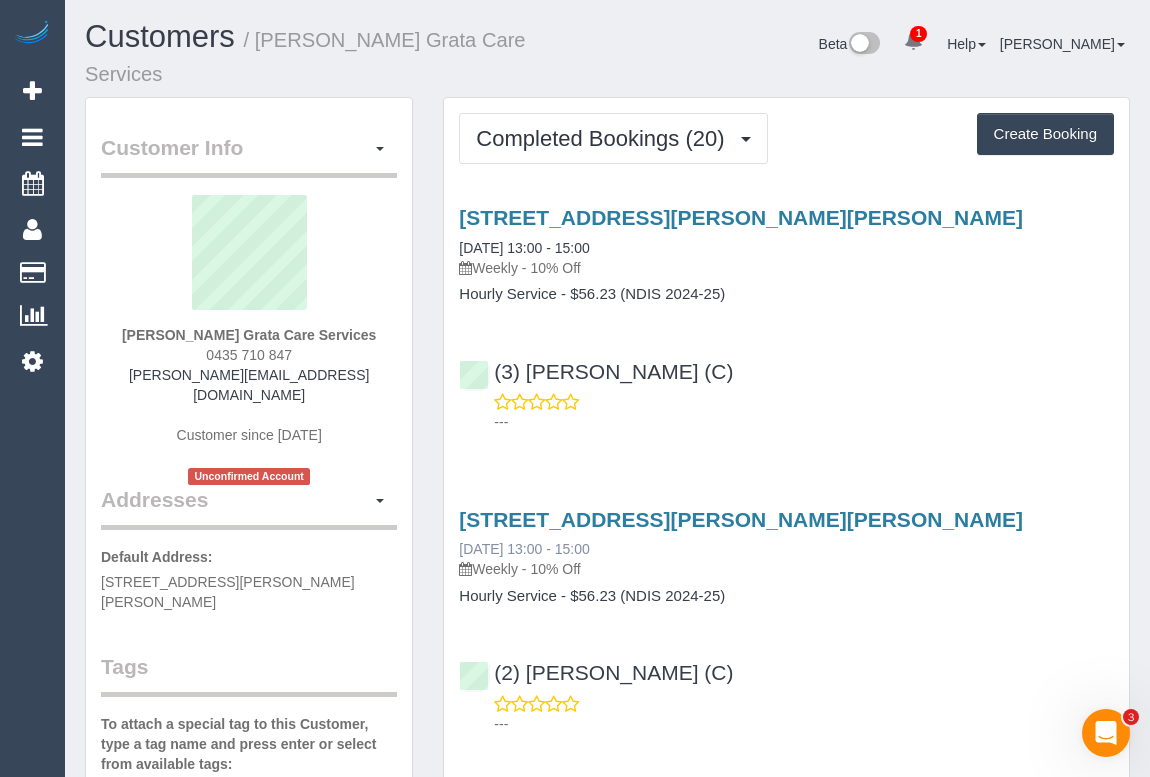 copy on "Vasiliki Gavalas Grata Care Services" 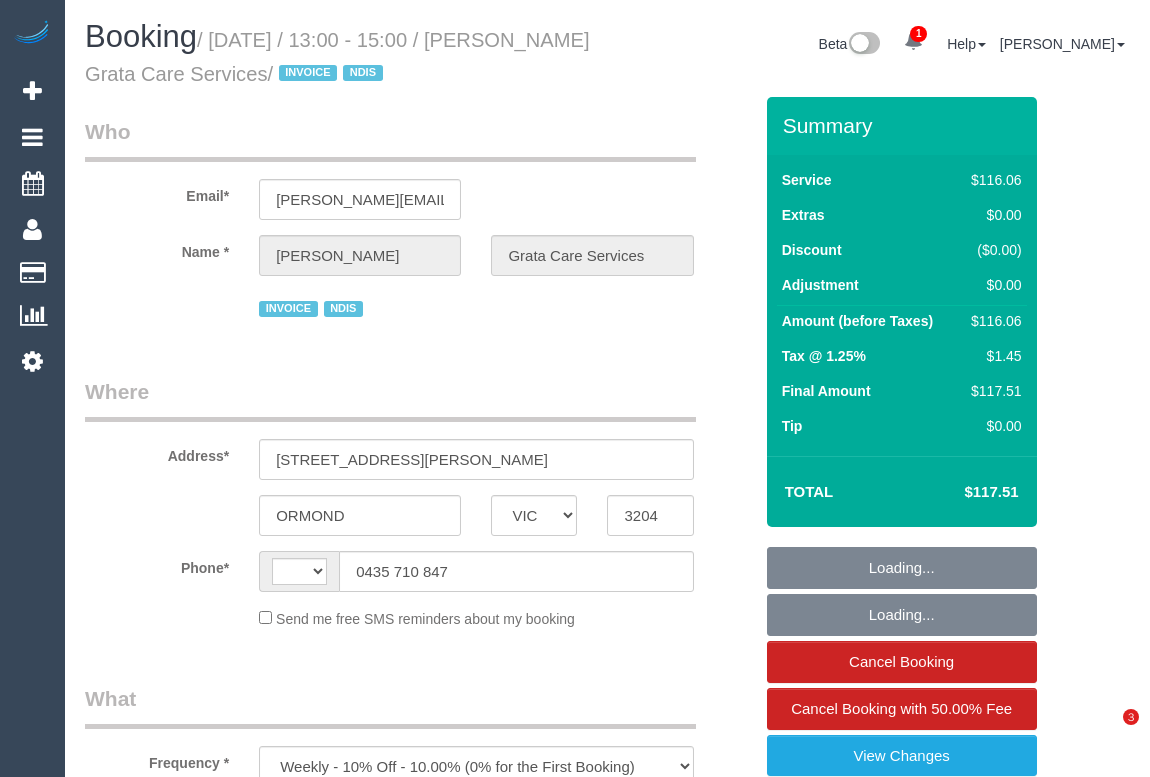 select on "VIC" 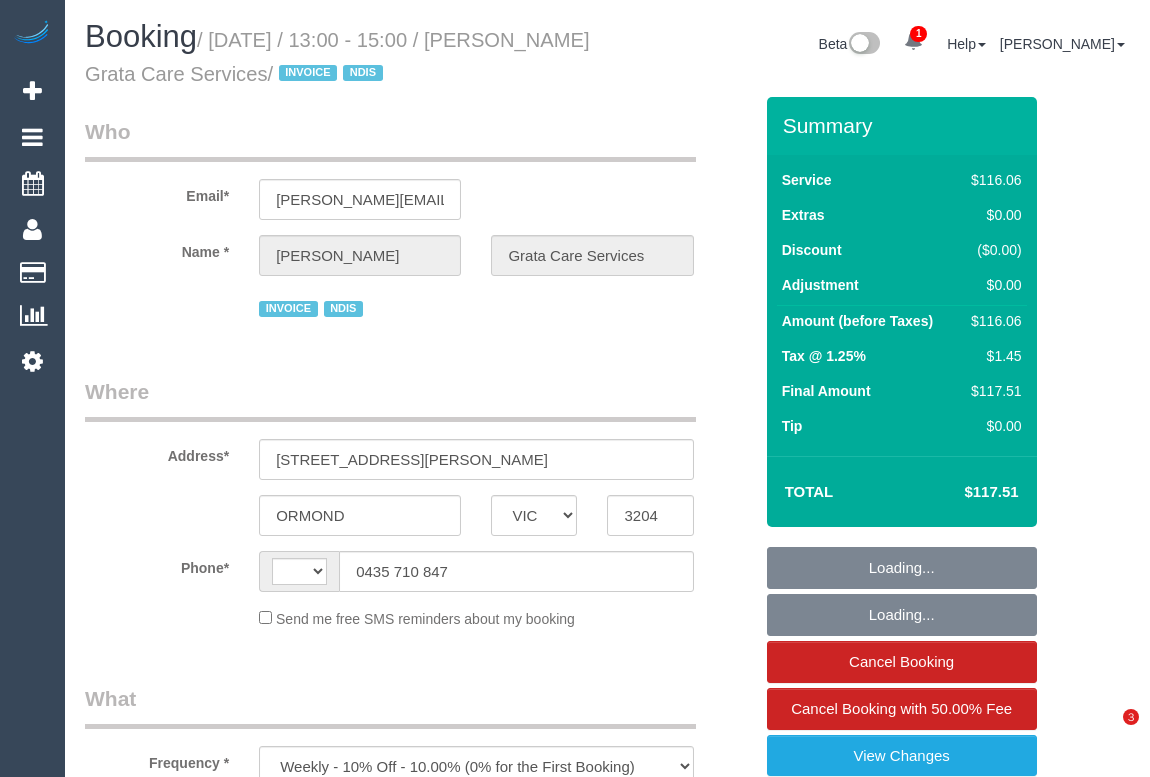 scroll, scrollTop: 0, scrollLeft: 0, axis: both 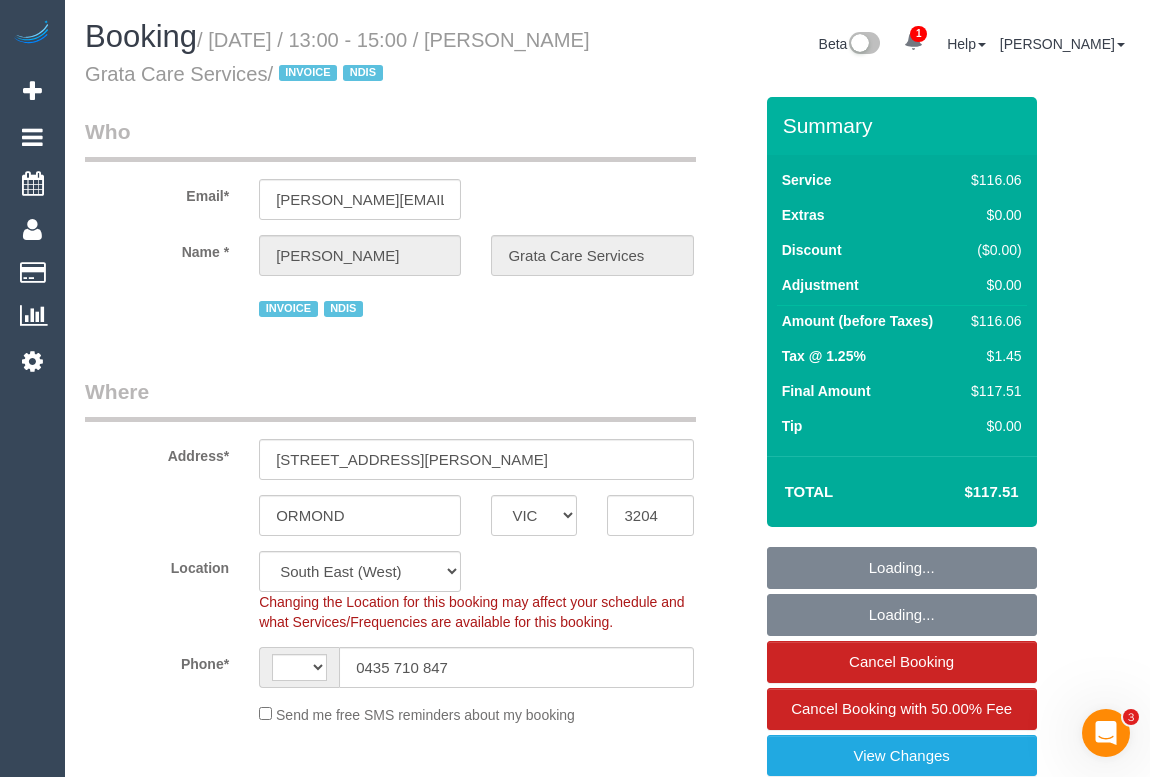 select on "object:302" 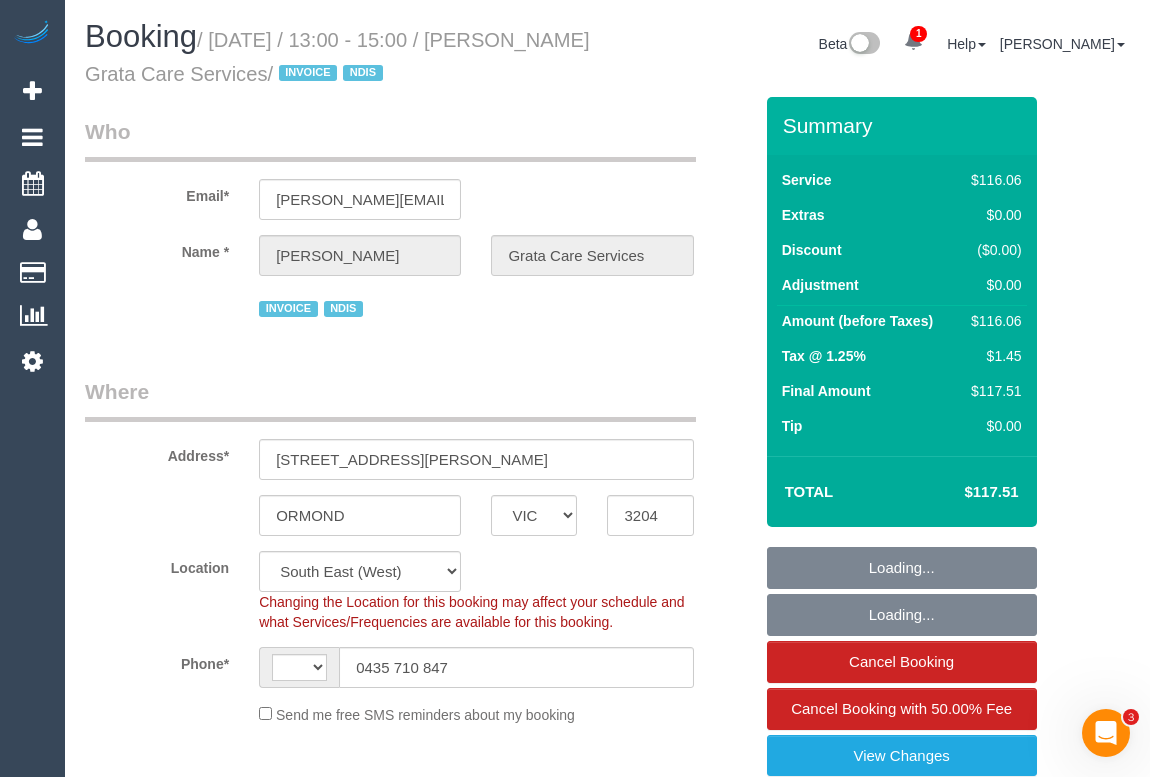select on "string:AU" 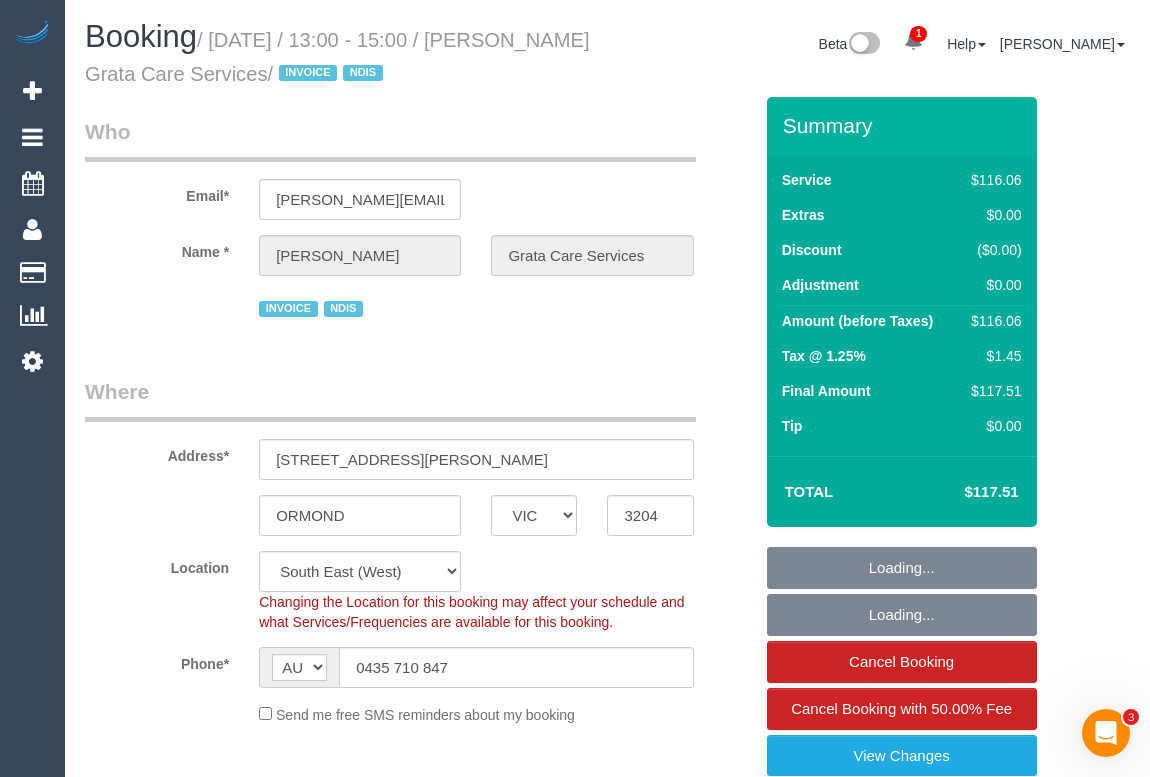 select on "number:28" 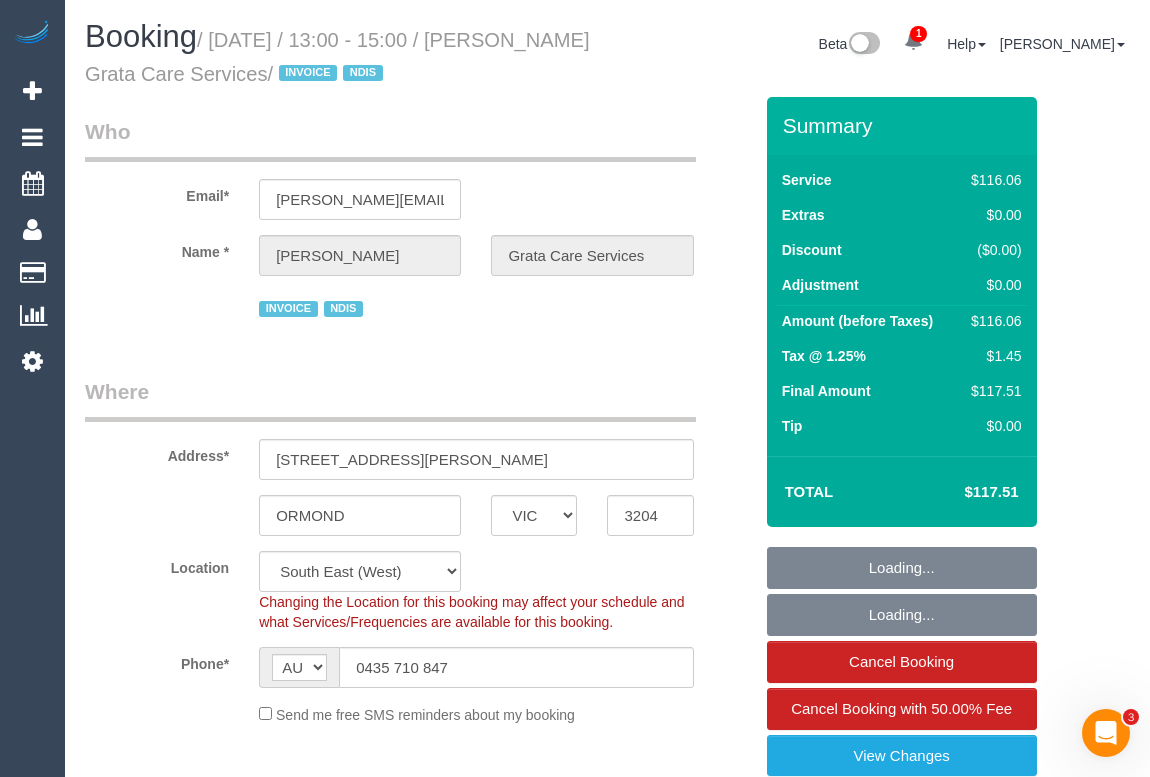 select on "number:14" 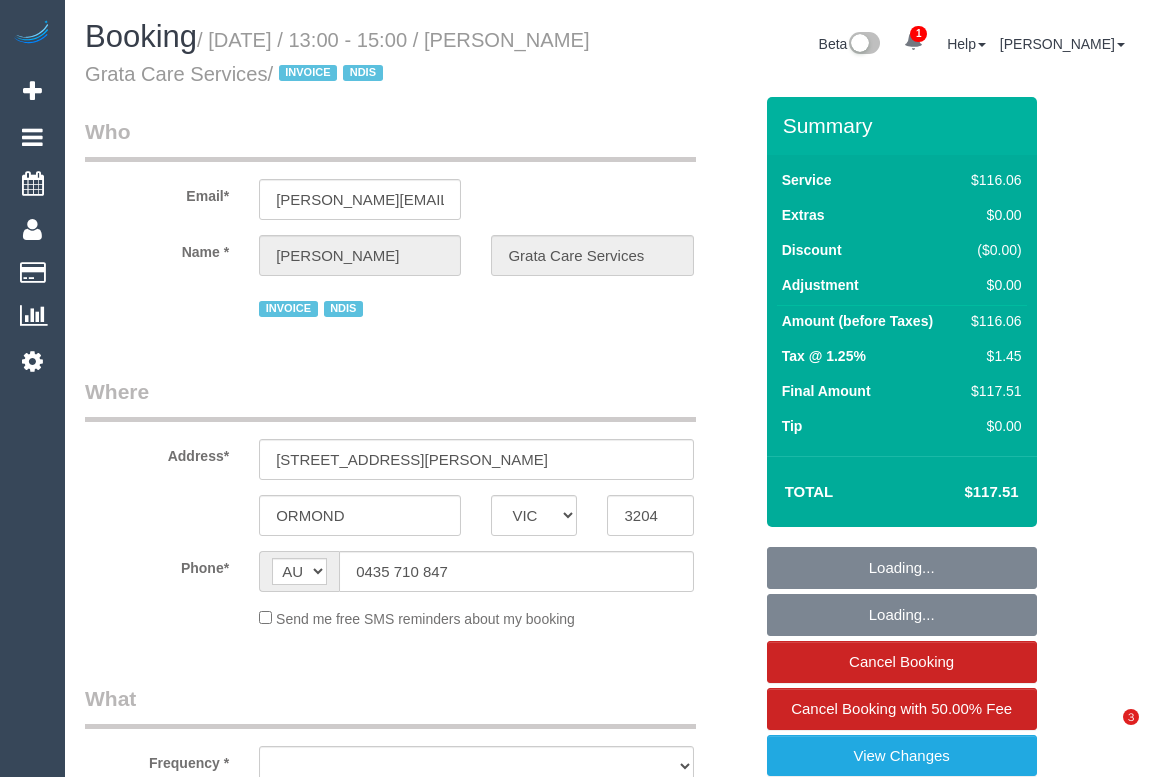 select on "VIC" 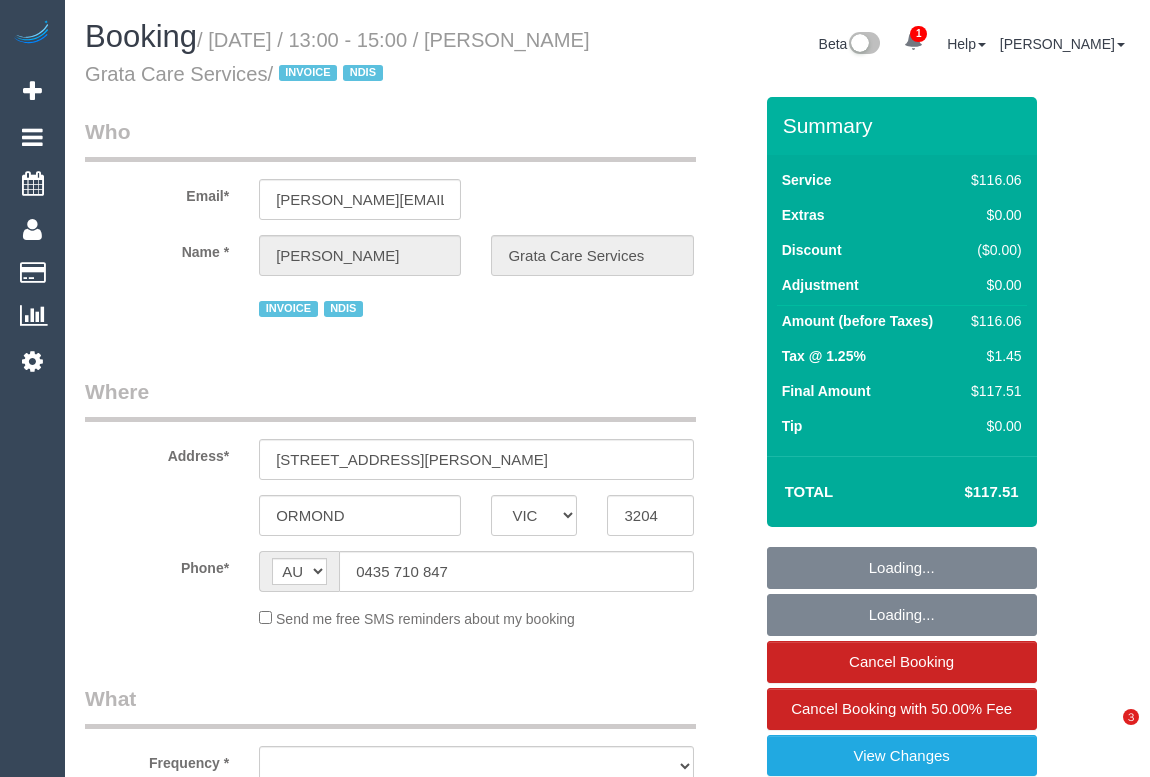 scroll, scrollTop: 0, scrollLeft: 0, axis: both 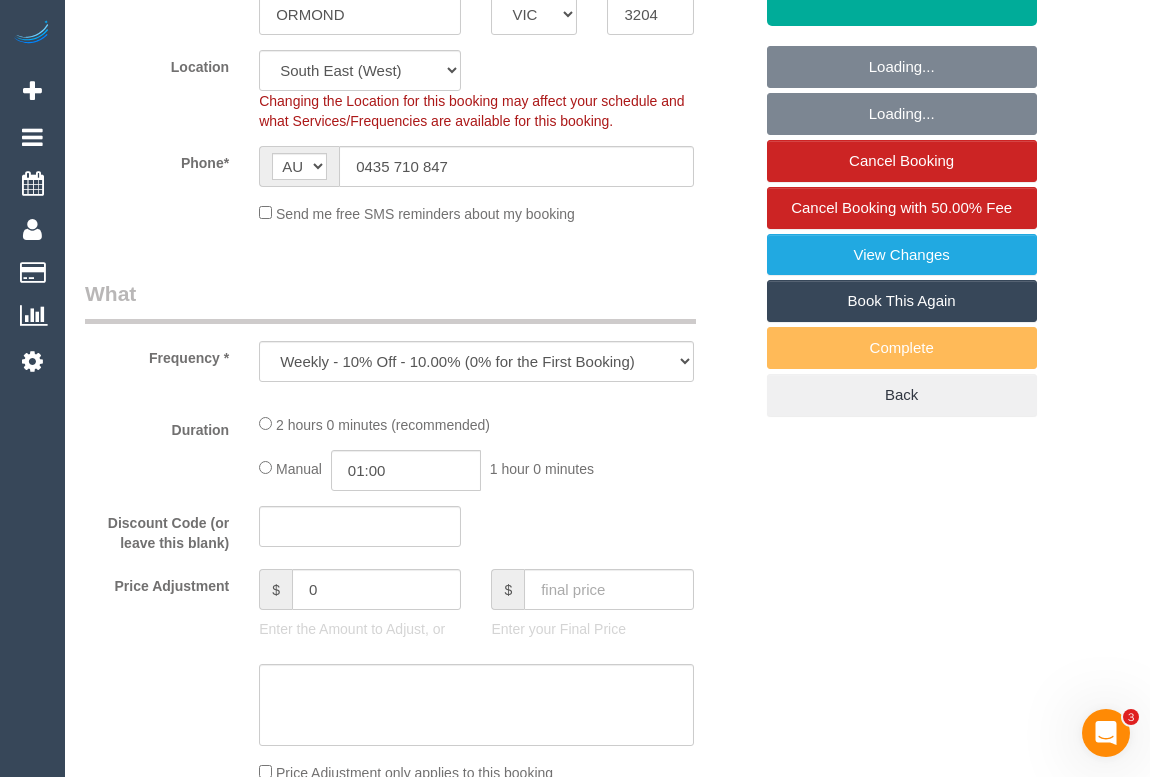 select on "object:734" 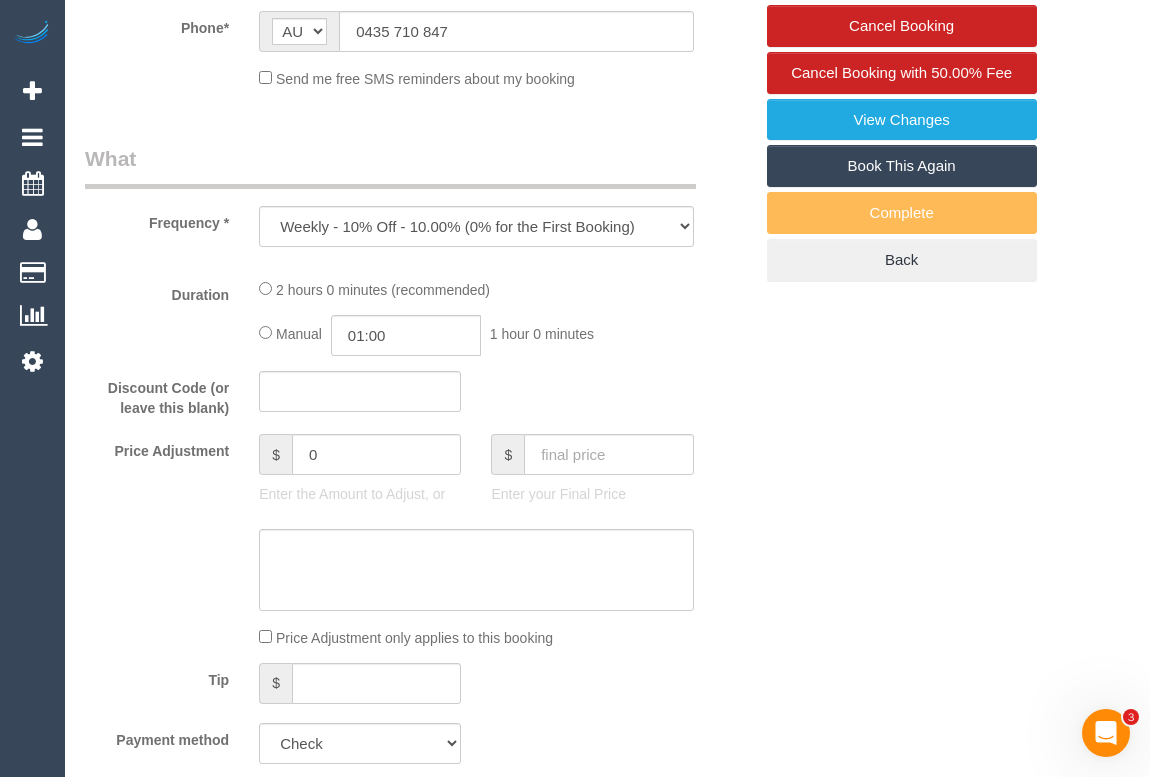 select on "number:28" 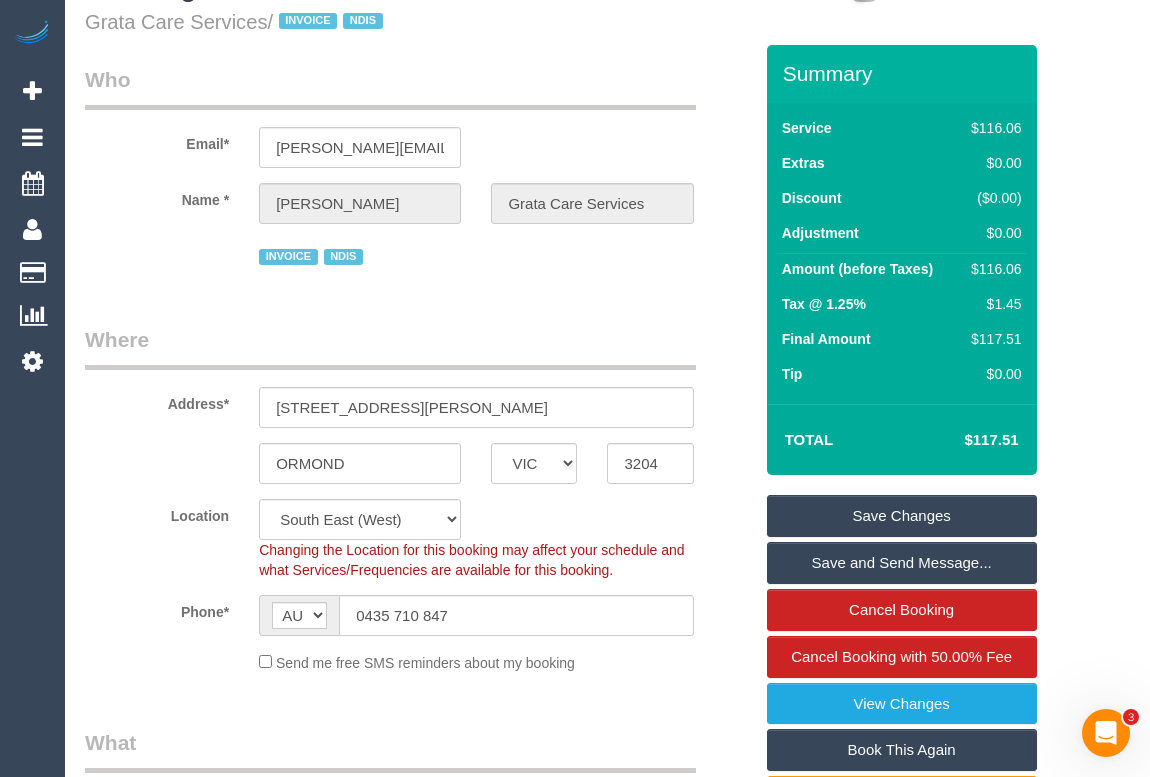 scroll, scrollTop: 0, scrollLeft: 0, axis: both 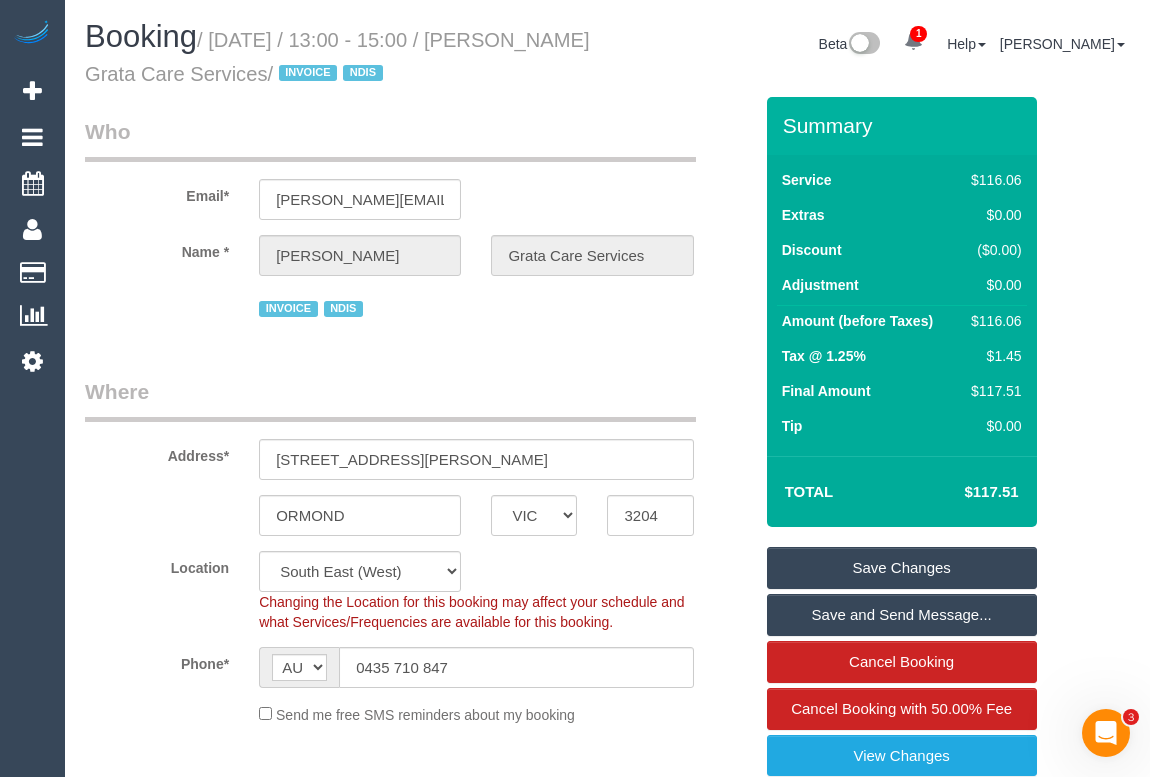 click on "Who
Email*
[PERSON_NAME][EMAIL_ADDRESS][DOMAIN_NAME]
Name *
[PERSON_NAME]
Grata Care Services
INVOICE
NDIS
Where
Address*
[STREET_ADDRESS][PERSON_NAME]
[GEOGRAPHIC_DATA]
ACT
[GEOGRAPHIC_DATA]
NT
[GEOGRAPHIC_DATA]
SA
TAS
[GEOGRAPHIC_DATA]
[GEOGRAPHIC_DATA]
3204
Location
[GEOGRAPHIC_DATA] (North) East (South) [GEOGRAPHIC_DATA] (East) [GEOGRAPHIC_DATA] (West) [GEOGRAPHIC_DATA] (East) North (West) [GEOGRAPHIC_DATA] (East) [GEOGRAPHIC_DATA] (West) [GEOGRAPHIC_DATA] (East) [GEOGRAPHIC_DATA] (West) West (North) West (South) ZG - Central" at bounding box center (418, 2129) 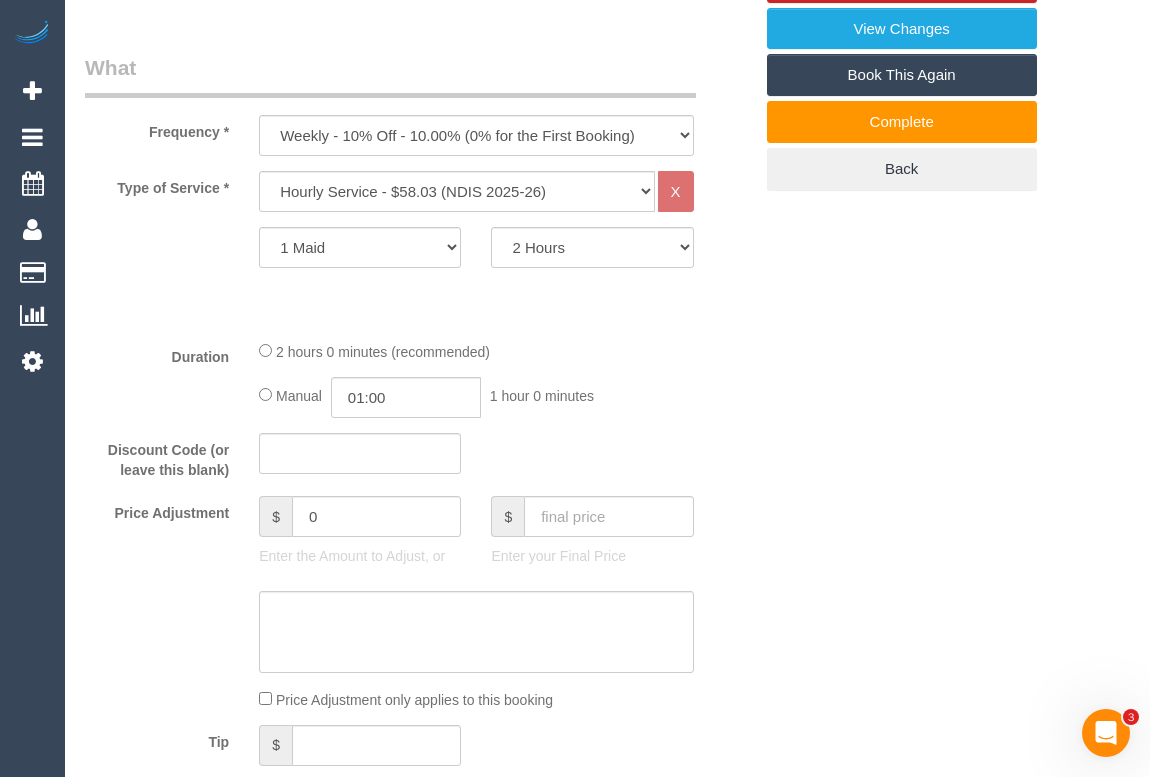 scroll, scrollTop: 181, scrollLeft: 0, axis: vertical 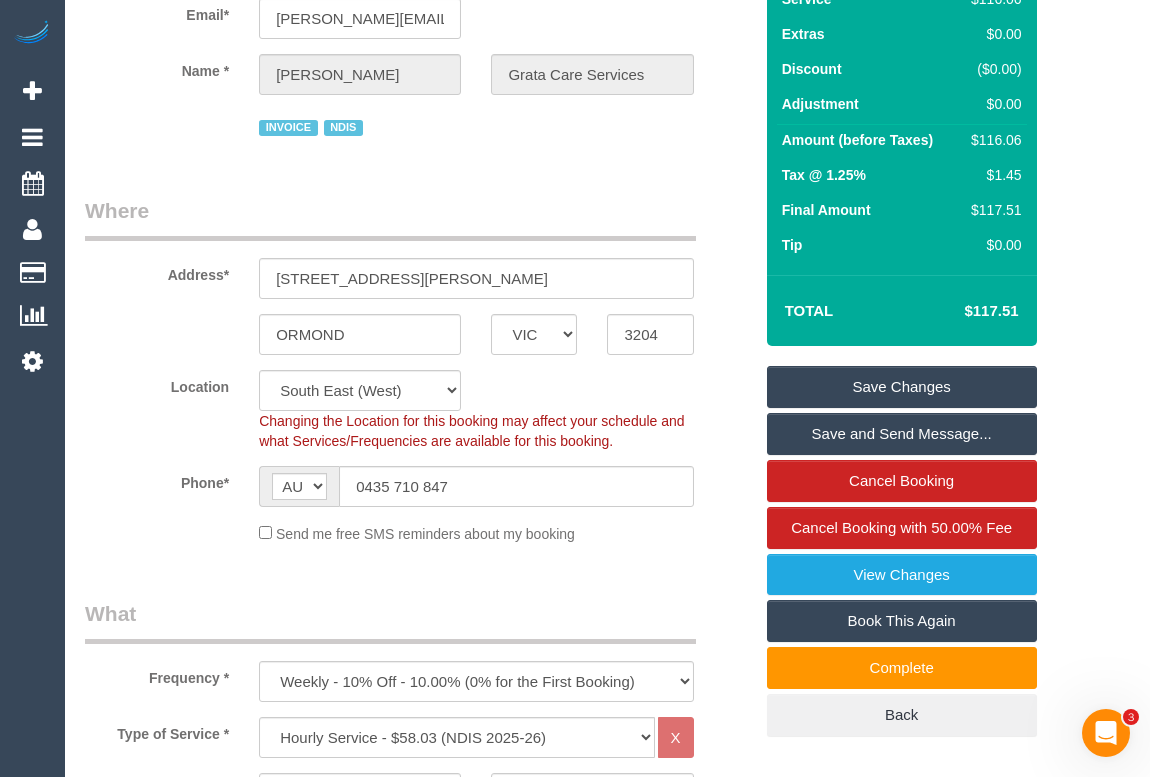 click on "Where
Address*
[STREET_ADDRESS][PERSON_NAME]
[GEOGRAPHIC_DATA]
ACT
[GEOGRAPHIC_DATA]
NT
[GEOGRAPHIC_DATA]
SA
TAS
[GEOGRAPHIC_DATA]
[GEOGRAPHIC_DATA]
3204
Location
[GEOGRAPHIC_DATA] (North) East (South) [GEOGRAPHIC_DATA] (East) [GEOGRAPHIC_DATA] (West) [GEOGRAPHIC_DATA] (East) North (West) [GEOGRAPHIC_DATA] (East) [GEOGRAPHIC_DATA] (West) [GEOGRAPHIC_DATA] (East) [GEOGRAPHIC_DATA] (West) West (North) West (South) ZG - Central ZG - East ZG - [GEOGRAPHIC_DATA]
Changing the Location for this booking may affect your schedule and what
Services/Frequencies are available for this booking.
Phone*
AF AL DZ AD AO AI AQ AG AR AM AW AU AT AZ [GEOGRAPHIC_DATA] BD BB BY BE BZ BJ BM BT BO BA BW BR" at bounding box center (418, 377) 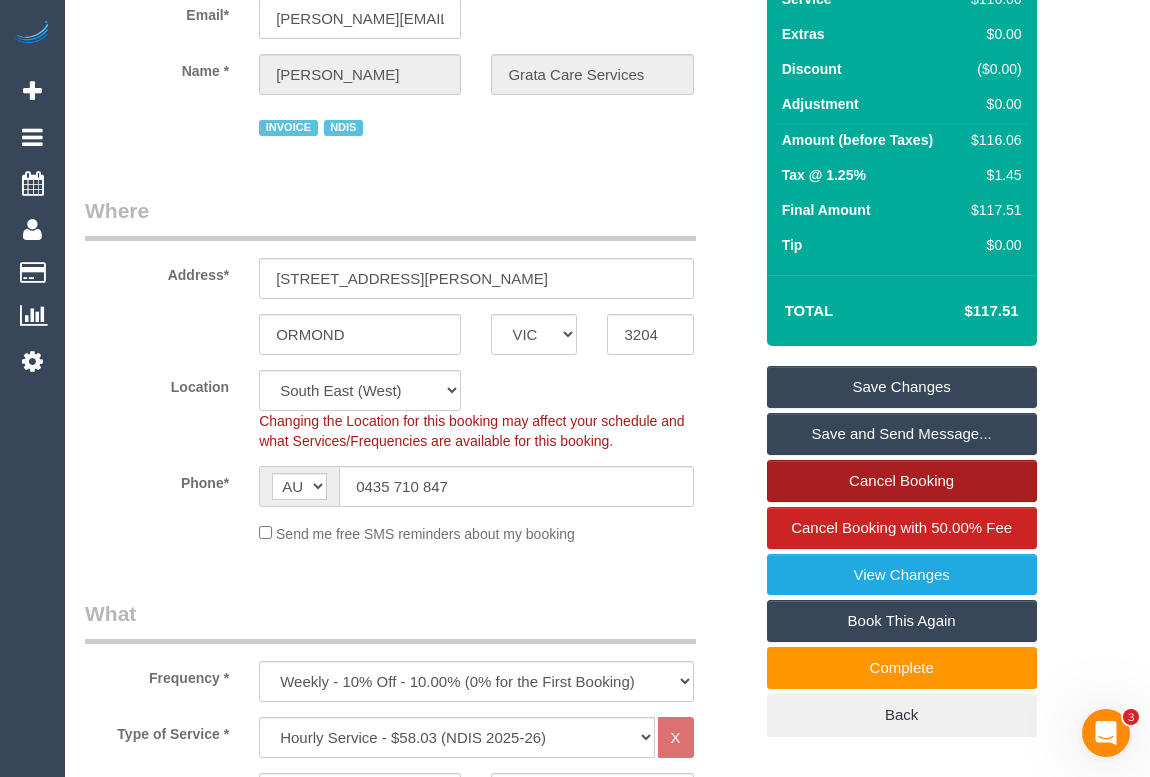 click on "Cancel Booking" at bounding box center (902, 481) 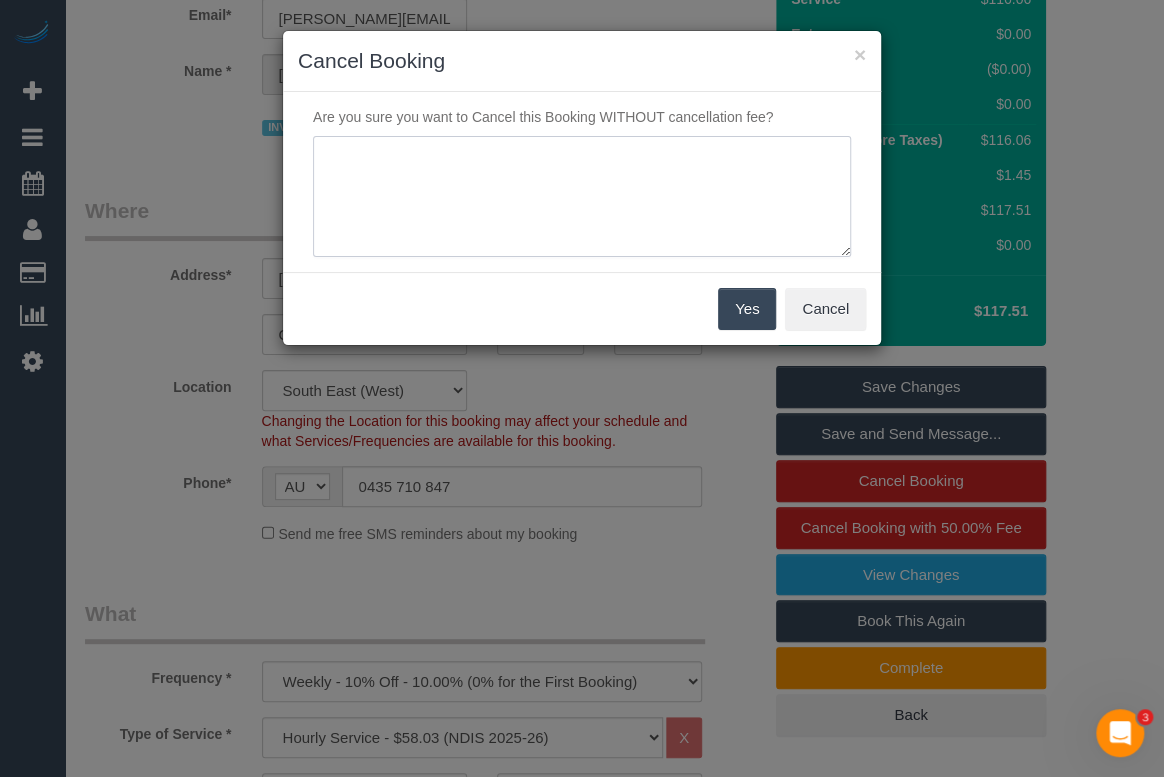 click at bounding box center (582, 197) 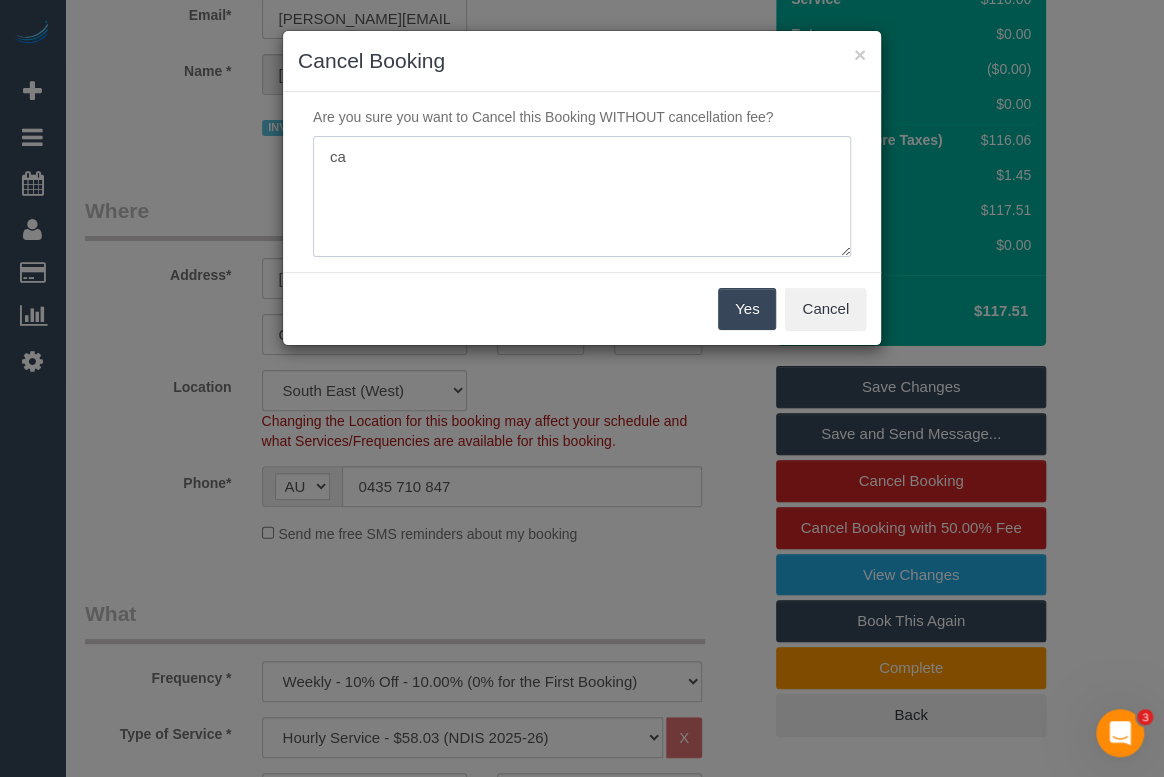 type on "c" 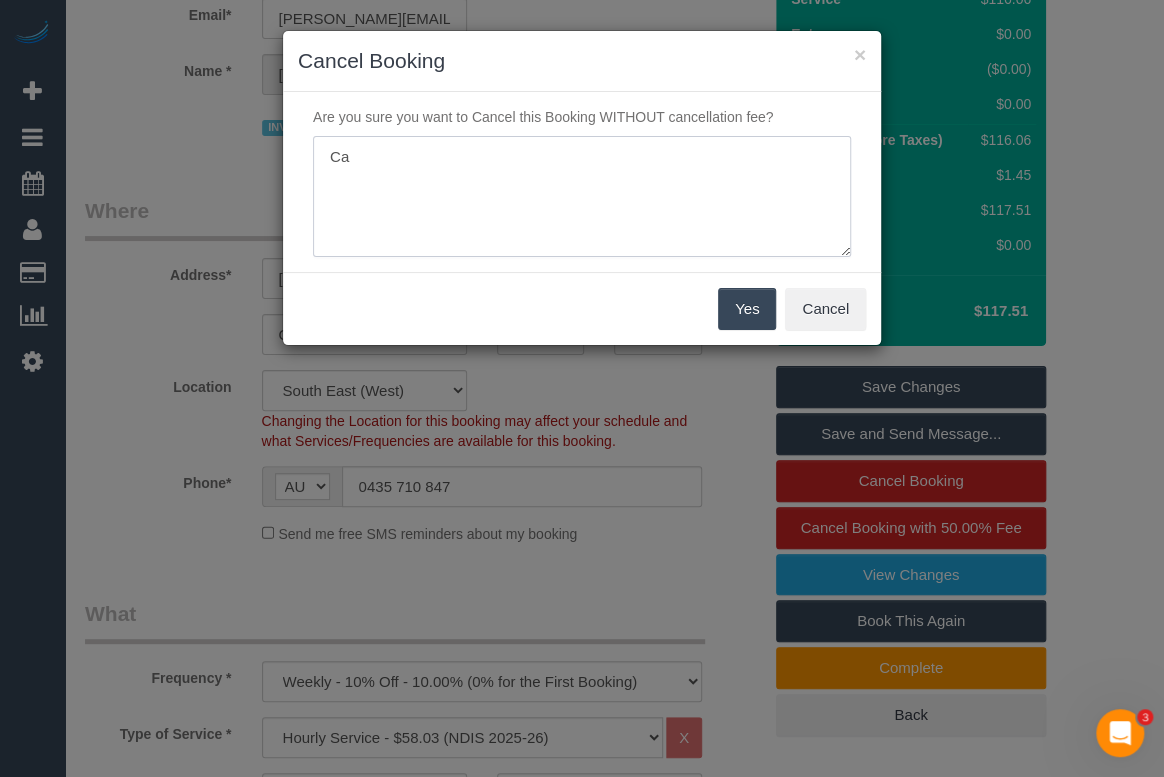 type on "C" 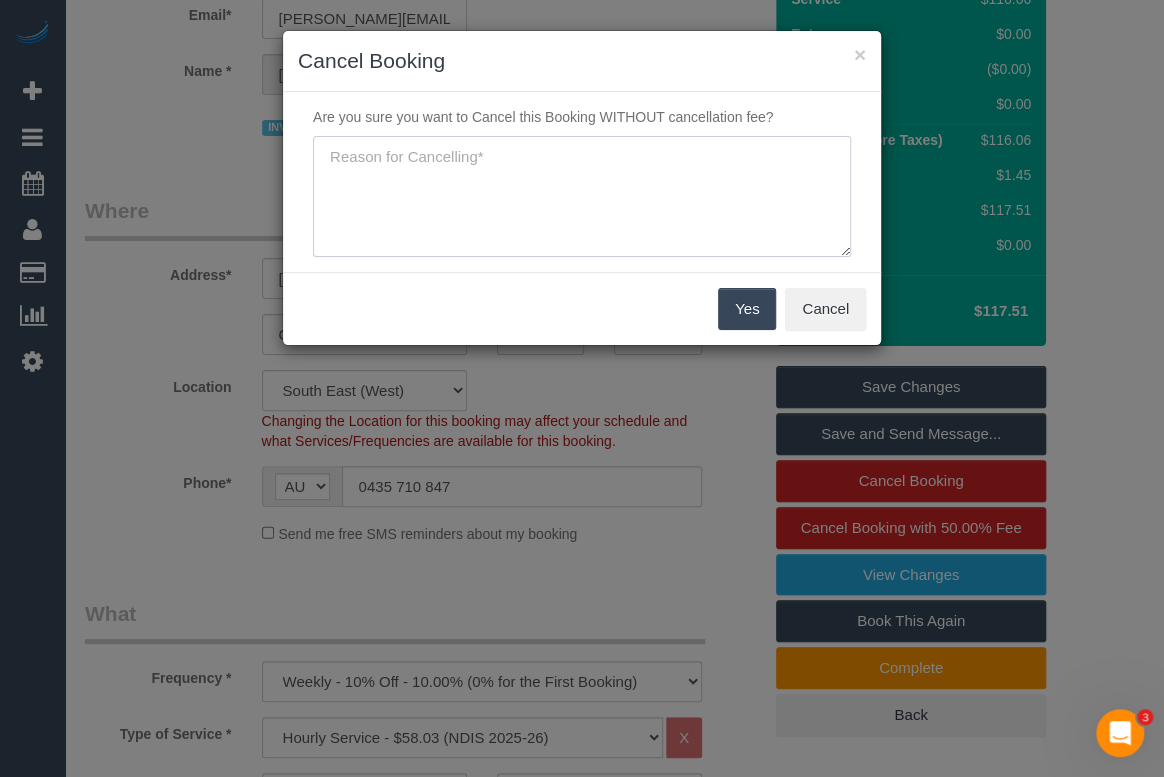 type on "/" 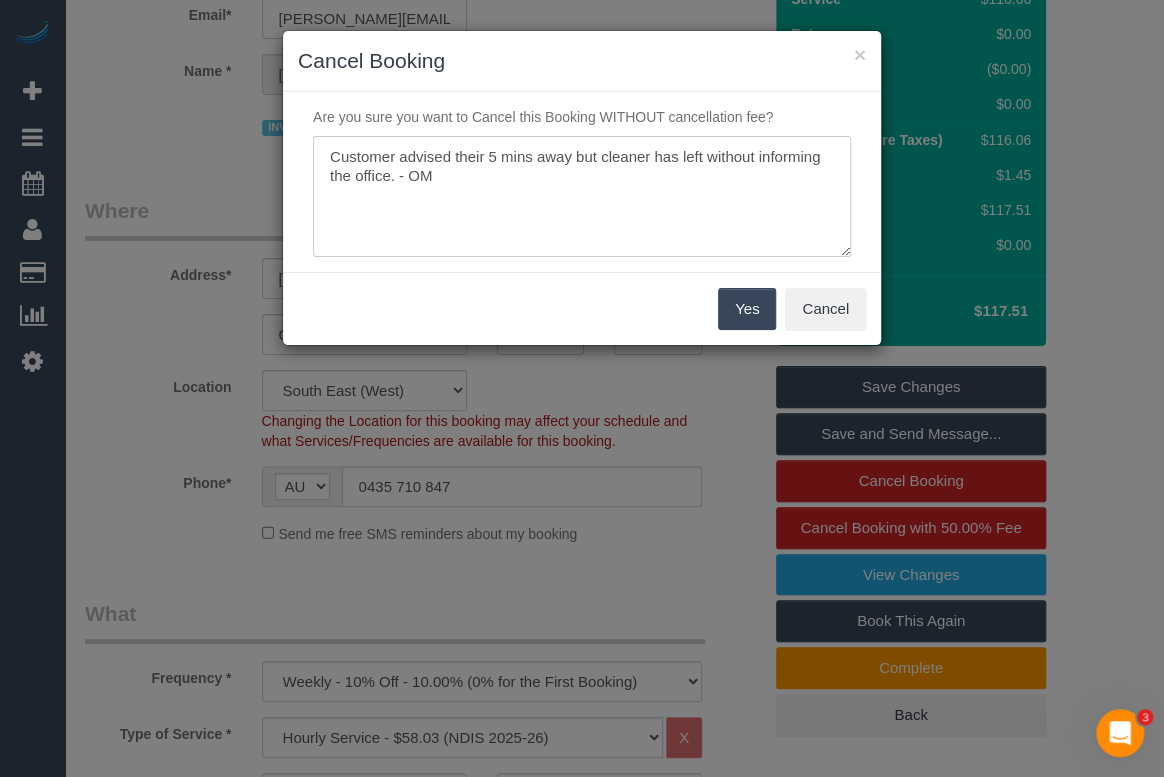 drag, startPoint x: 649, startPoint y: 154, endPoint x: 600, endPoint y: 149, distance: 49.25444 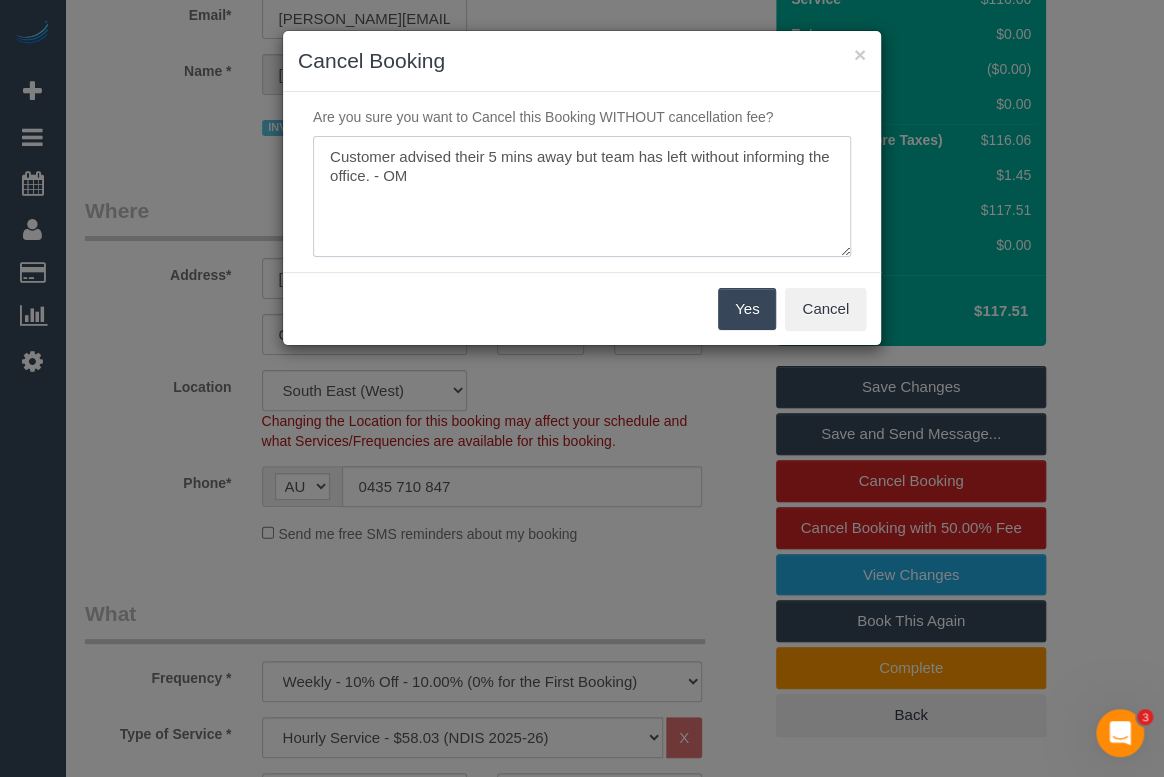 type on "Customer advised their 5 mins away but team has left without informing the office. - OM" 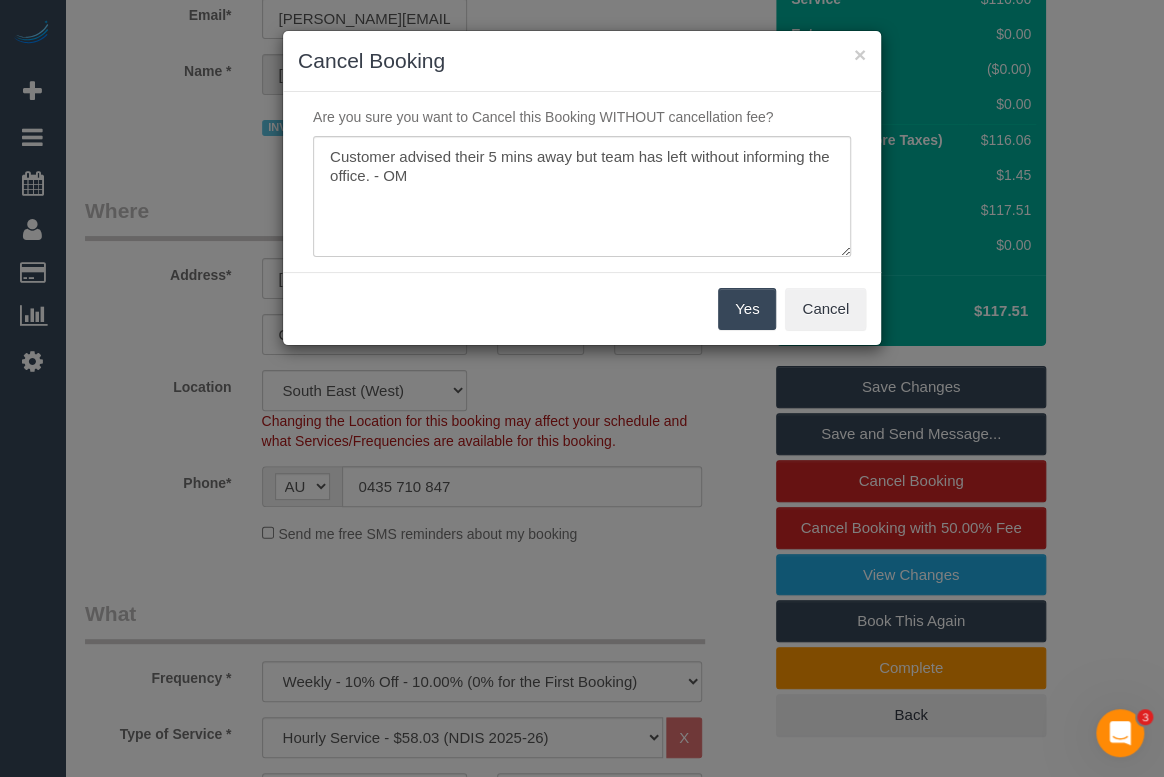 click on "Yes" at bounding box center (747, 309) 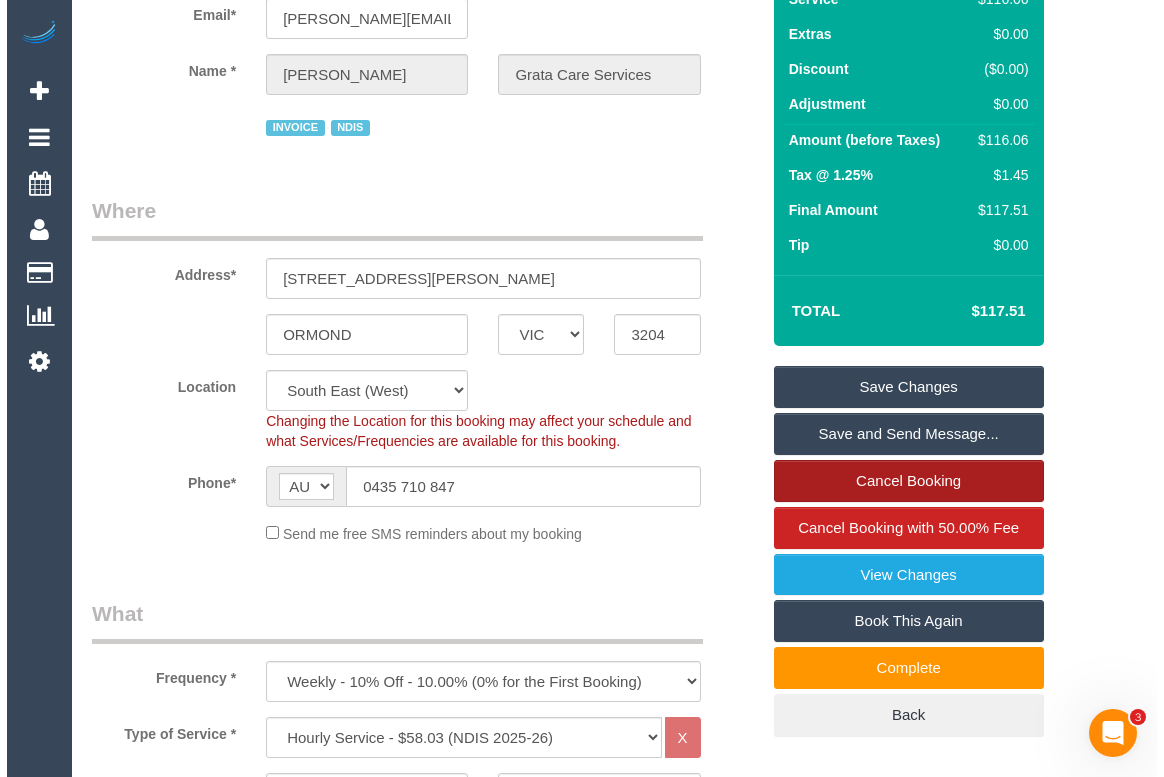 scroll, scrollTop: 818, scrollLeft: 0, axis: vertical 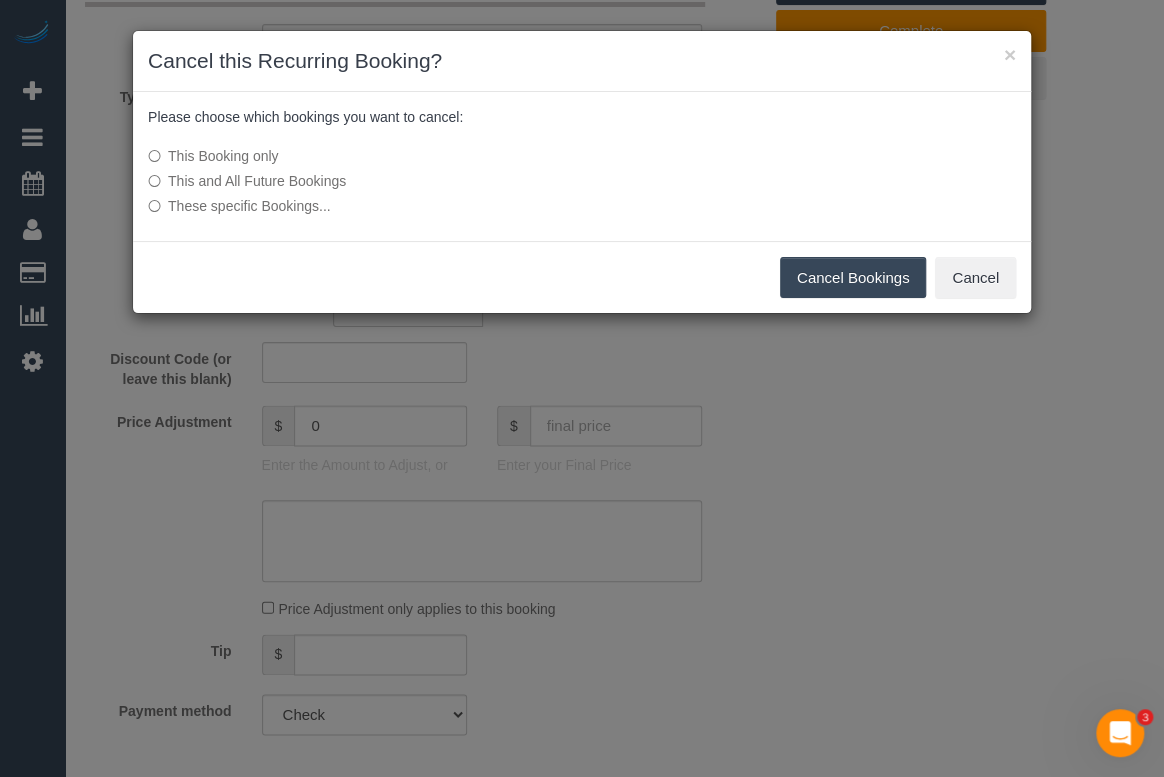 click on "Cancel Bookings" at bounding box center [853, 278] 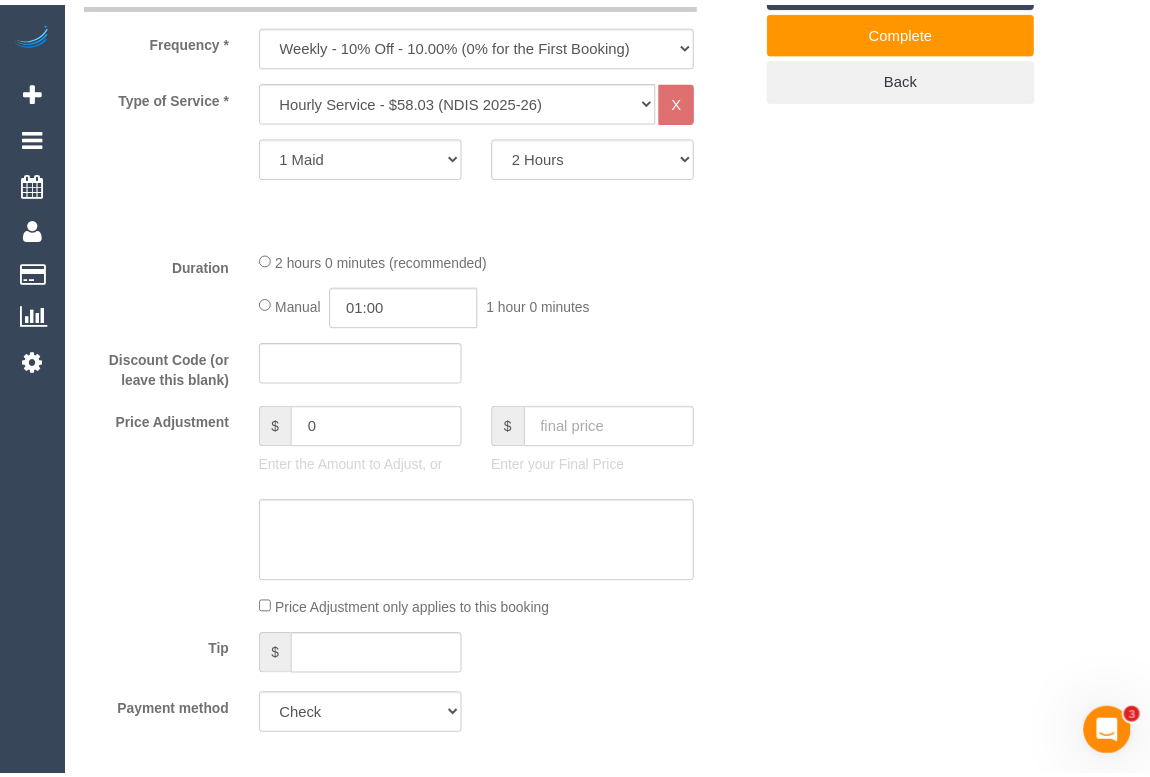 scroll, scrollTop: 272, scrollLeft: 0, axis: vertical 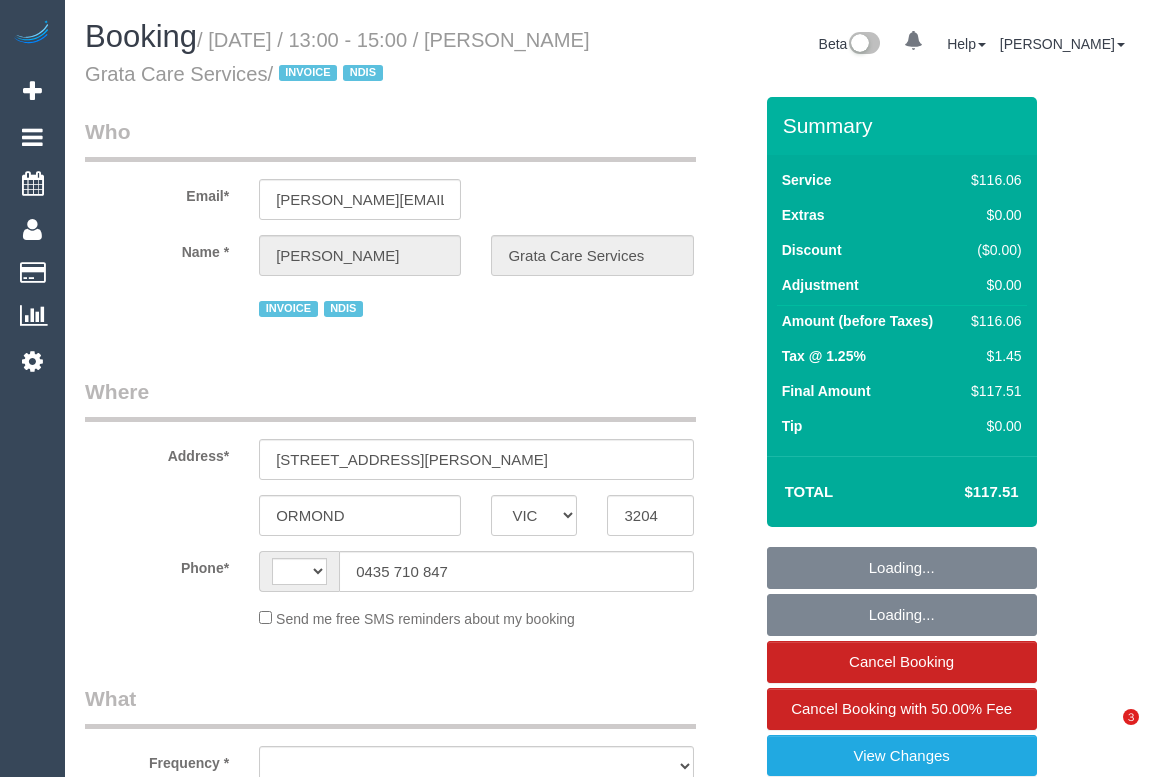 select on "VIC" 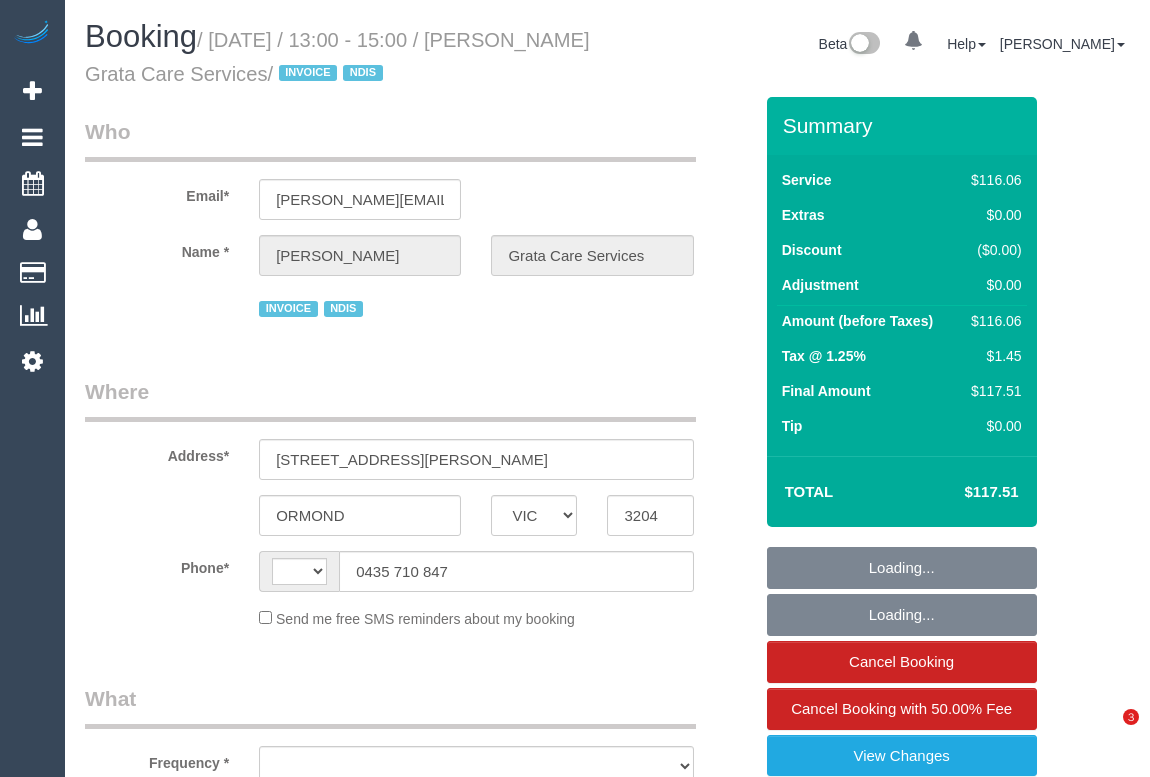 scroll, scrollTop: 0, scrollLeft: 0, axis: both 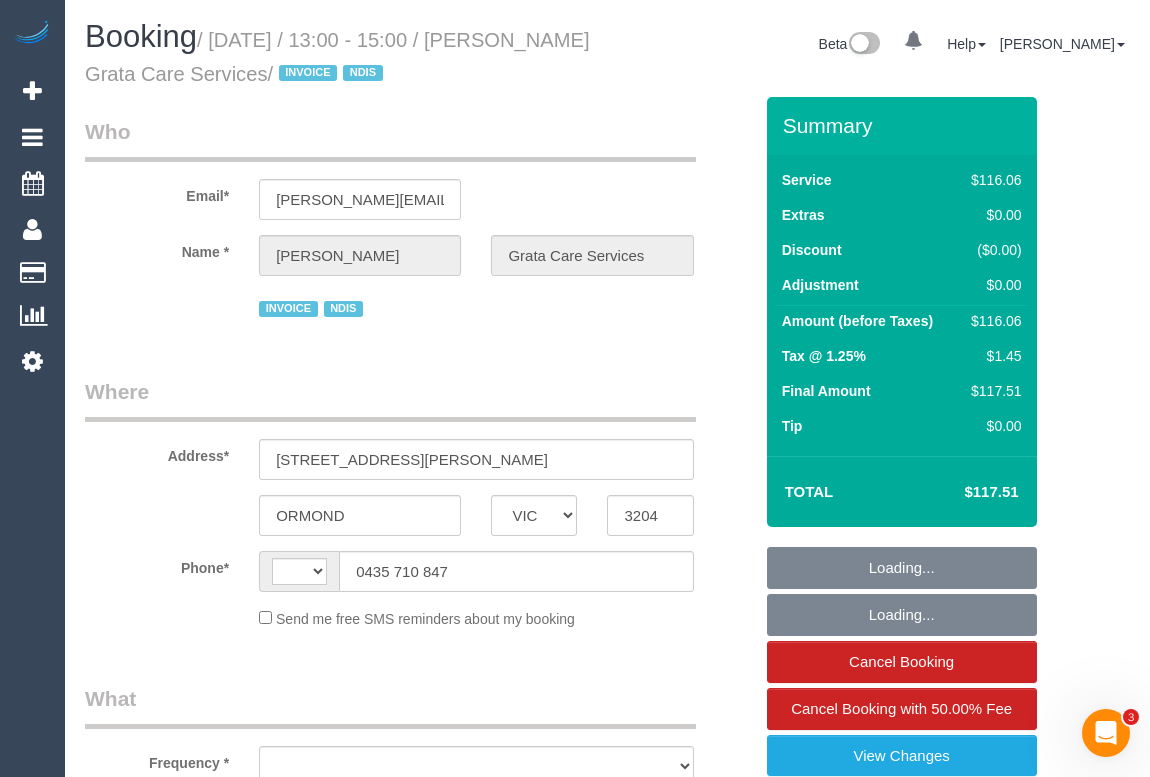 select on "string:AU" 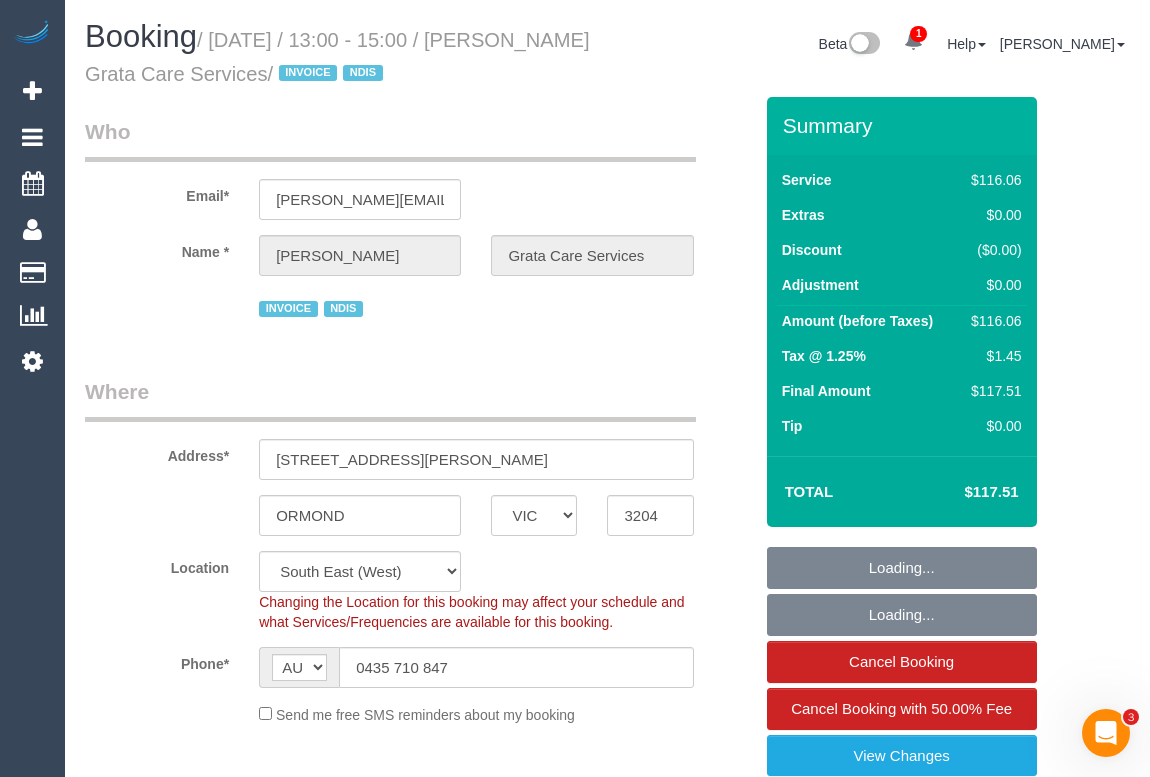 select on "number:28" 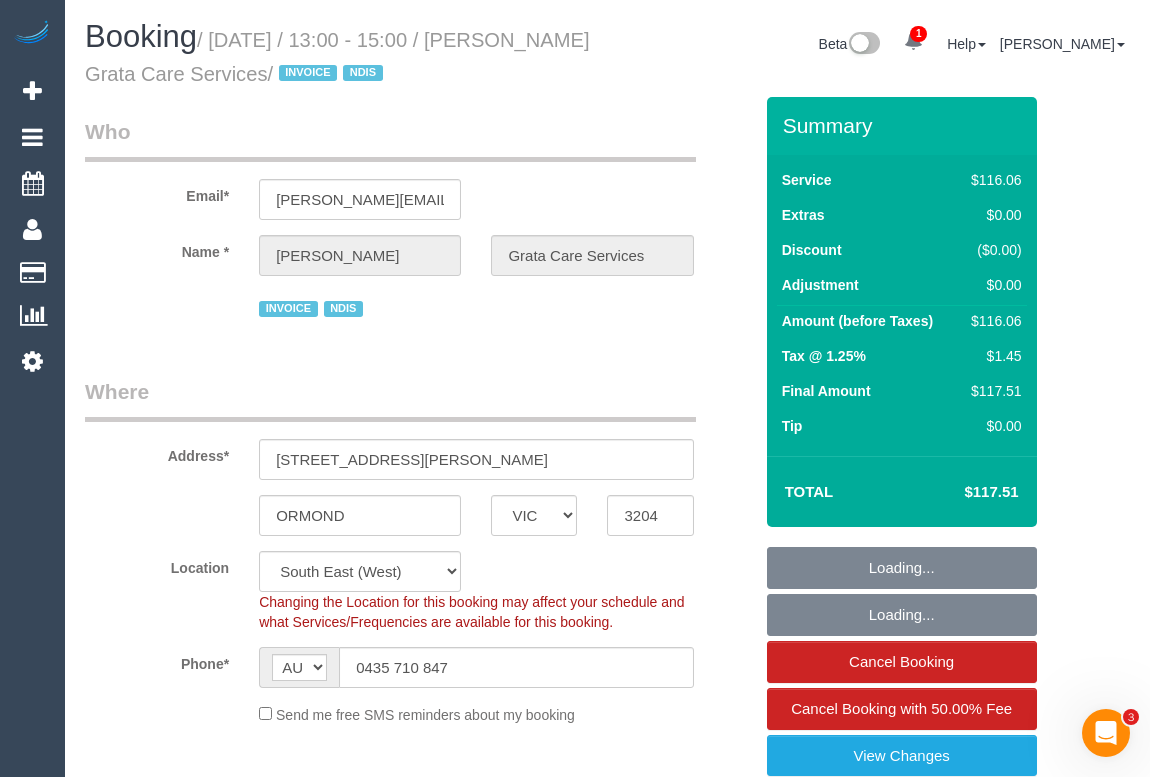 select on "number:14" 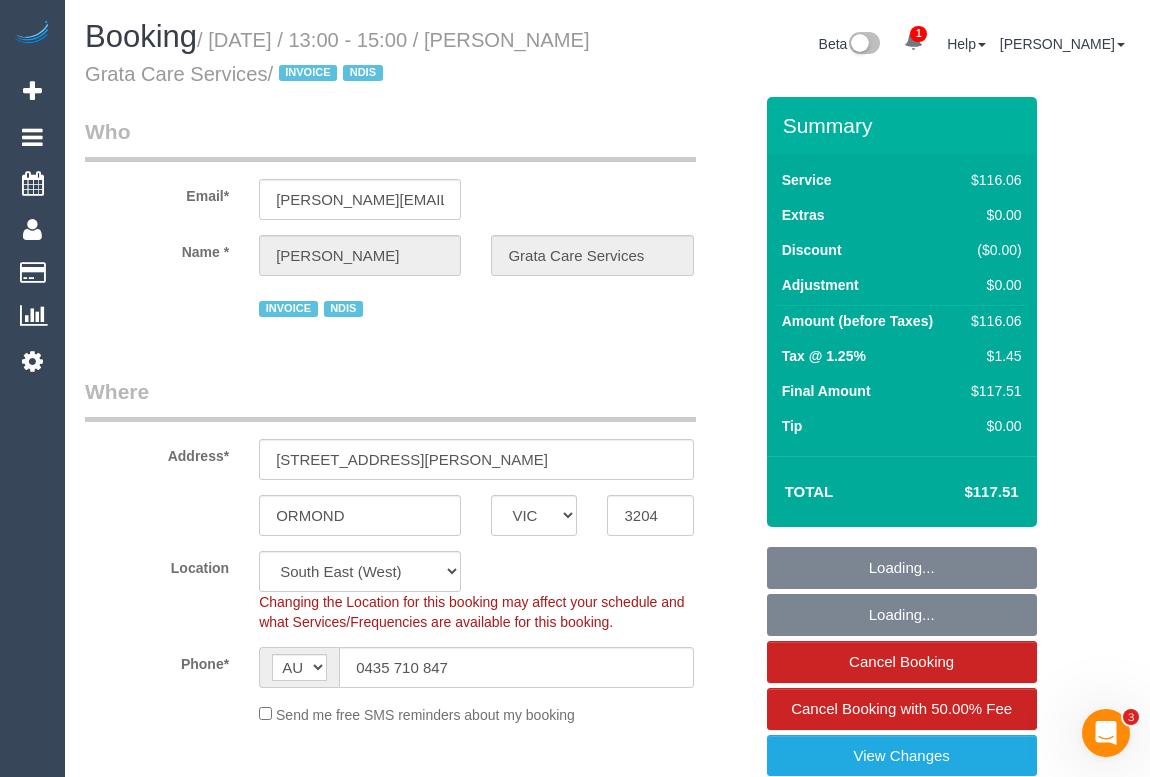 select on "object:797" 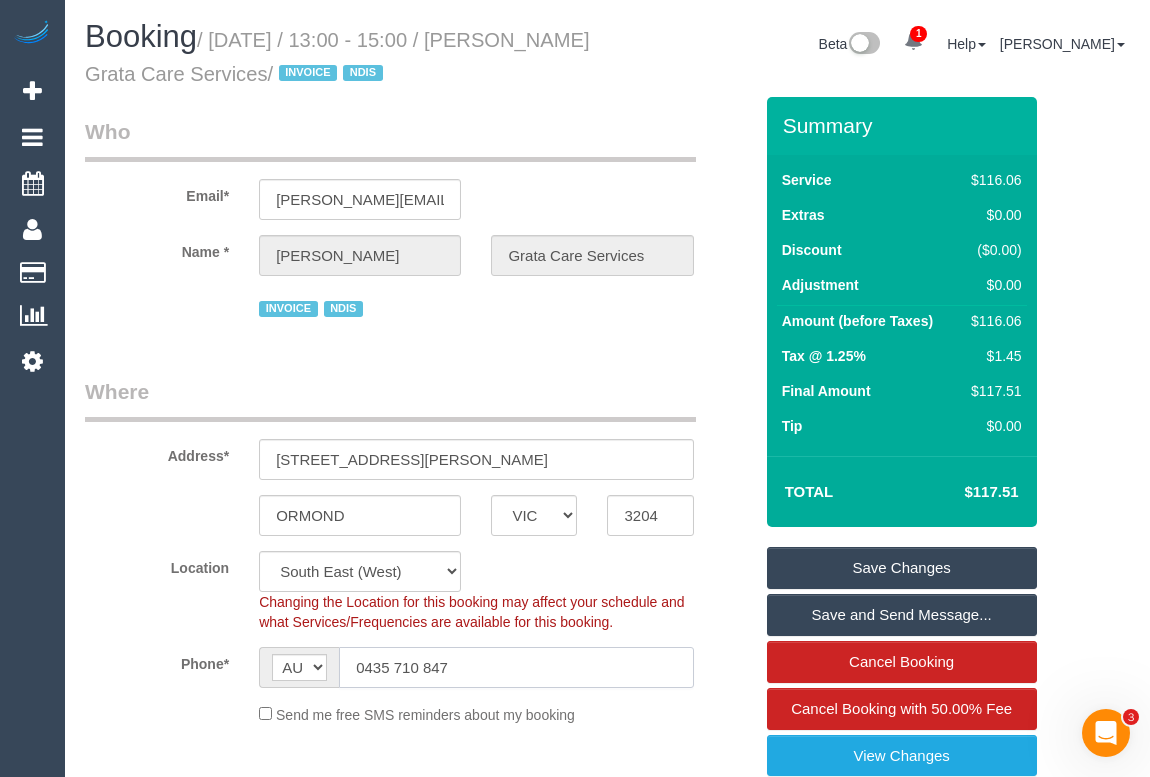 drag, startPoint x: 503, startPoint y: 665, endPoint x: 166, endPoint y: 665, distance: 337 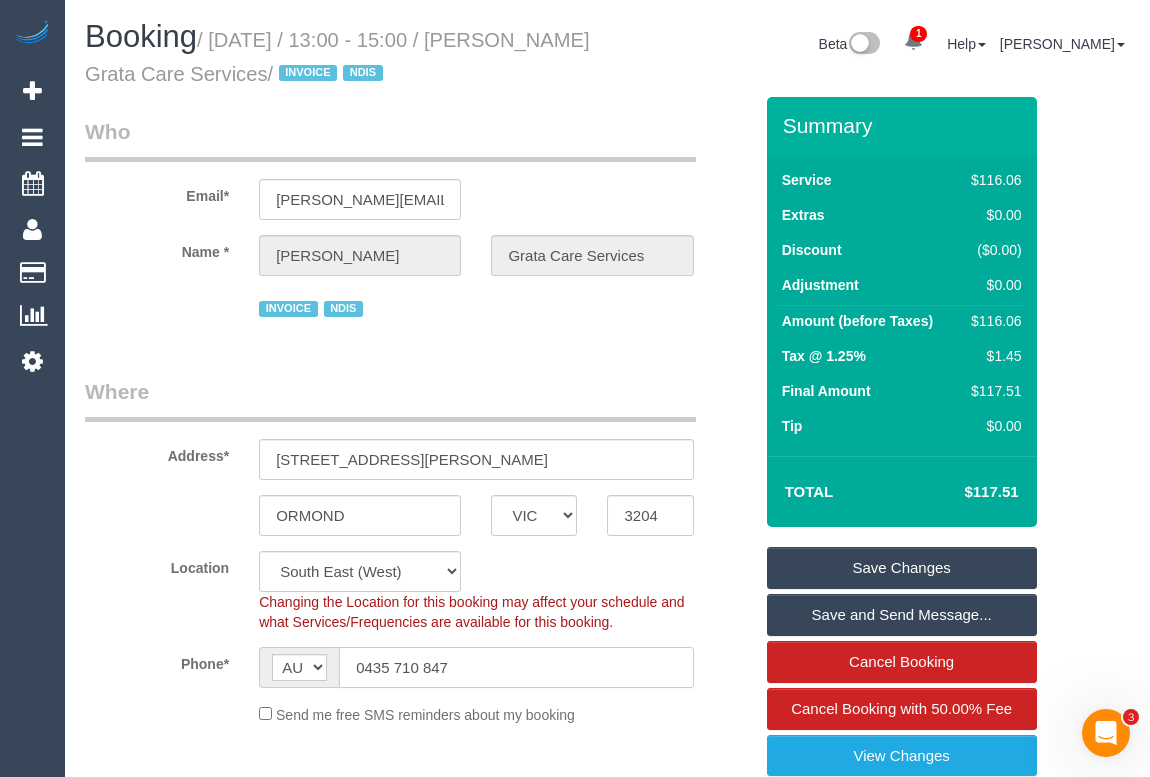 click on "Phone*
AF AL DZ AD AO AI AQ AG AR AM AW AU AT AZ BS BH BD BB BY BE BZ BJ BM BT BO BA BW BR GB IO BN BG BF BI KH CM CA CV BQ KY CF TD CL CN CX CC CO KM CD CG CK CR HR CU CW CY CZ CI DK DJ DM DO TL EC EG SV GQ ER EE ET FK FO FJ FI FR GF PF TF GA GM GE DE GH GI GR GL GD GP GU GT GG GN GW GY HT HN HK HU IS IN ID IR IQ IE IM IL IT JM JP JE JO KZ KE KI KP KR KW KG LA LV LB LS LR LY LI LT LU MO MK MG MW MY MV ML MT MH MQ MR MU YT MX FM MD MC MN ME MS MA MZ MM NA NR NP NL NC NZ NI NE NG NU NF MP NO OM PK PW PS PA PG PY PE PH PN PL PT PR QA RO RU RW RE AS WS SM ST SA SN RS SC SL SG SK SI SB SO ZA GS SS ES LK BL SH KN LC SX MF PM VC SD SR SJ SZ SE CH SY TW TJ TZ TH TG TK TO TT TN TR TM TC TV UM UG UA AE US UY UZ VU VA VE VN VG VI WF EH YE ZM ZW AX
0435 710 847" 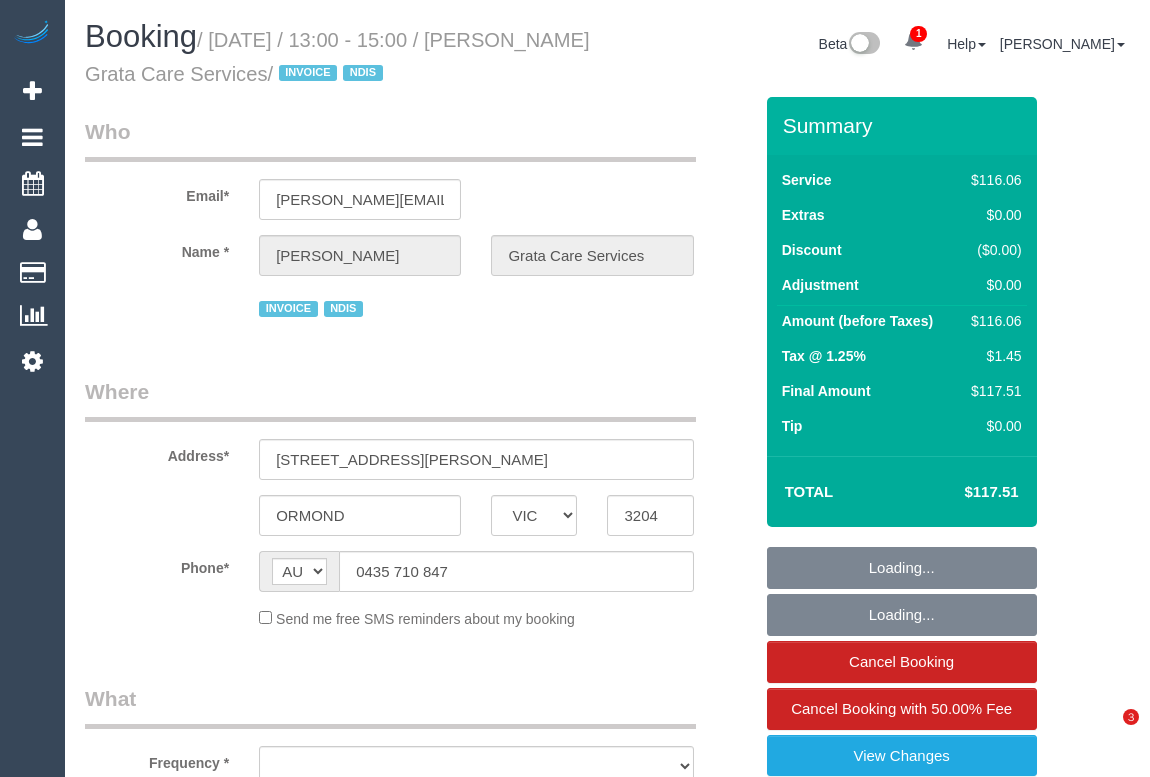 select on "VIC" 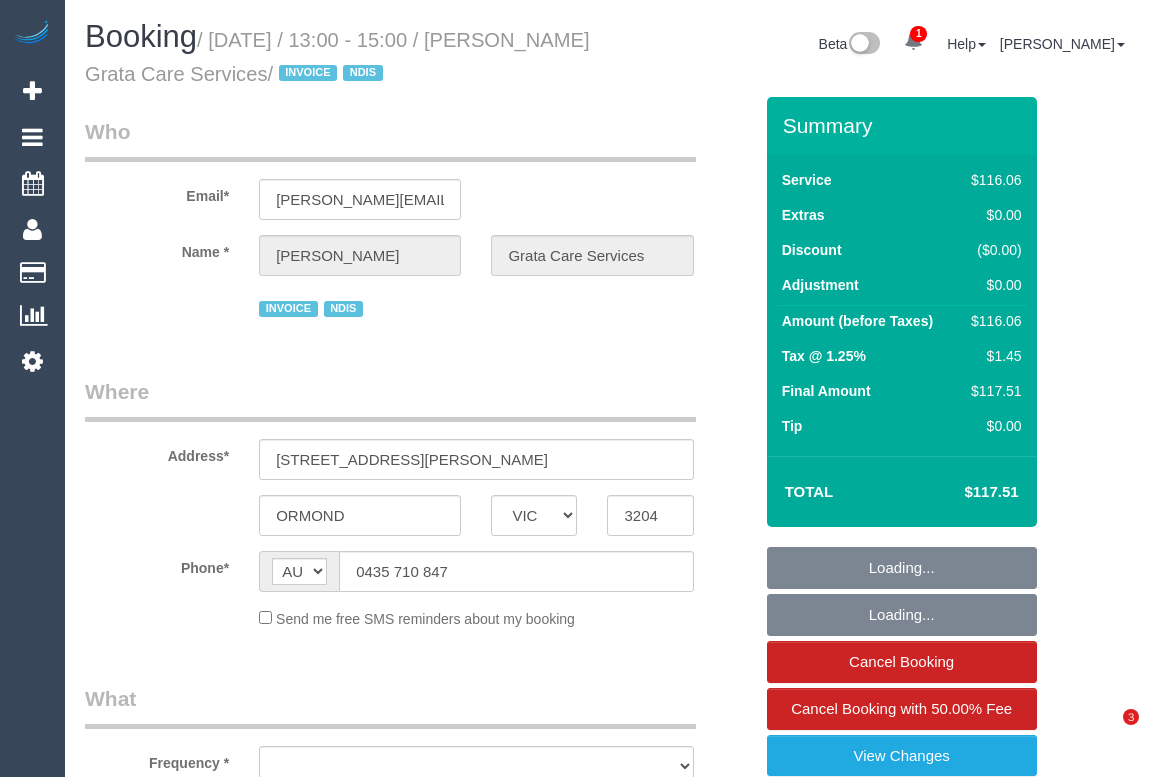 select on "number:28" 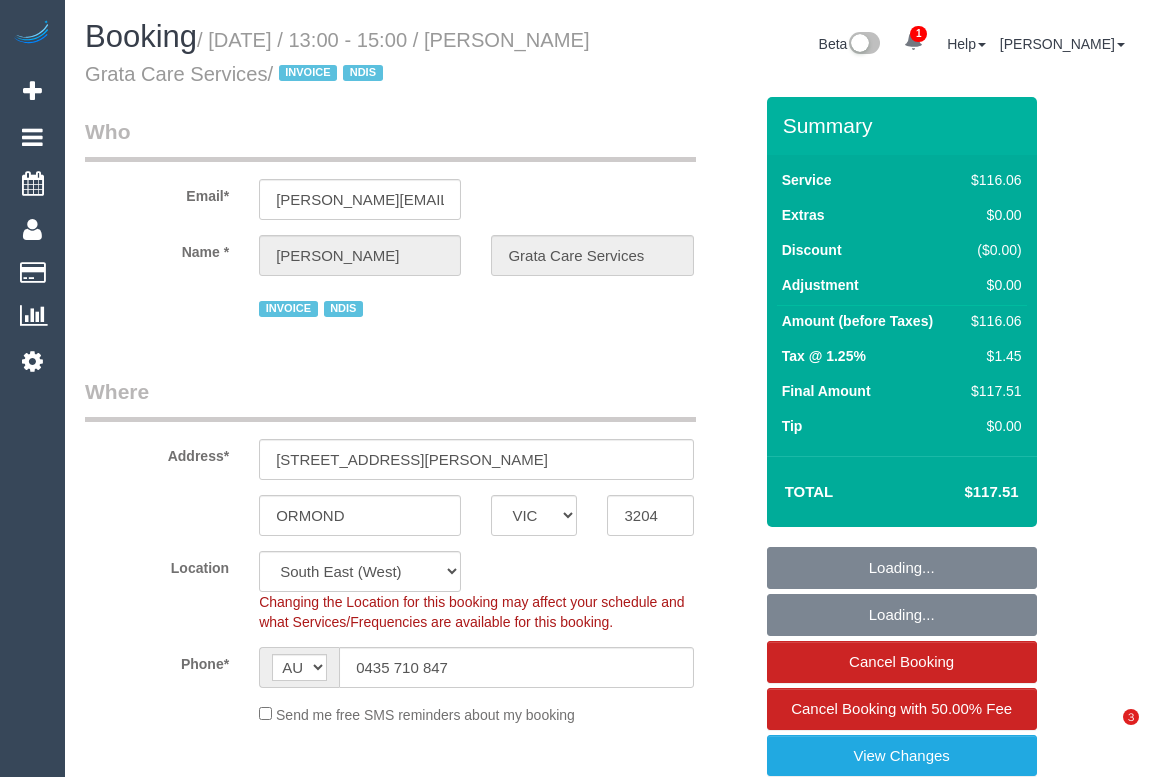 scroll, scrollTop: 0, scrollLeft: 0, axis: both 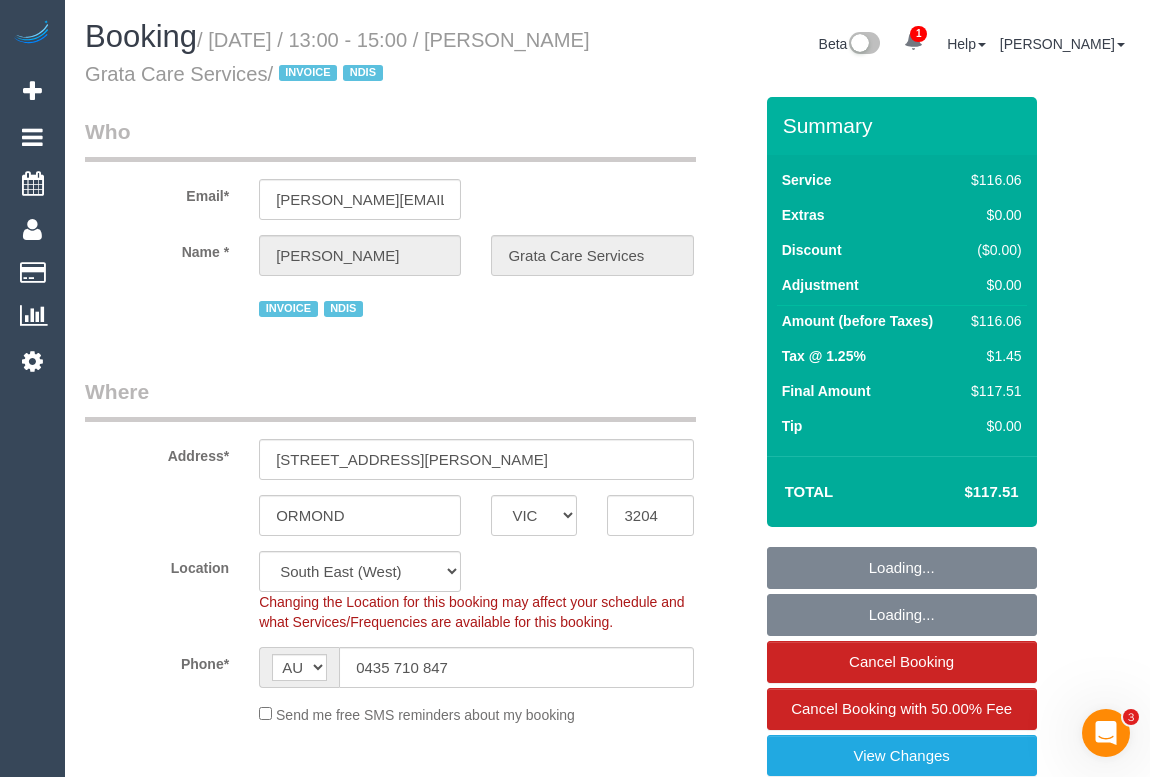 select on "object:1264" 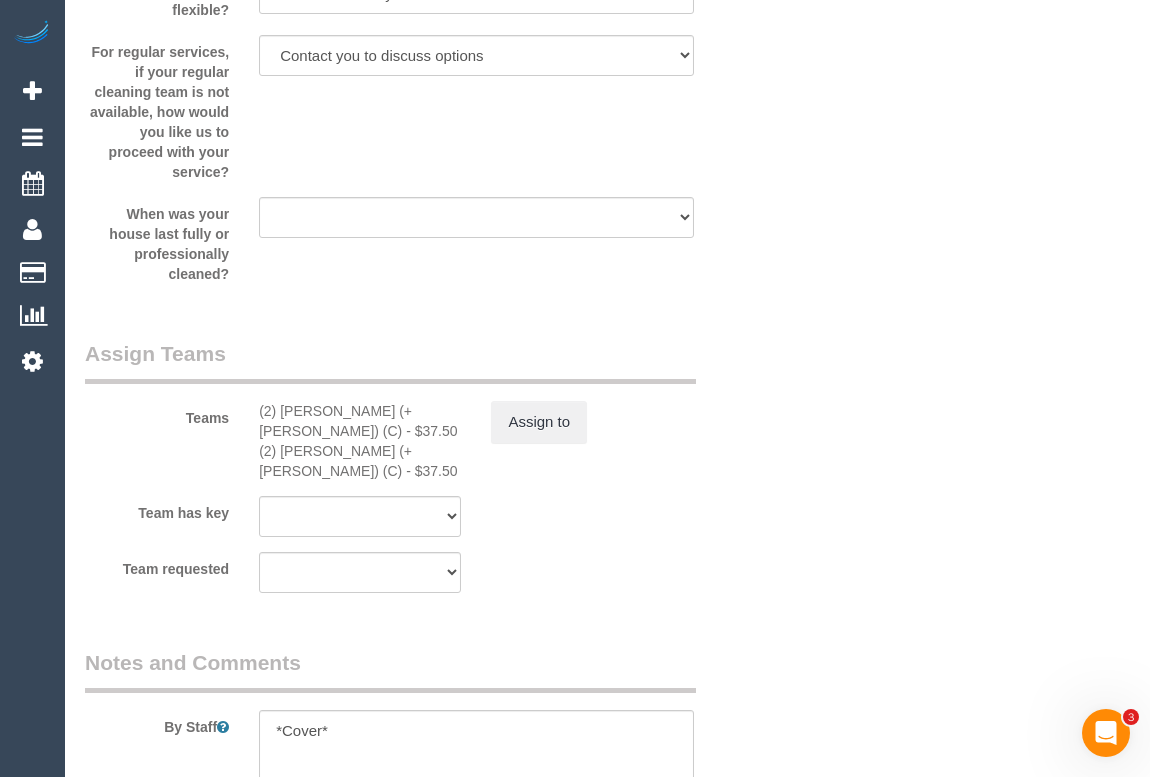 scroll, scrollTop: 2636, scrollLeft: 0, axis: vertical 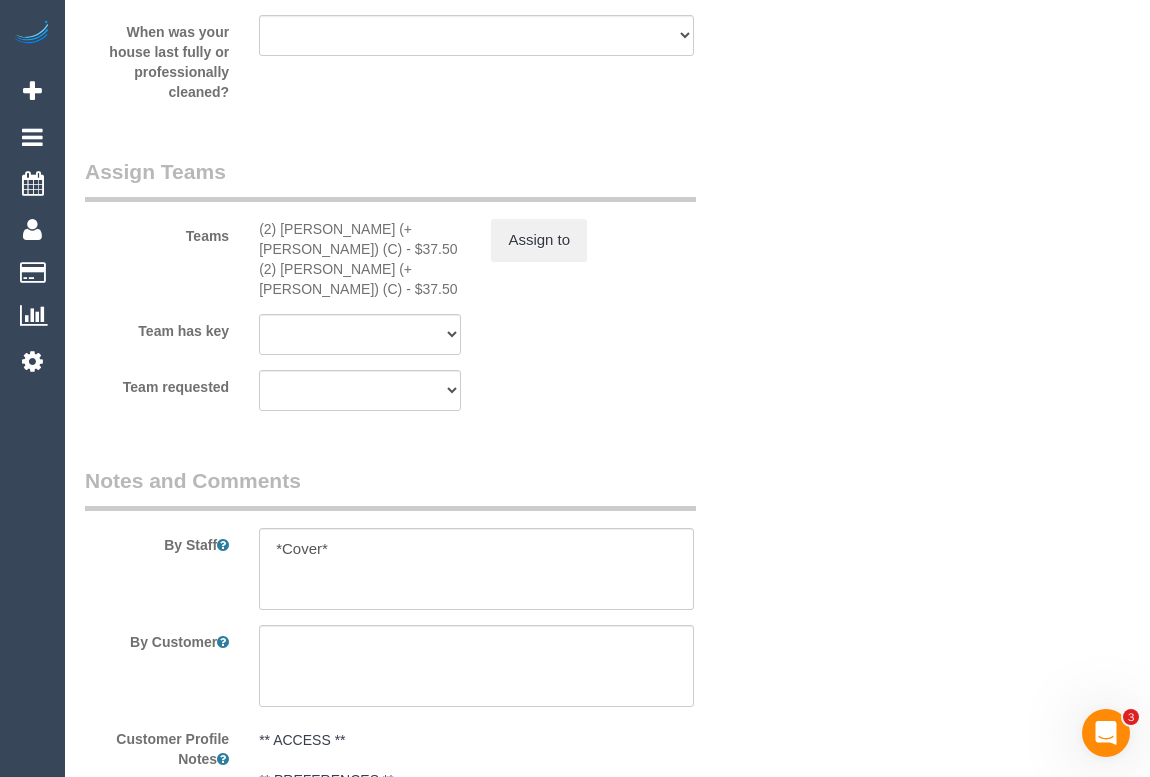 click on "Who
Email*
[PERSON_NAME][EMAIL_ADDRESS][DOMAIN_NAME]
Name *
[PERSON_NAME]
Grata Care Services
INVOICE
NDIS
Where
Address*
[STREET_ADDRESS][PERSON_NAME]
[GEOGRAPHIC_DATA]
ACT
[GEOGRAPHIC_DATA]
NT
[GEOGRAPHIC_DATA]
SA
TAS
[GEOGRAPHIC_DATA]
[GEOGRAPHIC_DATA]
3204
Location
[GEOGRAPHIC_DATA] (North) East (South) [GEOGRAPHIC_DATA] (East) [GEOGRAPHIC_DATA] (West) Inner [GEOGRAPHIC_DATA] (East) North (West) [GEOGRAPHIC_DATA] (East) [GEOGRAPHIC_DATA] (West) [GEOGRAPHIC_DATA] (East) [GEOGRAPHIC_DATA] (West) West (North) West (South) ZG - East" at bounding box center [607, -507] 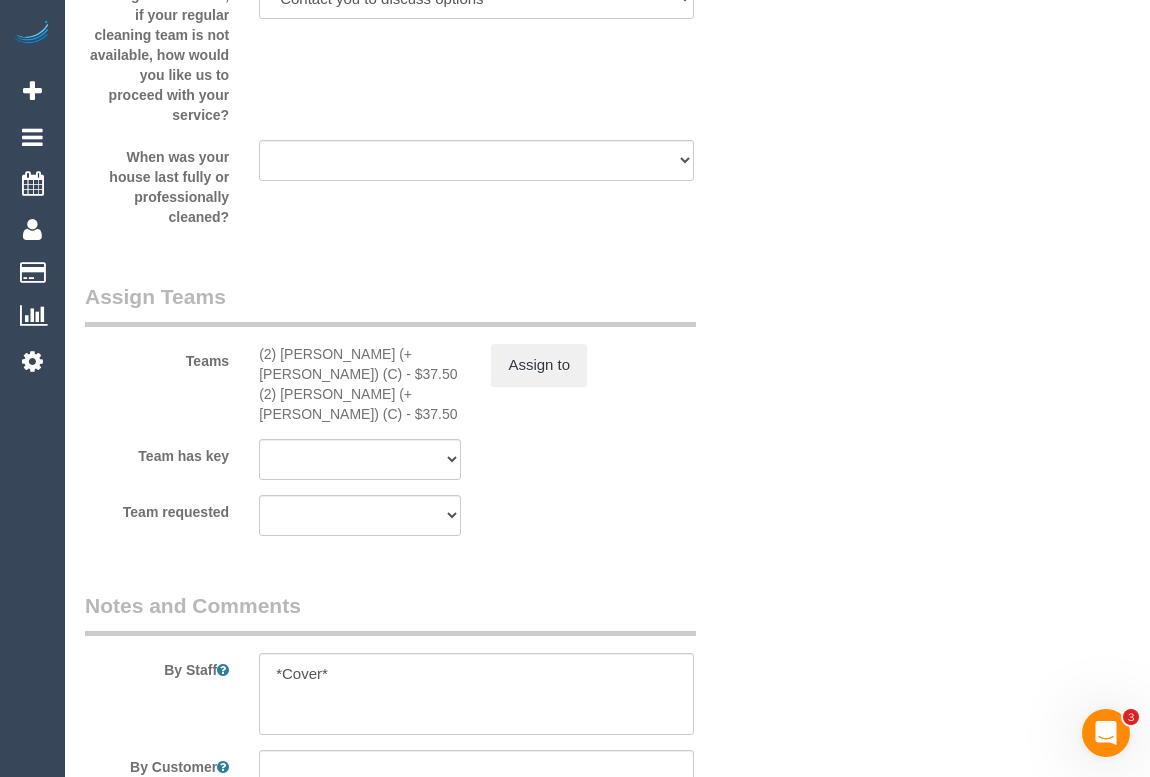 scroll, scrollTop: 2178, scrollLeft: 0, axis: vertical 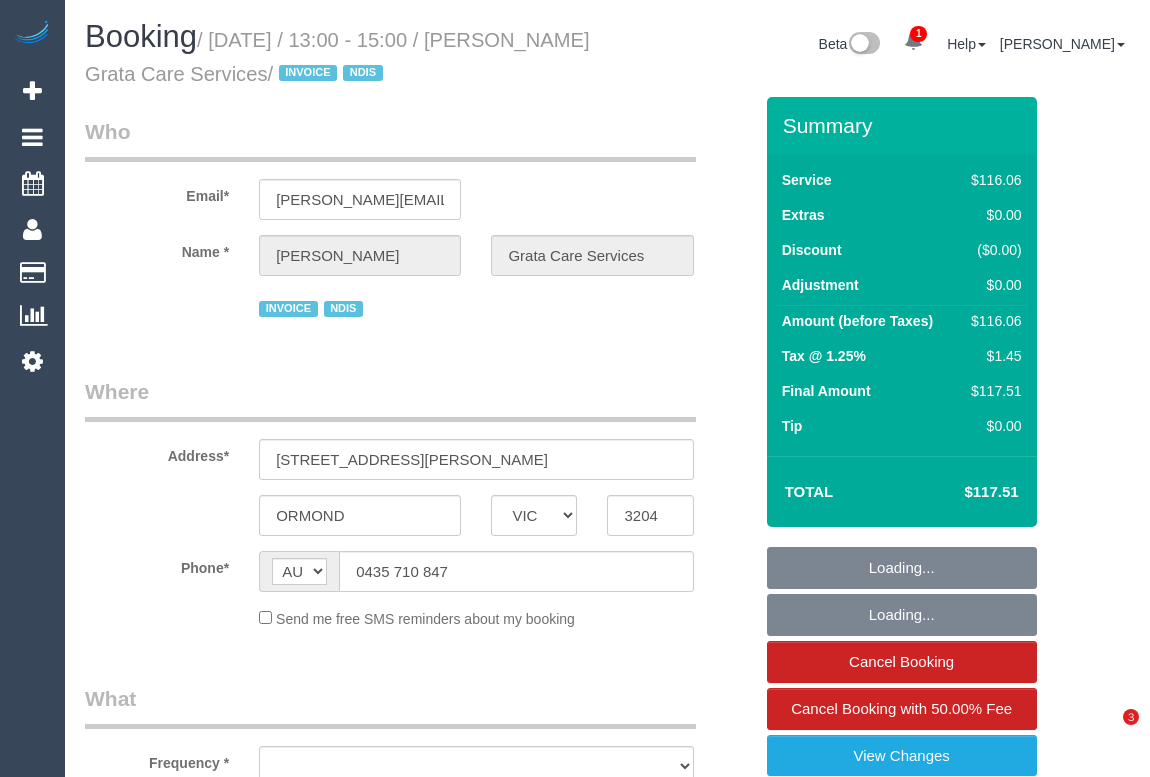 select on "VIC" 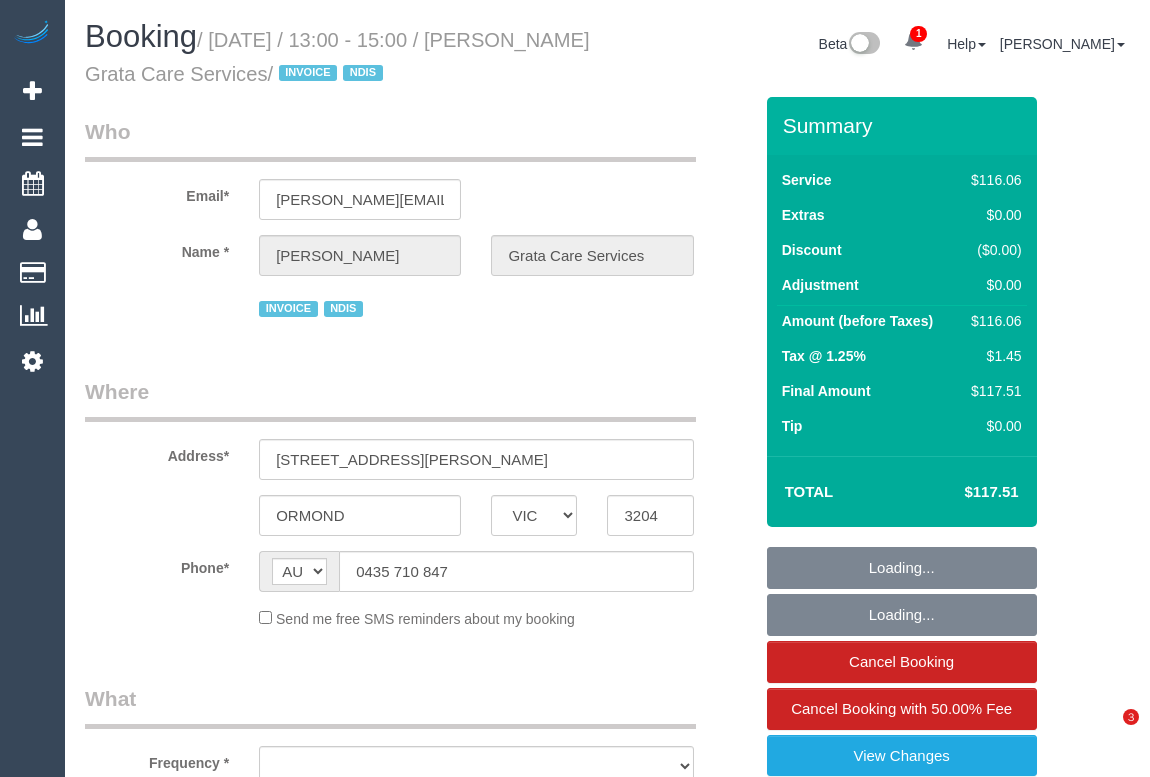 scroll, scrollTop: 0, scrollLeft: 0, axis: both 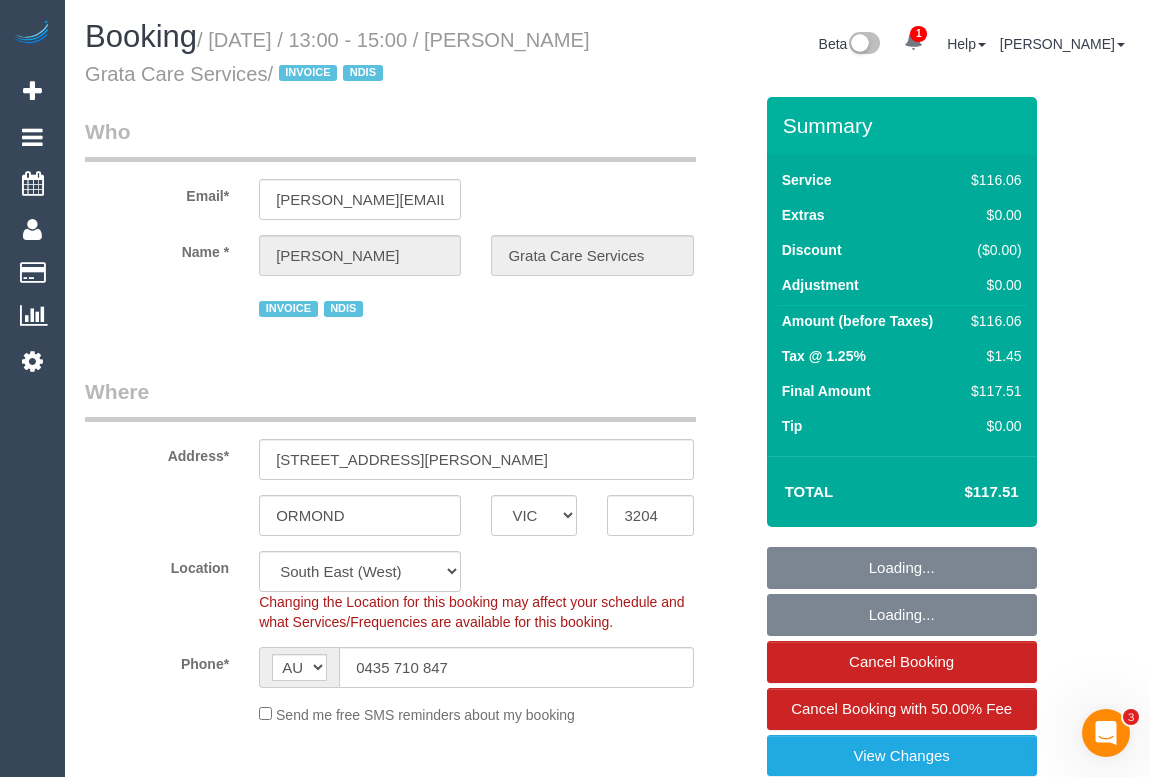 select on "object:729" 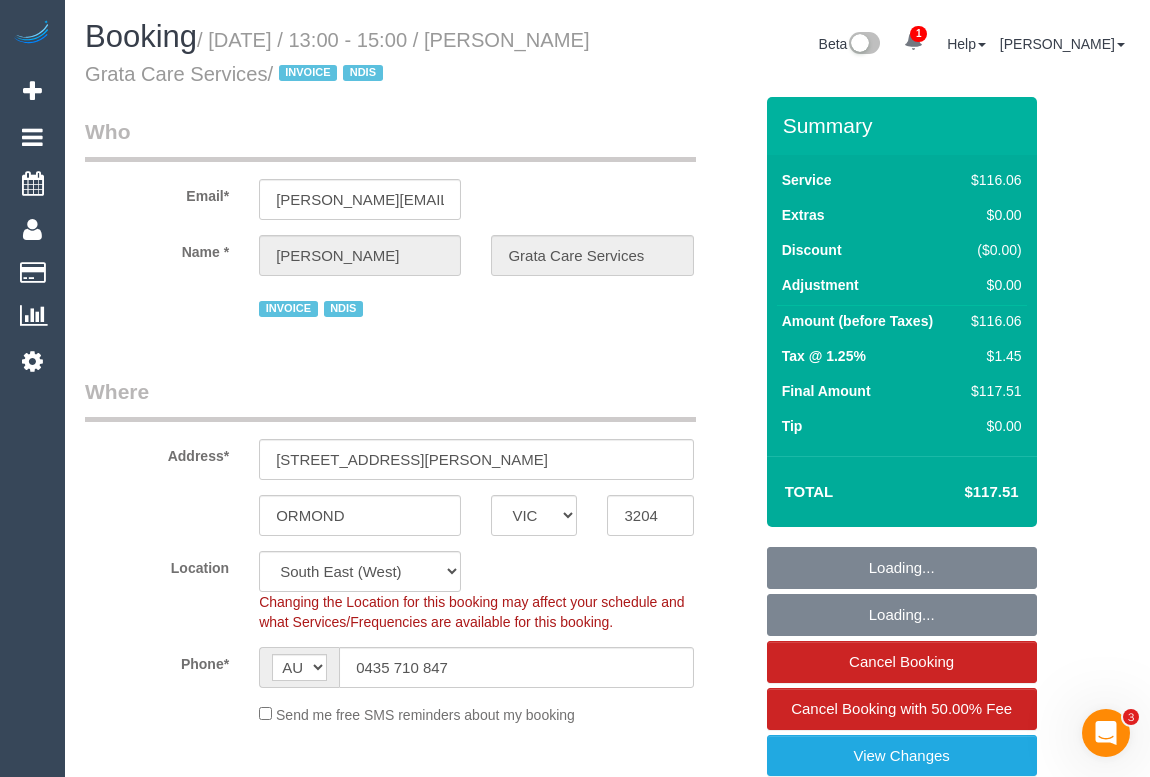 select on "number:28" 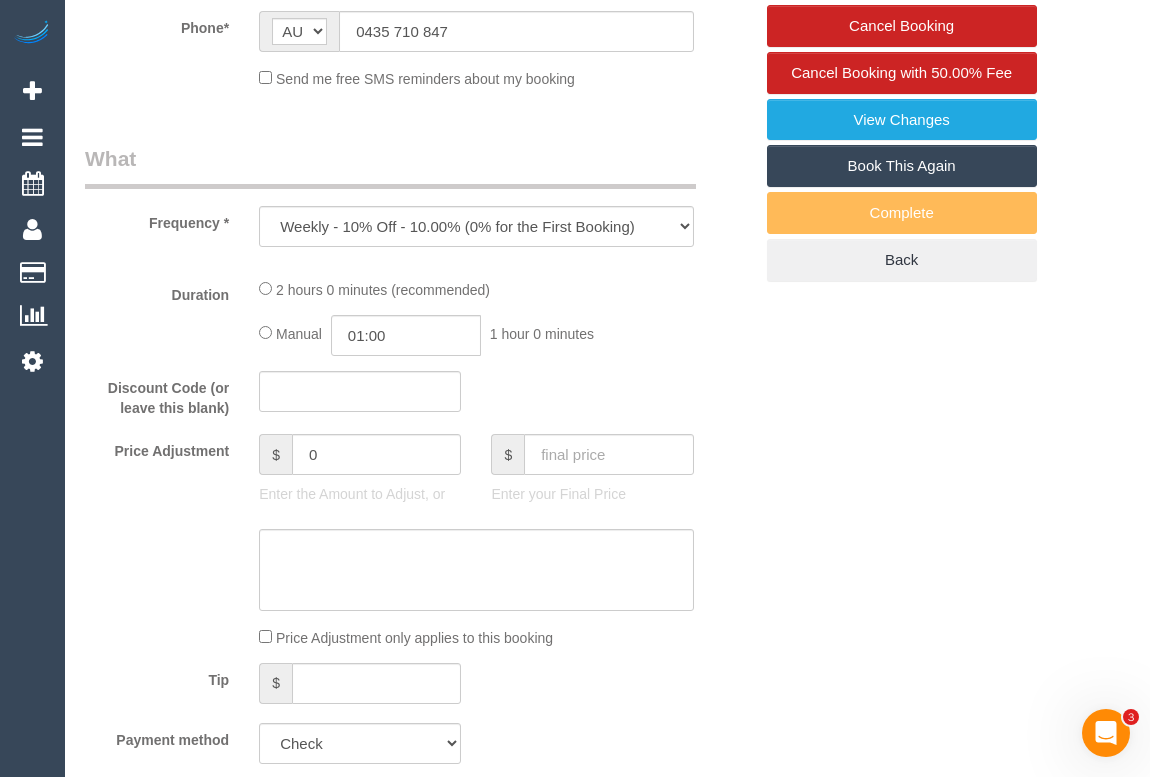 select on "object:797" 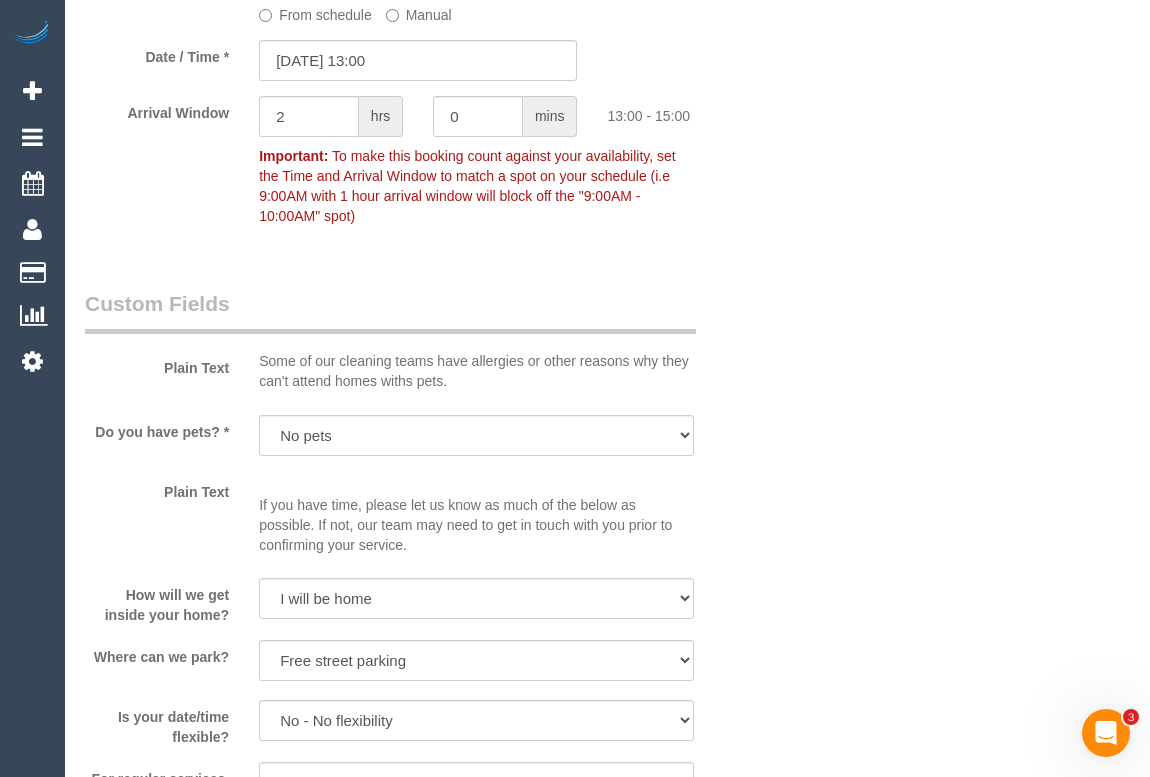 scroll, scrollTop: 2363, scrollLeft: 0, axis: vertical 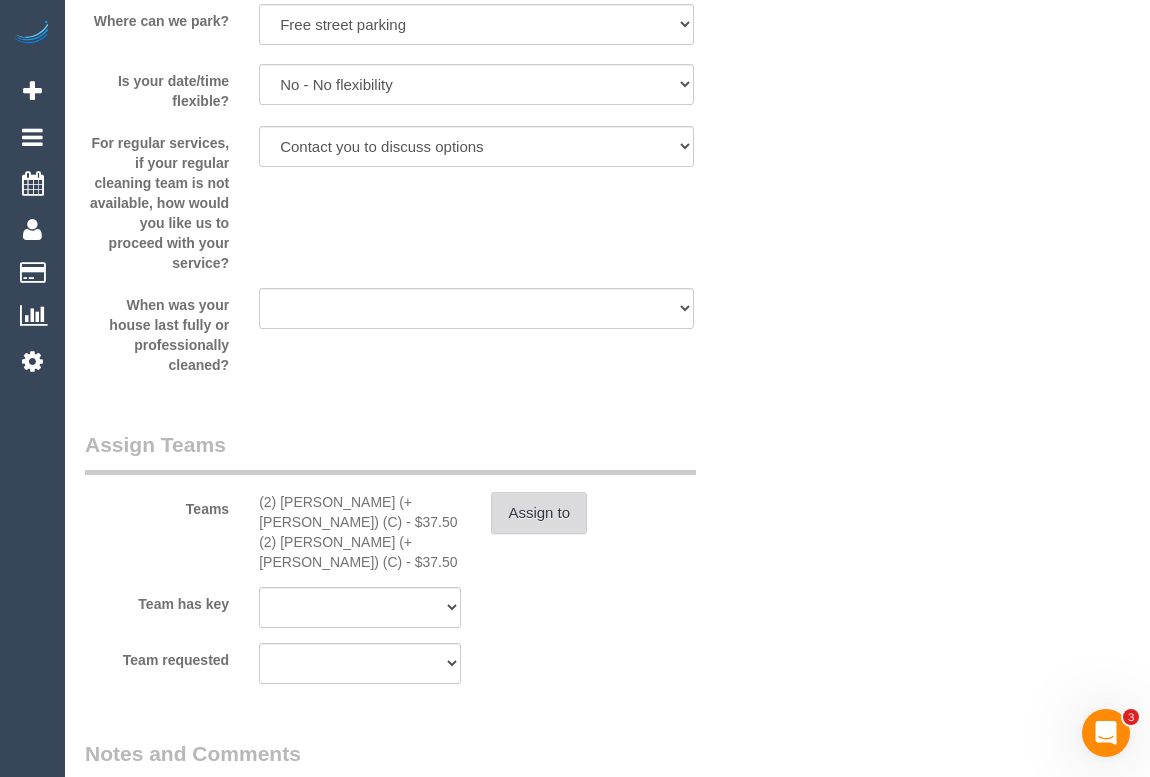 click on "Assign to" at bounding box center [539, 513] 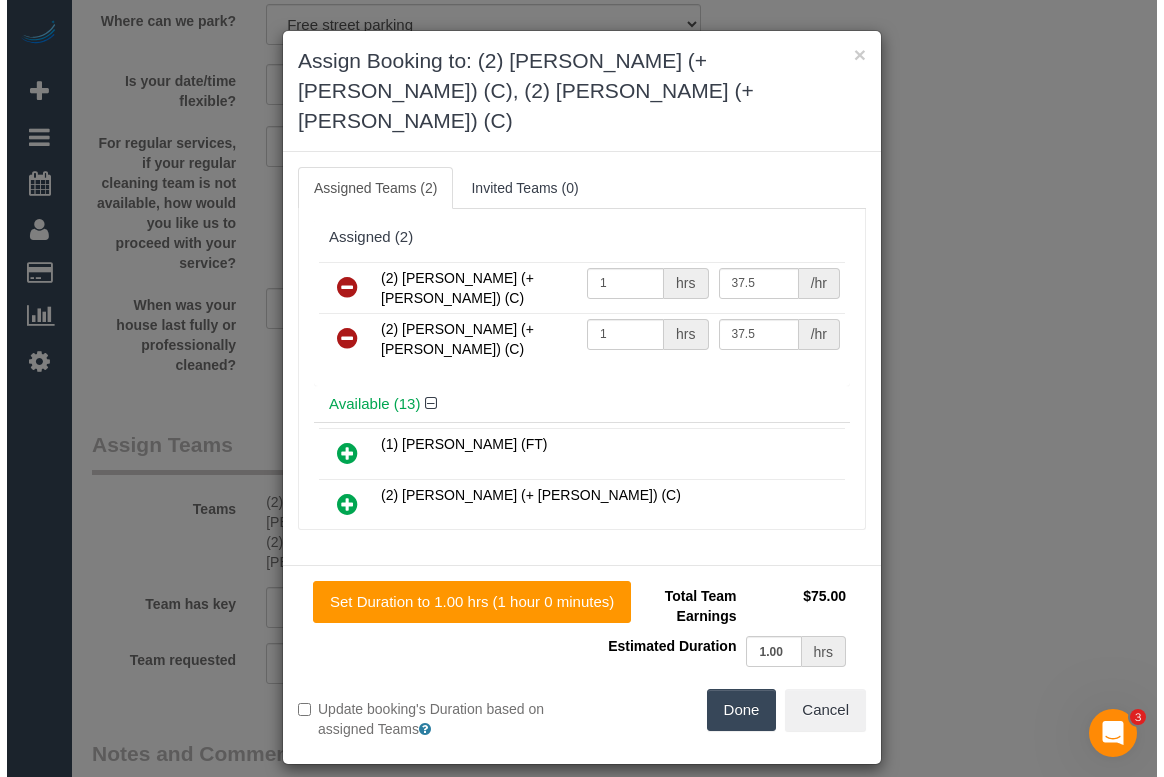 scroll, scrollTop: 2343, scrollLeft: 0, axis: vertical 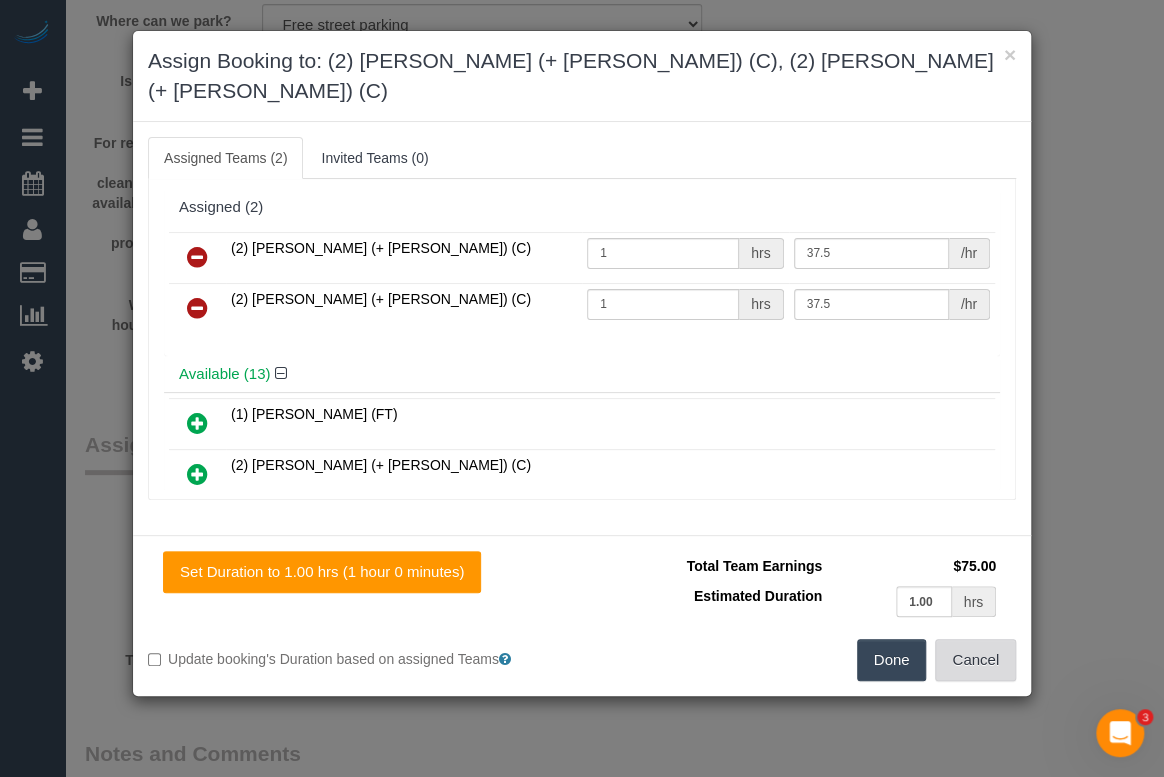 click on "Cancel" at bounding box center [975, 660] 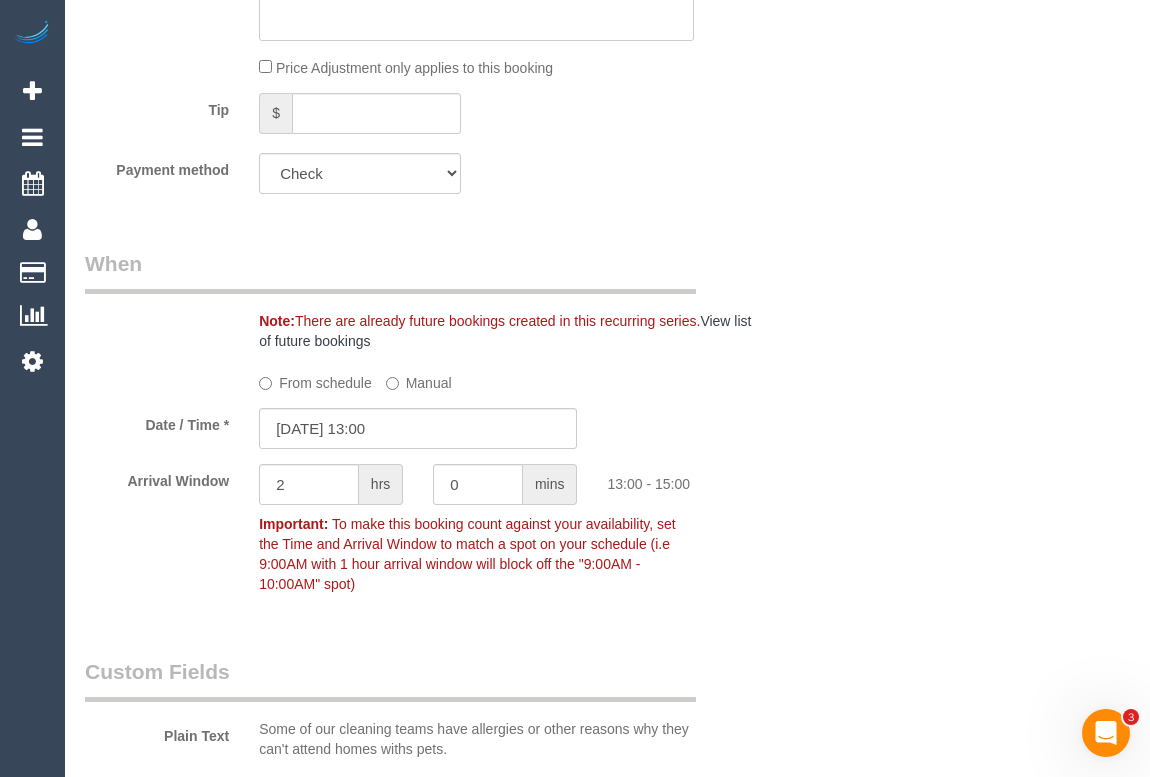 scroll, scrollTop: 1363, scrollLeft: 0, axis: vertical 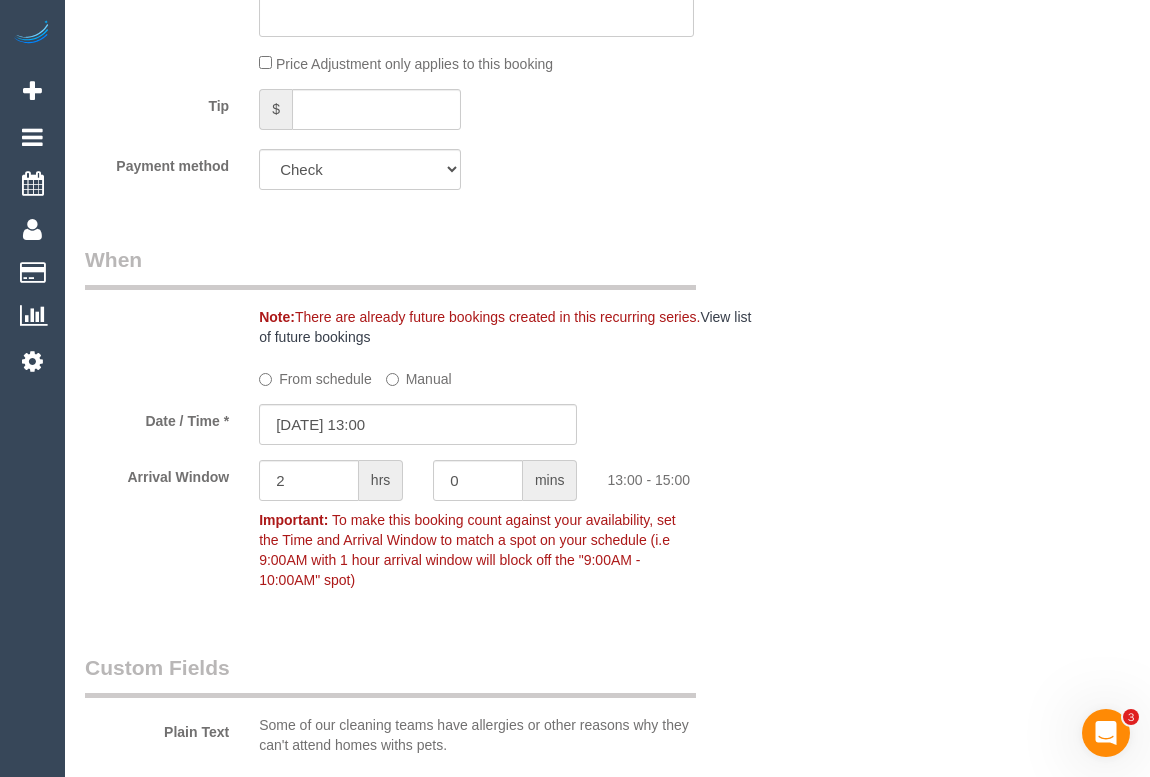 click on "From schedule" 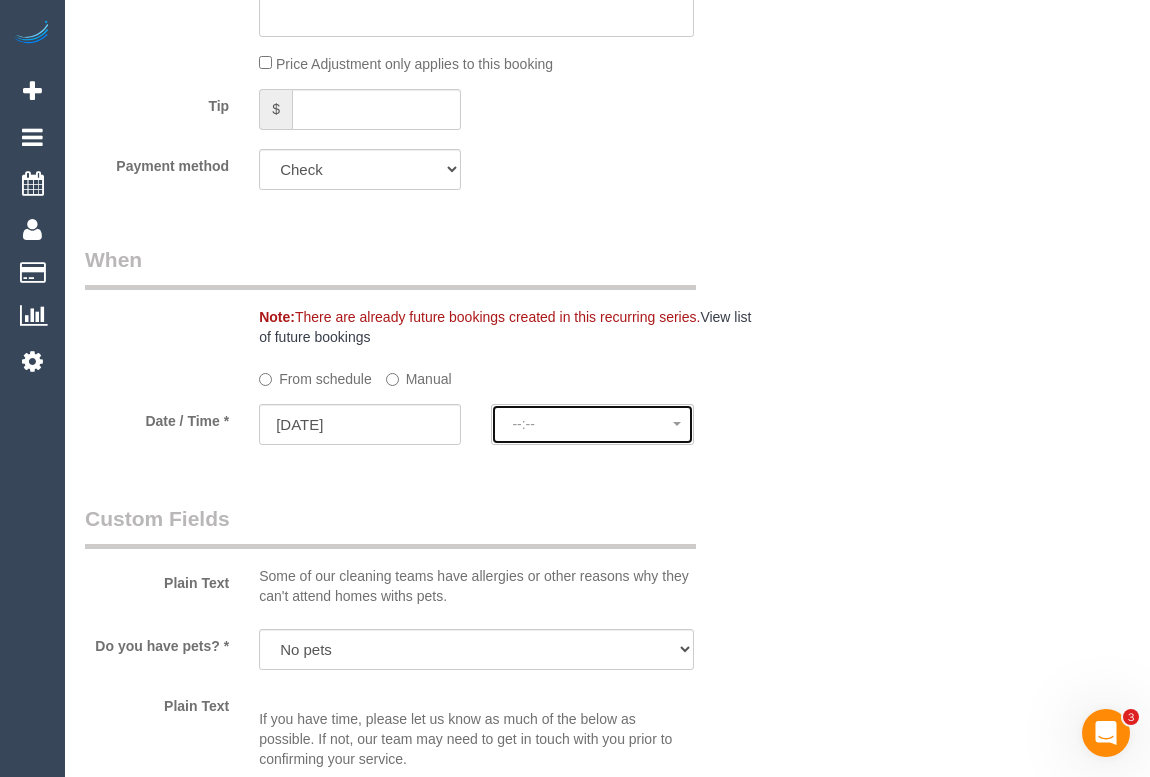 click on "--:--" 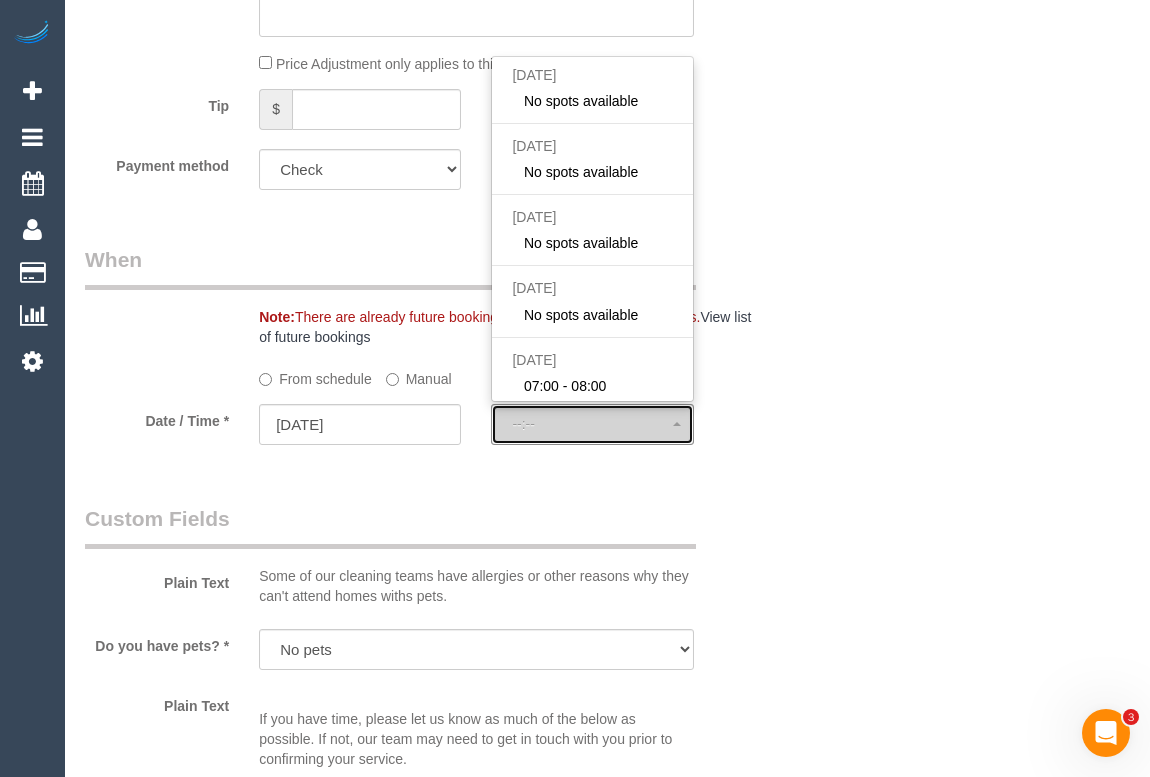 select on "spot10" 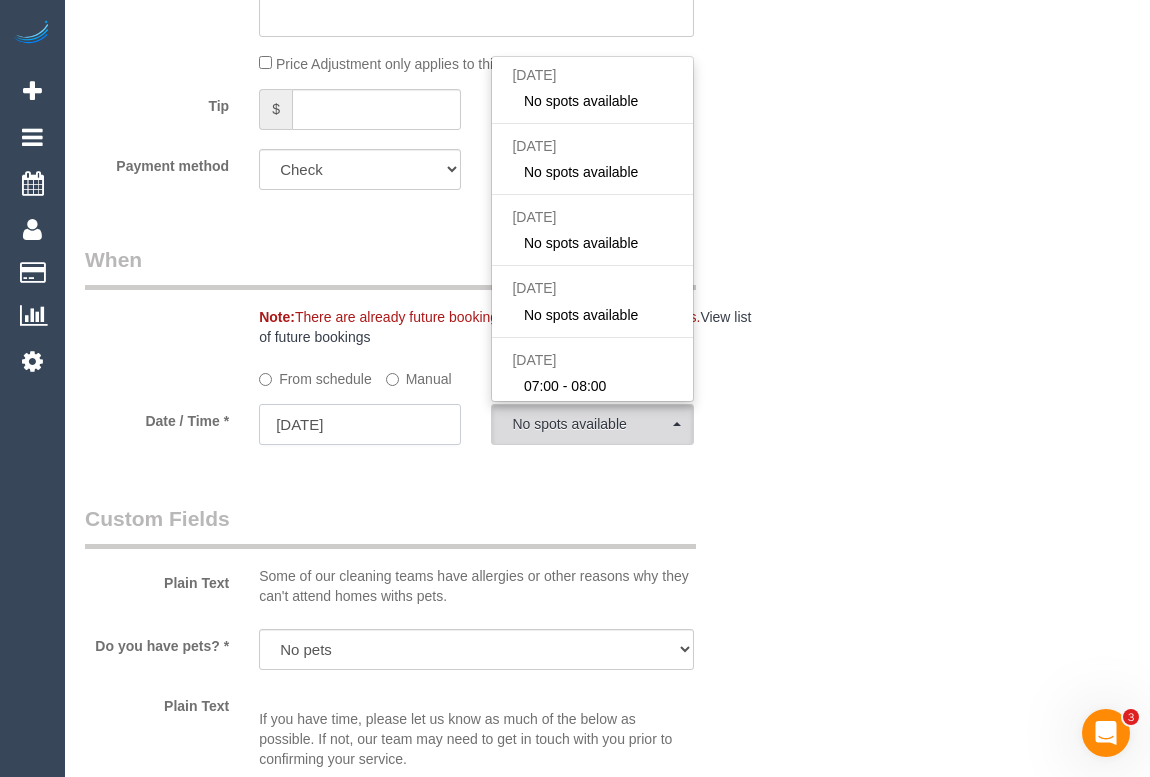 click on "[DATE]" at bounding box center [360, 424] 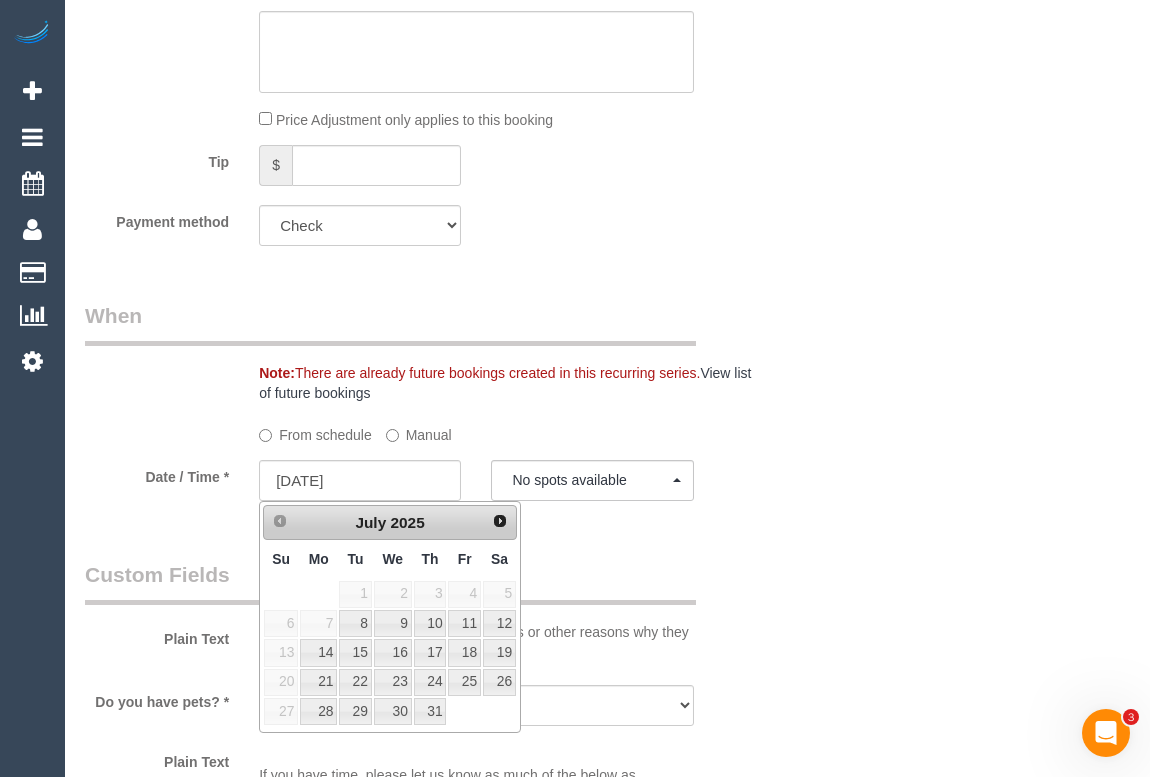 scroll, scrollTop: 1272, scrollLeft: 0, axis: vertical 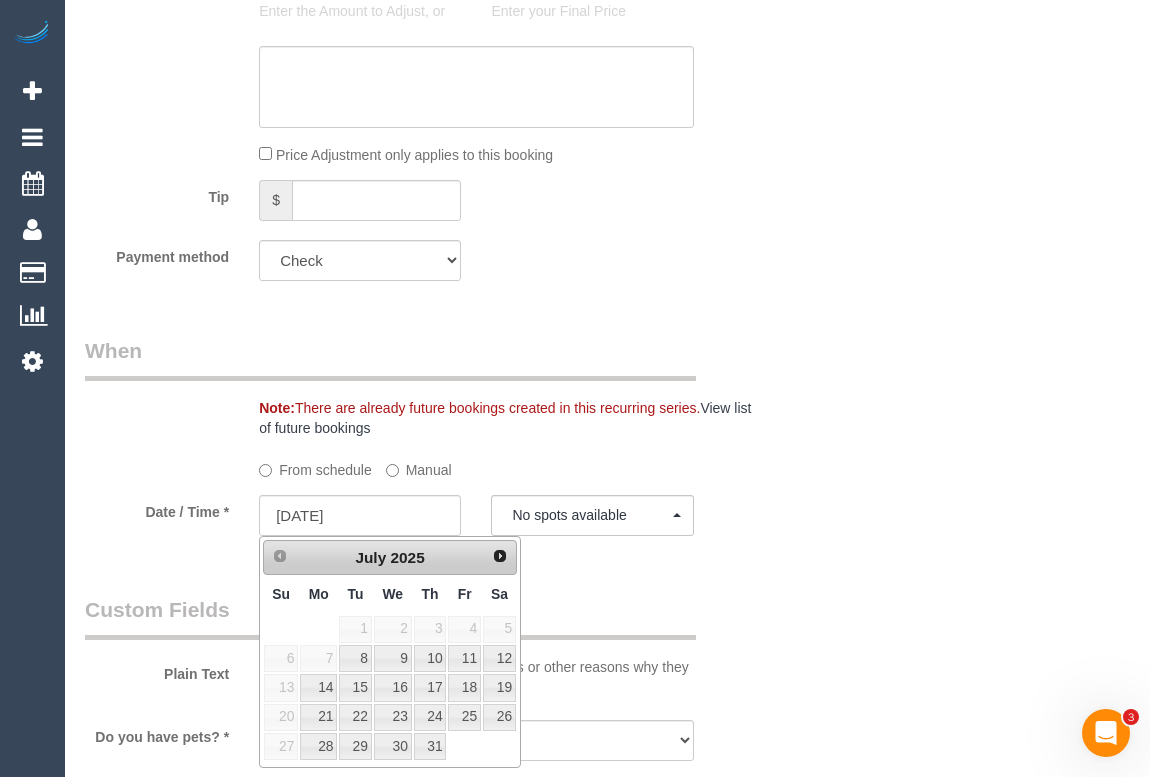 click on "Who
Email*
vasiliki.claro@fake.com
Name *
Vasiliki Gavalas
Grata Care Services
INVOICE
NDIS
Where
Address*
11 Wheeler St
ORMOND
ACT
NSW
NT
QLD
SA
TAS
VIC
WA
3204
Location
Office City East (North) East (South) Inner East Inner North (East) Inner North (West) Inner South East Inner West North (East) North (West) Outer East Outer North (East) Outer North (West) Outer South East Outer West South East (East) South East (West) West (North) West (South) ZG - East" at bounding box center [607, 782] 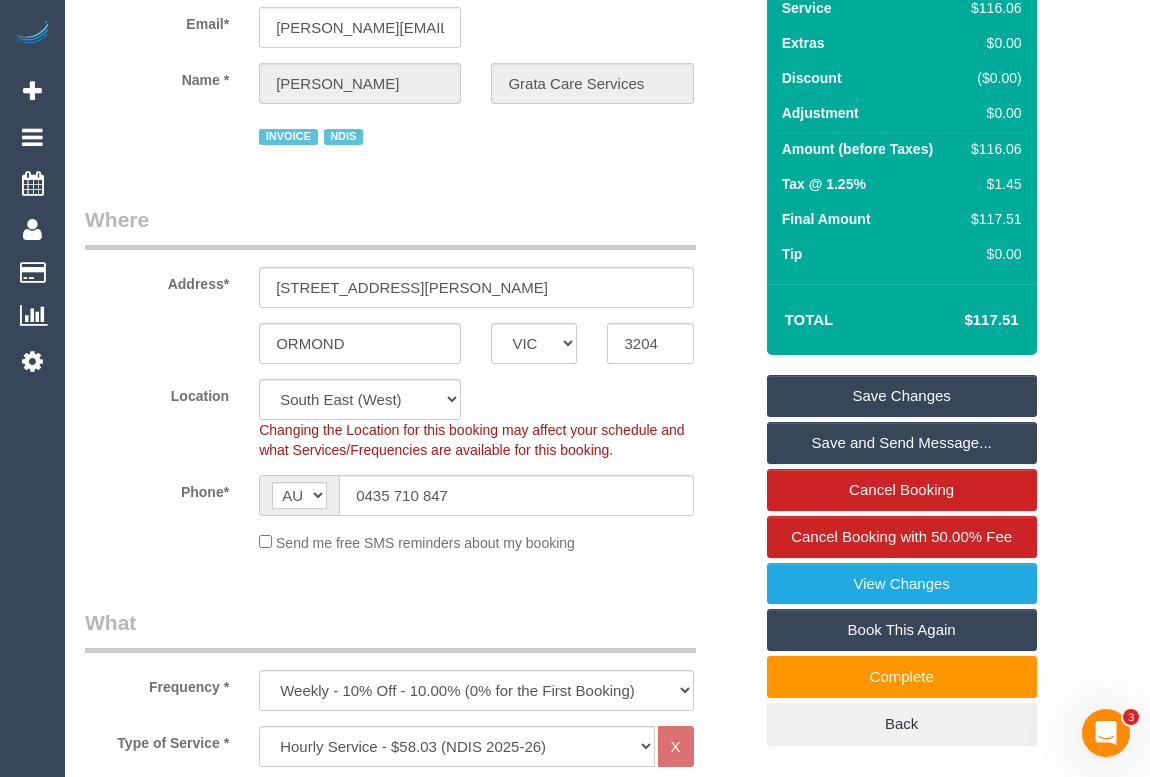 scroll, scrollTop: 0, scrollLeft: 0, axis: both 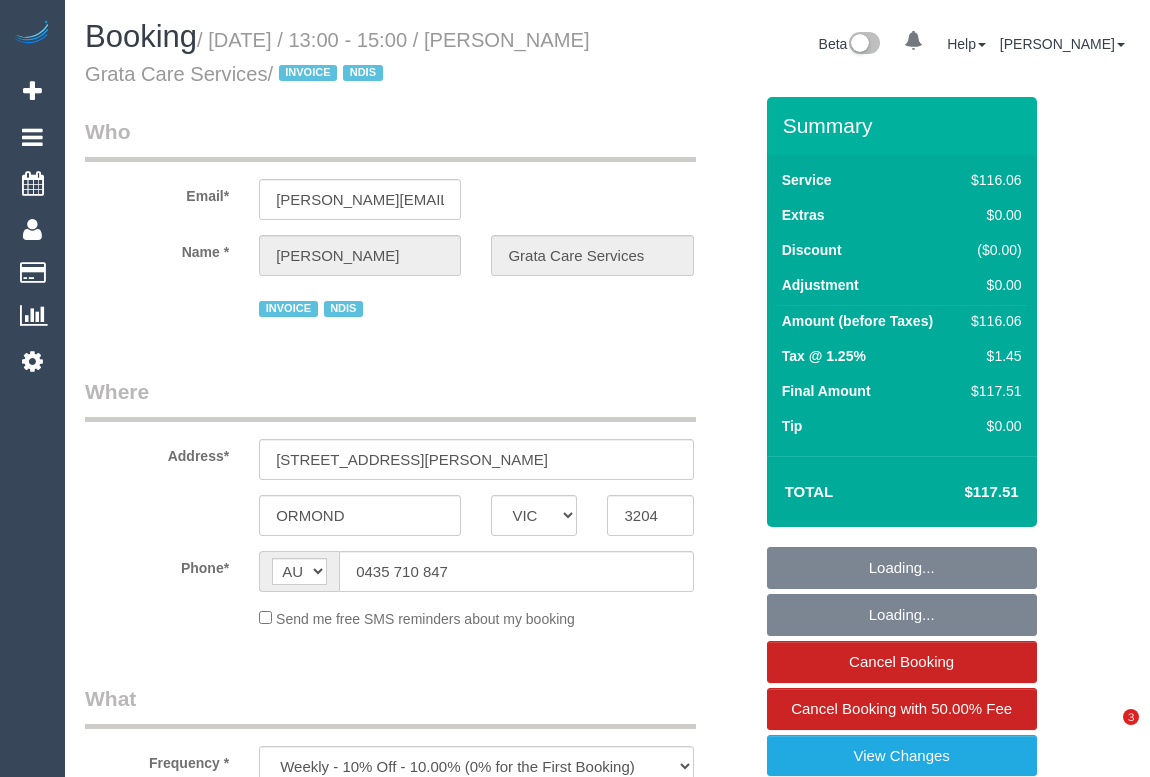 select on "VIC" 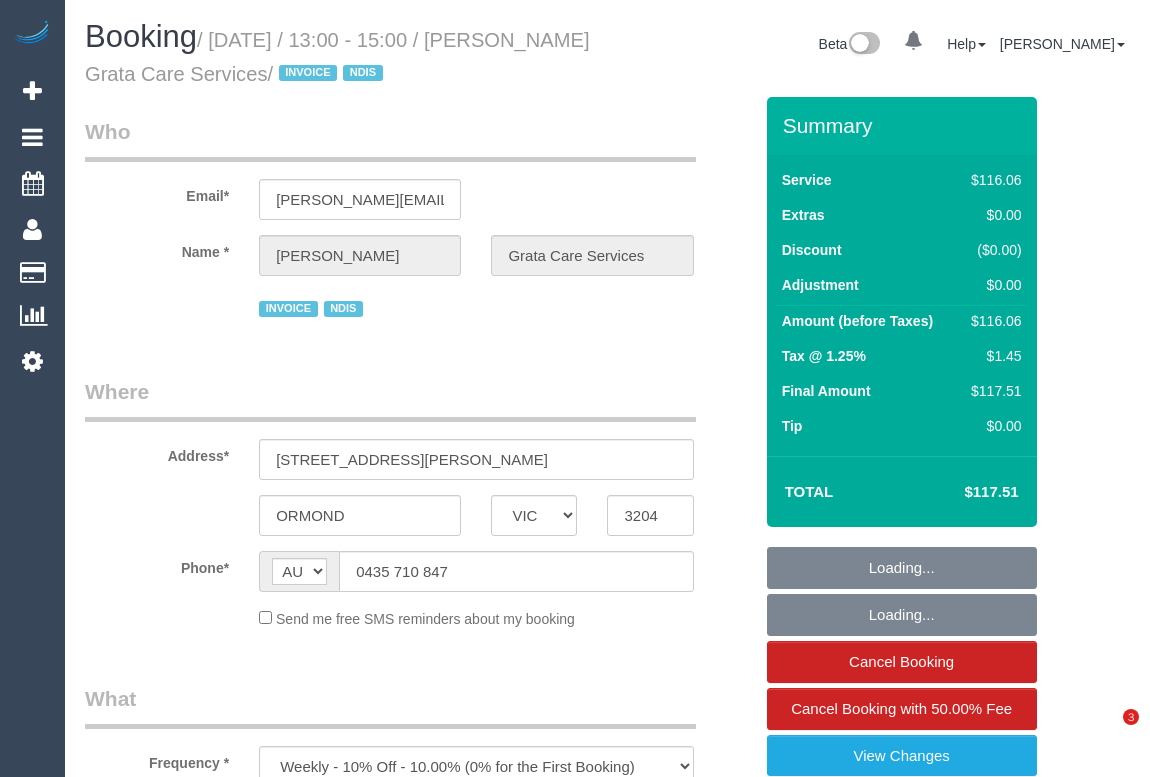 scroll, scrollTop: 0, scrollLeft: 0, axis: both 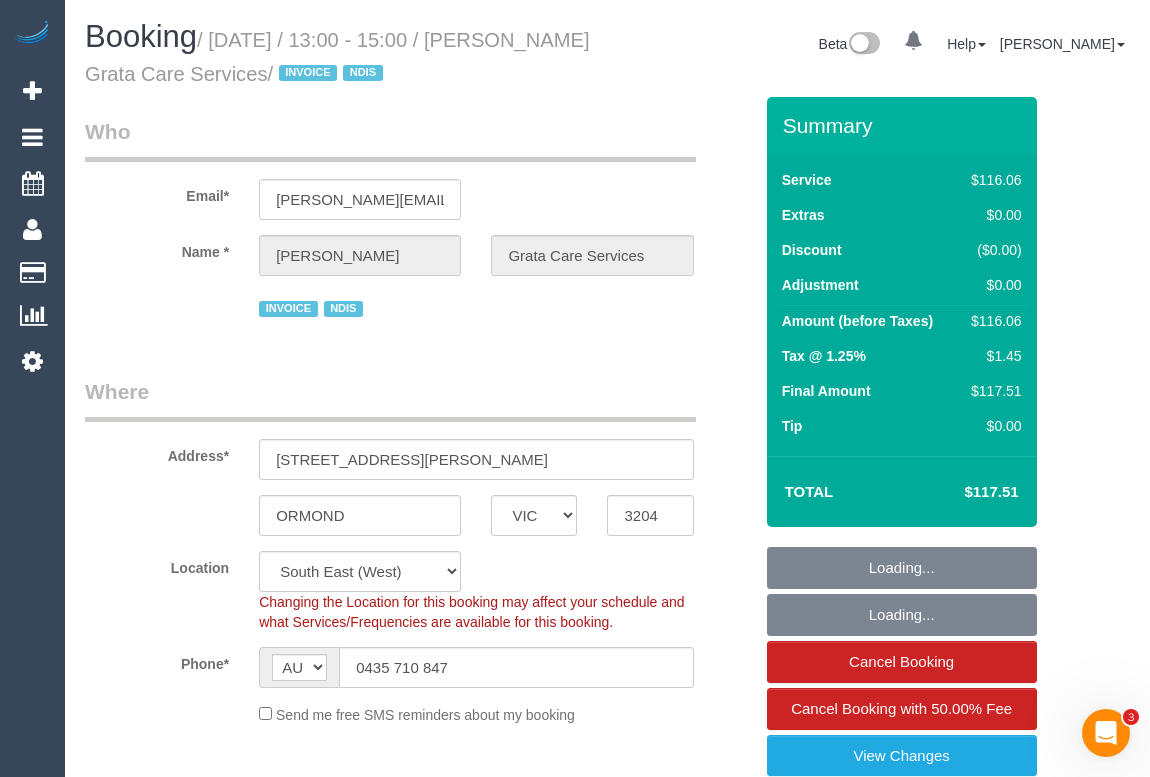 select on "object:549" 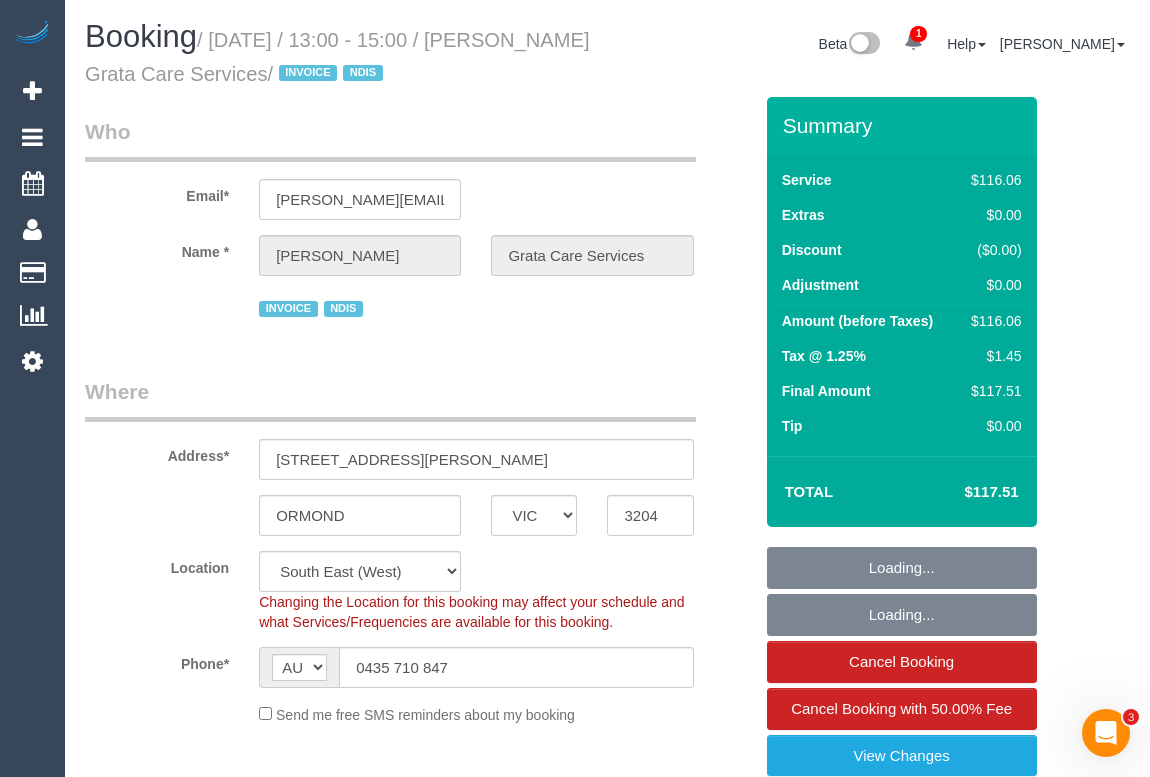 select on "number:28" 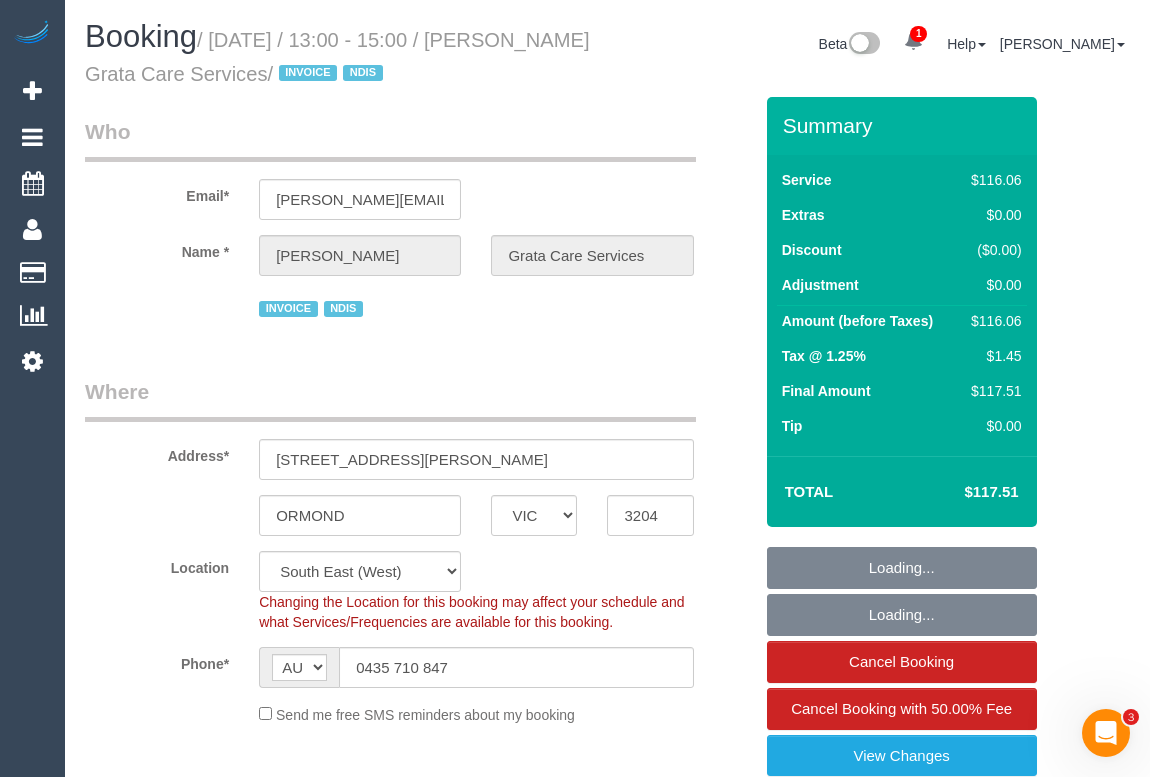 select on "number:14" 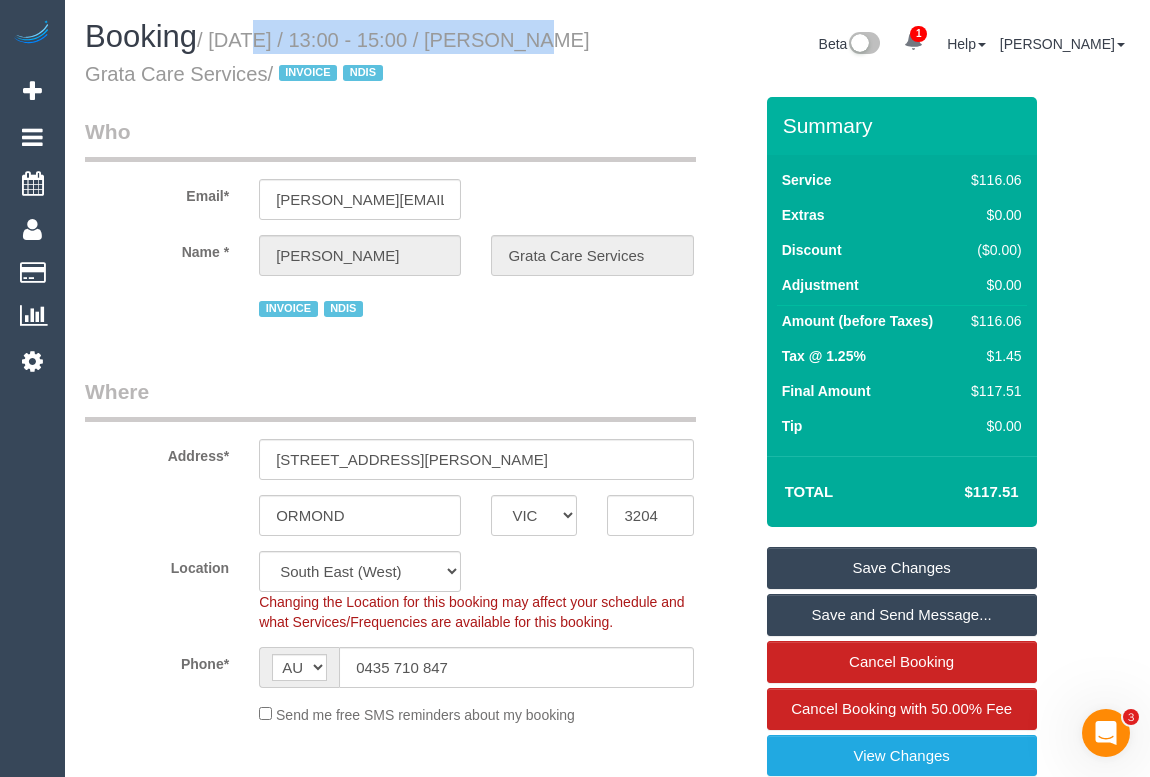 drag, startPoint x: 218, startPoint y: 39, endPoint x: 484, endPoint y: 45, distance: 266.06766 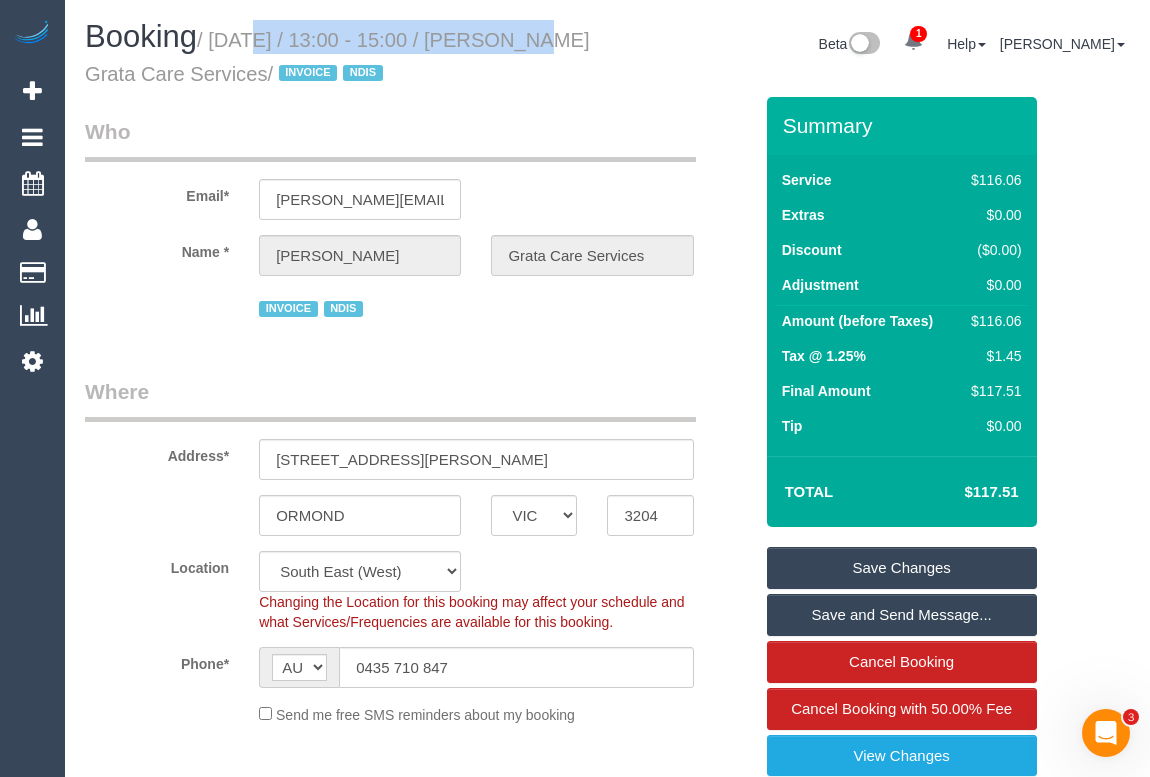 click on "/ July 04, 2025 / 13:00 - 15:00 / Vasiliki Gavalas Grata Care Services
/
INVOICE
NDIS" at bounding box center [337, 57] 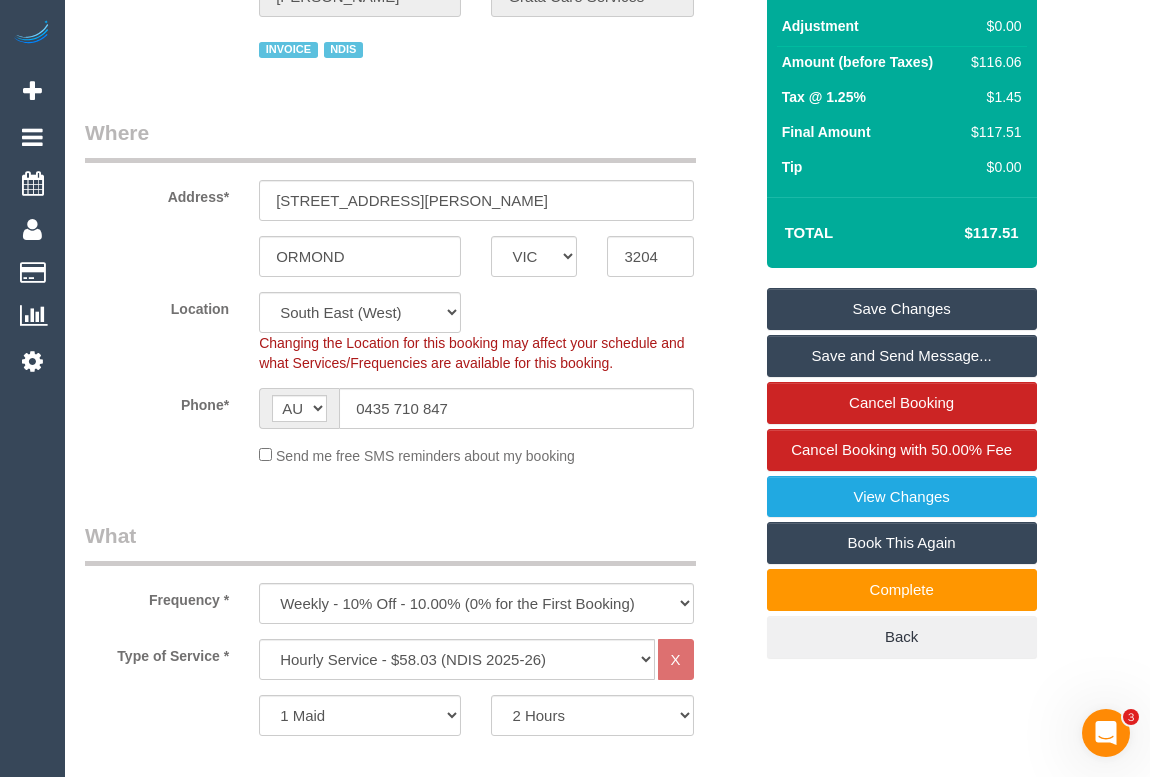 scroll, scrollTop: 0, scrollLeft: 0, axis: both 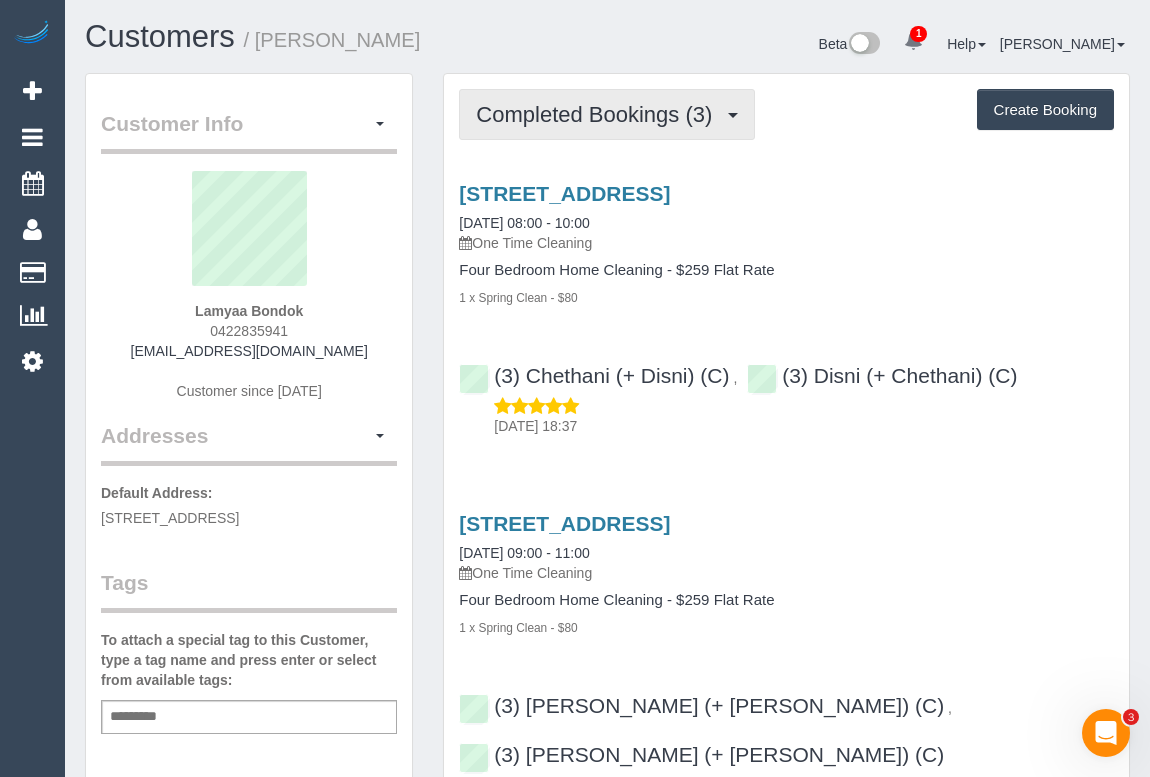 click on "Completed Bookings (3)" at bounding box center [599, 114] 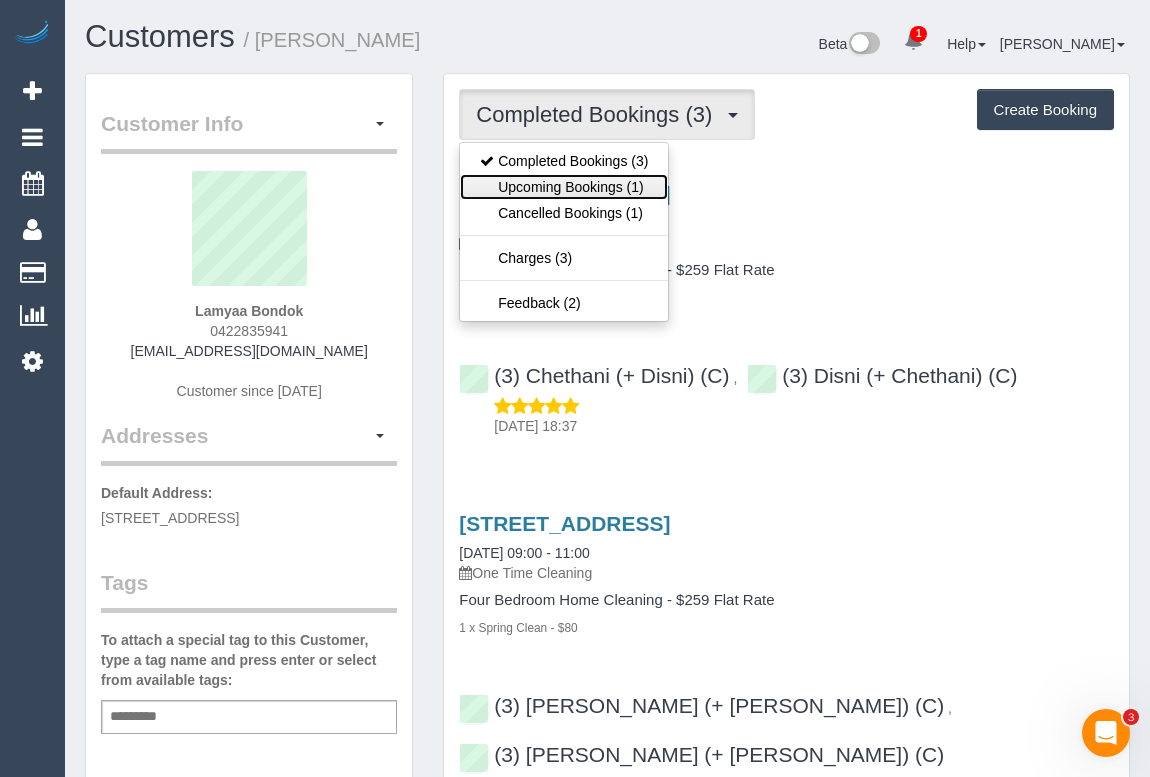 click on "Upcoming Bookings (1)" at bounding box center (564, 187) 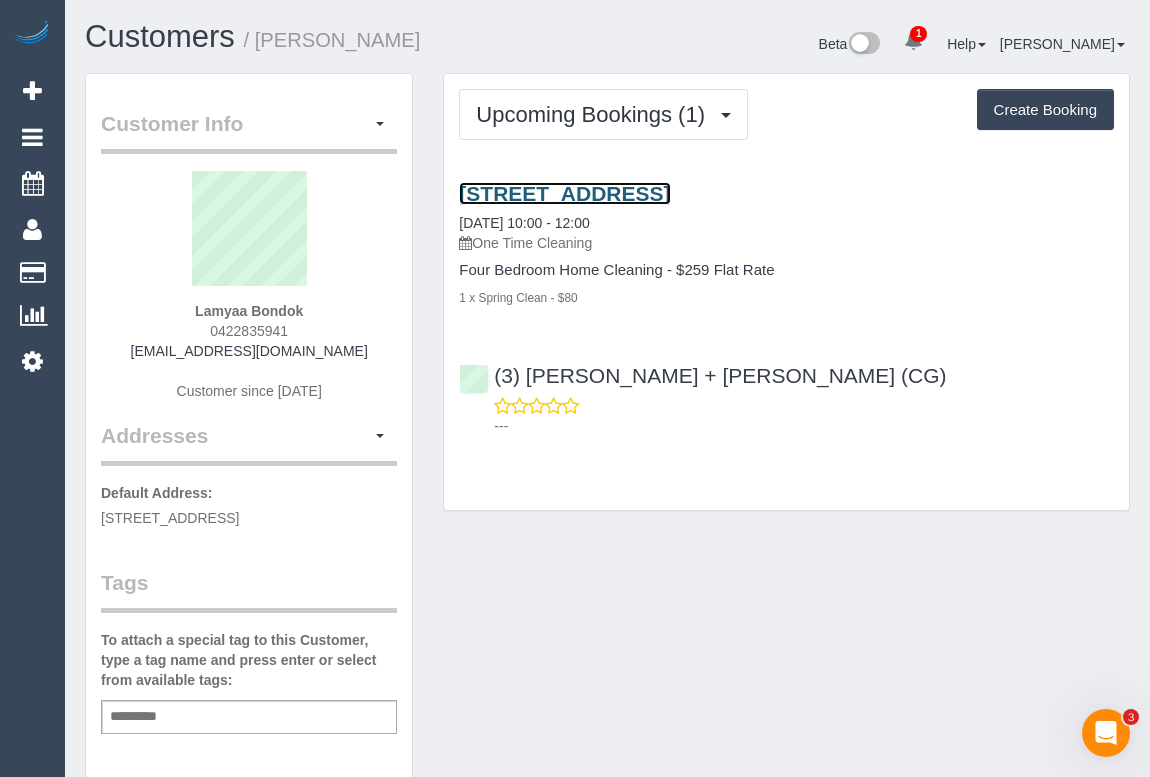 click on "[STREET_ADDRESS]" 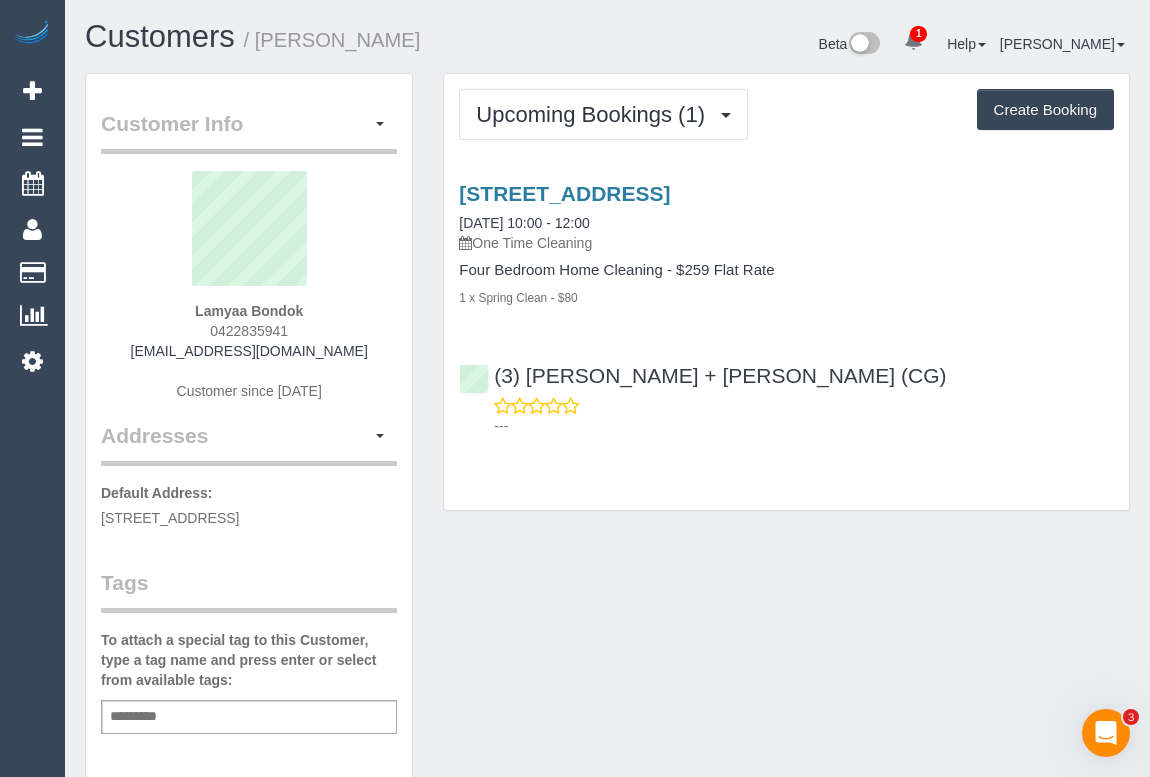 click on "Customer Info
Edit Contact Info
Send Message
Email Preferences
Special Sales Tax
View Changes
Mark as Unconfirmed
Block this Customer
Archive Account
Delete Account
Lamyaa Bondok
0422835941" 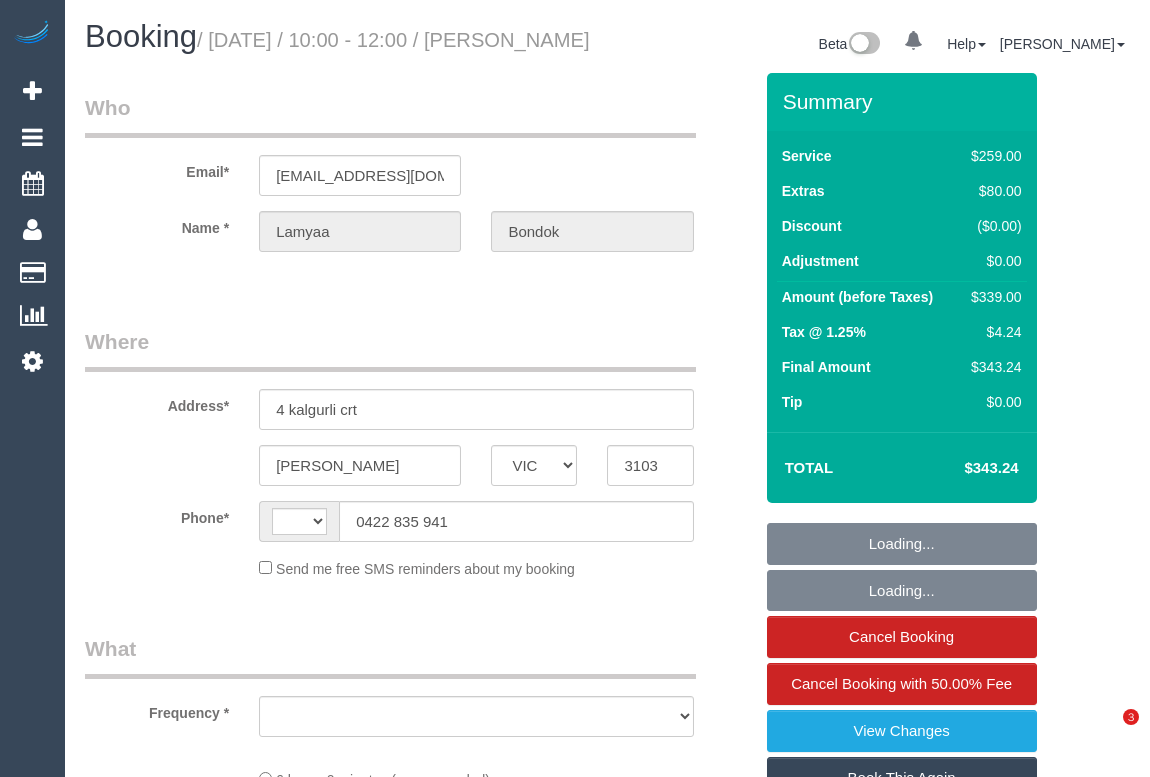 select on "VIC" 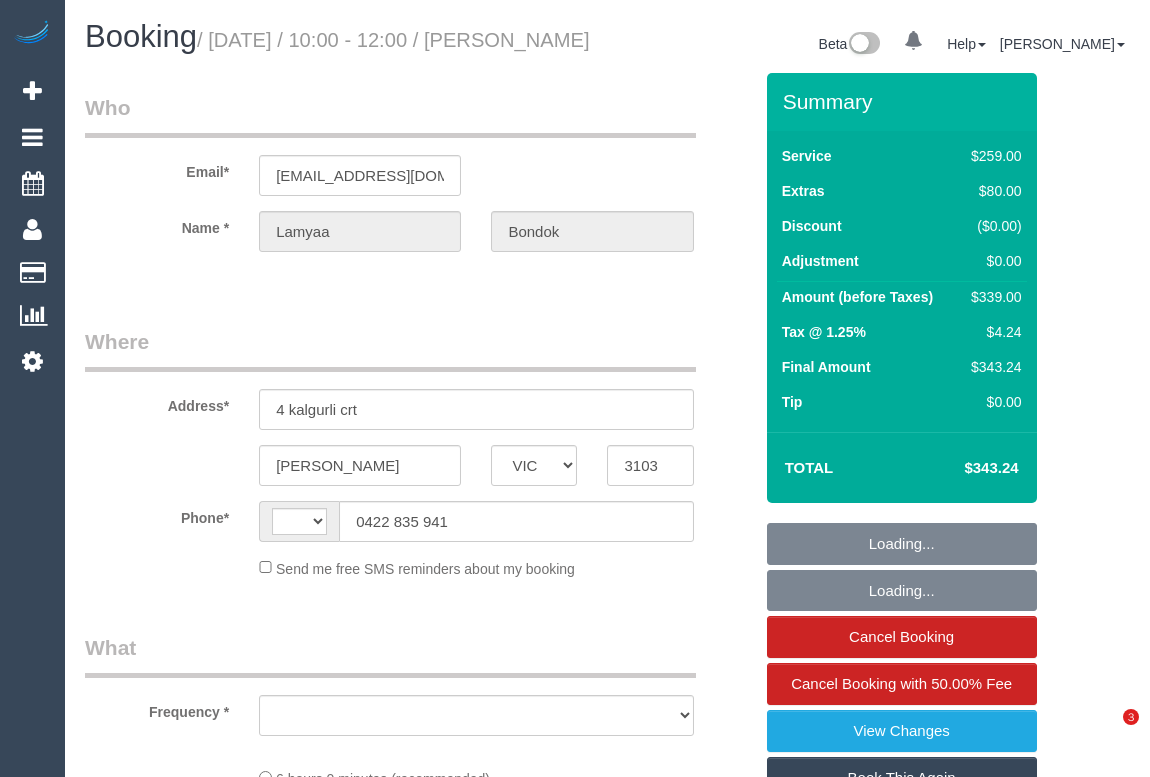 scroll, scrollTop: 0, scrollLeft: 0, axis: both 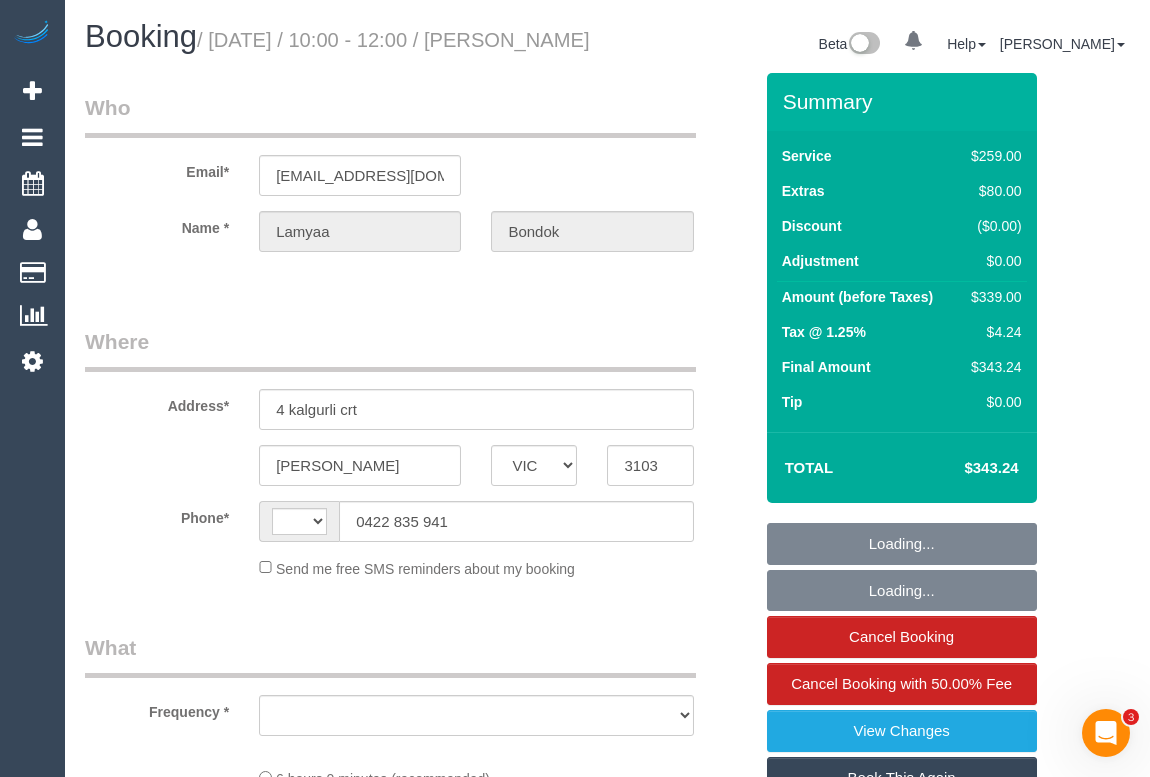 select on "object:464" 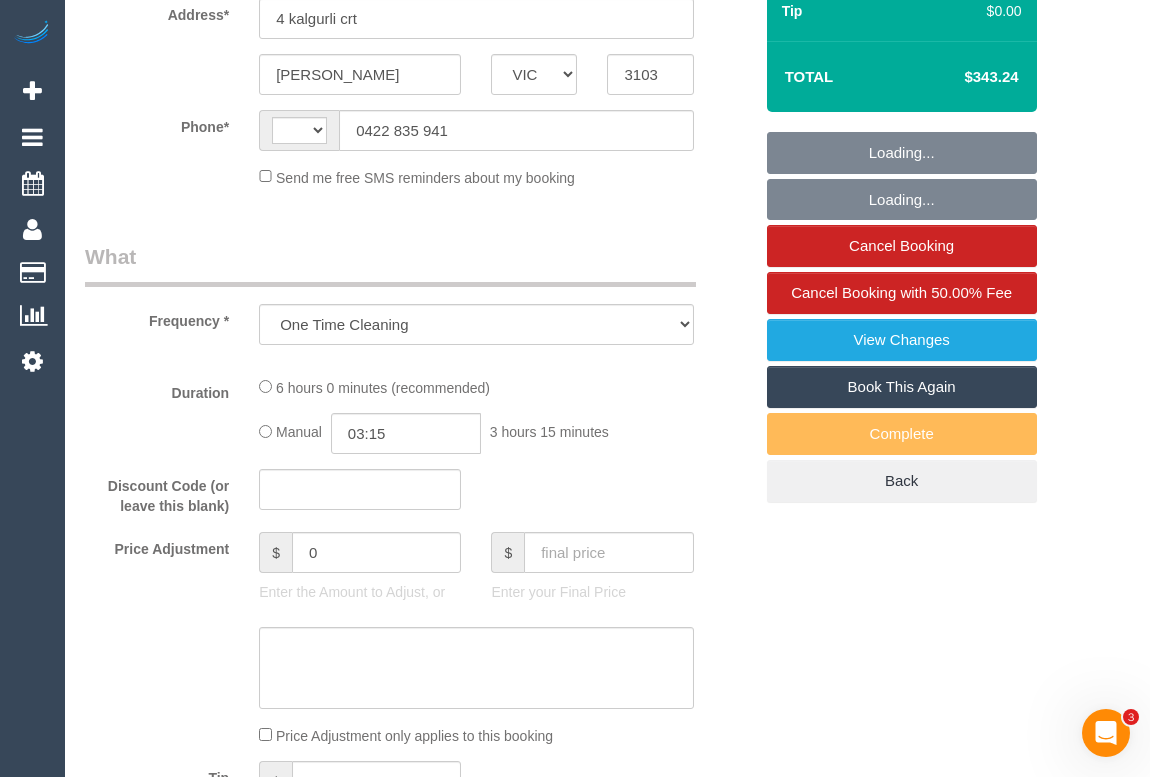 select on "string:AU" 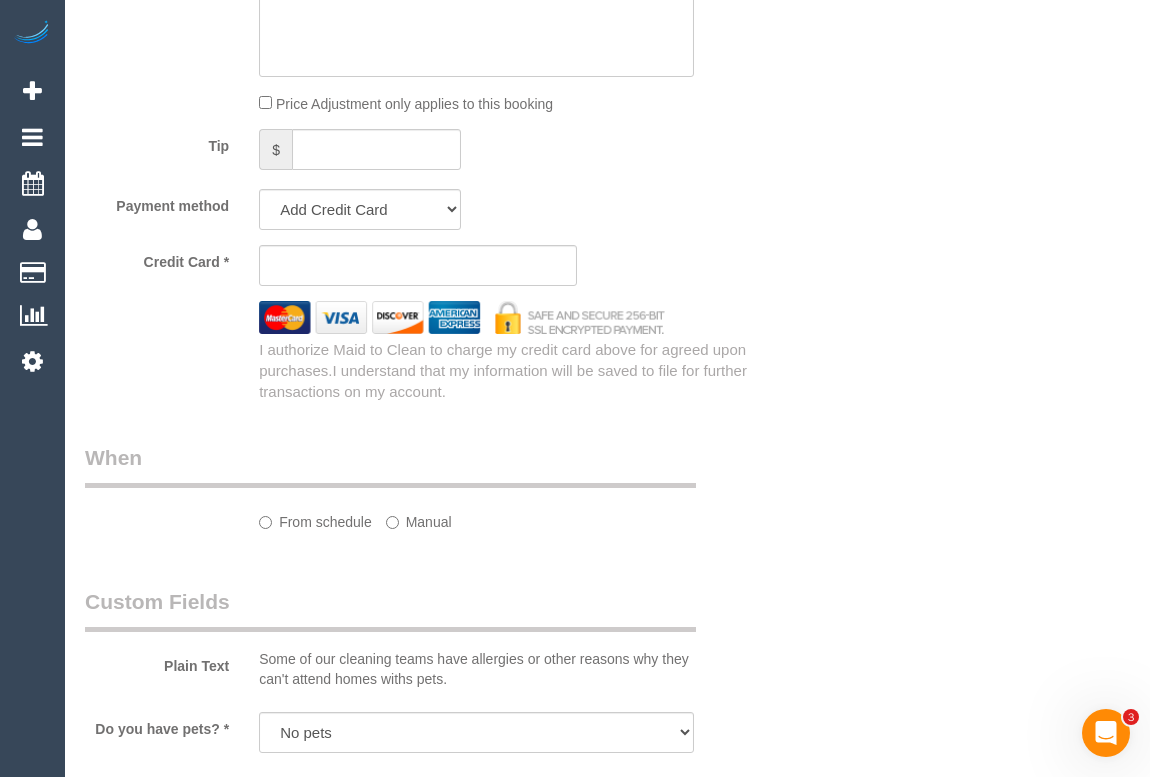 select on "string:stripe-pm_1Rfez22GScqysDRVf5GvN35n" 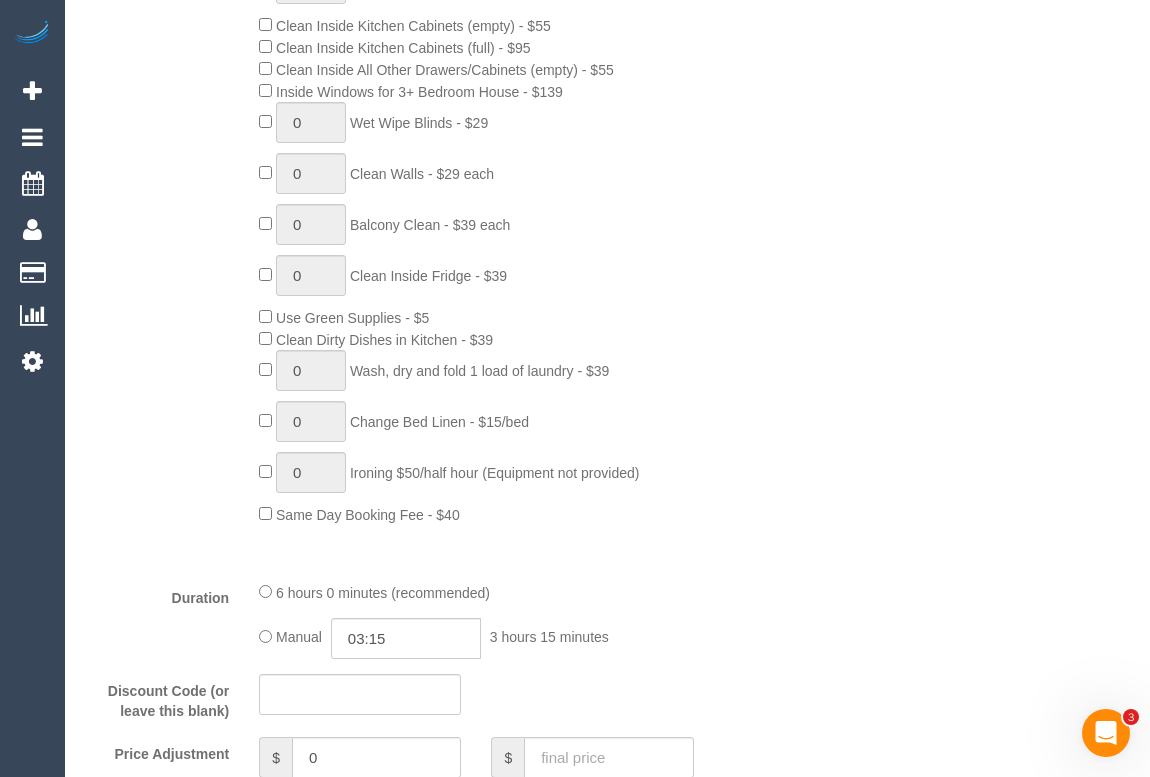 select on "object:814" 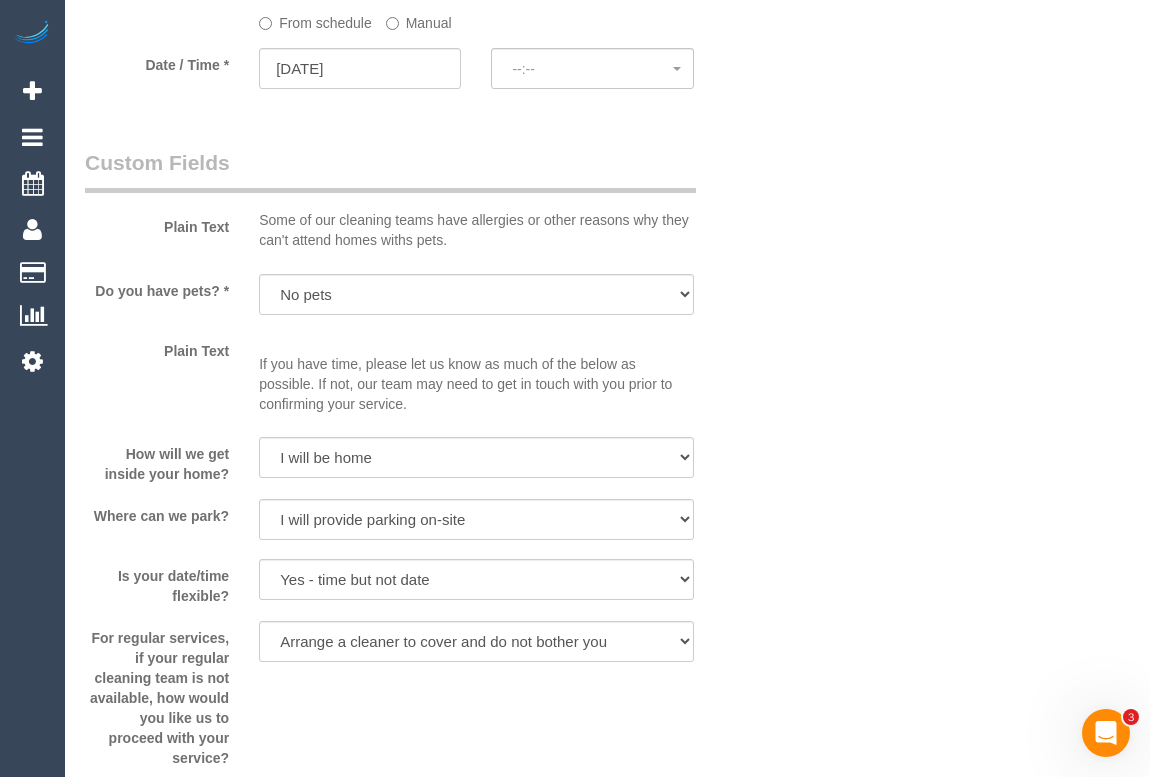 select on "spot1" 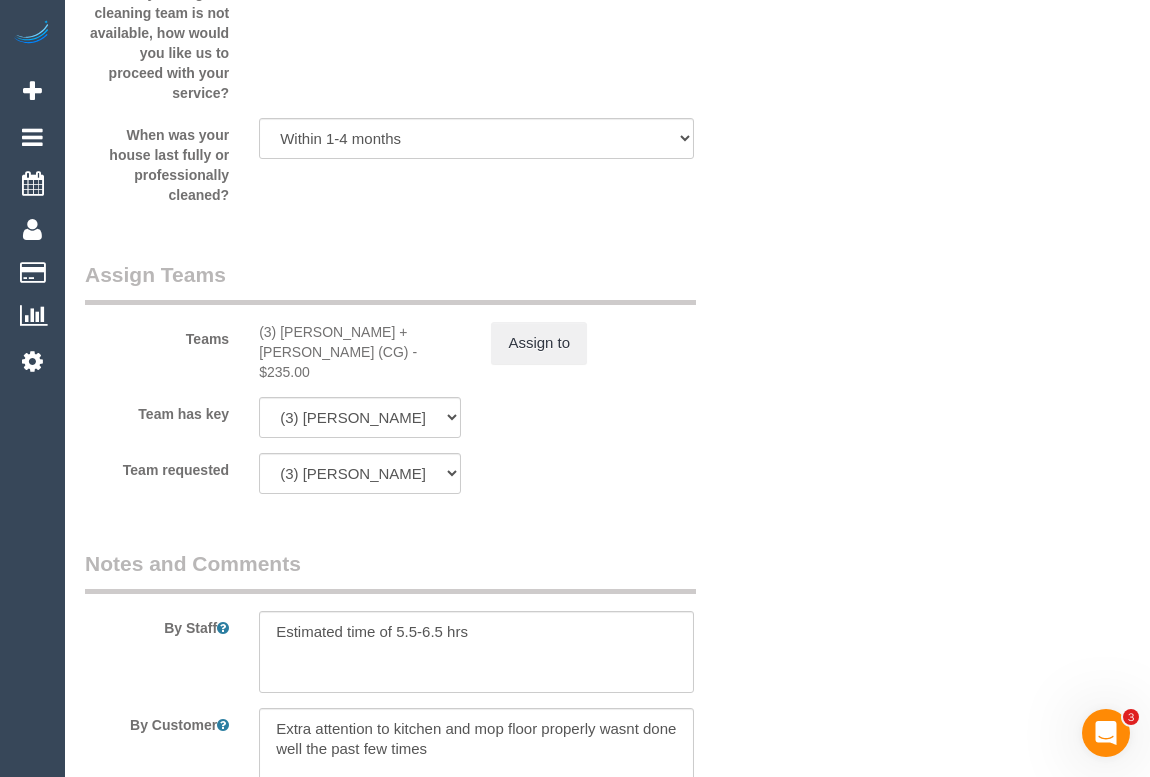 scroll, scrollTop: 2755, scrollLeft: 0, axis: vertical 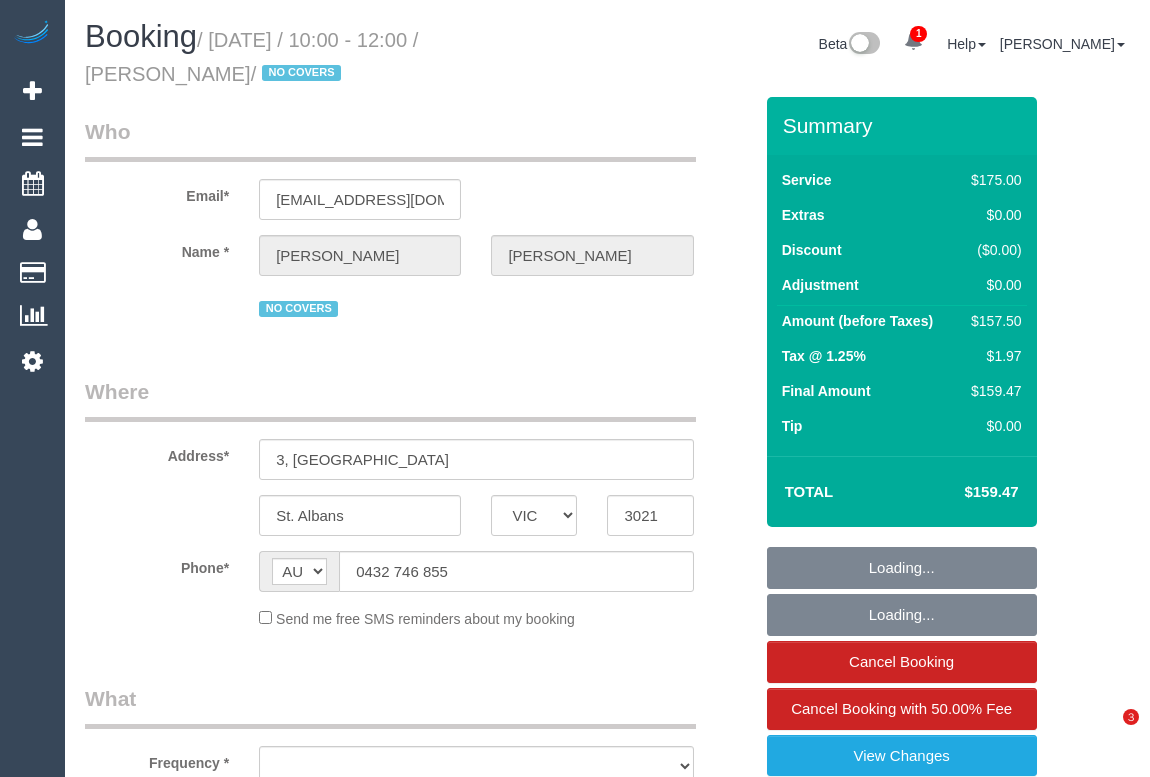 select on "VIC" 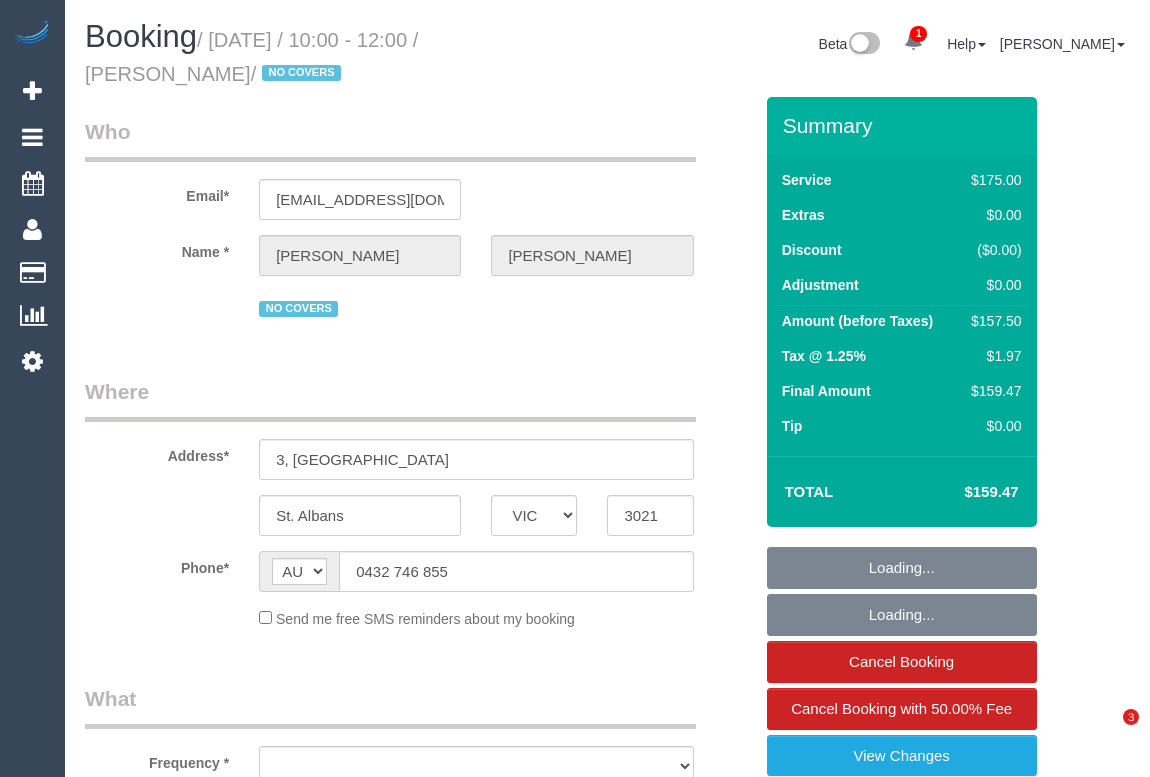 scroll, scrollTop: 683, scrollLeft: 0, axis: vertical 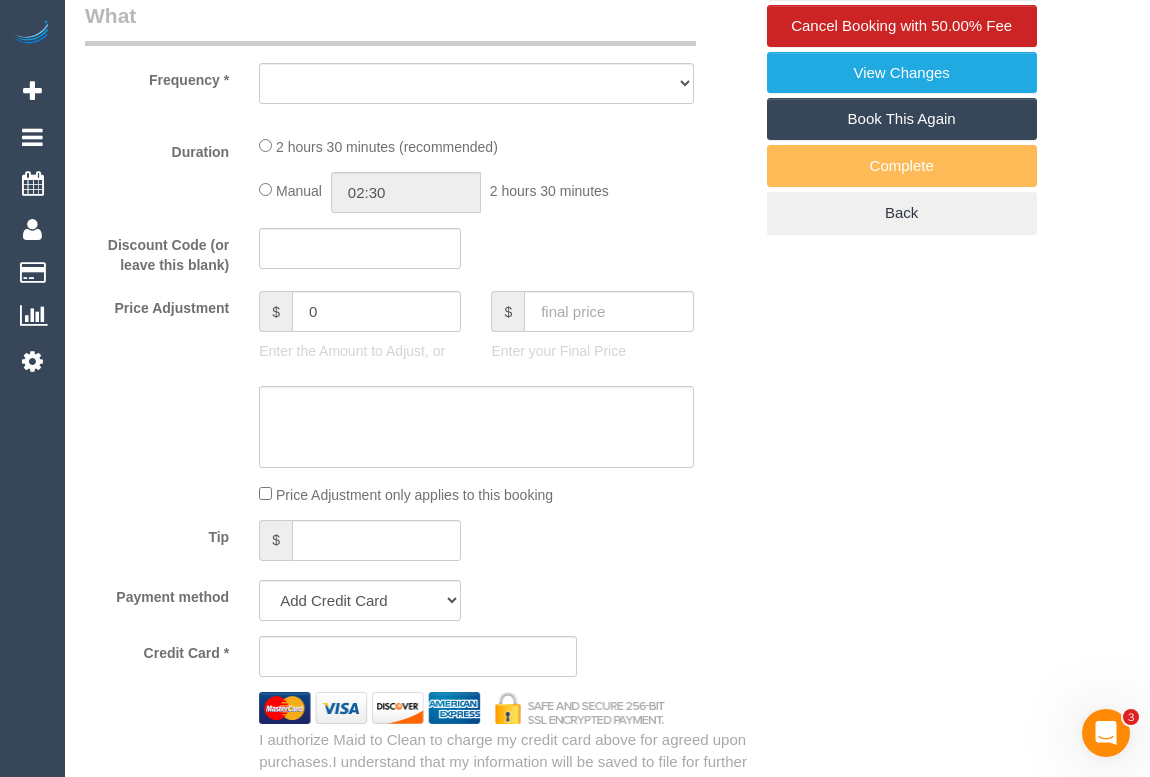 select on "string:stripe-pm_1NdrsU2GScqysDRViDc3dfiW" 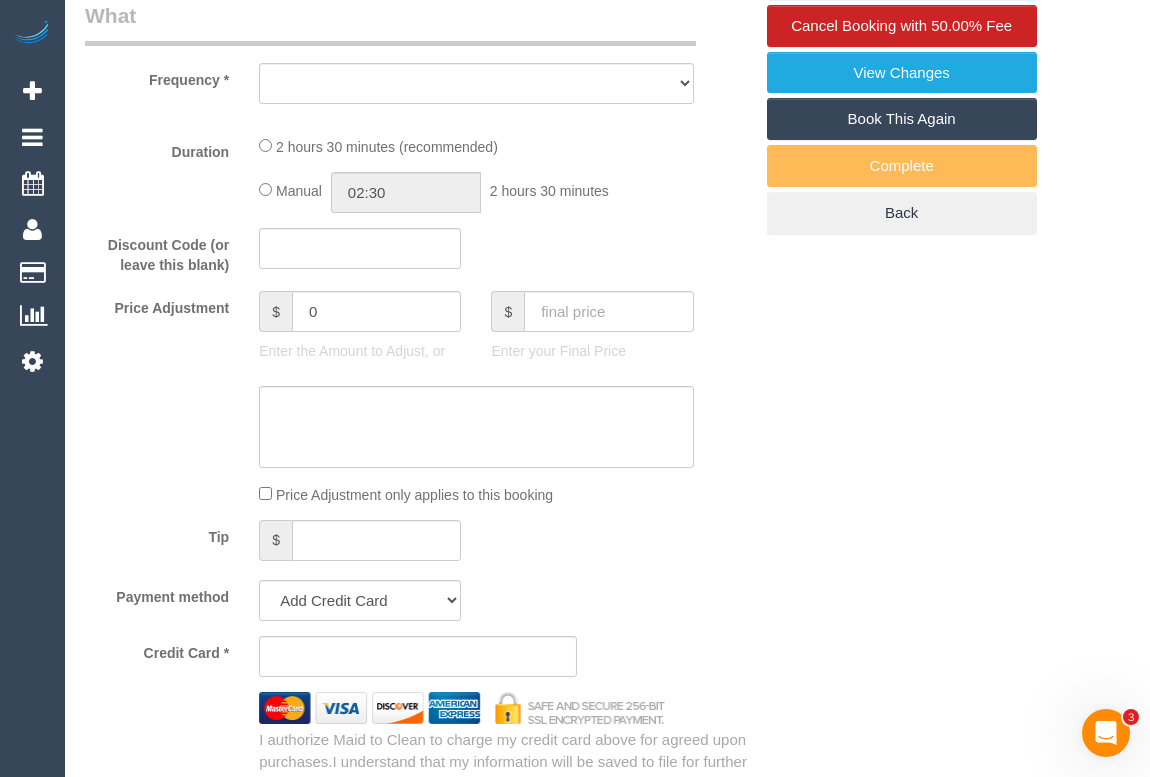 select on "150" 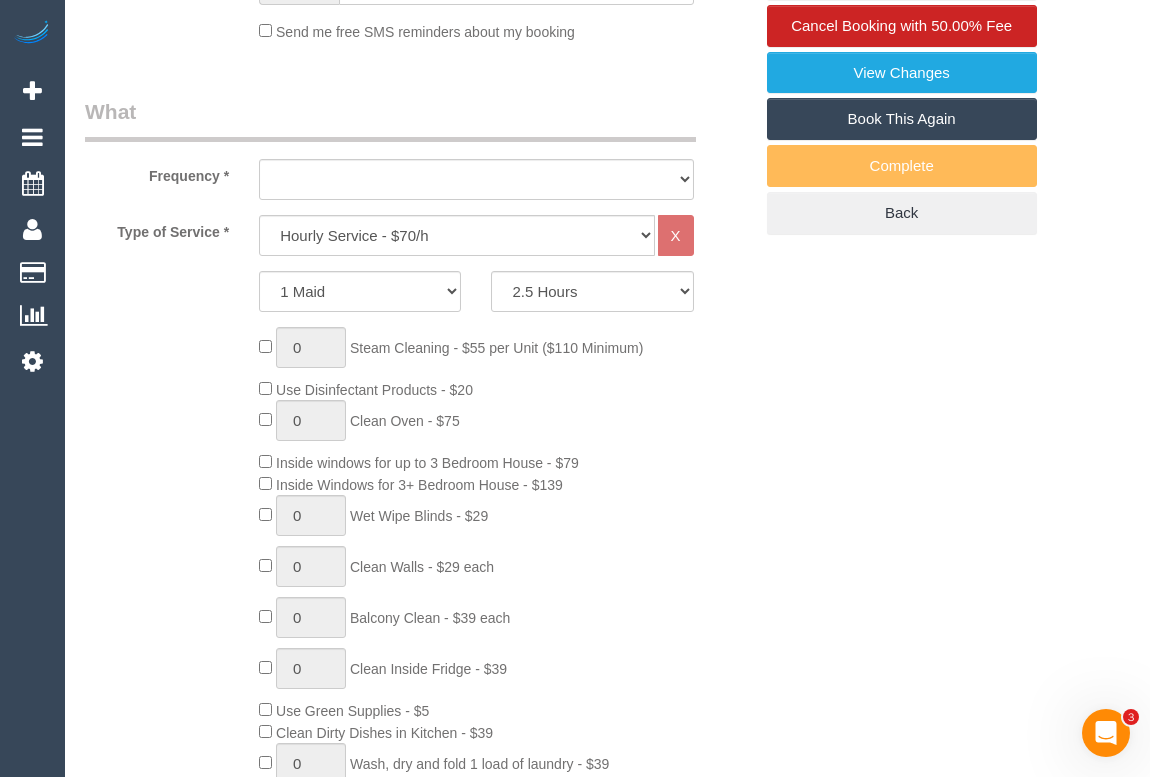 scroll, scrollTop: 0, scrollLeft: 0, axis: both 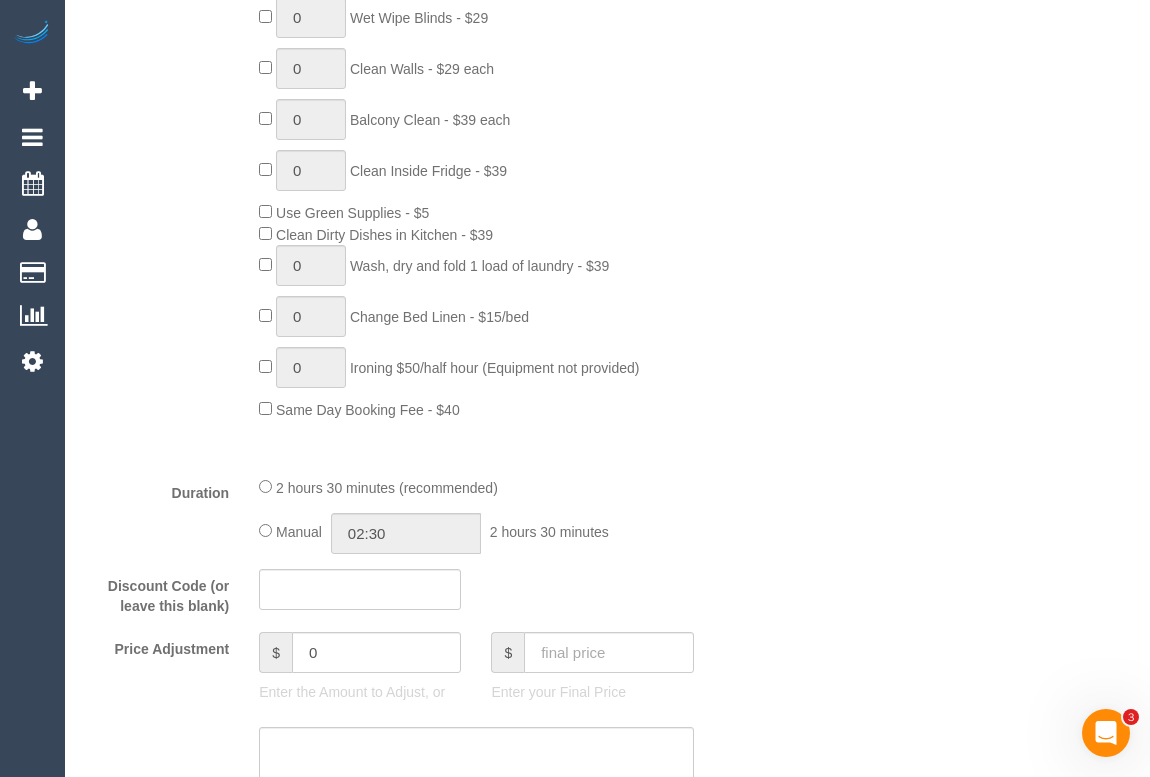 select on "object:1434" 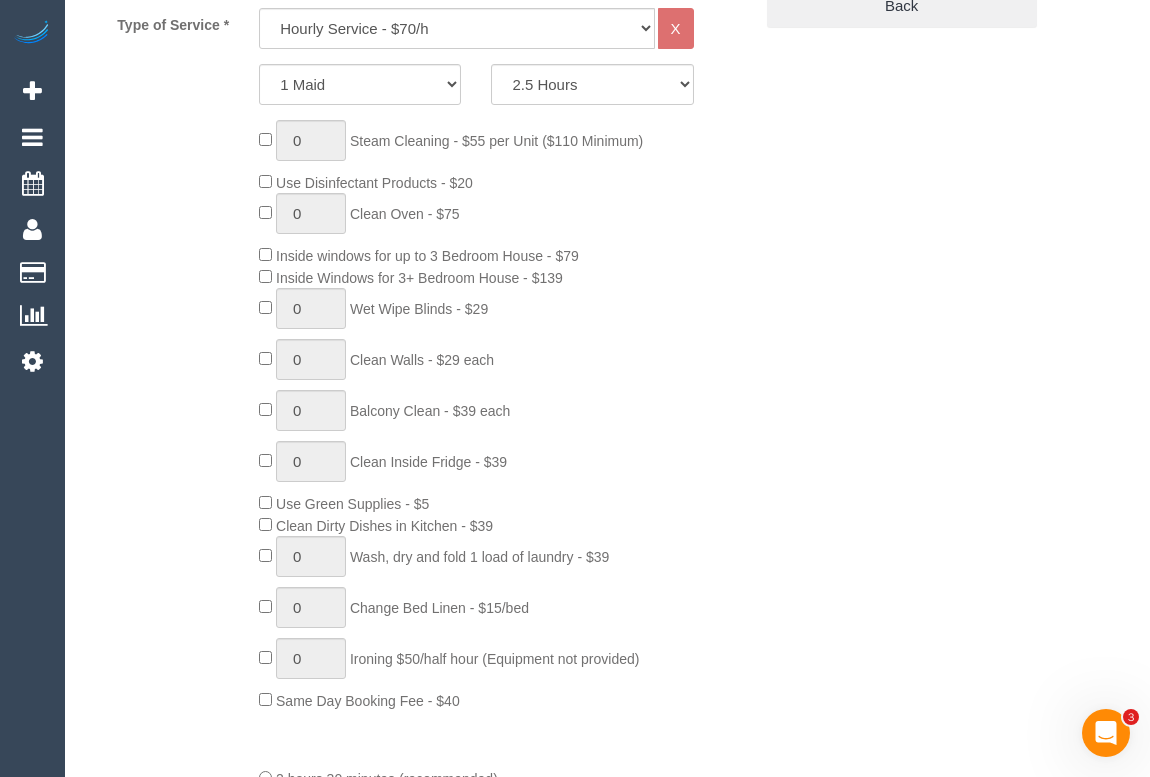 scroll, scrollTop: 636, scrollLeft: 0, axis: vertical 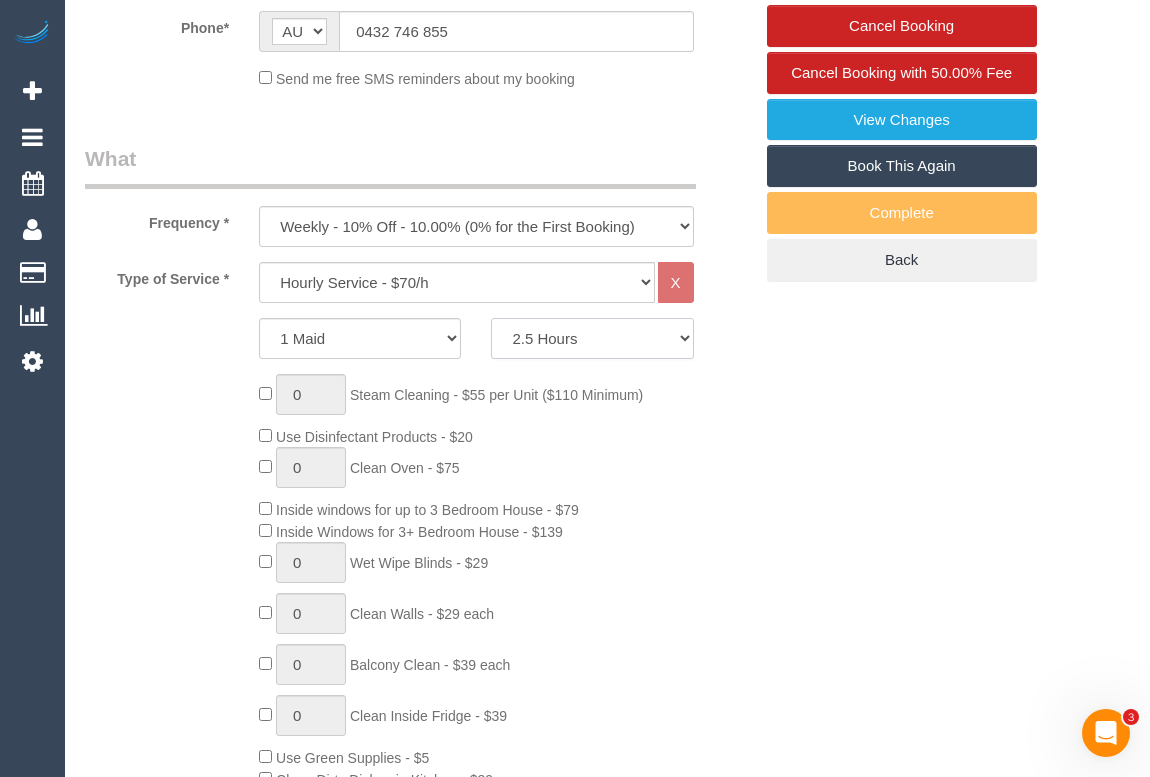 click on "2 Hours
2.5 Hours
3 Hours
3.5 Hours
4 Hours
4.5 Hours
5 Hours
5.5 Hours
6 Hours
6.5 Hours
7 Hours
7.5 Hours
8 Hours
8.5 Hours
9 Hours
9.5 Hours
10 Hours
10.5 Hours
11 Hours
11.5 Hours
12 Hours
12.5 Hours
13 Hours
13.5 Hours
14 Hours
14.5 Hours
15 Hours
15.5 Hours
16 Hours
16.5 Hours" 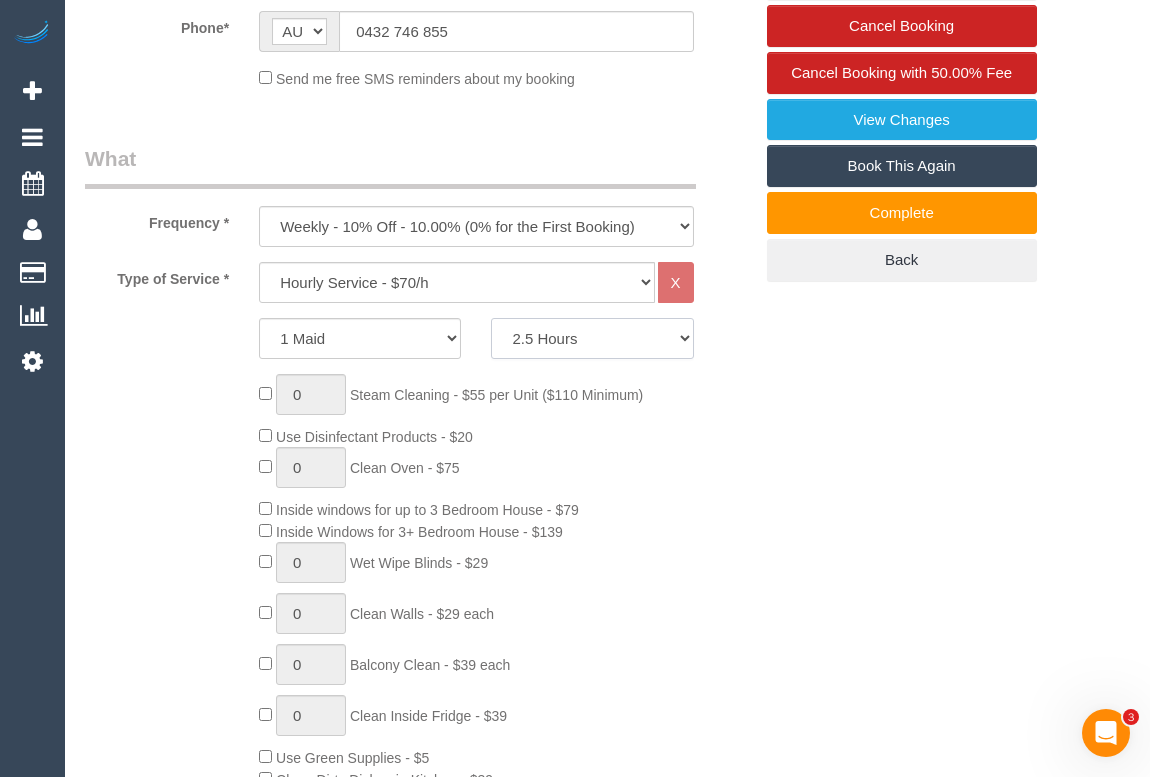 select on "120" 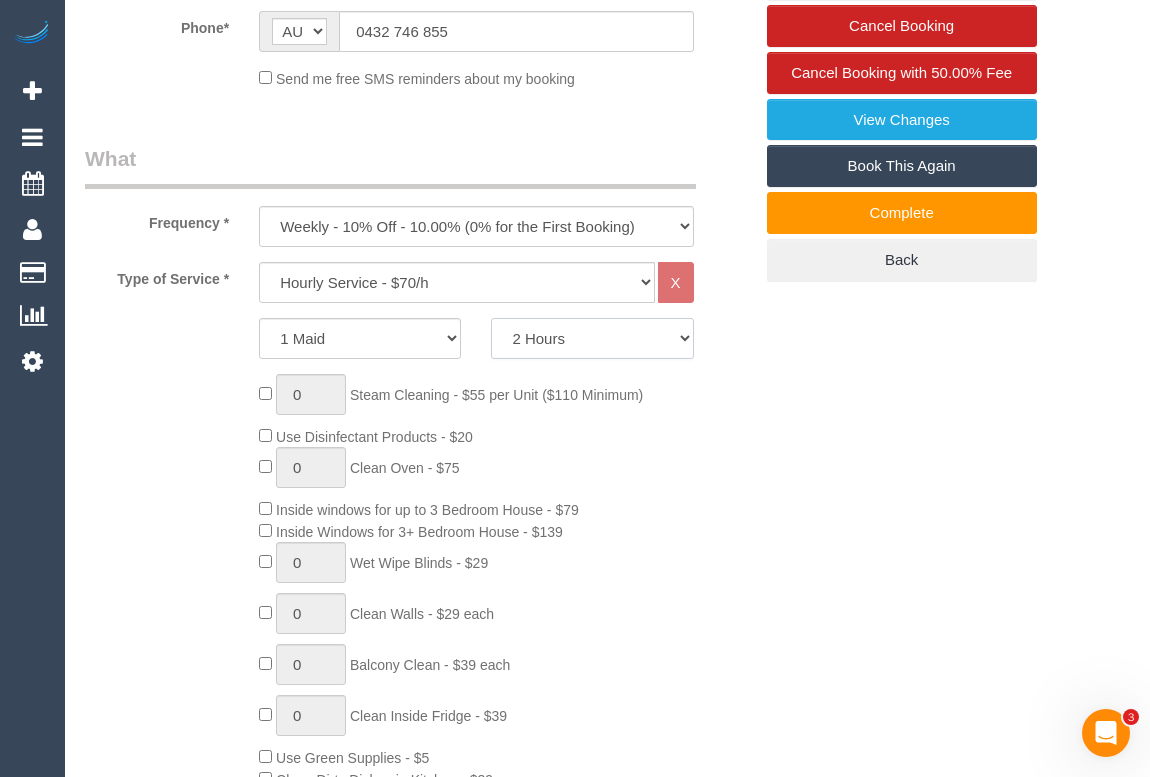 click on "2 Hours
2.5 Hours
3 Hours
3.5 Hours
4 Hours
4.5 Hours
5 Hours
5.5 Hours
6 Hours
6.5 Hours
7 Hours
7.5 Hours
8 Hours
8.5 Hours
9 Hours
9.5 Hours
10 Hours
10.5 Hours
11 Hours
11.5 Hours
12 Hours
12.5 Hours
13 Hours
13.5 Hours
14 Hours
14.5 Hours
15 Hours
15.5 Hours
16 Hours
16.5 Hours" 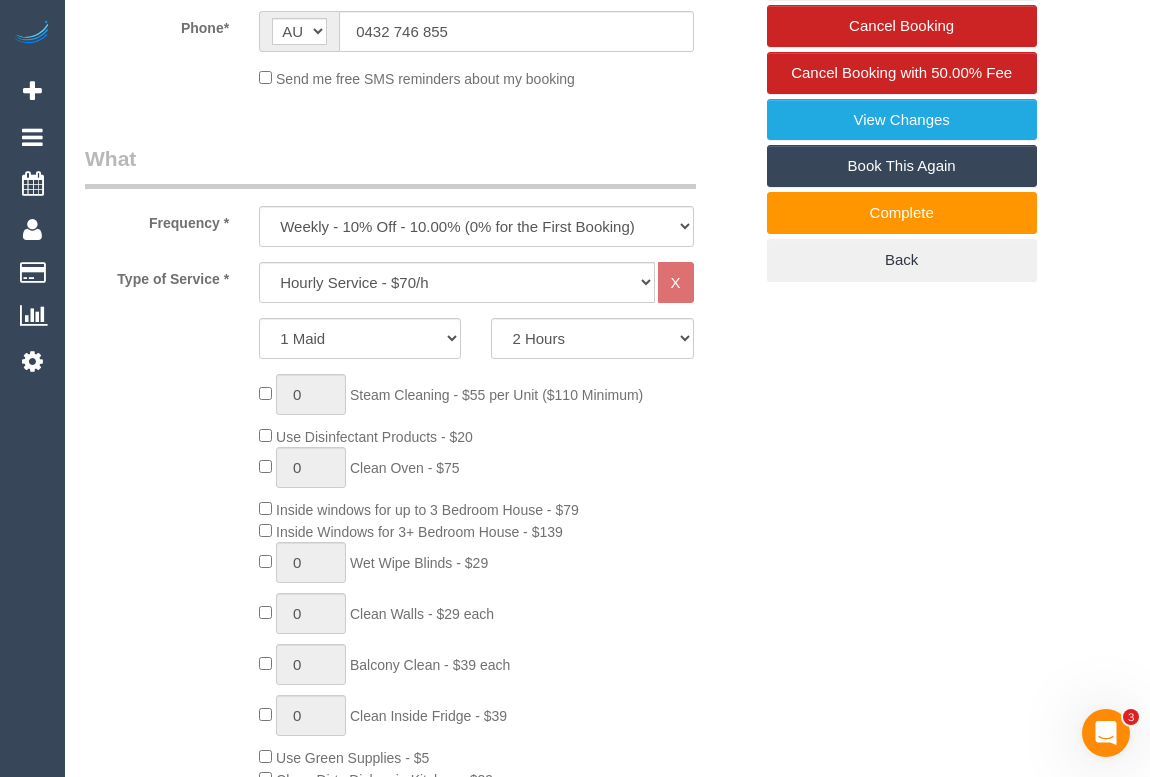 click on "0
Steam Cleaning - $55 per Unit ($110 Minimum)
Use Disinfectant Products - $20
0
Clean Oven  - $75
Inside windows for up to 3 Bedroom House - $79
Inside Windows for 3+ Bedroom House  - $139
0
Wet Wipe Blinds  - $29
0
Clean Walls - $29 each
0
0" 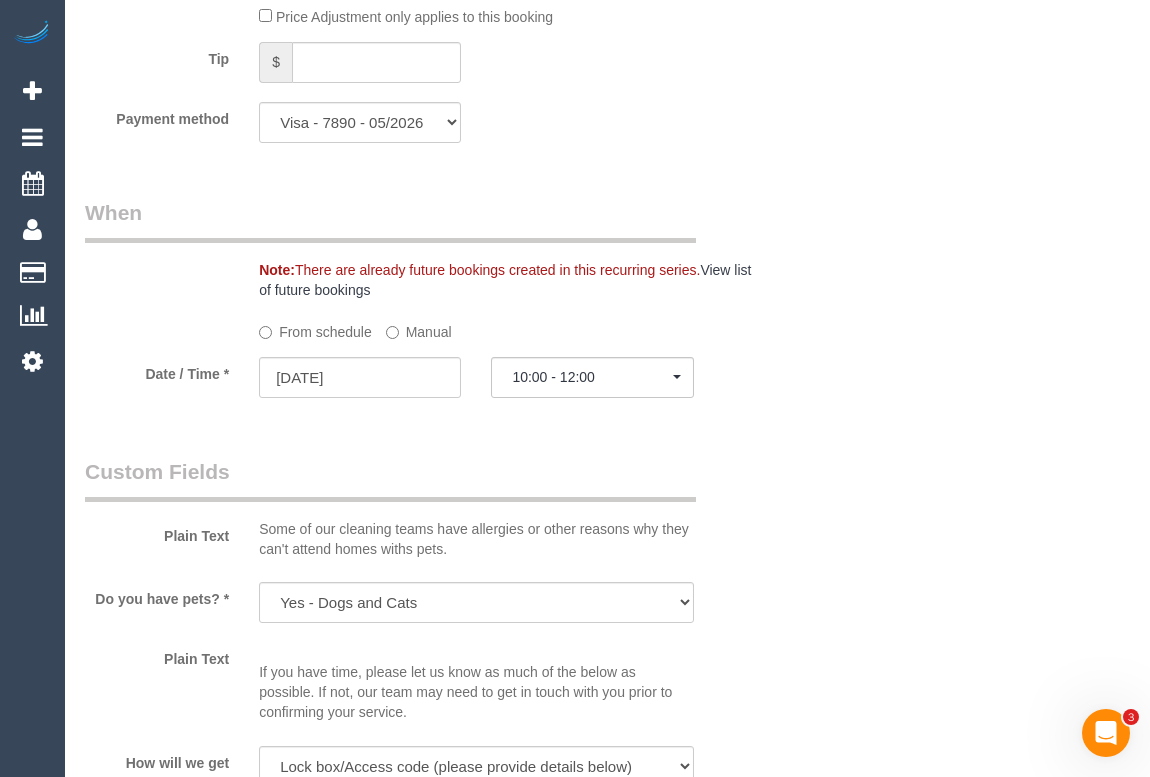 select on "spot10" 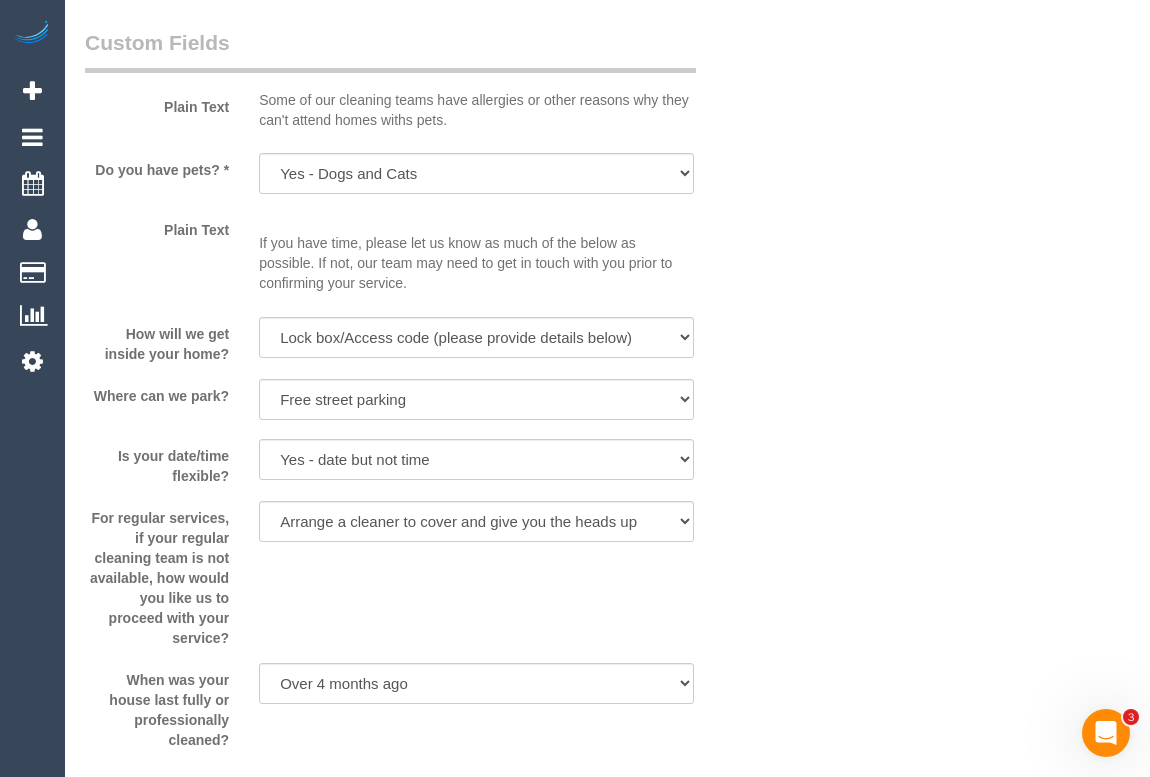 scroll, scrollTop: 2636, scrollLeft: 0, axis: vertical 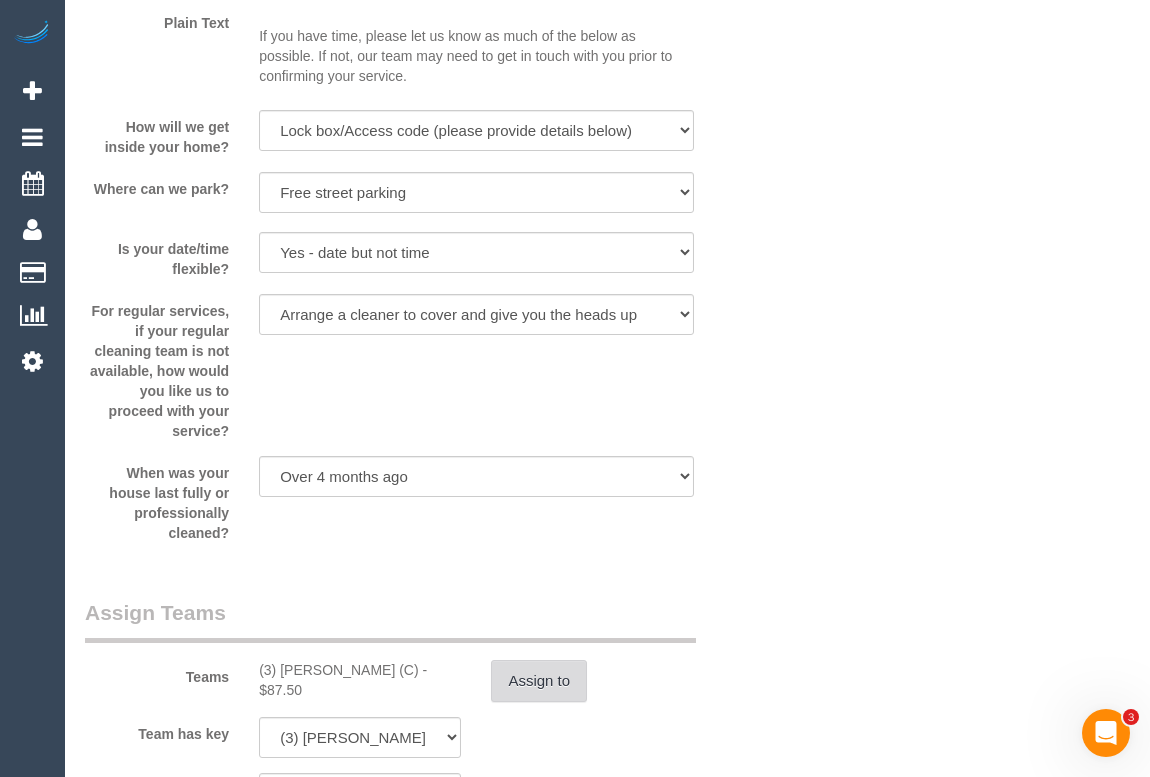 click on "Assign to" at bounding box center [539, 681] 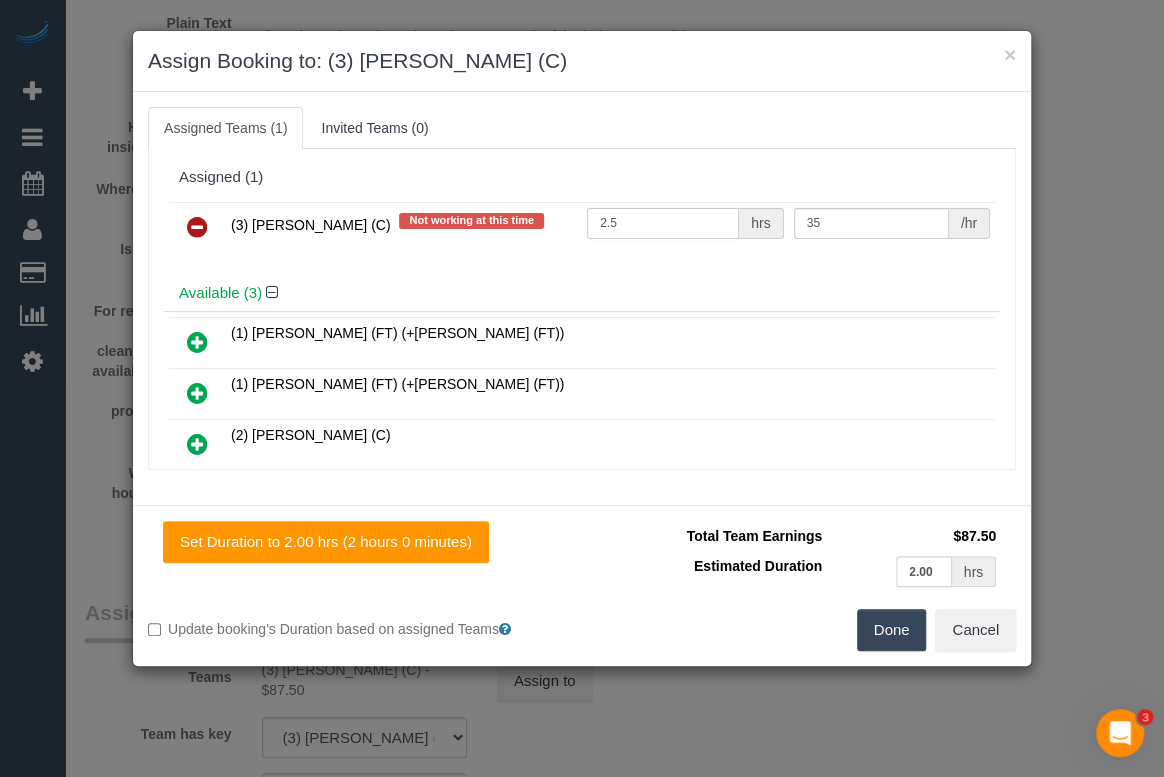click on "2.5" at bounding box center (663, 223) 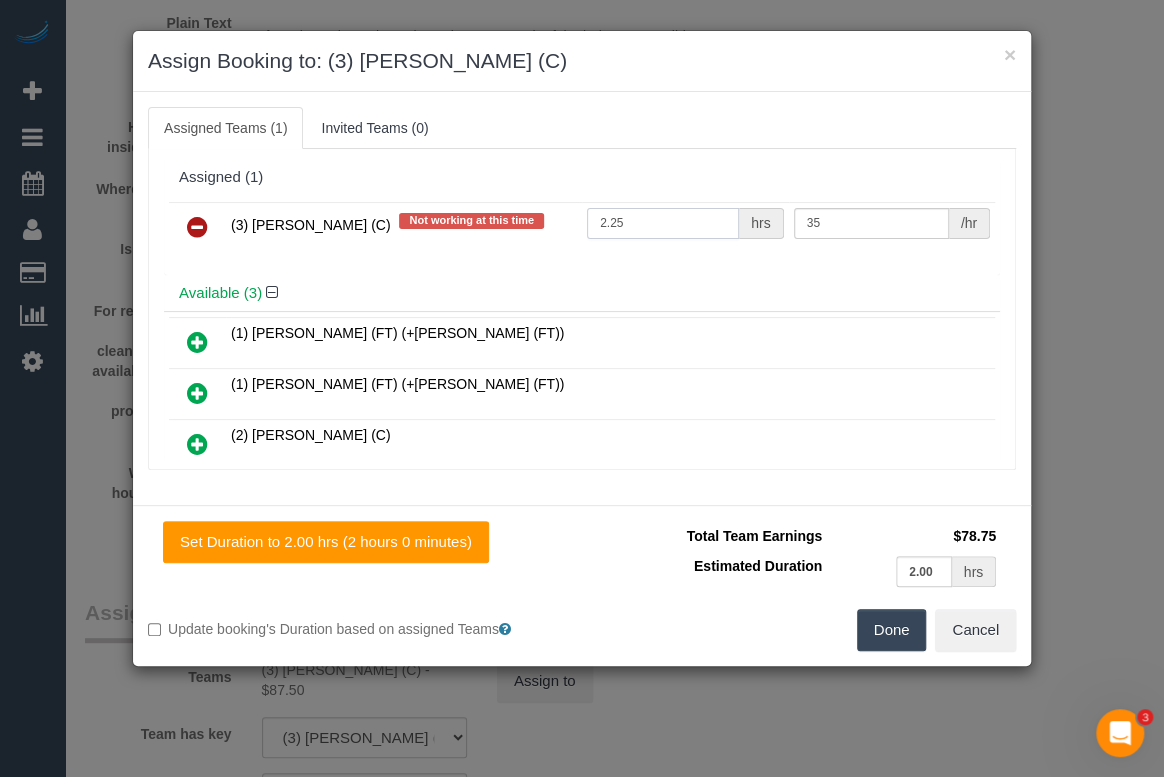type on "2.25" 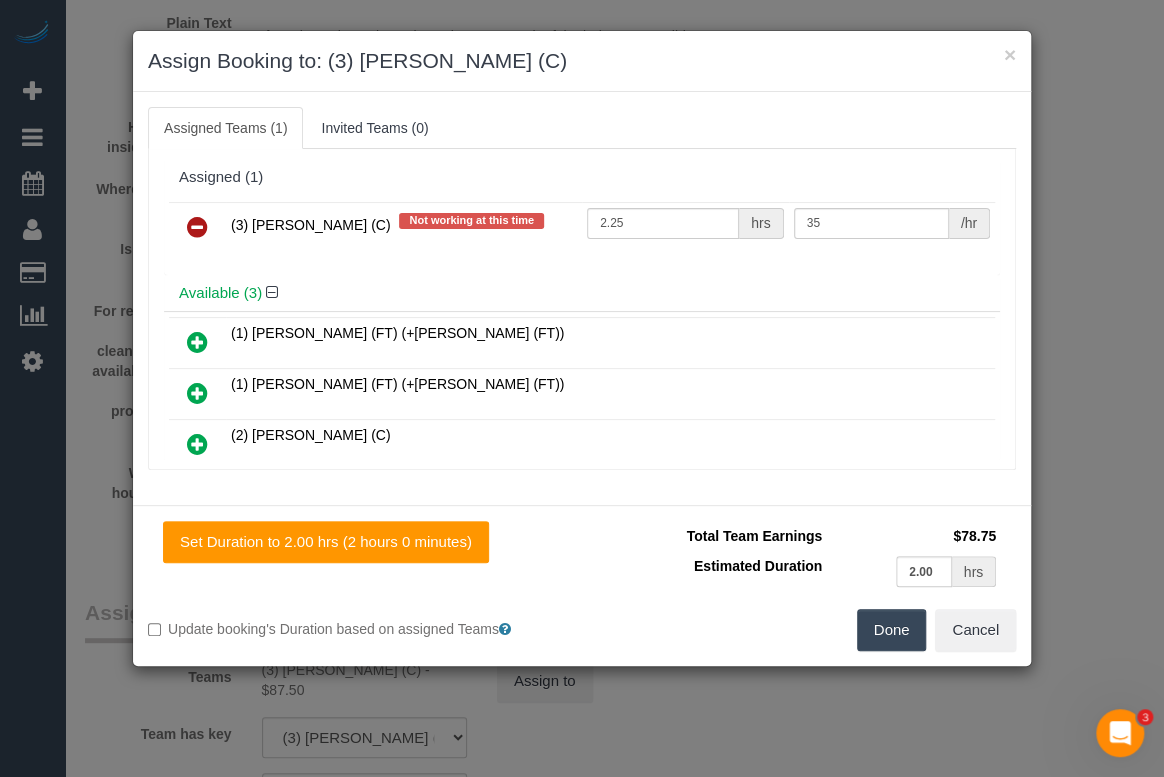 click on "Set Duration to 2.00 hrs (2 hours 0 minutes)
Total Team Earnings
$78.75
Estimated Duration
2.00
hrs
Warning: The Company share is 0%. If this is correct, please click Save.
Change your Team shares so that the Total Share does not exceed 100%.
Update booking's Duration based on assigned Teams
Done
Cancel" at bounding box center (582, 585) 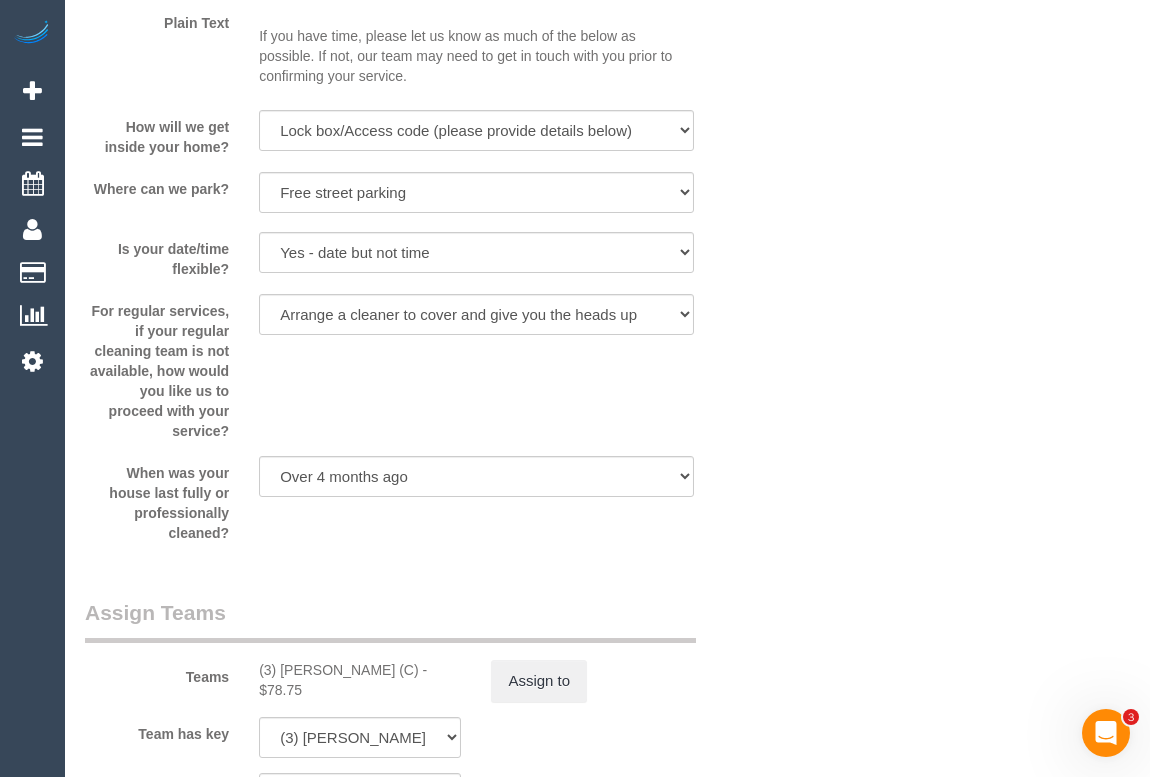 click on "Who
Email*
carolinehuggard@gmail.com
Name *
Caroline
Lynch
NO COVERS
Where
Address*
3, Kuala Close
St. Albans
ACT
NSW
NT
QLD
SA
TAS
VIC
WA
3021
Location
Office City East (North) East (South) Inner East Inner North (East) Inner North (West) Inner South East Inner West North (East) North (West) Outer East Outer North (East) Outer North (West) Outer South East Outer West South East (East) South East (West) West (North) West (South) ZG - Central ZG - East ZG - North ZG - South" at bounding box center (607, -416) 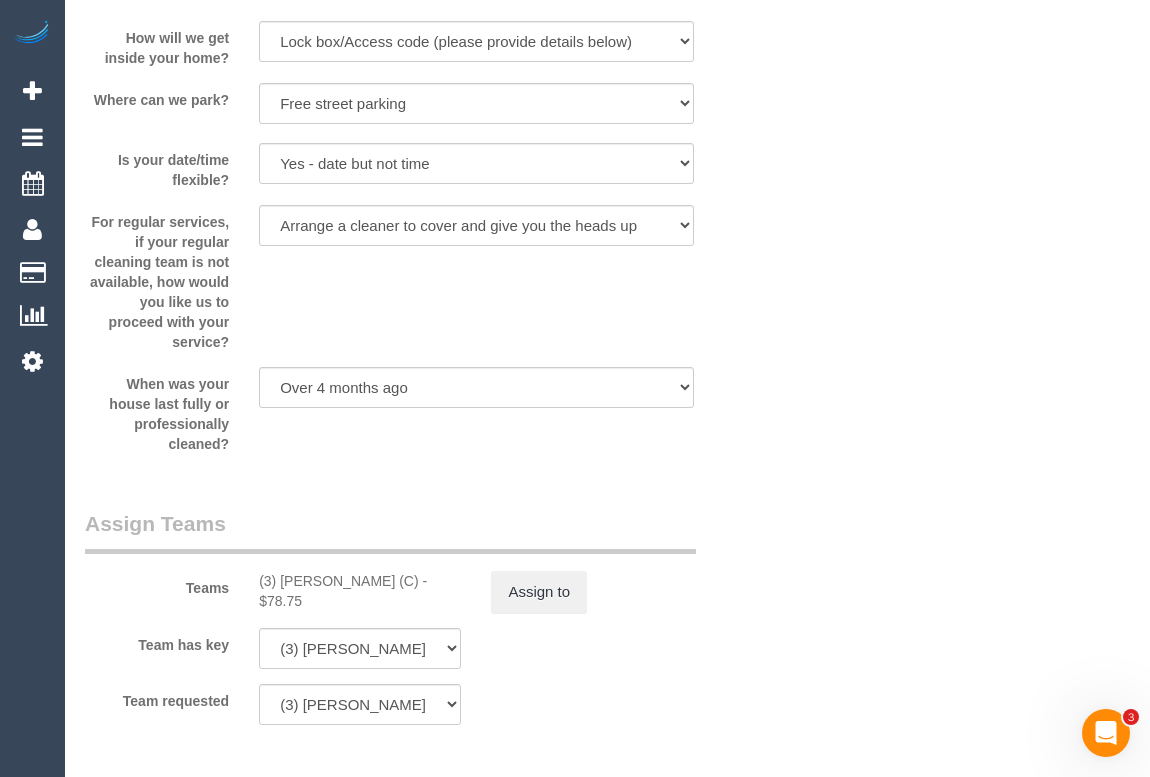 scroll, scrollTop: 3000, scrollLeft: 0, axis: vertical 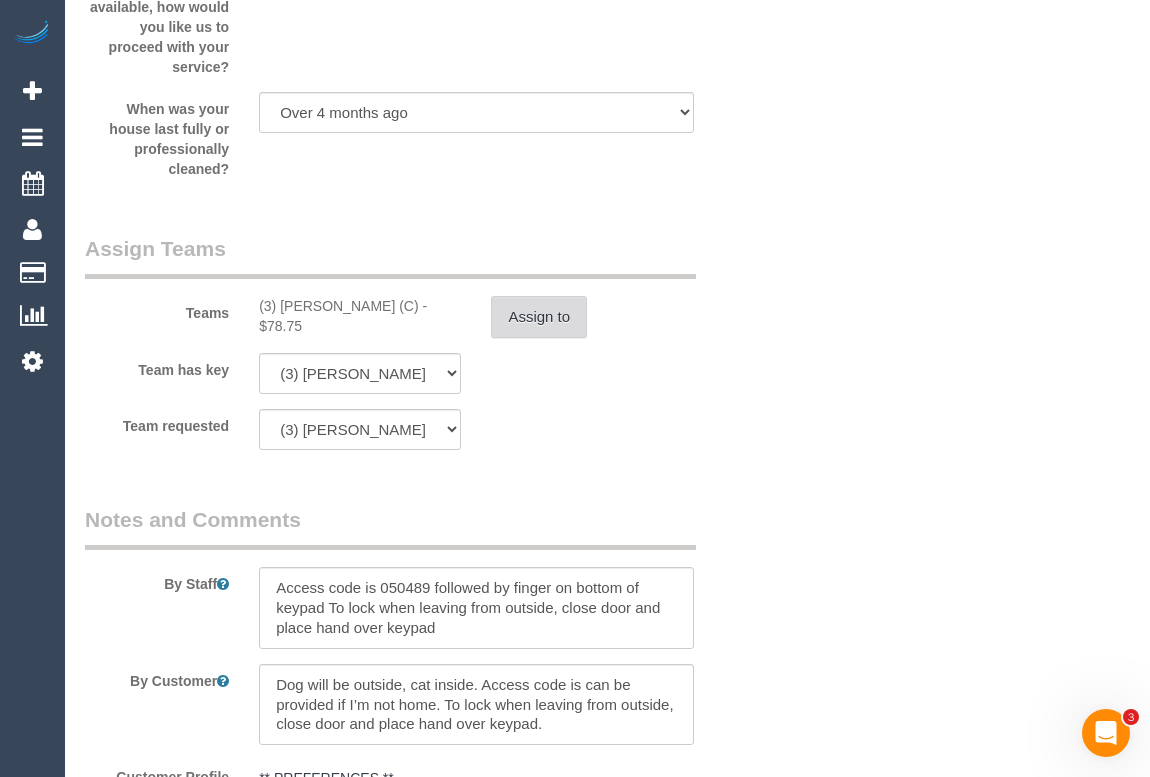 click on "Assign to" at bounding box center (539, 317) 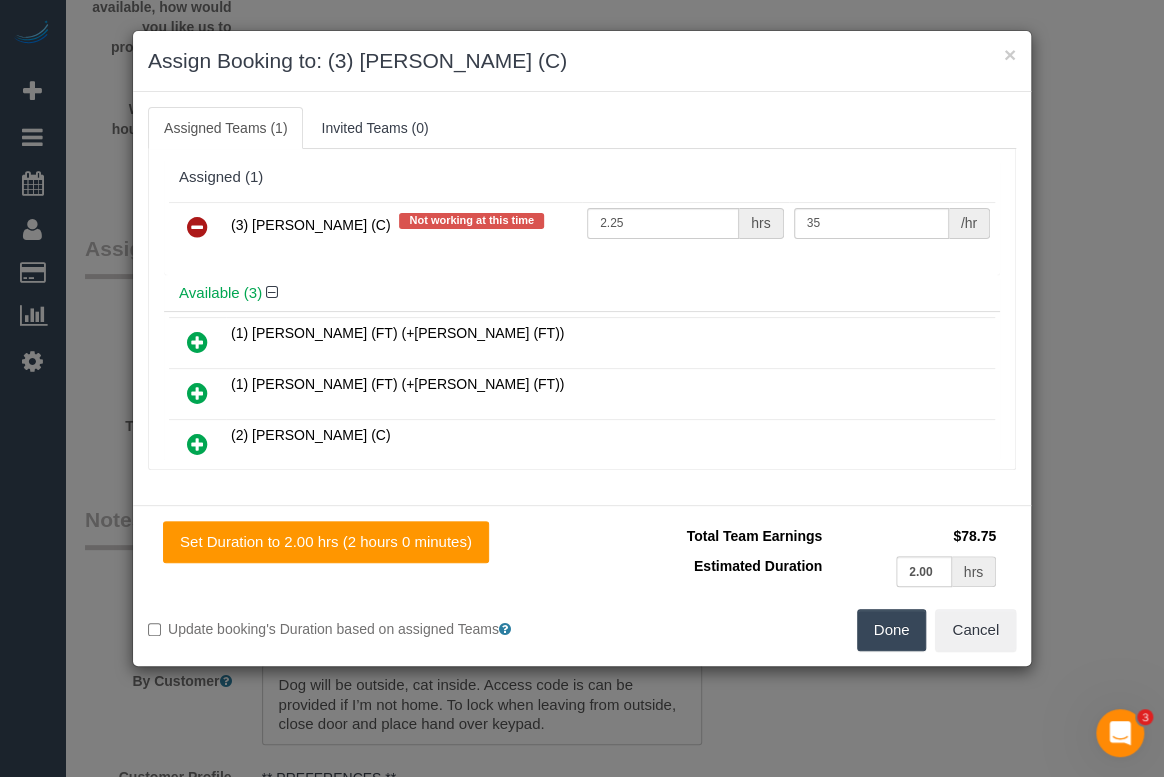 click on "Done" at bounding box center (892, 630) 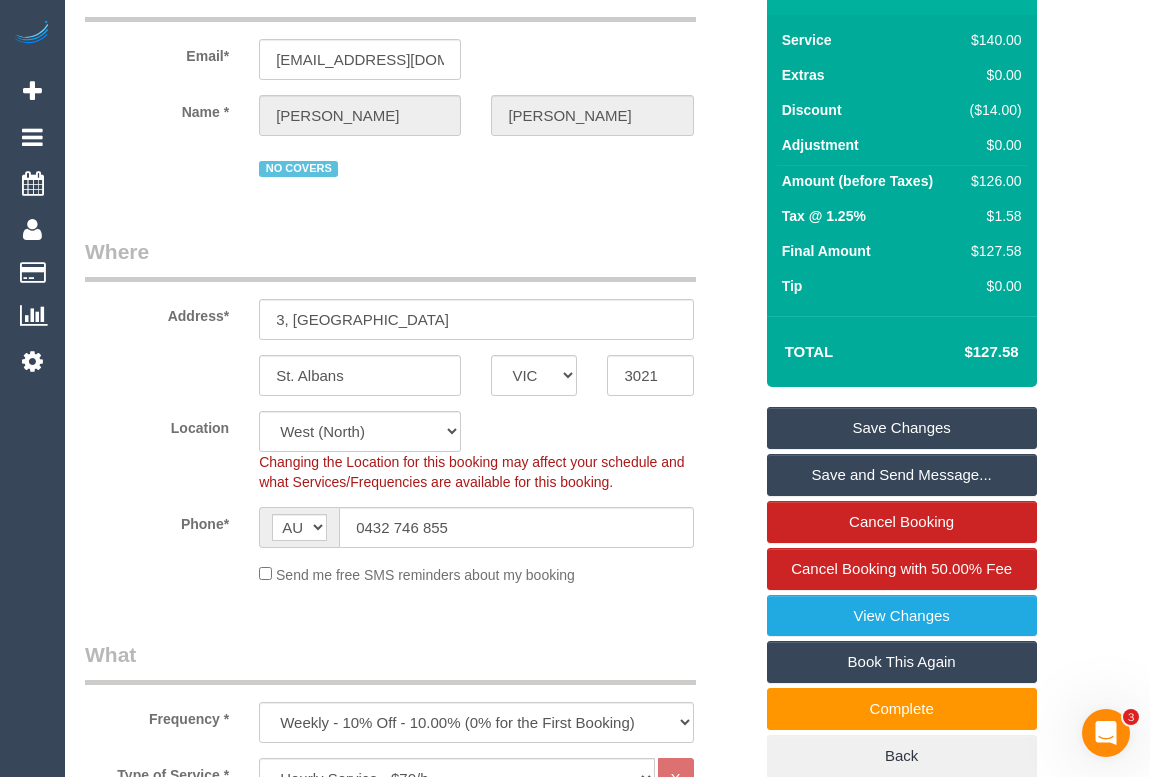 scroll, scrollTop: 102, scrollLeft: 0, axis: vertical 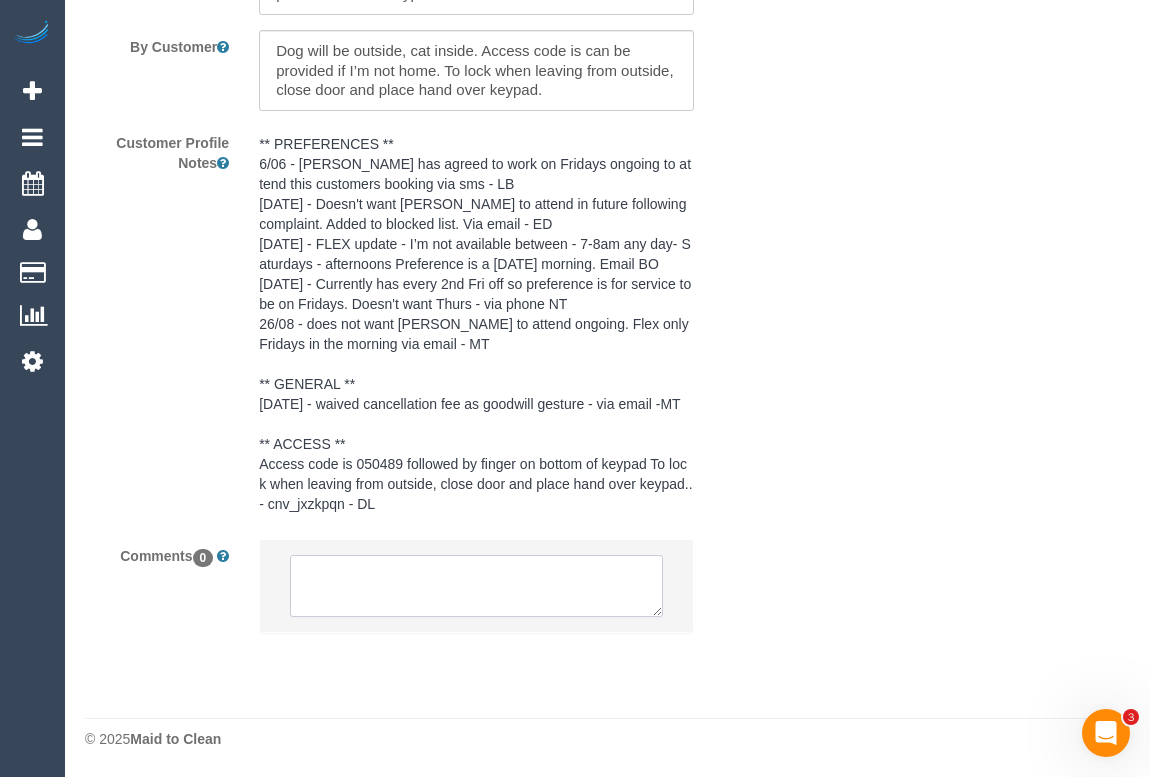 click at bounding box center [476, 586] 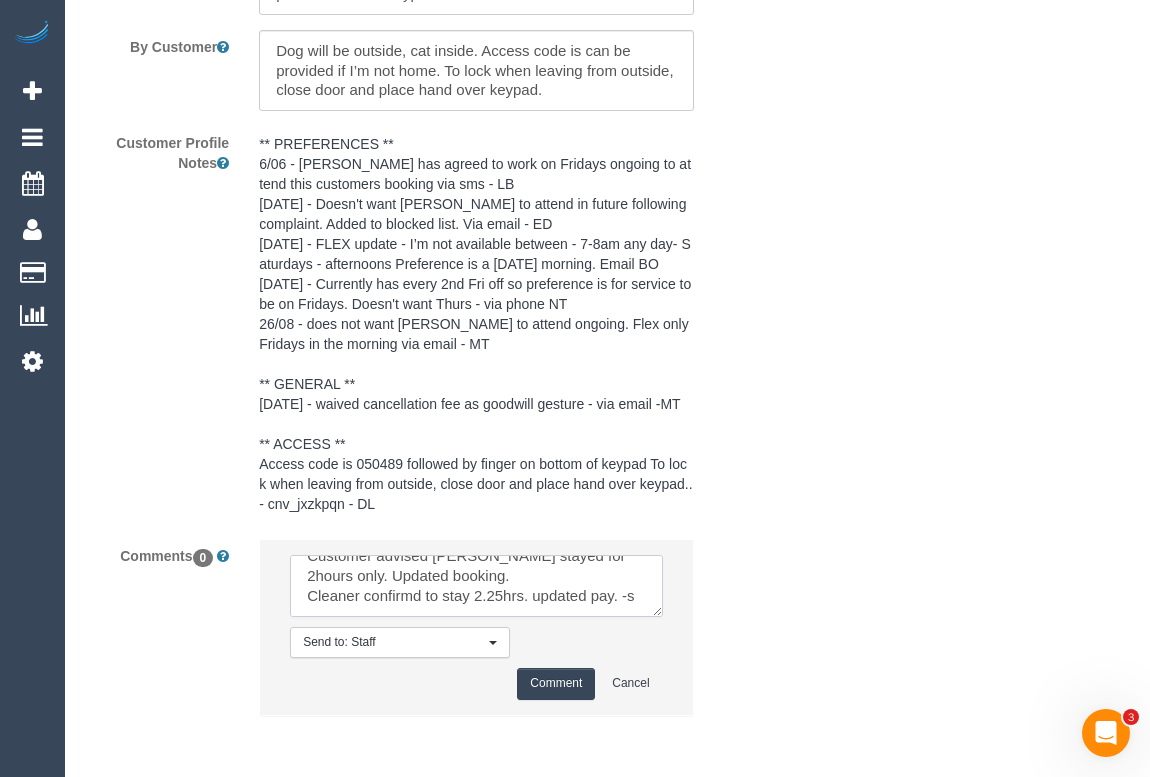 scroll, scrollTop: 28, scrollLeft: 0, axis: vertical 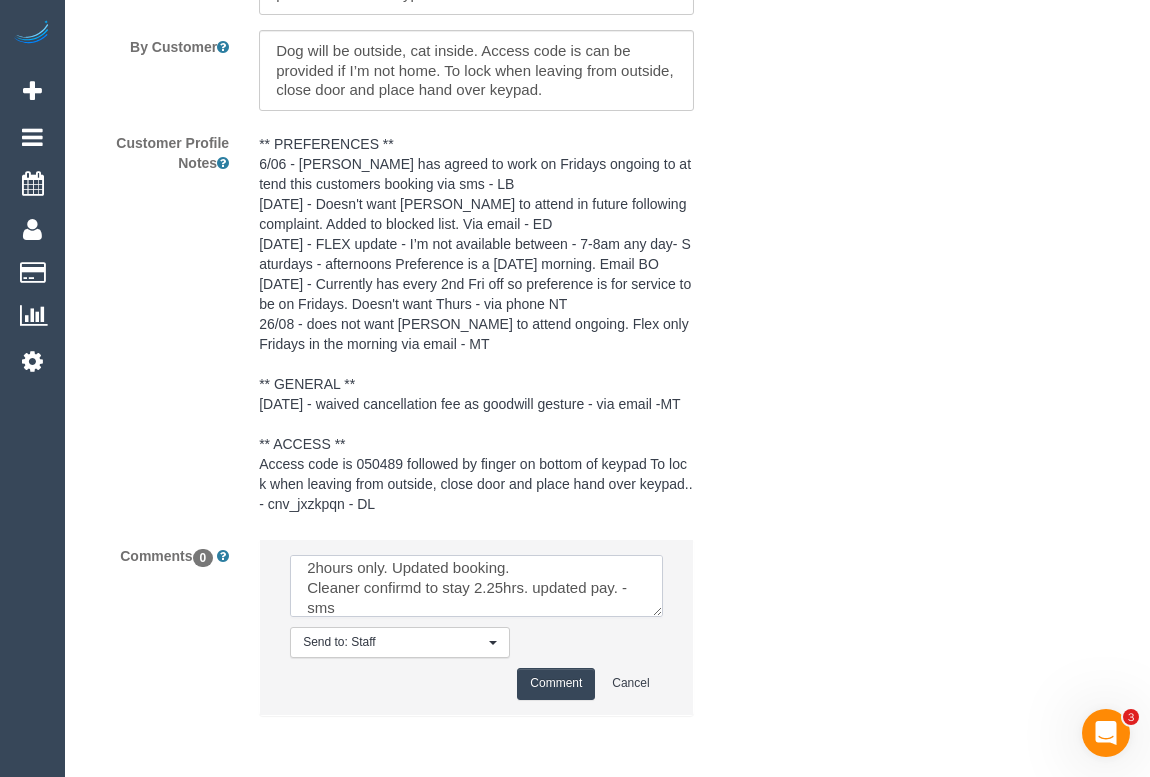 type on "Customer advised cleaner stayed for 2hours only. Updated booking.
Cleaner confirmd to stay 2.25hrs. updated pay. -sms" 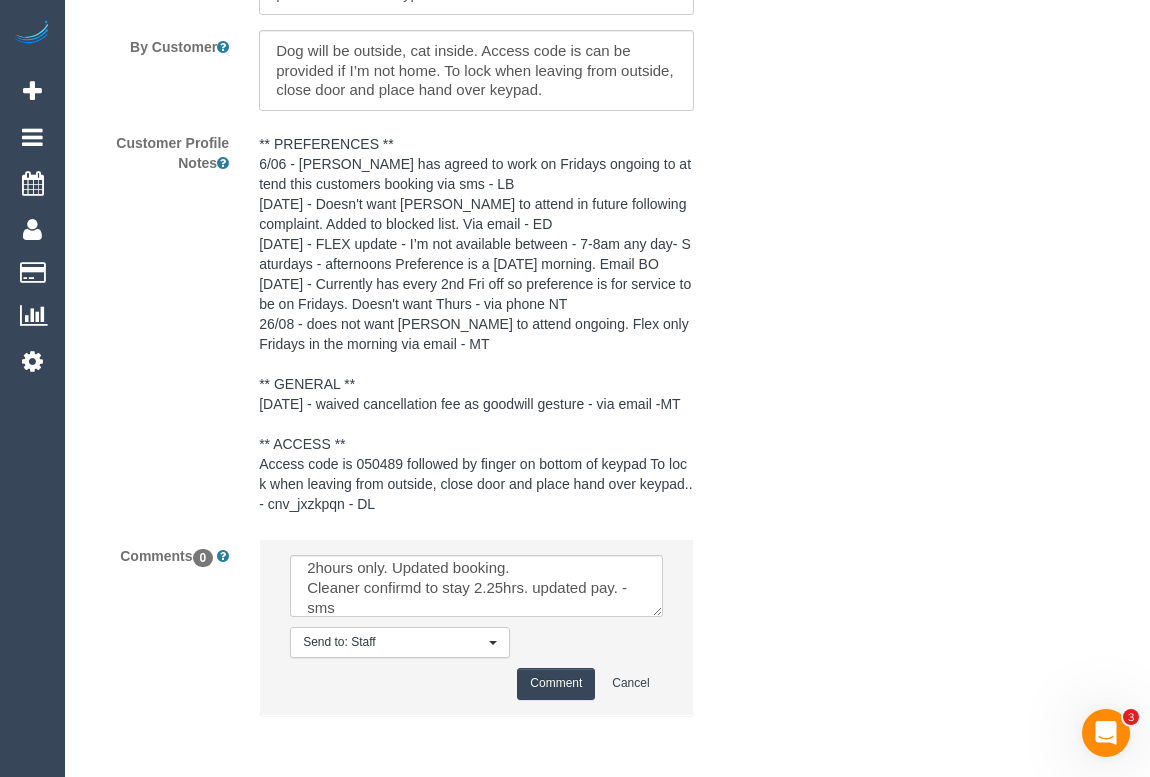 click on "Comment" at bounding box center [556, 683] 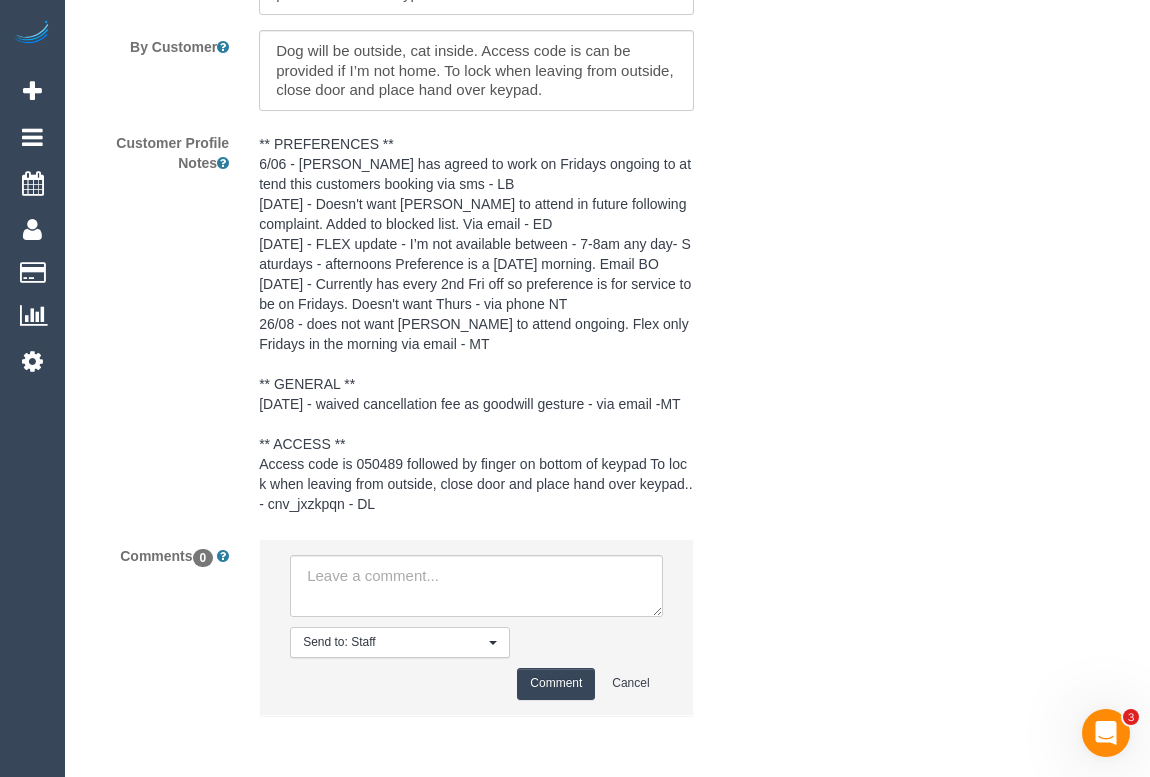 scroll, scrollTop: 0, scrollLeft: 0, axis: both 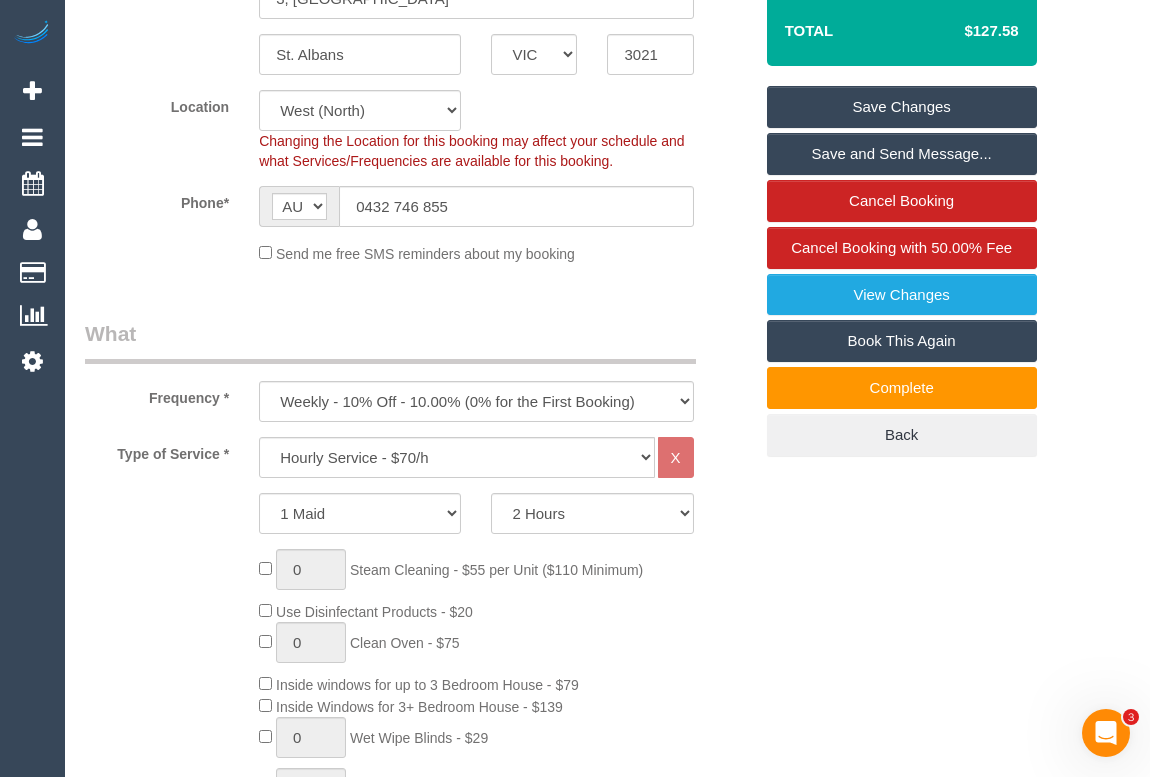 click on "Save Changes" at bounding box center (902, 107) 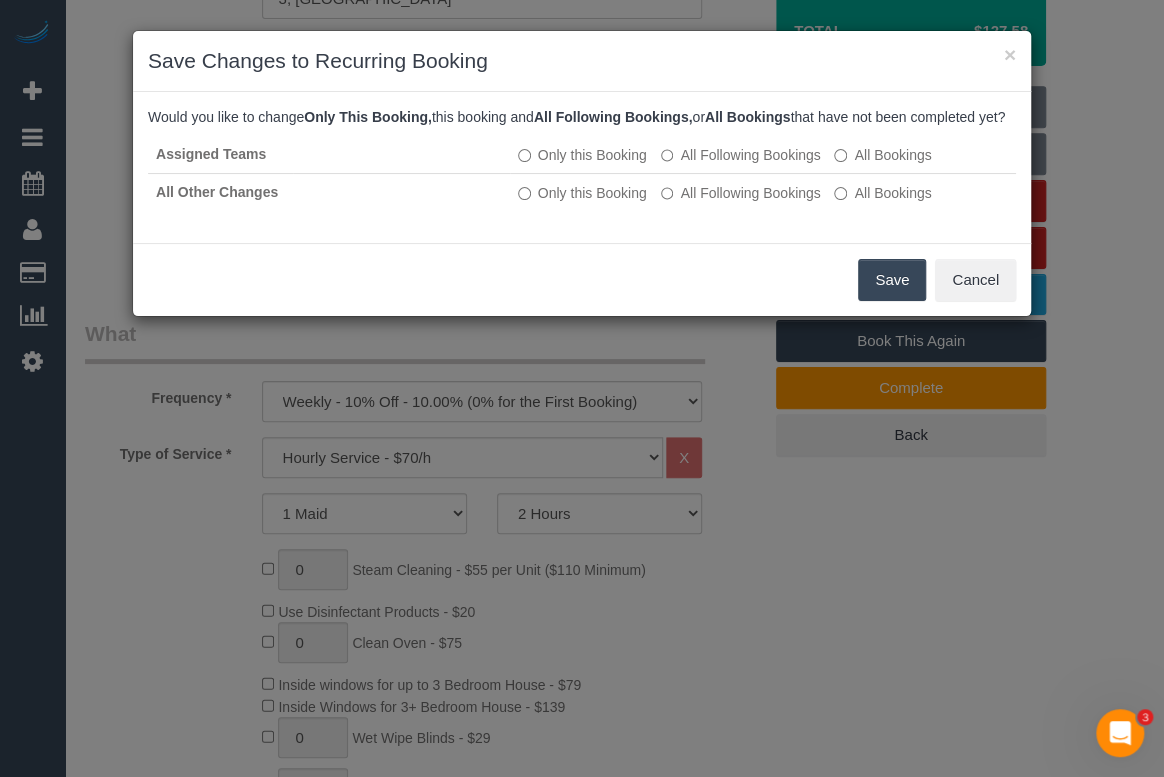 click on "Save" at bounding box center (892, 280) 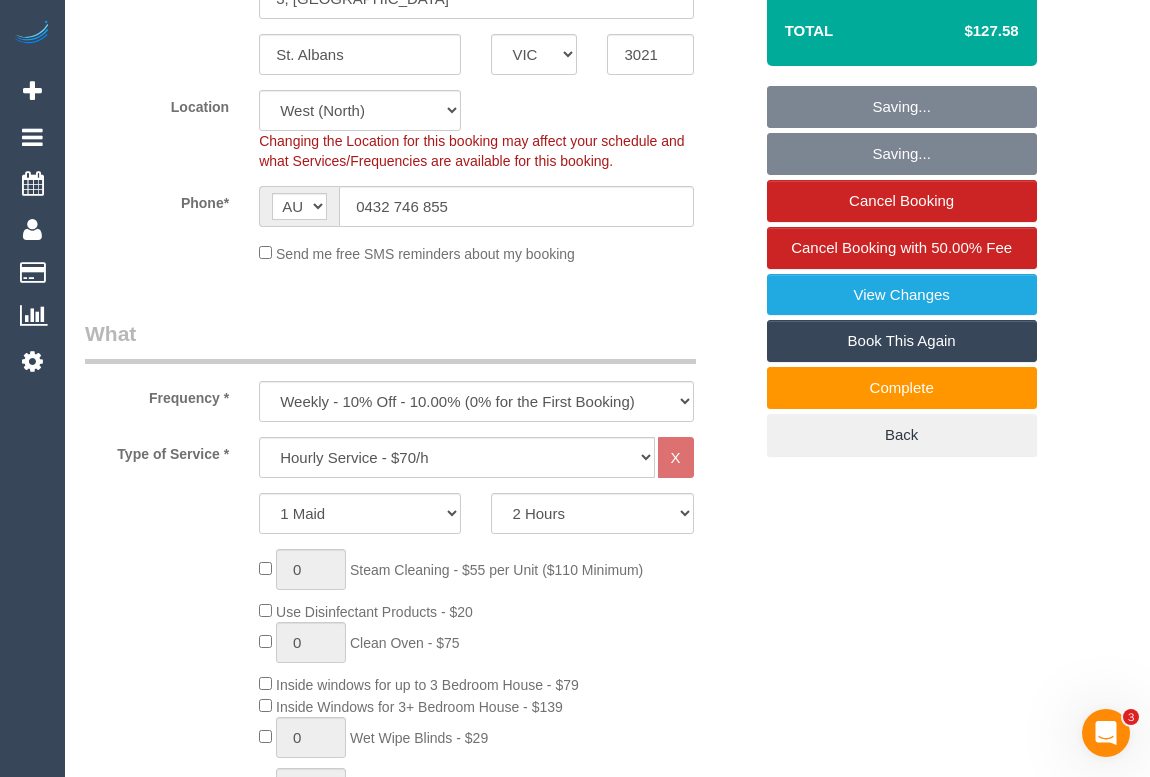click on "Who
Email*
carolinehuggard@gmail.com
Name *
Caroline
Lynch
NO COVERS
Where
Address*
3, Kuala Close
St. Albans
ACT
NSW
NT
QLD
SA
TAS
VIC
WA
3021
Location
Office City East (North) East (South) Inner East Inner North (East) Inner North (West) Inner South East Inner West North (East) North (West) Outer East Outer North (East) Outer North (West) Outer South East Outer West South East (East) South East (West) West (North) West (South) ZG - Central ZG - East ZG - North ZG - South" at bounding box center (607, 1854) 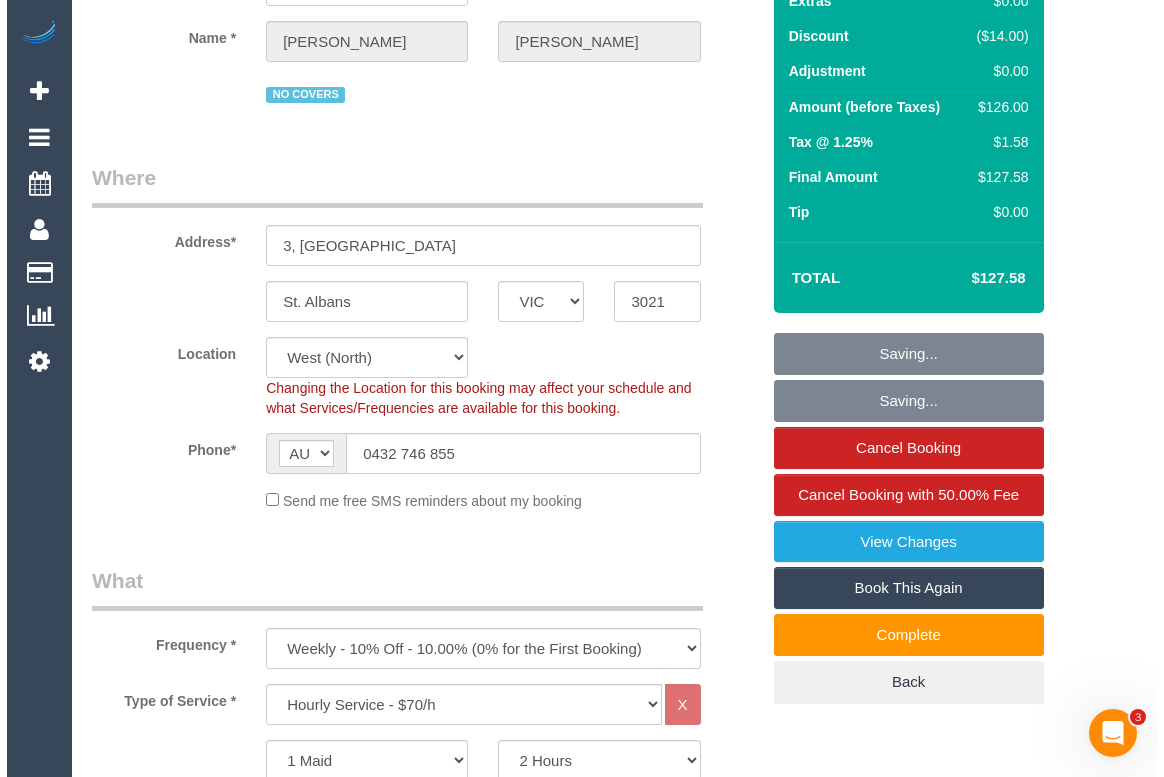 scroll, scrollTop: 0, scrollLeft: 0, axis: both 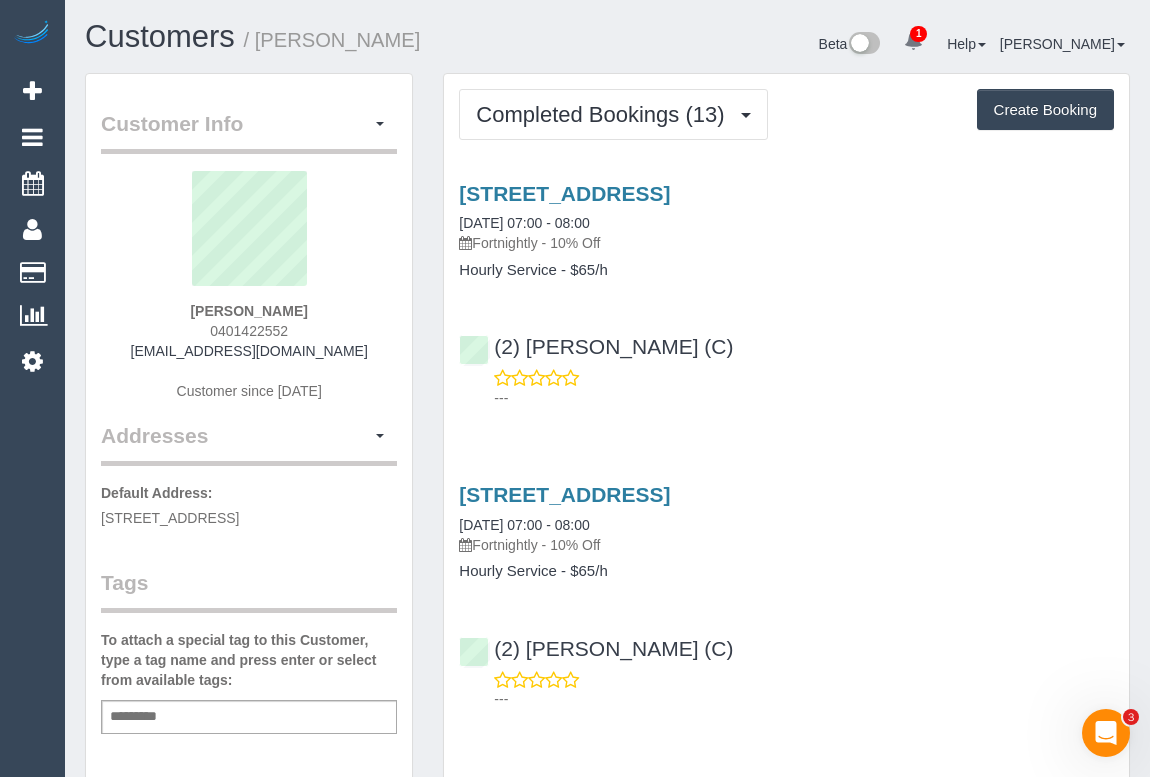 drag, startPoint x: 778, startPoint y: 298, endPoint x: 777, endPoint y: 273, distance: 25.019993 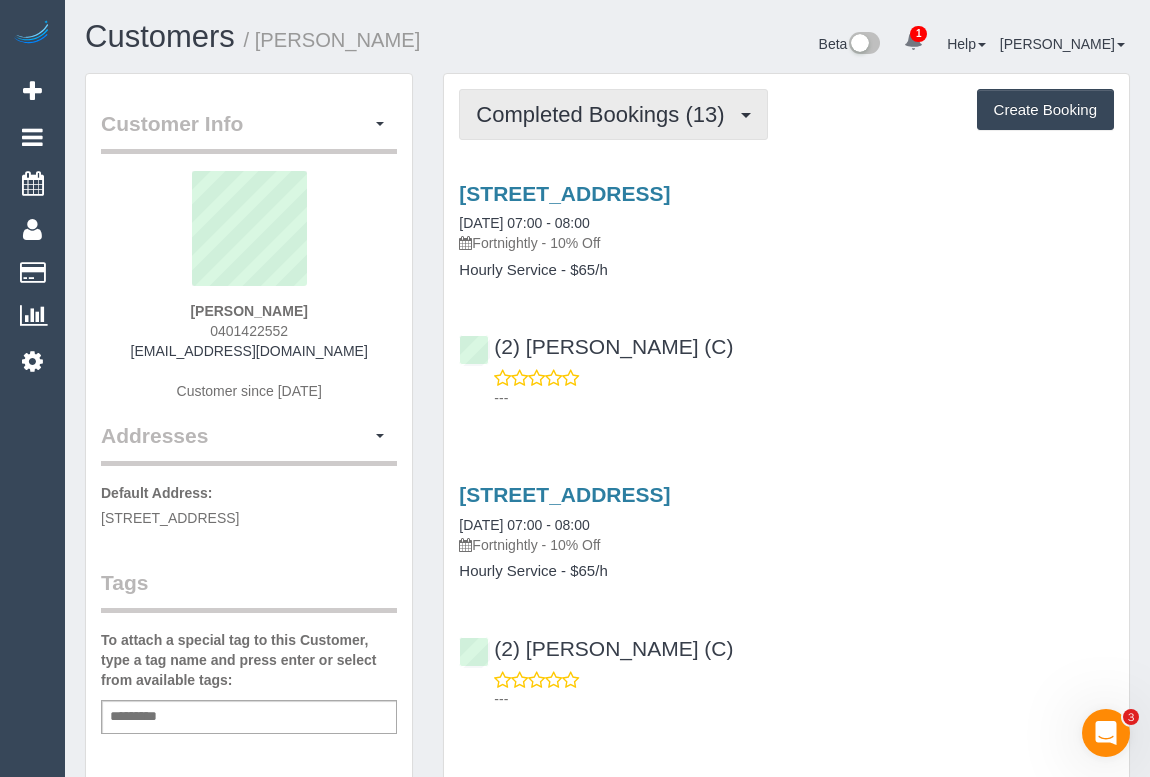 click on "Completed Bookings (13)" at bounding box center (605, 114) 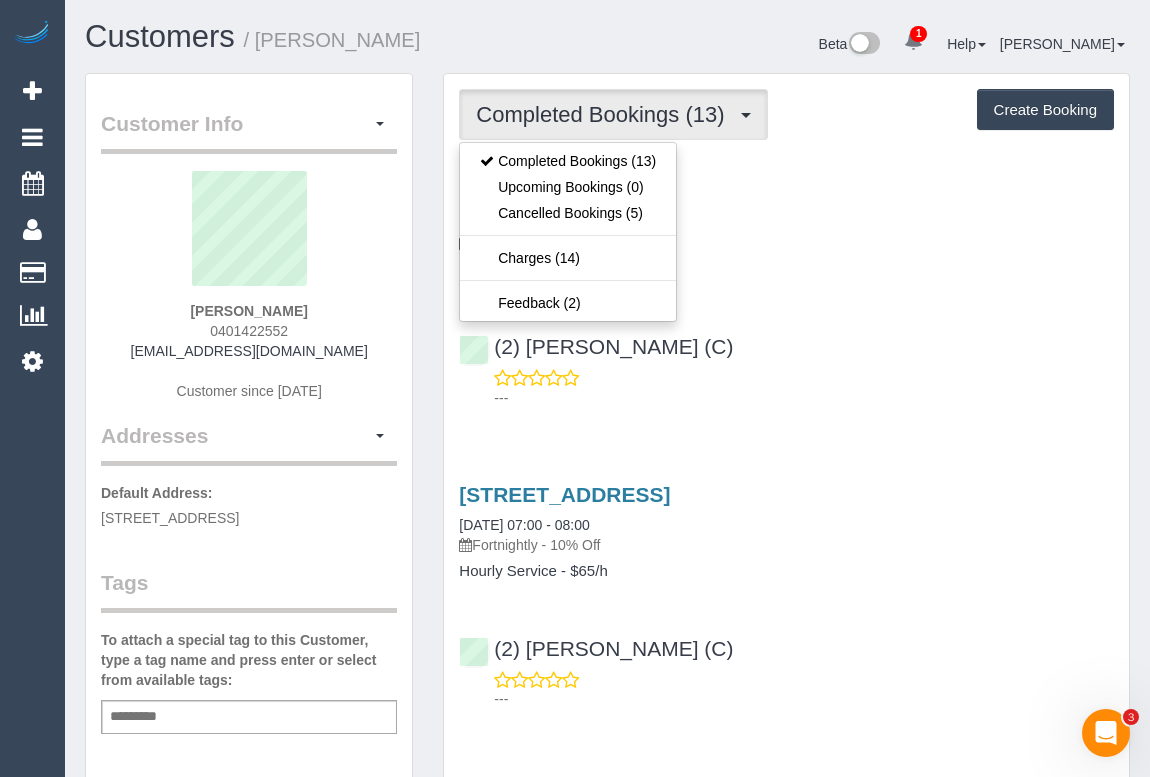 drag, startPoint x: 895, startPoint y: 390, endPoint x: 890, endPoint y: 377, distance: 13.928389 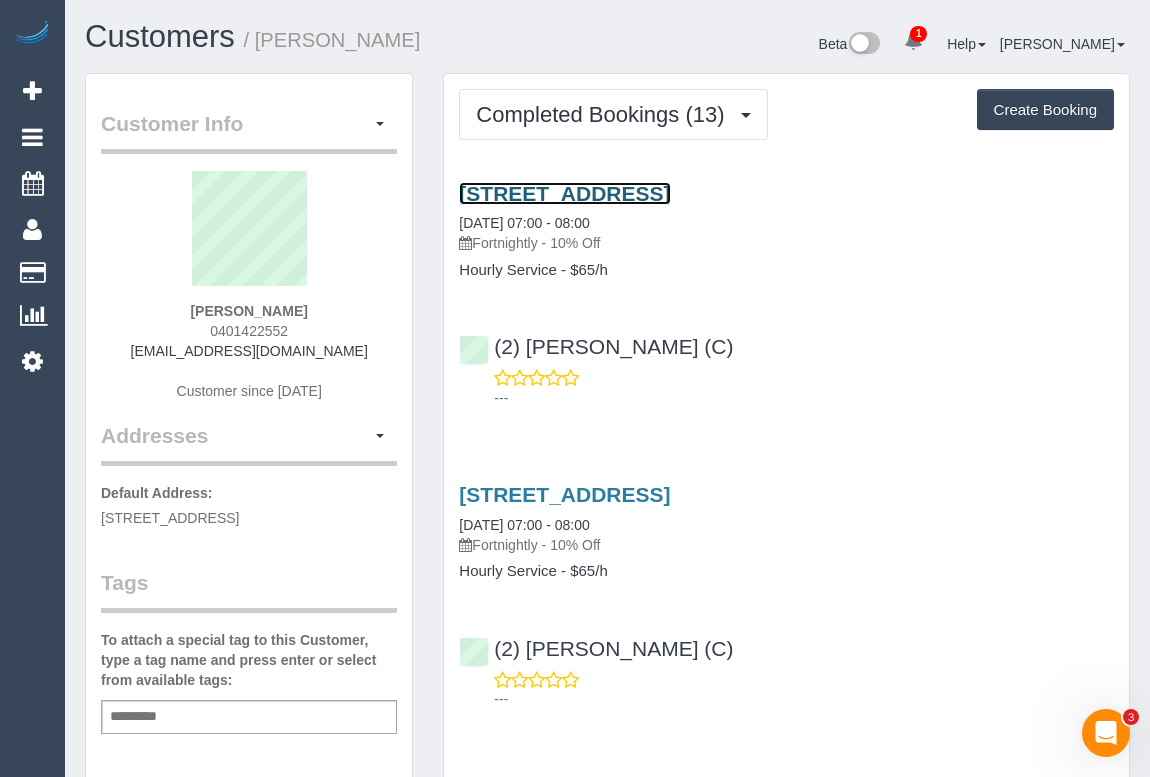 click on "8 Cabernet Crescent, Bundoora, VIC 3083" at bounding box center (564, 193) 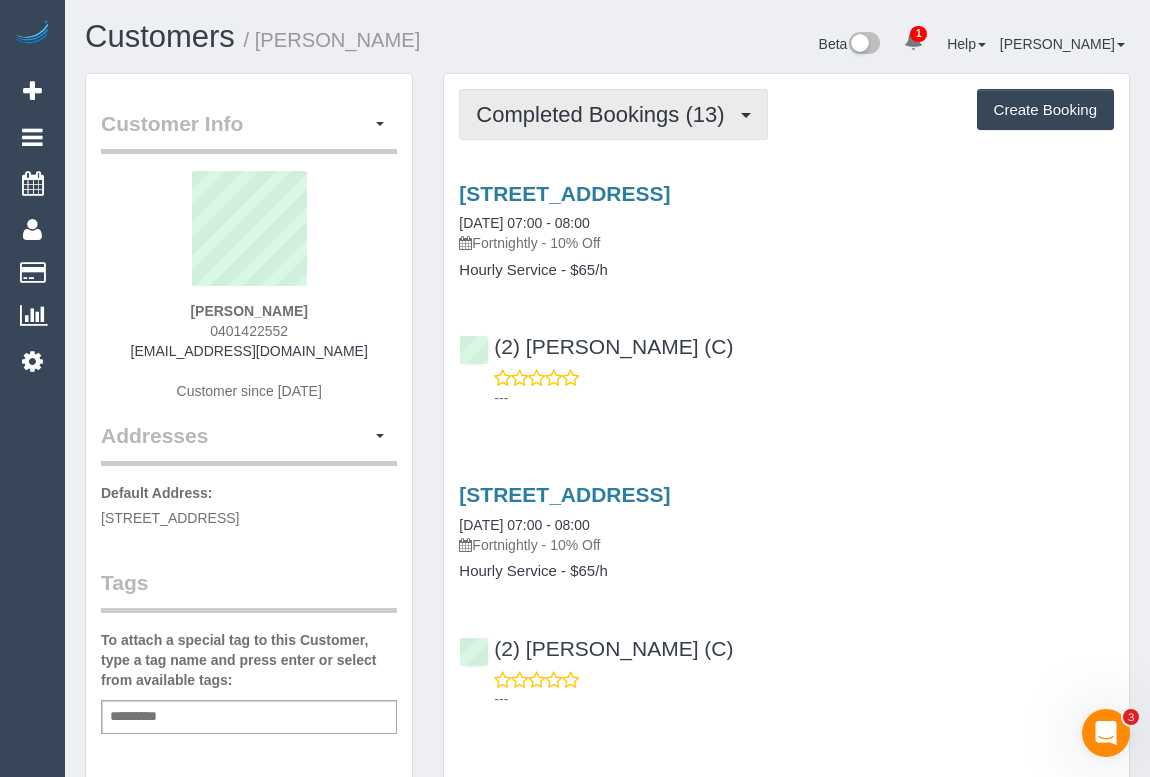 click on "Completed Bookings (13)" at bounding box center (605, 114) 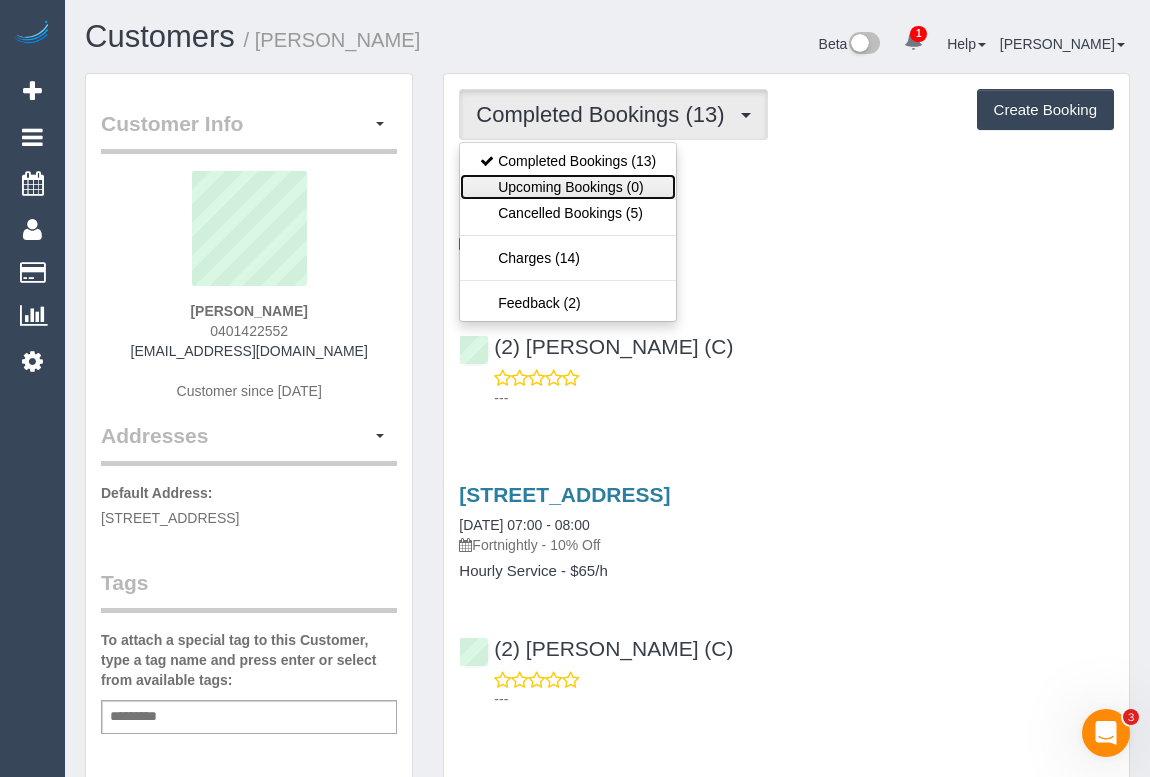 click on "Upcoming Bookings (0)" at bounding box center [568, 187] 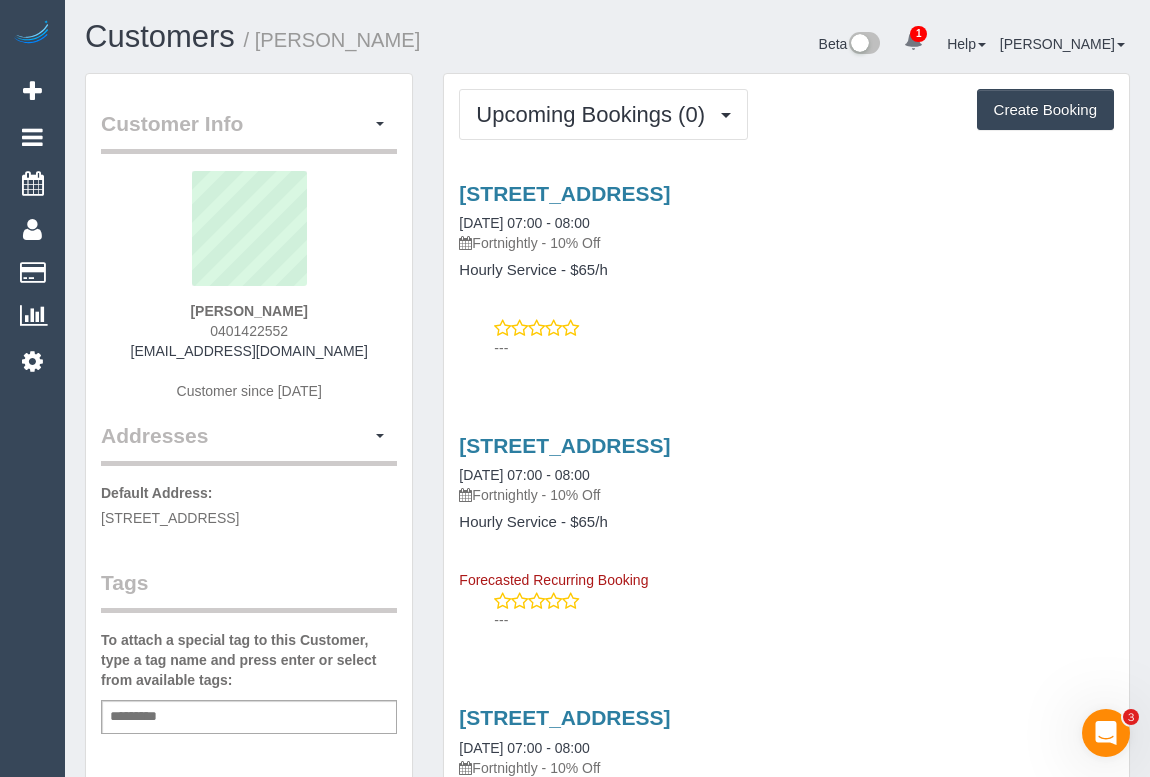 click on "---" at bounding box center [804, 348] 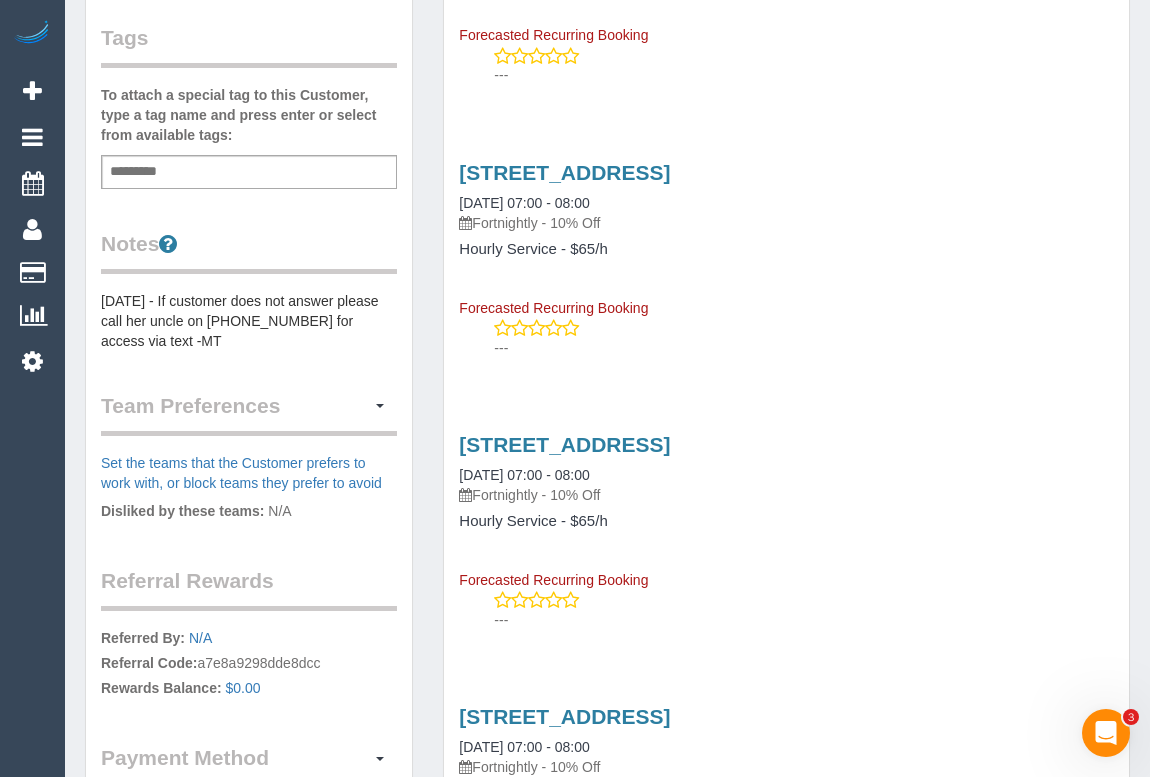 scroll, scrollTop: 0, scrollLeft: 0, axis: both 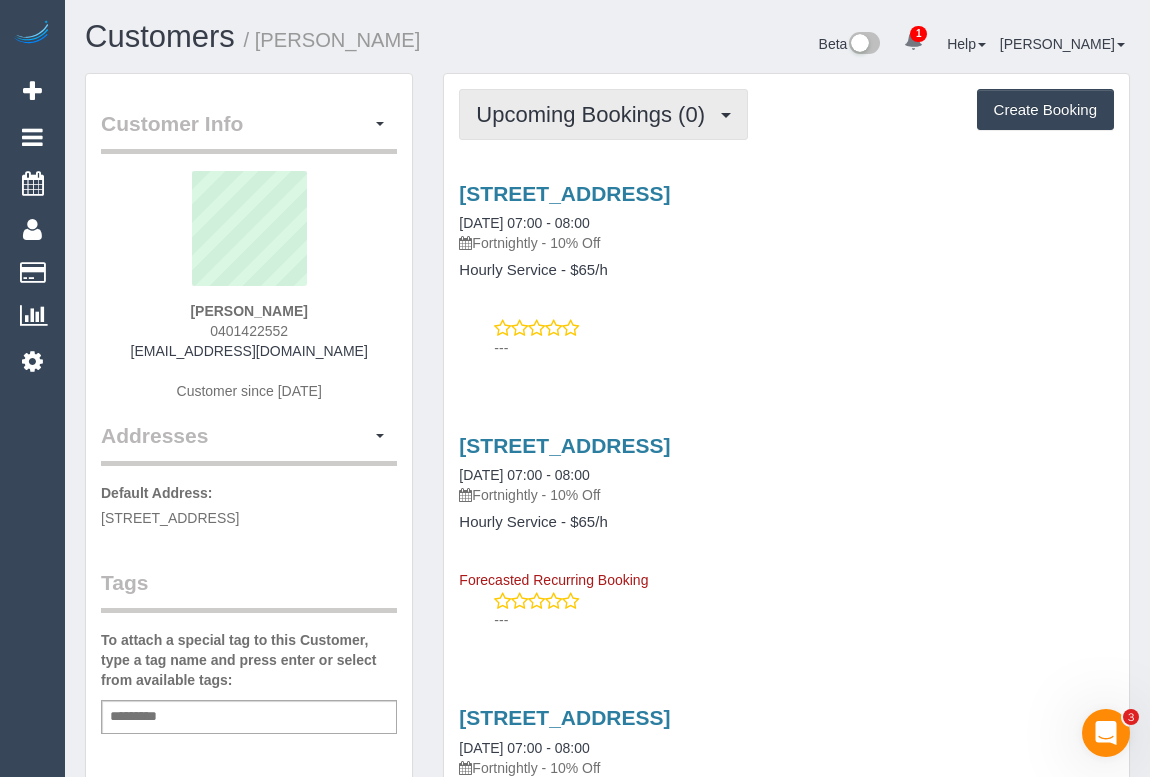 click on "Upcoming Bookings (0)" at bounding box center (595, 114) 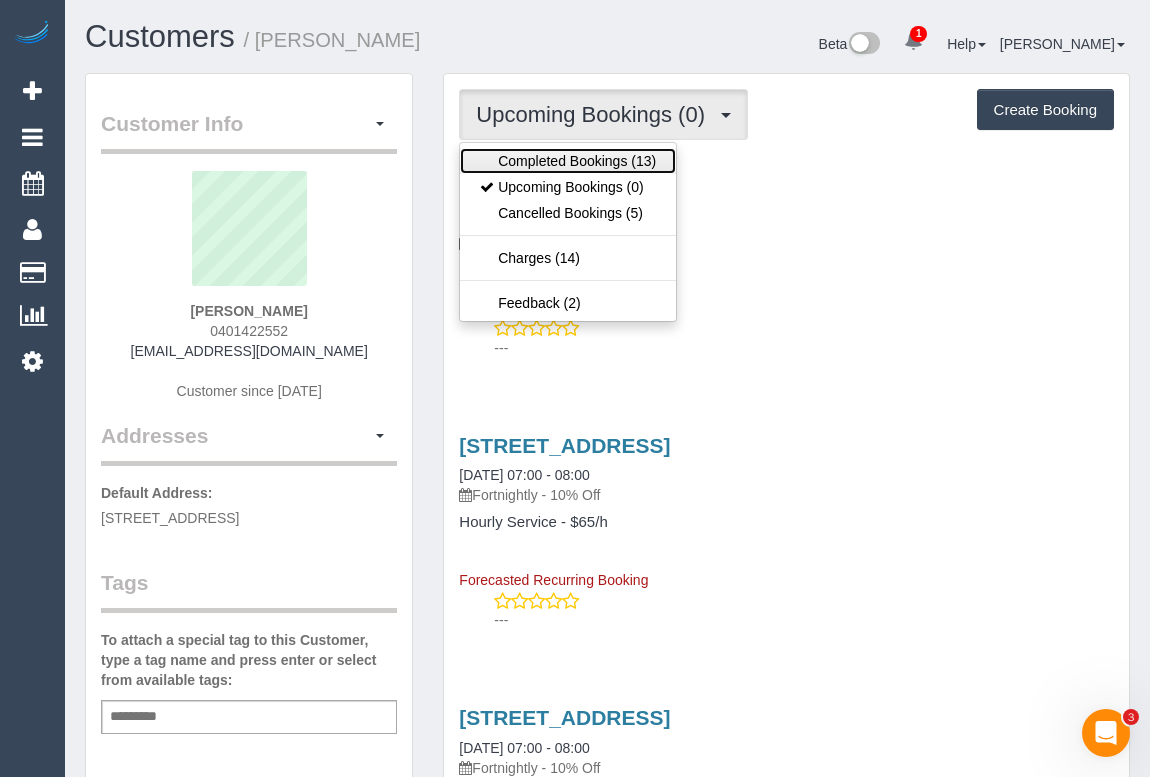 click on "Completed Bookings (13)" at bounding box center (568, 161) 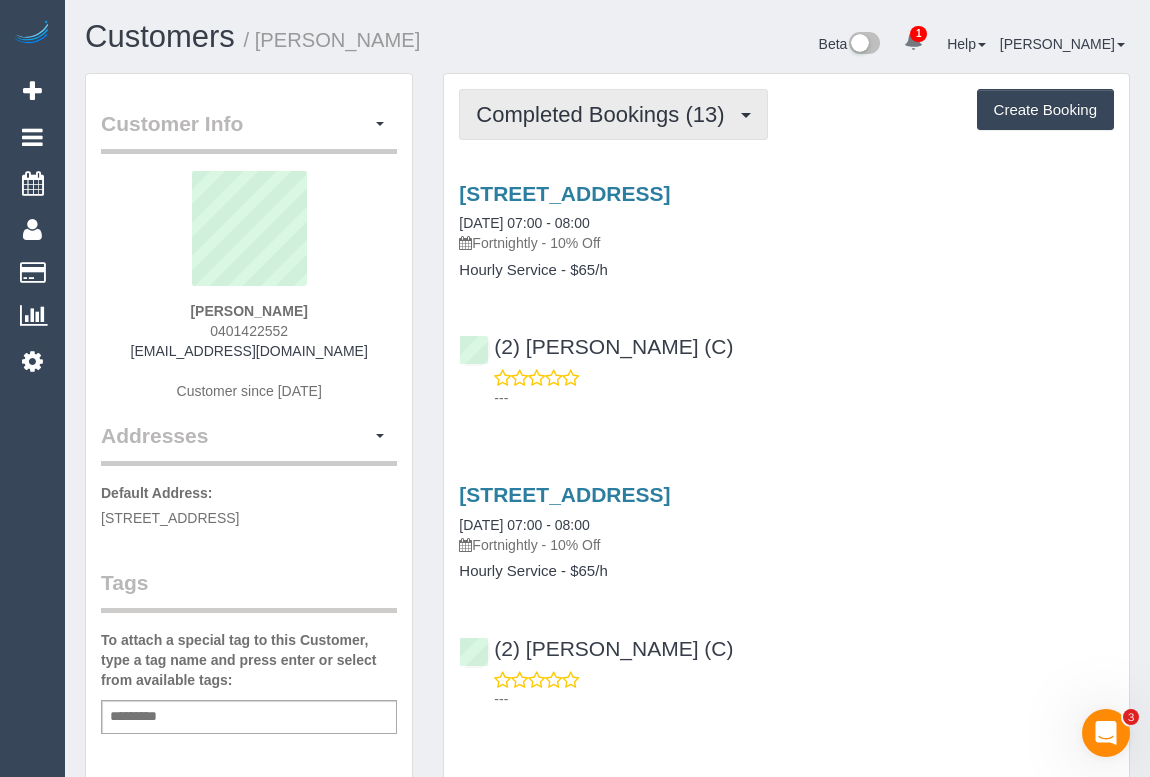click on "Completed Bookings (13)" at bounding box center (605, 114) 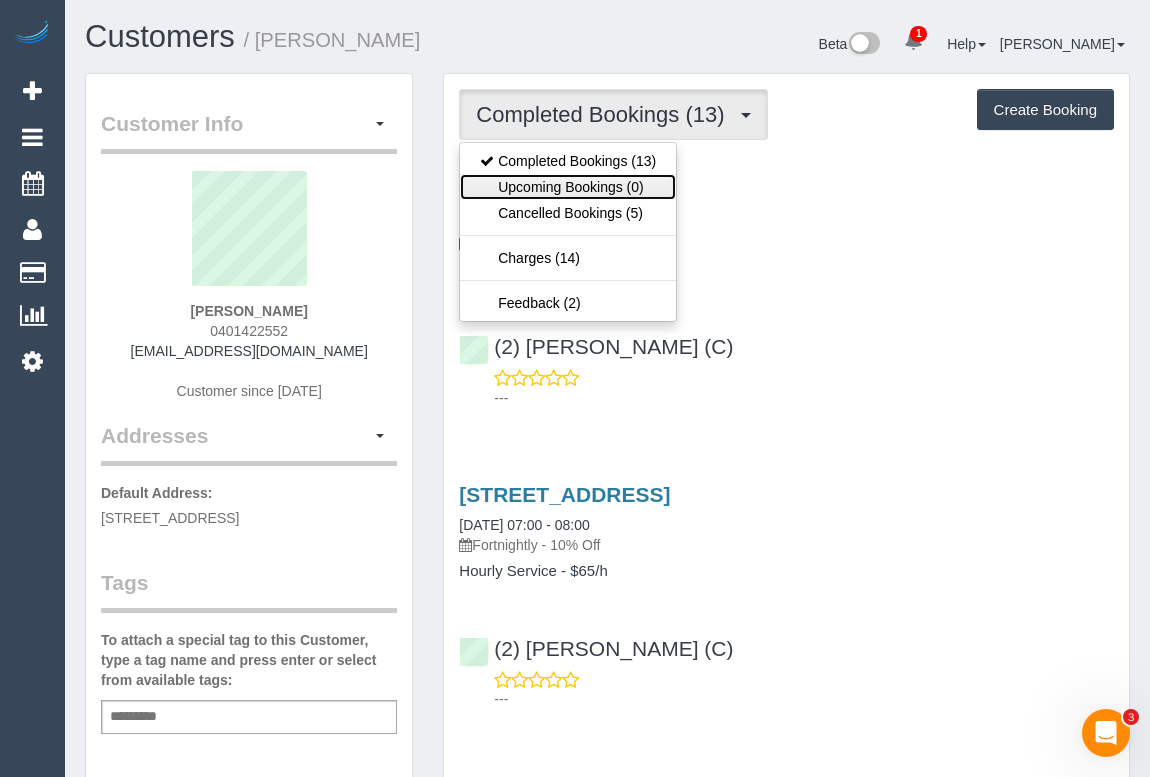 click on "Upcoming Bookings (0)" at bounding box center [568, 187] 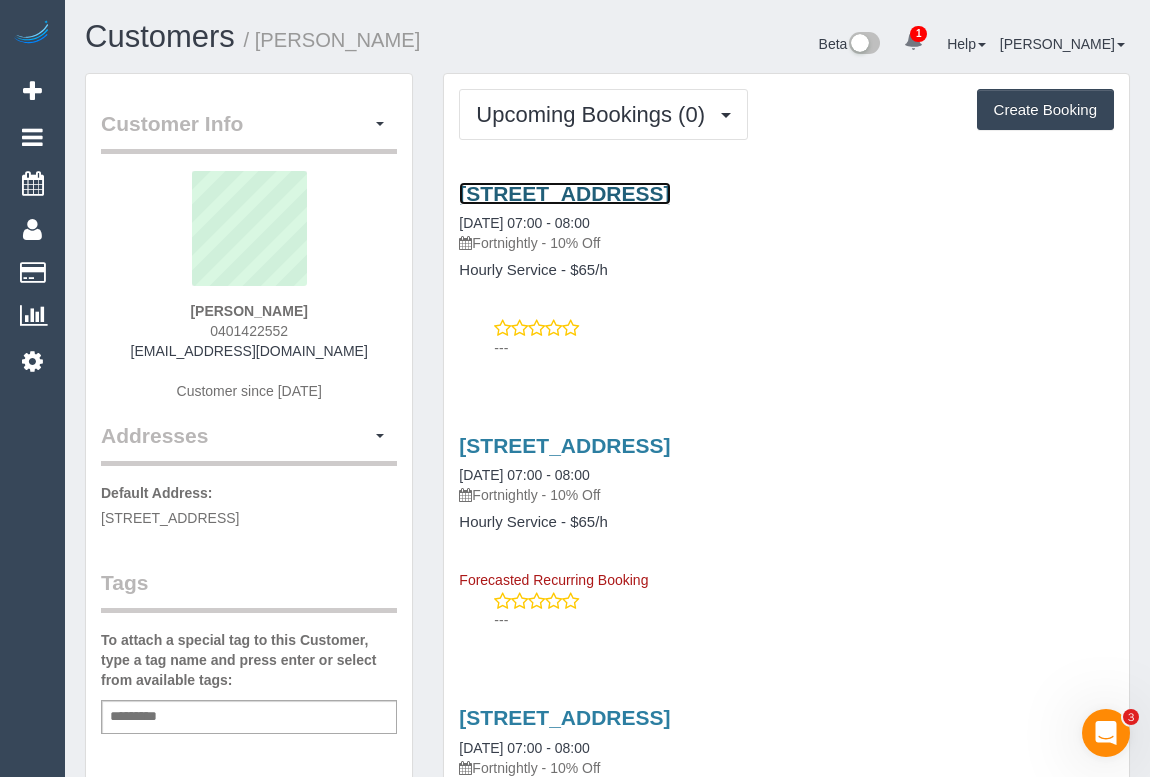 click on "8 Cabernet Crescent, Bundoora, VIC 3083" at bounding box center [564, 193] 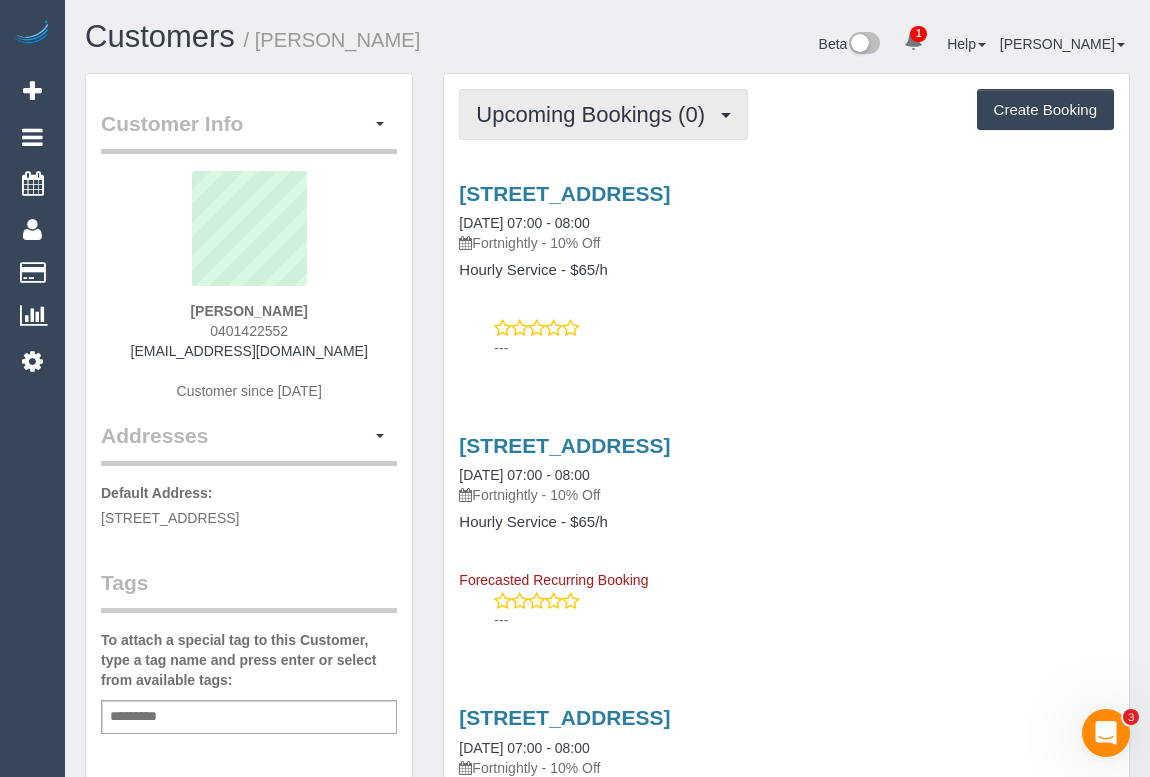 click on "Upcoming Bookings (0)" at bounding box center (595, 114) 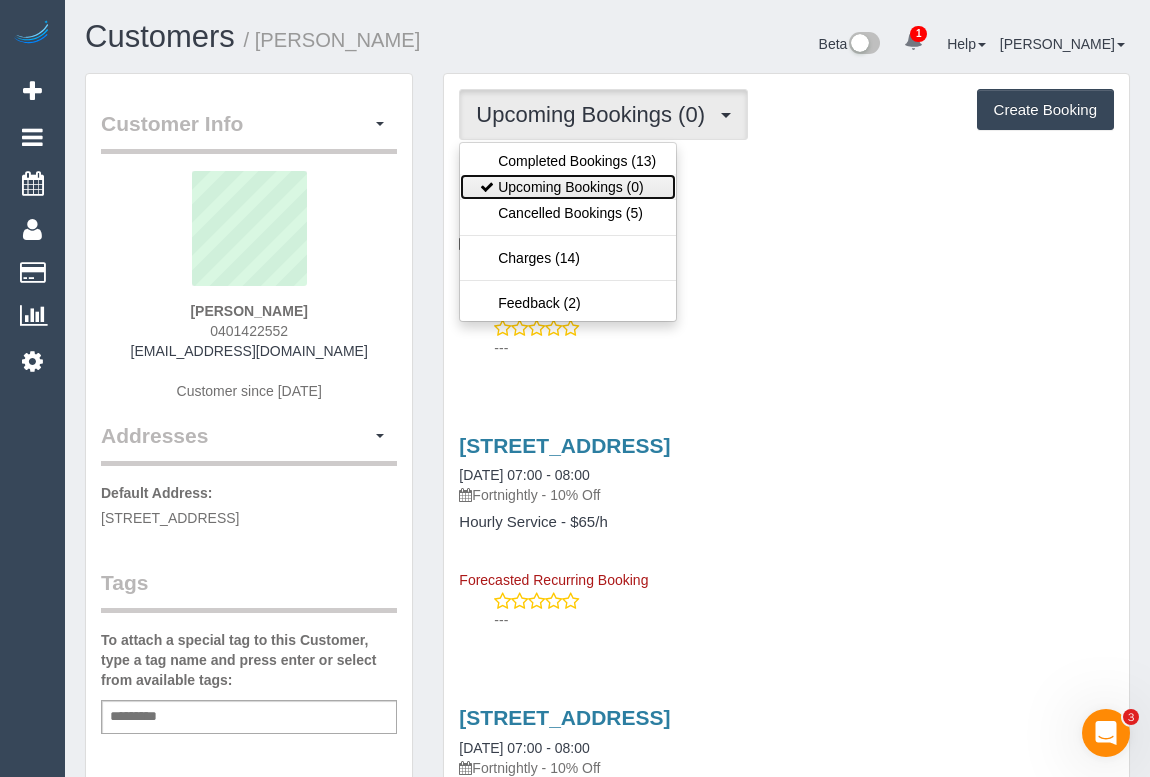 click on "Upcoming Bookings (0)" at bounding box center (568, 187) 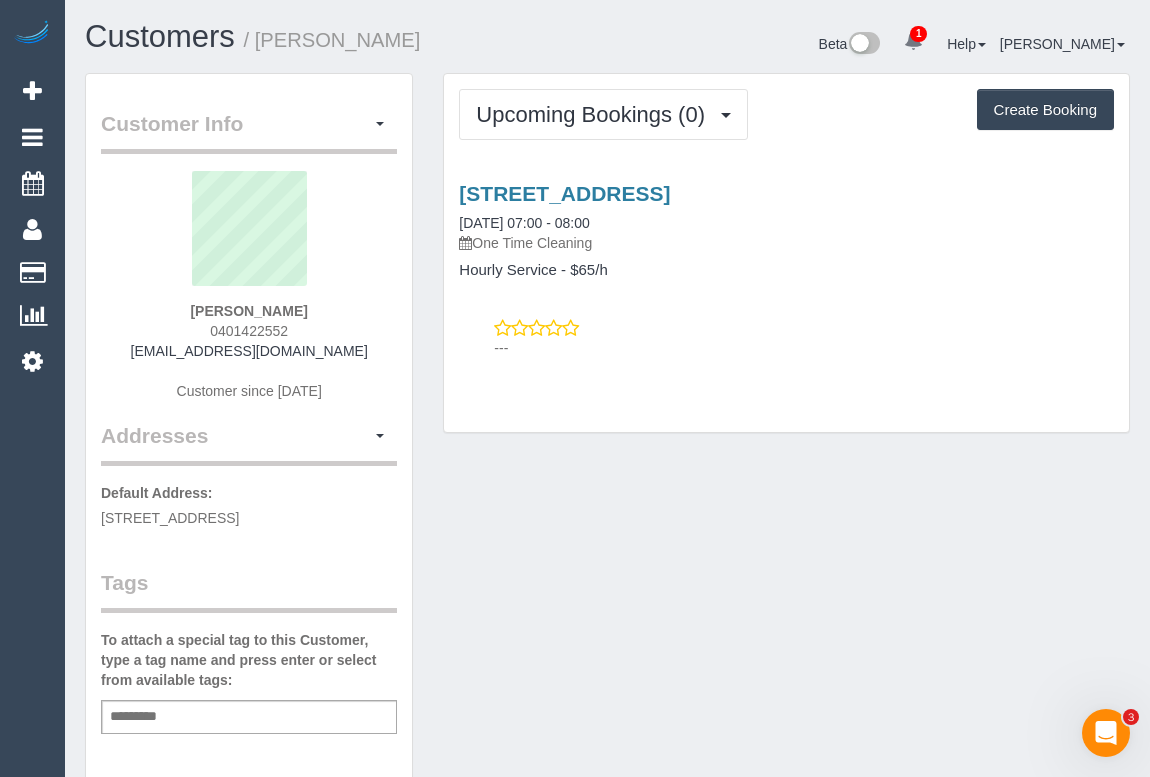 click on "Upcoming Bookings (0)
Completed Bookings (13)
Upcoming Bookings (0)
Cancelled Bookings (5)
Charges (14)
Feedback (2)
Create Booking
Service
Feedback" at bounding box center (786, 253) 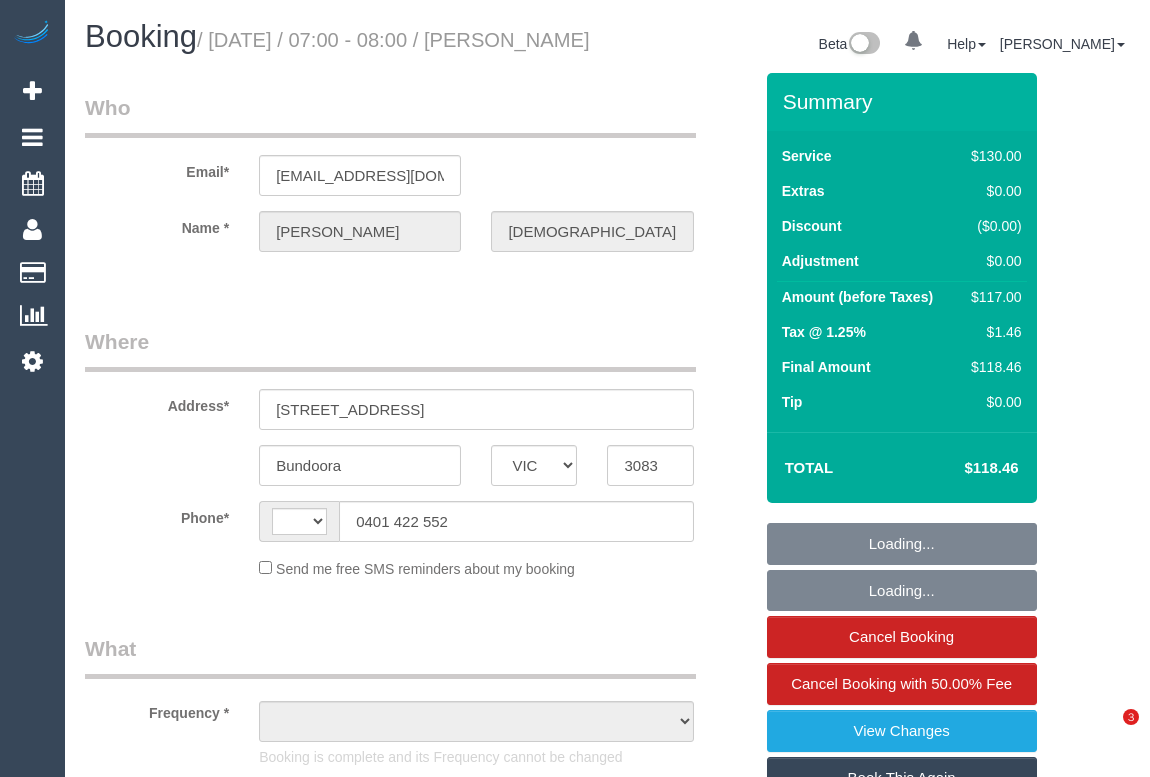 select on "VIC" 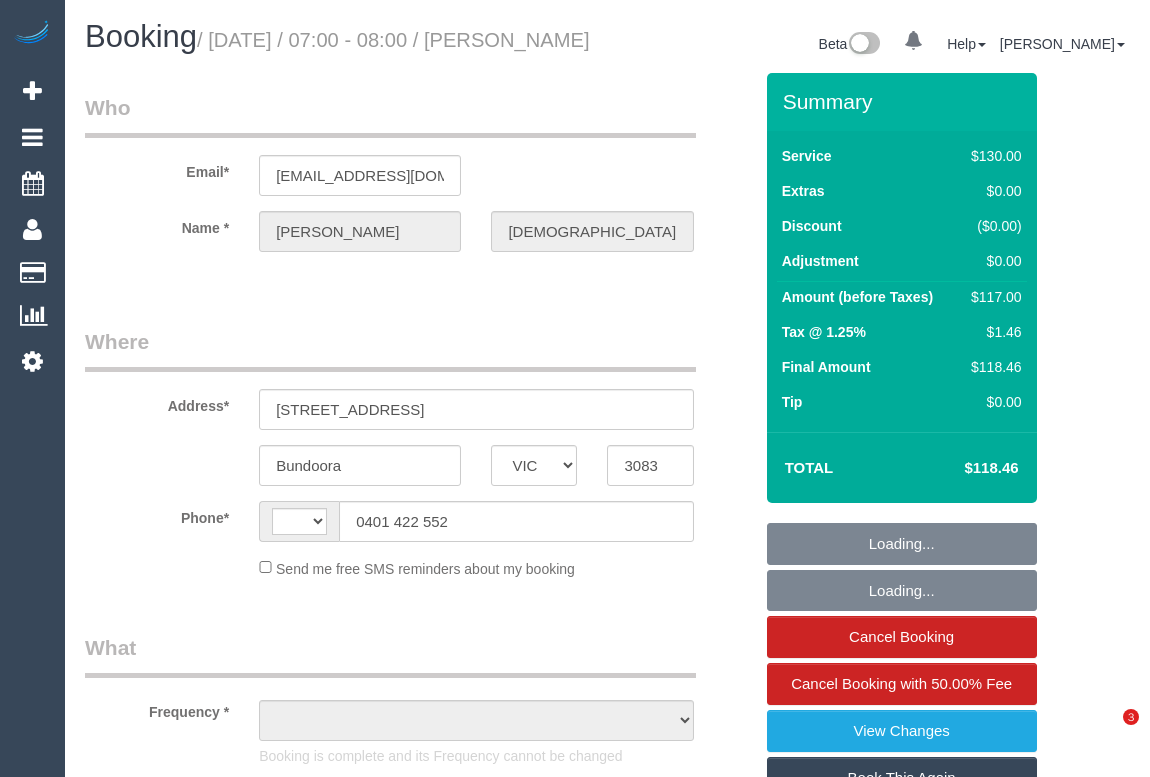 scroll, scrollTop: 0, scrollLeft: 0, axis: both 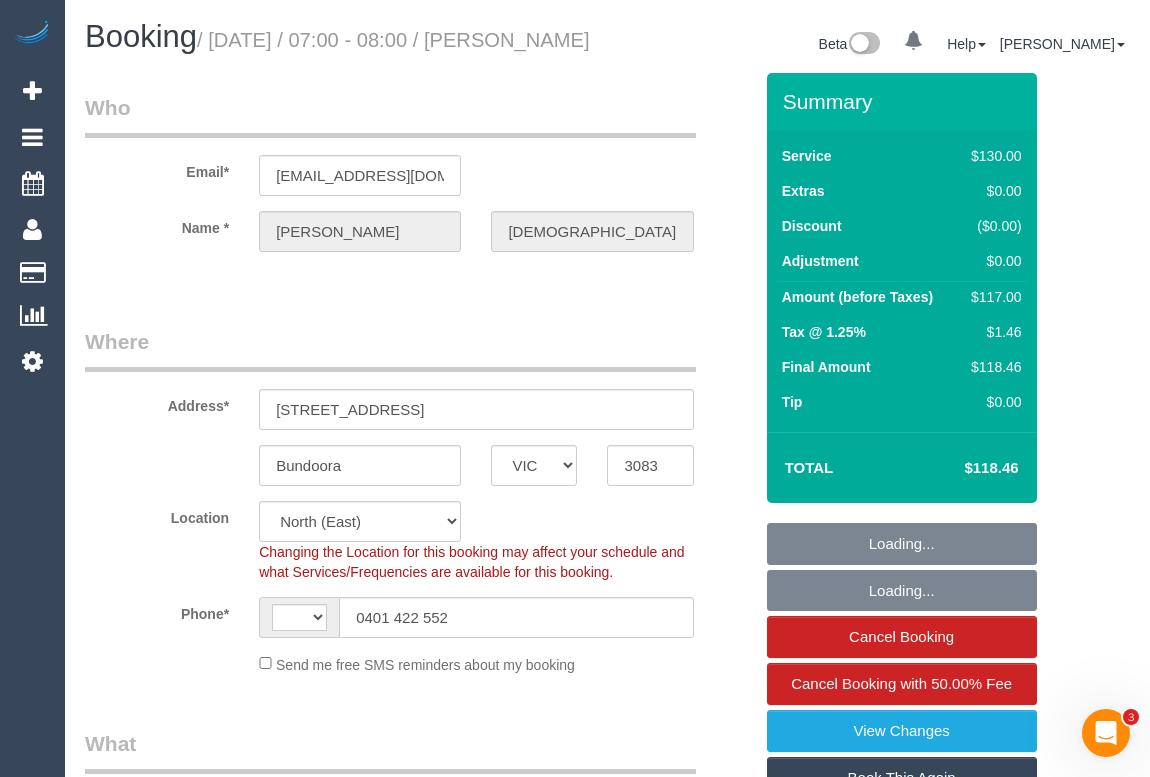 select on "string:AU" 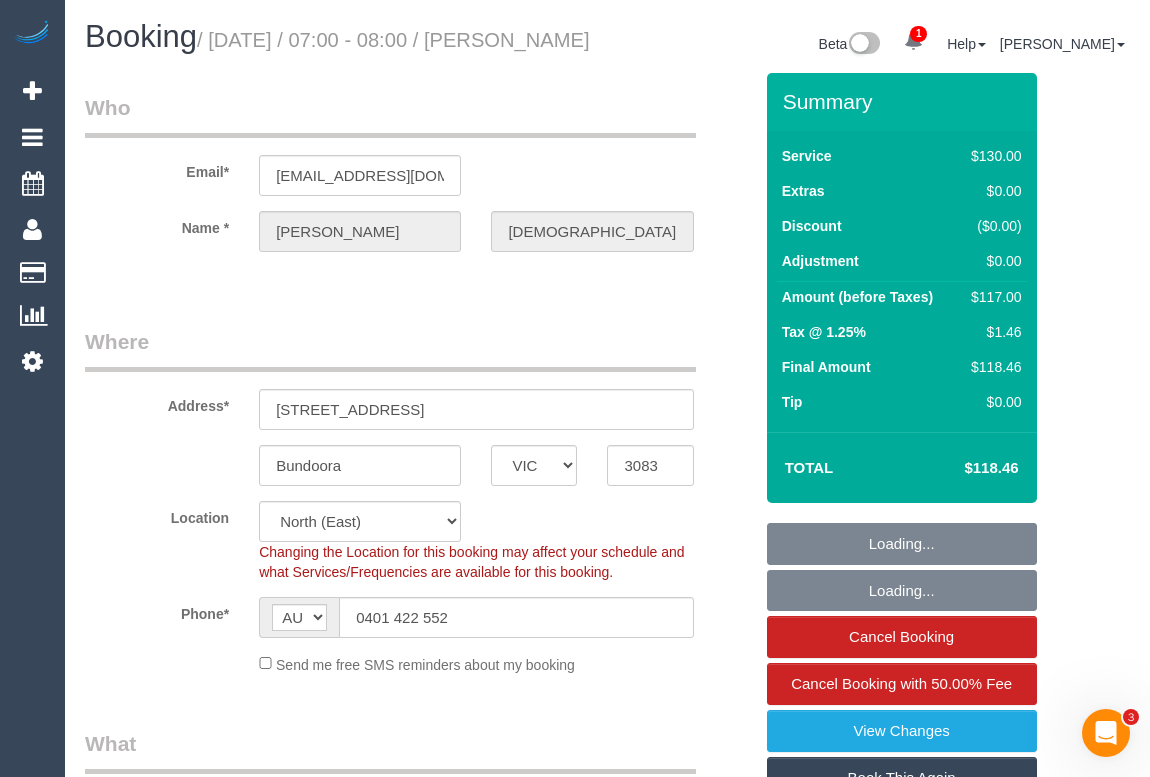 select on "string:stripe-pm_1OiRrb2GScqysDRVGzkPMVB4" 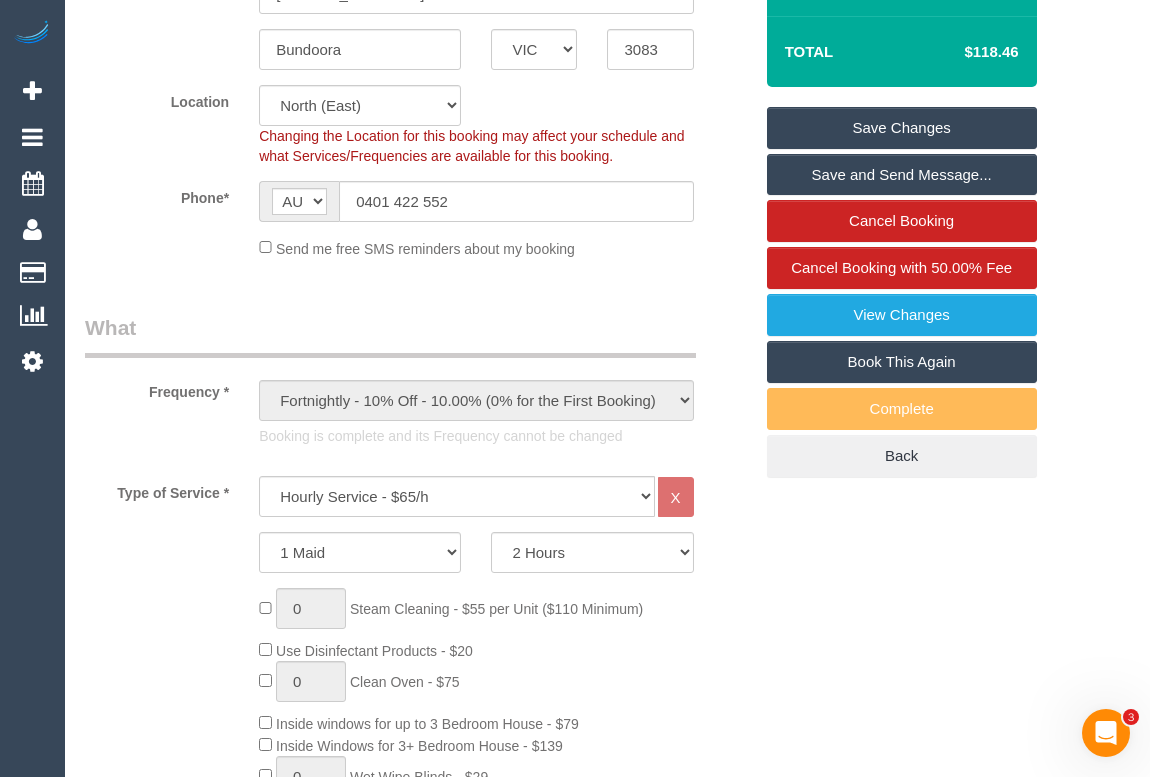 scroll, scrollTop: 727, scrollLeft: 0, axis: vertical 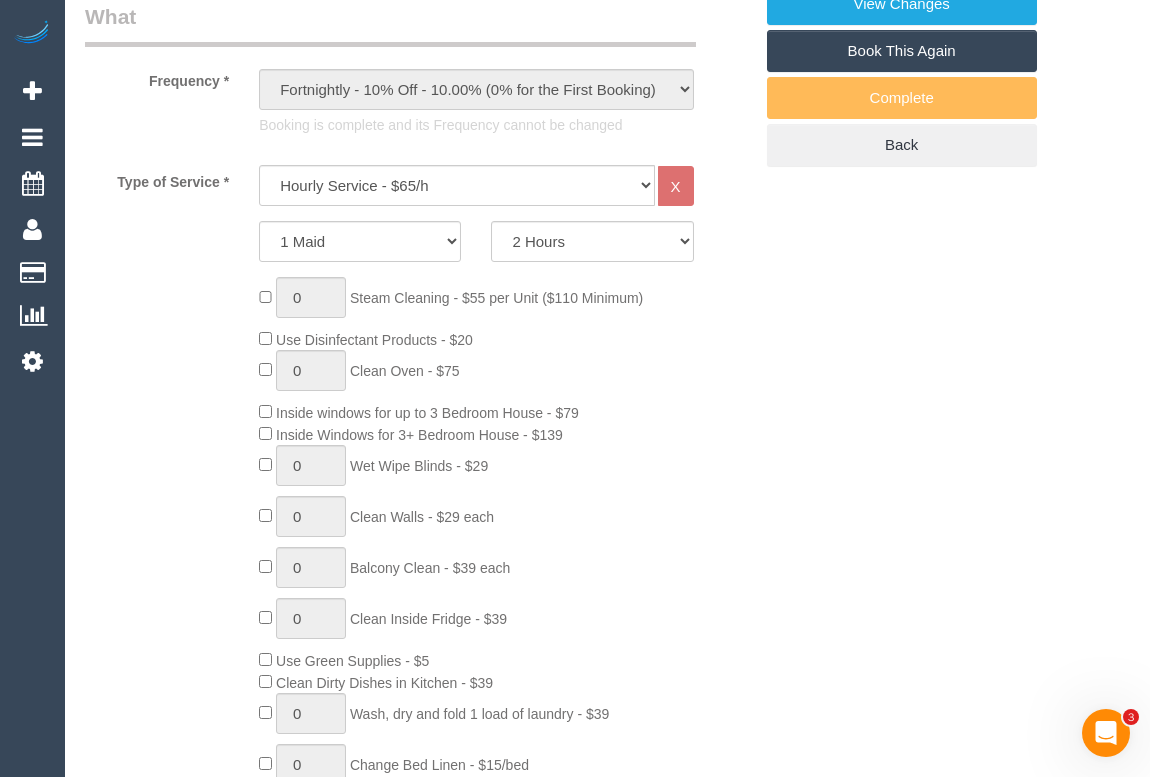 click on "Who
Email*
suganthi971507@gmail.com
Name *
Suganthi
Palaniswami
Where
Address*
8 Cabernet Crescent
Bundoora
ACT
NSW
NT
QLD
SA
TAS
VIC
WA
3083
Location
Office City East (North) East (South) Inner East Inner North (East) Inner North (West) Inner South East Inner West North (East) North (West) Outer East Outer North (East) Outer North (West) Outer South East Outer West South East (East) South East (West) West (North) West (South) ZG - Central ZG - East ZG - North ZG - South" at bounding box center (607, 1325) 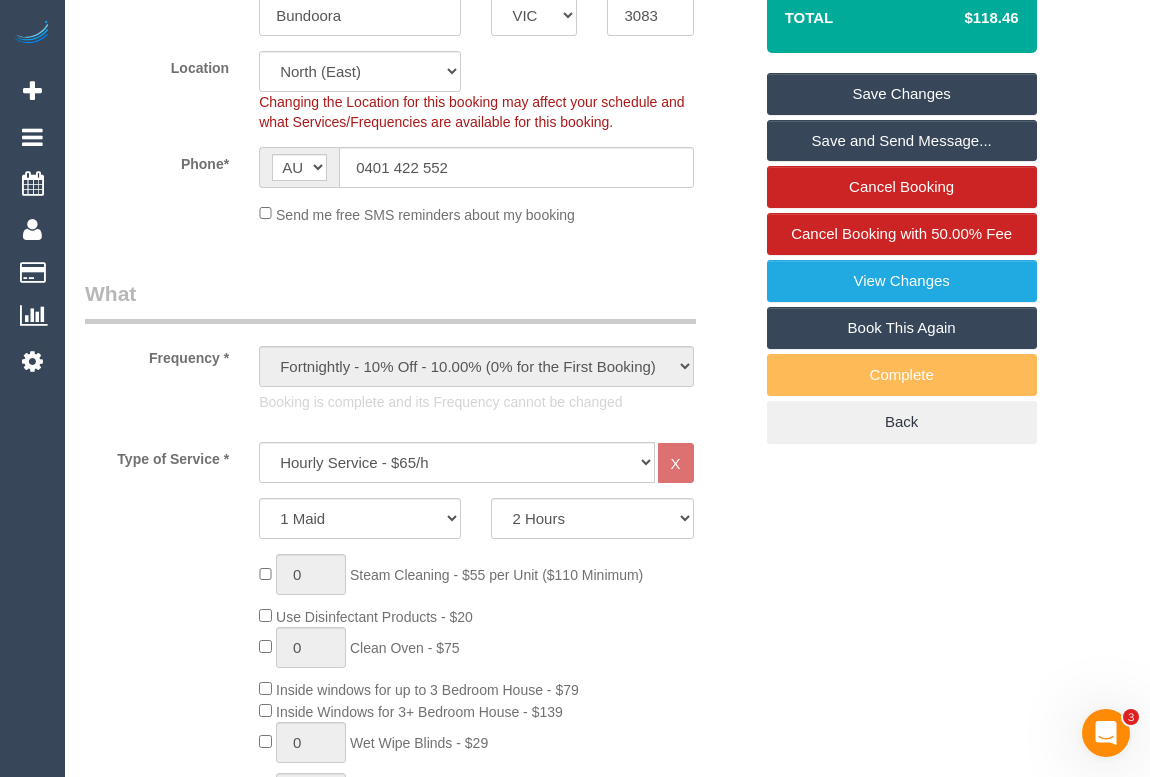scroll, scrollTop: 257, scrollLeft: 0, axis: vertical 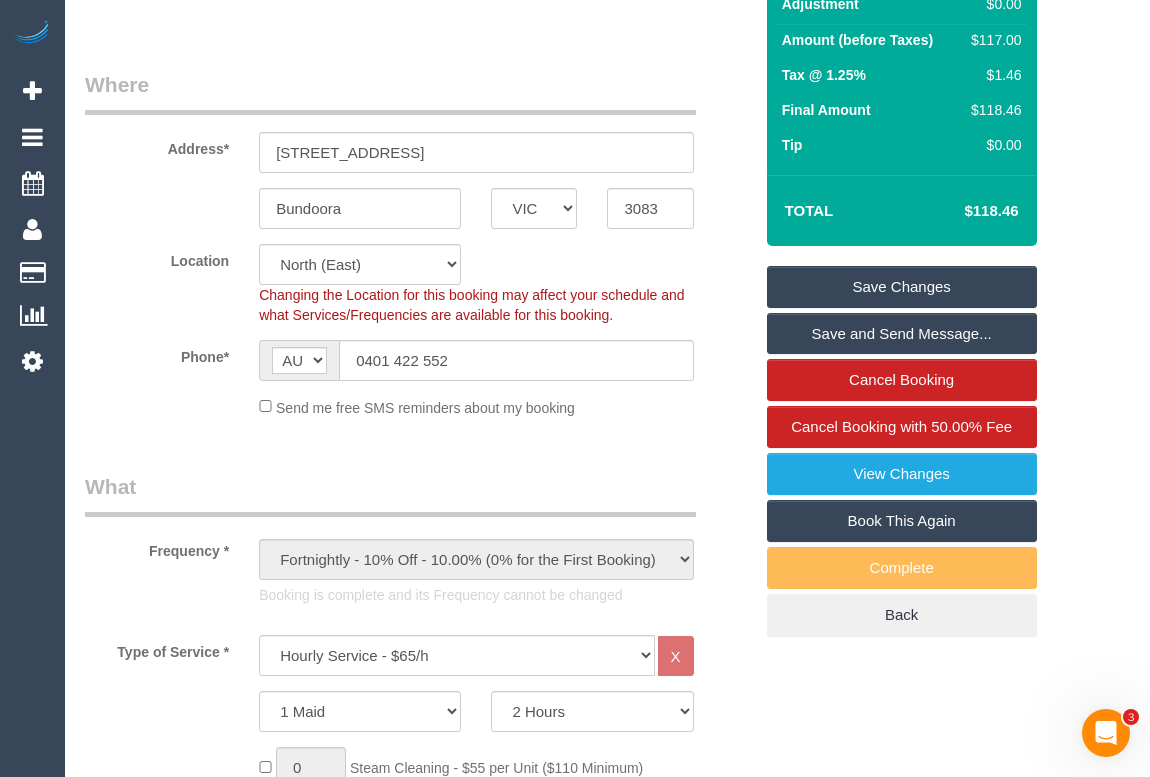 click on "Book This Again" at bounding box center [902, 521] 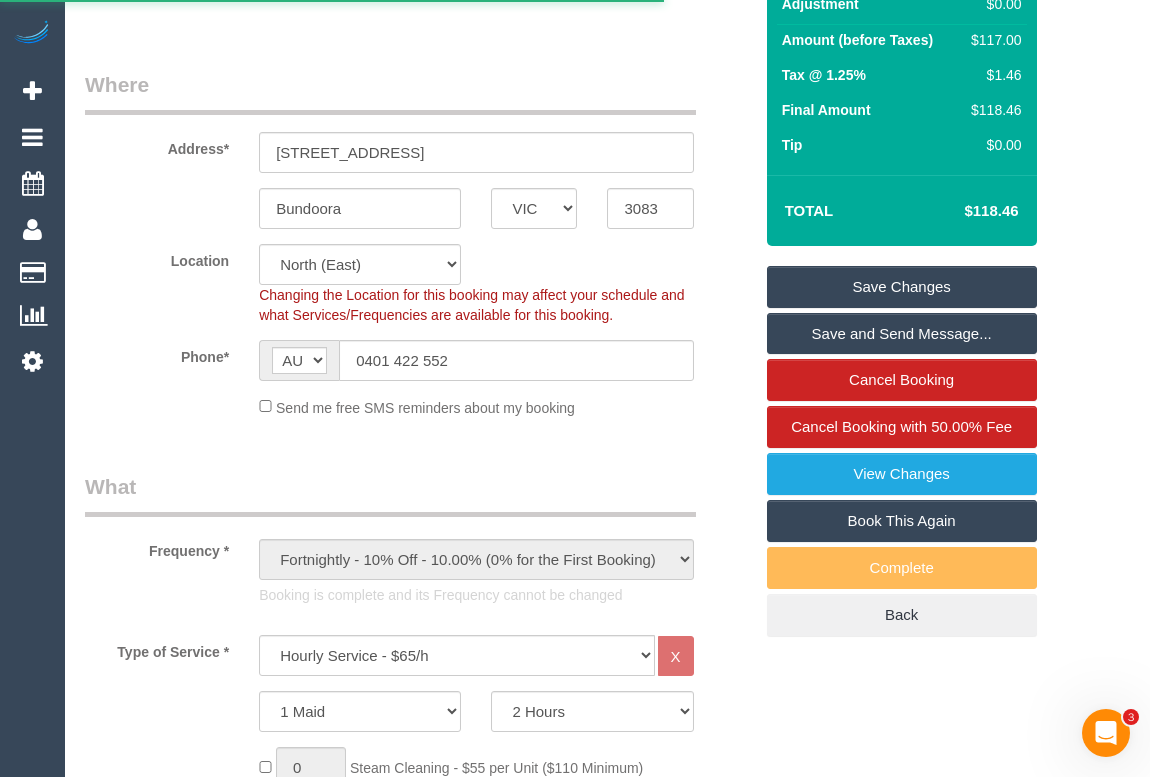 select on "VIC" 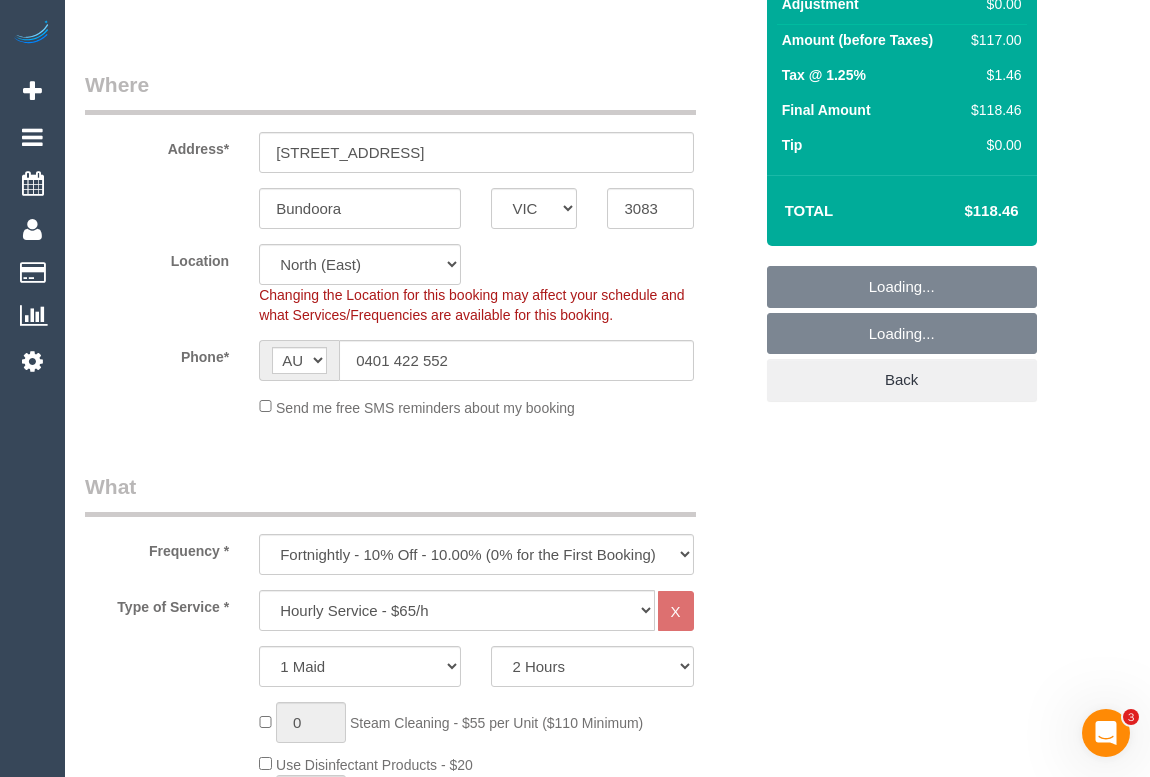 scroll, scrollTop: 0, scrollLeft: 0, axis: both 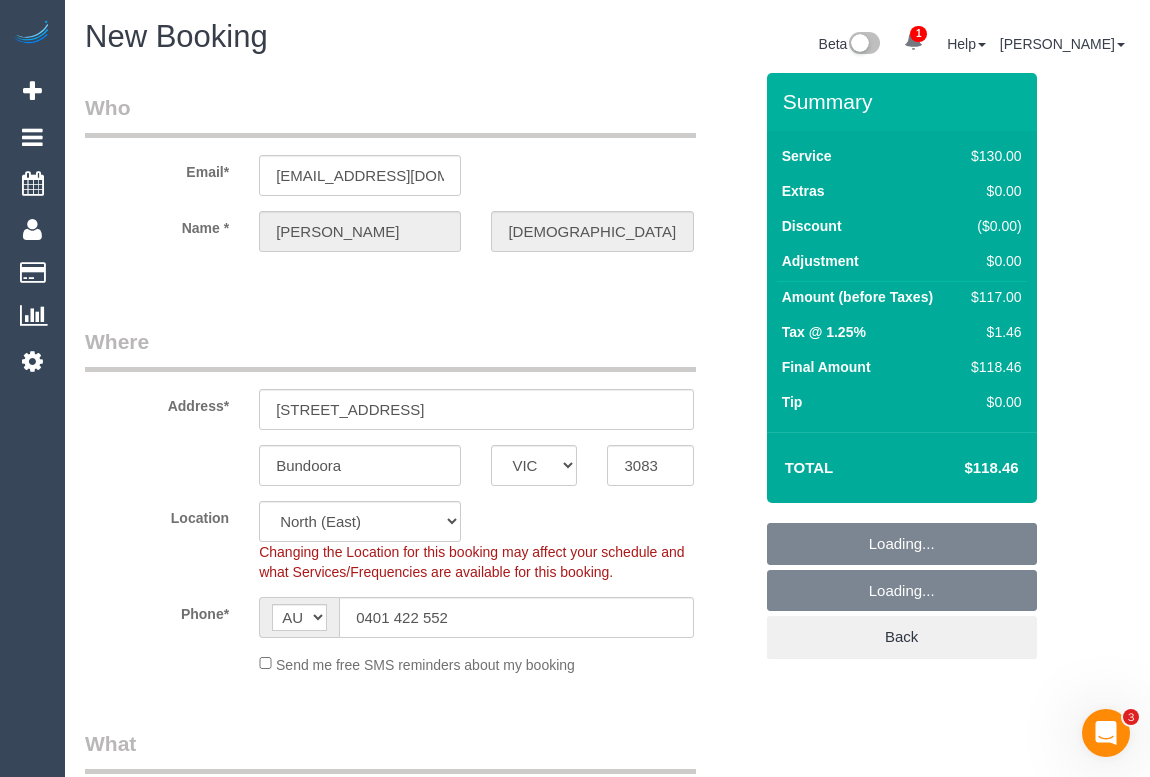 select on "object:3234" 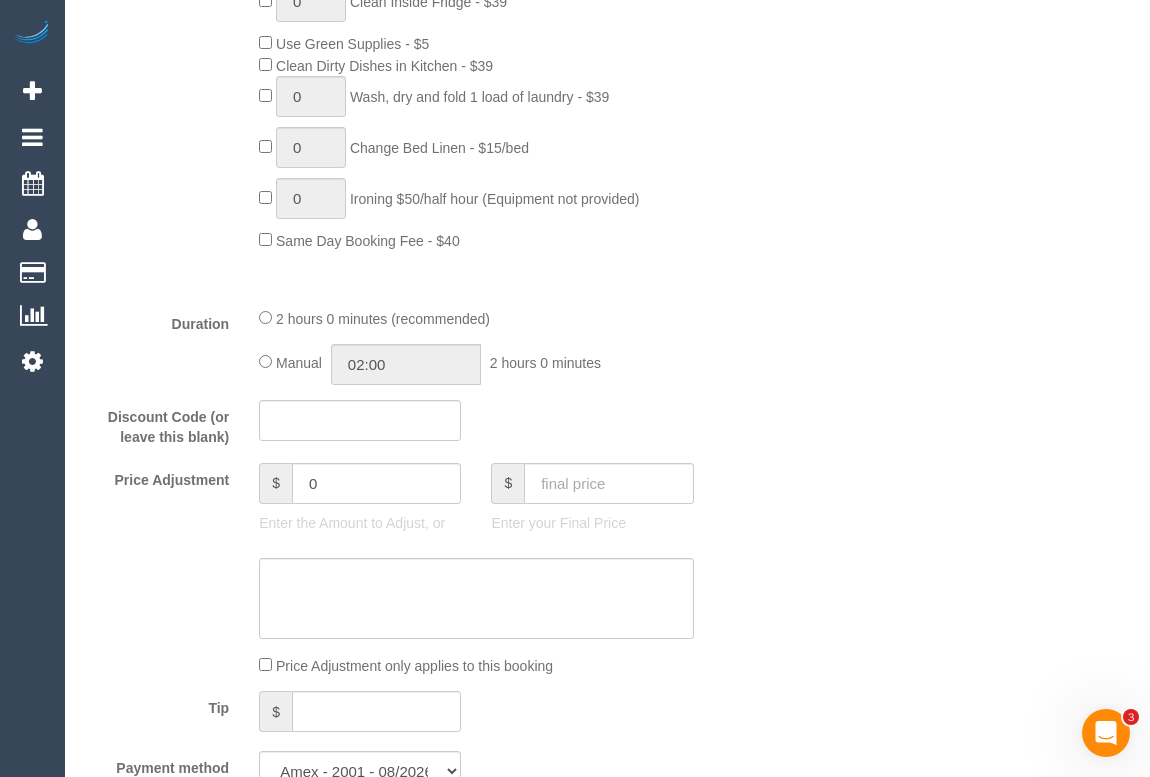 scroll, scrollTop: 1363, scrollLeft: 0, axis: vertical 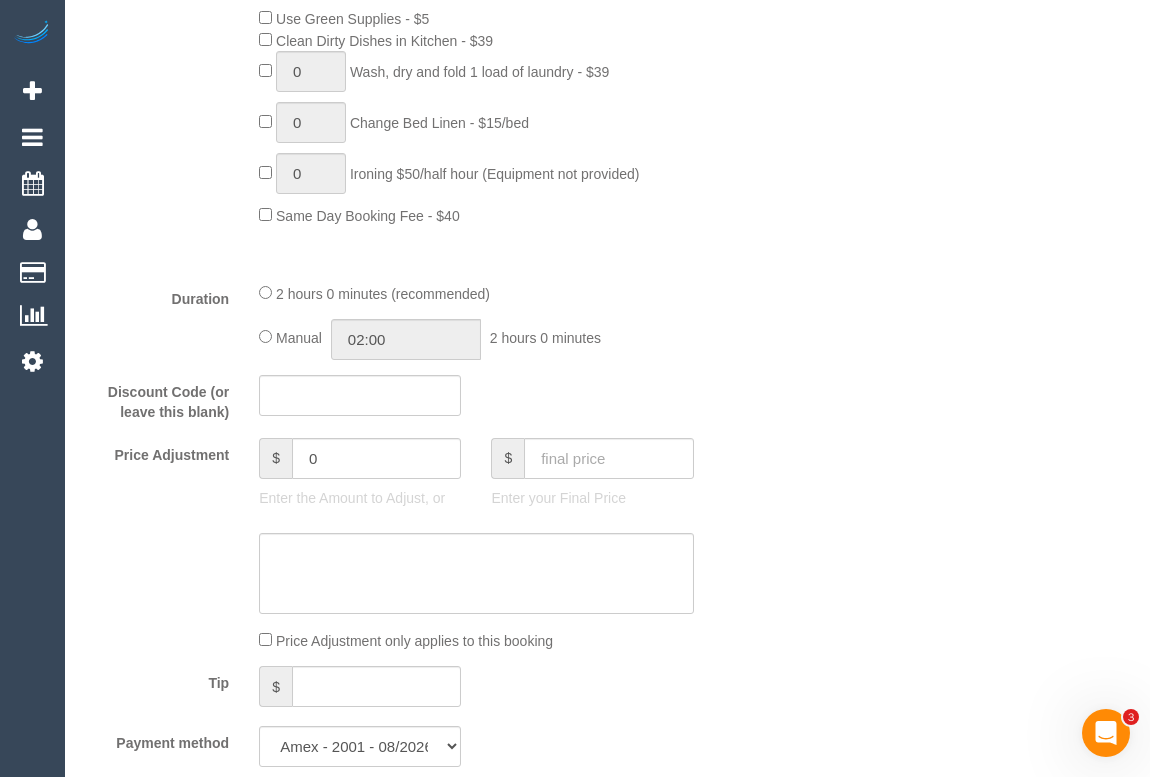 drag, startPoint x: 826, startPoint y: 617, endPoint x: 822, endPoint y: 628, distance: 11.7046995 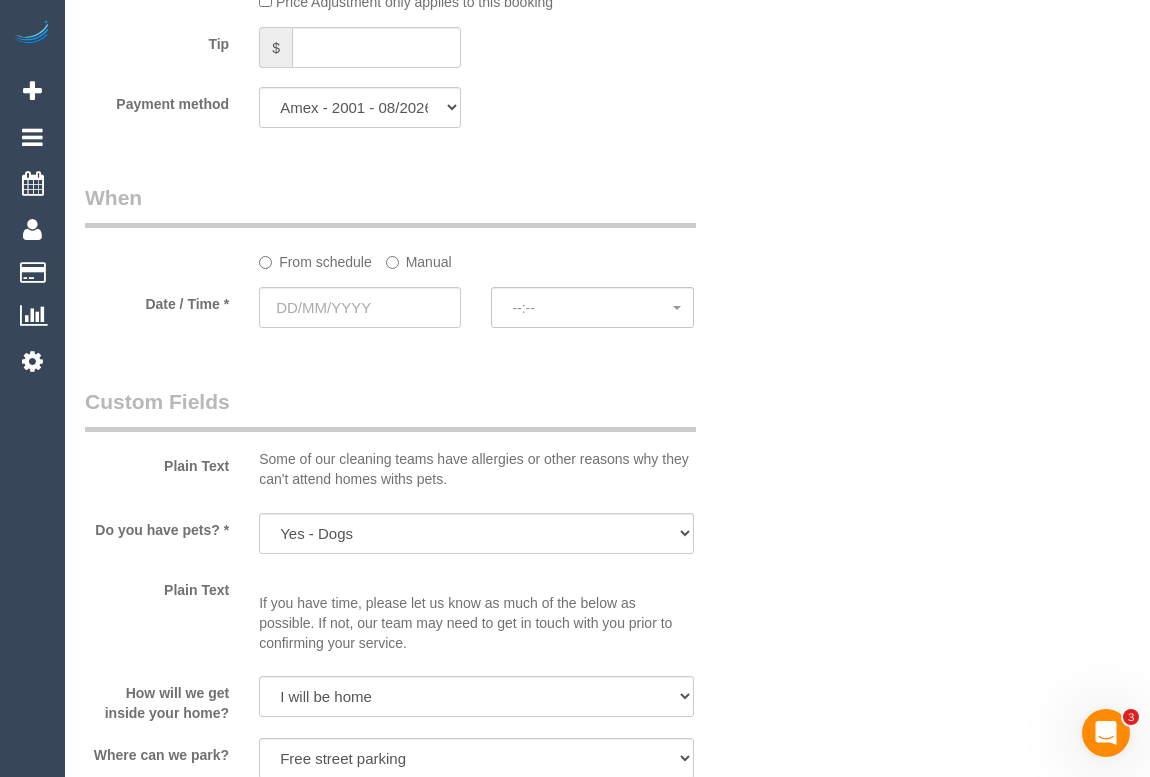 scroll, scrollTop: 2090, scrollLeft: 0, axis: vertical 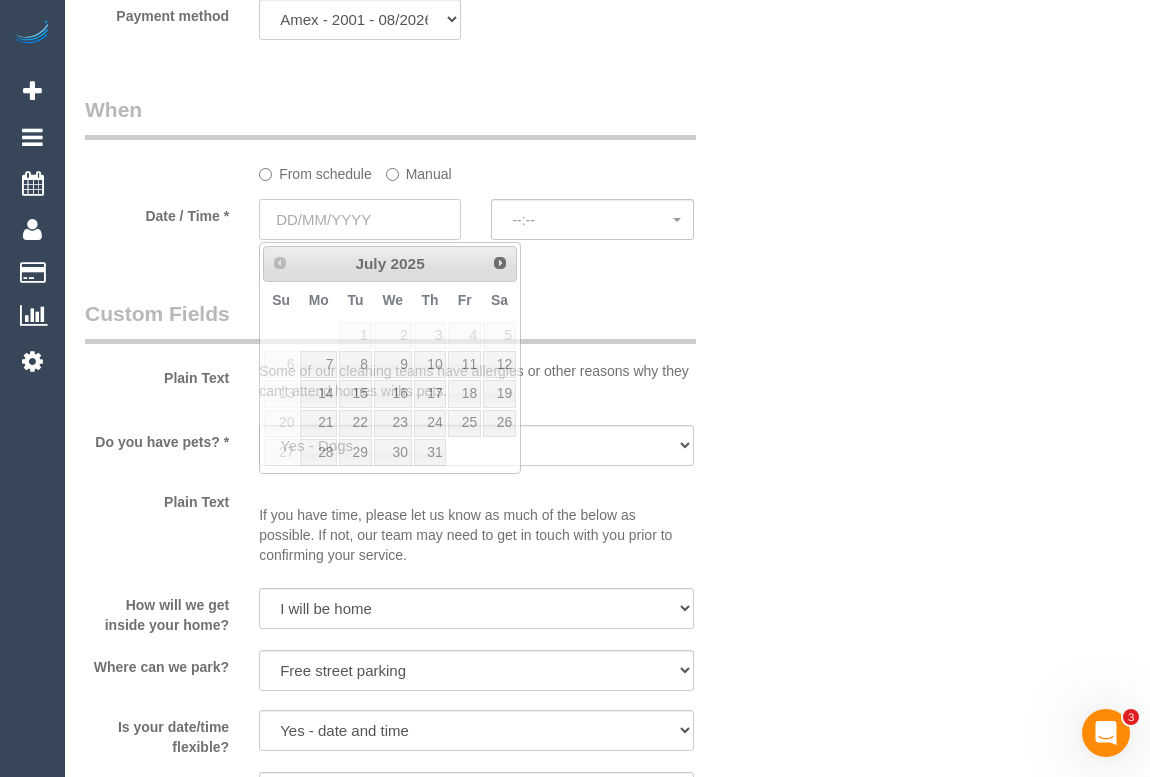 click at bounding box center (360, 219) 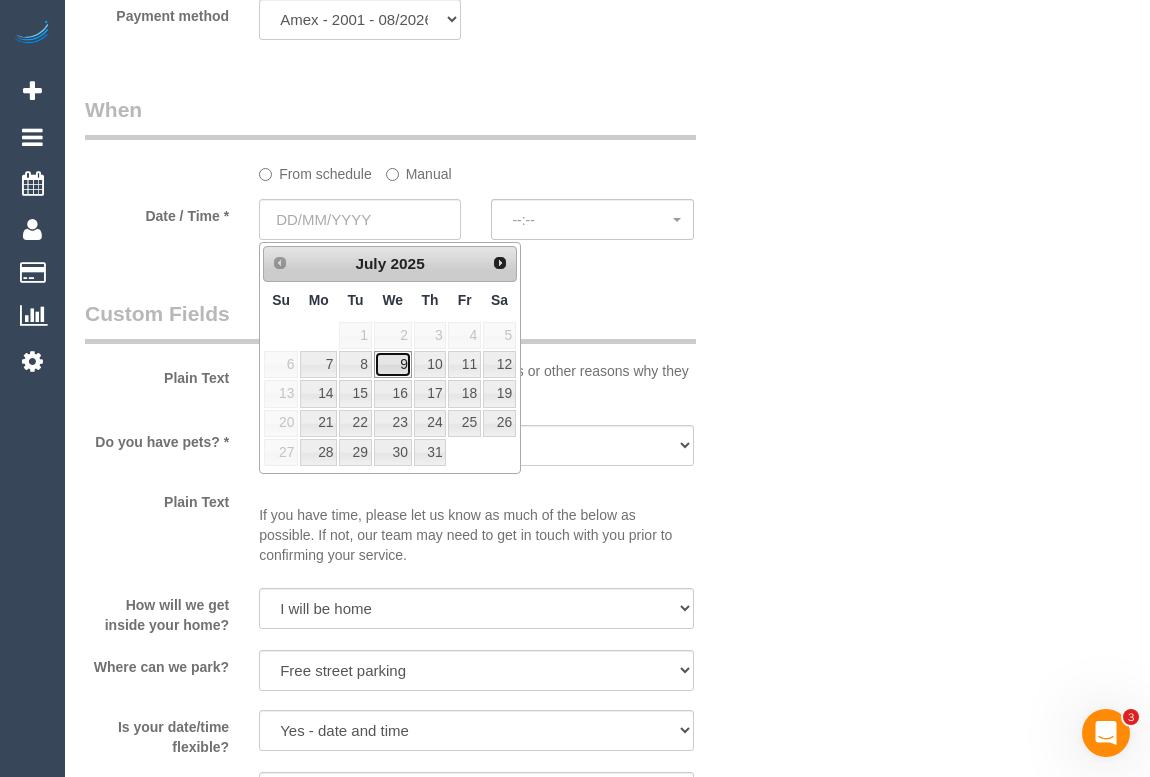 click on "9" at bounding box center (393, 364) 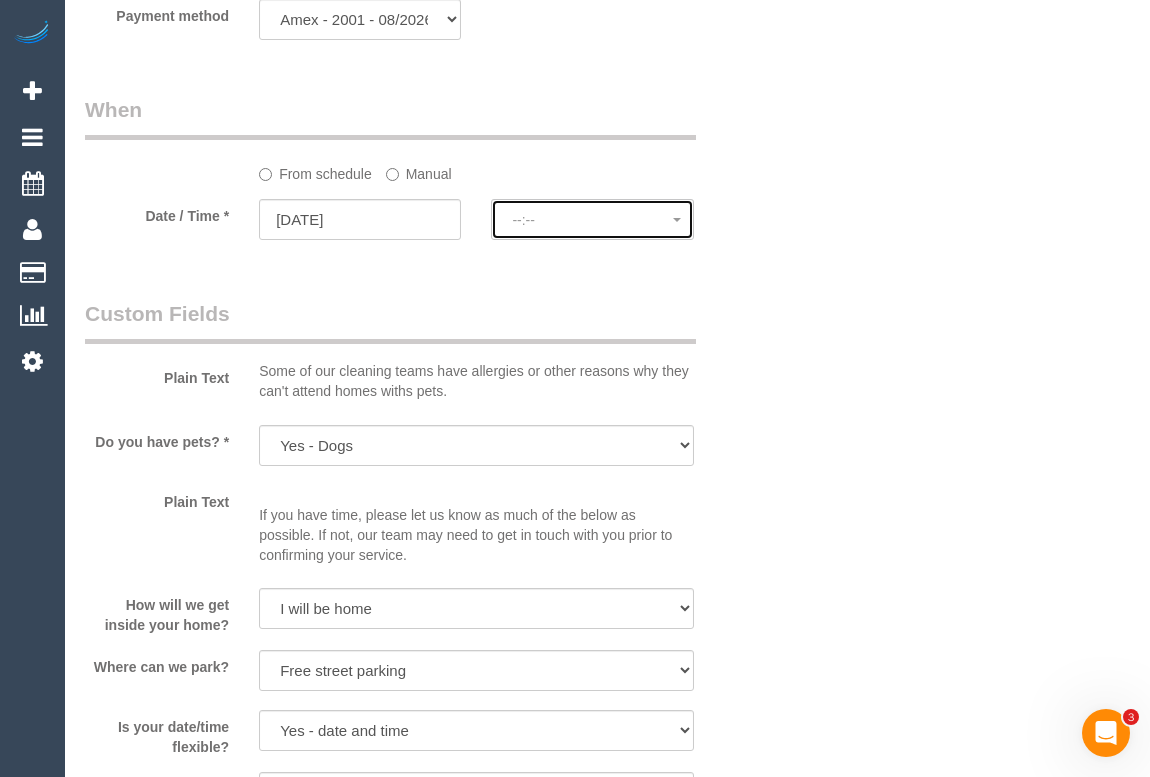 click on "--:--" 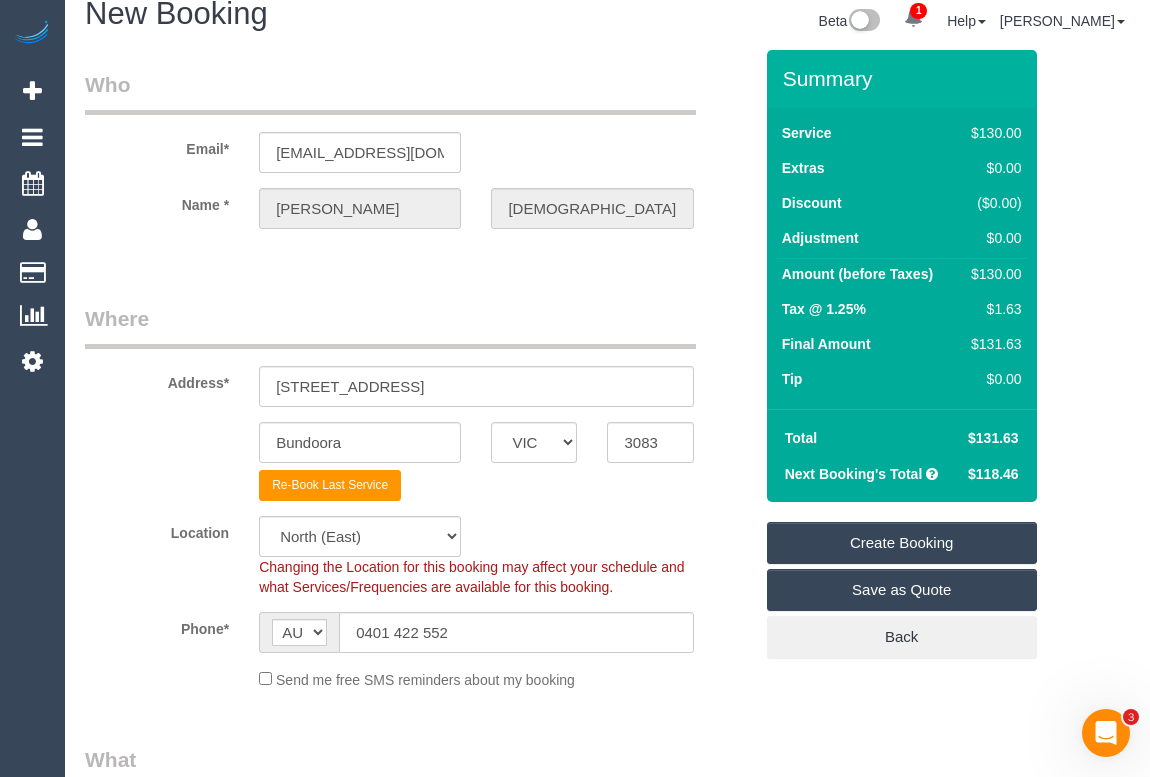 scroll, scrollTop: 0, scrollLeft: 0, axis: both 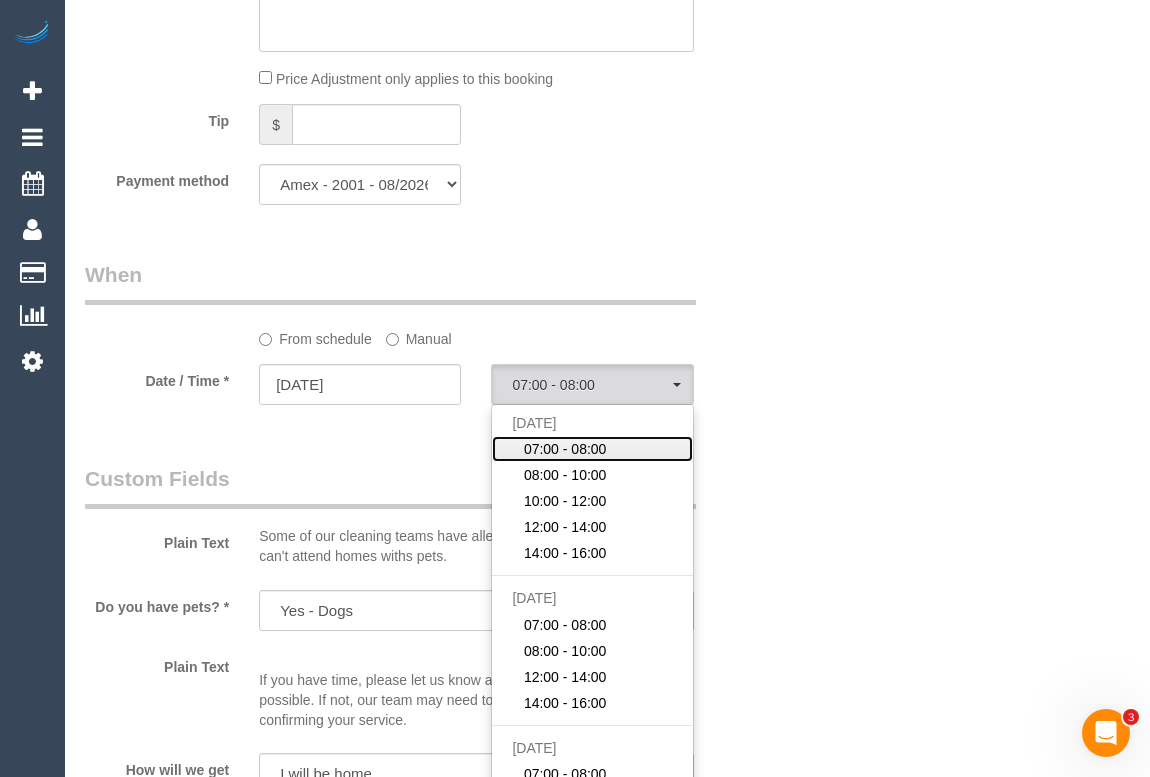 click on "07:00 - 08:00" 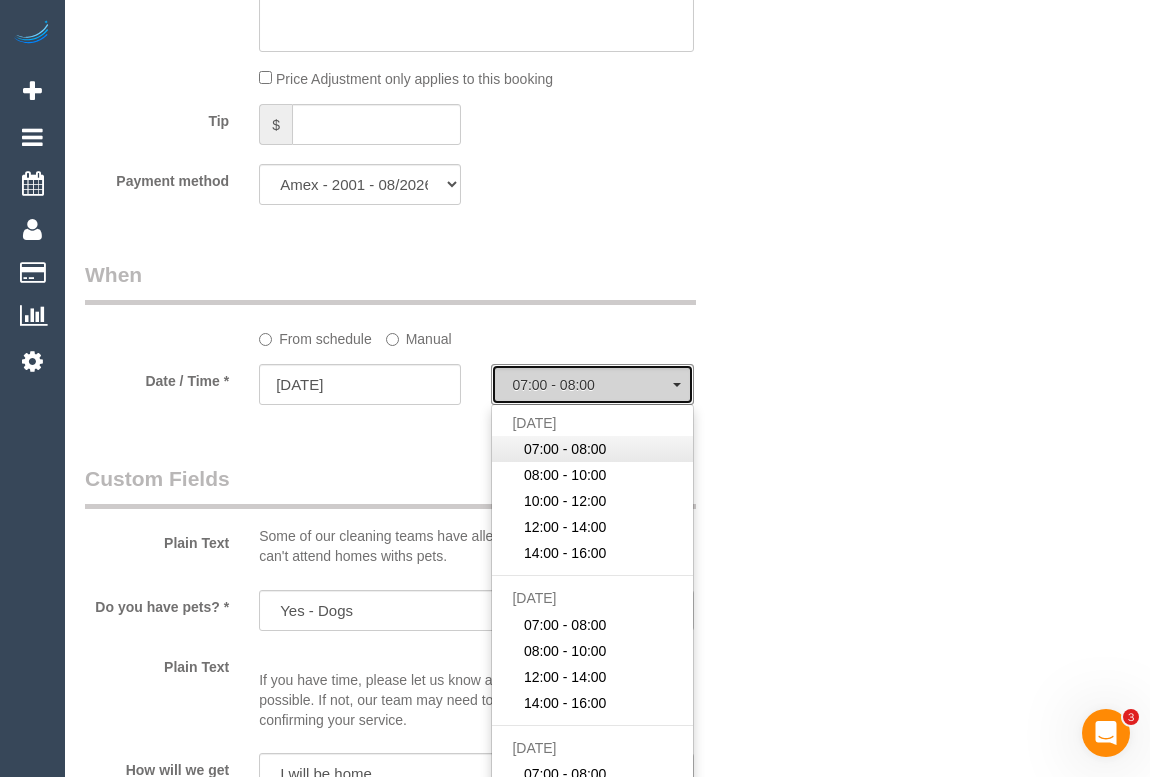select on "spot16" 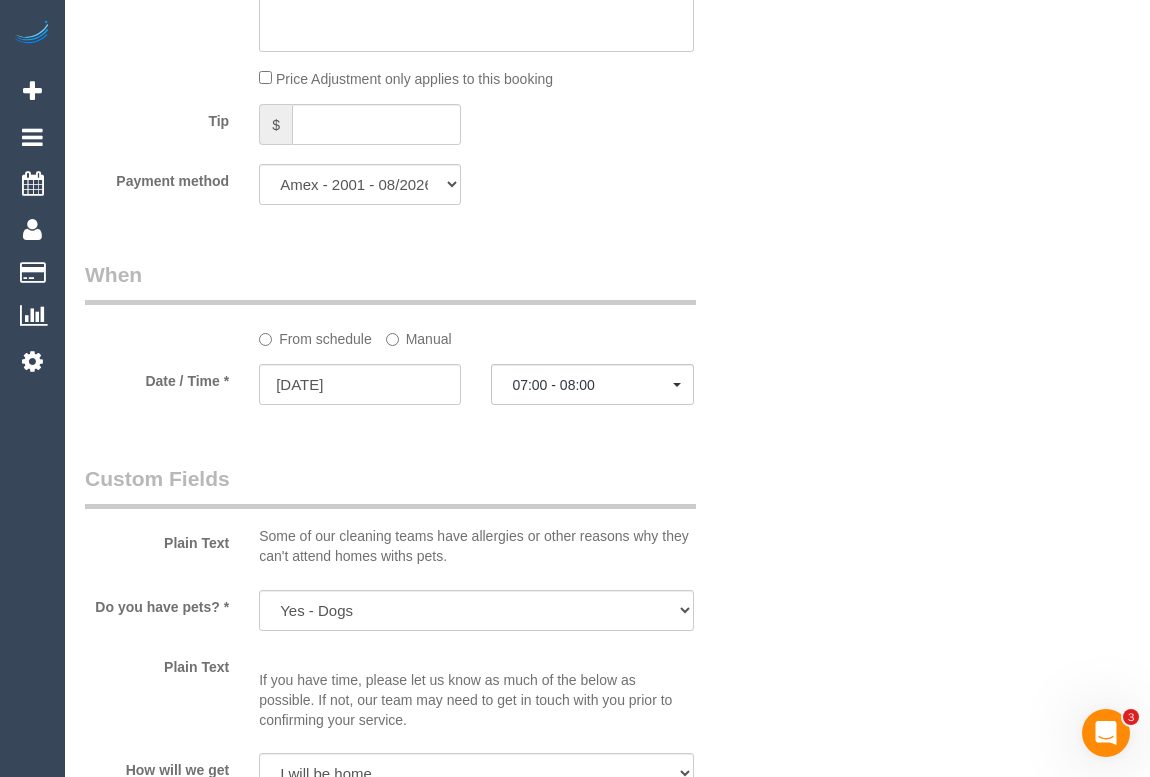 click on "Who
Email*
suganthi971507@gmail.com
Name *
Suganthi
Palaniswami
Where
Address*
8 Cabernet Crescent
Bundoora
ACT
NSW
NT
QLD
SA
TAS
VIC
WA
3083
Re-Book Last Service
Location
Office City East (North) East (South) Inner East Inner North (East) Inner North (West) Inner South East Inner West North (East) North (West) Outer East Outer North (East) Outer North (West) Outer South East Outer West South East (East) South East (West) West (North) West (South)" at bounding box center (607, 14) 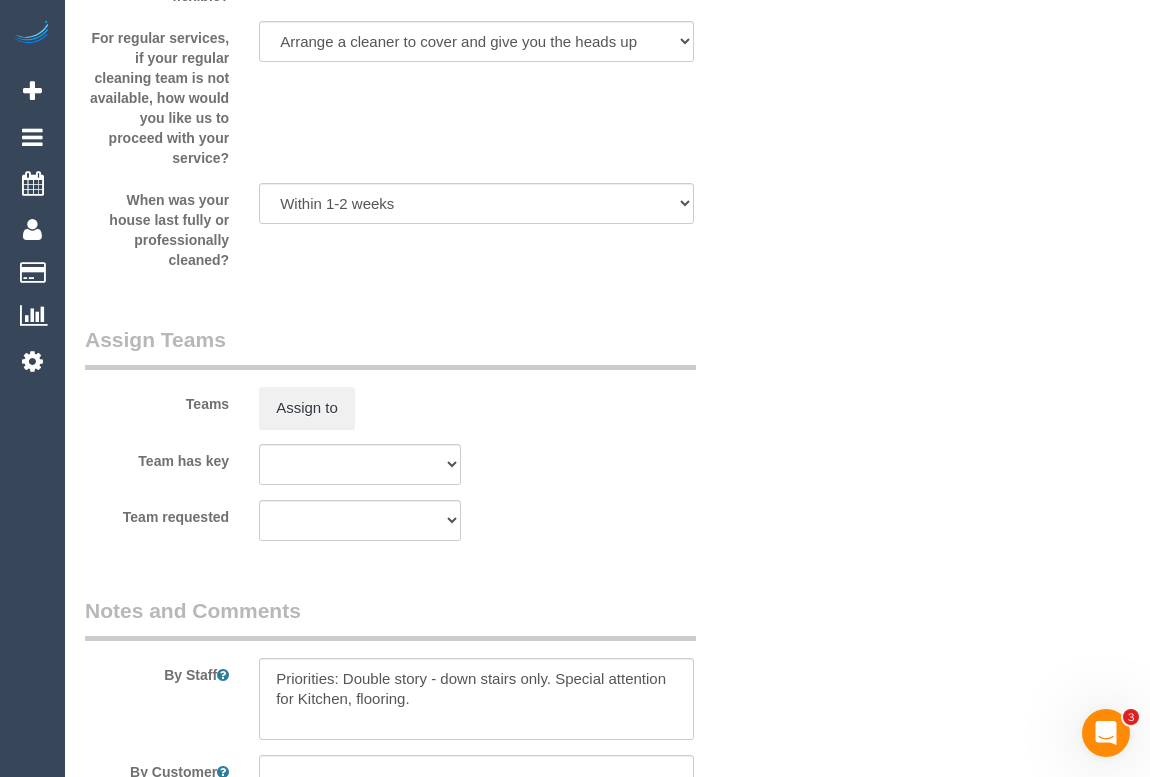 scroll, scrollTop: 3098, scrollLeft: 0, axis: vertical 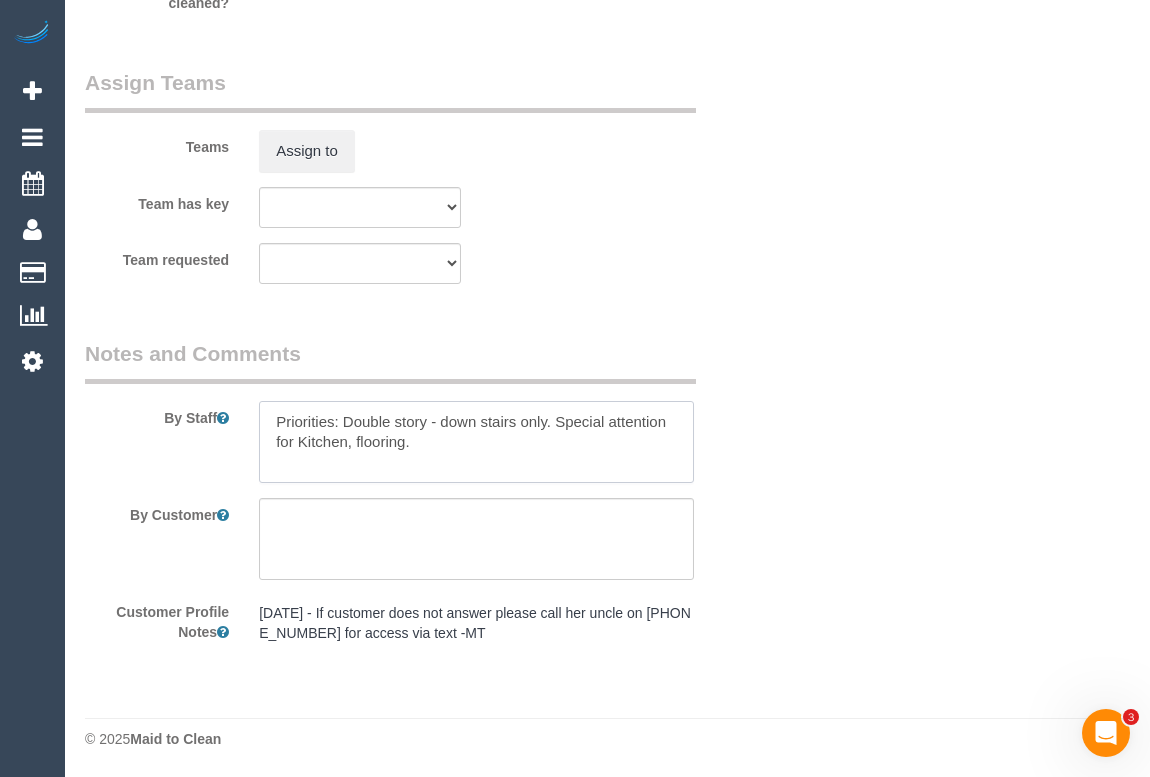 drag, startPoint x: 449, startPoint y: 444, endPoint x: 264, endPoint y: 408, distance: 188.47015 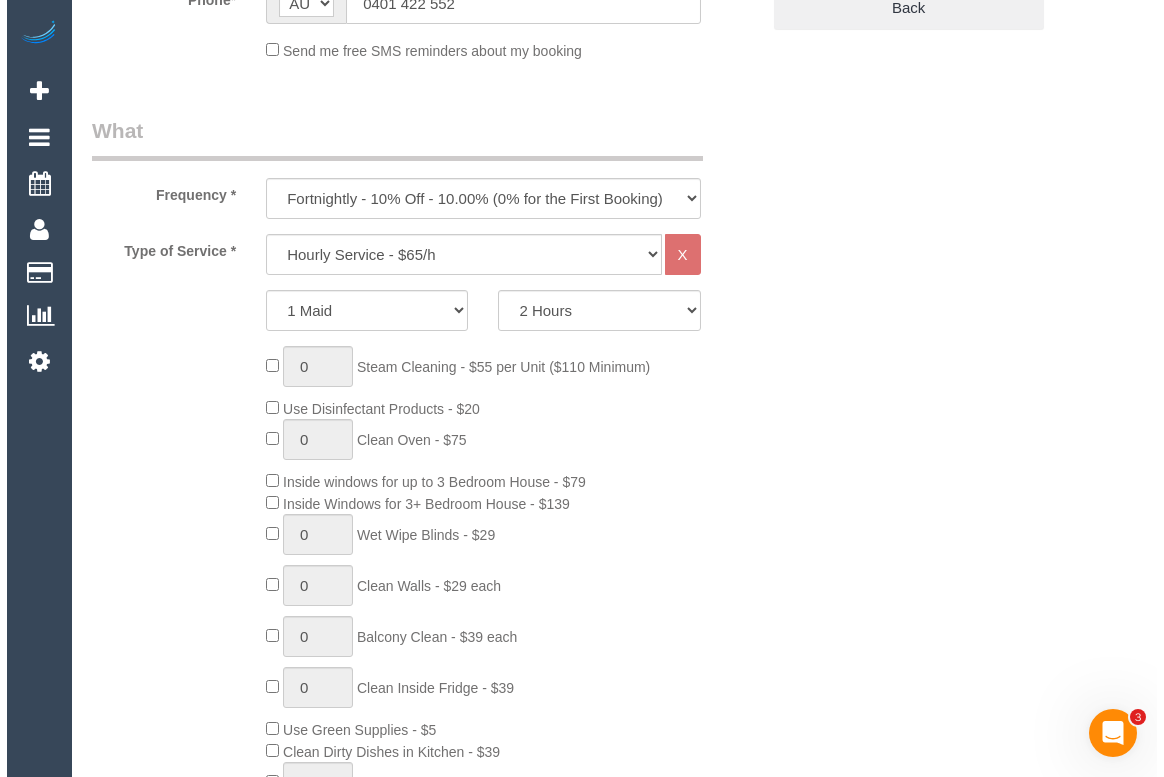 scroll, scrollTop: 0, scrollLeft: 0, axis: both 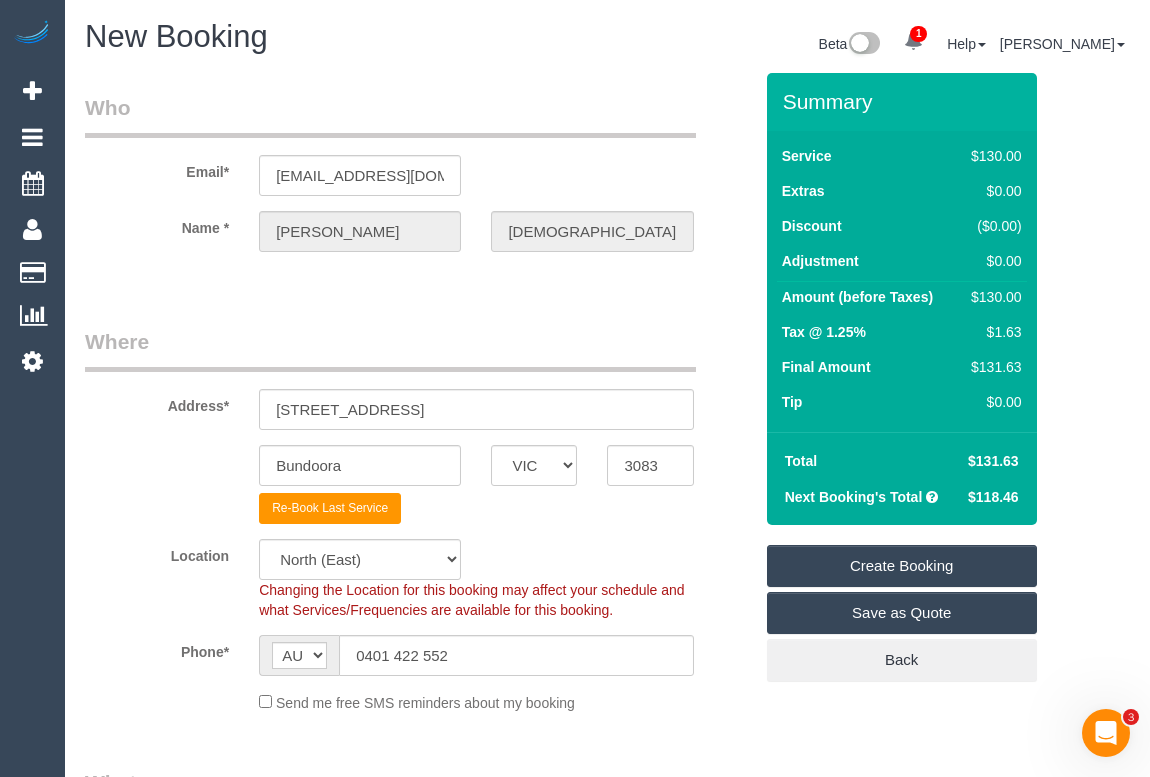 click on "Create Booking" at bounding box center [902, 566] 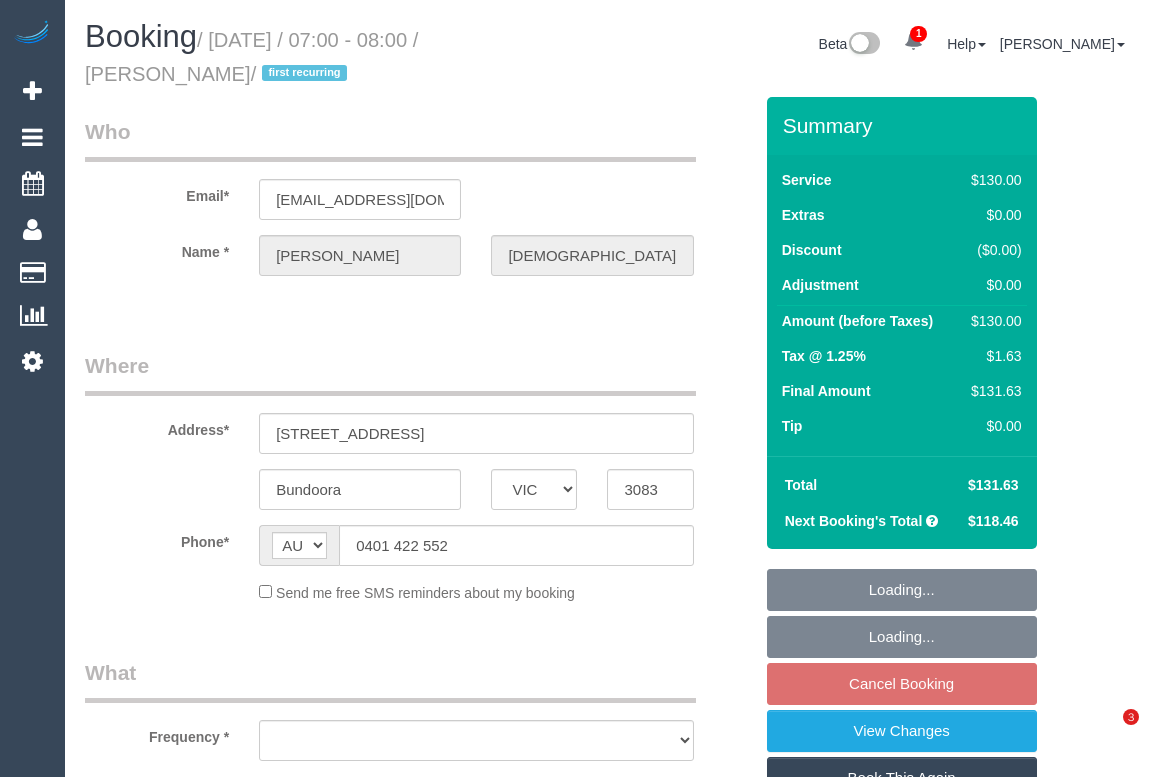 select on "VIC" 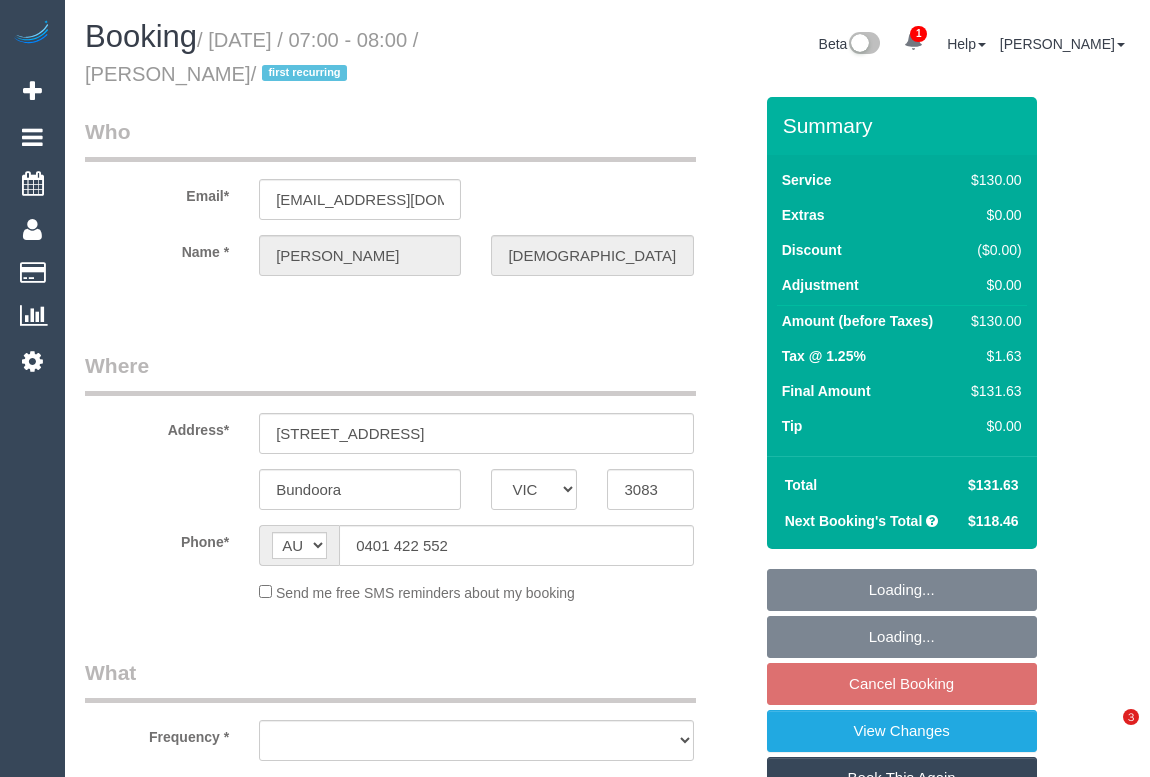 scroll, scrollTop: 0, scrollLeft: 0, axis: both 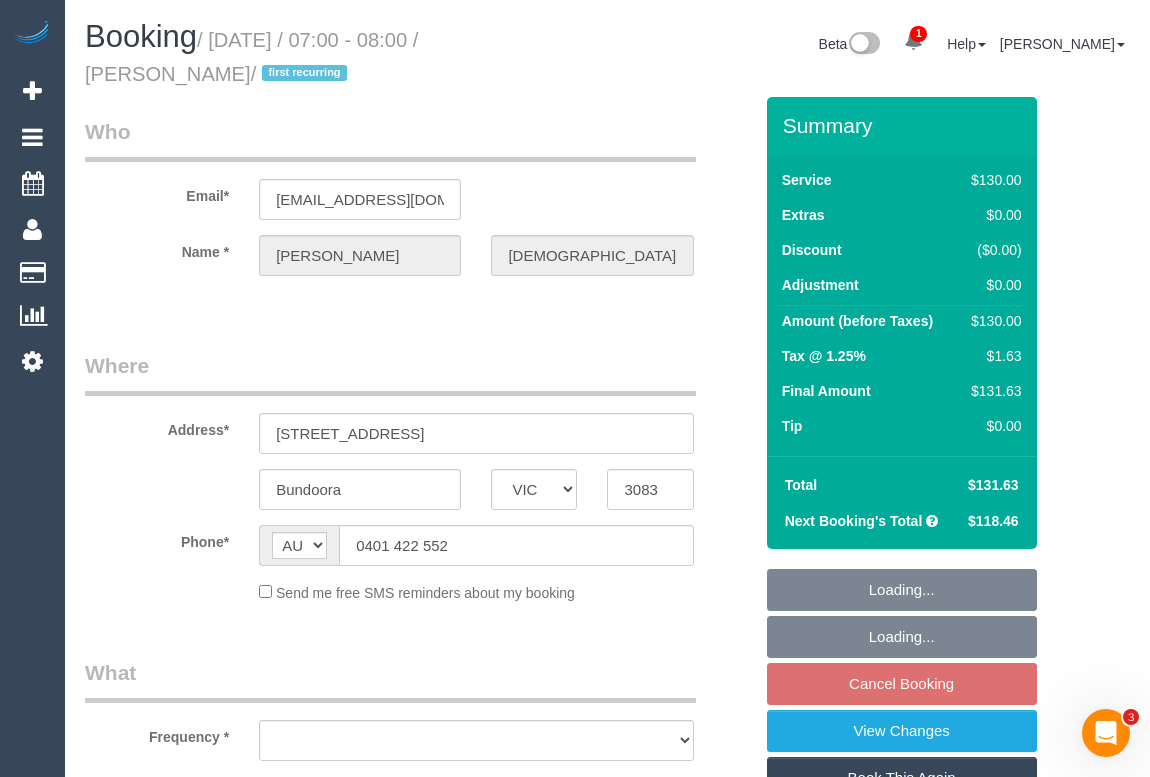 select on "object:538" 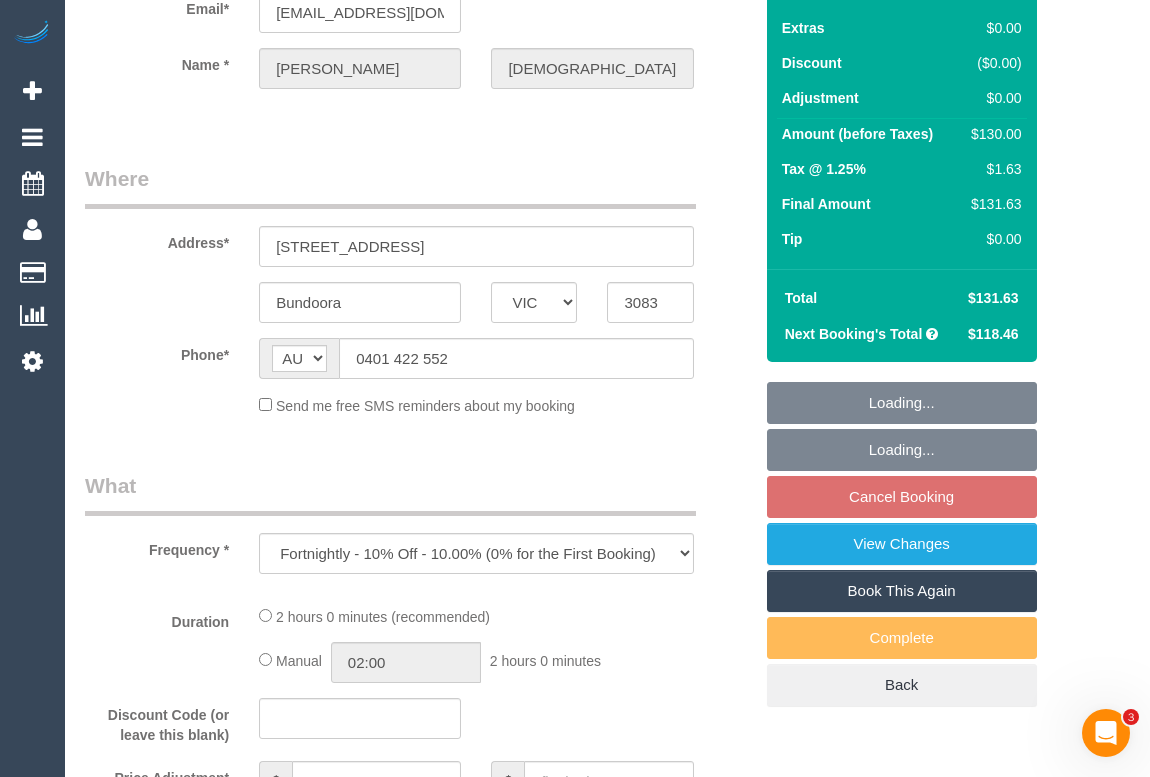 select on "number:27" 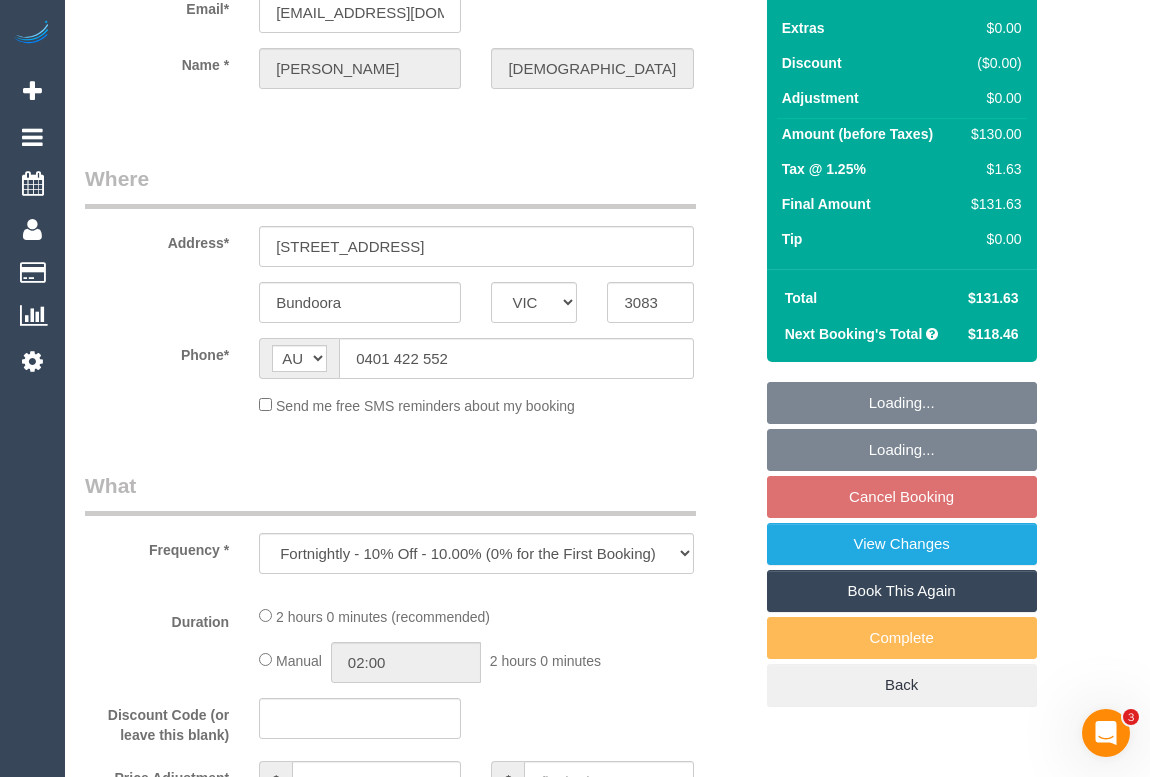 select on "number:14" 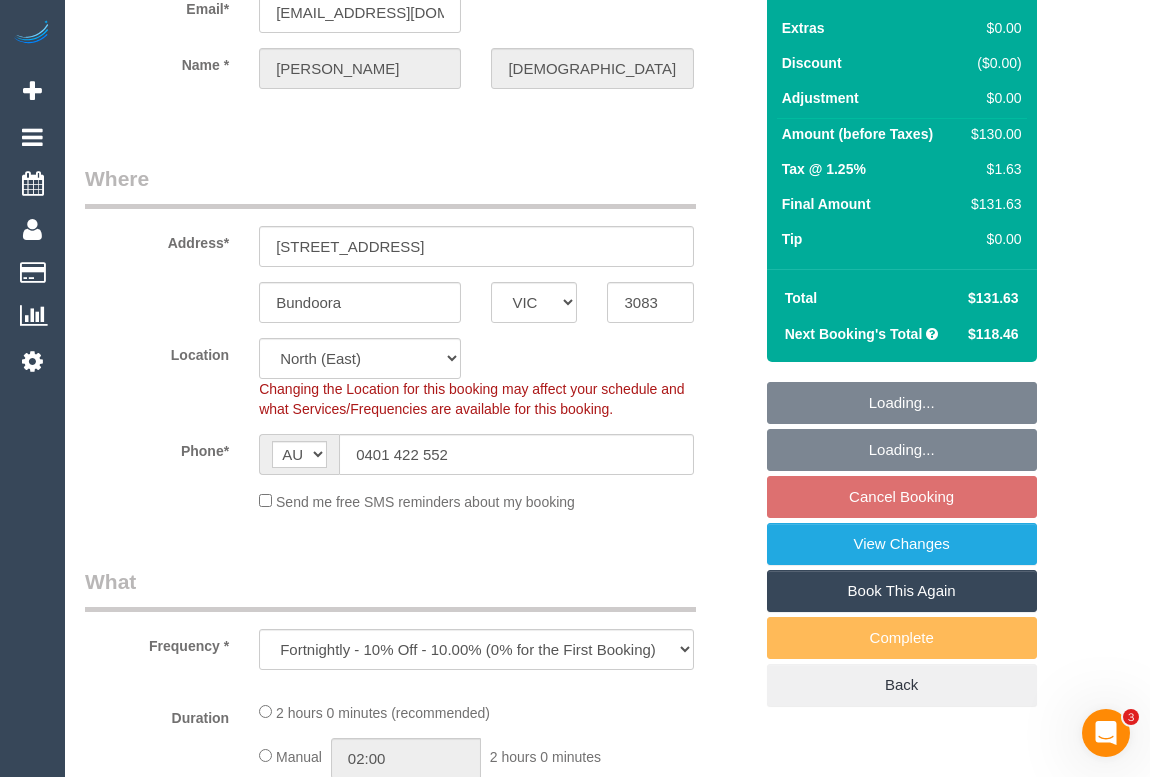 scroll, scrollTop: 363, scrollLeft: 0, axis: vertical 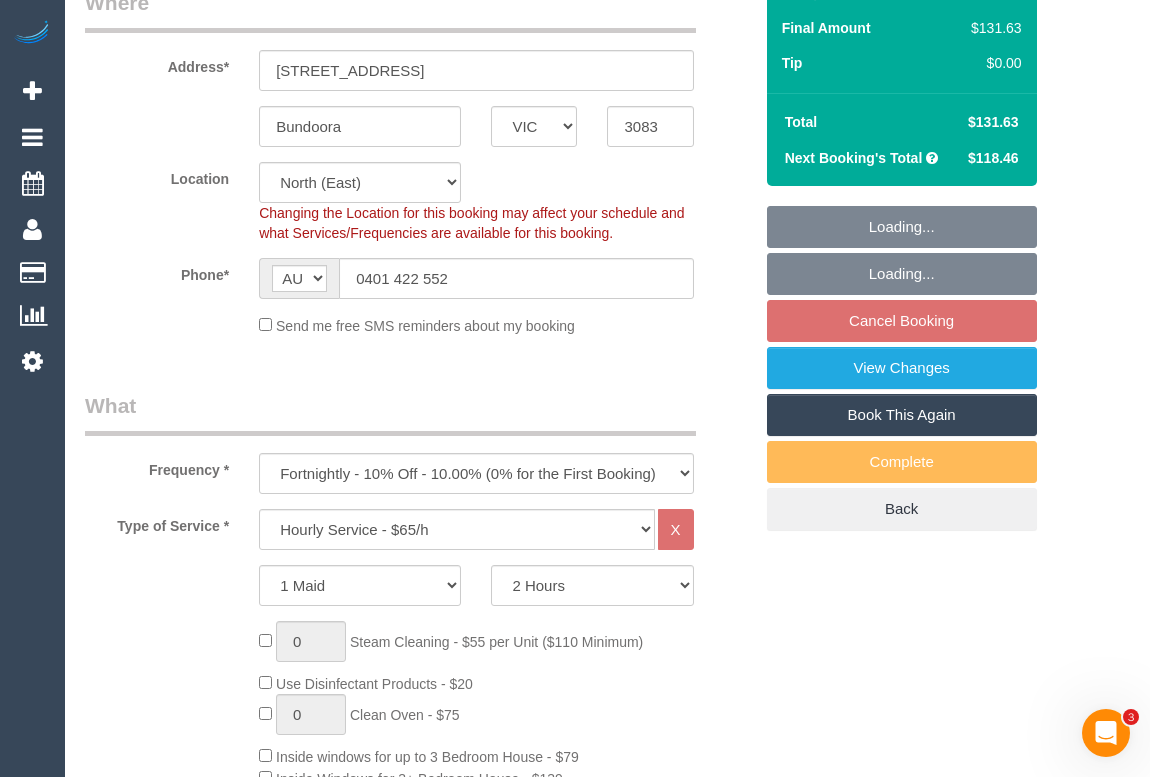 select on "object:1471" 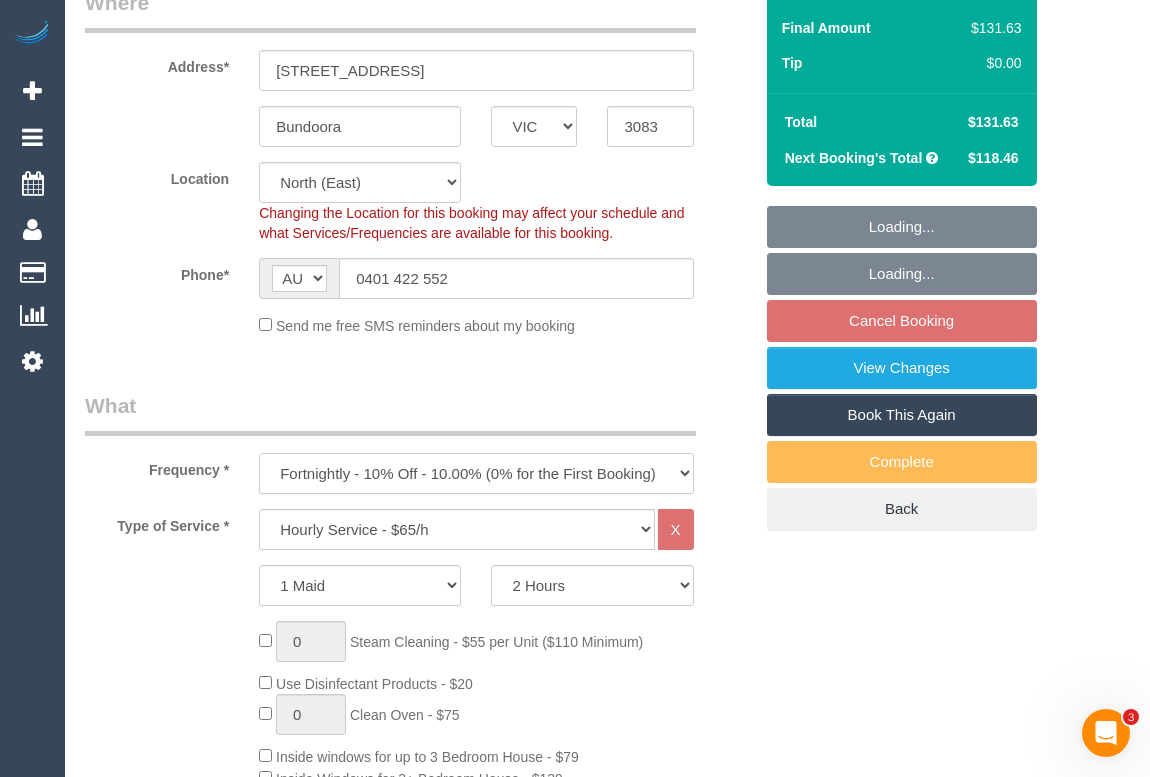 drag, startPoint x: 683, startPoint y: 468, endPoint x: 675, endPoint y: 454, distance: 16.124516 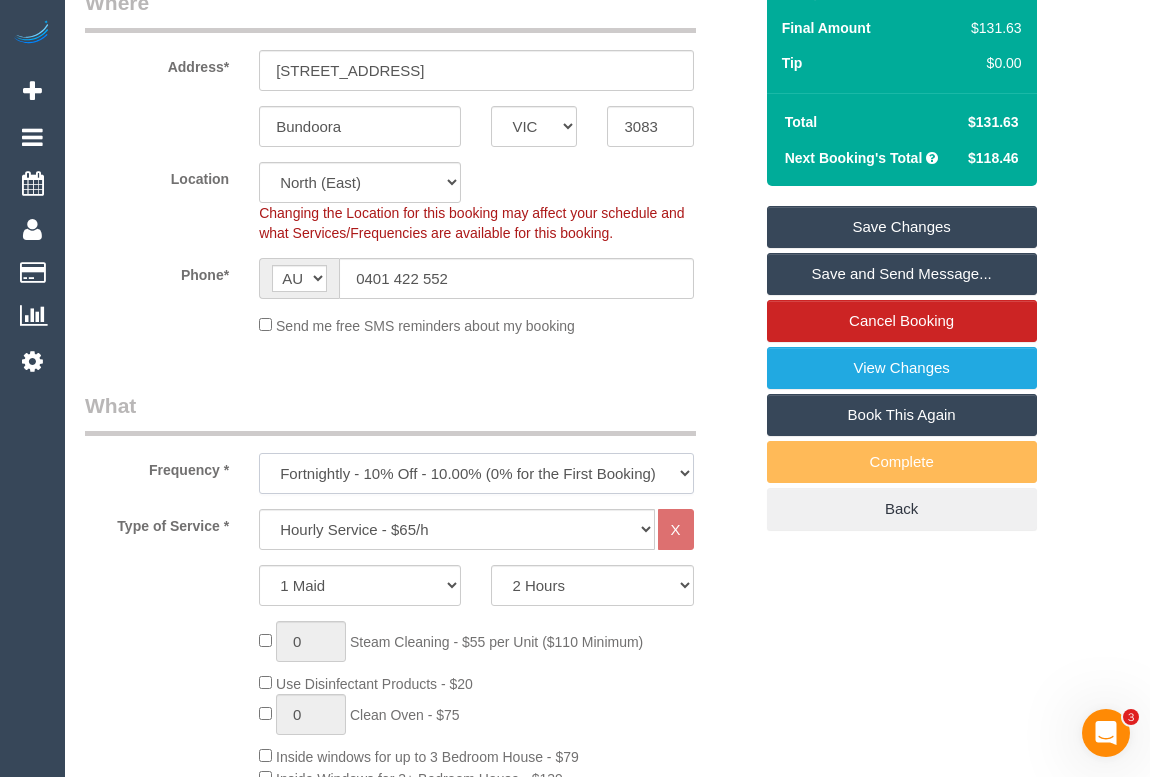 select on "object:1472" 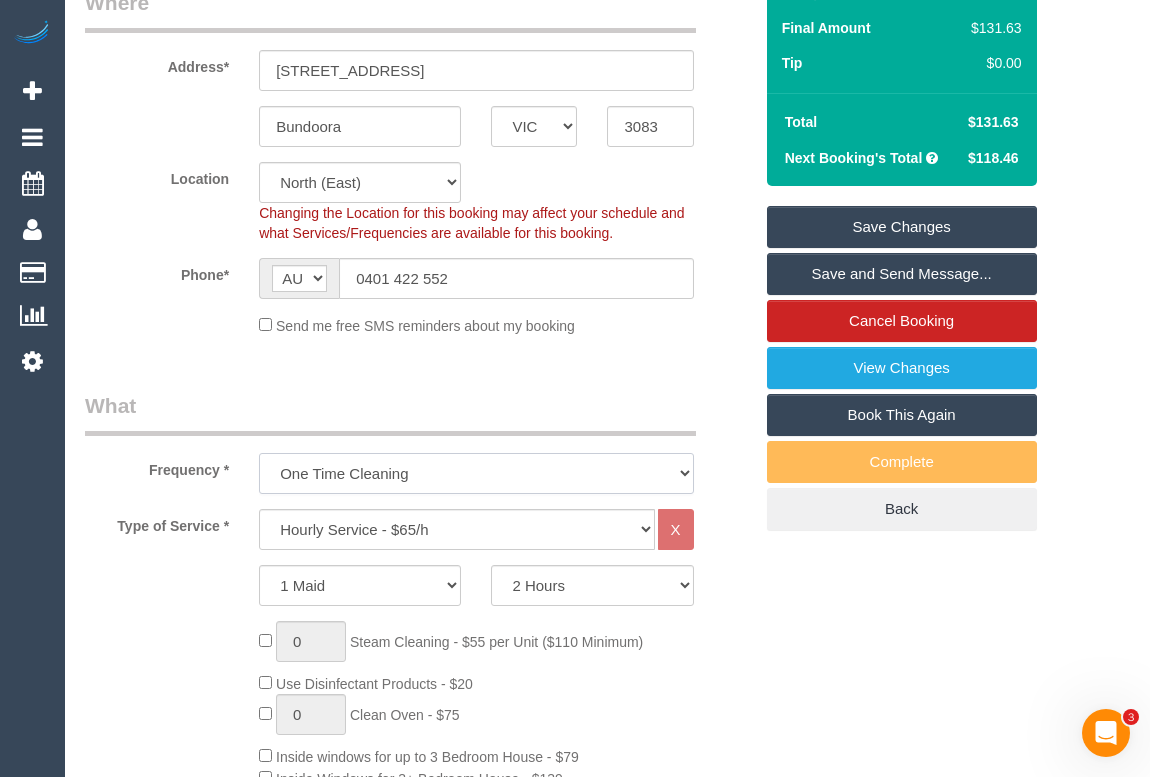 click on "One Time Cleaning Weekly - 10% Off - 10.00% (0% for the First Booking) Fortnightly - 10% Off - 10.00% (0% for the First Booking) Three Weekly - 5% Off - 5.00% (0% for the First Booking) Four Weekly - 5% Off - 5.00% (0% for the First Booking)" at bounding box center (476, 473) 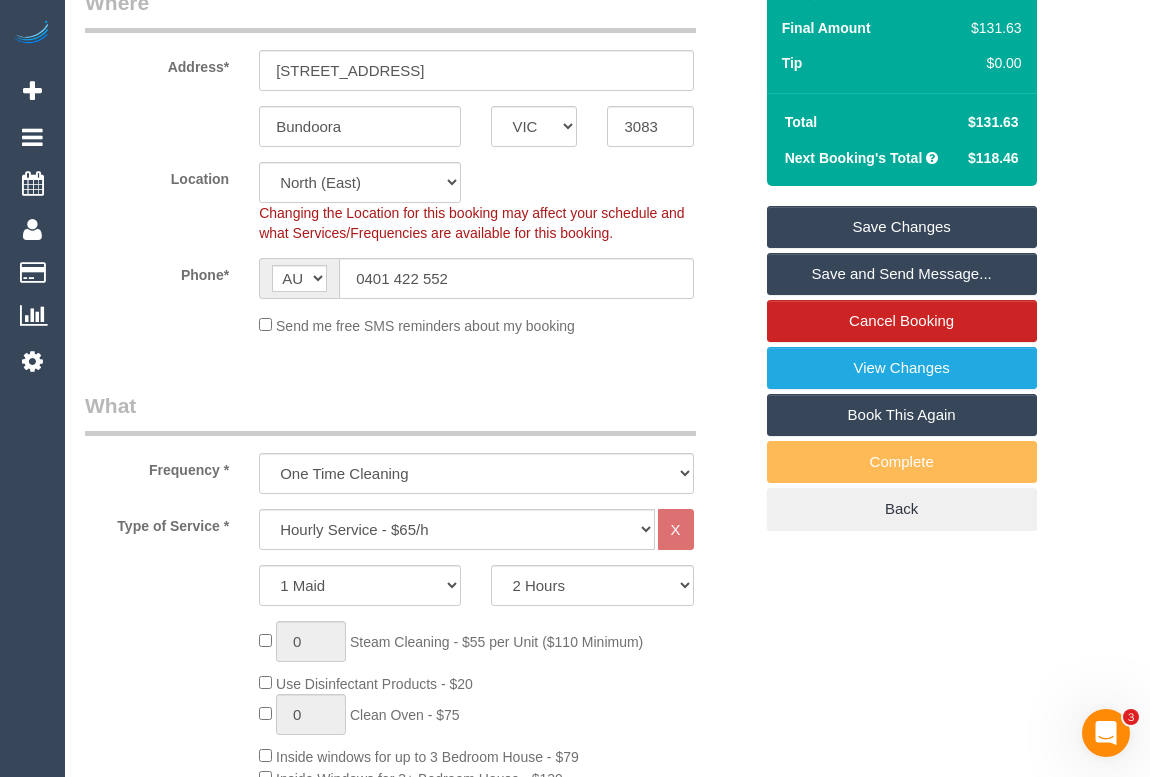 click on "Save Changes" at bounding box center (902, 227) 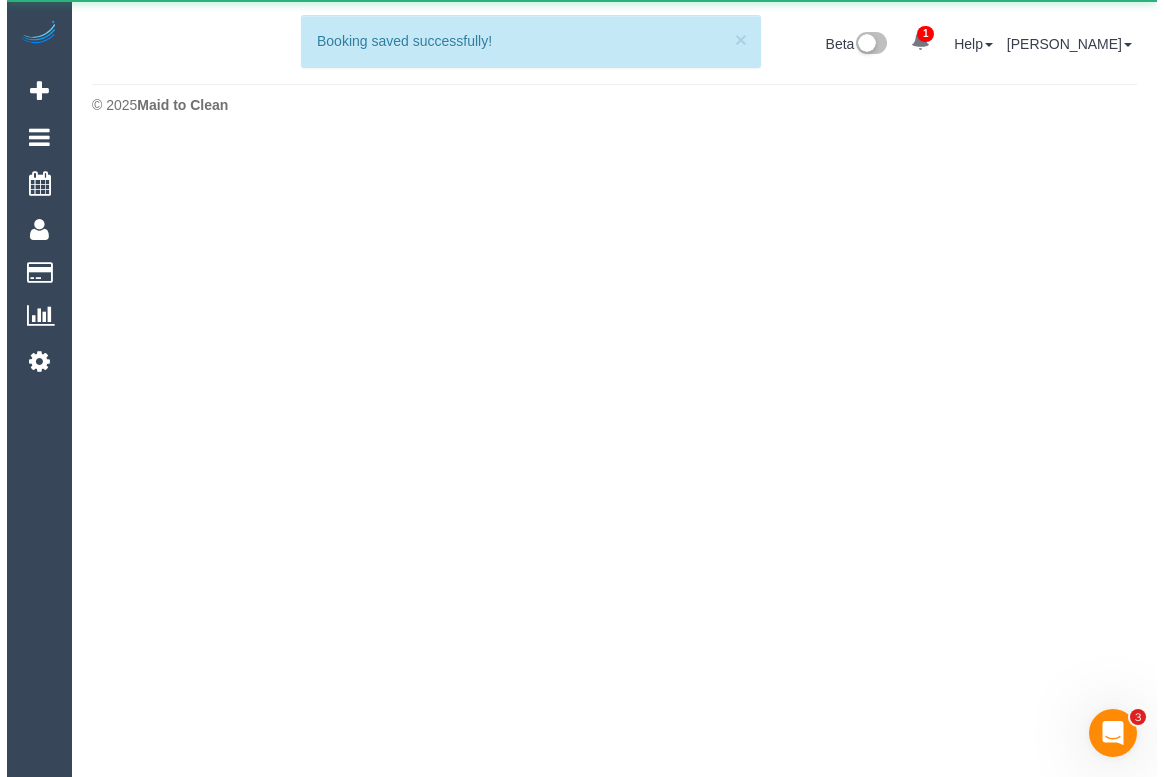 scroll, scrollTop: 0, scrollLeft: 0, axis: both 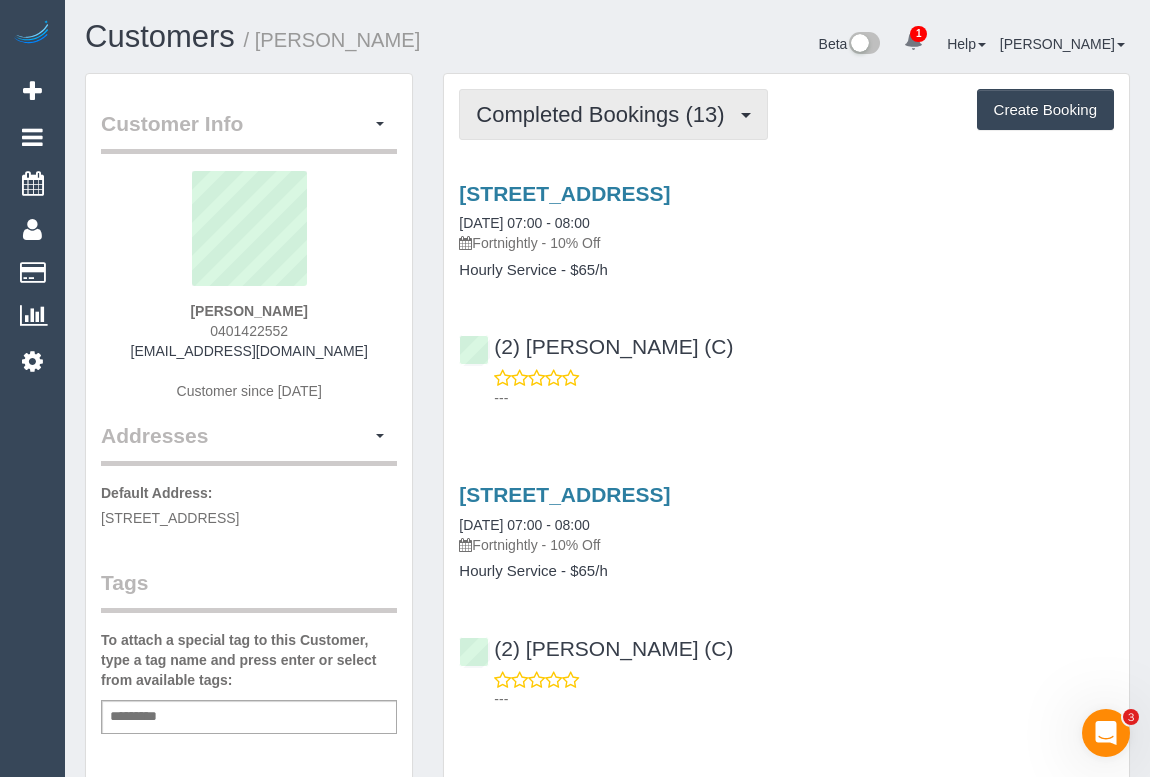 click on "Completed Bookings (13)" at bounding box center [605, 114] 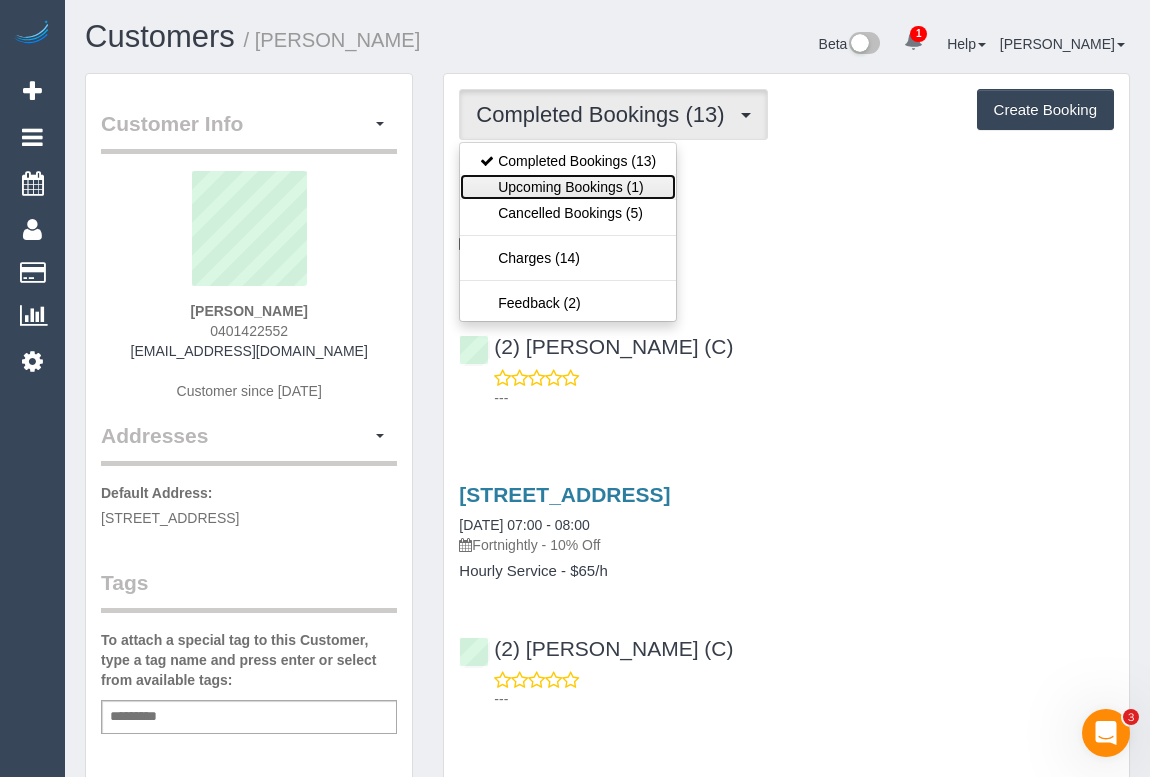 click on "Upcoming Bookings (1)" at bounding box center [568, 187] 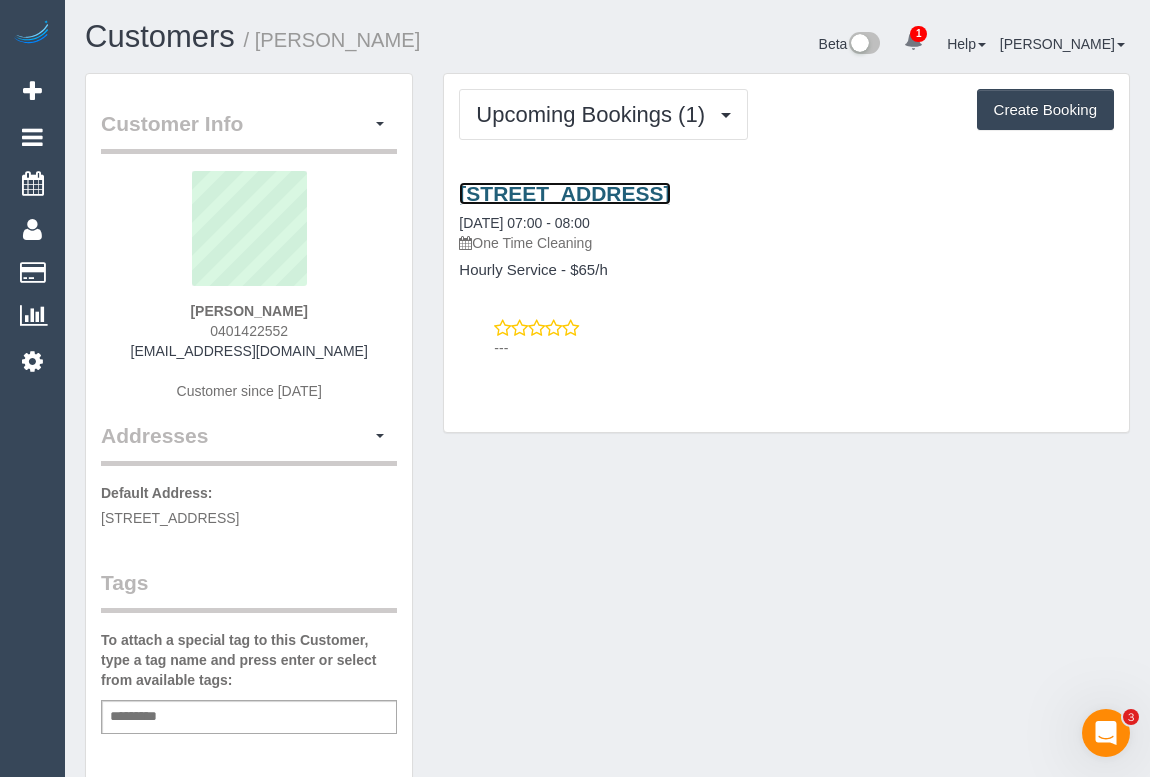 click on "8 Cabernet Crescent, Bundoora, VIC 3083" at bounding box center (564, 193) 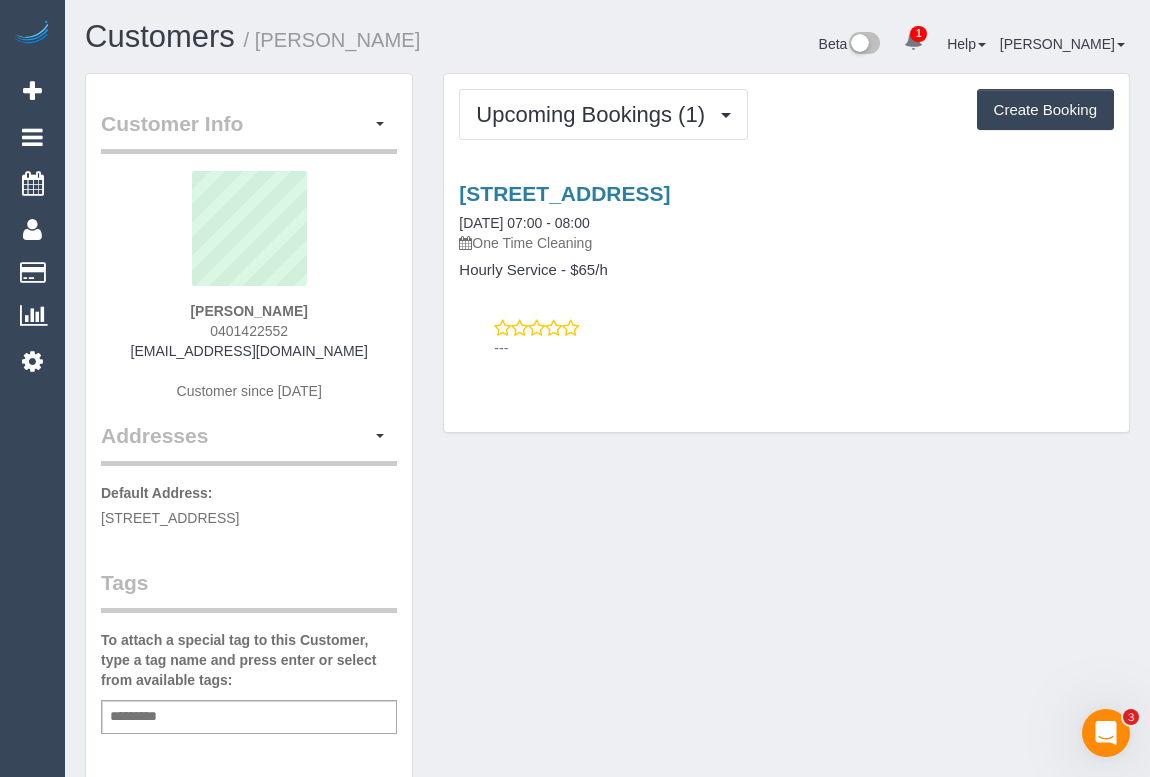 click on "Customer Info
Edit Contact Info
Send Message
Email Preferences
Special Sales Tax
View Changes
Mark as Unconfirmed
Block this Customer
Archive Account
Delete Account
Suganthi Palaniswami
0401422552" at bounding box center [607, 763] 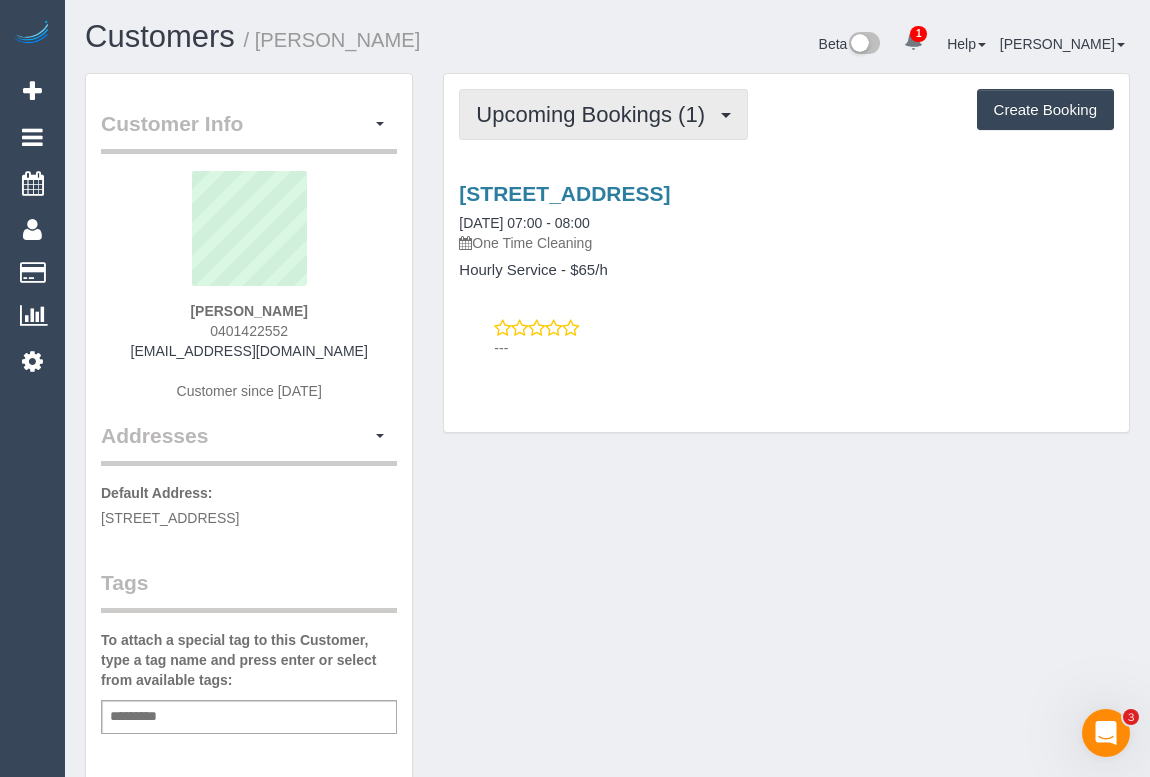click on "Upcoming Bookings (1)" at bounding box center (595, 114) 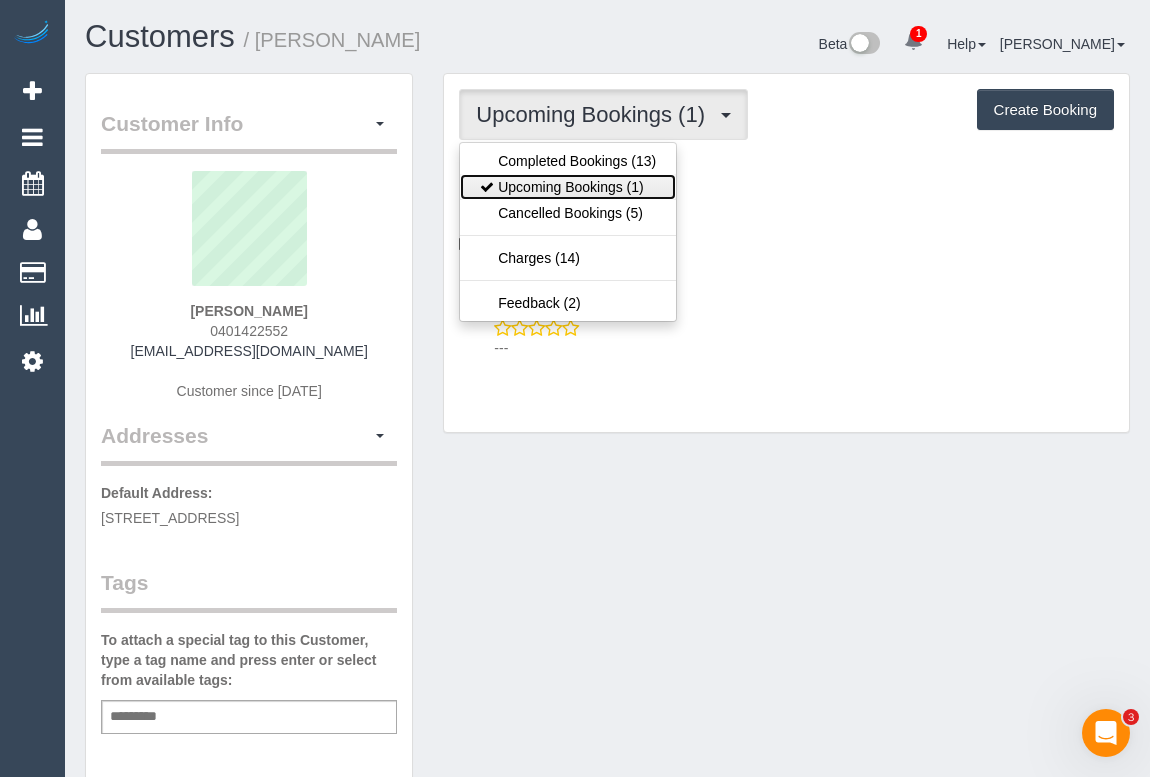 click on "Upcoming Bookings (1)" at bounding box center [568, 187] 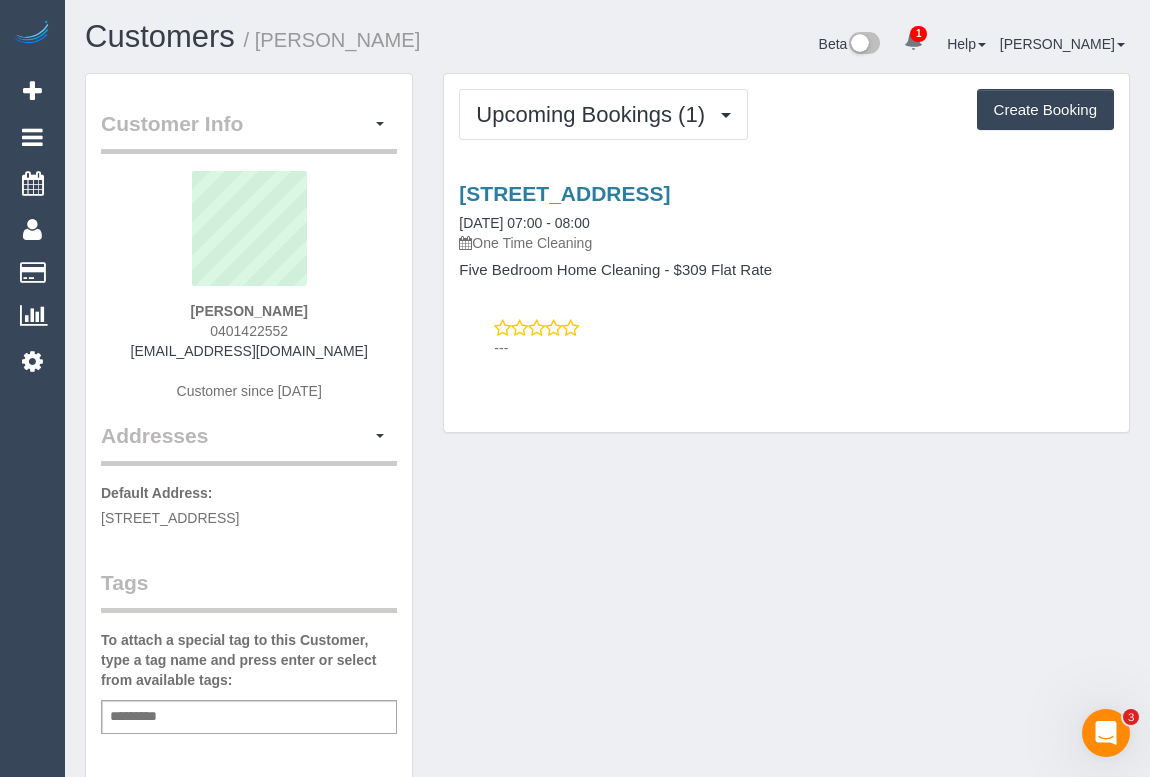 click on "Customer Info
Edit Contact Info
Send Message
Email Preferences
Special Sales Tax
View Changes
Mark as Unconfirmed
Block this Customer
Archive Account
Delete Account
Suganthi Palaniswami
0401422552" at bounding box center [607, 763] 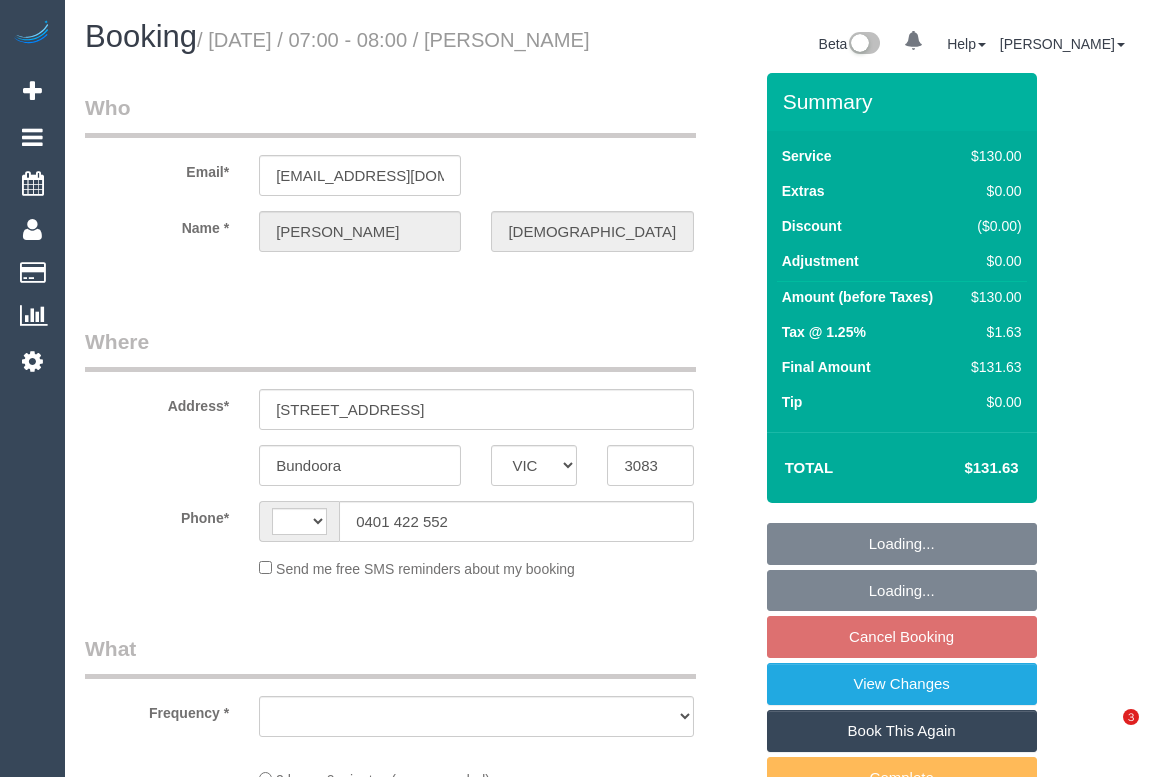 select on "VIC" 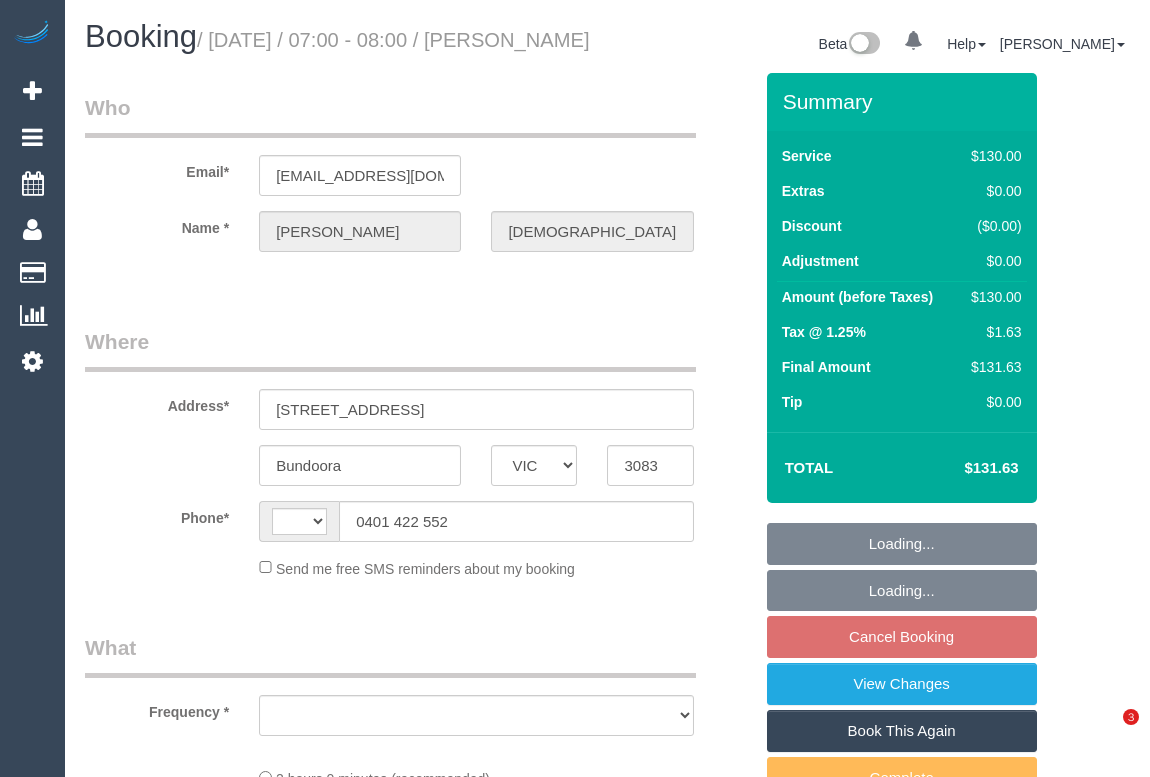 scroll, scrollTop: 0, scrollLeft: 0, axis: both 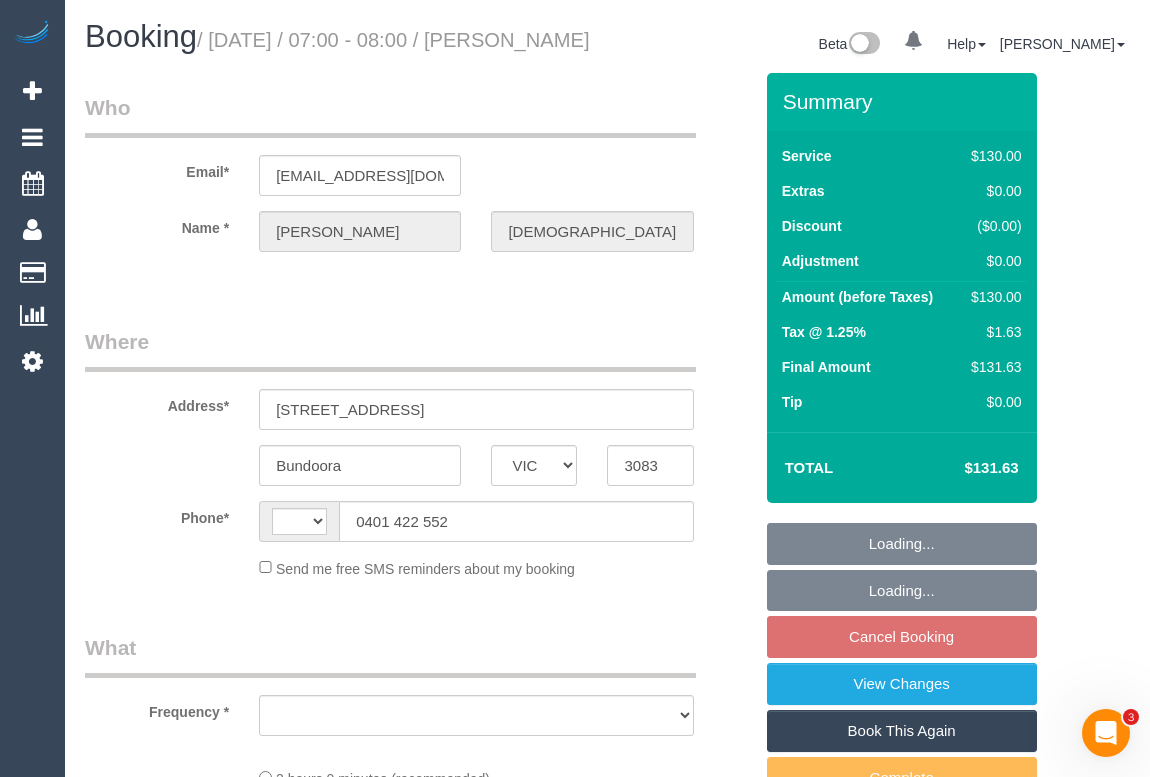 select on "string:AU" 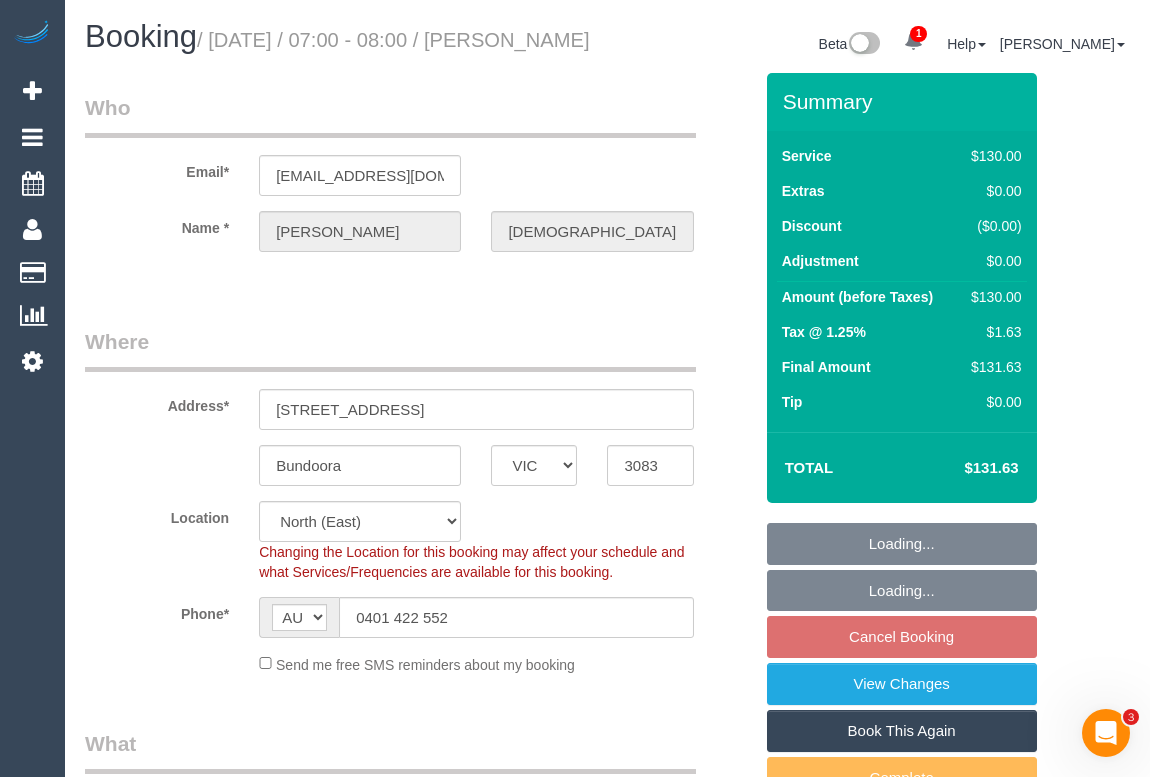 select on "object:702" 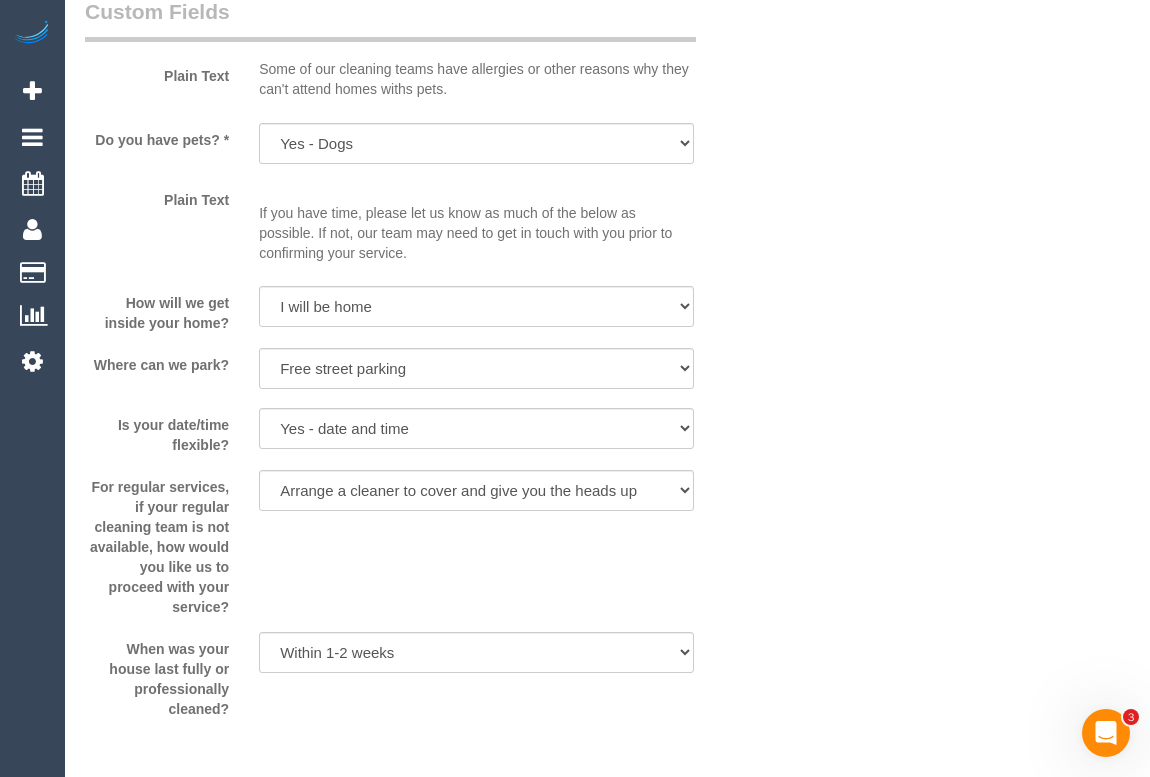 scroll, scrollTop: 2363, scrollLeft: 0, axis: vertical 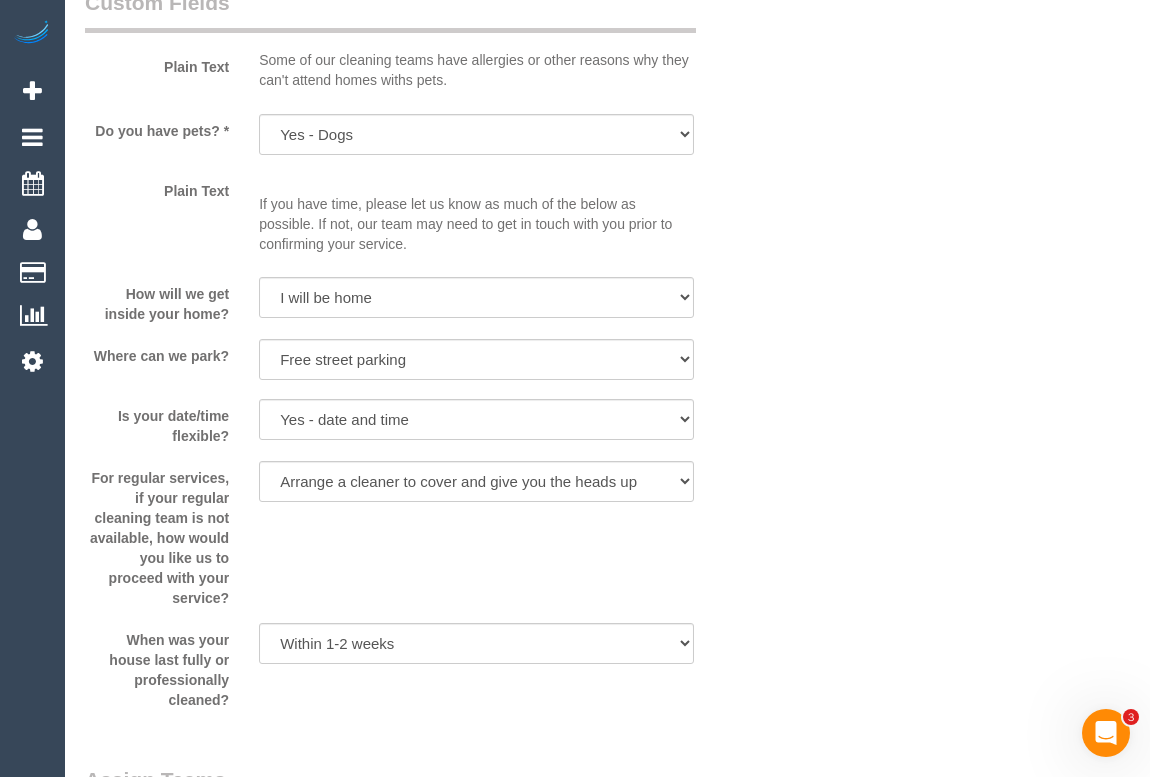 click on "Who
Email*
[EMAIL_ADDRESS][DOMAIN_NAME]
Name *
[PERSON_NAME][DEMOGRAPHIC_DATA]
Where
Address*
[STREET_ADDRESS]
[GEOGRAPHIC_DATA]
ACT
[GEOGRAPHIC_DATA]
NT
[GEOGRAPHIC_DATA]
SA
TAS
[GEOGRAPHIC_DATA]
[GEOGRAPHIC_DATA]
3083
Location
[GEOGRAPHIC_DATA] (North) East (South) [GEOGRAPHIC_DATA] (East) [GEOGRAPHIC_DATA] (West) [GEOGRAPHIC_DATA] (East) North (West) [GEOGRAPHIC_DATA] (East) [GEOGRAPHIC_DATA] (West) [GEOGRAPHIC_DATA] (East) [GEOGRAPHIC_DATA] (West) West (North) West (South) ZG - Central ZG - East ZG - [GEOGRAPHIC_DATA]" at bounding box center [607, -378] 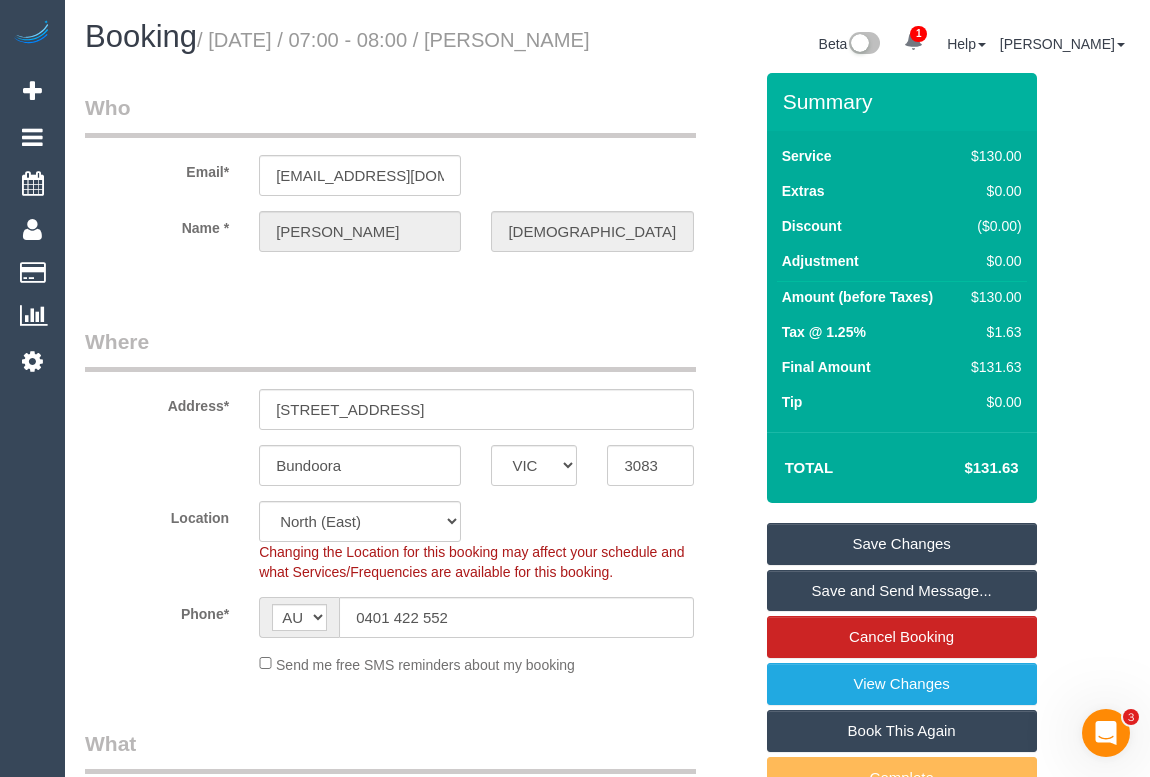 scroll, scrollTop: 454, scrollLeft: 0, axis: vertical 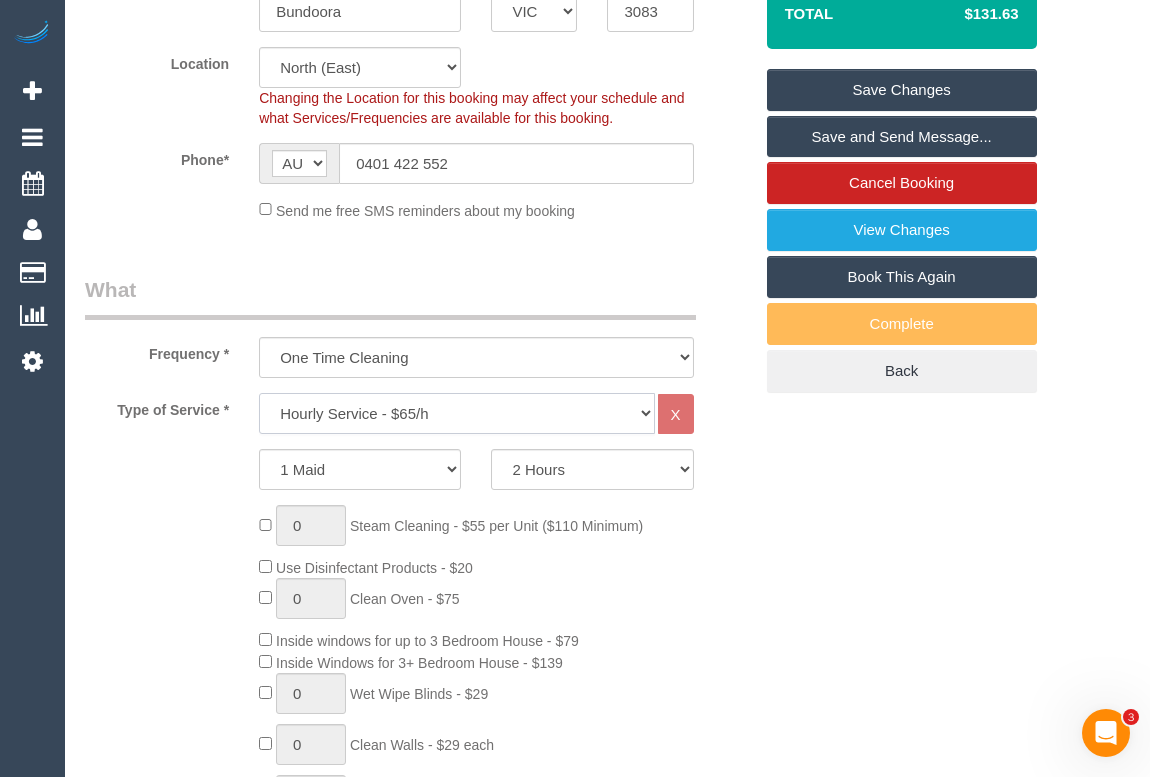 click on "Hourly Service - $70/h Hourly Service - $65/h Hourly Service - $60/h Hourly Service - $58.03 (NDIS 2025-26) Hourly Service - $57.27+GST (HCP/SaH 2025-26) Hourly Service - $56.23 (NDIS 2024-25) Hourly Service - $56.23 (NDIS) Hourly Service - Special Pricing (New) Hourly Service - Special Pricing Hourly Service (OnTime) $50/hr + GST One Bedroom Apt/Home Cleaning - $169 Flat Rate Two Bedroom Home Cleaning - $189 Flat Rate Three Bedroom Home Cleaning - $219 Flat Rate Four Bedroom Home Cleaning  - $259 Flat Rate Five Bedroom Home Cleaning  - $309 Flat Rate Six Bedroom Home Cleaning  - $339 Flat Rate One Bedroom Apt/Home Cleaning - $159 Flat Rate Two Bedroom Home Cleaning - $179 Flat Rate Three Bedroom Home Cleaning - $199 Flat Rate Four Bedroom Home Cleaning  - $239 Flat Rate Five Bedroom Home Cleaning  - $289 Flat Rate Six Bedroom Home Cleaning  - $319 Flat Rate Steam Cleaning / Unit Lunch Break PENDING BOOKING Inspection" 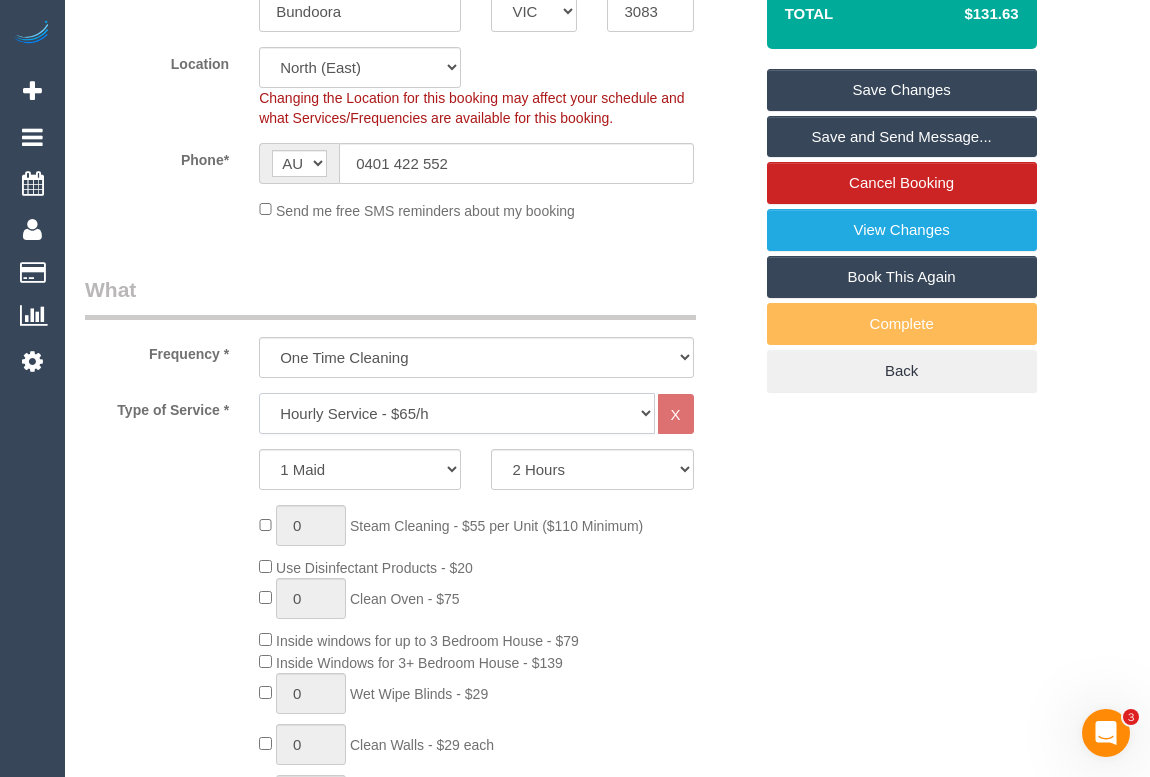 select on "214" 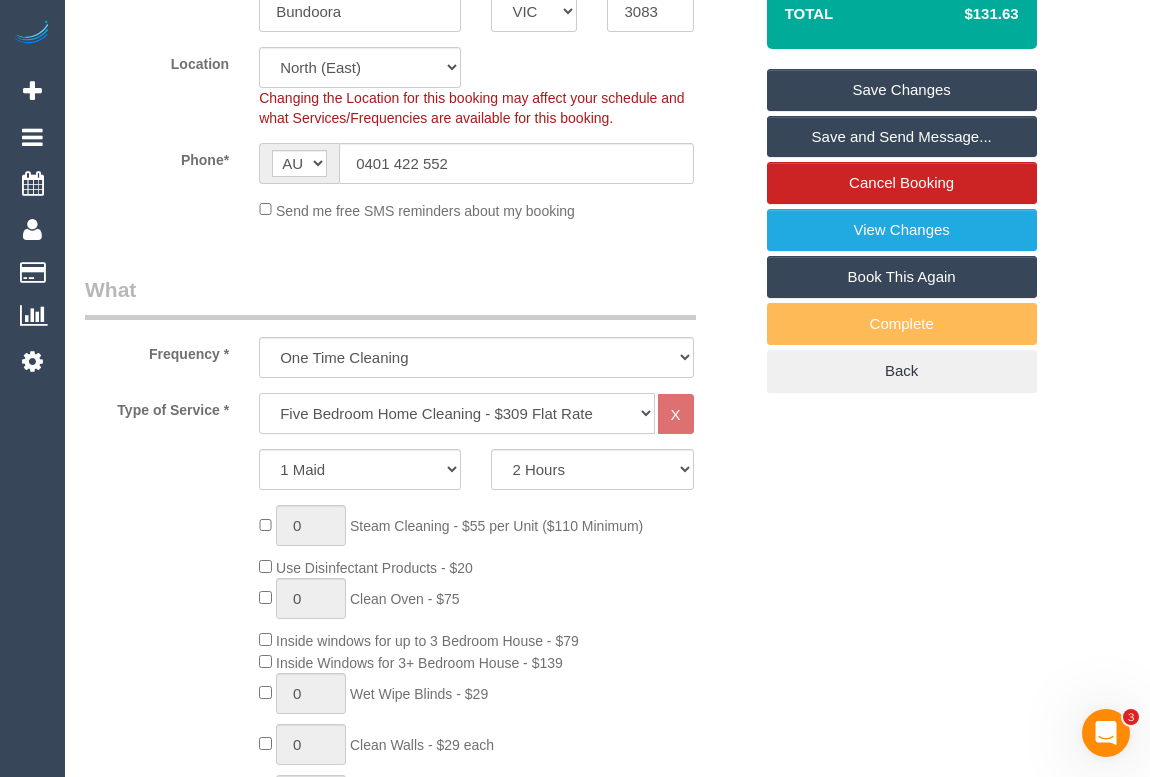 click on "Hourly Service - $70/h Hourly Service - $65/h Hourly Service - $60/h Hourly Service - $58.03 (NDIS 2025-26) Hourly Service - $57.27+GST (HCP/SaH 2025-26) Hourly Service - $56.23 (NDIS 2024-25) Hourly Service - $56.23 (NDIS) Hourly Service - Special Pricing (New) Hourly Service - Special Pricing Hourly Service (OnTime) $50/hr + GST One Bedroom Apt/Home Cleaning - $169 Flat Rate Two Bedroom Home Cleaning - $189 Flat Rate Three Bedroom Home Cleaning - $219 Flat Rate Four Bedroom Home Cleaning  - $259 Flat Rate Five Bedroom Home Cleaning  - $309 Flat Rate Six Bedroom Home Cleaning  - $339 Flat Rate One Bedroom Apt/Home Cleaning - $159 Flat Rate Two Bedroom Home Cleaning - $179 Flat Rate Three Bedroom Home Cleaning - $199 Flat Rate Four Bedroom Home Cleaning  - $239 Flat Rate Five Bedroom Home Cleaning  - $289 Flat Rate Six Bedroom Home Cleaning  - $319 Flat Rate Steam Cleaning / Unit Lunch Break PENDING BOOKING Inspection" 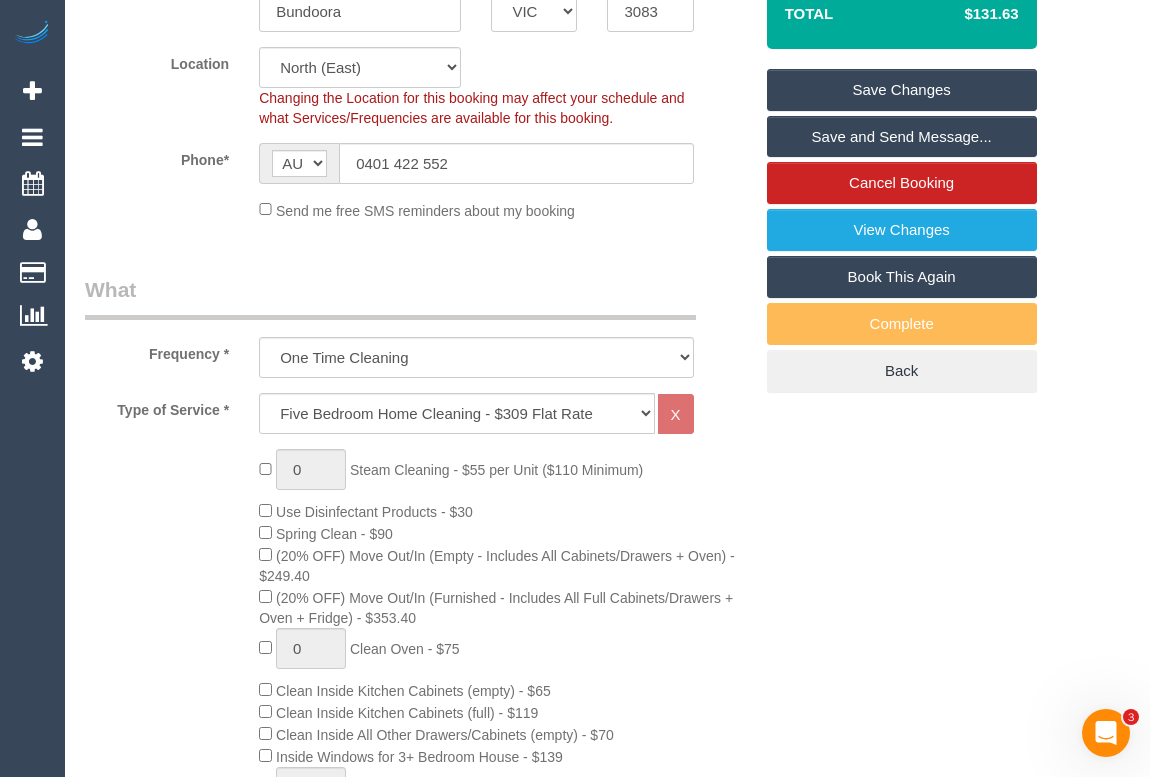 click on "Who
Email*
[EMAIL_ADDRESS][DOMAIN_NAME]
Name *
[PERSON_NAME][DEMOGRAPHIC_DATA]
Where
Address*
[STREET_ADDRESS]
[GEOGRAPHIC_DATA]
ACT
[GEOGRAPHIC_DATA]
NT
[GEOGRAPHIC_DATA]
SA
TAS
[GEOGRAPHIC_DATA]
[GEOGRAPHIC_DATA]
3083
Location
[GEOGRAPHIC_DATA] (North) East (South) [GEOGRAPHIC_DATA] (East) [GEOGRAPHIC_DATA] (West) [GEOGRAPHIC_DATA] (East) North (West) [GEOGRAPHIC_DATA] (East) [GEOGRAPHIC_DATA] (West) [GEOGRAPHIC_DATA] (East) [GEOGRAPHIC_DATA] (West) West (North) West (South) ZG - Central ZG - East ZG - [GEOGRAPHIC_DATA]" at bounding box center (607, 1578) 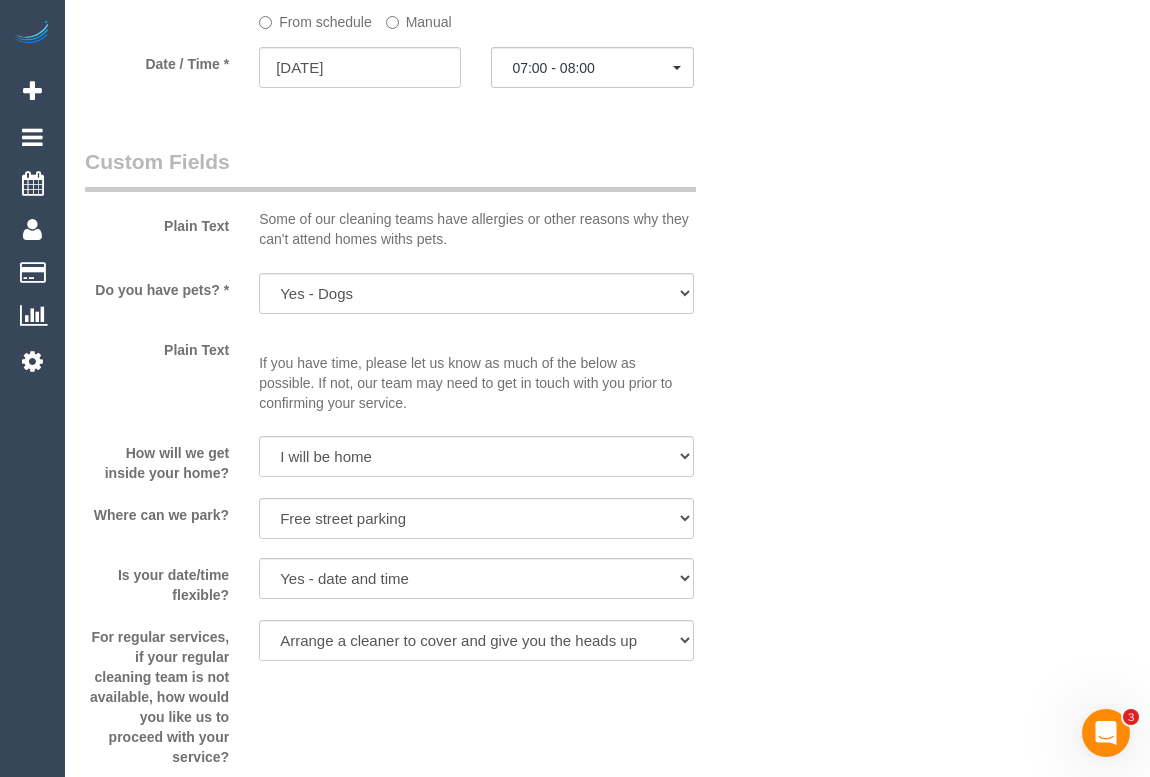 select on "spot21" 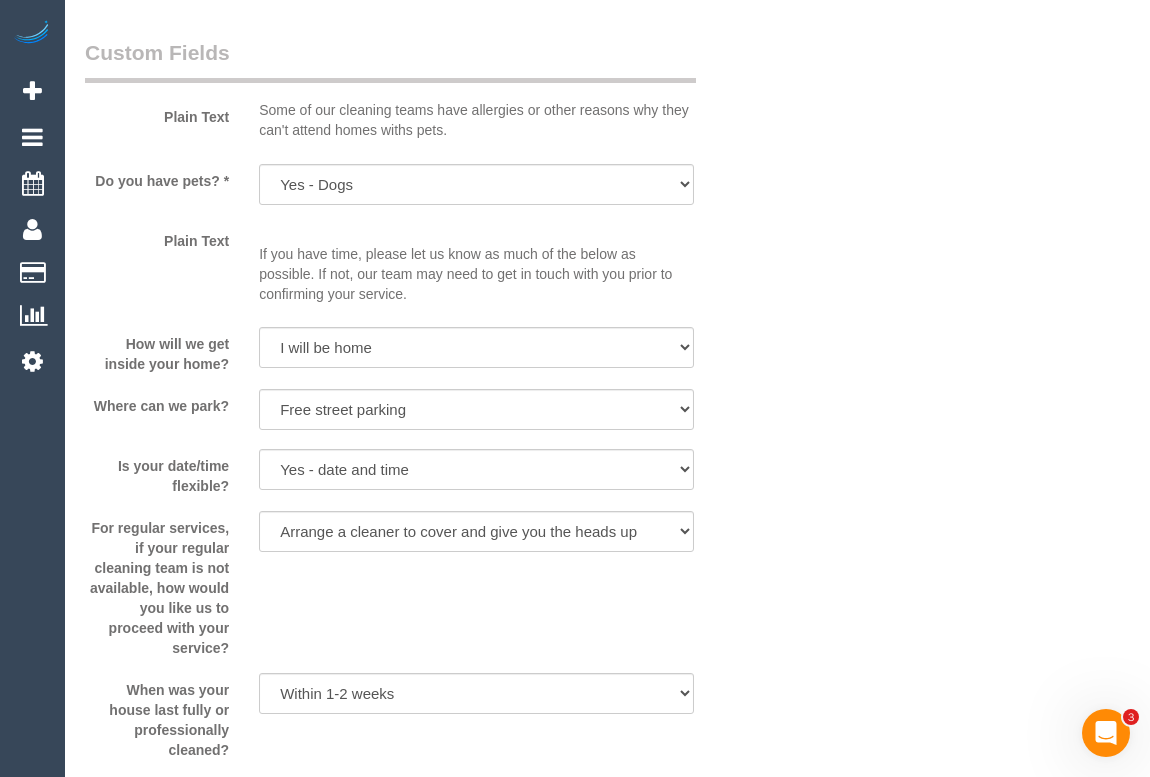 scroll, scrollTop: 2363, scrollLeft: 0, axis: vertical 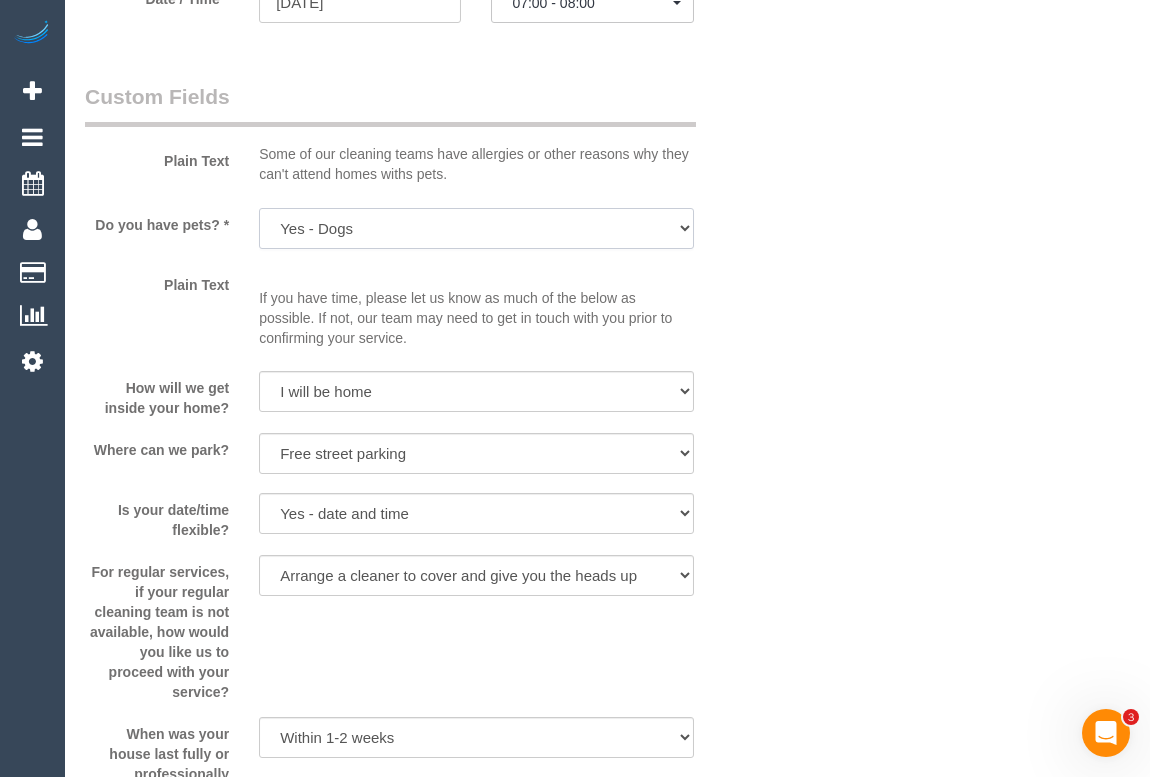 click on "Yes - Cats Yes - Dogs No pets Yes - Dogs and Cats Yes - Other" at bounding box center [476, 228] 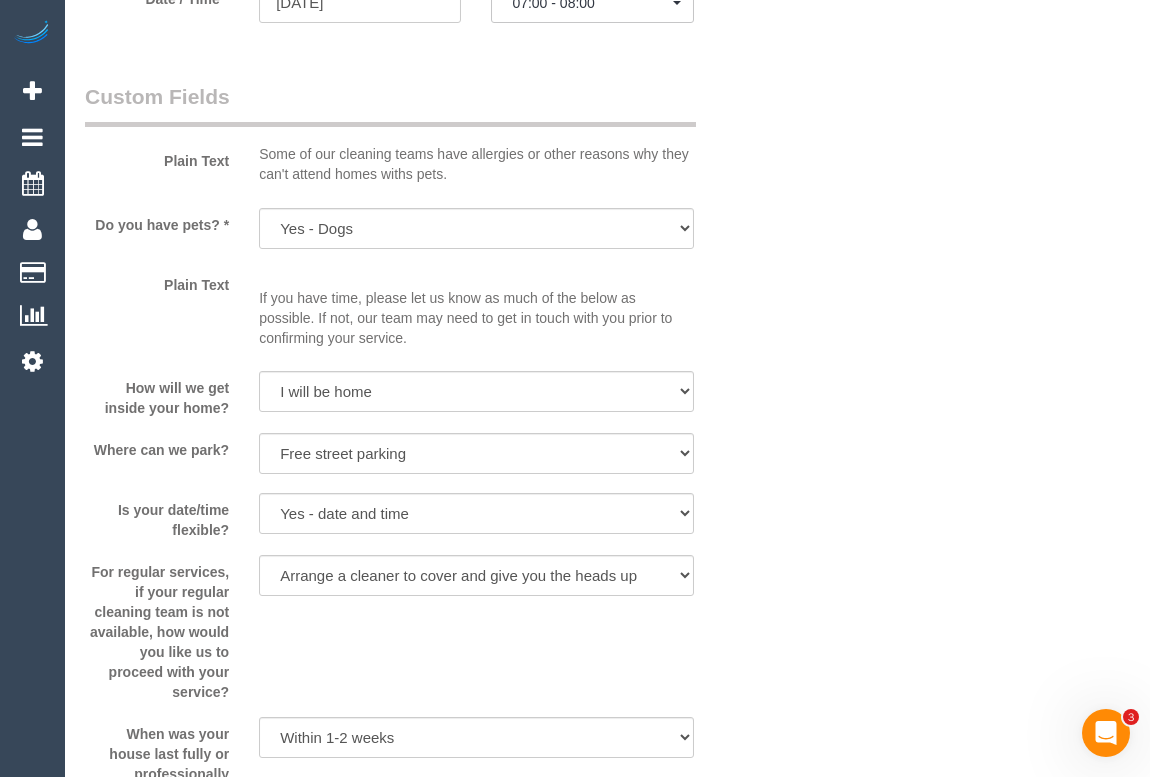 click on "Who
Email*
[EMAIL_ADDRESS][DOMAIN_NAME]
Name *
[PERSON_NAME][DEMOGRAPHIC_DATA]
Where
Address*
[STREET_ADDRESS]
[GEOGRAPHIC_DATA]
ACT
[GEOGRAPHIC_DATA]
NT
[GEOGRAPHIC_DATA]
SA
TAS
[GEOGRAPHIC_DATA]
[GEOGRAPHIC_DATA]
3083
Location
[GEOGRAPHIC_DATA] (North) East (South) [GEOGRAPHIC_DATA] (East) [GEOGRAPHIC_DATA] (West) [GEOGRAPHIC_DATA] (East) North (West) [GEOGRAPHIC_DATA] (East) [GEOGRAPHIC_DATA] (West) [GEOGRAPHIC_DATA] (East) [GEOGRAPHIC_DATA] (West) West (North) West (South) ZG - Central ZG - East ZG - [GEOGRAPHIC_DATA]" at bounding box center (607, -331) 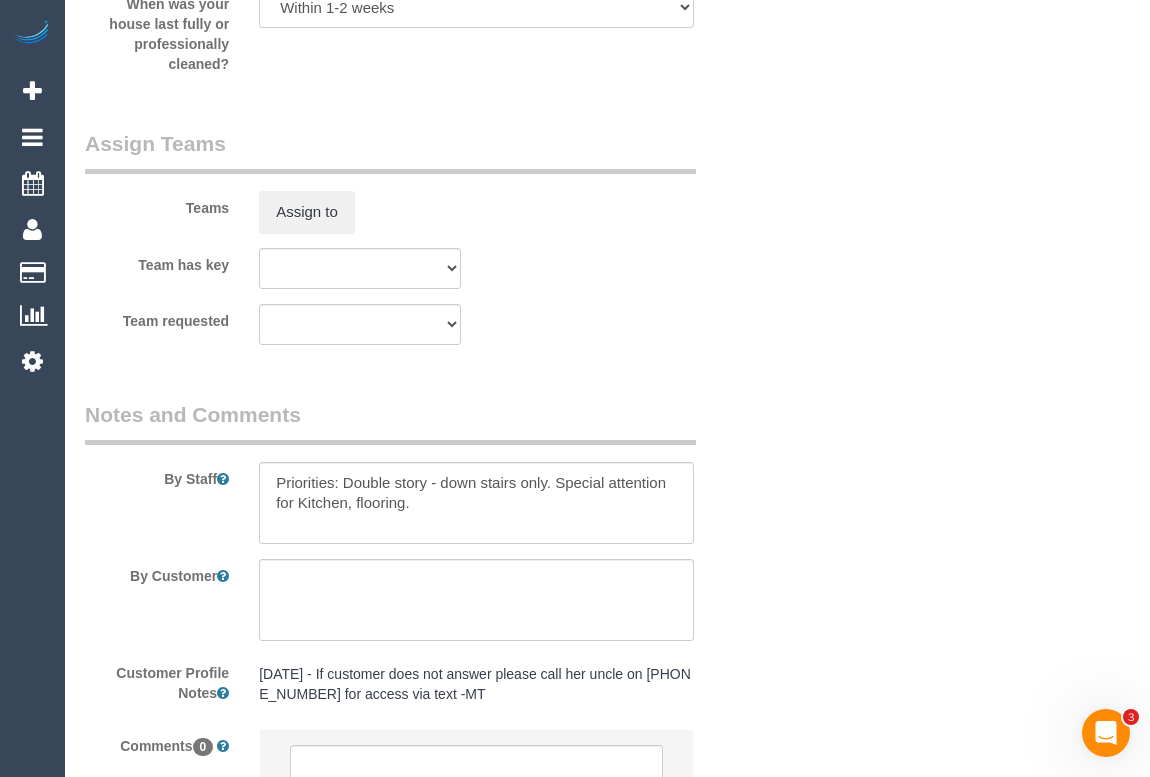scroll, scrollTop: 3309, scrollLeft: 0, axis: vertical 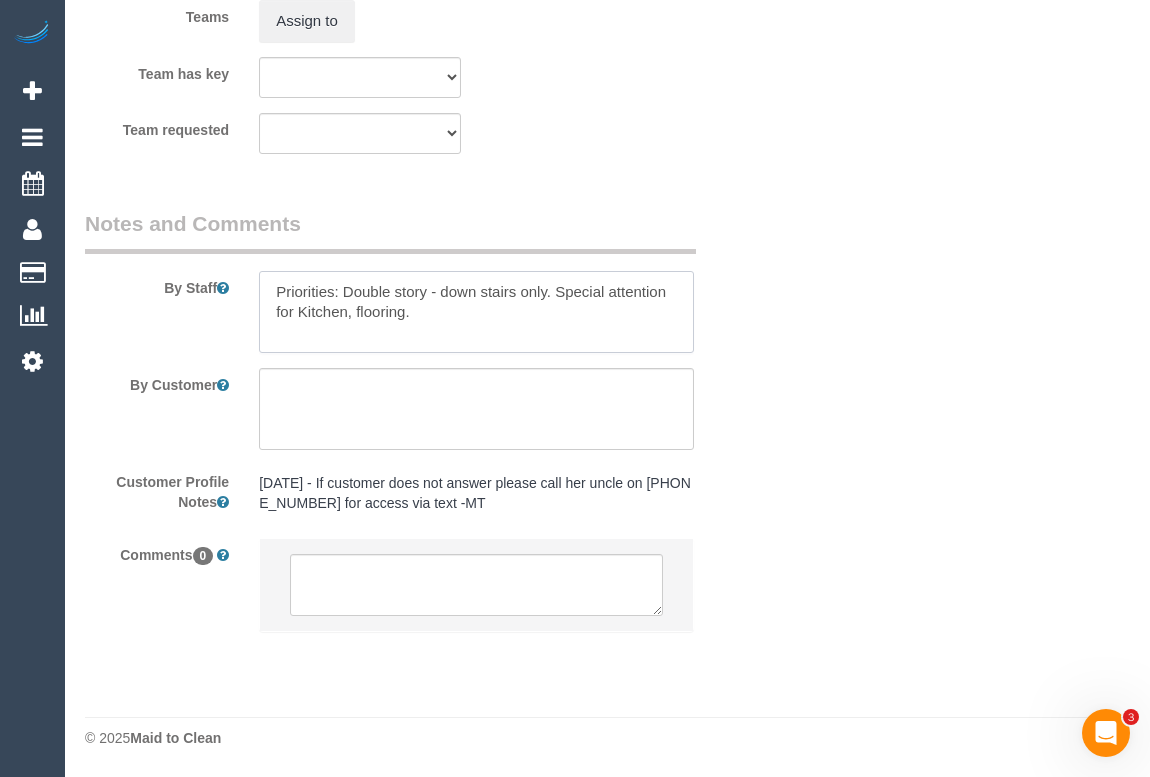 drag, startPoint x: 420, startPoint y: 316, endPoint x: 253, endPoint y: 268, distance: 173.76134 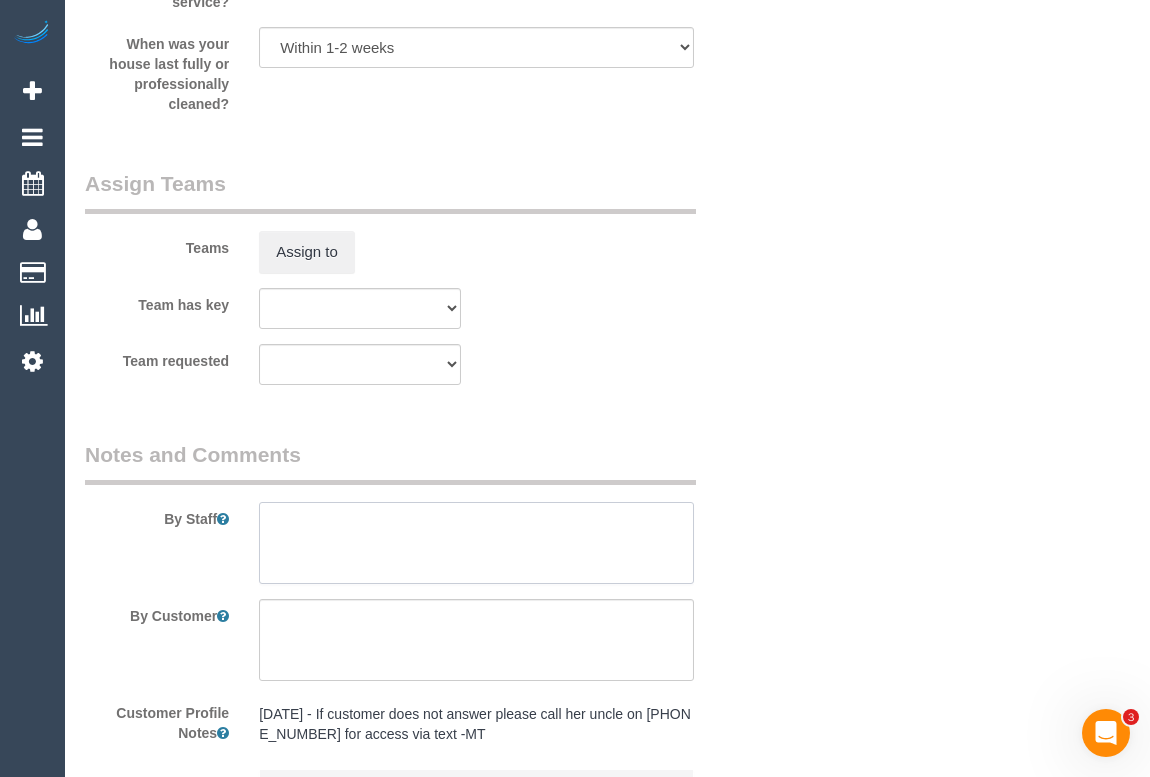 scroll, scrollTop: 3309, scrollLeft: 0, axis: vertical 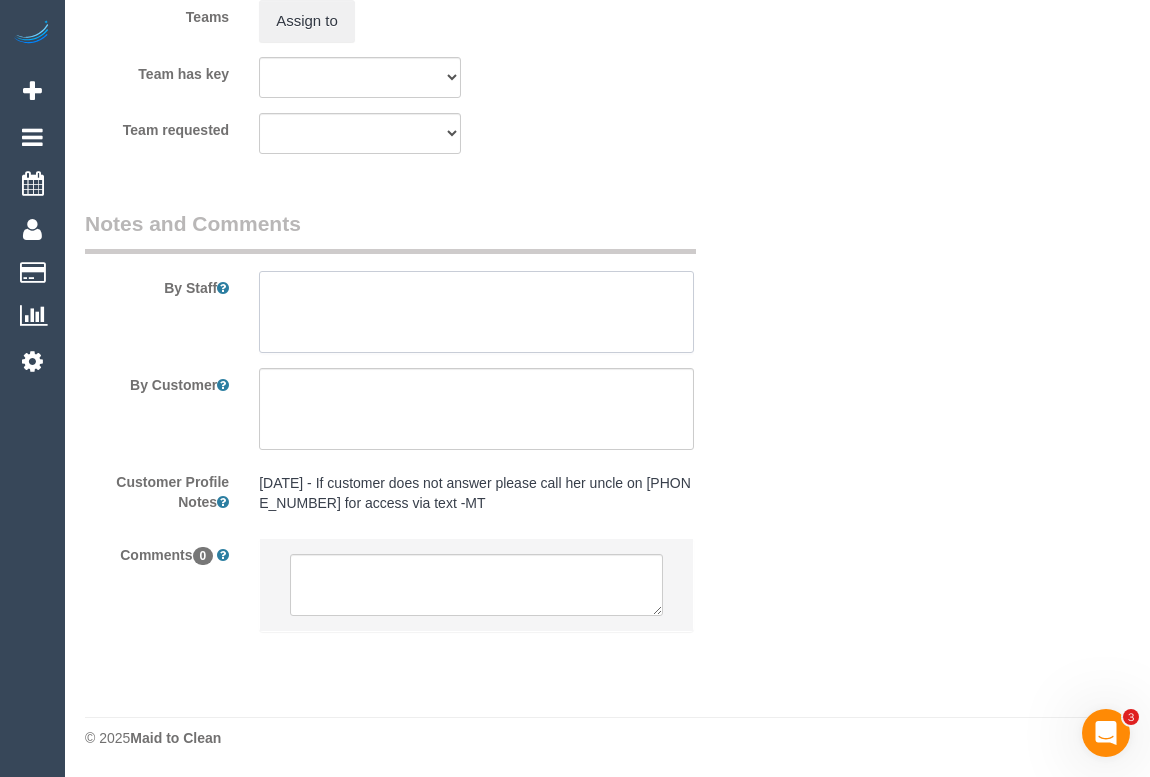 type 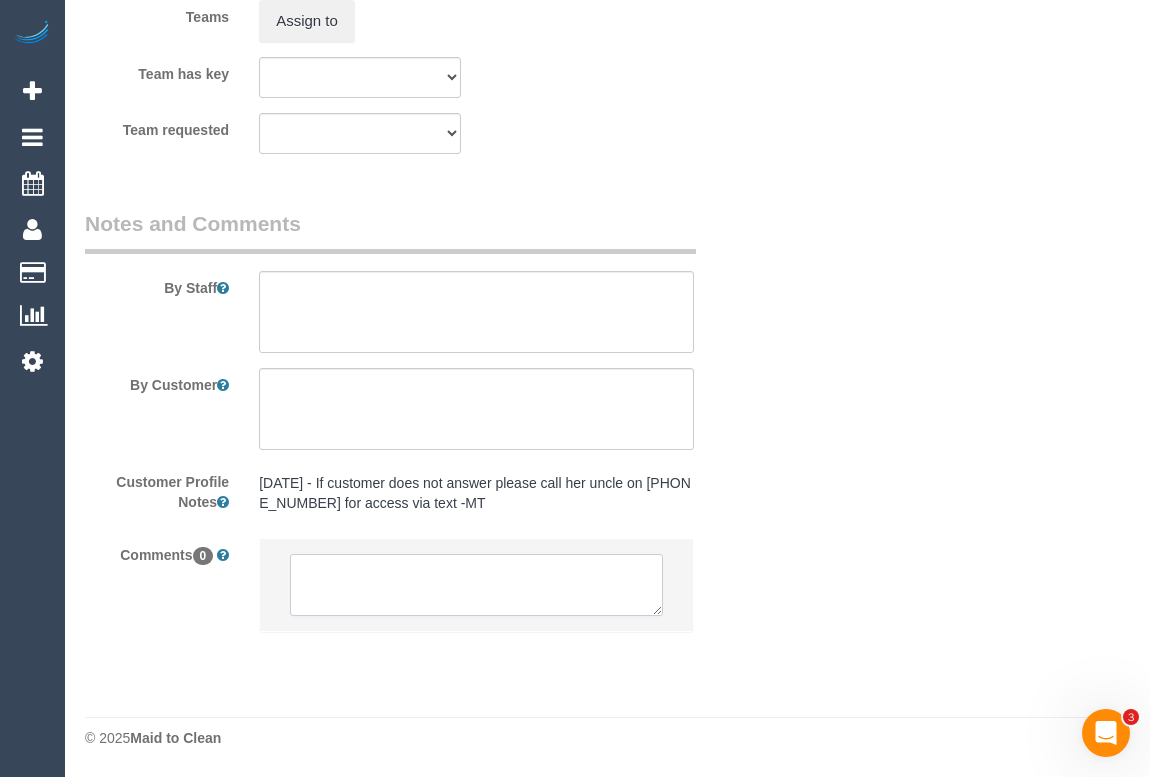 click at bounding box center [476, 585] 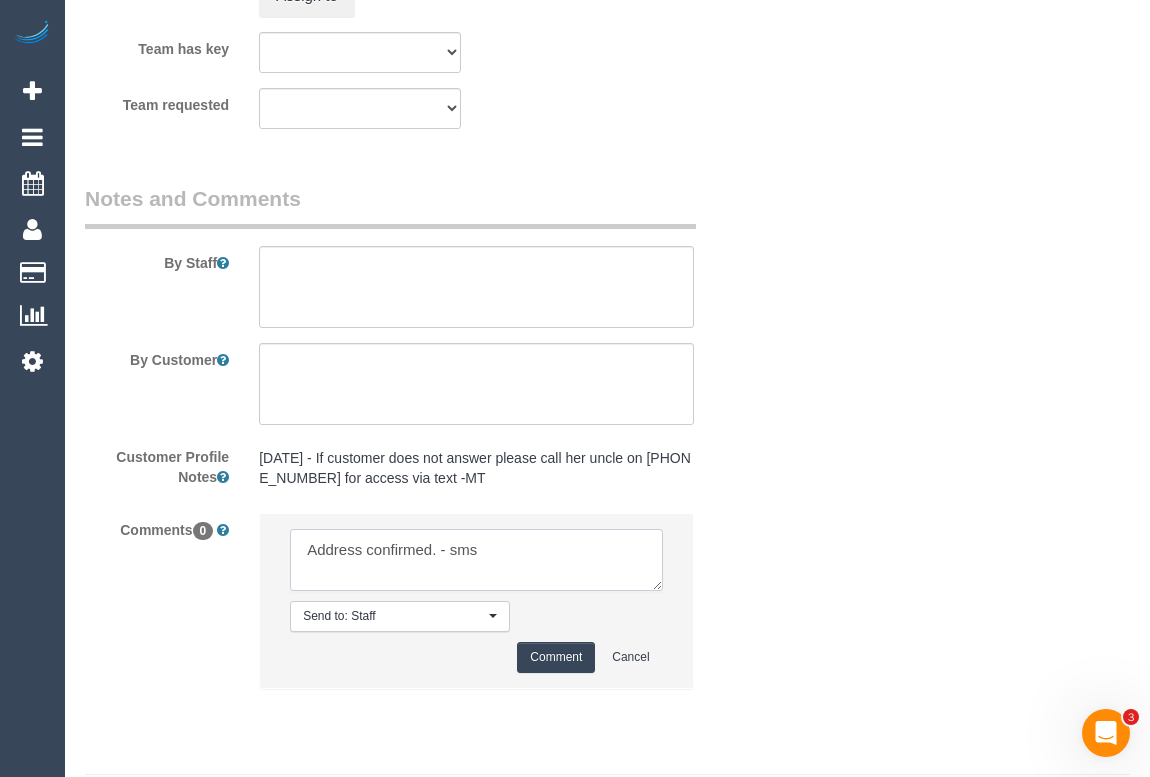 type on "Address confirmed. - sms" 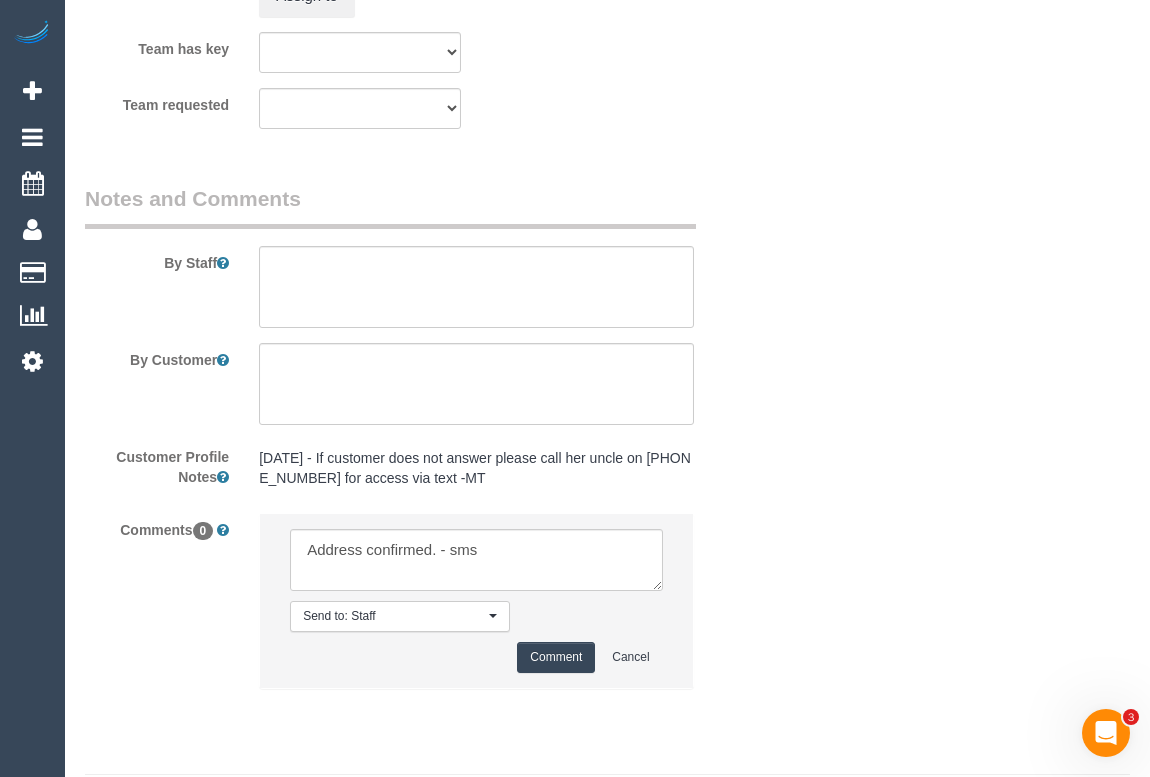 click on "Comment" at bounding box center [556, 657] 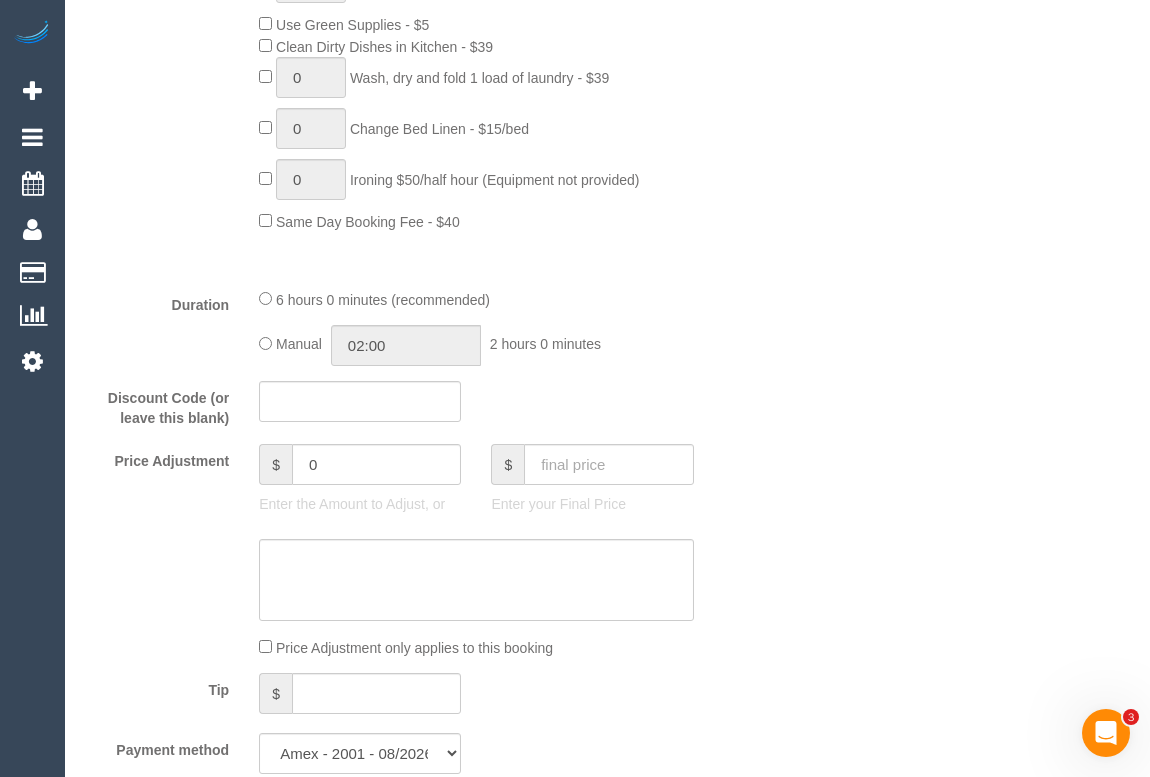 type 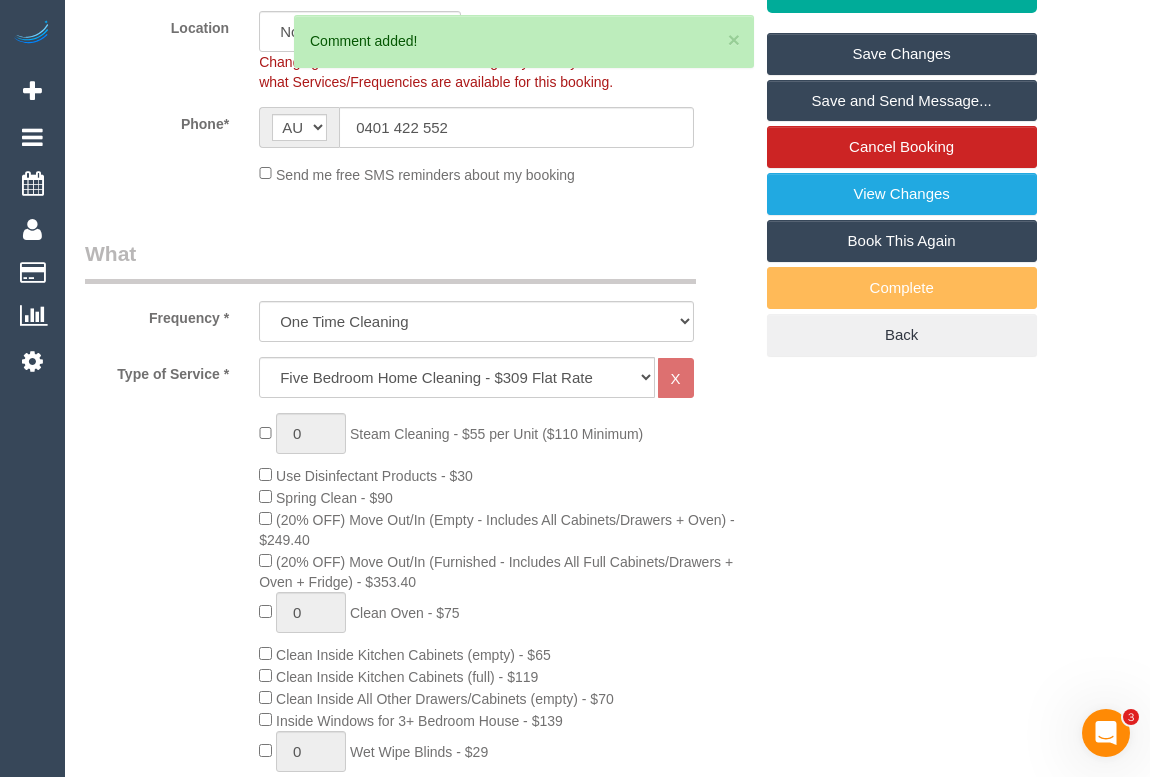 scroll, scrollTop: 0, scrollLeft: 0, axis: both 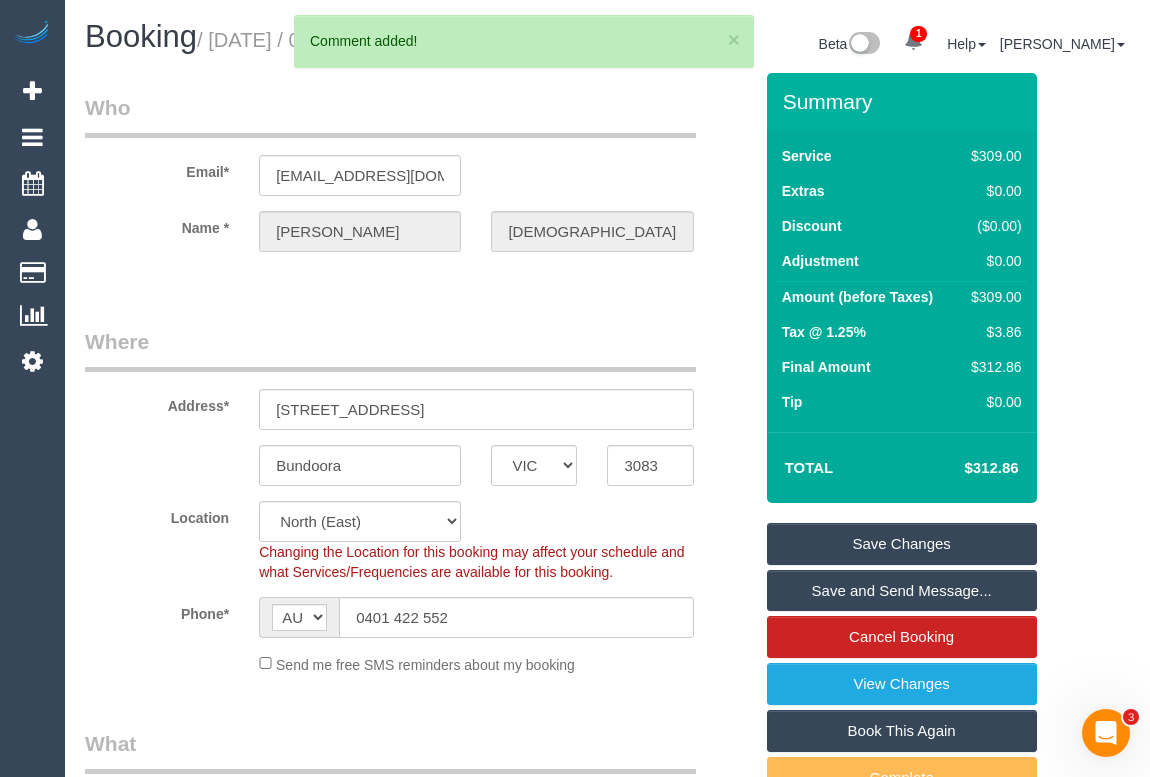 click on "Save Changes" at bounding box center (902, 544) 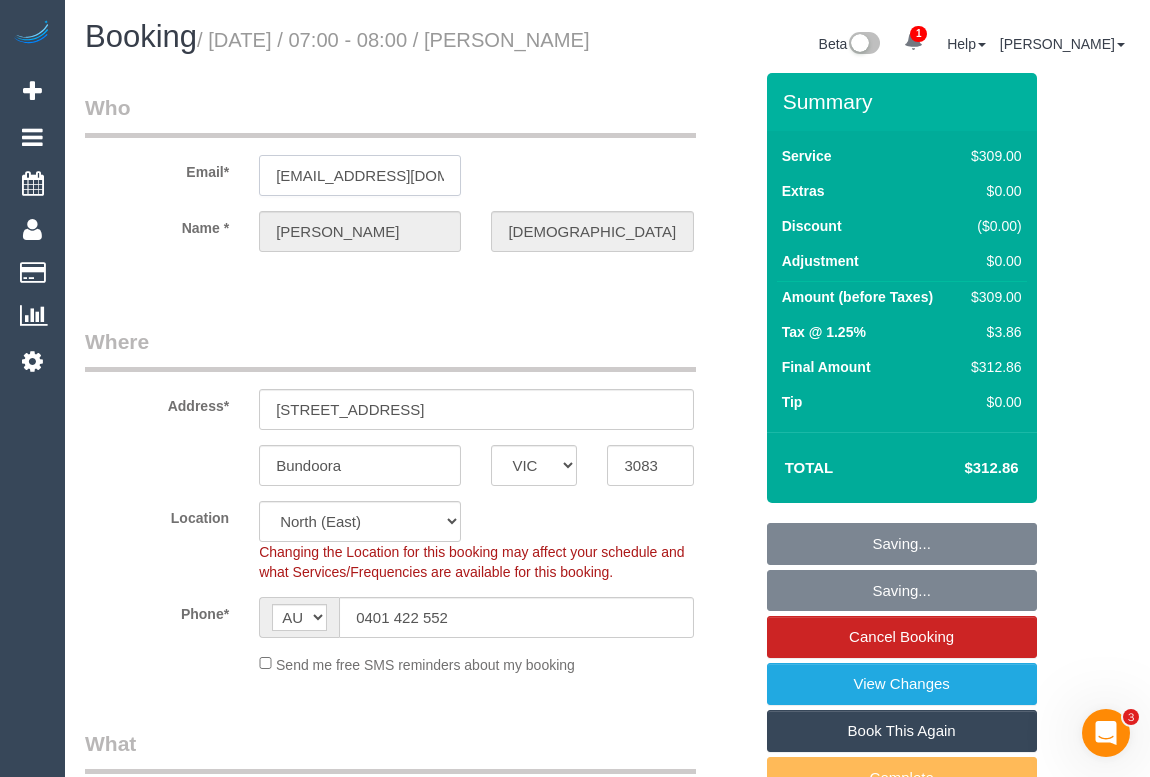 scroll, scrollTop: 0, scrollLeft: 21, axis: horizontal 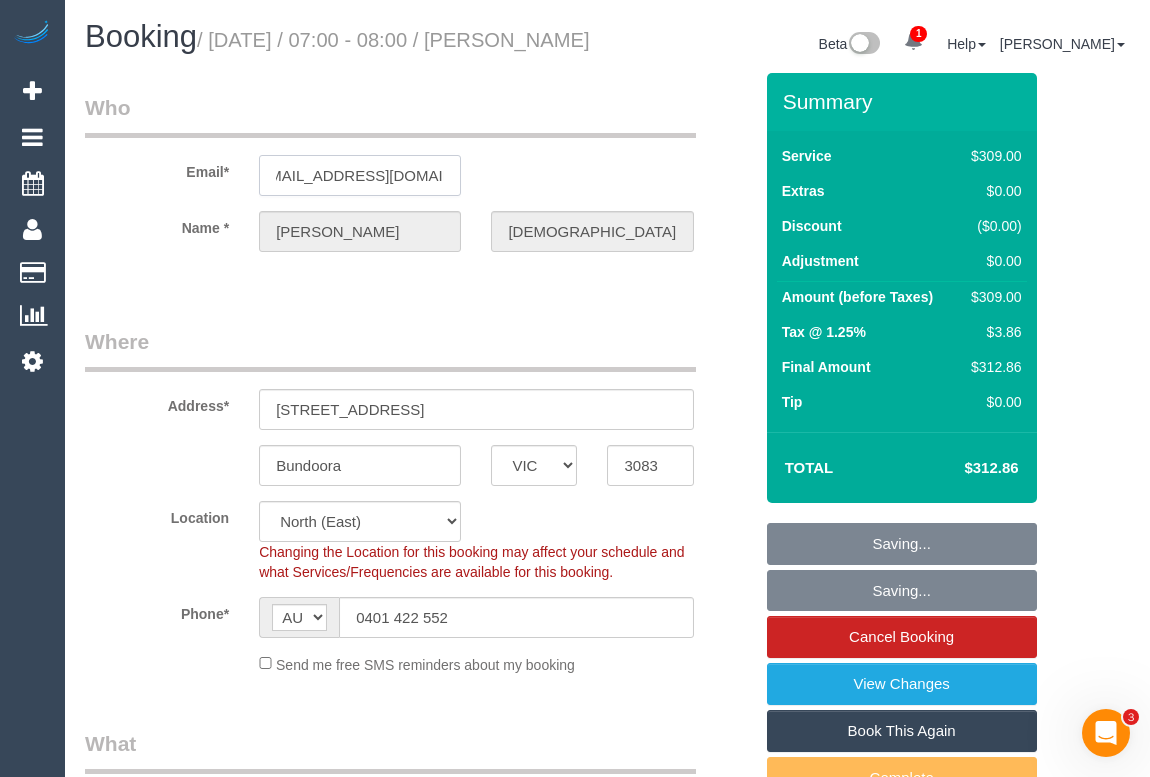 drag, startPoint x: 271, startPoint y: 197, endPoint x: 520, endPoint y: 184, distance: 249.33913 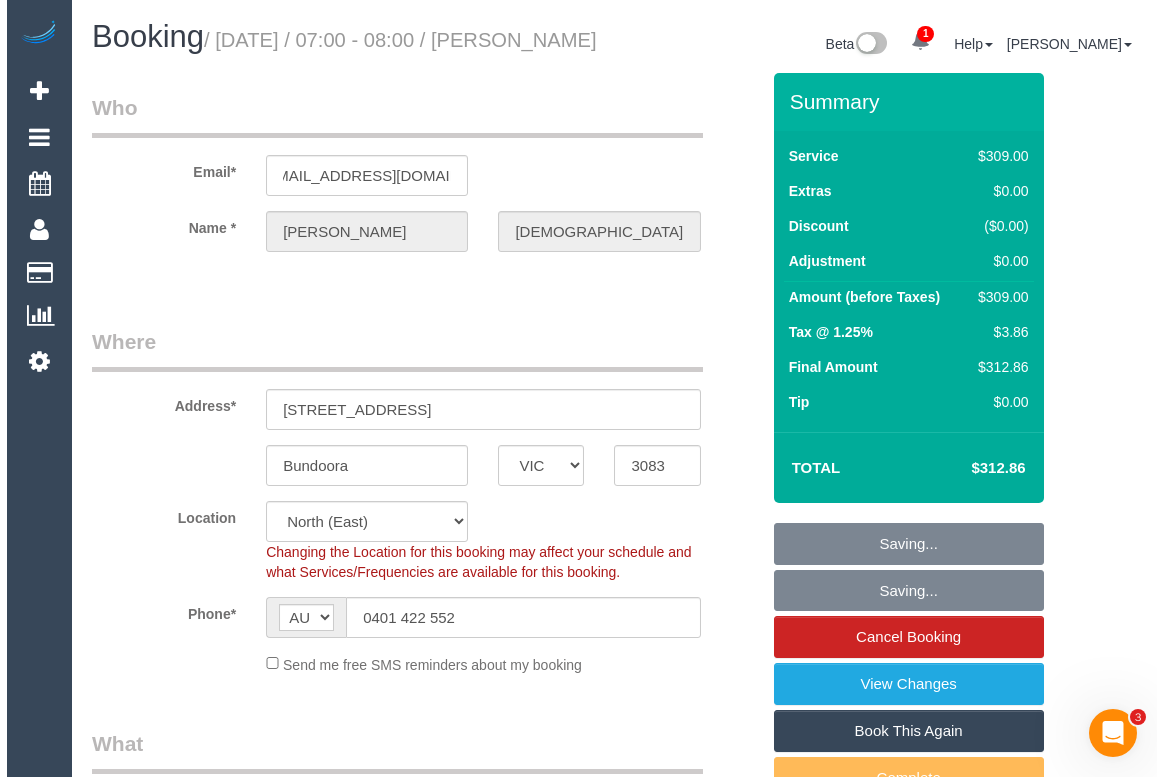 scroll, scrollTop: 0, scrollLeft: 0, axis: both 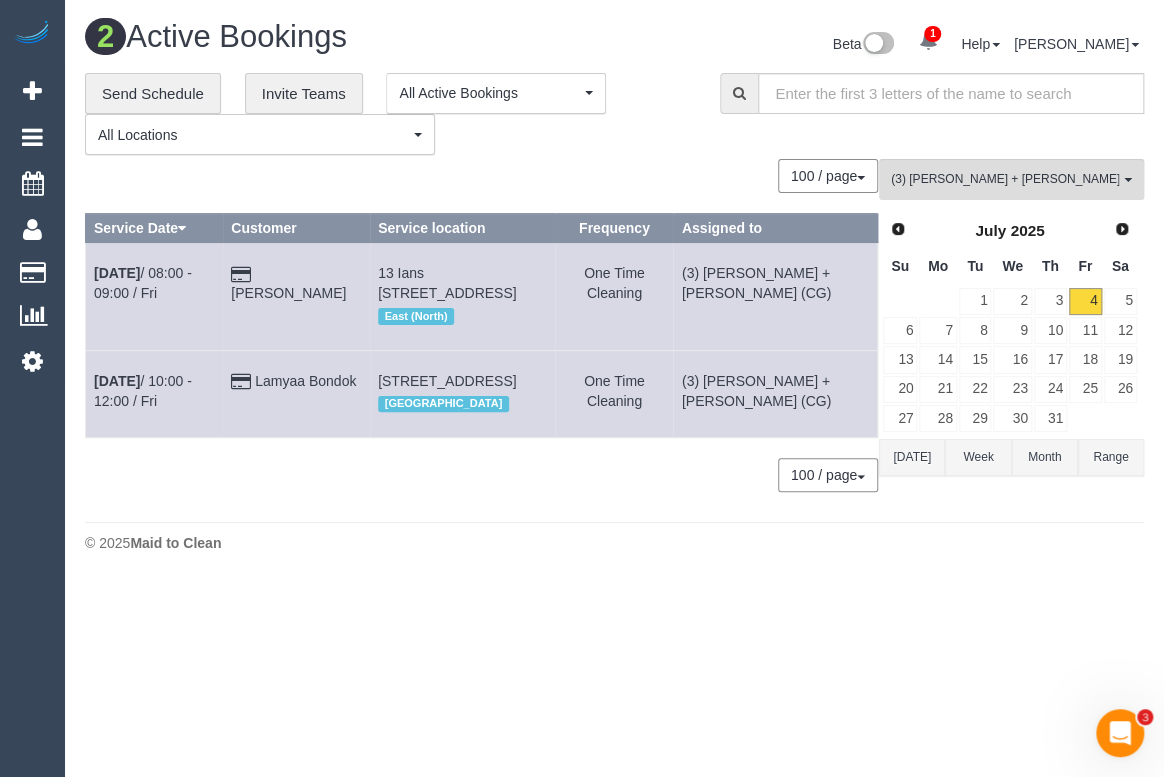 click on "100 / page
10 / page
20 / page
30 / page
40 / page
50 / page
100 / page" at bounding box center (481, 176) 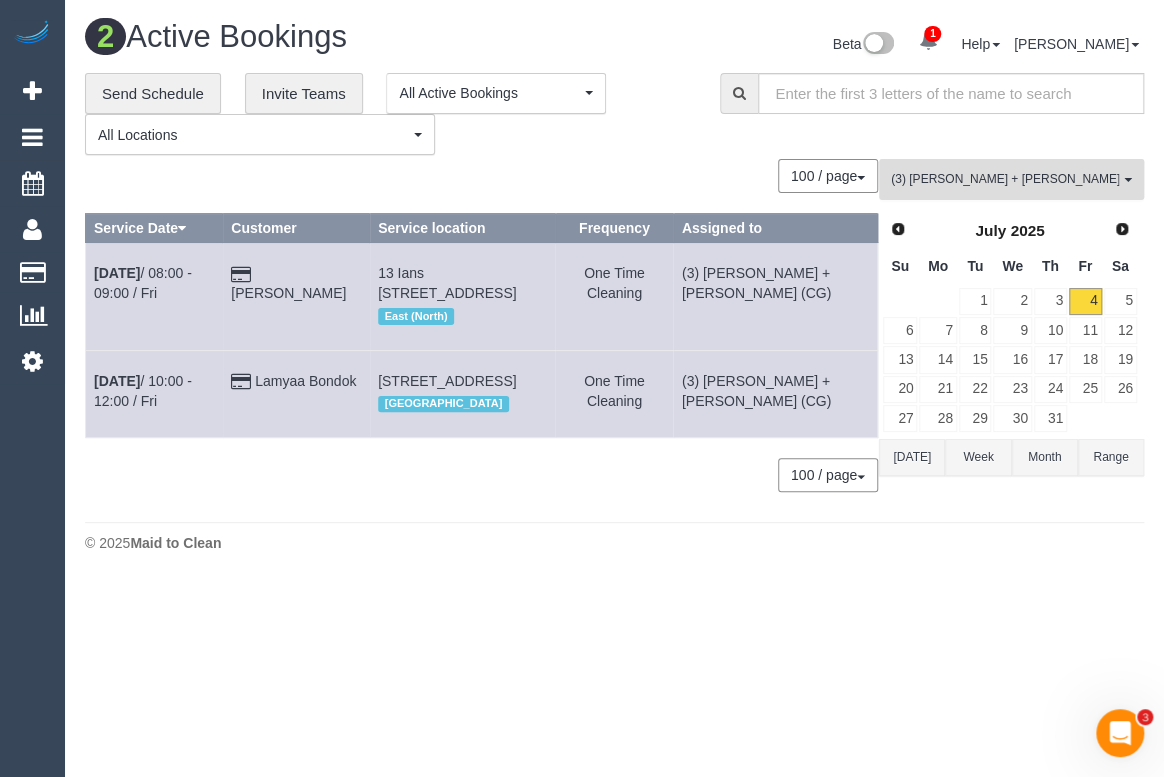 click on "(3) Bansari + Bhavesh (CG)" at bounding box center (1005, 179) 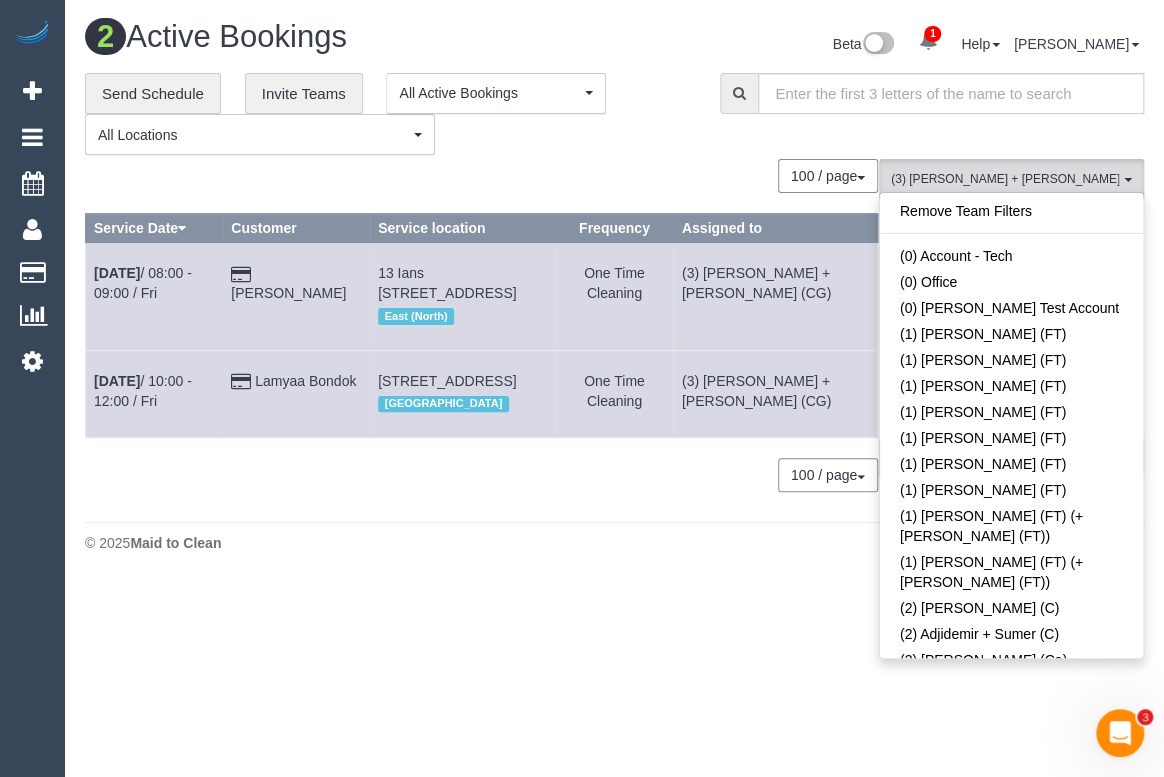 scroll, scrollTop: 2351, scrollLeft: 0, axis: vertical 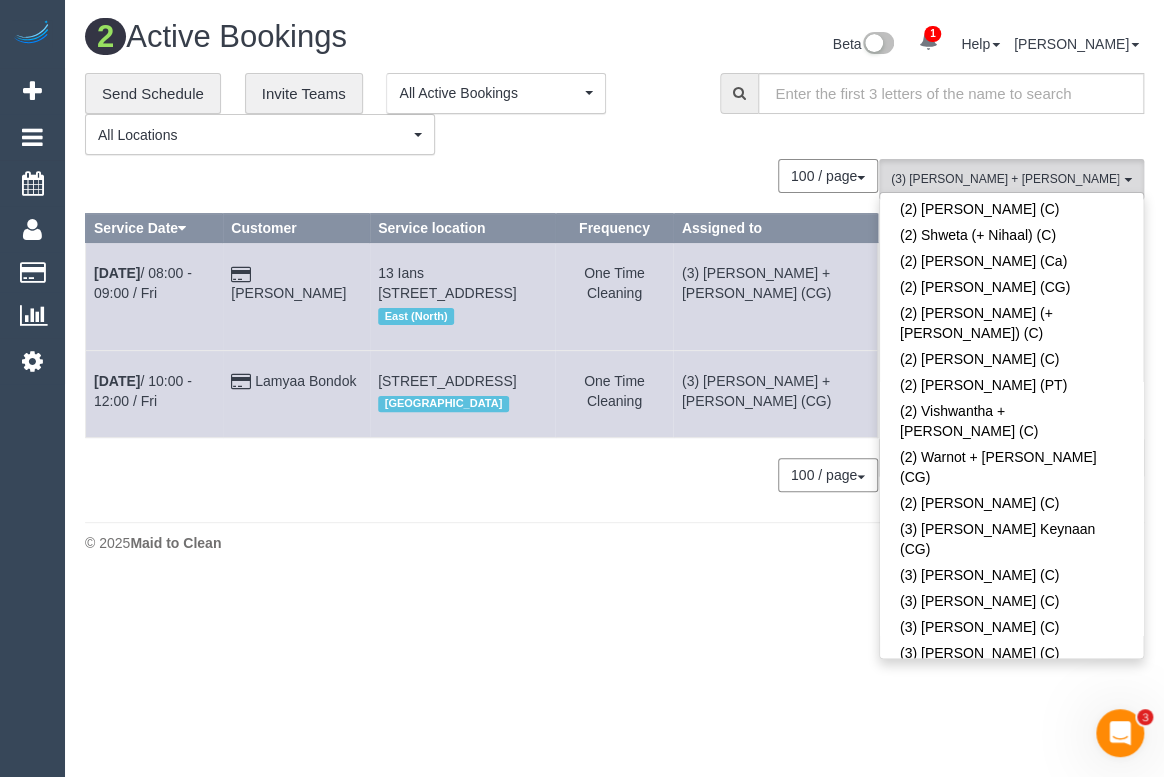 click at bounding box center (1121, 947) 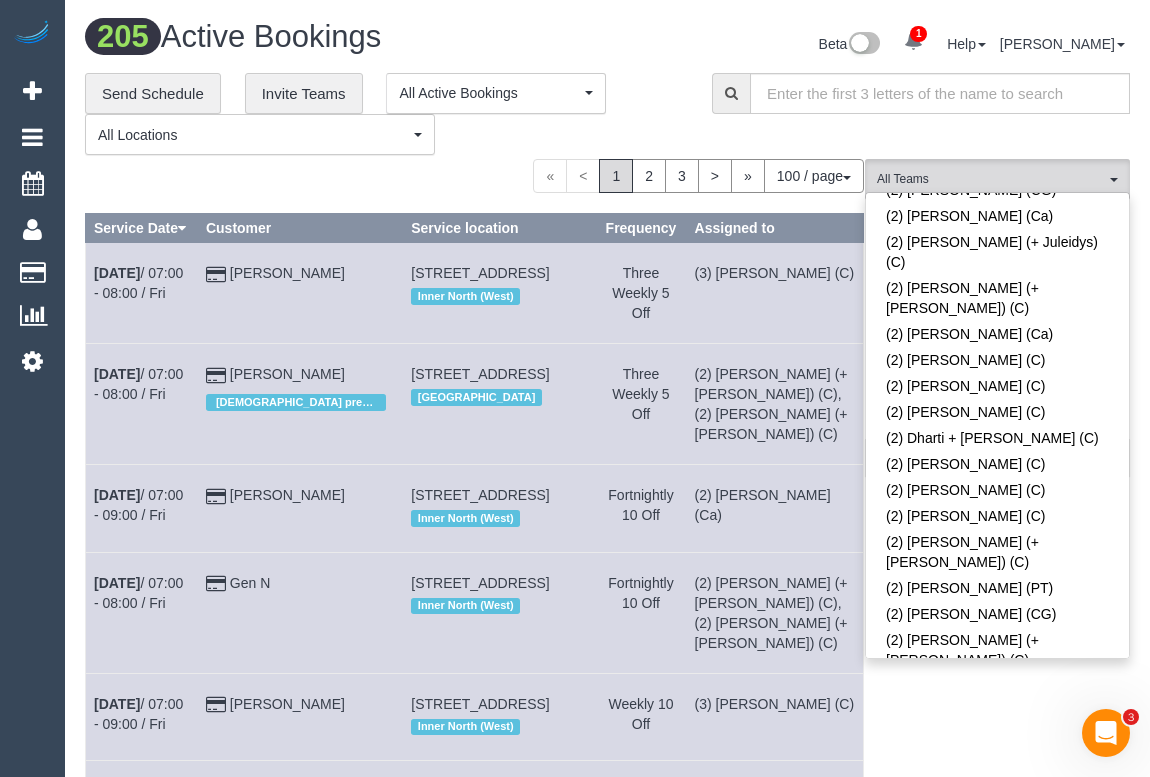 scroll, scrollTop: 806, scrollLeft: 0, axis: vertical 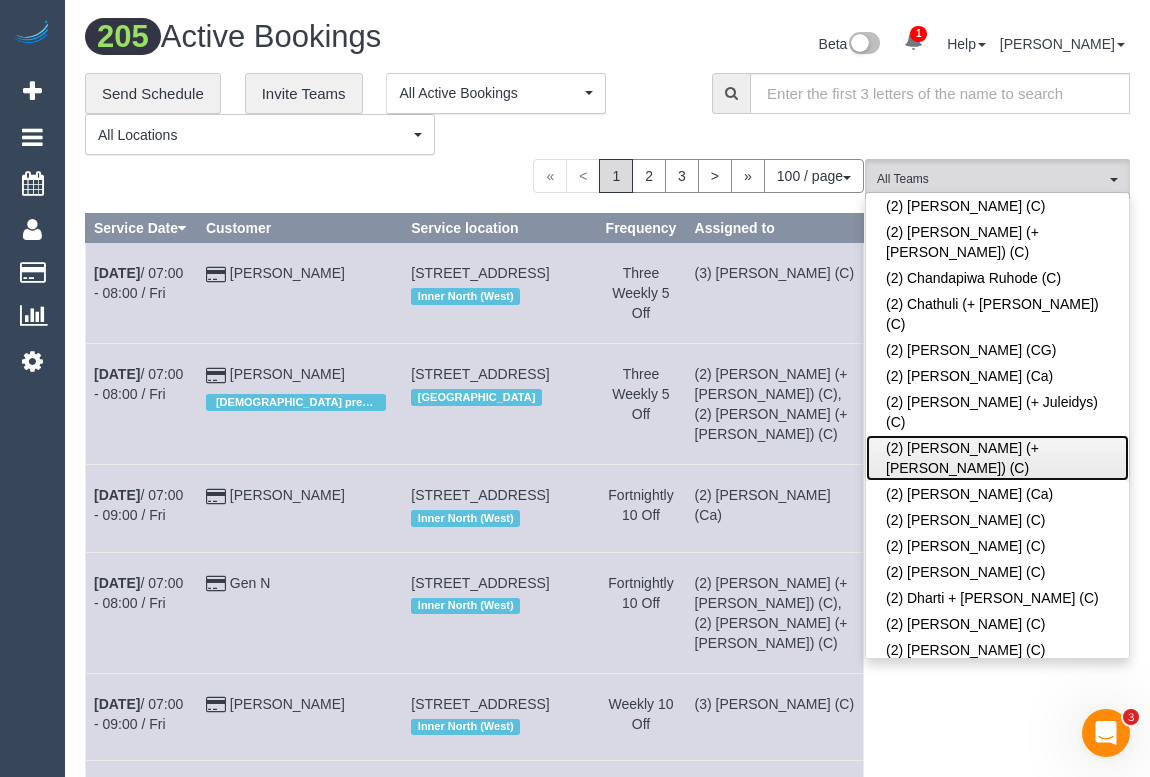 click on "(2) Daniela (+ Kevin) (C)" at bounding box center (997, 458) 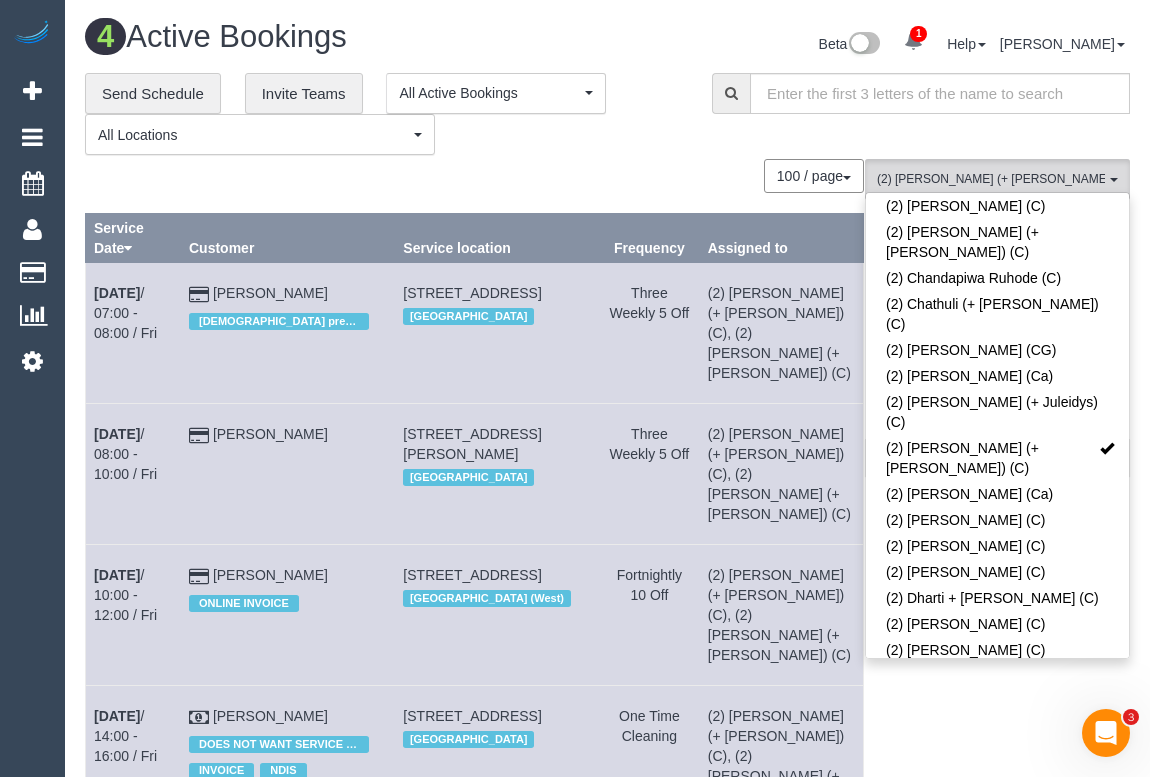 click on "100 / page
10 / page
20 / page
30 / page
40 / page
50 / page
100 / page" at bounding box center [474, 176] 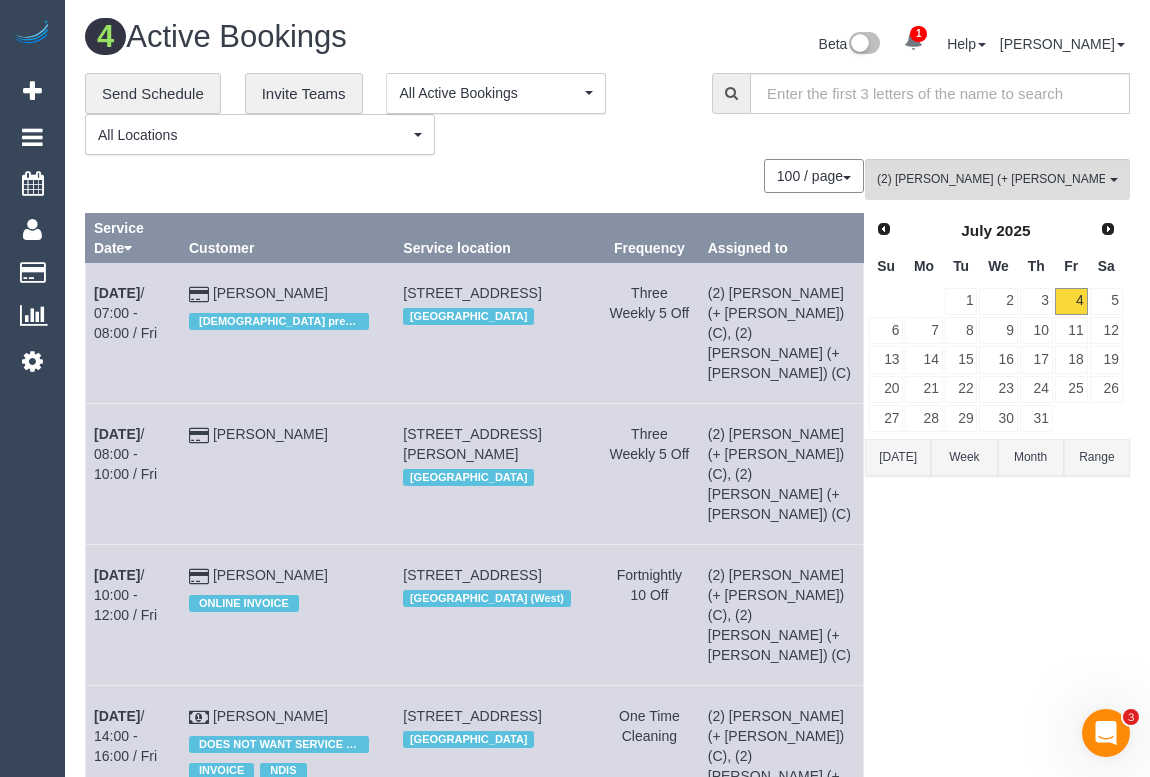 click on "(2) Daniela (+ Kevin) (C)
All Teams
Remove Team Filters
(0) Account - Tech
(0) Office
(0) Raunak Test Account
(1) Debbie Brodjanac (FT)
(1) Helen Trickett (FT)
(1) Jeremy Law (FT)
(1) Justin Edsall (FT)
(1) Karen Cruz (FT)
(1) Kumpee R (FT)
(1) Sarah Slattery (FT)
(1) Tina (FT) (+Tony (FT))
(1) Tony (FT) (+Tina (FT))
(2) Abdul Janif (C)
(2) Adjidemir + Sumer (C)
(2) Aisha Houssenali (Ca)
(2) Alejandro (+ Alexa) (C)
(2) Alexa (+ Alejandro) (C)" at bounding box center (997, 530) 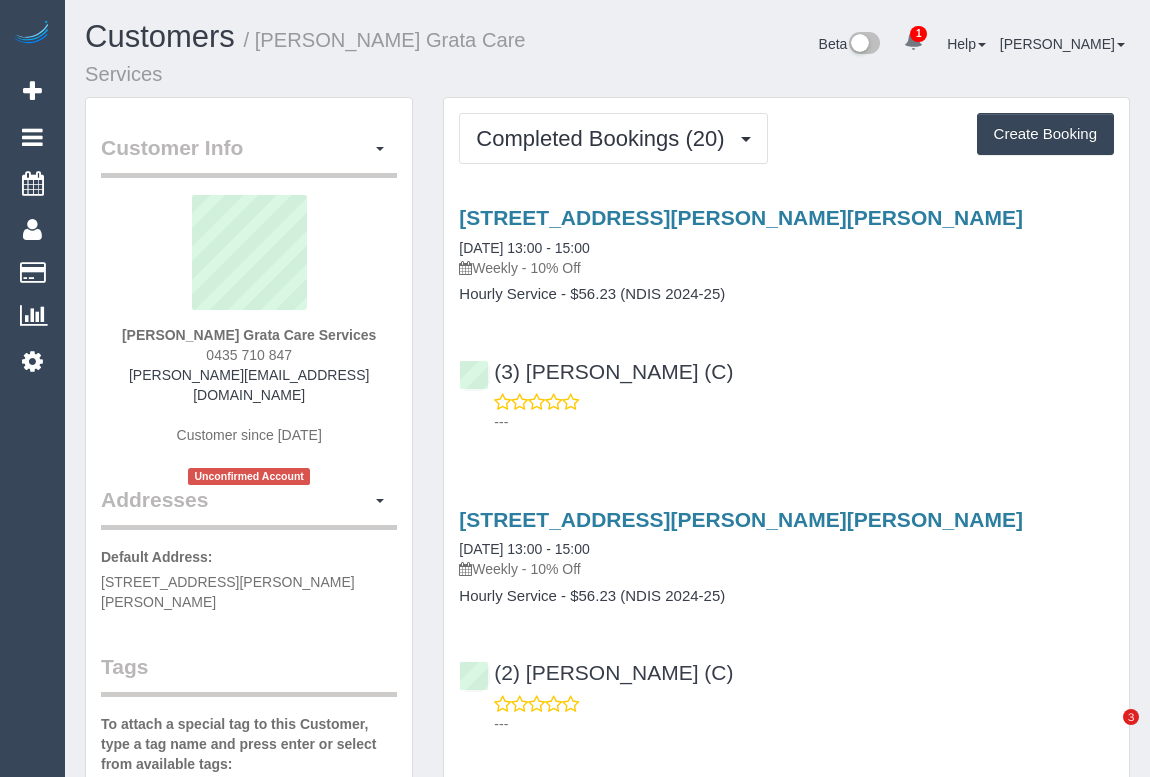 scroll, scrollTop: 0, scrollLeft: 0, axis: both 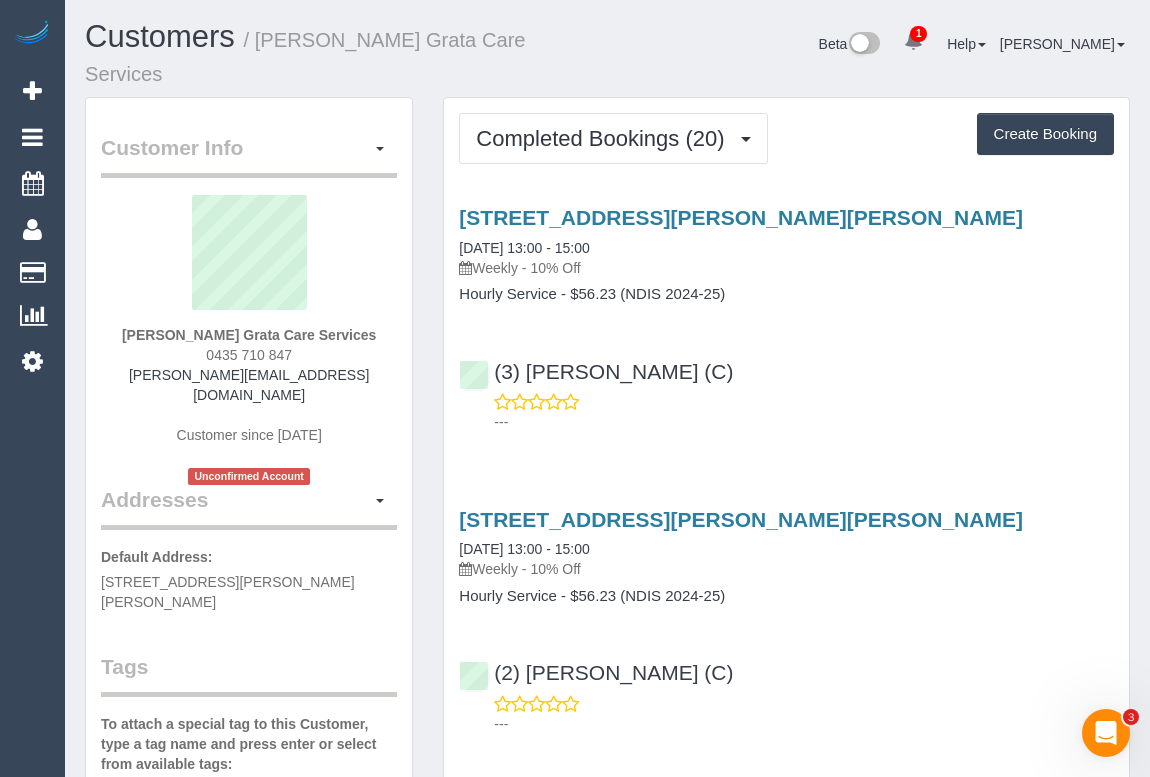 click on "(3) [PERSON_NAME] (C)
---" at bounding box center (786, 388) 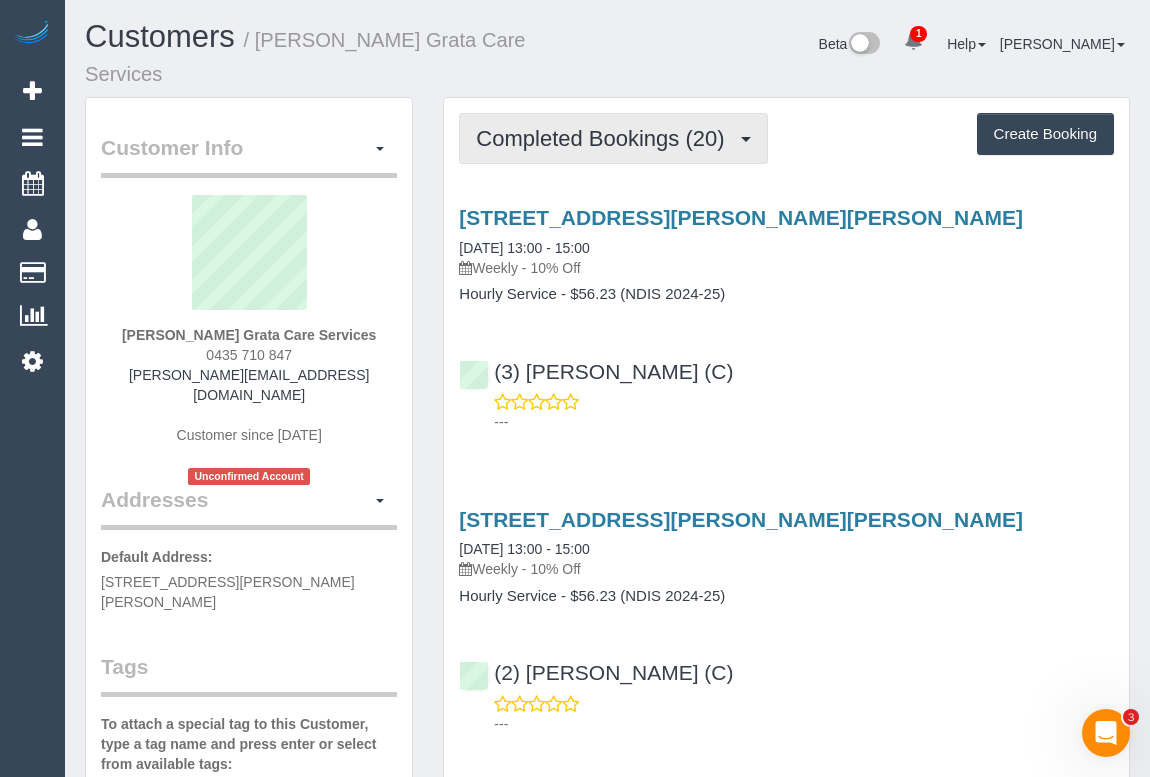 click on "Completed Bookings (20)" at bounding box center (605, 138) 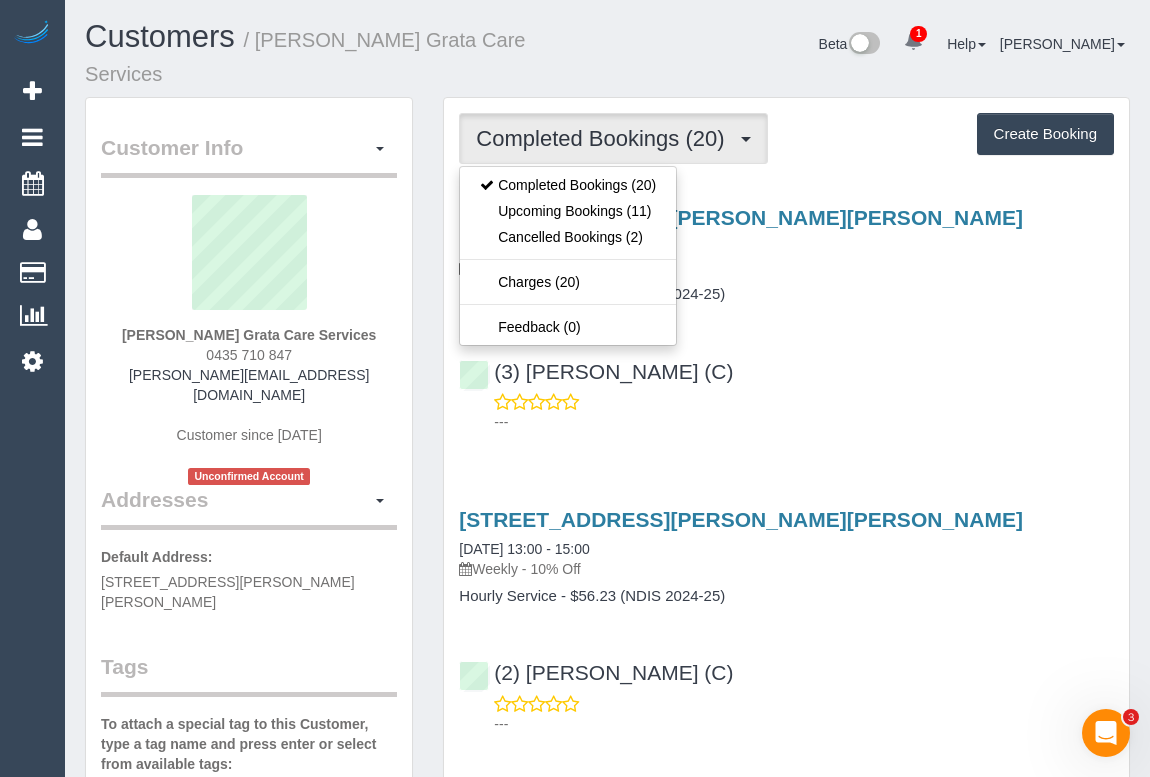 click on "[STREET_ADDRESS][PERSON_NAME][PERSON_NAME]
[DATE] 13:00 - 15:00
Weekly - 10% Off
Hourly Service - $56.23 (NDIS 2024-25)
(3) [PERSON_NAME] (C)
---" at bounding box center [786, 315] 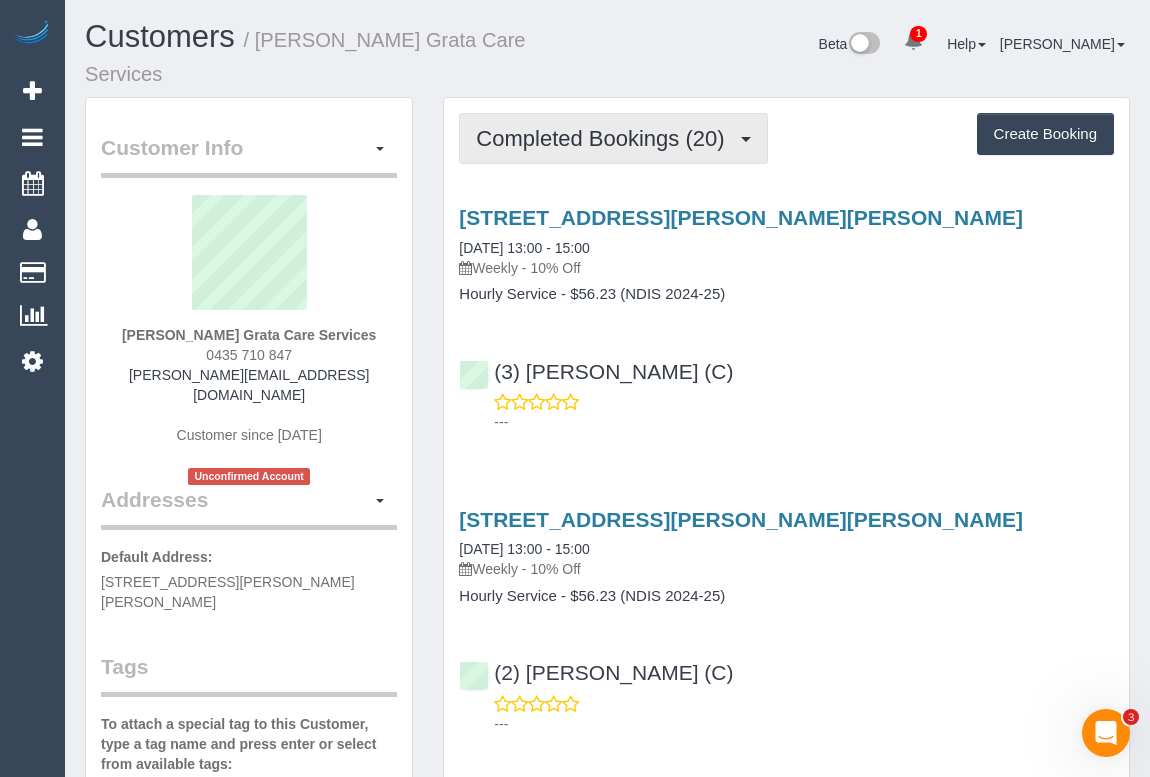 click on "Completed Bookings (20)" at bounding box center [613, 138] 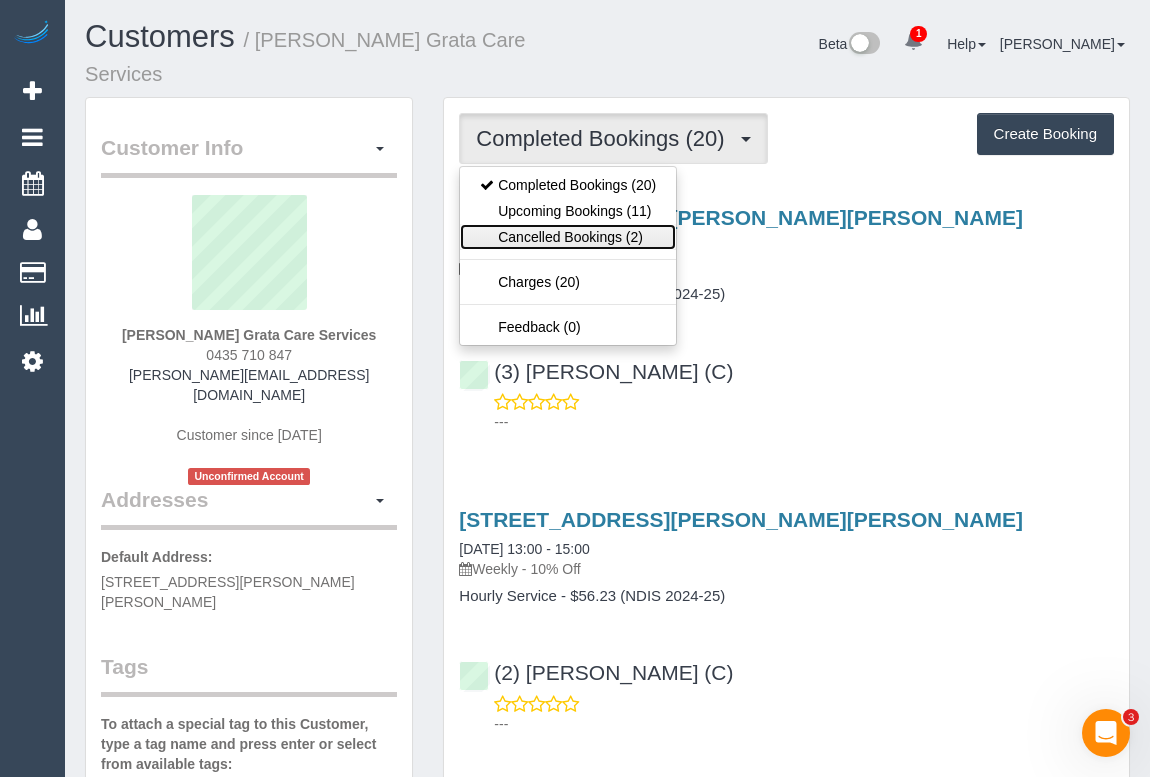 click on "Cancelled Bookings (2)" at bounding box center [568, 237] 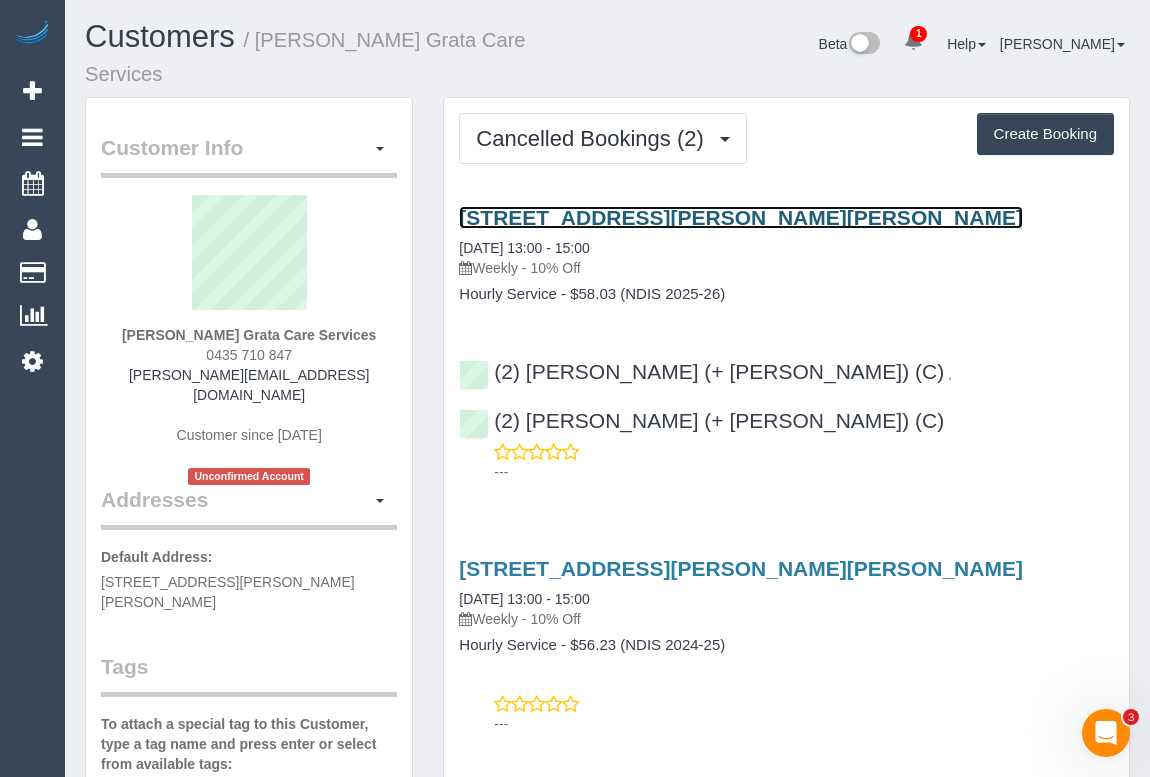 click on "11 Wheeler St, Ormond, VIC 3204" at bounding box center (741, 217) 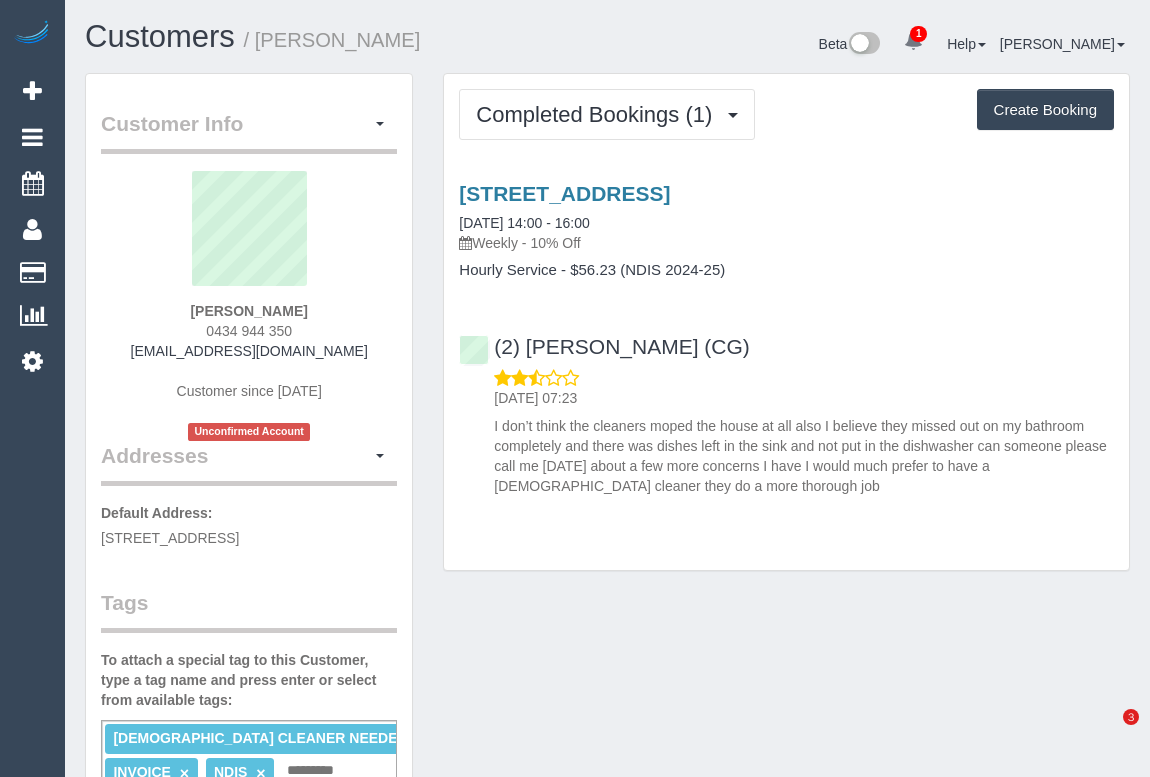 scroll, scrollTop: 0, scrollLeft: 0, axis: both 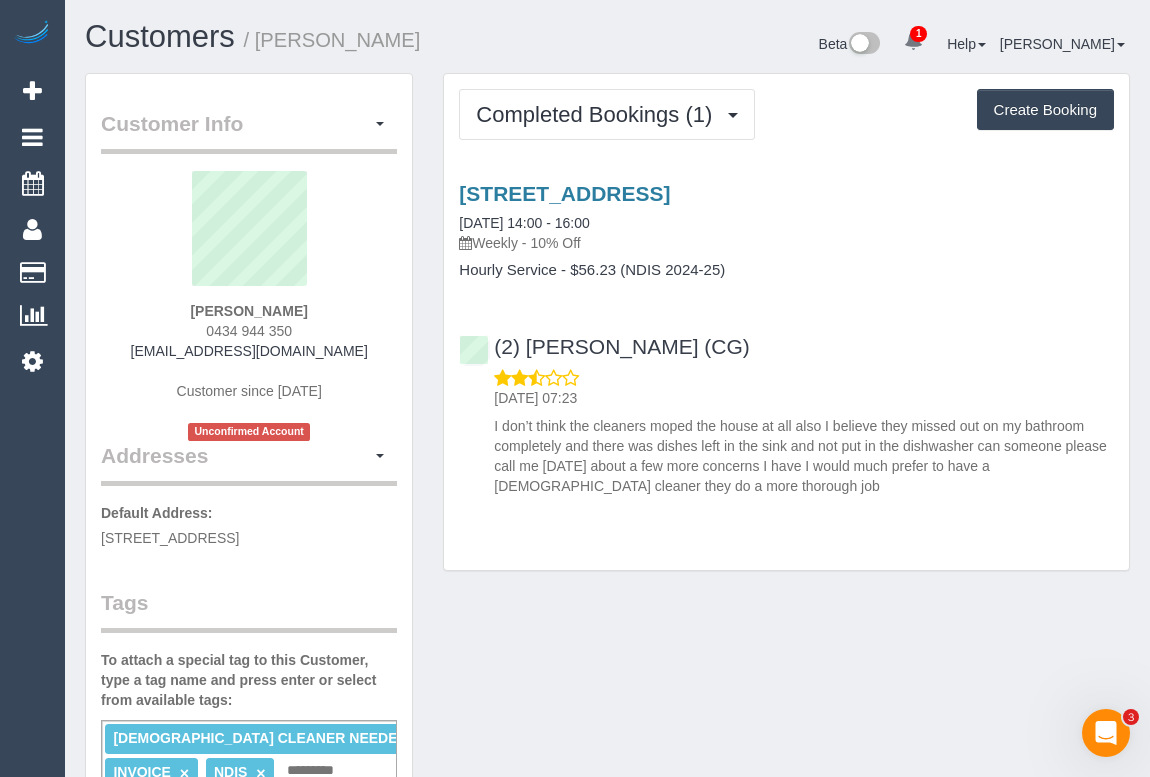 copy on "0434 944 350" 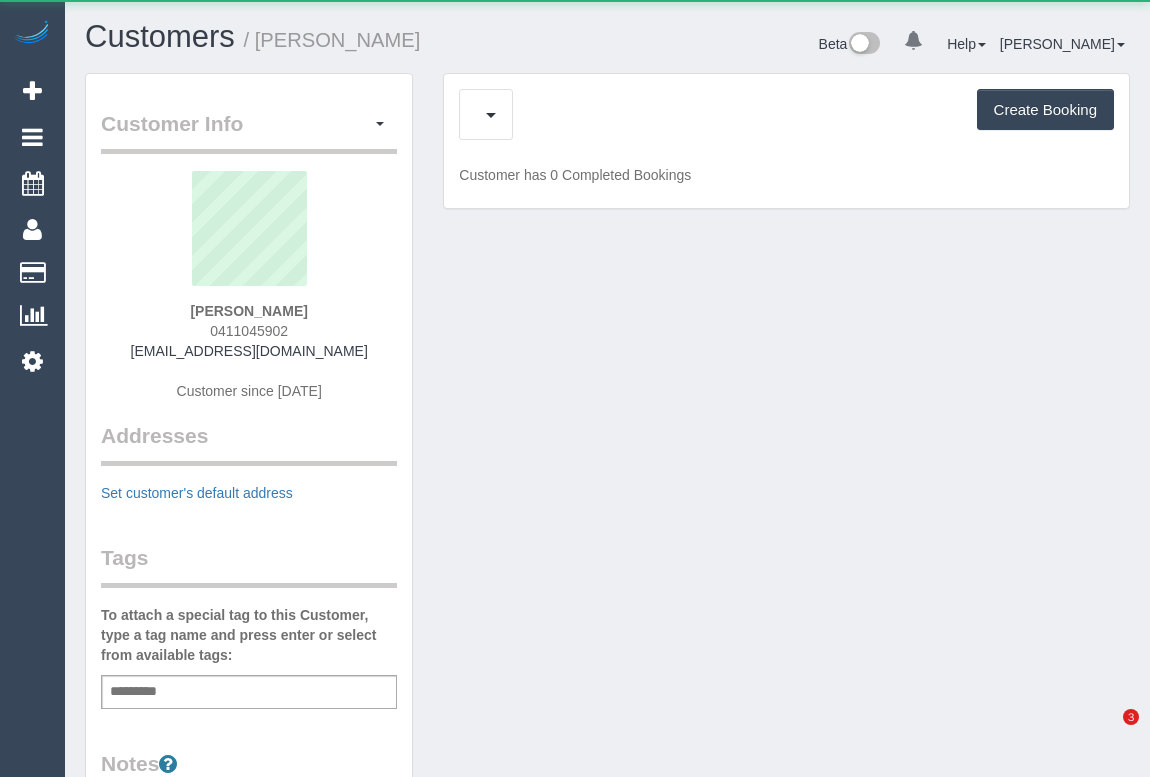 scroll, scrollTop: 0, scrollLeft: 0, axis: both 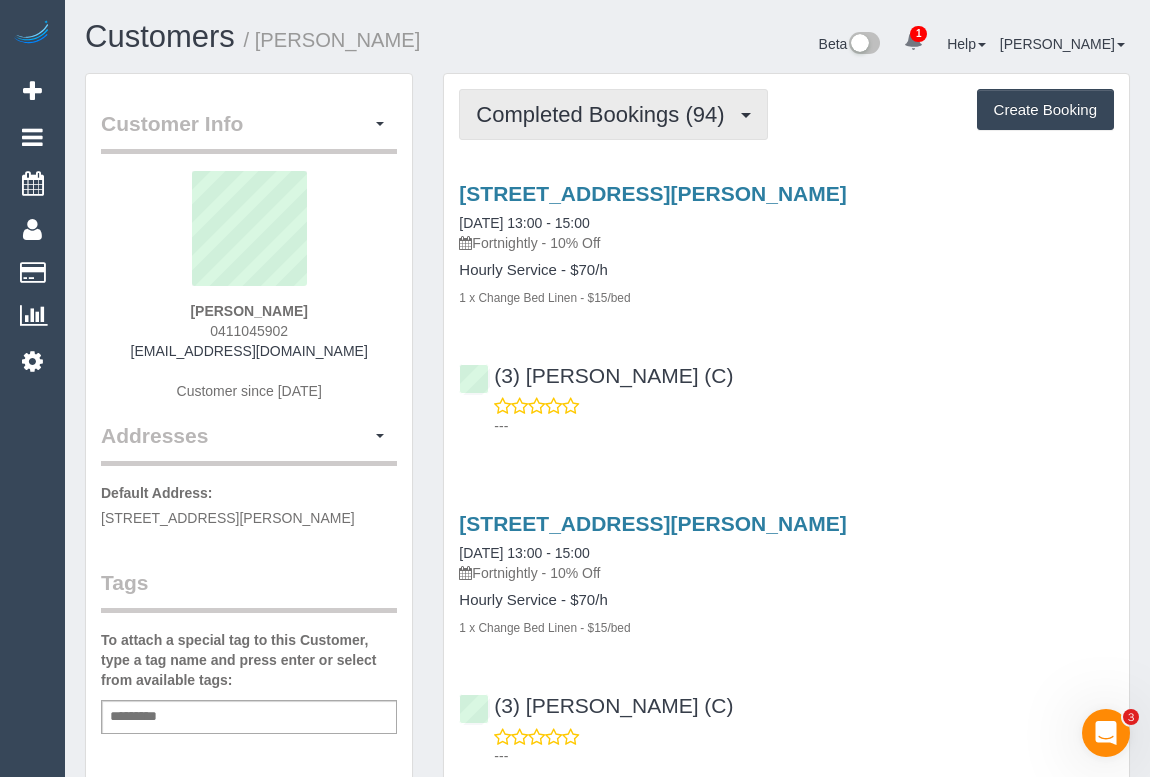 click on "Completed Bookings (94)" at bounding box center [605, 114] 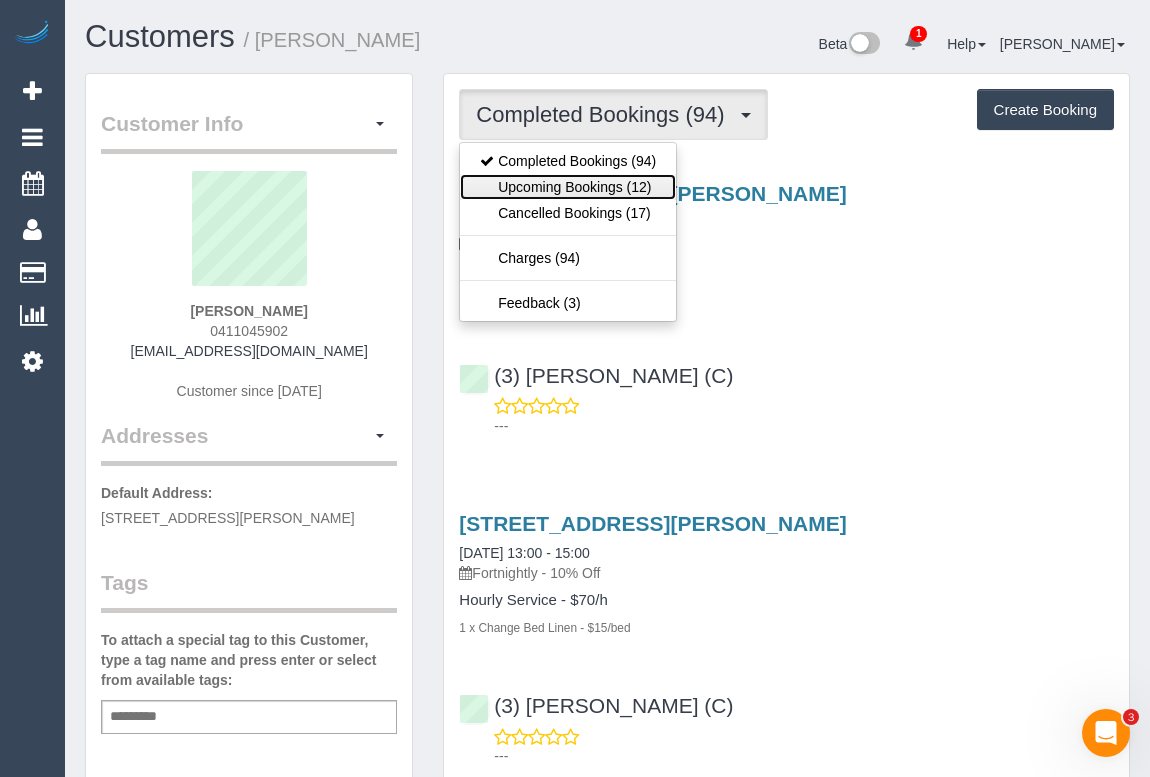 click on "Upcoming Bookings (12)" at bounding box center [568, 187] 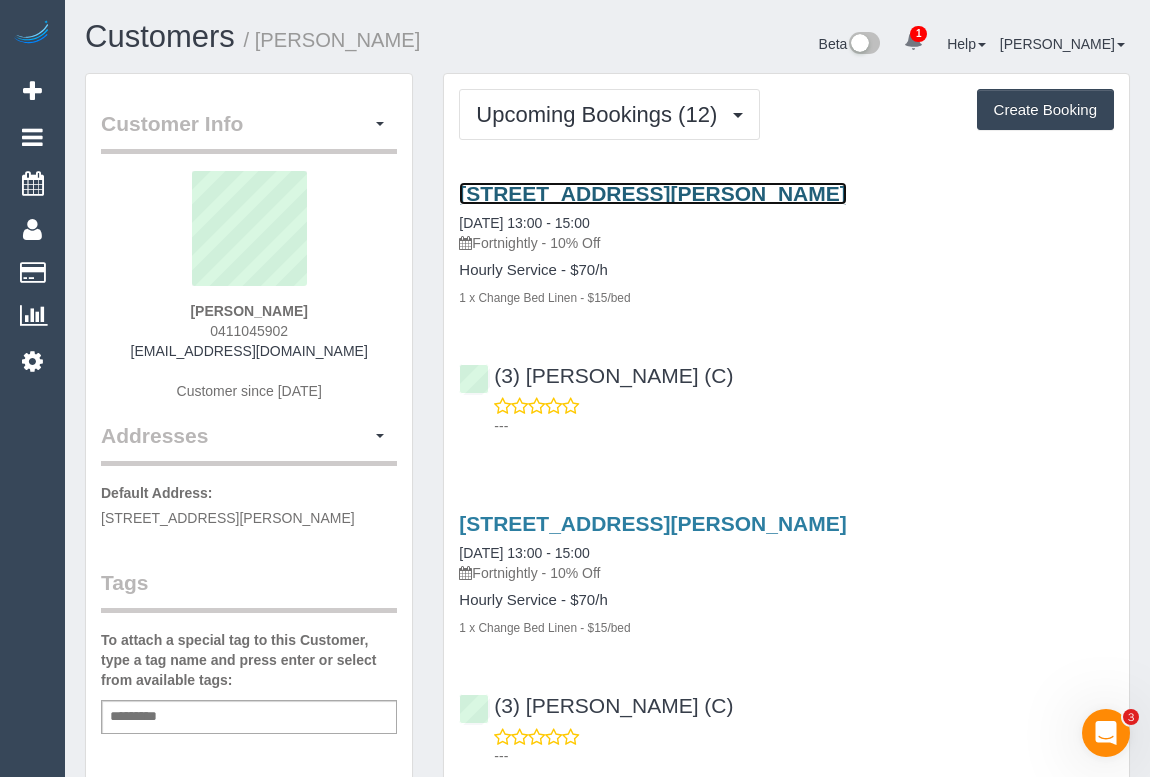 click on "23 Hardiman Street, Kensington, VIC 3031" at bounding box center [652, 193] 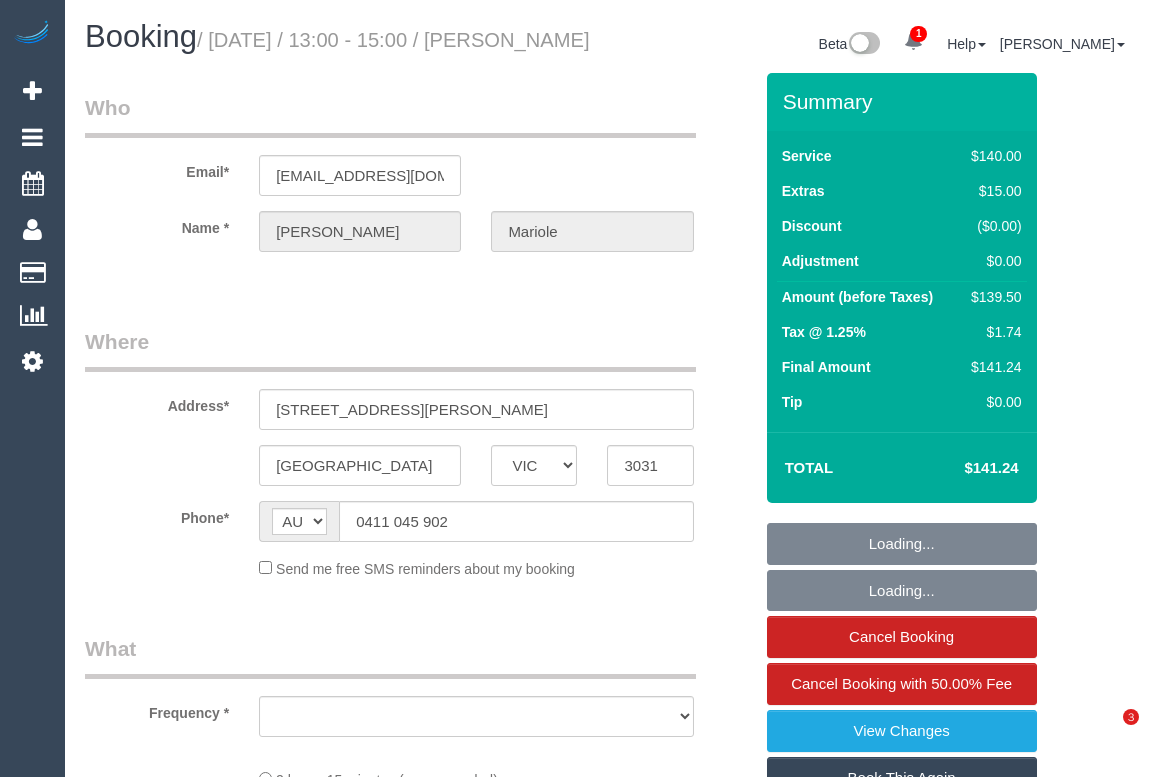 select on "VIC" 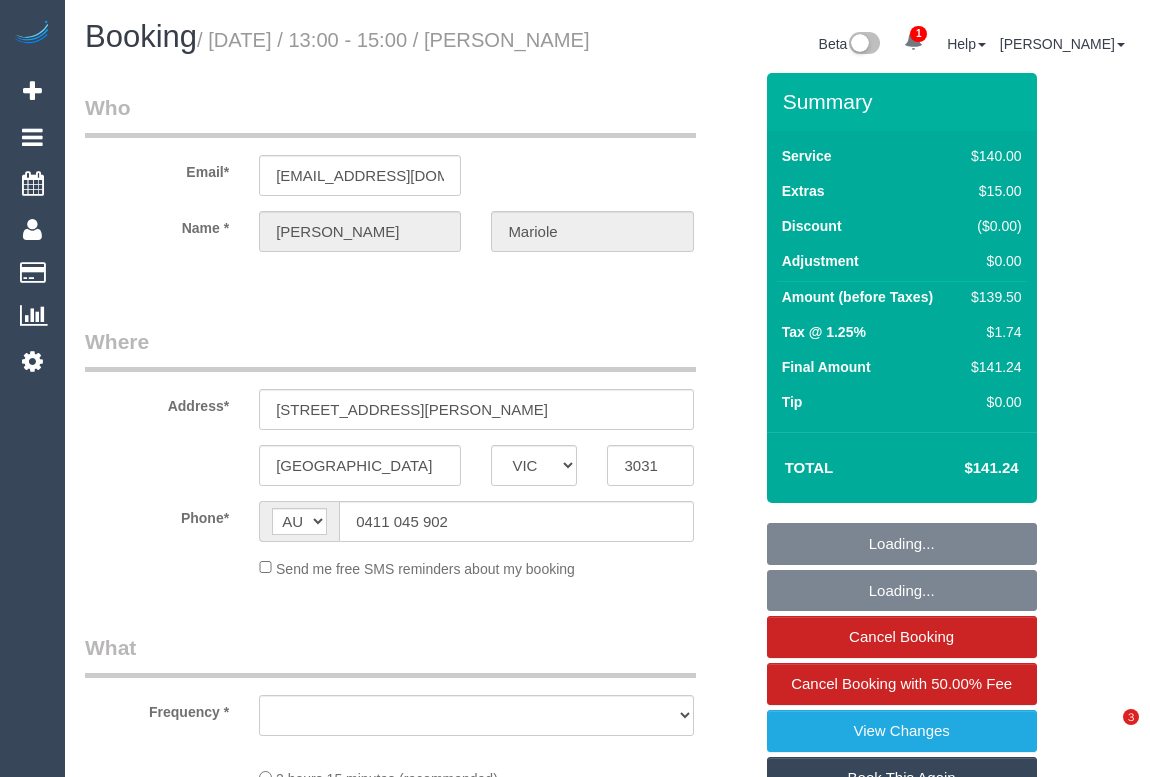 scroll, scrollTop: 0, scrollLeft: 0, axis: both 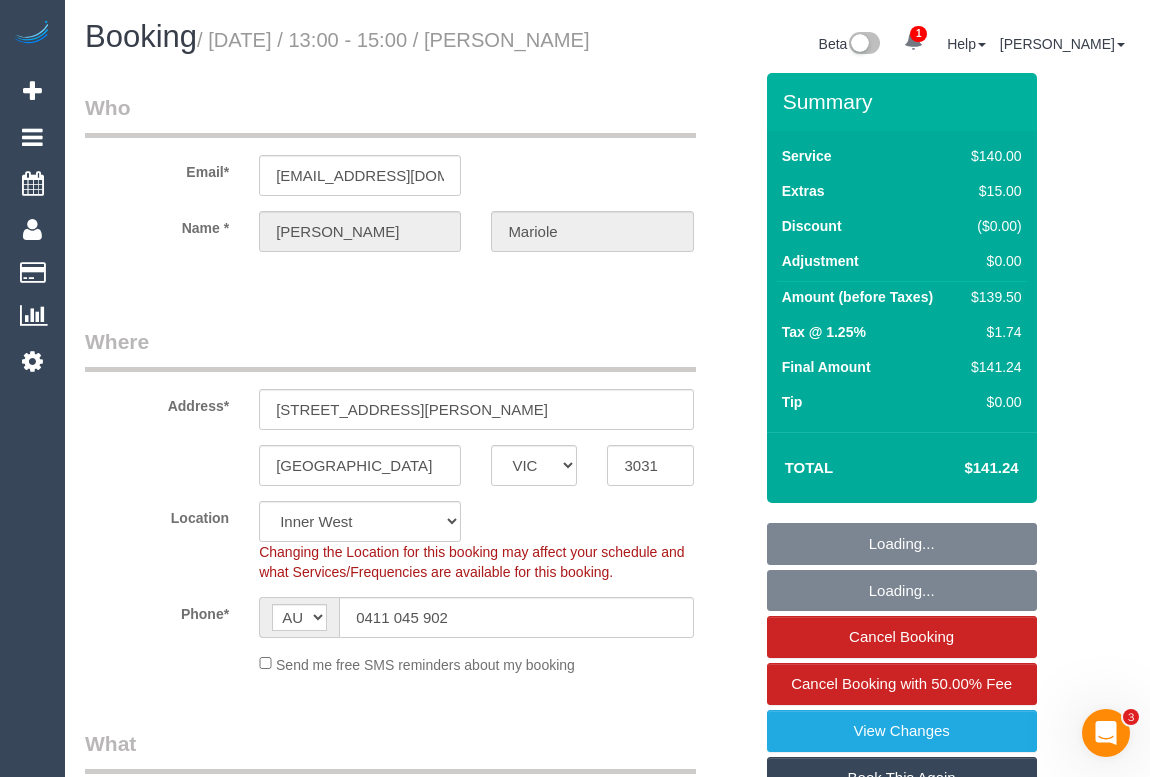 select on "number:28" 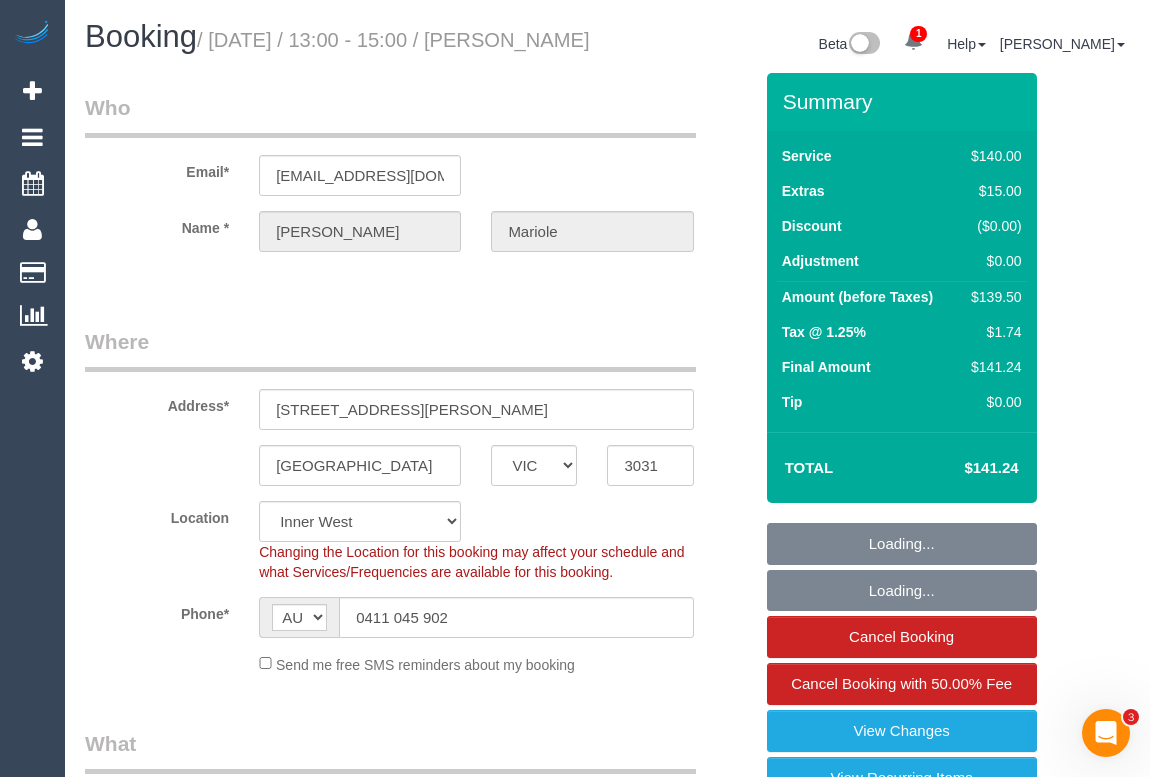 select on "object:1561" 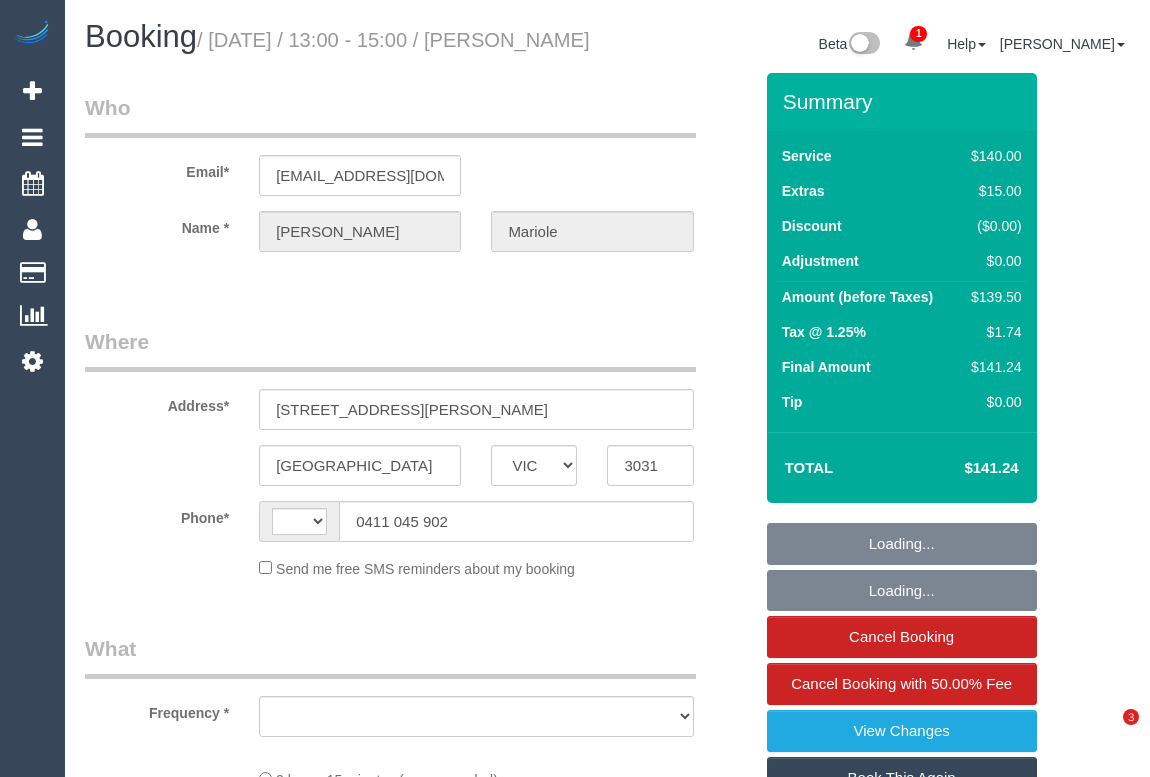 select on "VIC" 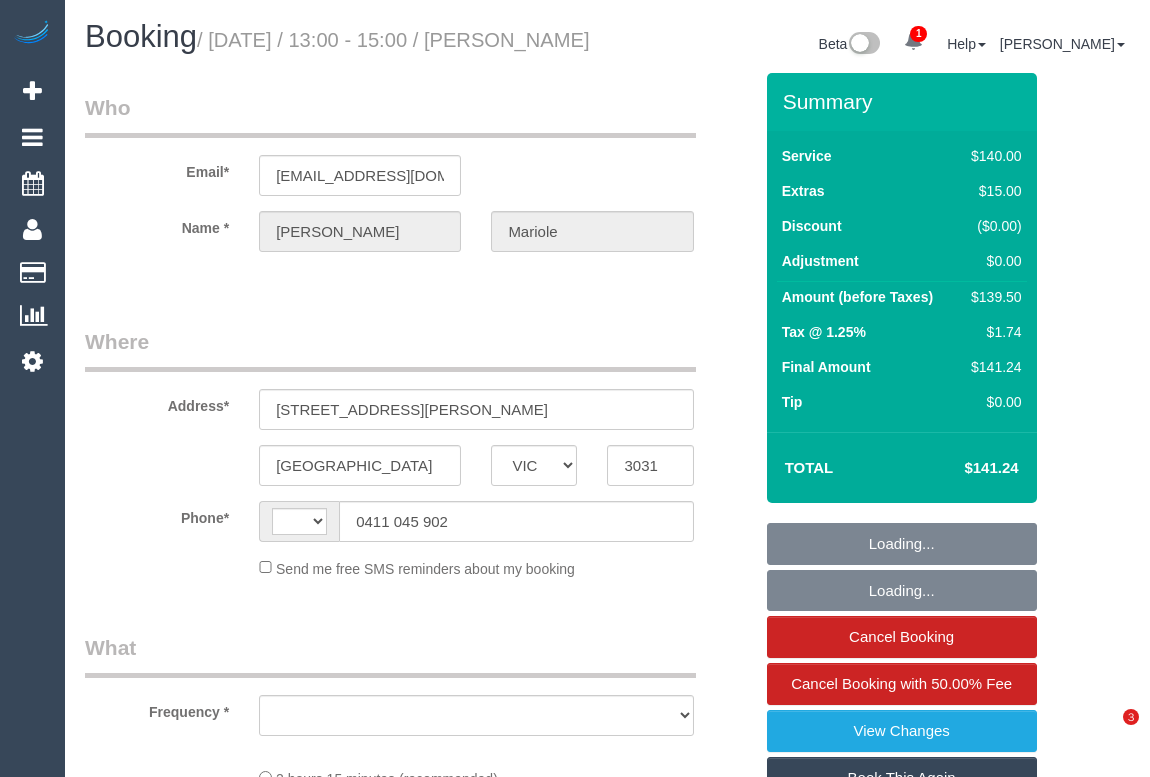 scroll, scrollTop: 0, scrollLeft: 0, axis: both 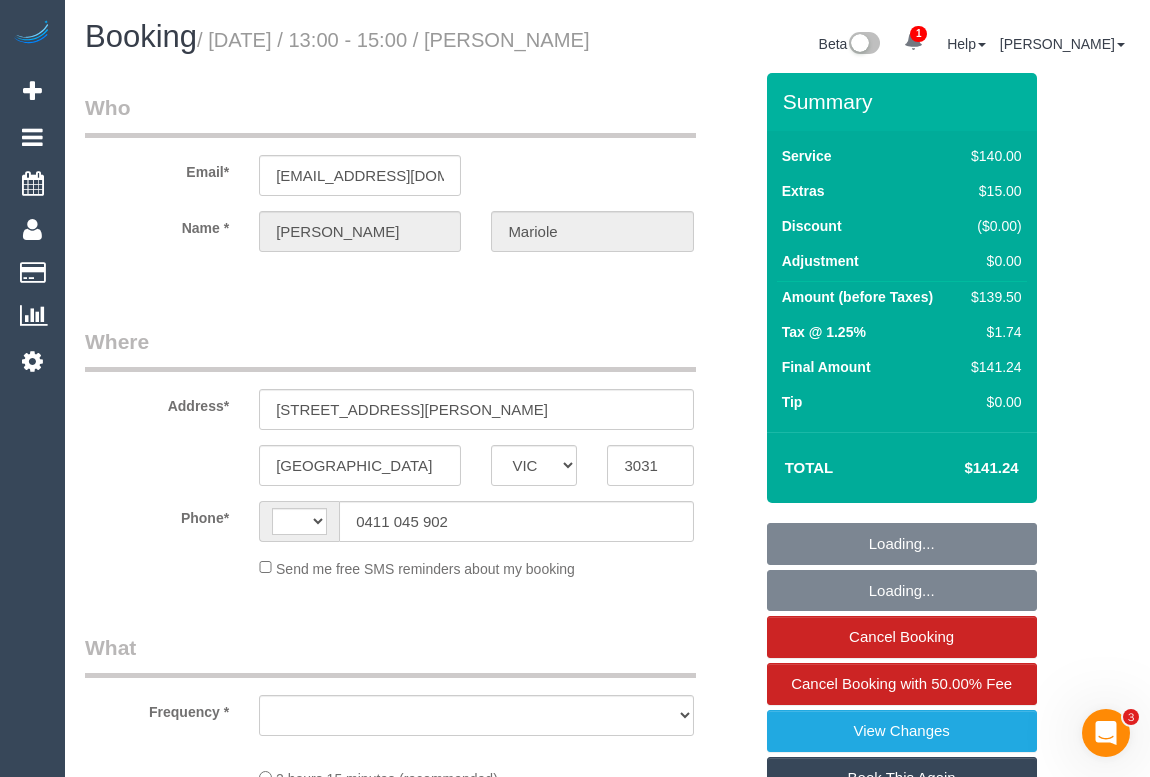 select on "object:315" 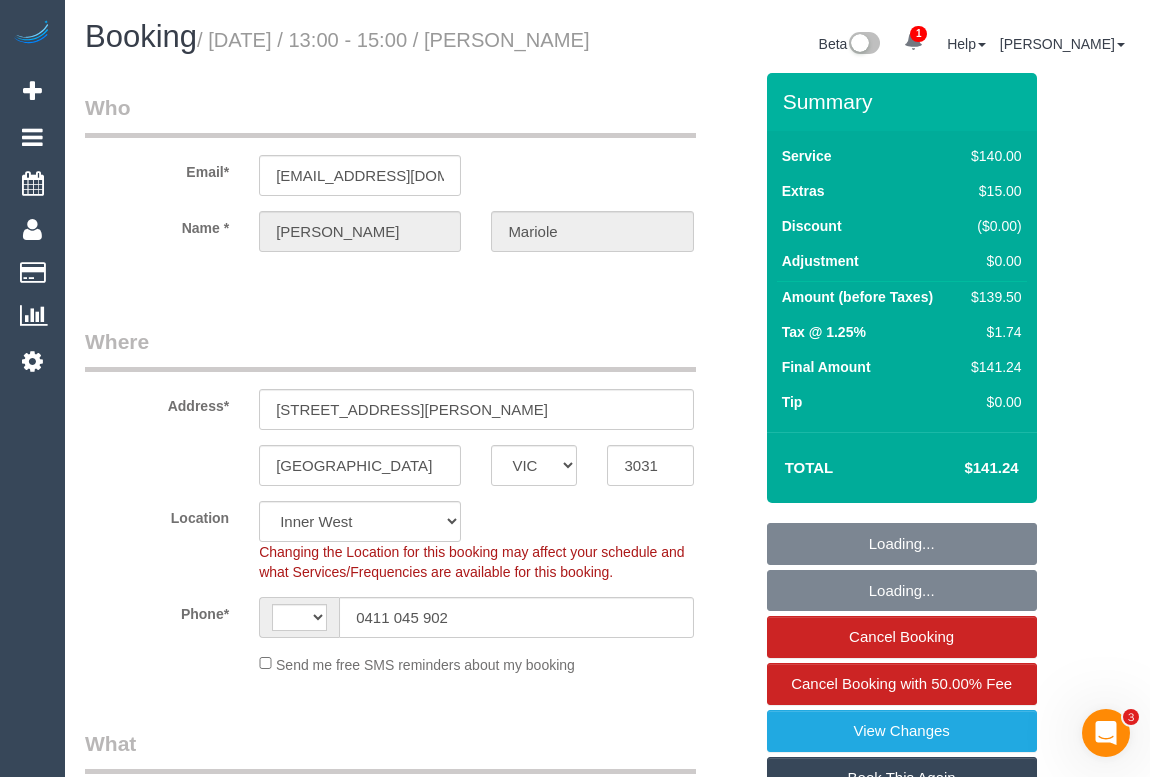 select on "string:AU" 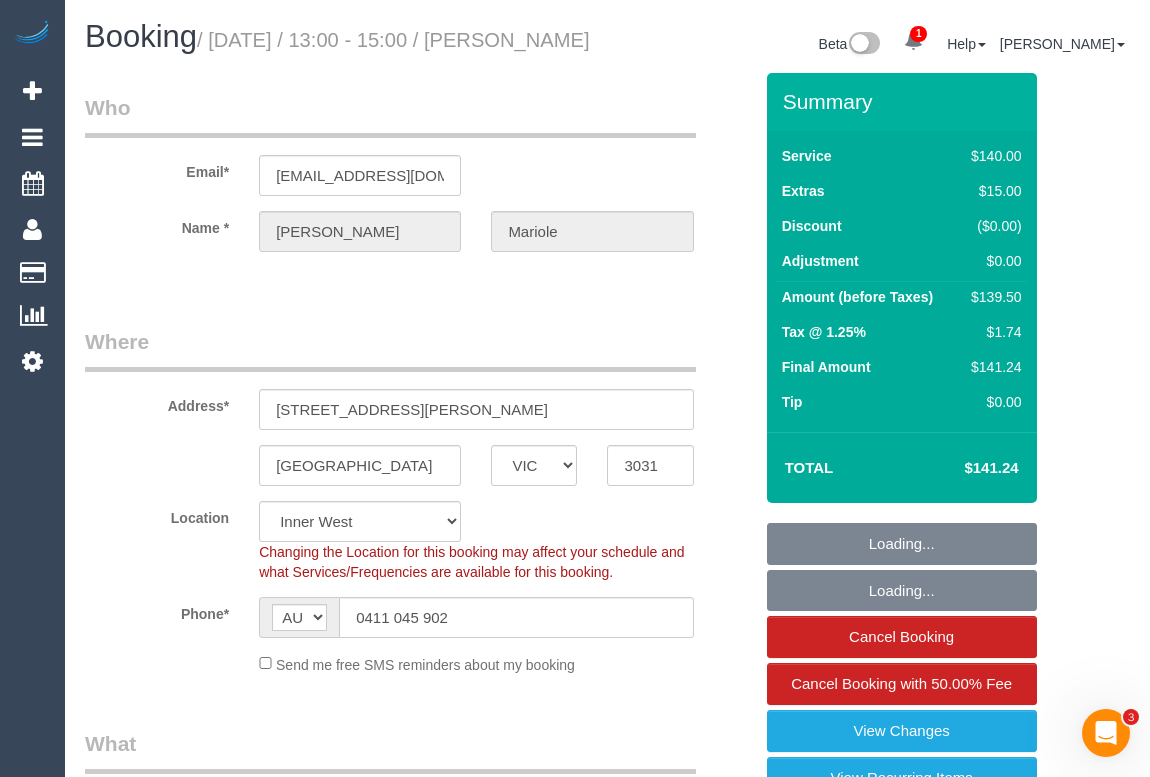 select on "object:735" 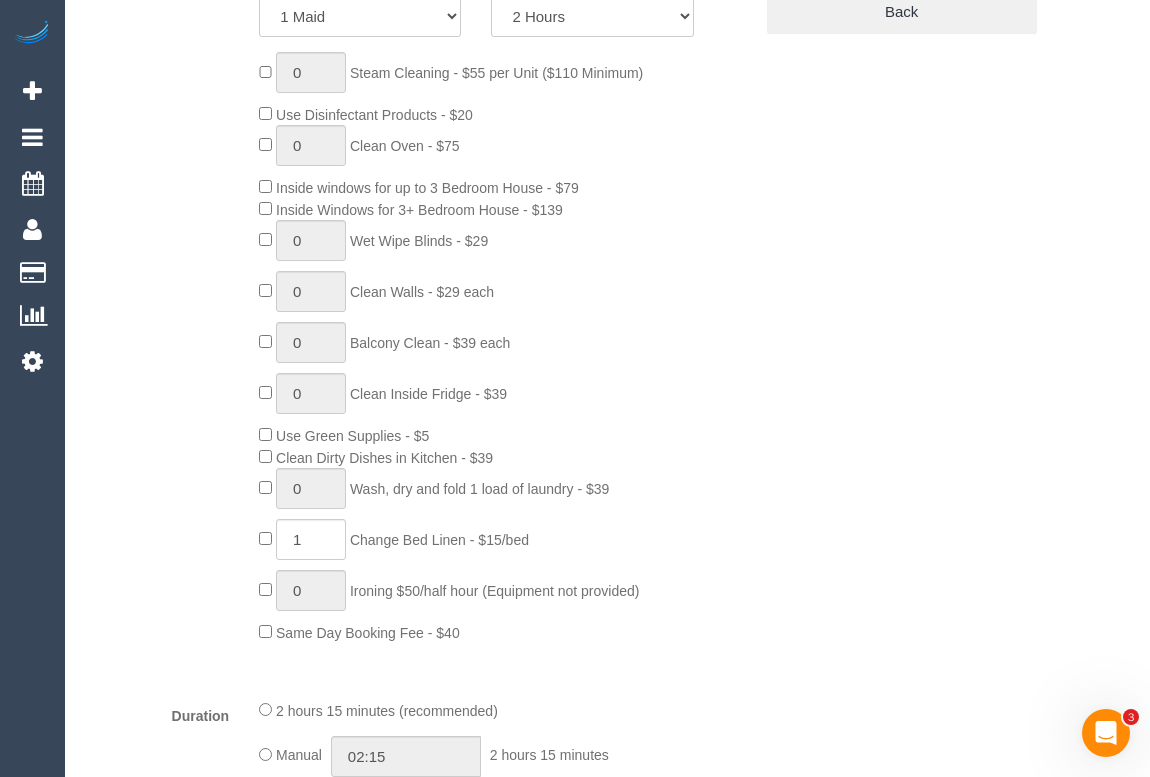 select on "number:28" 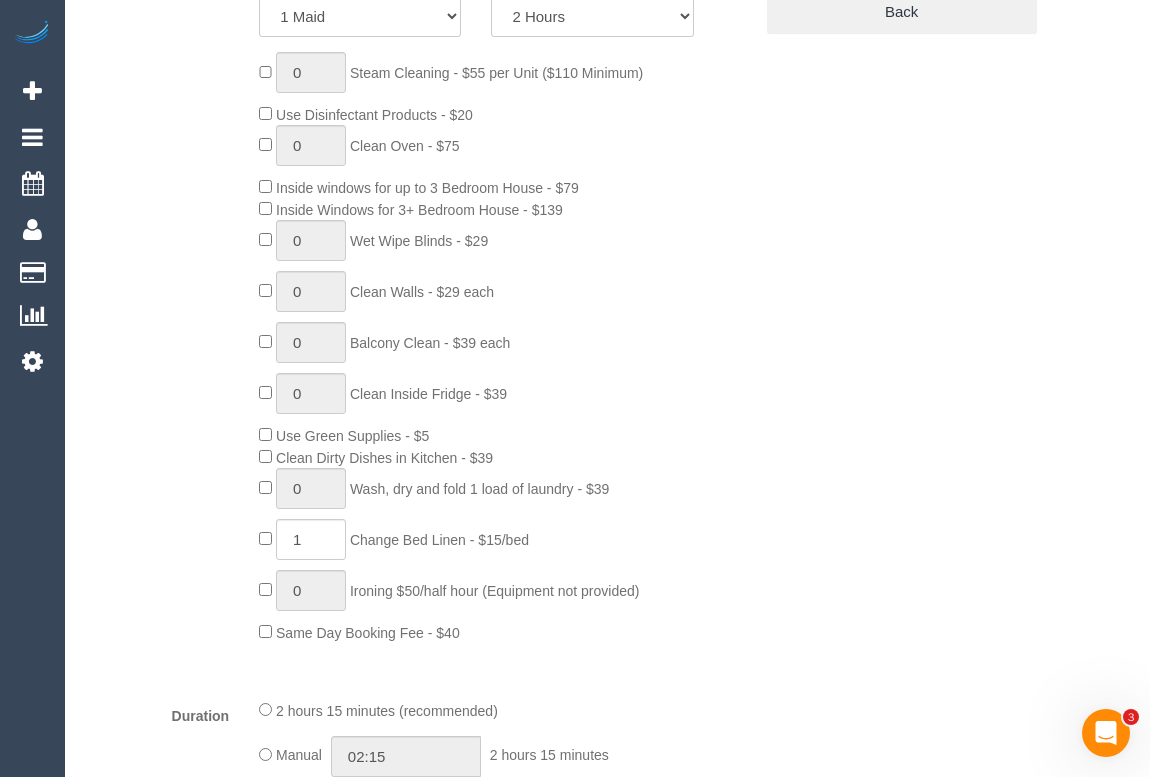 select on "number:16" 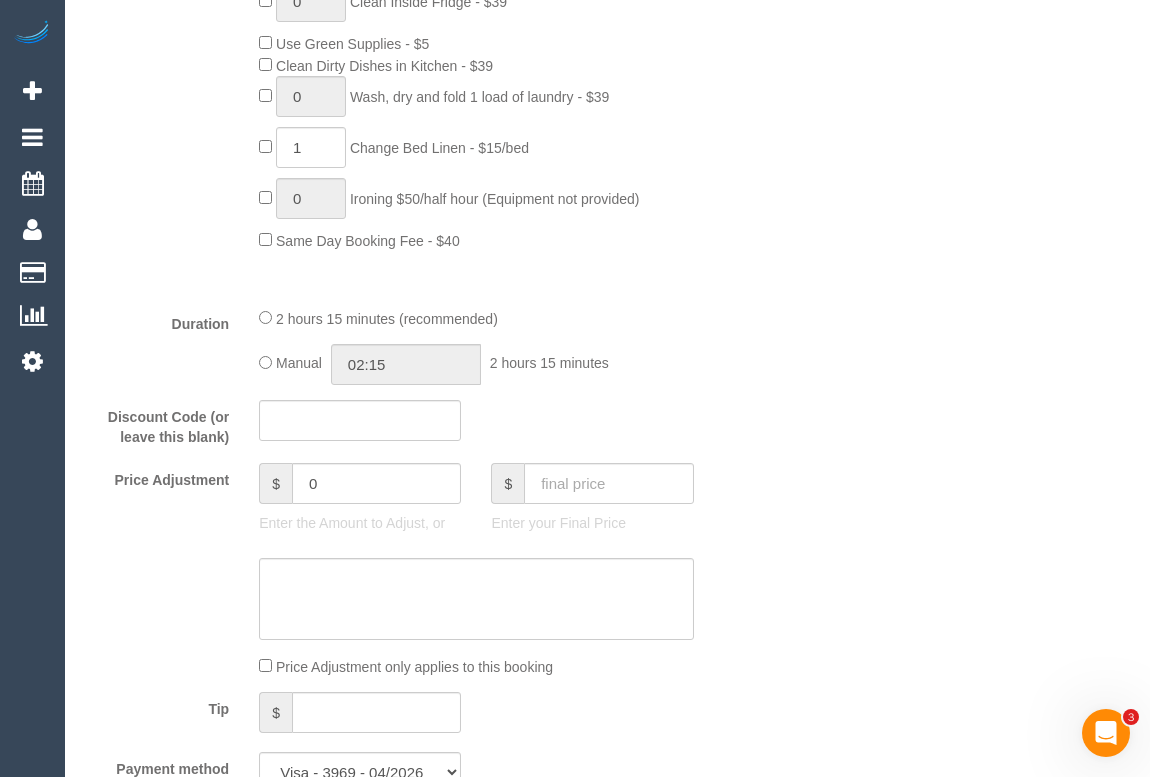 scroll, scrollTop: 1181, scrollLeft: 0, axis: vertical 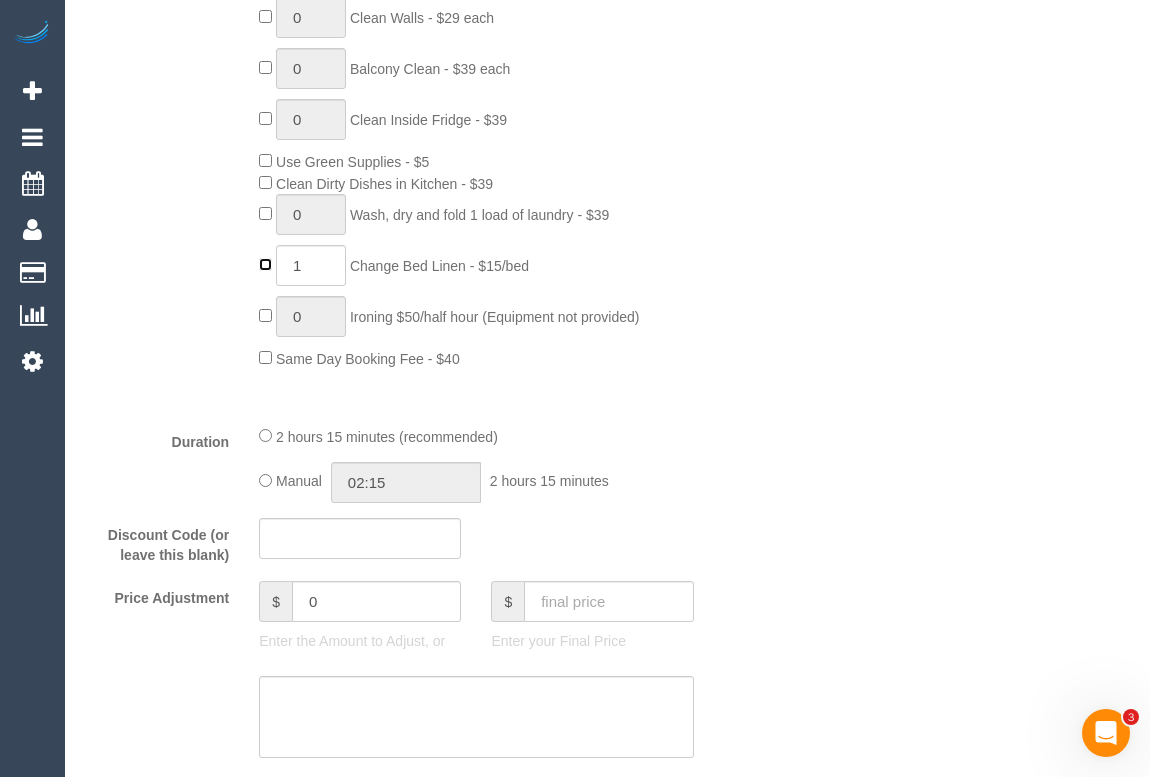 type on "0" 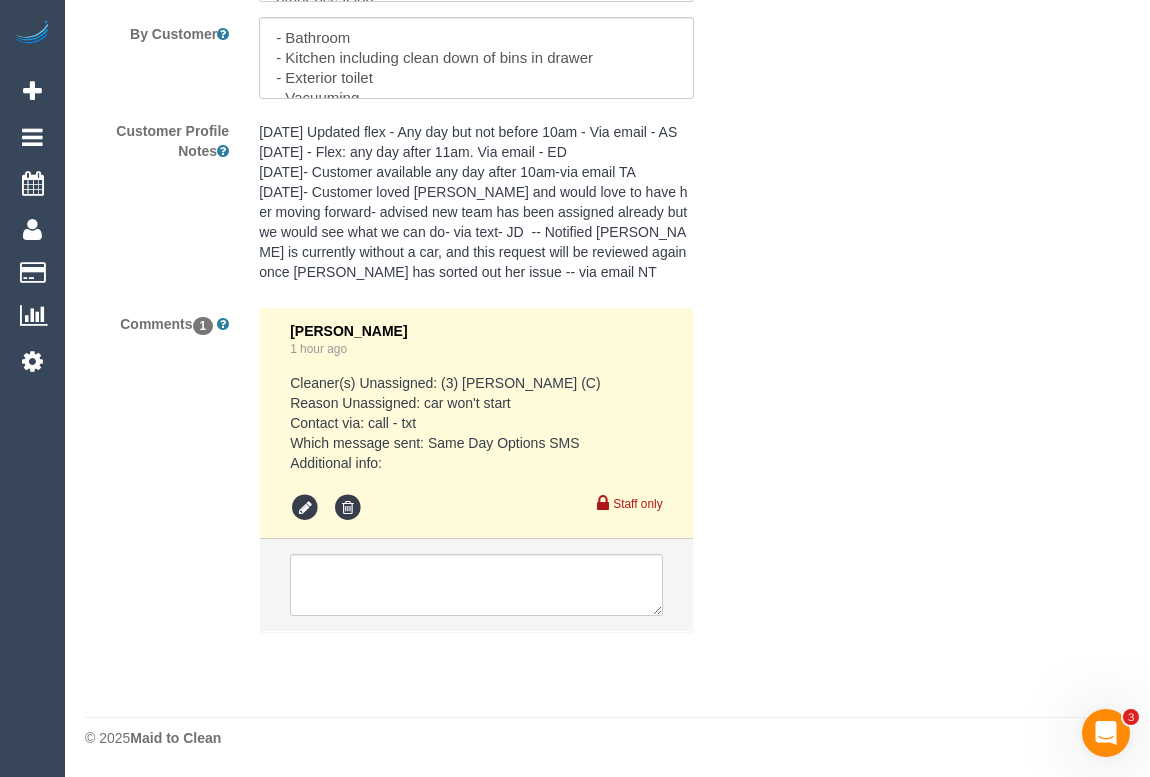 scroll, scrollTop: 3788, scrollLeft: 0, axis: vertical 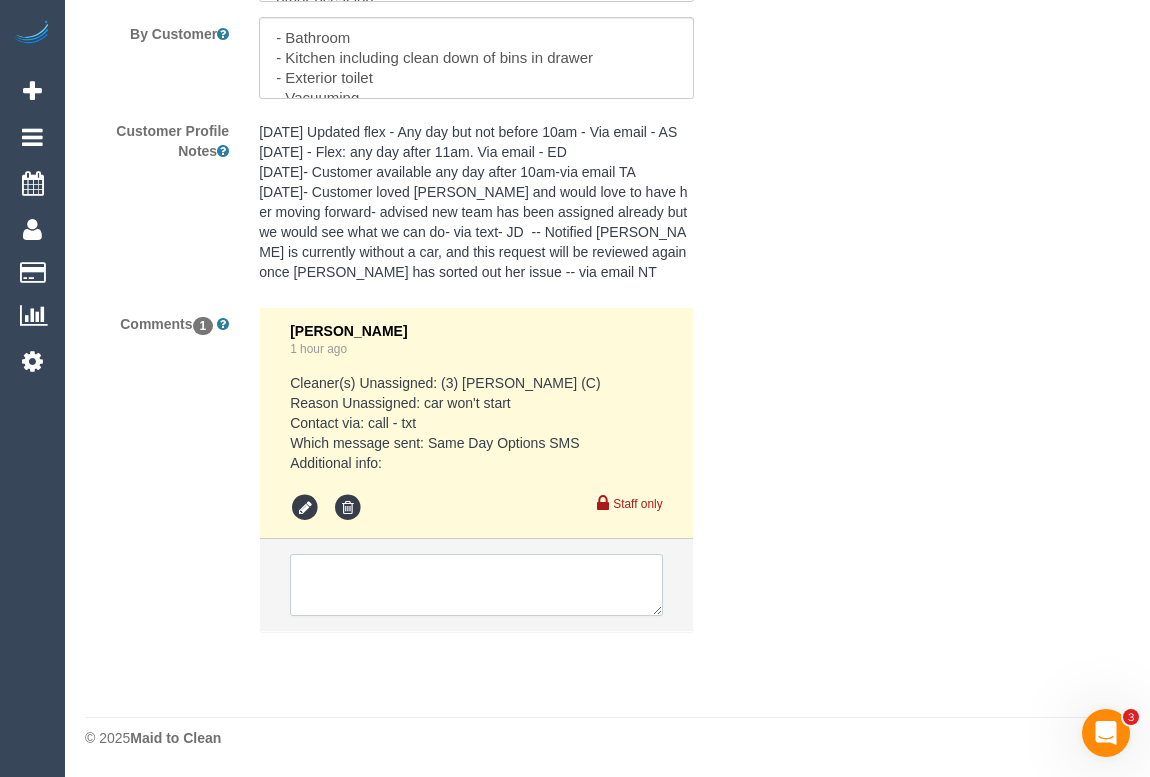 click at bounding box center [476, 585] 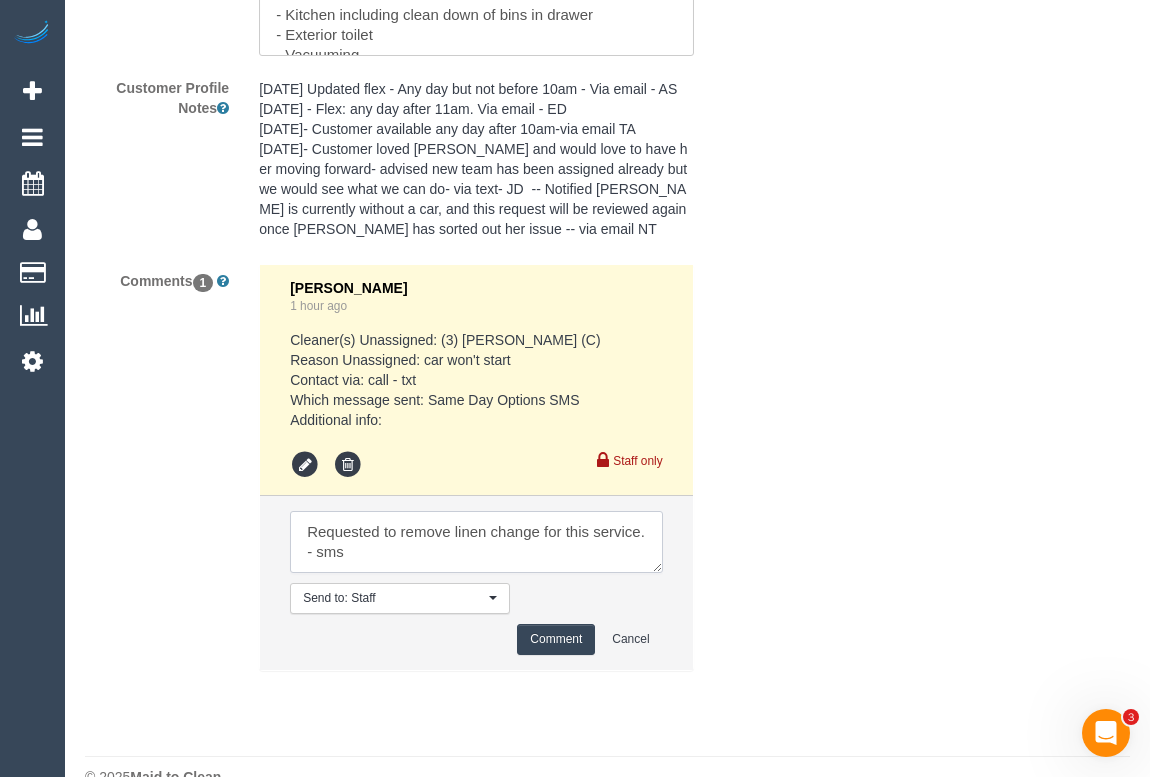 type on "Requested to remove linen change for this service. - sms" 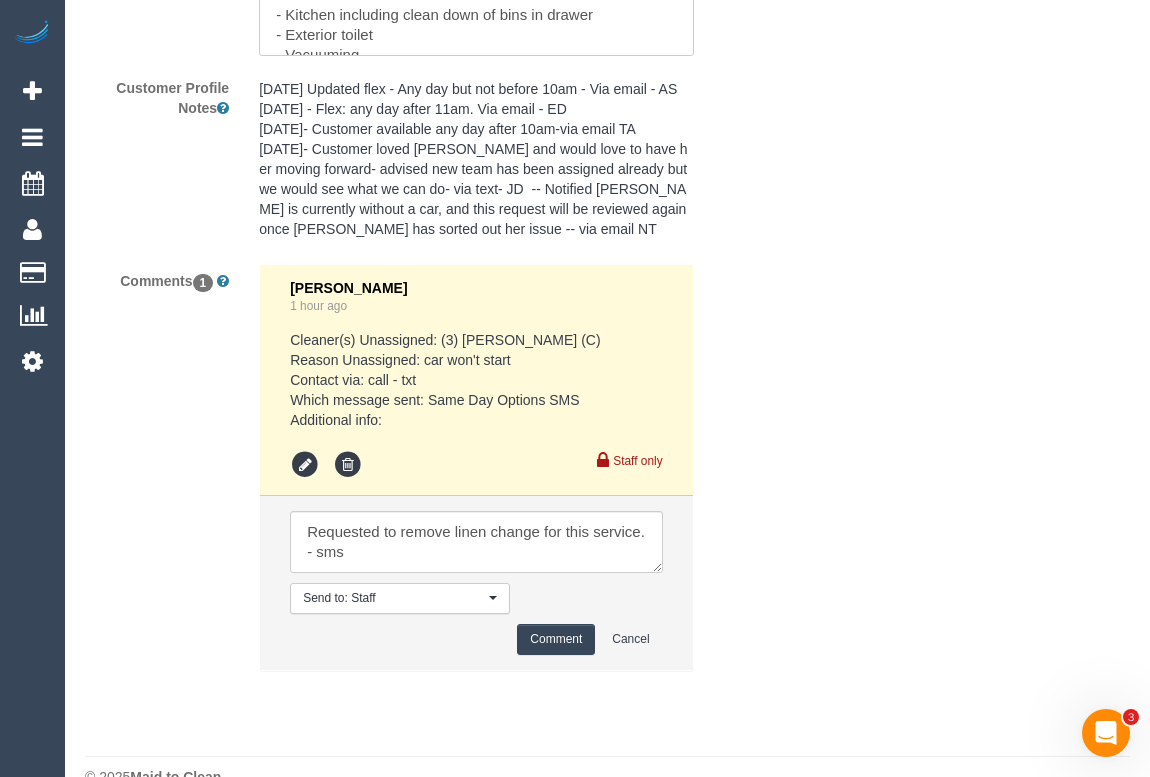 click on "Comment" at bounding box center (556, 639) 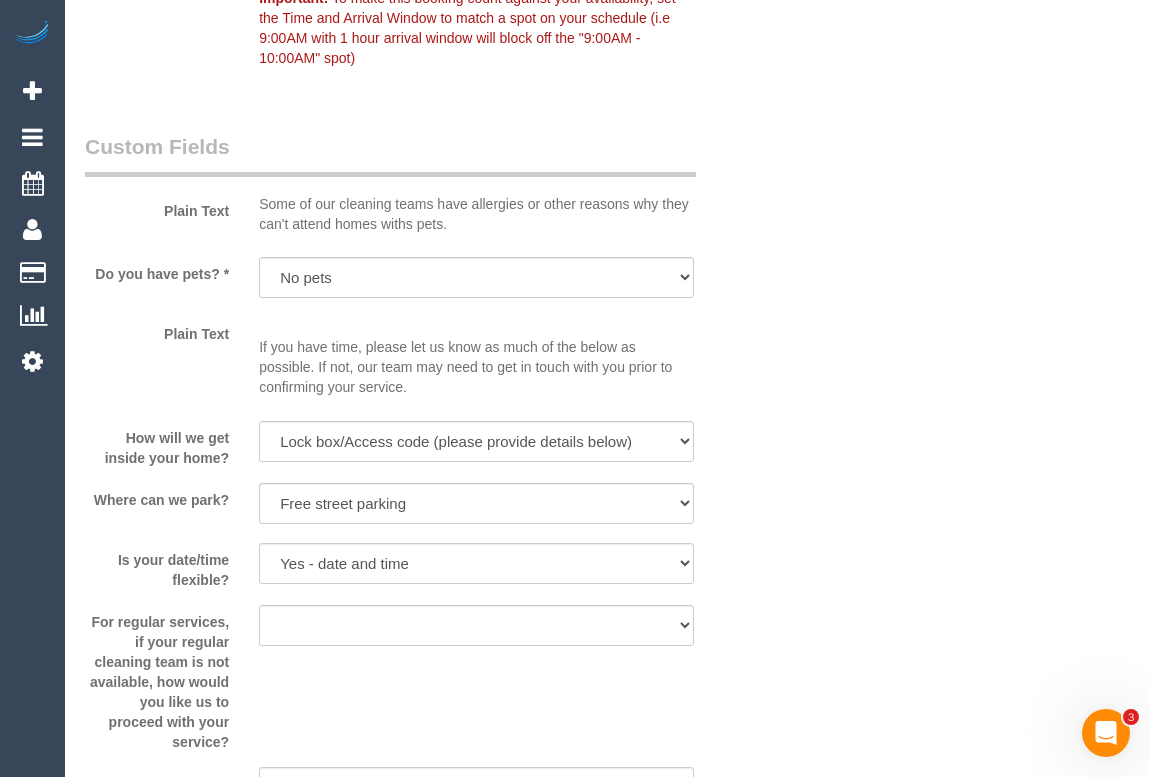 type 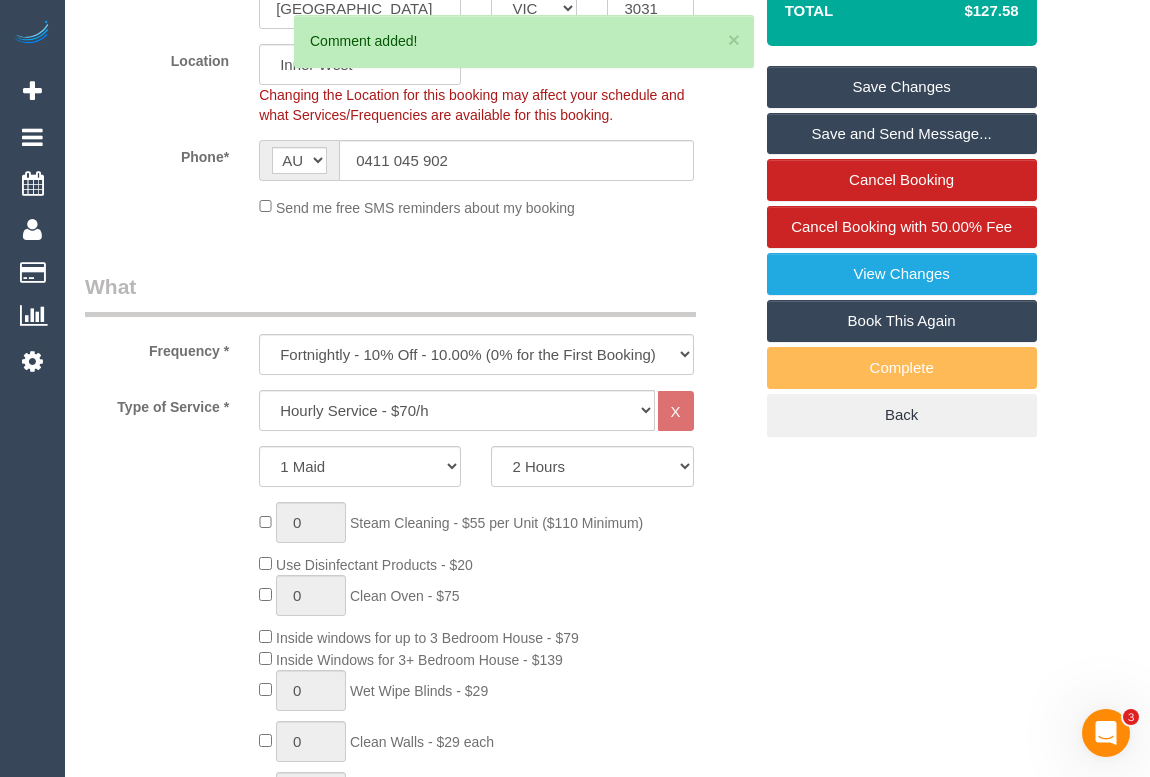 scroll, scrollTop: 151, scrollLeft: 0, axis: vertical 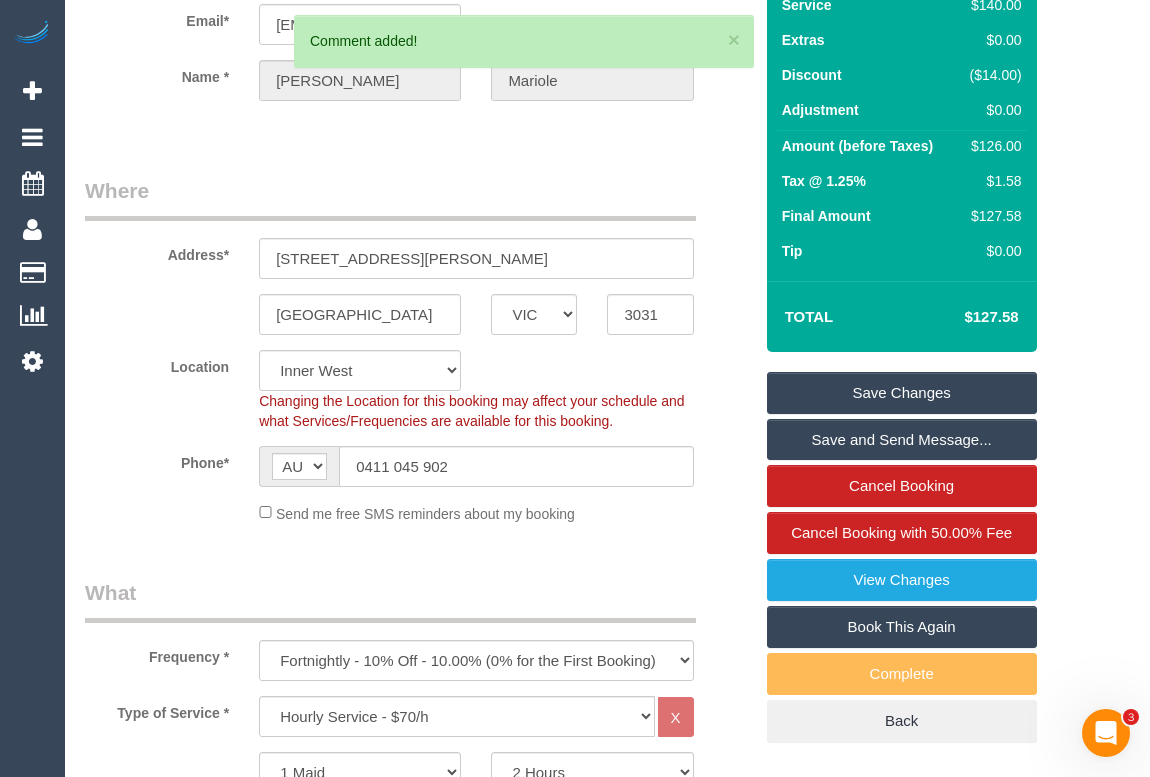 click on "Save Changes" at bounding box center (902, 393) 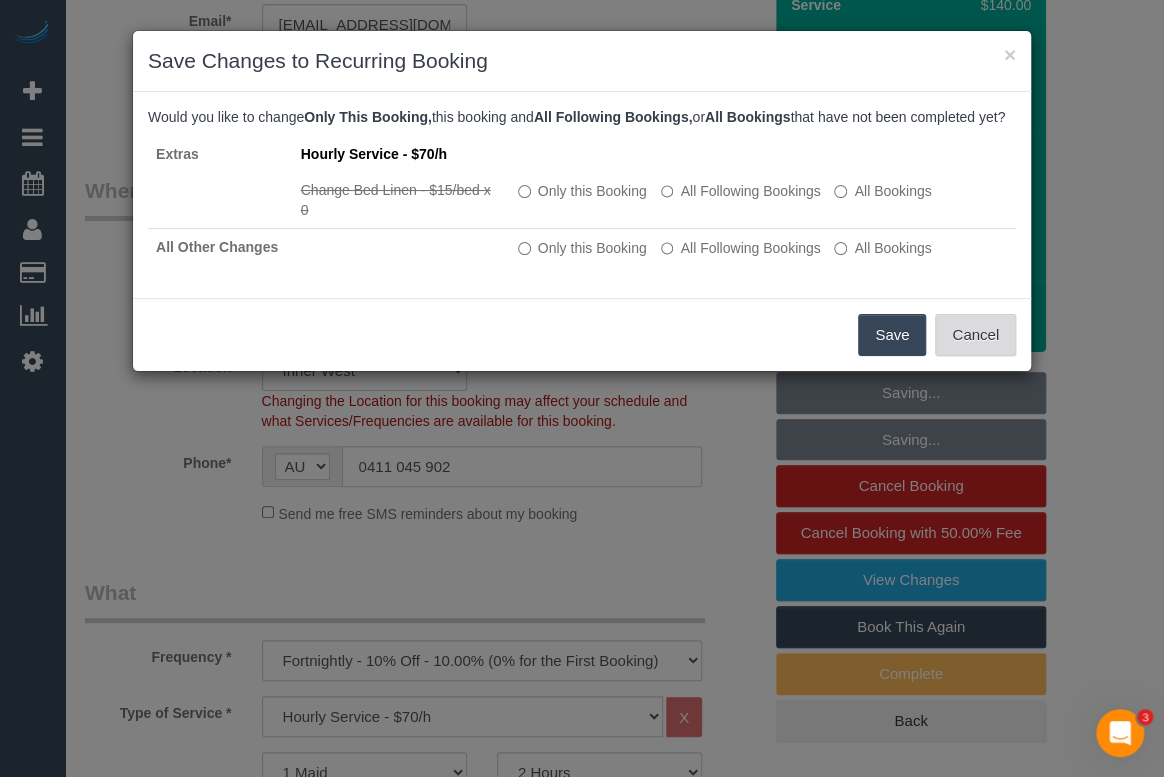 click on "Cancel" at bounding box center (975, 335) 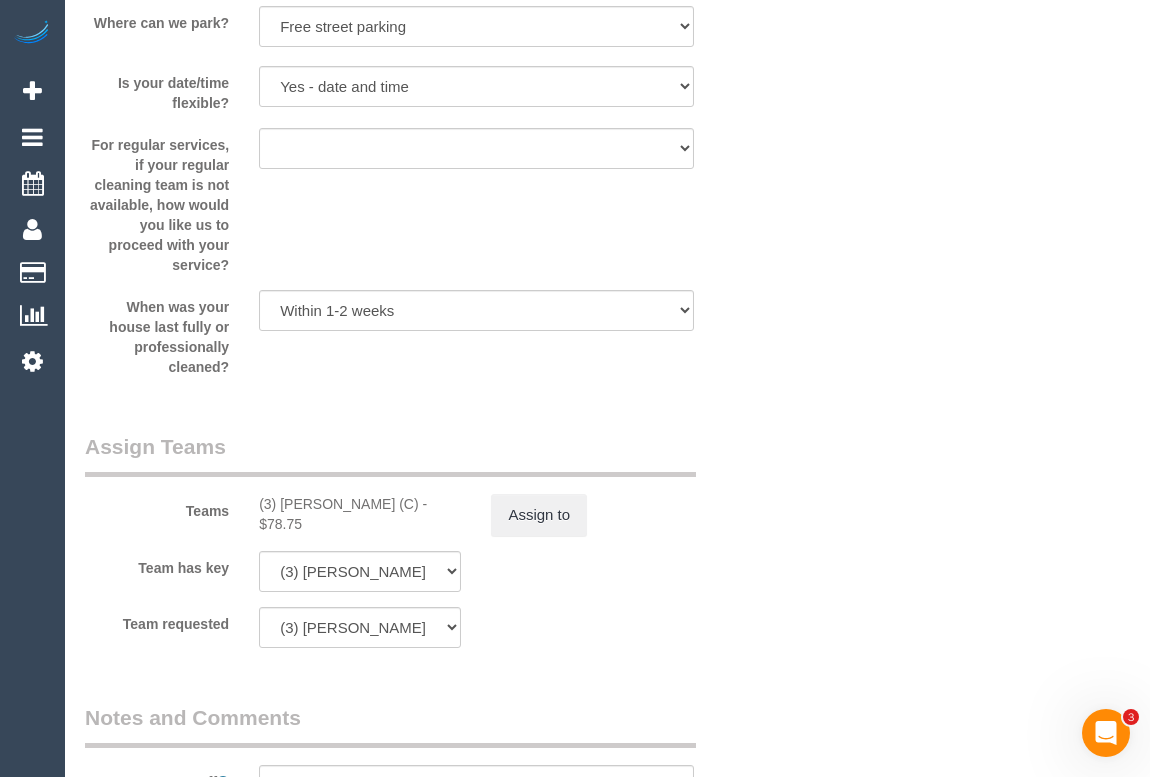 scroll, scrollTop: 2909, scrollLeft: 0, axis: vertical 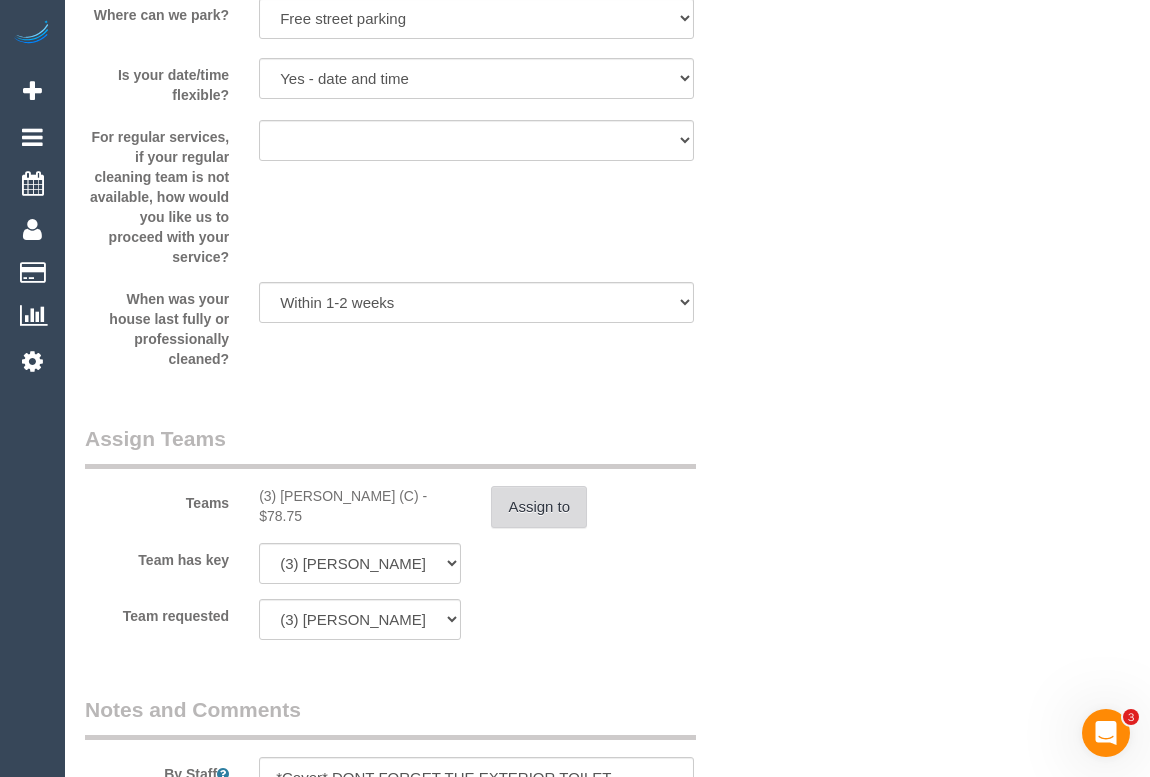 click on "Assign to" at bounding box center [539, 507] 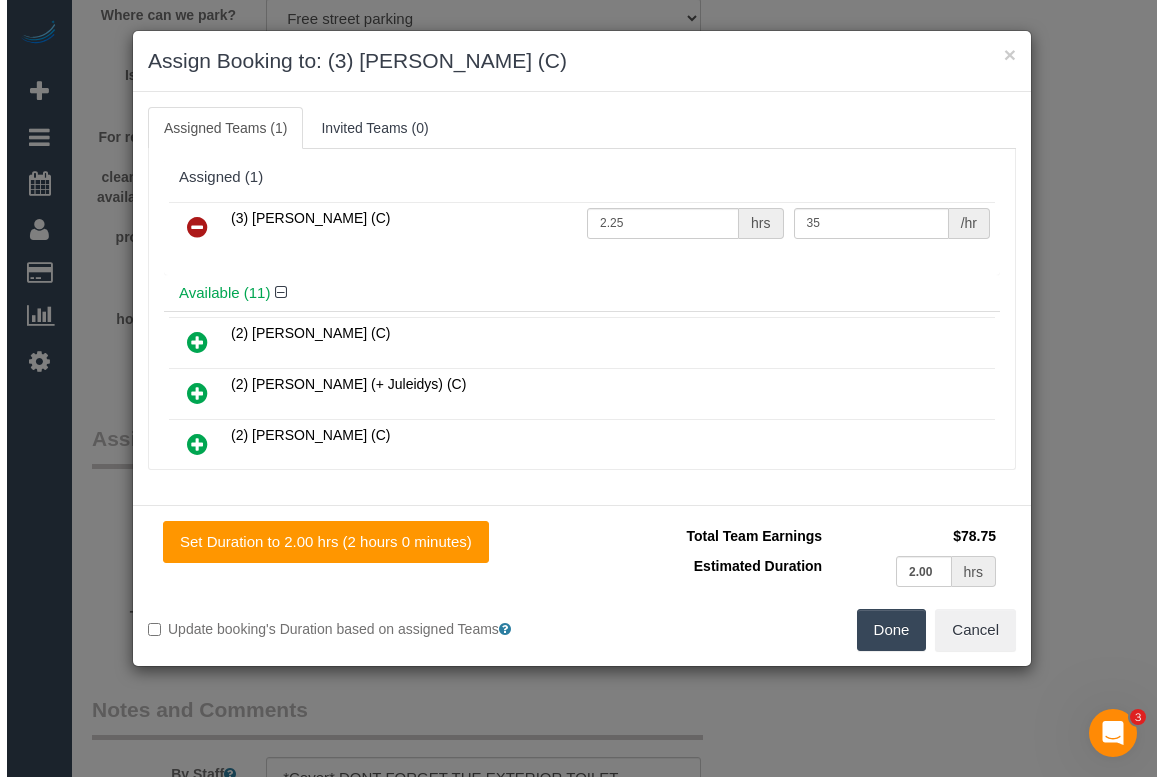 scroll, scrollTop: 2889, scrollLeft: 0, axis: vertical 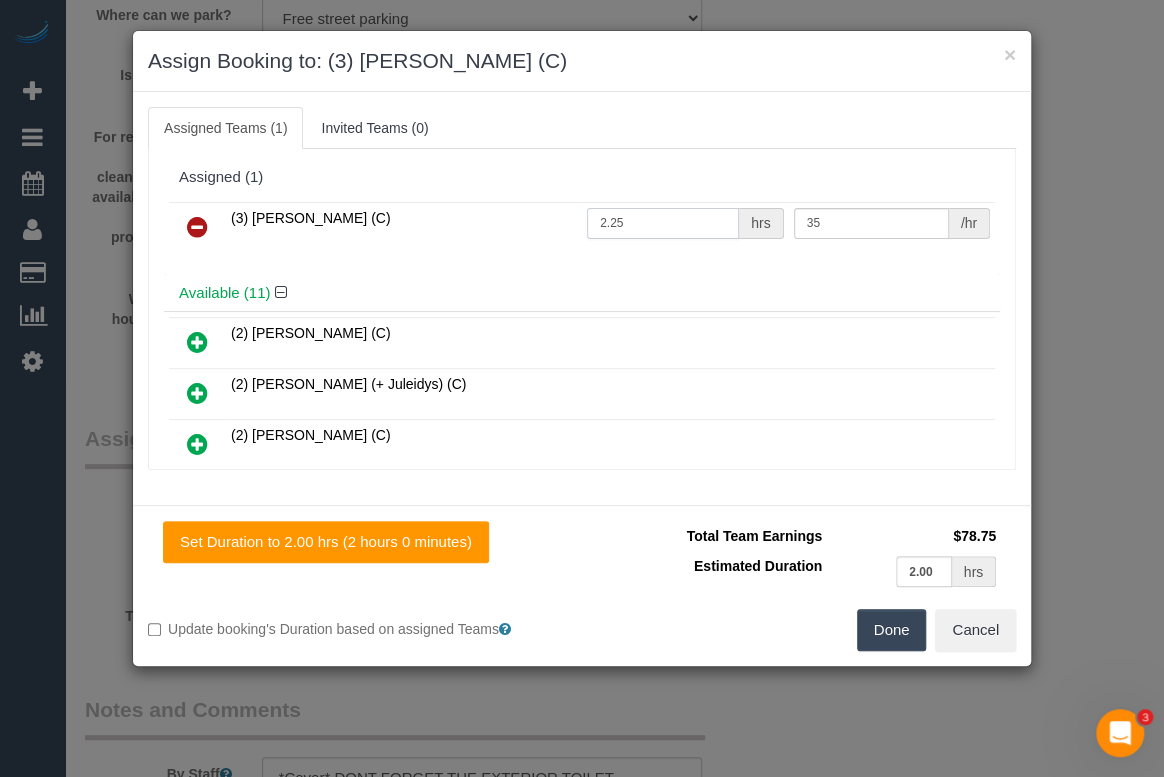 click on "2.25" at bounding box center (663, 223) 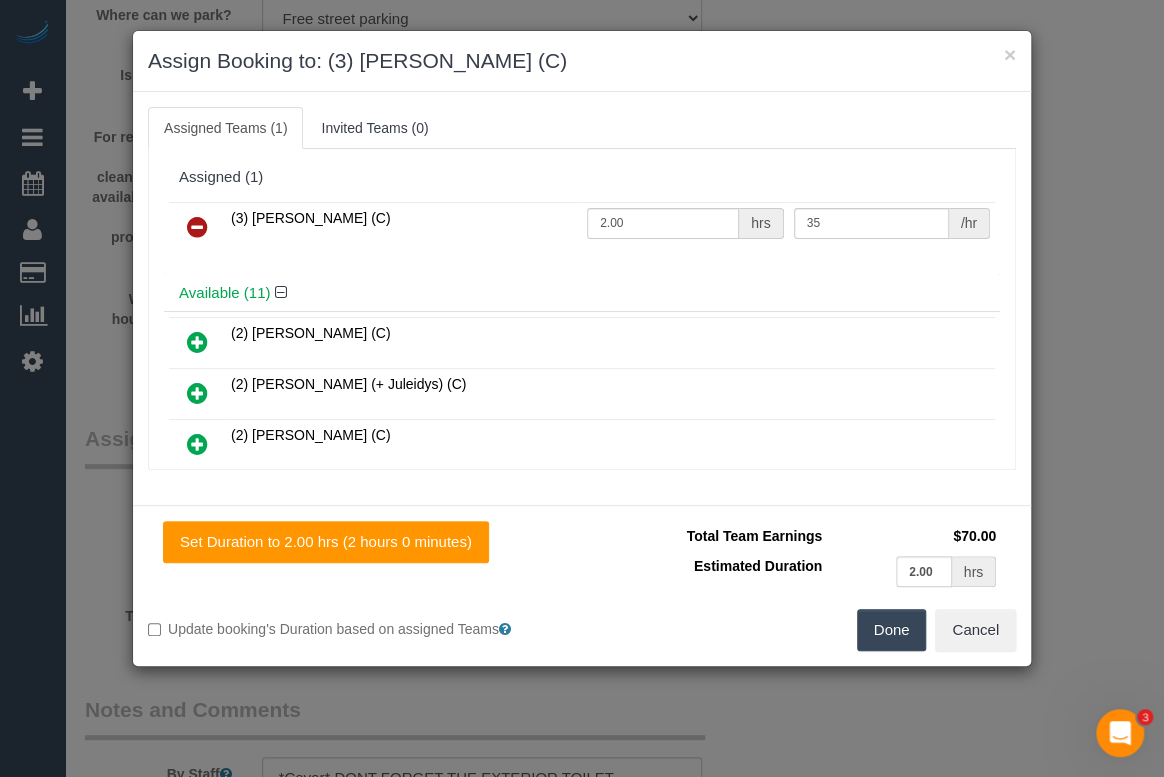 type on "2" 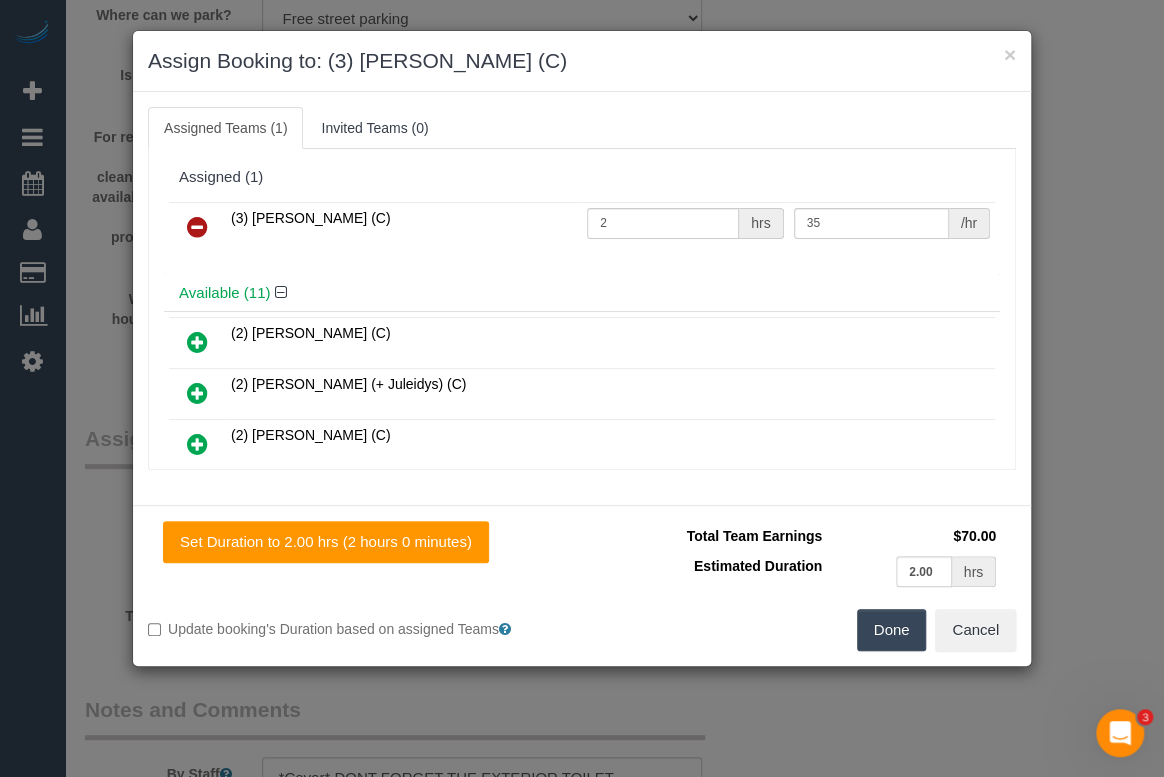 click on "Done" at bounding box center [892, 630] 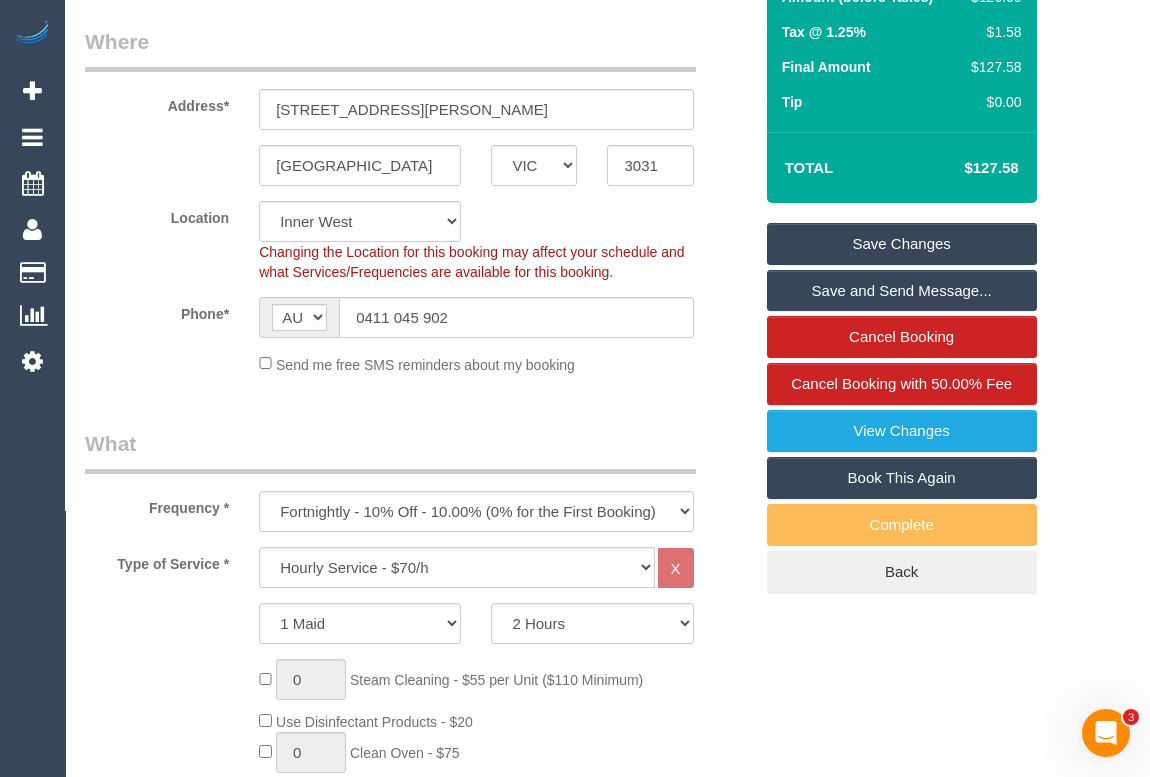 scroll, scrollTop: 181, scrollLeft: 0, axis: vertical 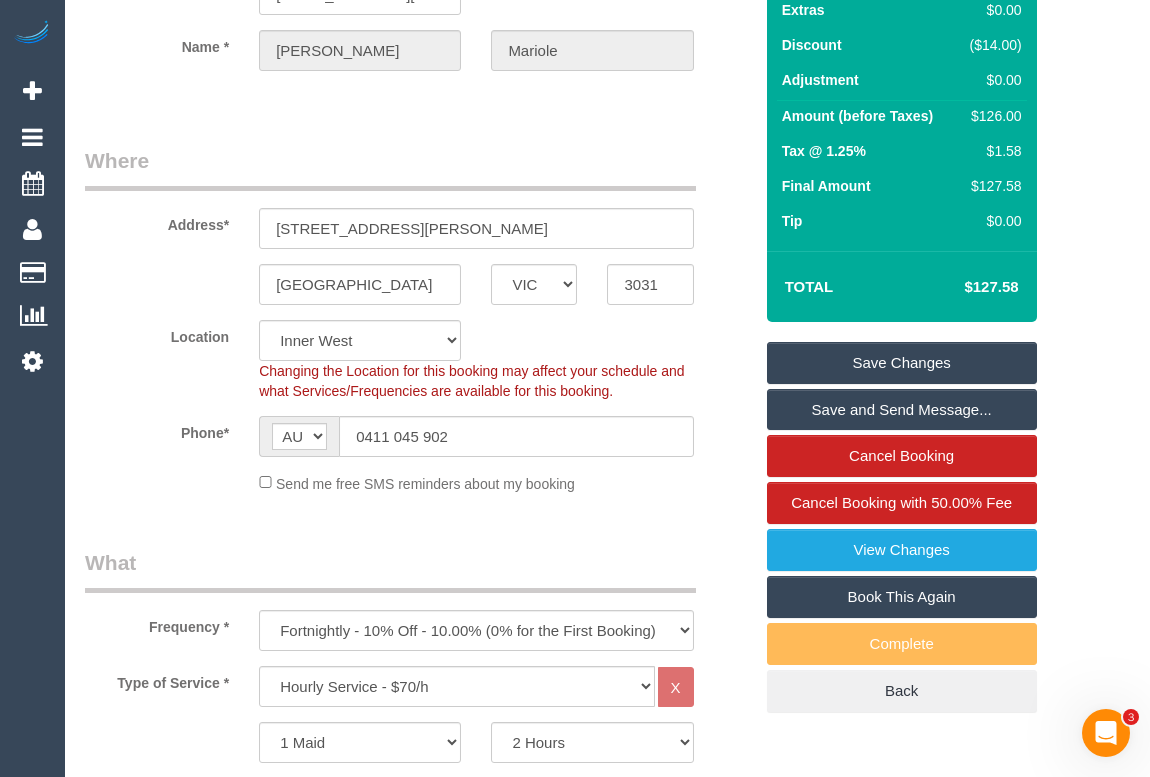click on "Save Changes" at bounding box center [902, 363] 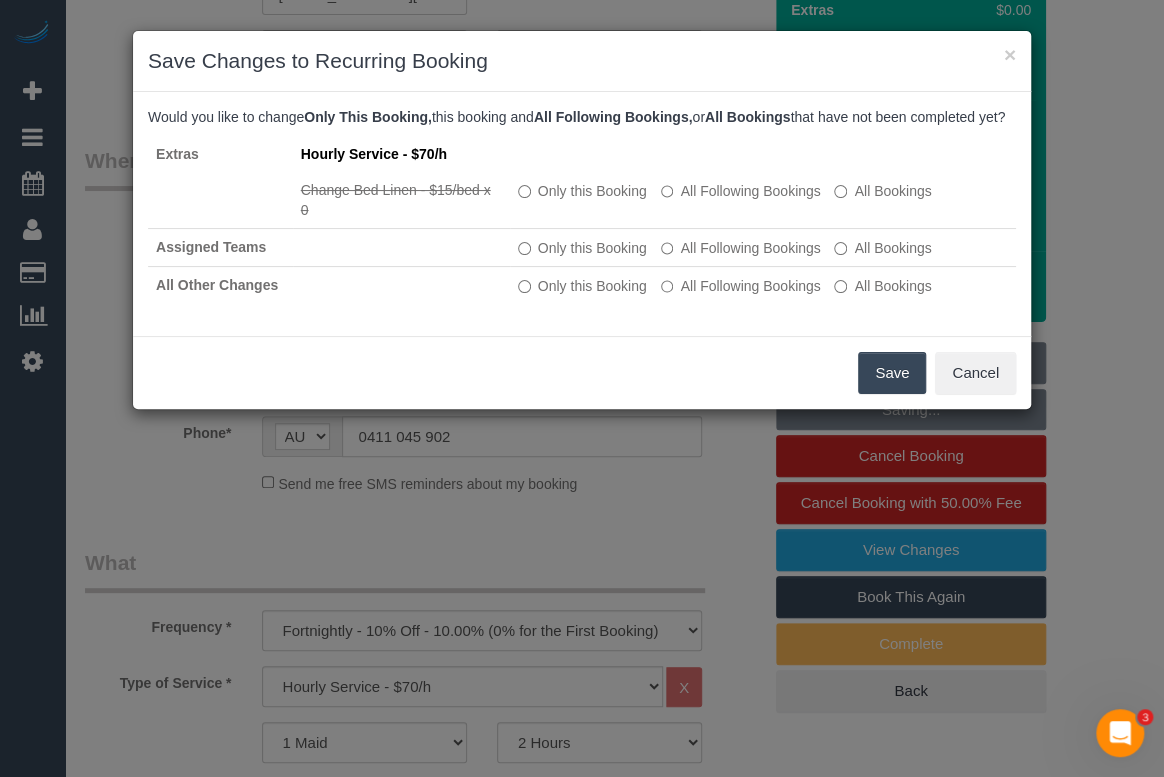 click on "Save" at bounding box center [892, 373] 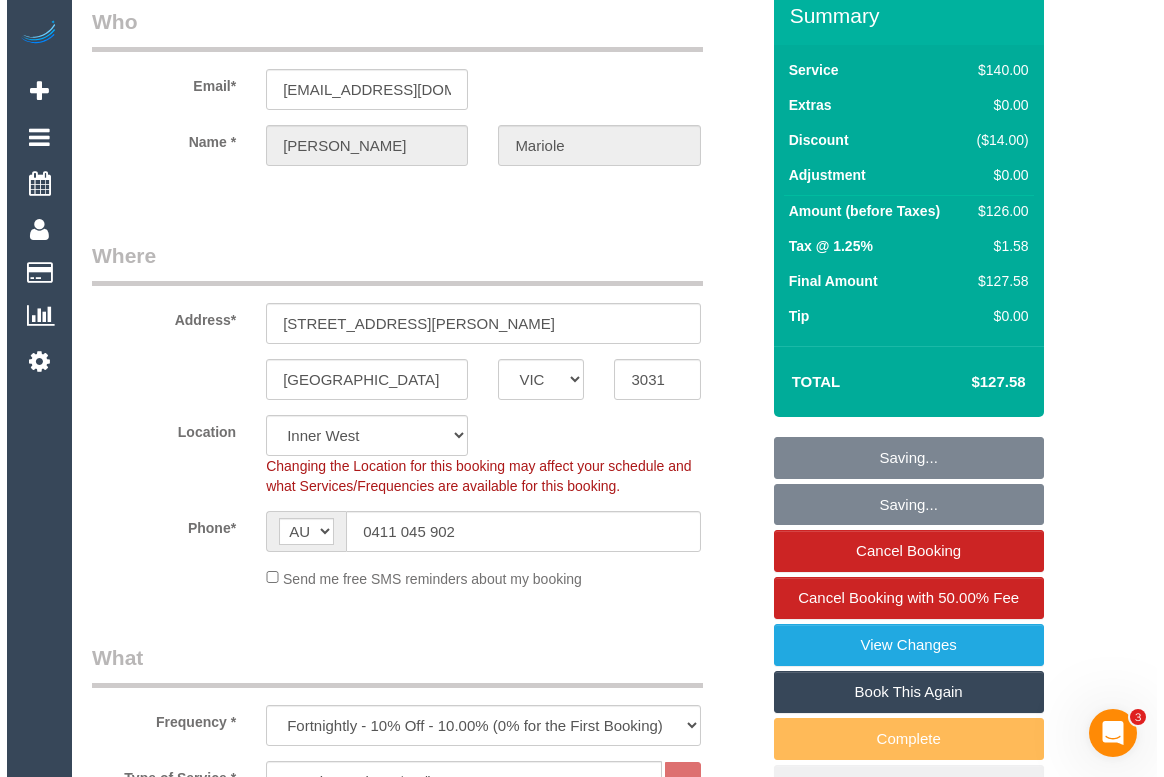 scroll, scrollTop: 0, scrollLeft: 0, axis: both 